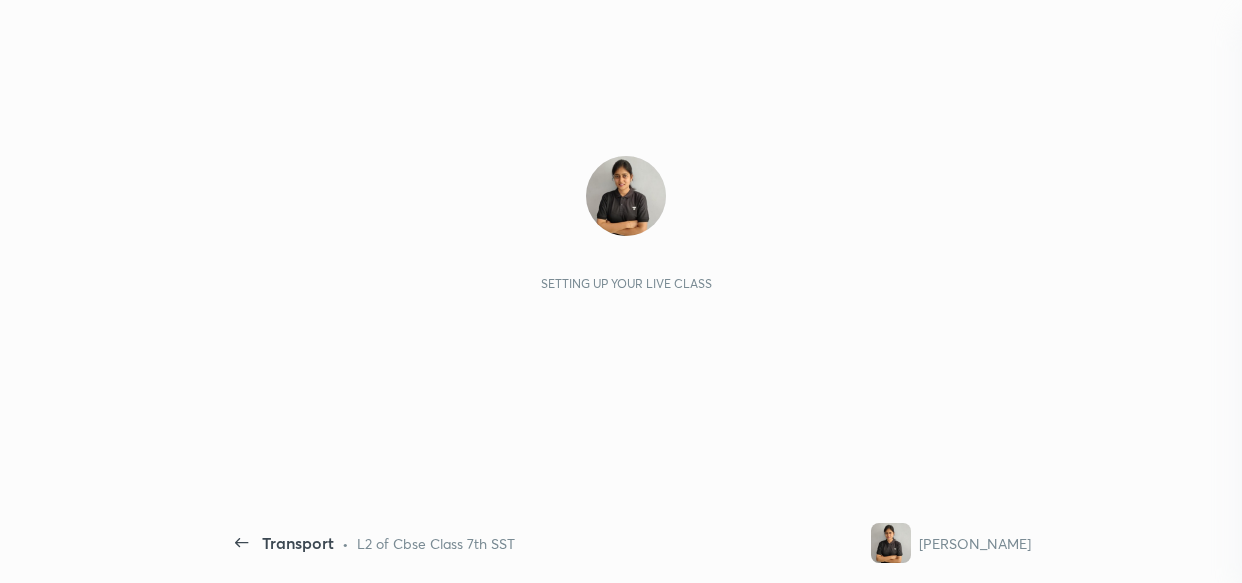 scroll, scrollTop: 0, scrollLeft: 0, axis: both 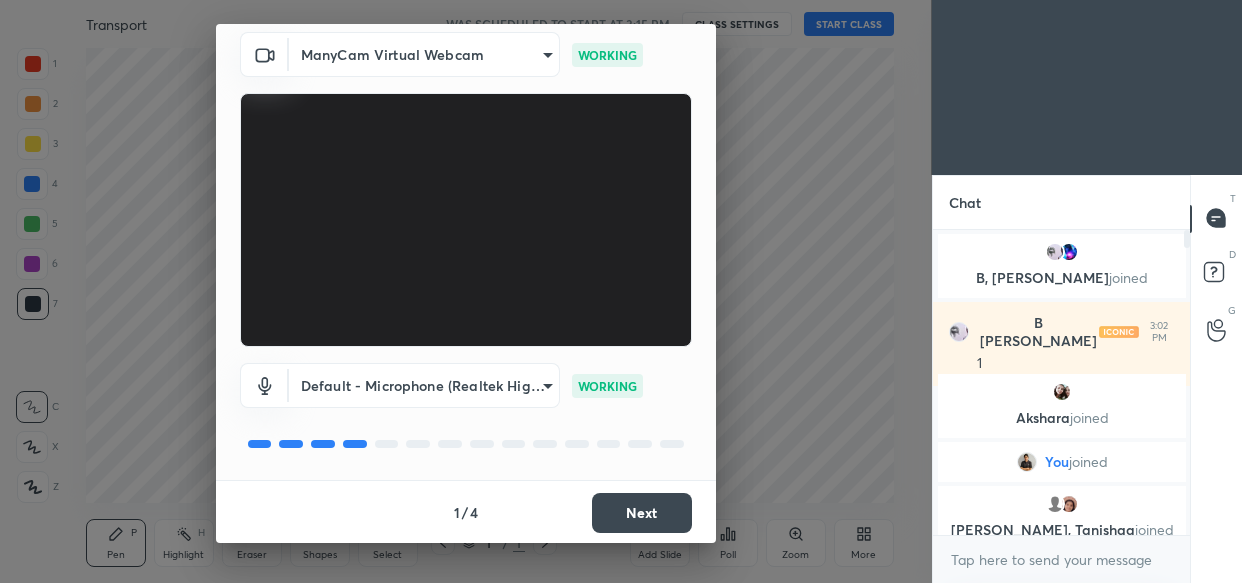 click on "Next" at bounding box center [642, 513] 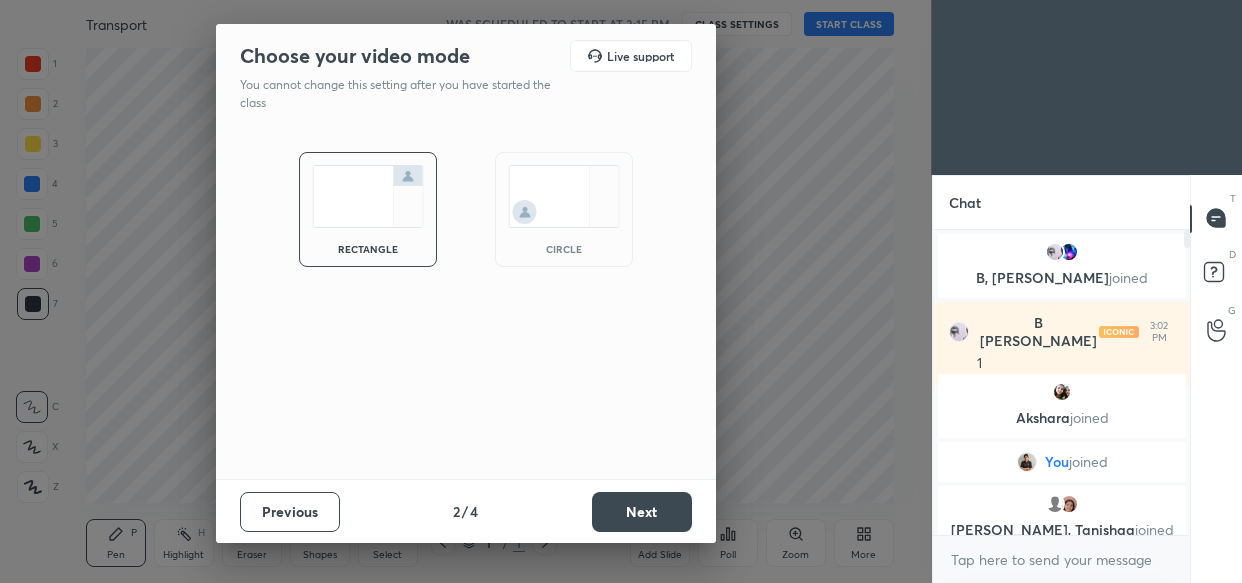 click on "Next" at bounding box center [642, 512] 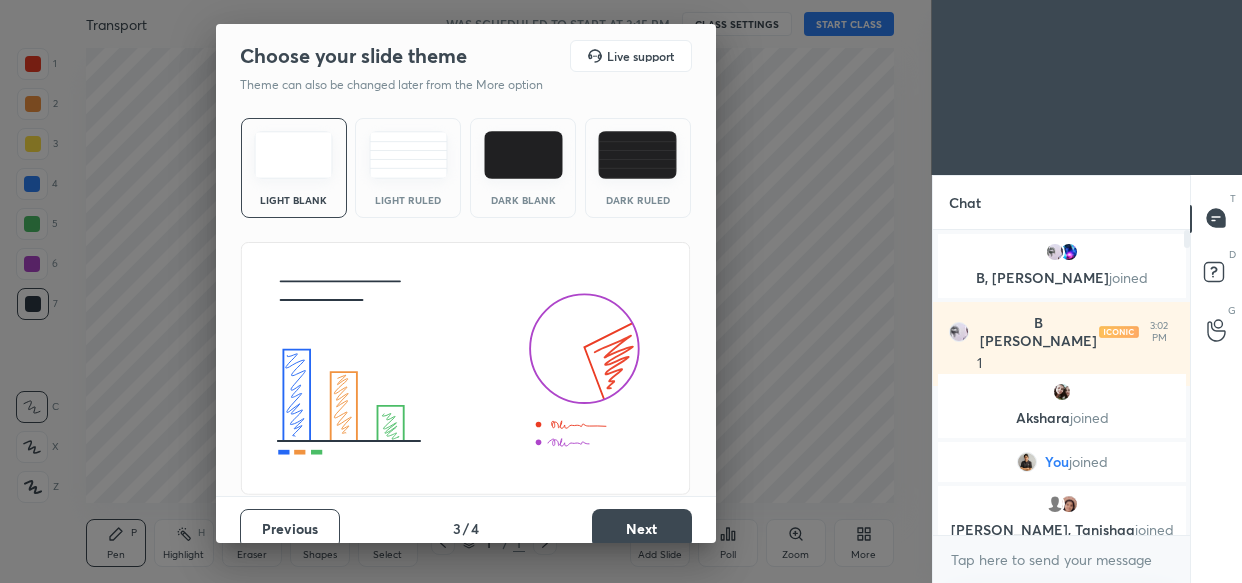 click on "Next" at bounding box center [642, 529] 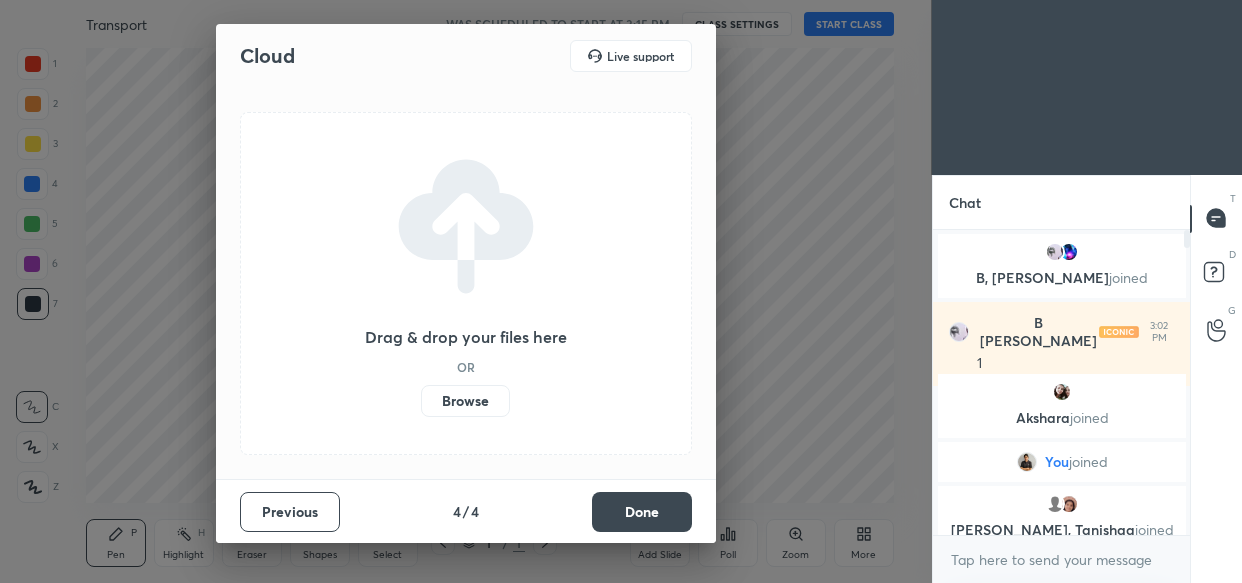 click on "Done" at bounding box center [642, 512] 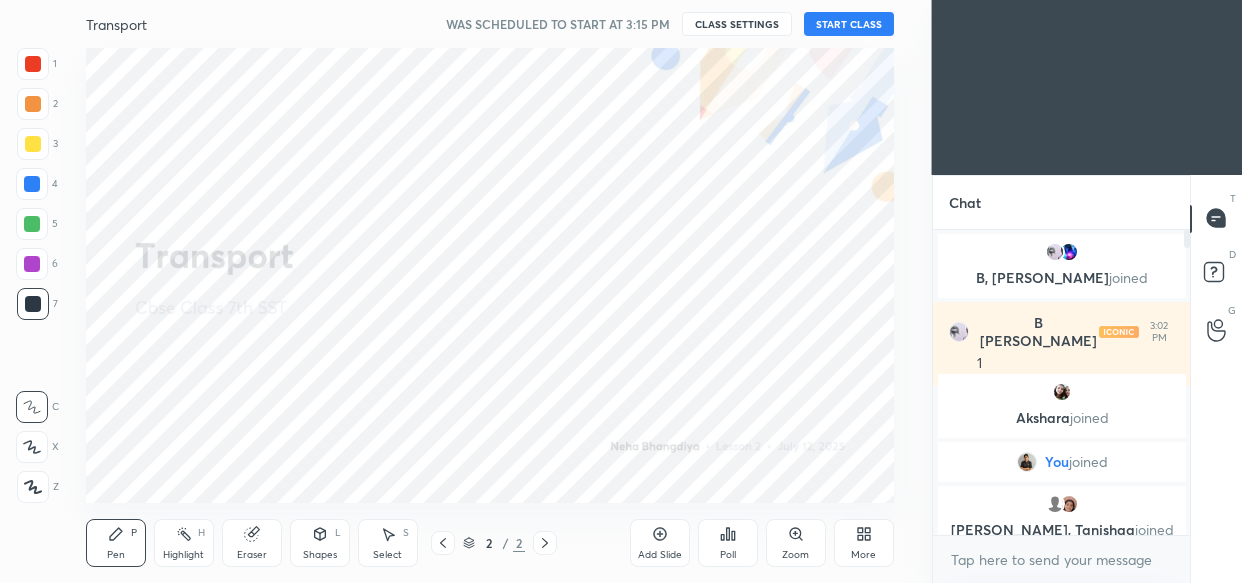click on "START CLASS" at bounding box center (849, 24) 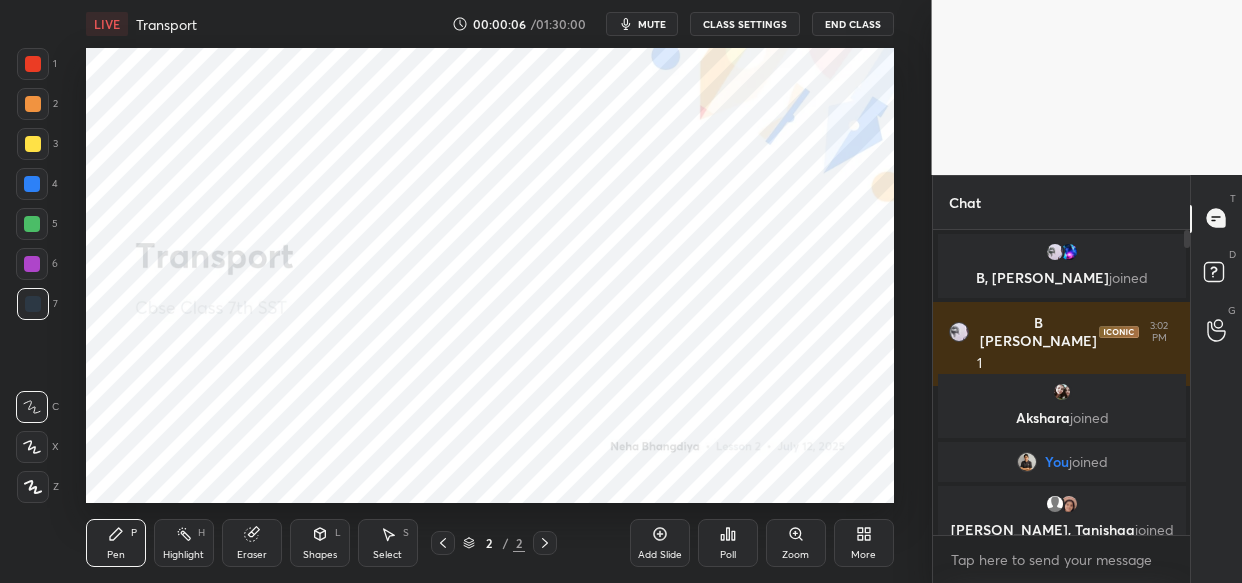 click on "mute" at bounding box center (652, 24) 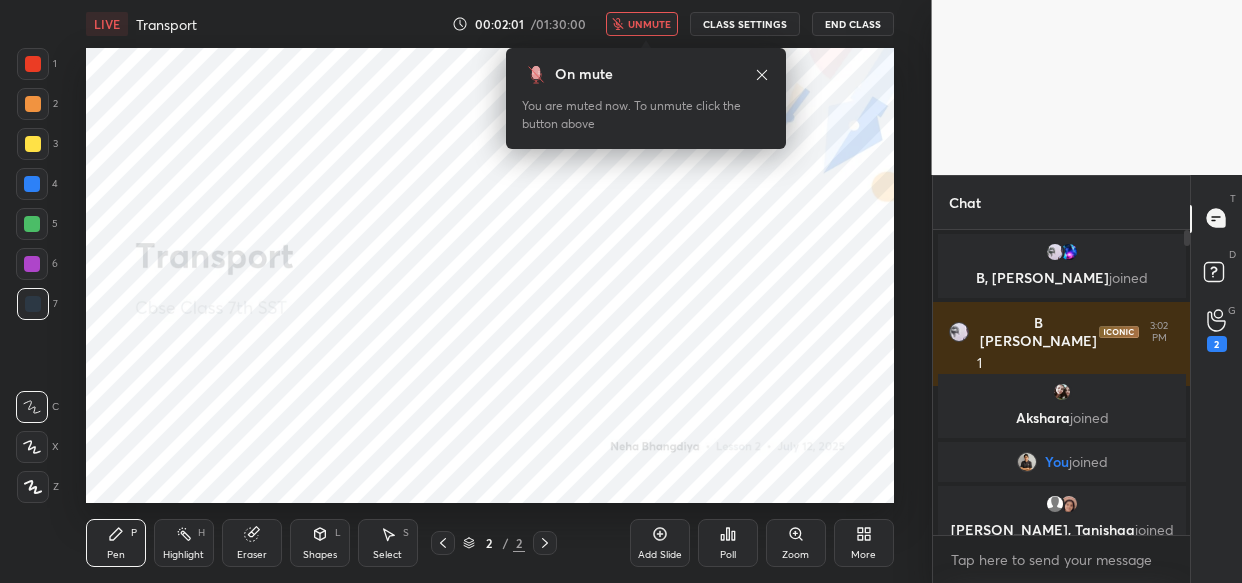 click on "unmute" at bounding box center [649, 24] 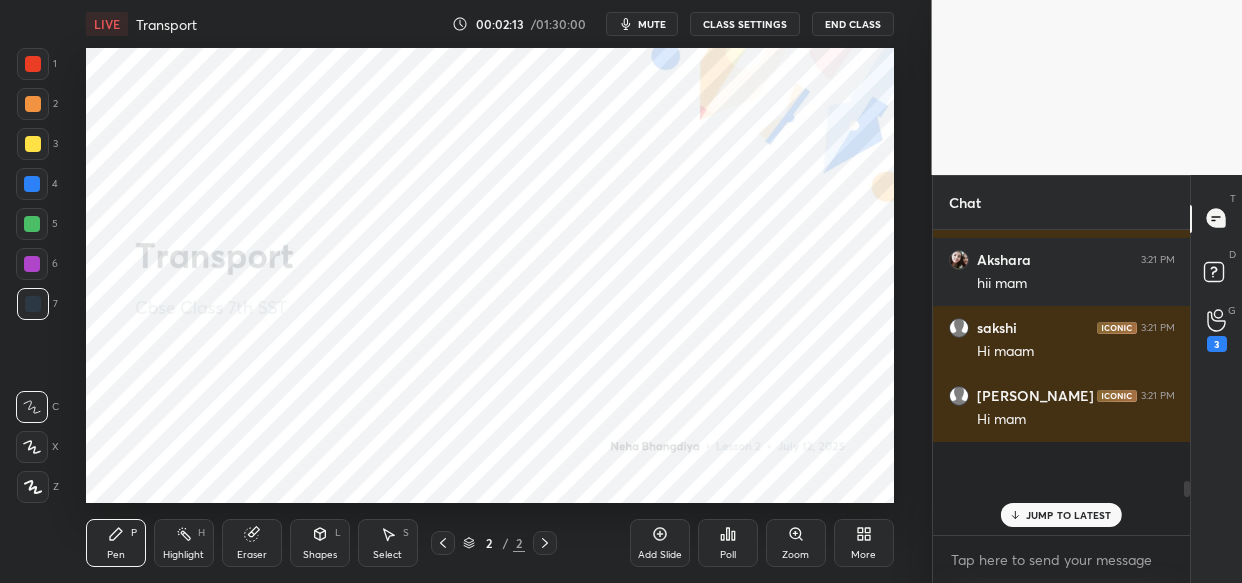 drag, startPoint x: 1185, startPoint y: 237, endPoint x: 1190, endPoint y: 354, distance: 117.10679 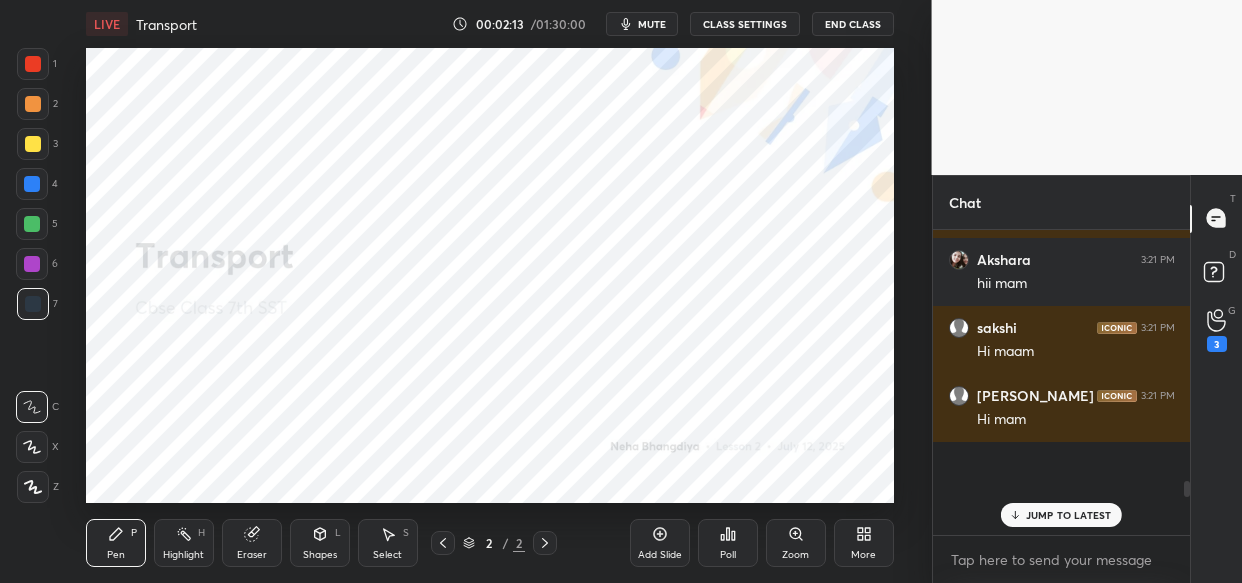 click on "Chat [PERSON_NAME] 3:19 PM Hmm i am fine and you [PERSON_NAME] 3:19 PM Hi [PERSON_NAME] [PERSON_NAME] 3:19 PM [PERSON_NAME] where you from [PERSON_NAME] 3:19 PM What wrong [PERSON_NAME] 3:19 PM i am also f9 spelling wrong [PERSON_NAME] 3:20 PM mam pls start Lucy 3:20 PM I am from [GEOGRAPHIC_DATA] in earth in [DEMOGRAPHIC_DATA] okk [PERSON_NAME] 3:20 PM Hi bro Oh [PERSON_NAME] 3:20 PM She is name is [PERSON_NAME] not samdruuhi [PERSON_NAME] 3:20 PM 😤😤 samruddhi 3:20 PM yes [PERSON_NAME] [PERSON_NAME] 3:20 PM What [PERSON_NAME] [PERSON_NAME] 3:21 PM Hii mam [PERSON_NAME] 3:21 PM hii mam [PERSON_NAME] 3:21 PM Hi maam [PERSON_NAME] 3:21 PM Hi mam JUMP TO LATEST Enable hand raising Enable raise hand to speak to learners. Once enabled, chat will be turned off temporarily. Enable x   Doubts asked by learners will show up here NEW DOUBTS ASKED [PERSON_NAME]n't raise hand Looks like educator just invited you to speak. Please wait before you can raise your hand again. Got it T Messages (T) D Doubts (D) G Raise Hand (G) 3" at bounding box center (1087, 379) 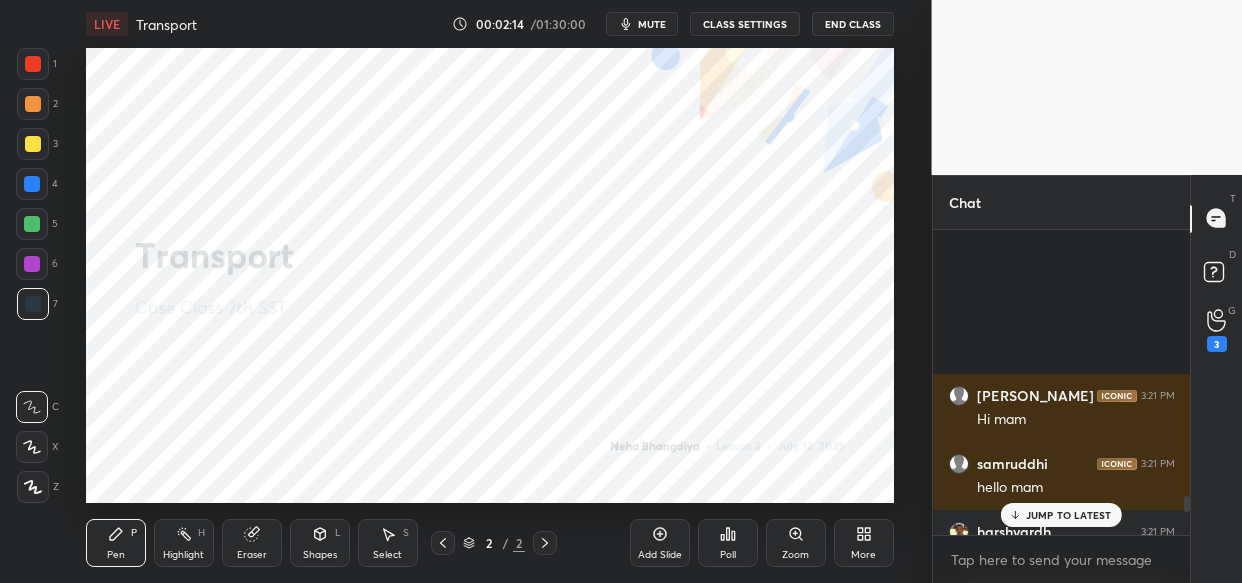 scroll, scrollTop: 9160, scrollLeft: 0, axis: vertical 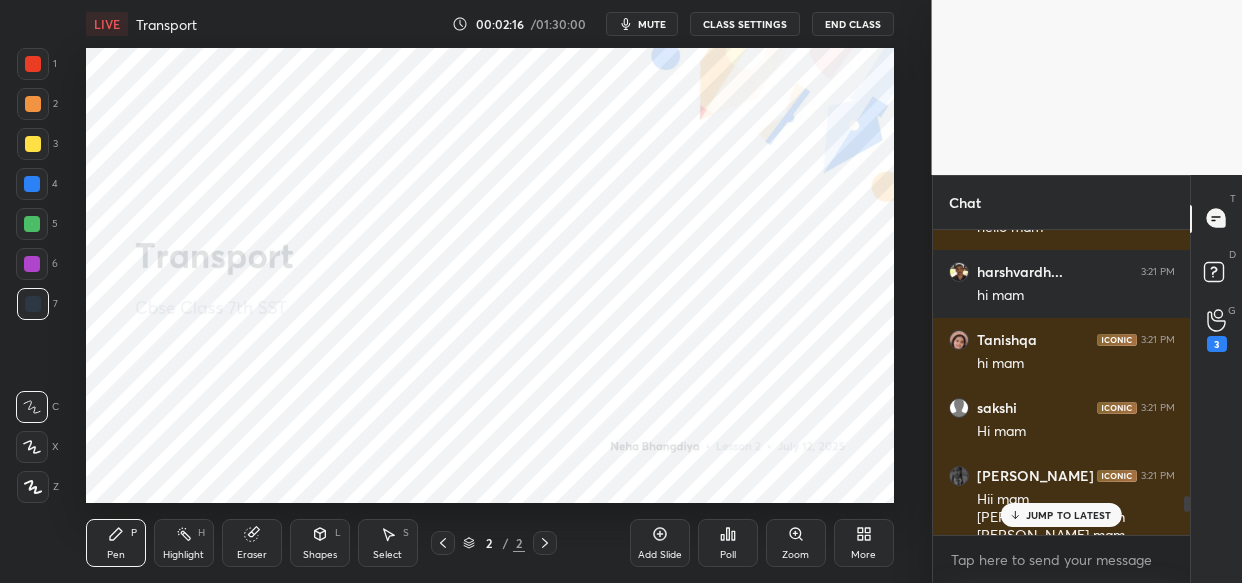 click on "JUMP TO LATEST" at bounding box center [1069, 515] 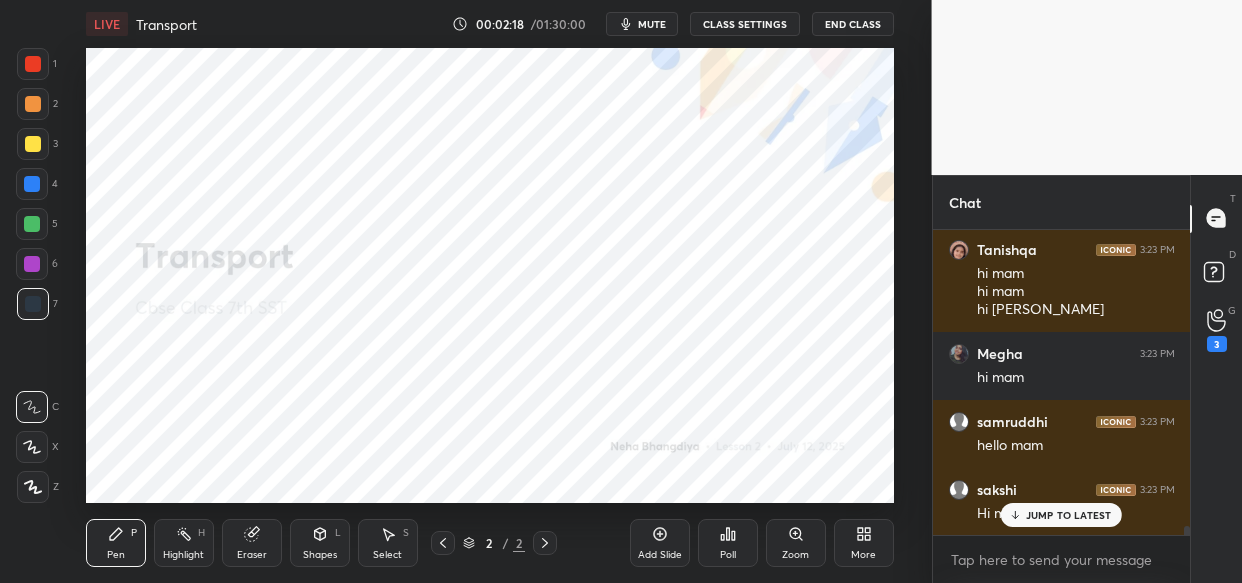 click on "JUMP TO LATEST" at bounding box center (1069, 515) 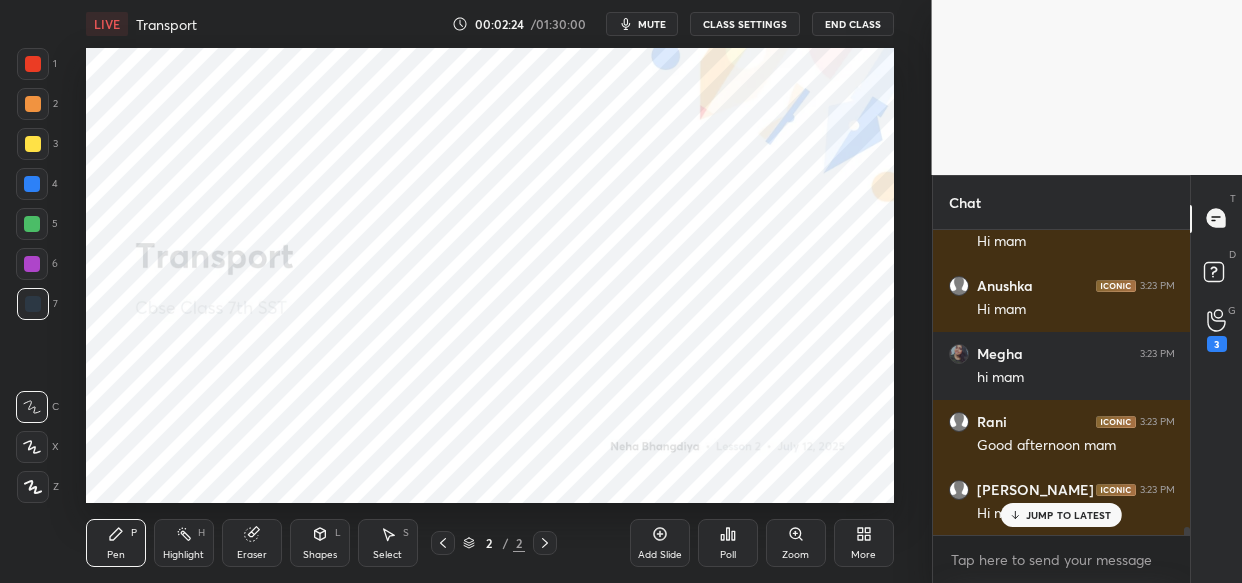 scroll, scrollTop: 10914, scrollLeft: 0, axis: vertical 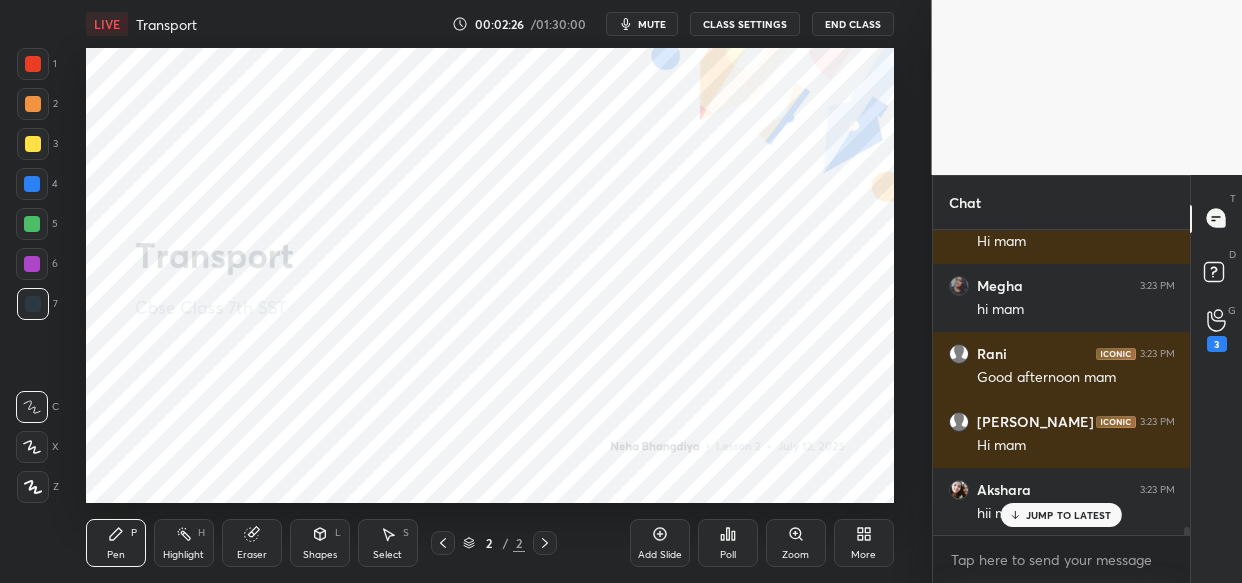 click on "Poll" at bounding box center [728, 543] 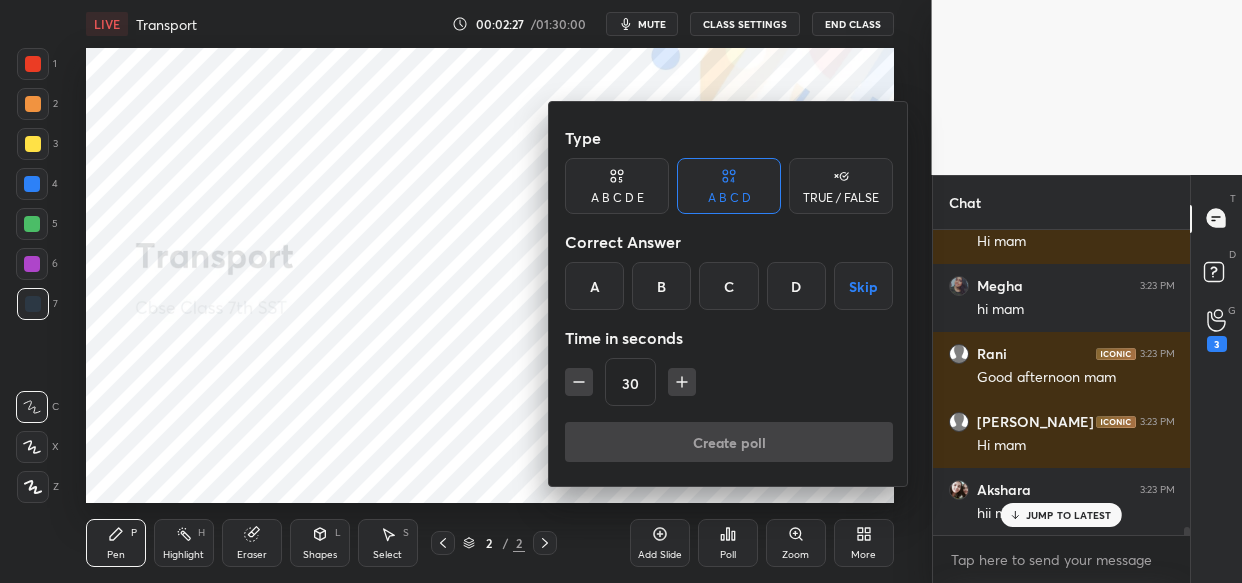 click 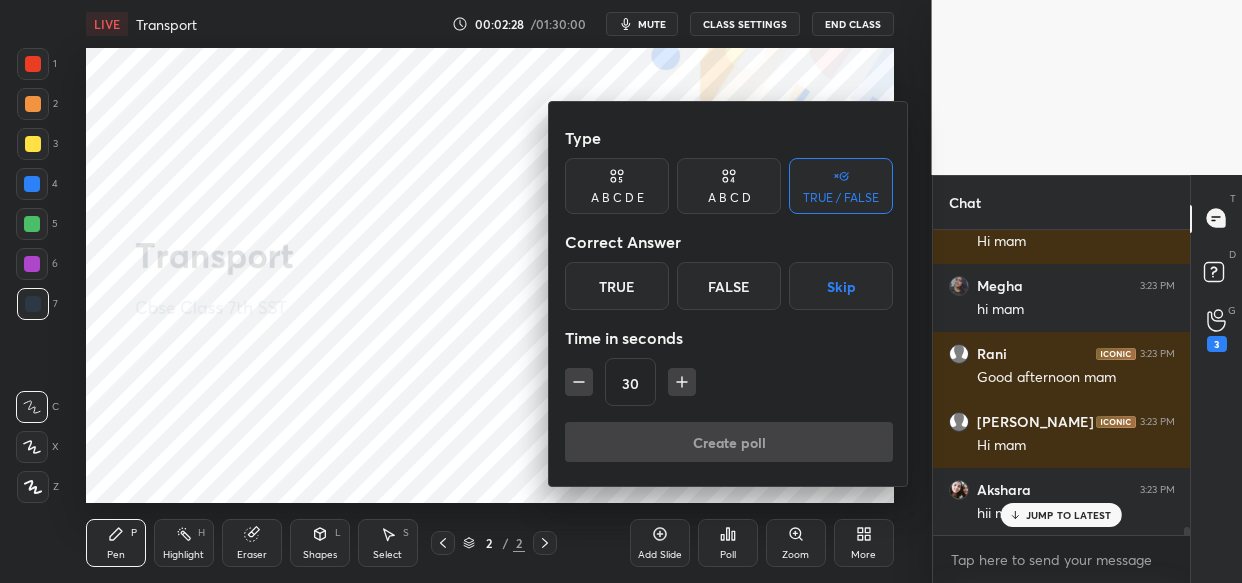 click on "True" at bounding box center (617, 286) 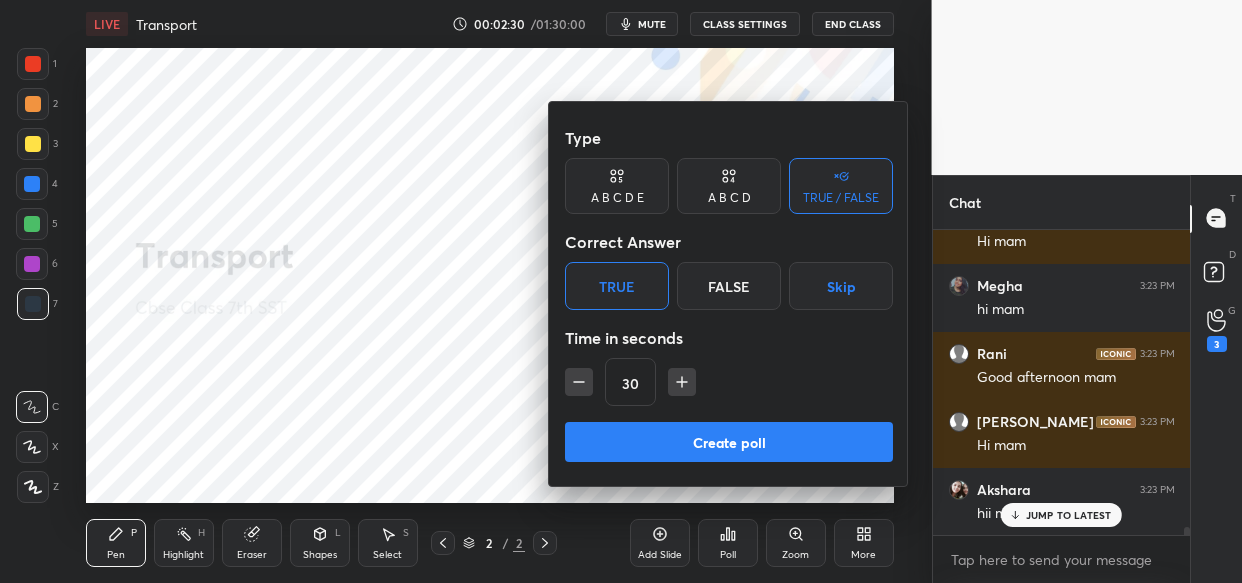 click on "Create poll" at bounding box center (729, 442) 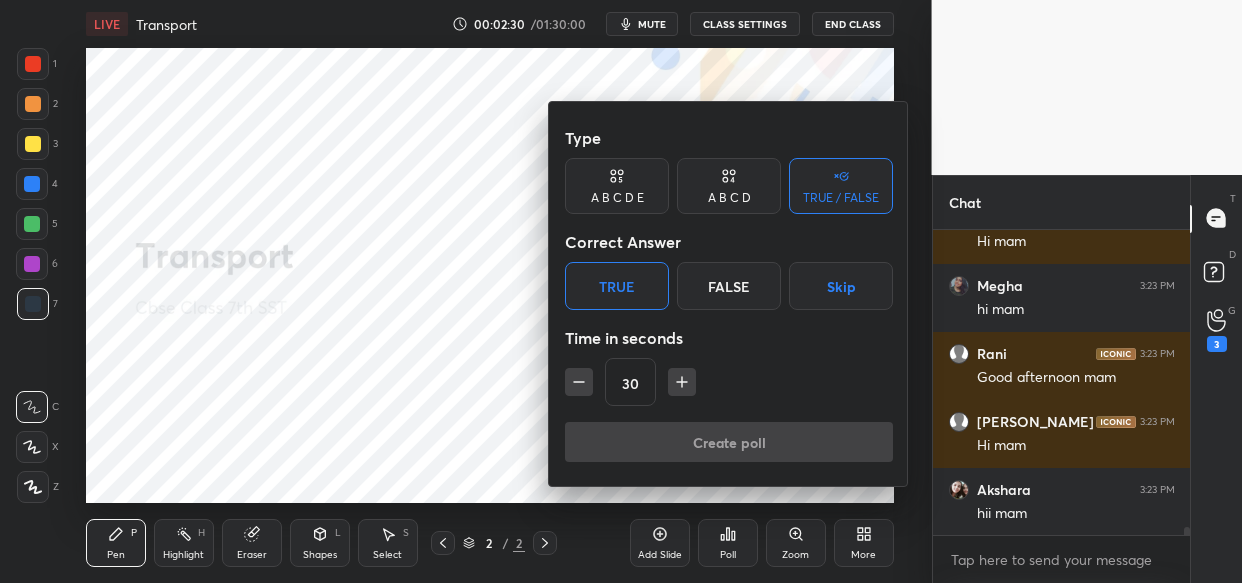 scroll, scrollTop: 10982, scrollLeft: 0, axis: vertical 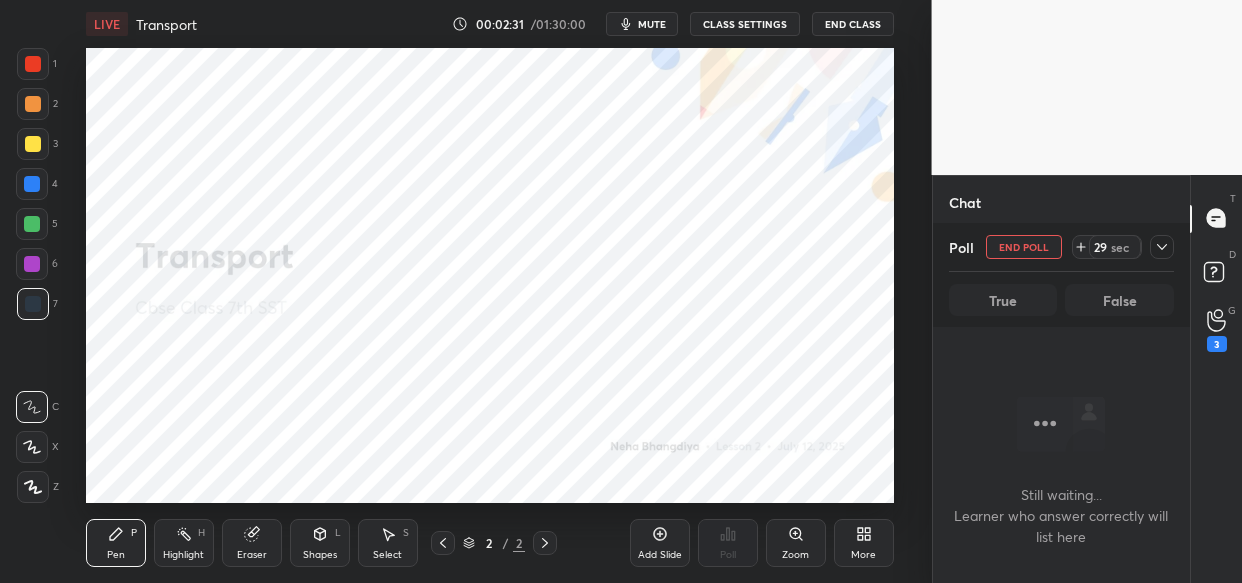 click on "mute" at bounding box center [652, 24] 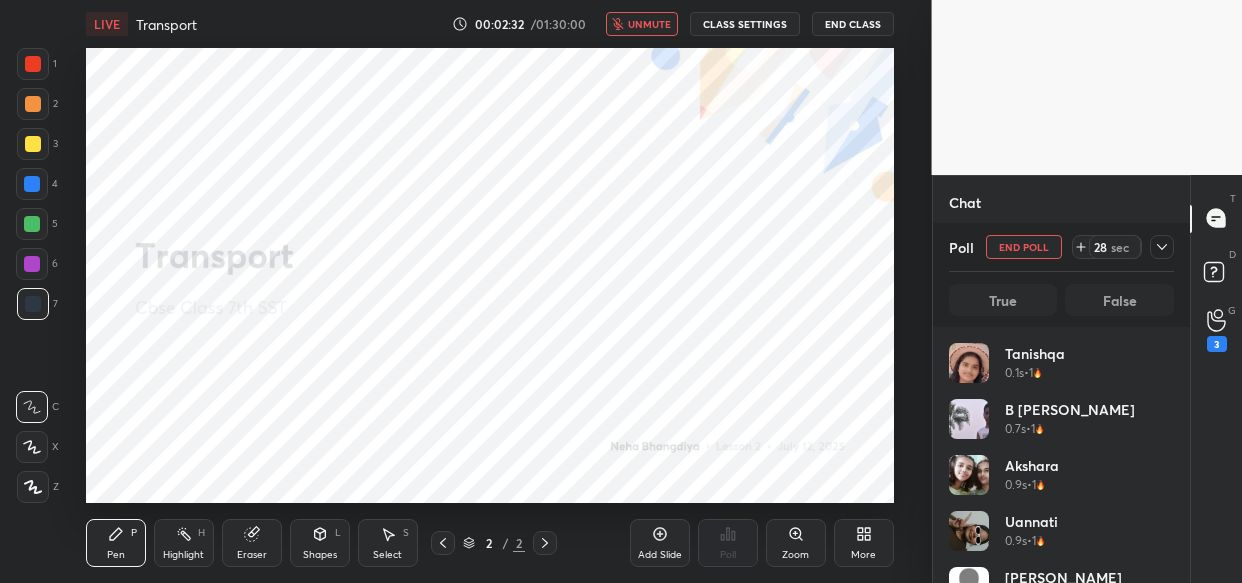 scroll, scrollTop: 6, scrollLeft: 7, axis: both 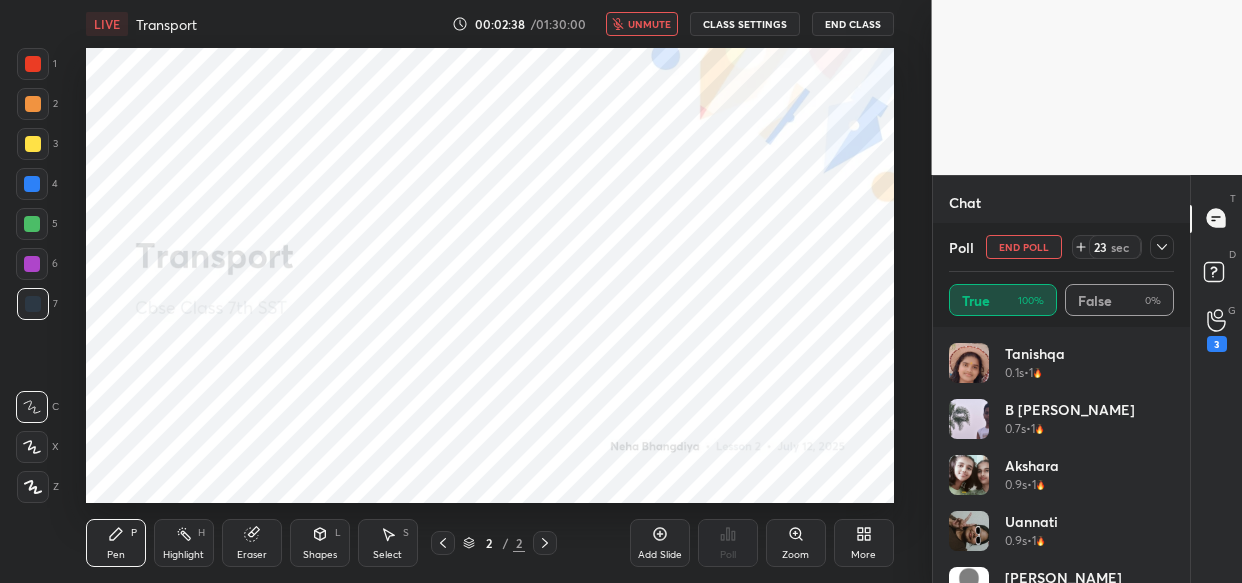 click on "More" at bounding box center (864, 543) 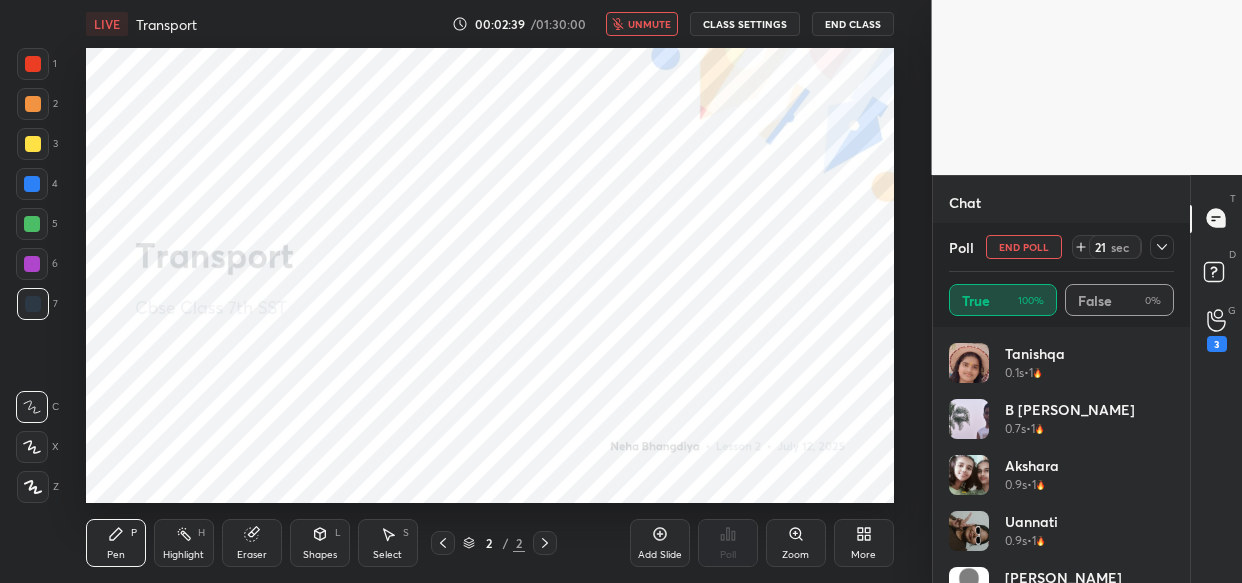 click on "More" at bounding box center [864, 543] 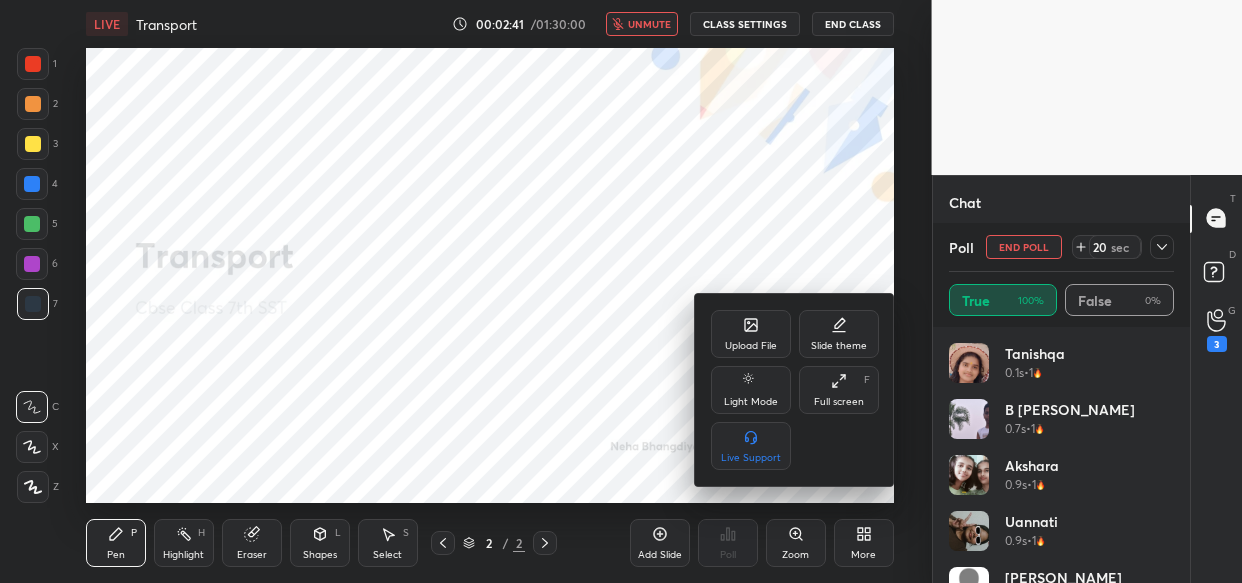 click 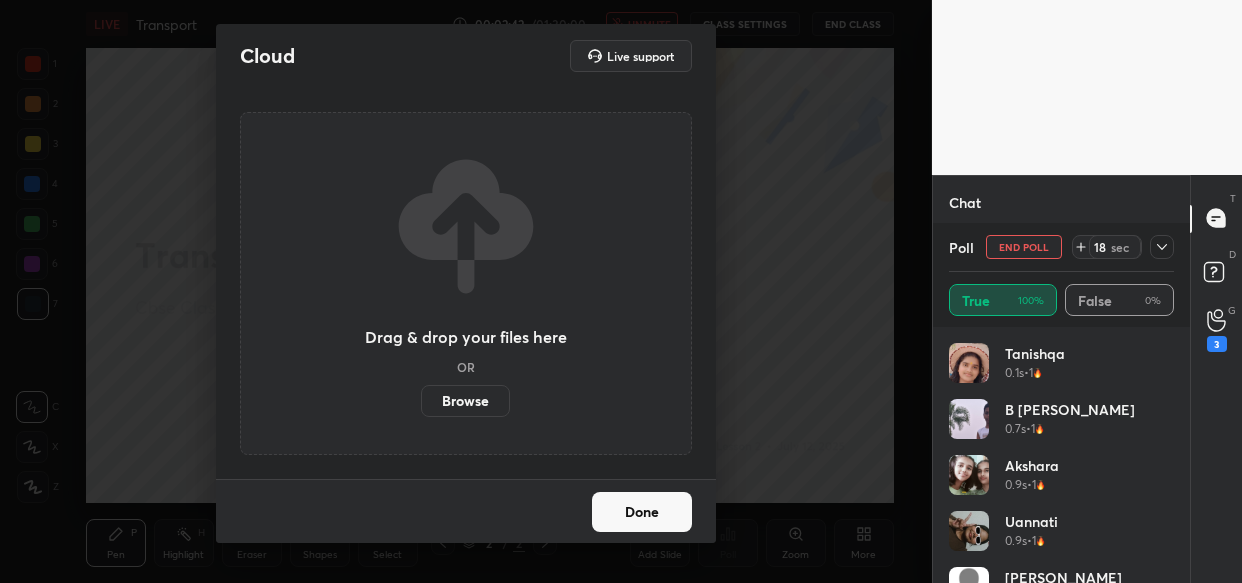 click on "Browse" at bounding box center (465, 401) 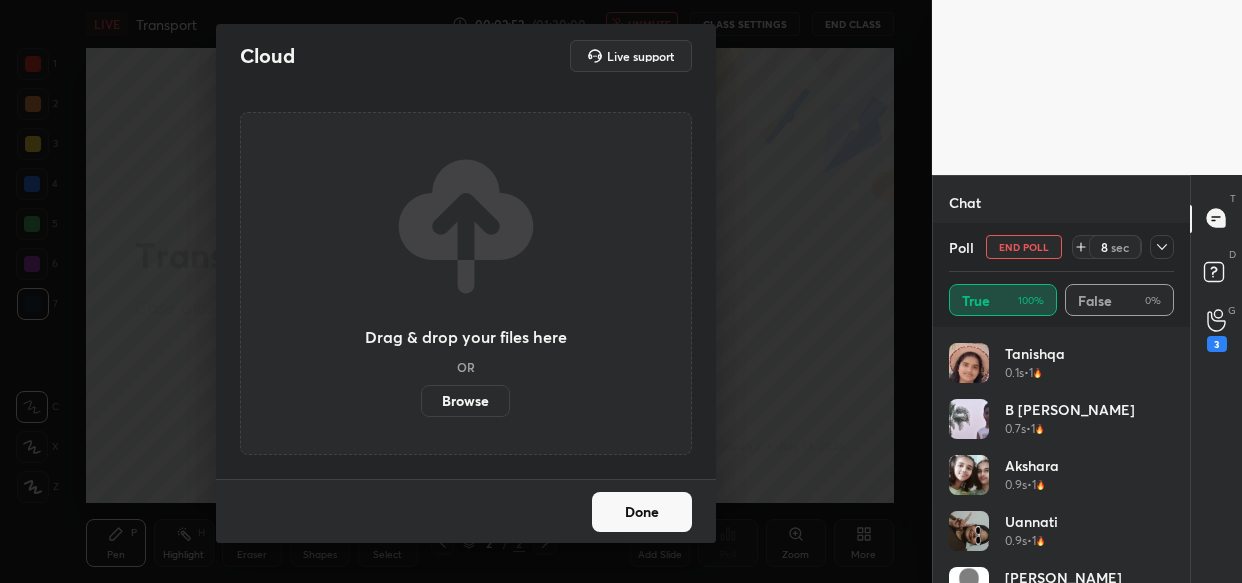 scroll, scrollTop: 11810, scrollLeft: 0, axis: vertical 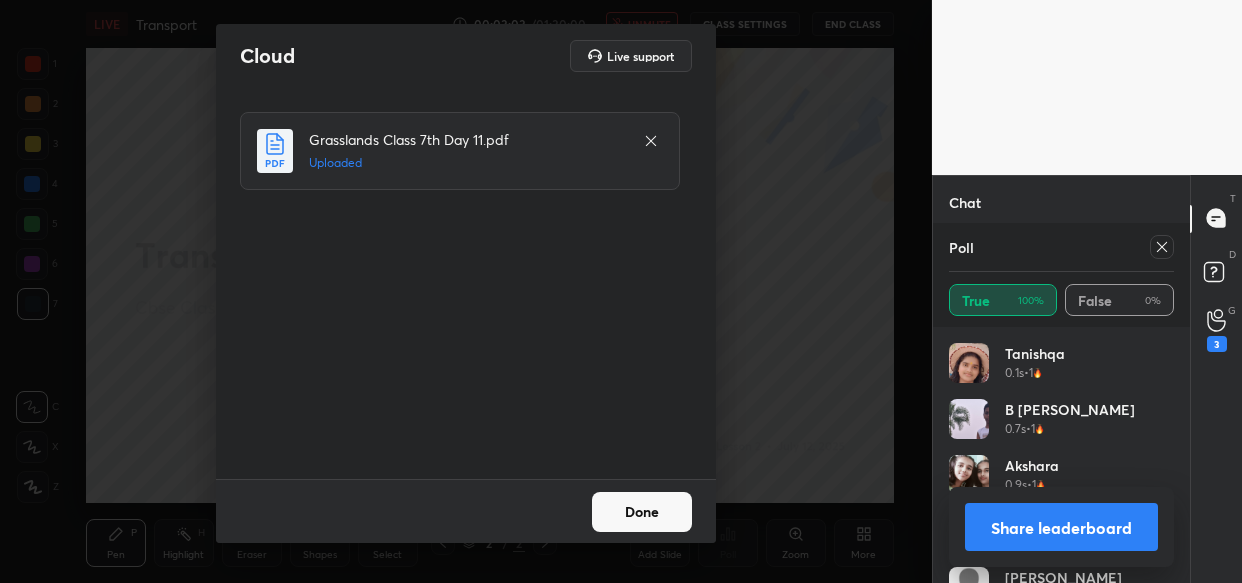 click on "Done" at bounding box center (642, 512) 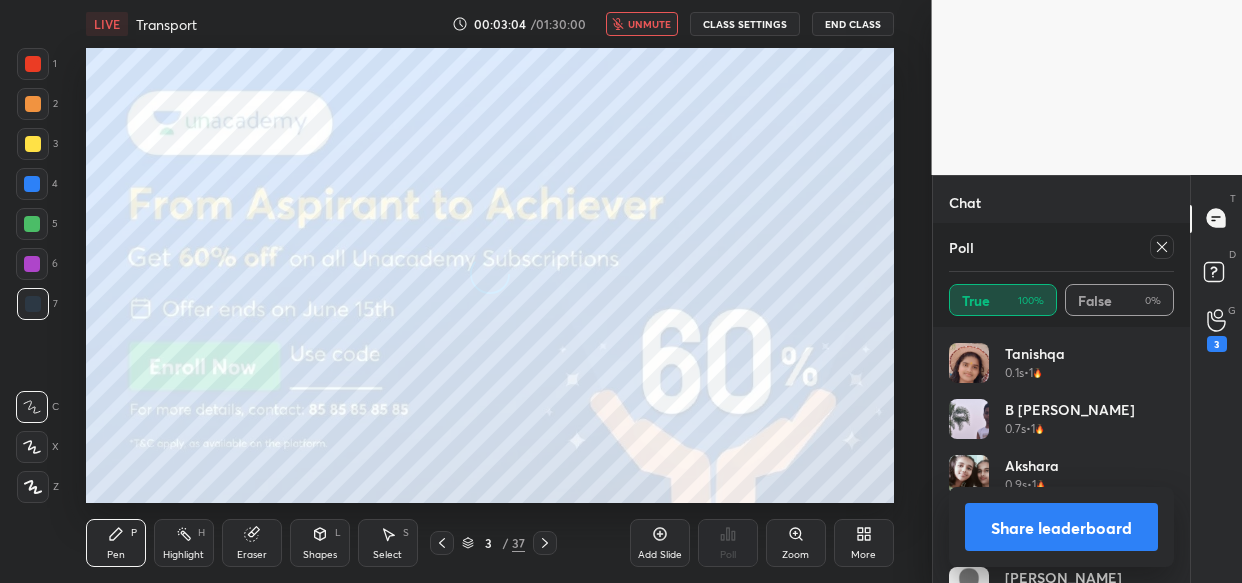 scroll 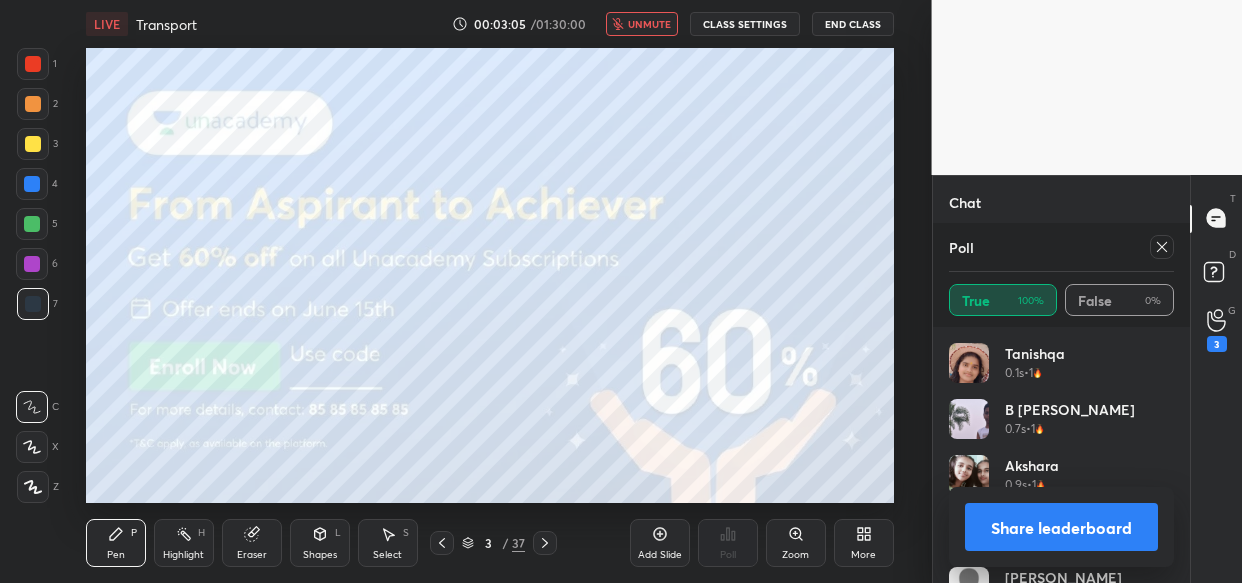 click on "unmute" at bounding box center (649, 24) 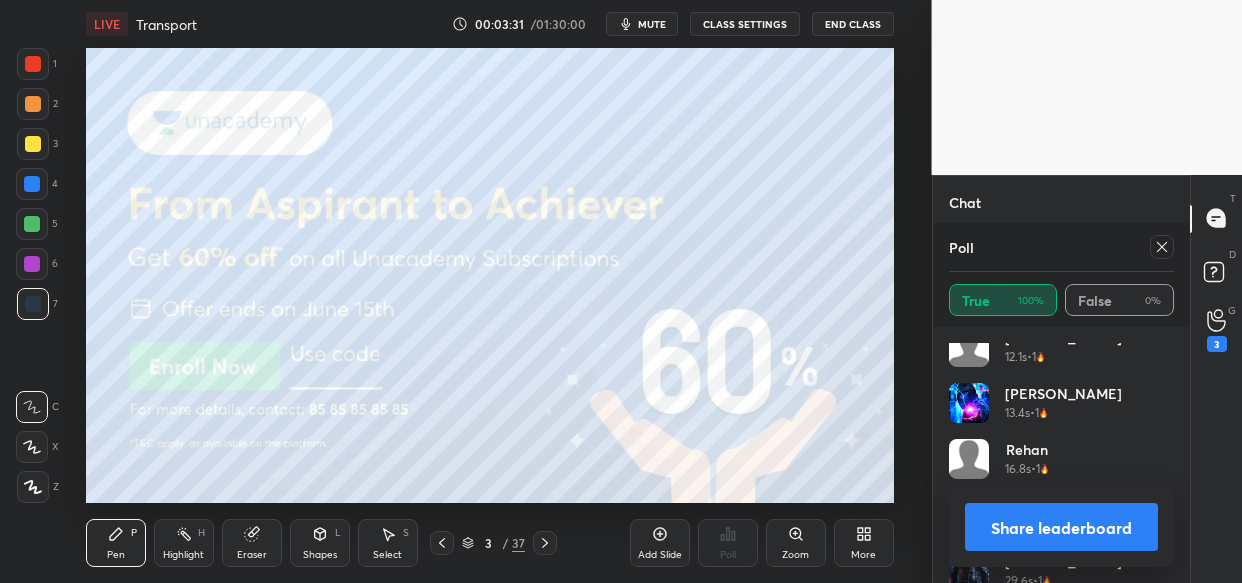 scroll, scrollTop: 991, scrollLeft: 0, axis: vertical 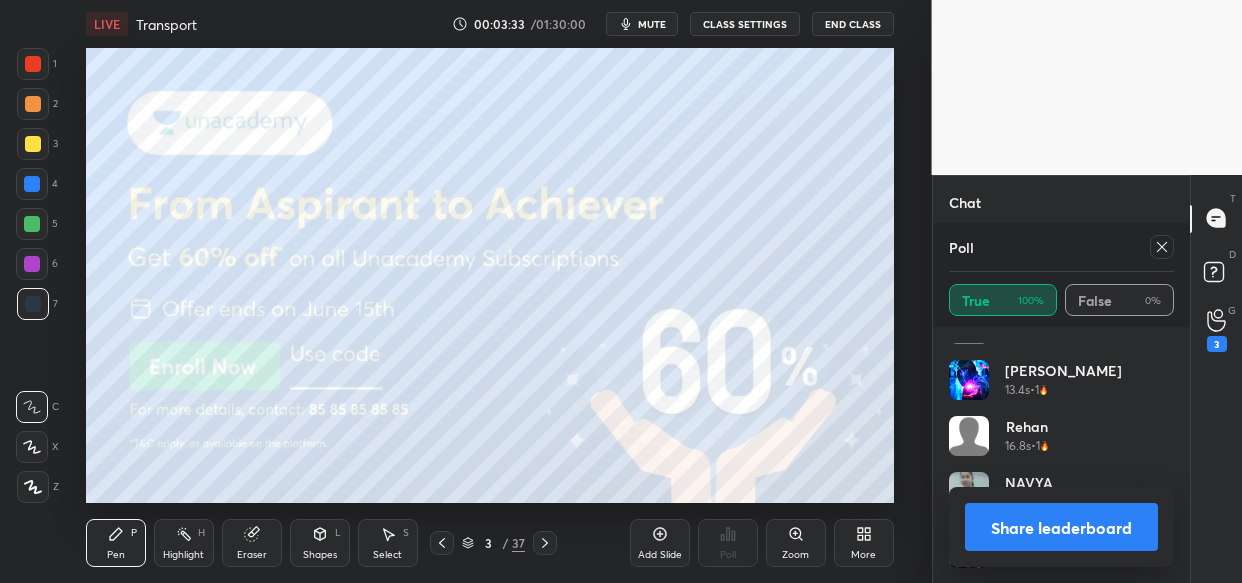 click 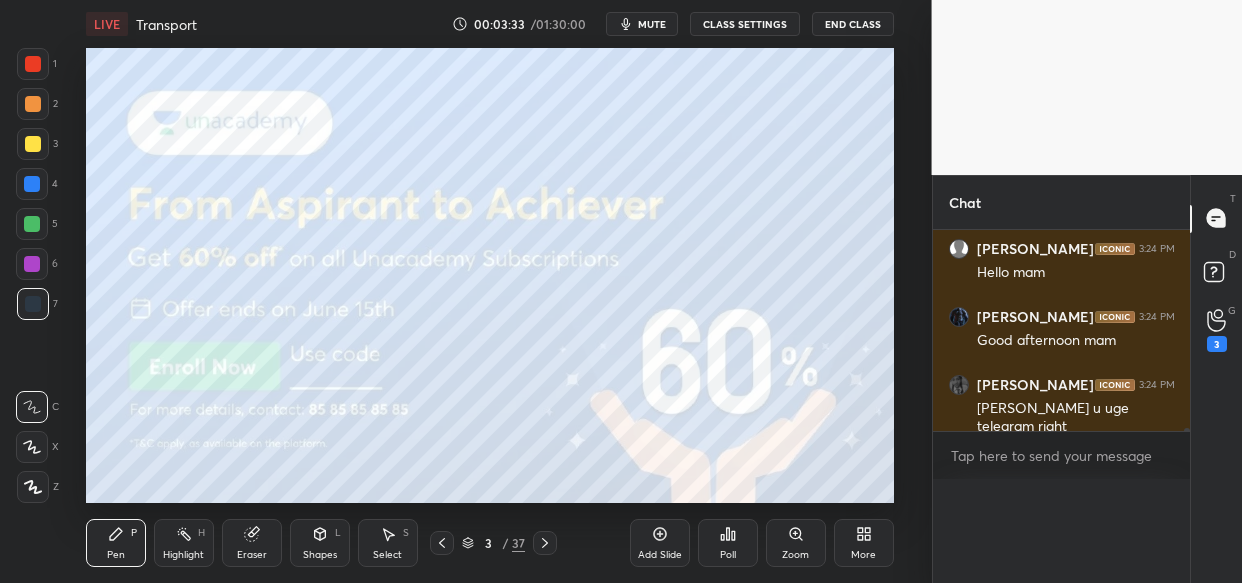 scroll, scrollTop: 0, scrollLeft: 0, axis: both 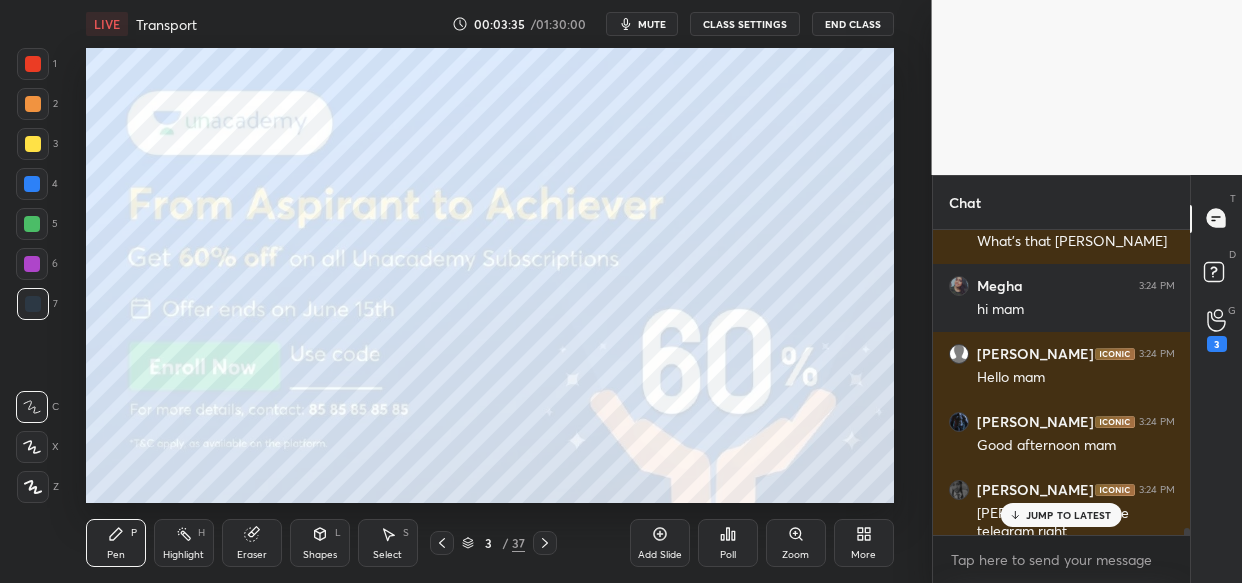 click on "JUMP TO LATEST" at bounding box center (1069, 515) 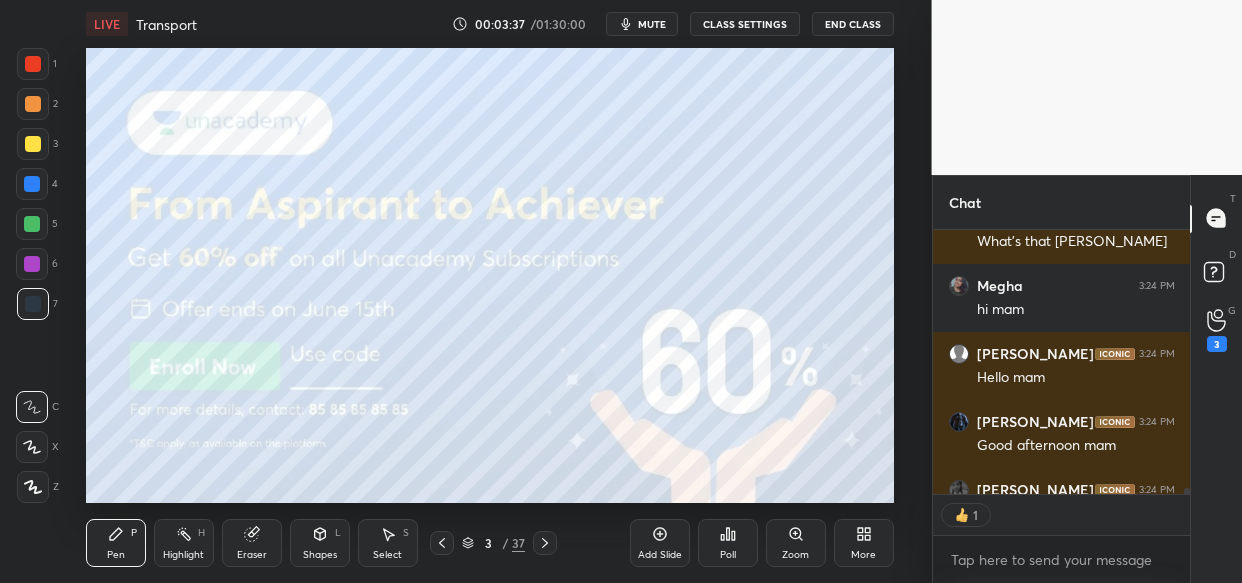 scroll, scrollTop: 258, scrollLeft: 252, axis: both 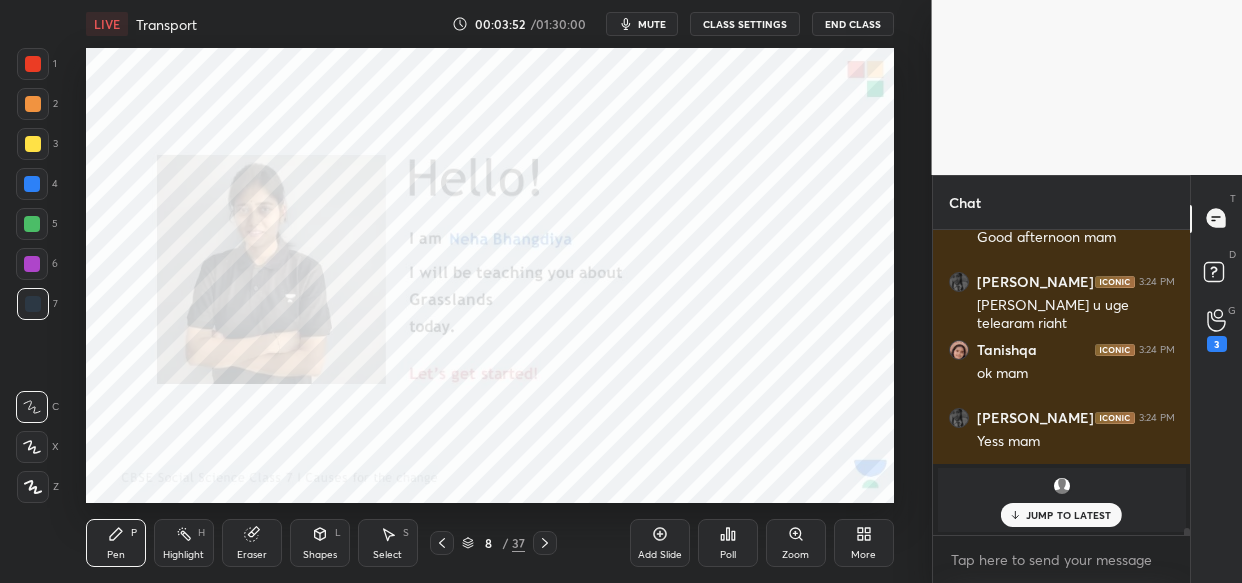 click 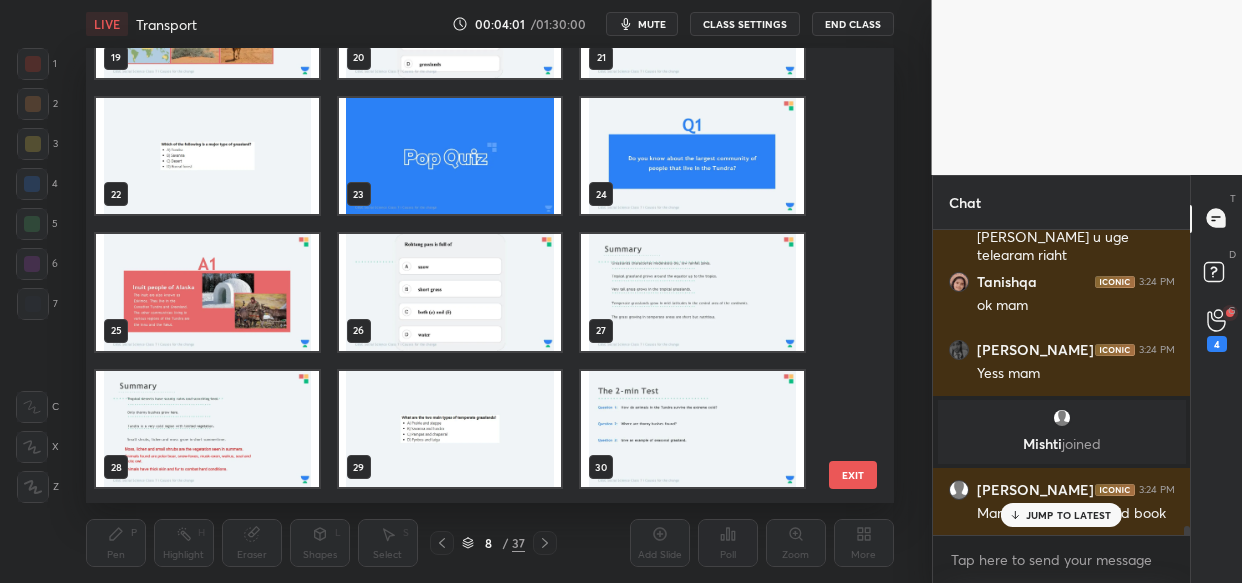 click on "mute" at bounding box center [652, 24] 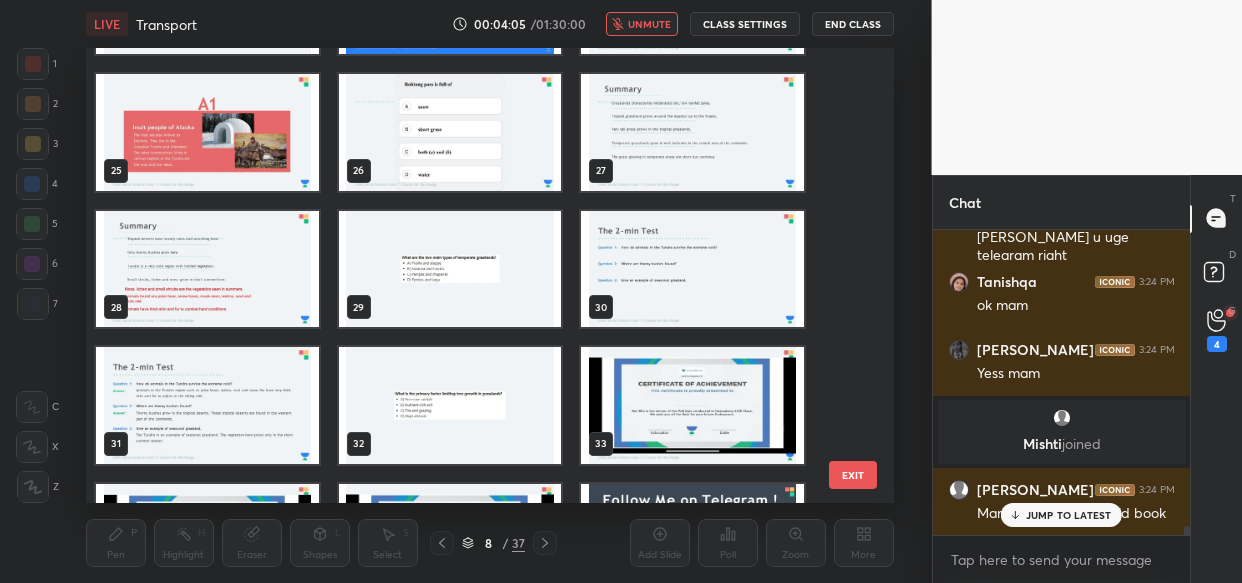 scroll, scrollTop: 1175, scrollLeft: 0, axis: vertical 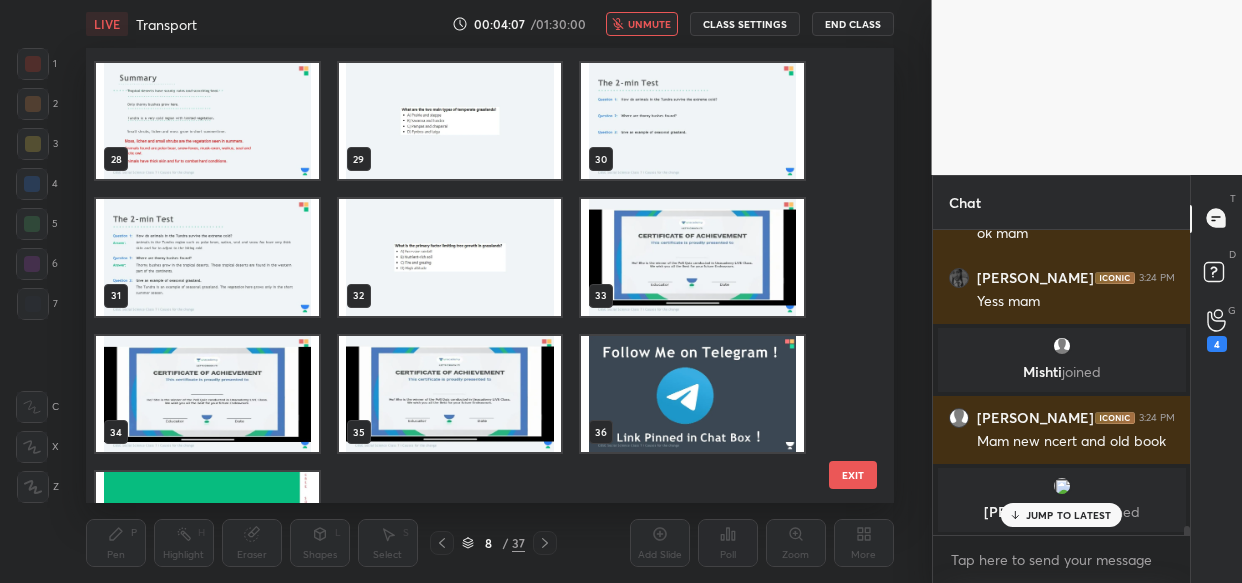 click 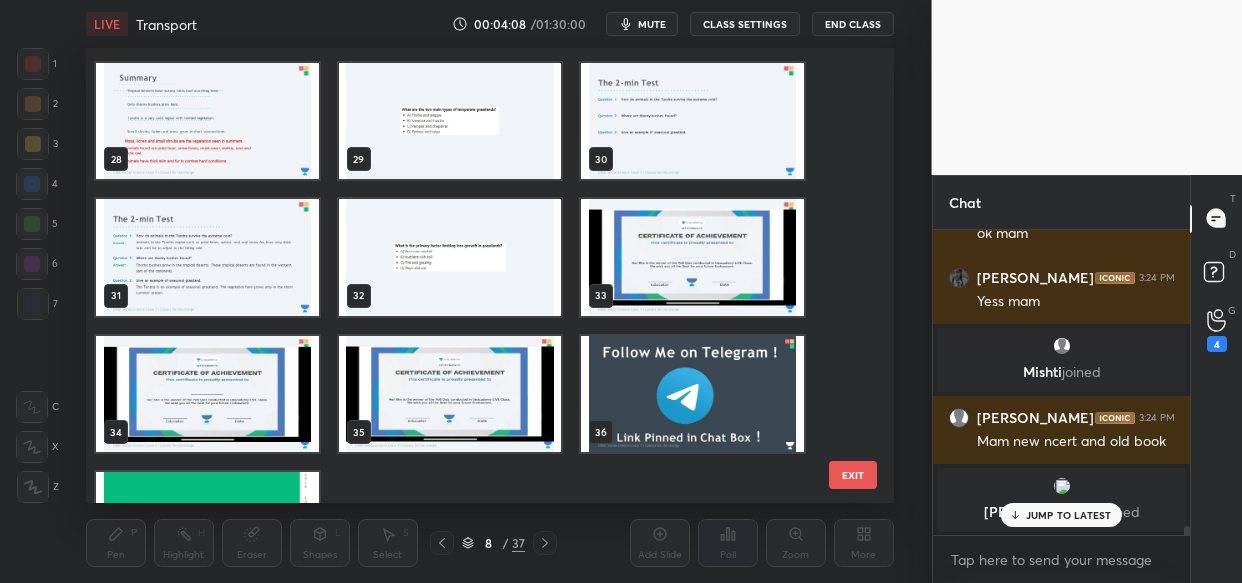click at bounding box center (449, 257) 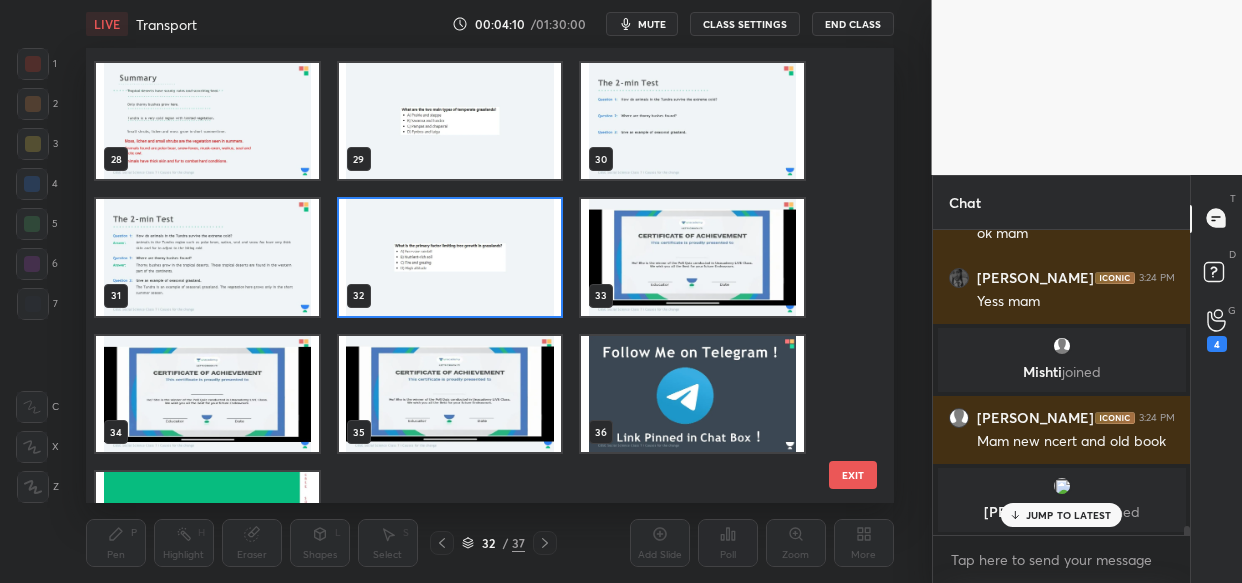 click at bounding box center (449, 257) 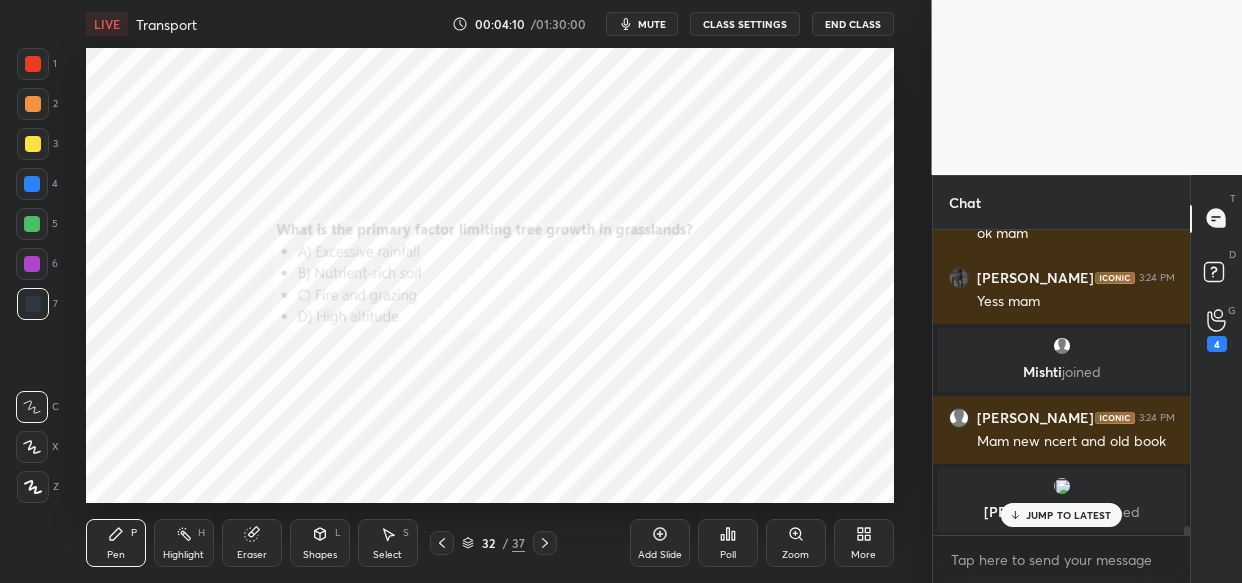 click at bounding box center (449, 257) 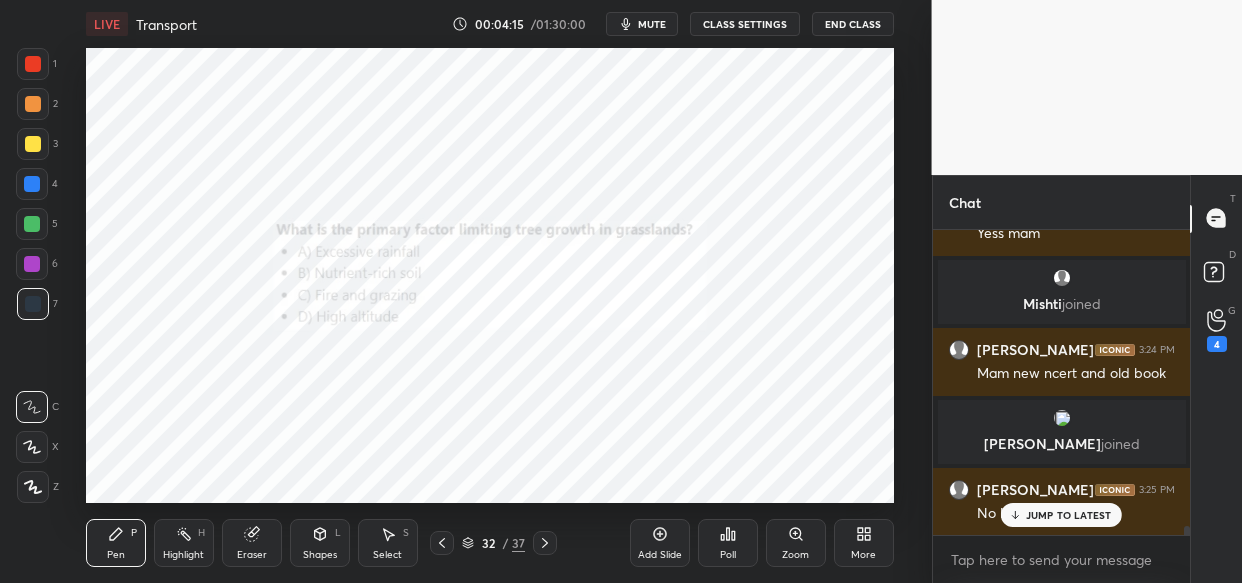 scroll, scrollTop: 10548, scrollLeft: 0, axis: vertical 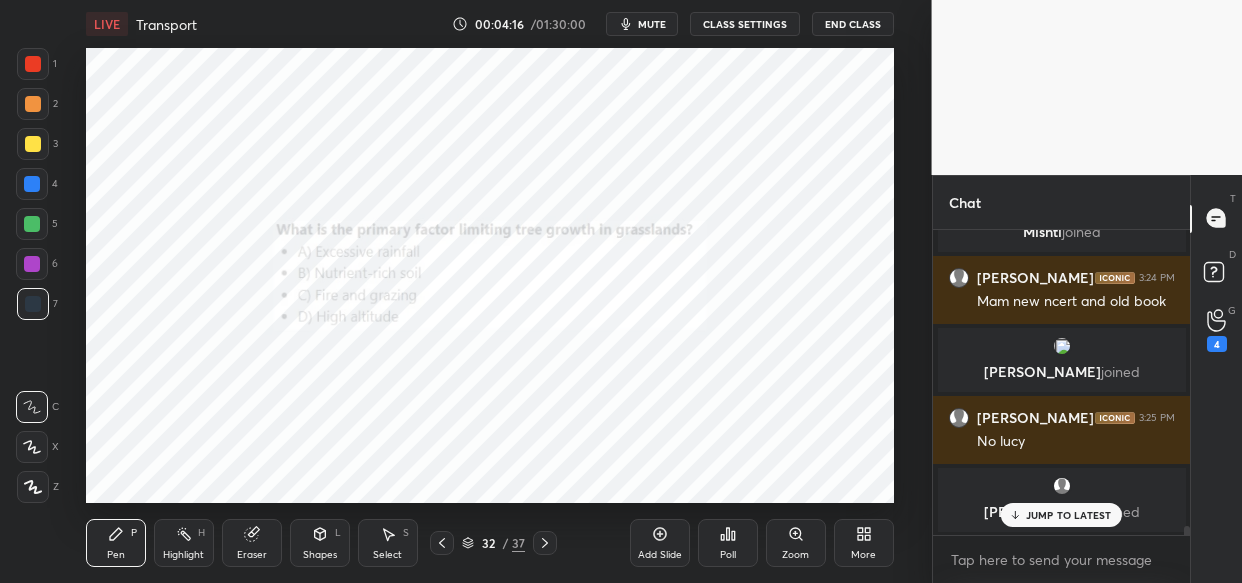 click on "More" at bounding box center (864, 543) 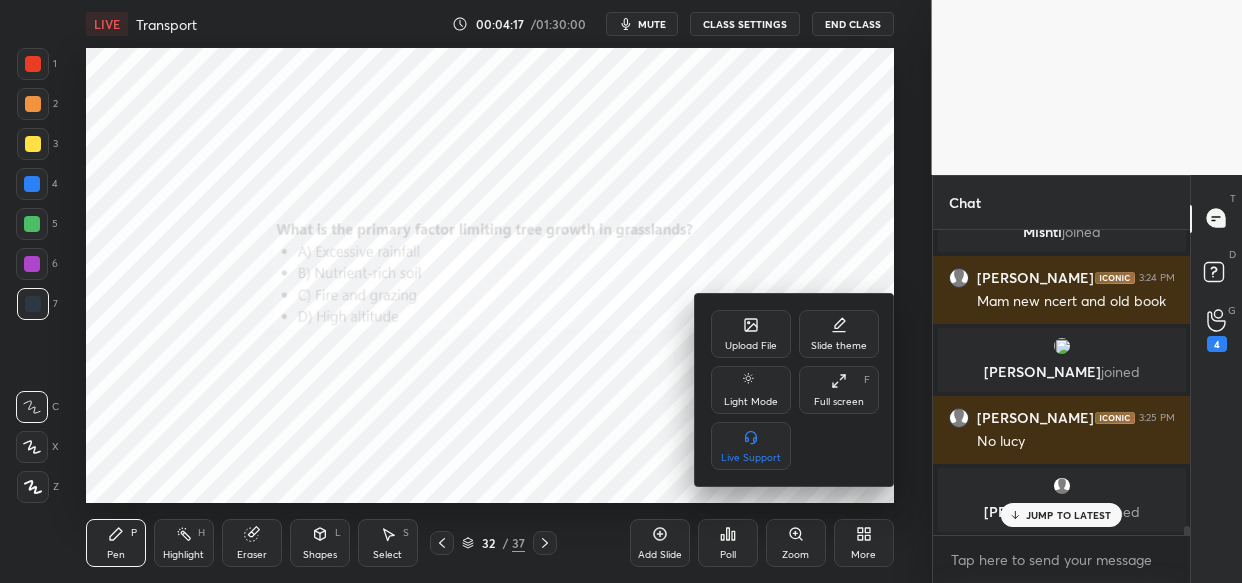 scroll, scrollTop: 10616, scrollLeft: 0, axis: vertical 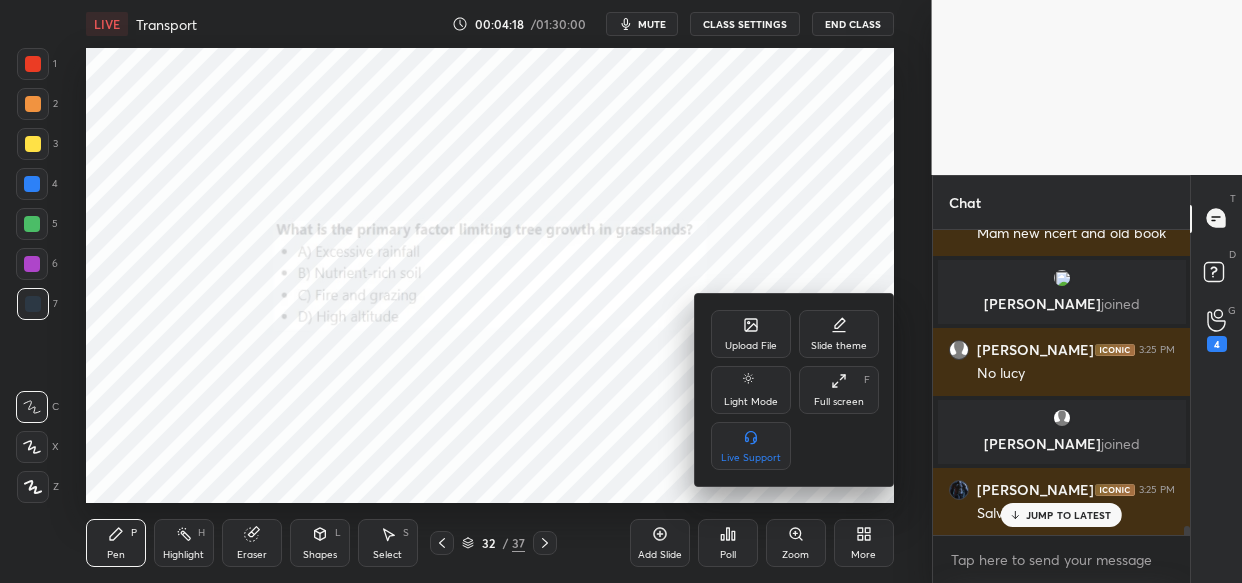 click on "Upload File" at bounding box center (751, 334) 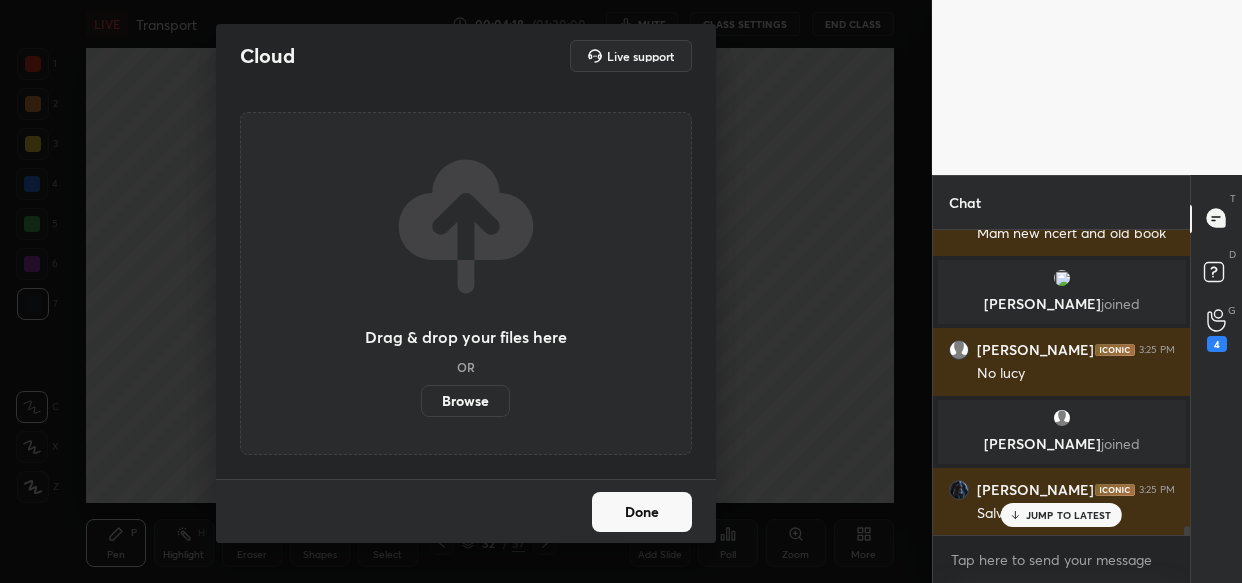 click on "Cloud Live support Drag & drop your files here OR Browse Done" at bounding box center [466, 291] 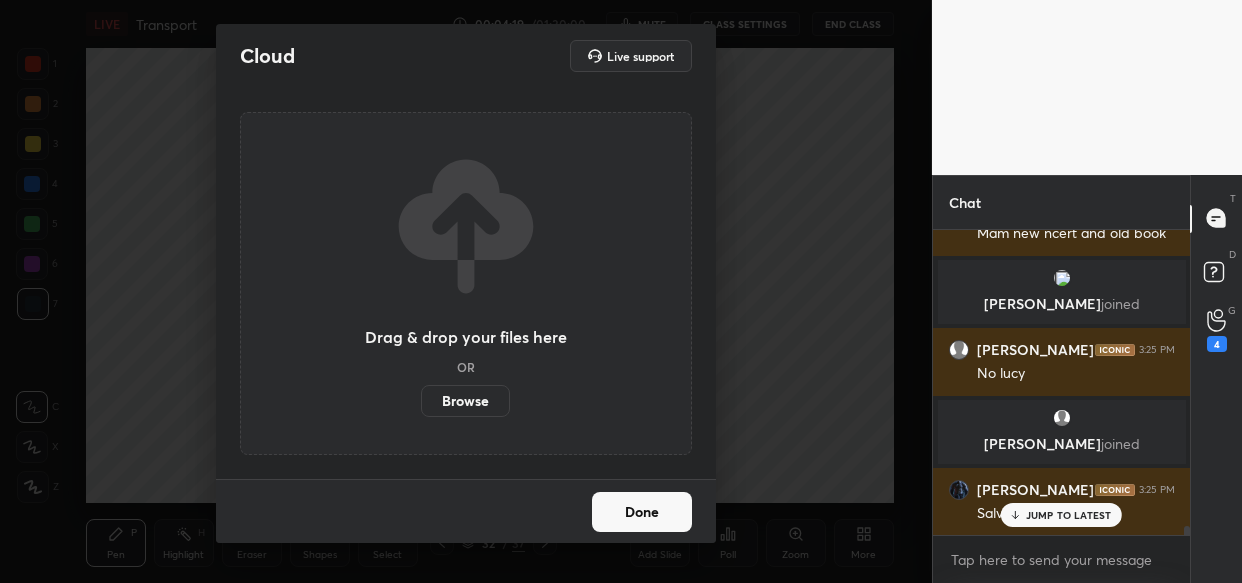 click on "Browse" at bounding box center [465, 401] 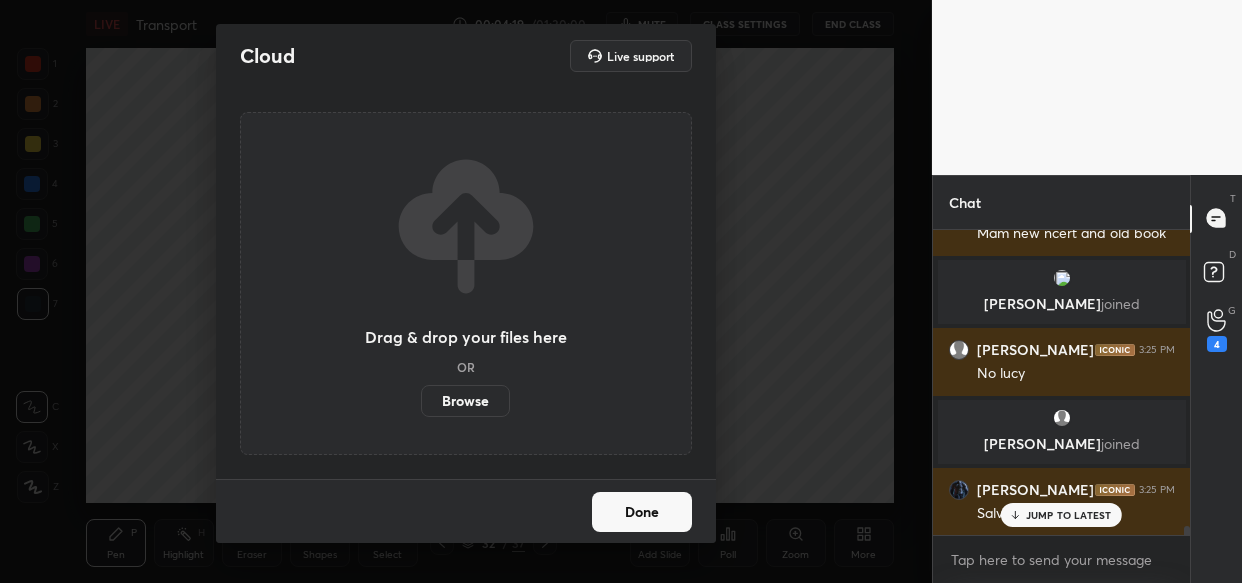 click on "Browse" at bounding box center [421, 401] 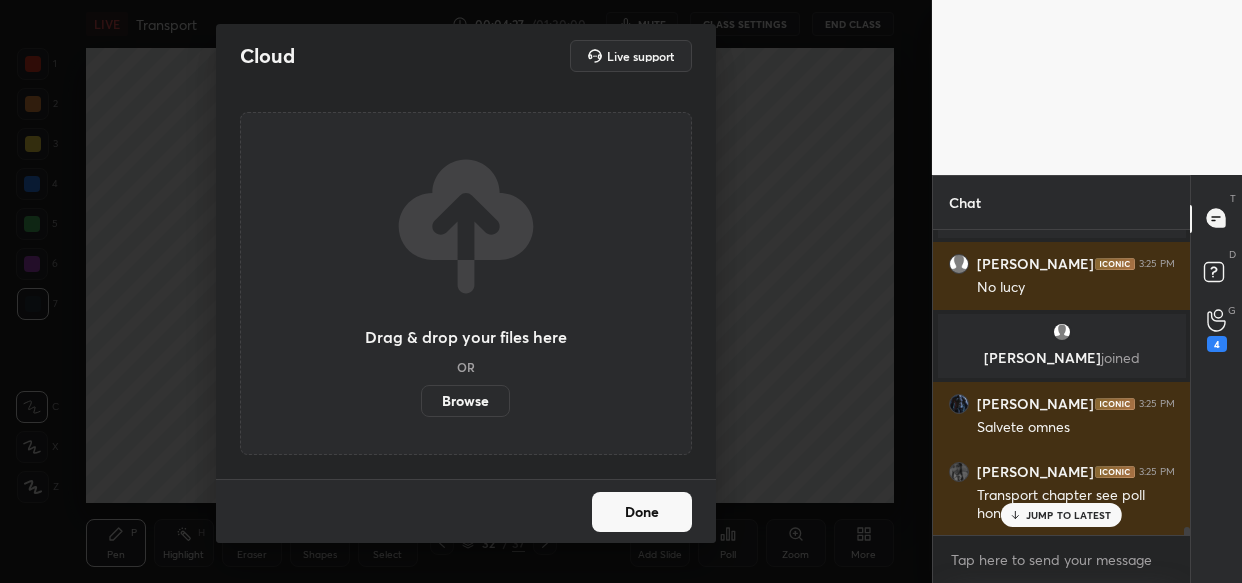scroll, scrollTop: 10770, scrollLeft: 0, axis: vertical 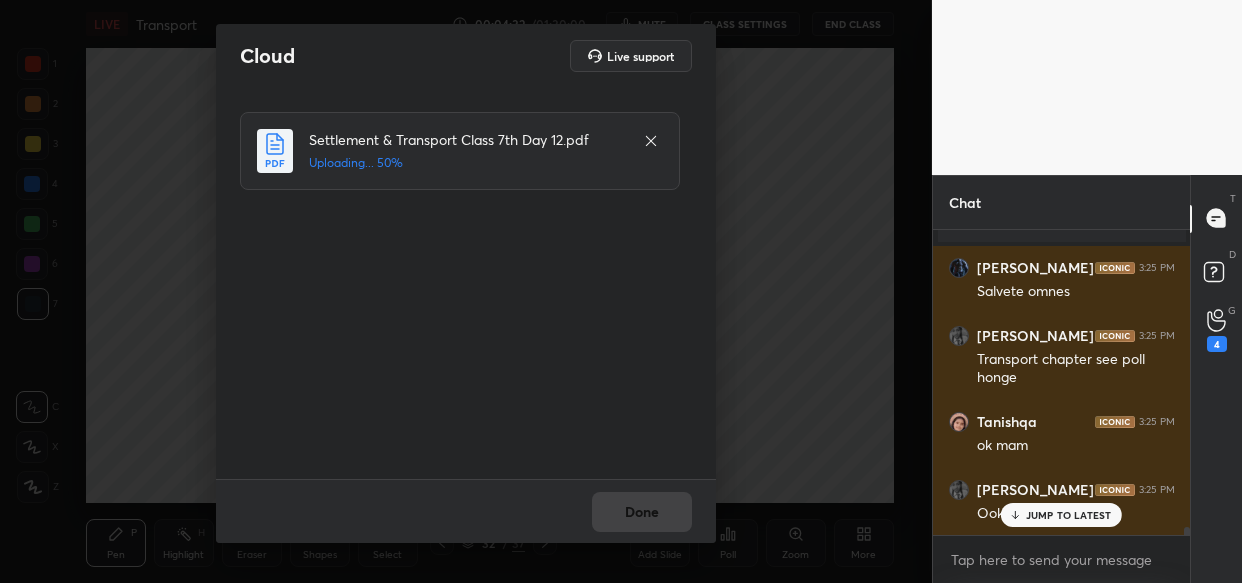 click on "JUMP TO LATEST" at bounding box center (1061, 515) 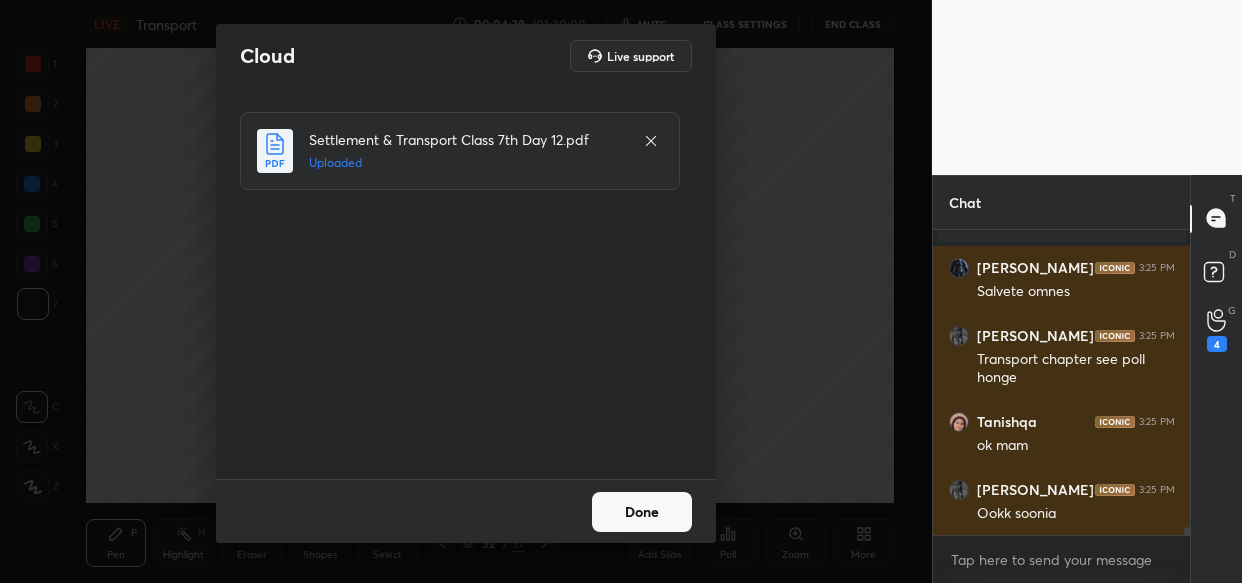 click on "Done" at bounding box center [642, 512] 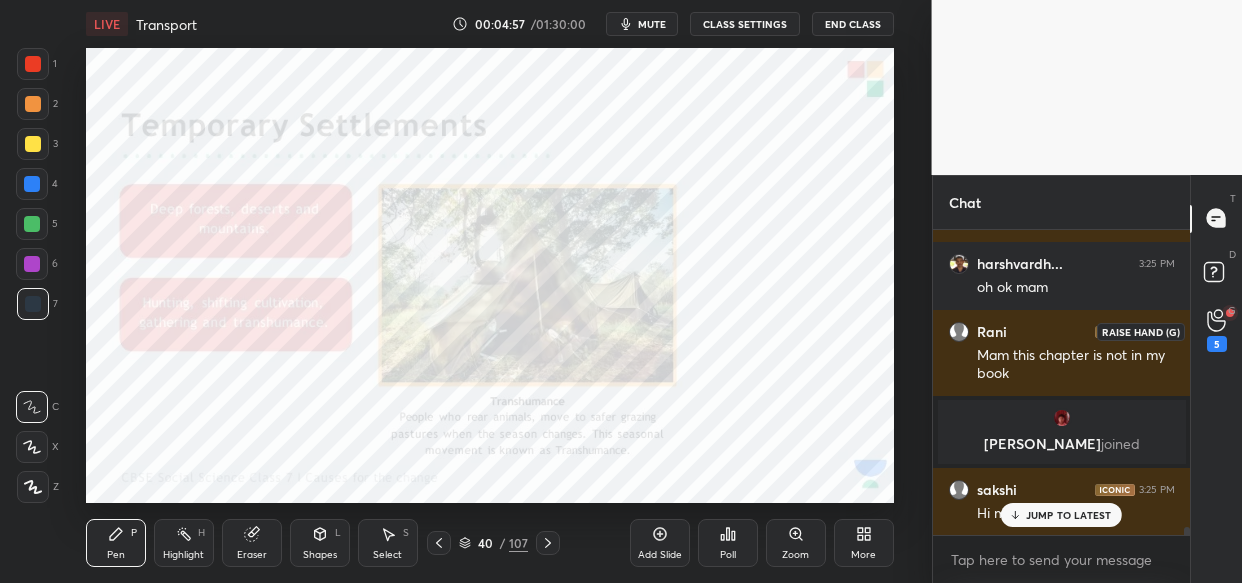 scroll, scrollTop: 11220, scrollLeft: 0, axis: vertical 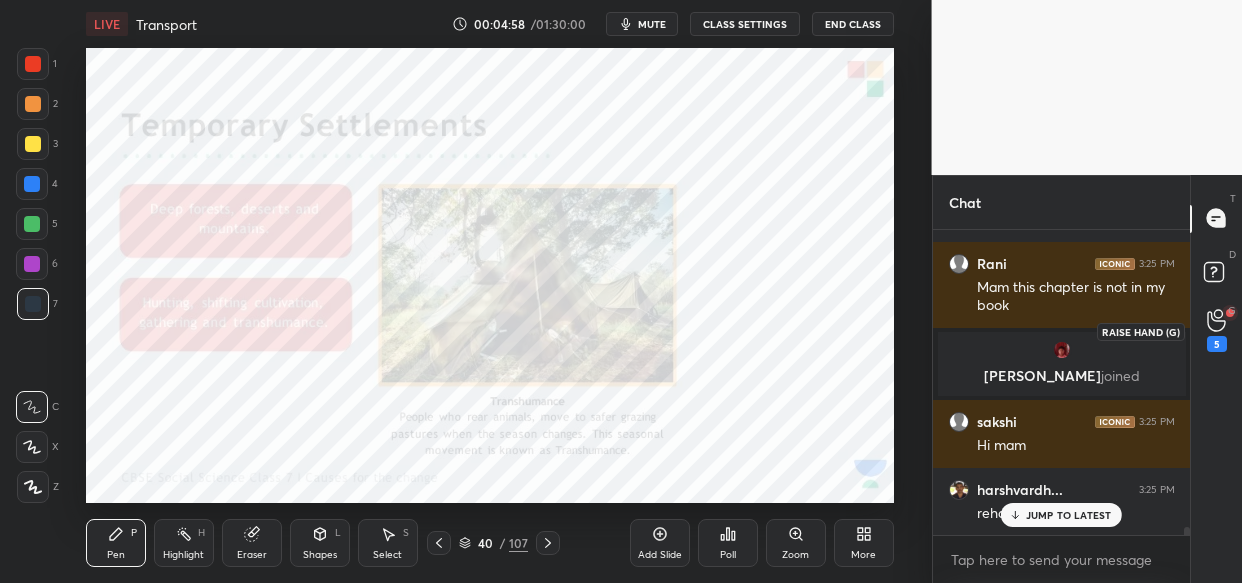 click 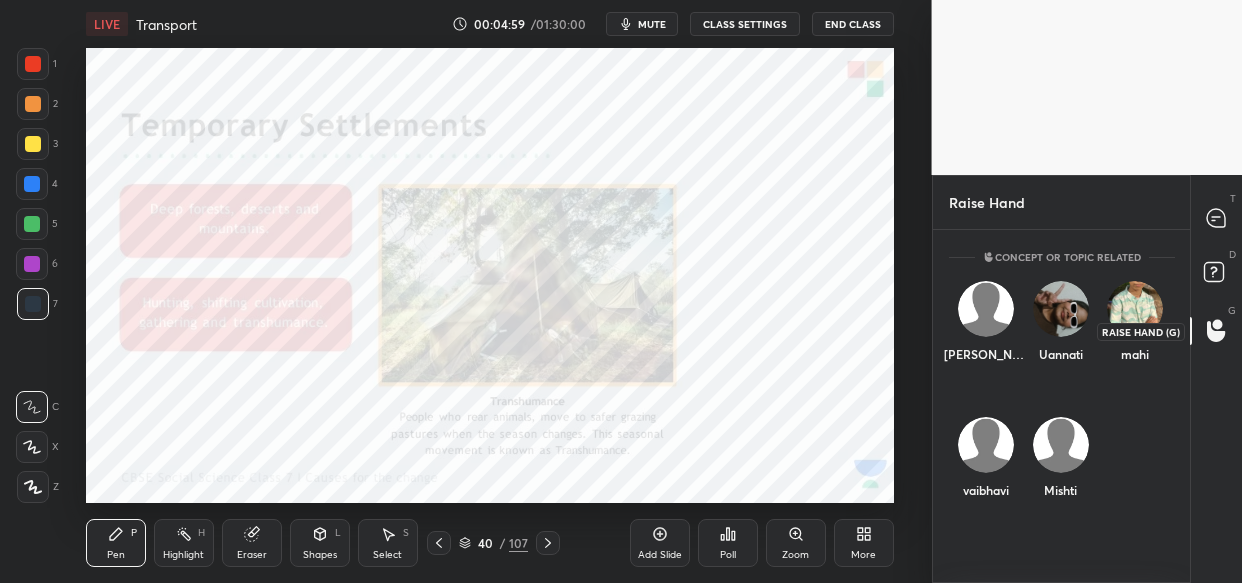 scroll, scrollTop: 341, scrollLeft: 252, axis: both 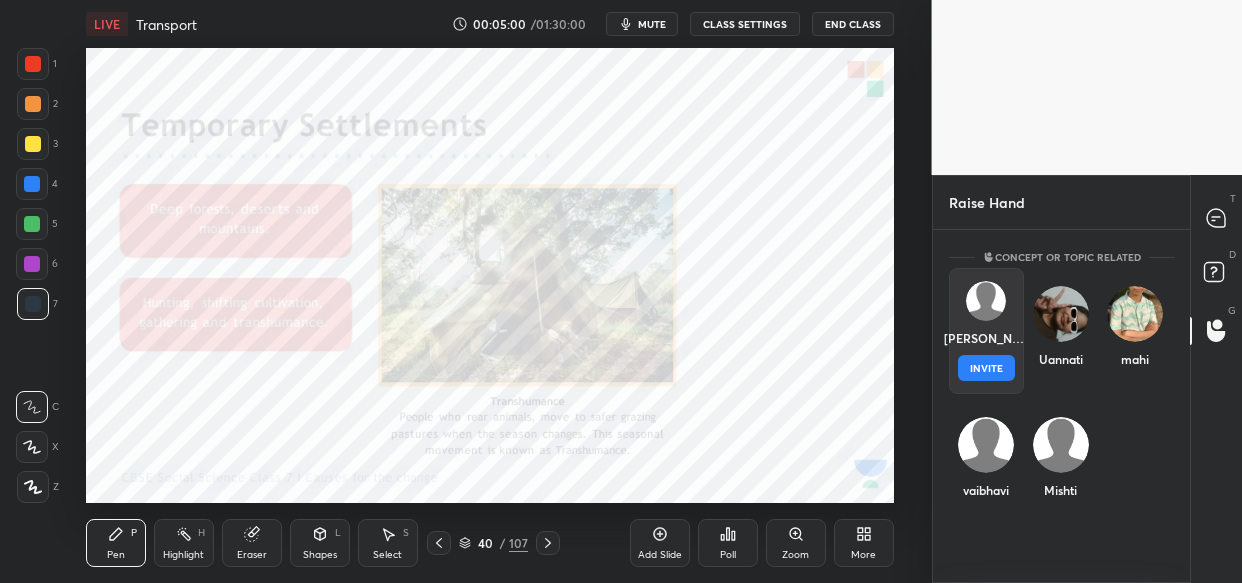 click on "[PERSON_NAME] INVITE" at bounding box center [986, 331] 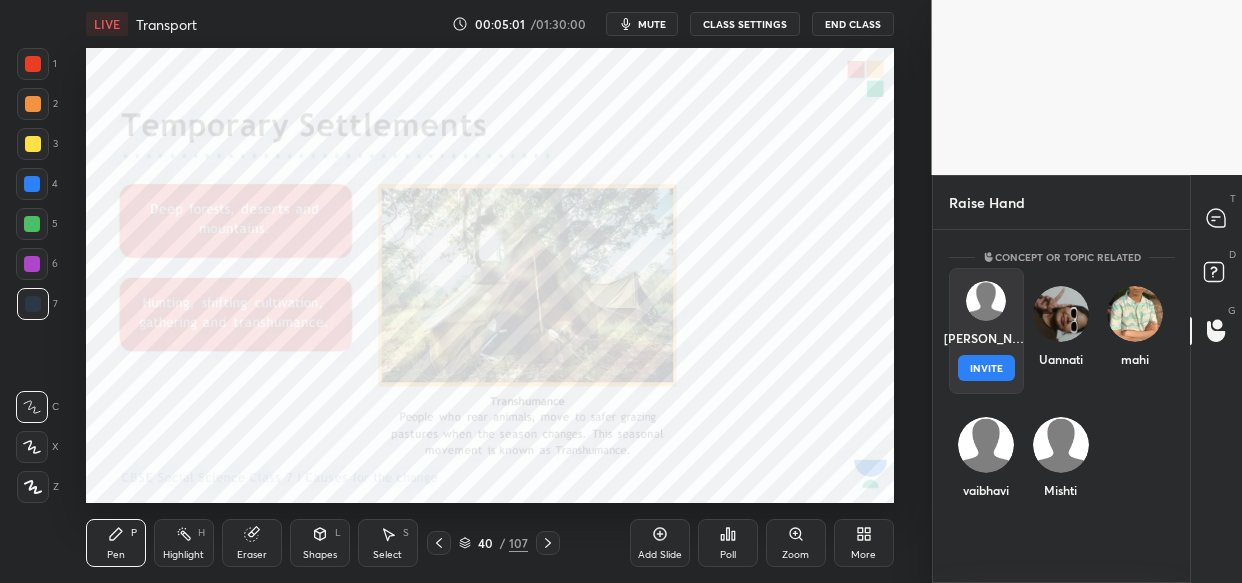 click on "INVITE" at bounding box center (986, 368) 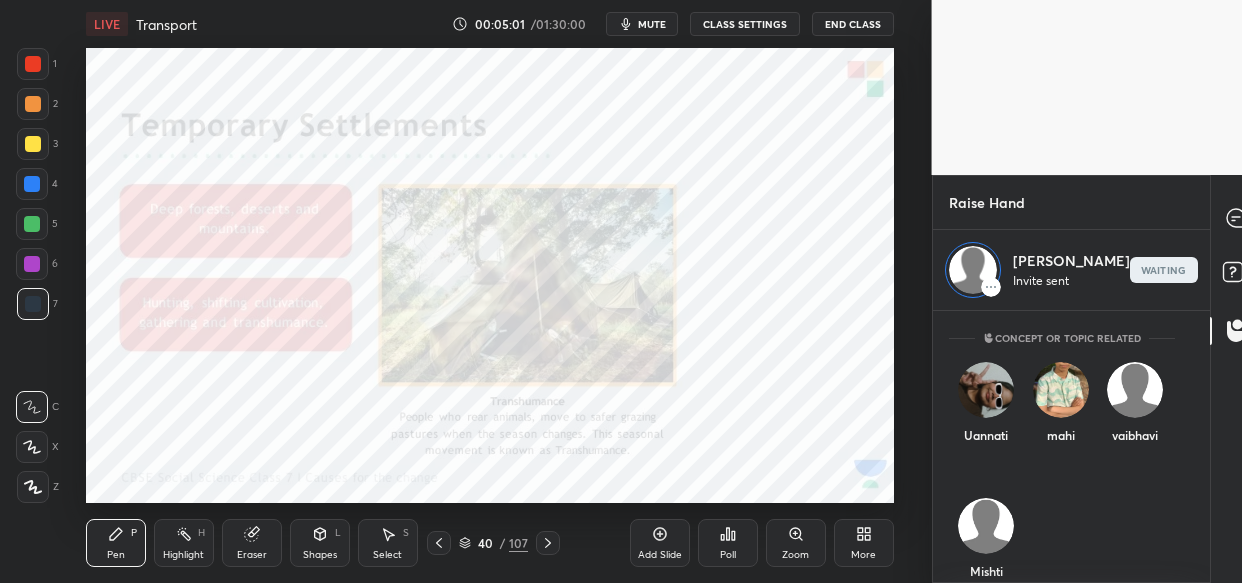 scroll, scrollTop: 261, scrollLeft: 252, axis: both 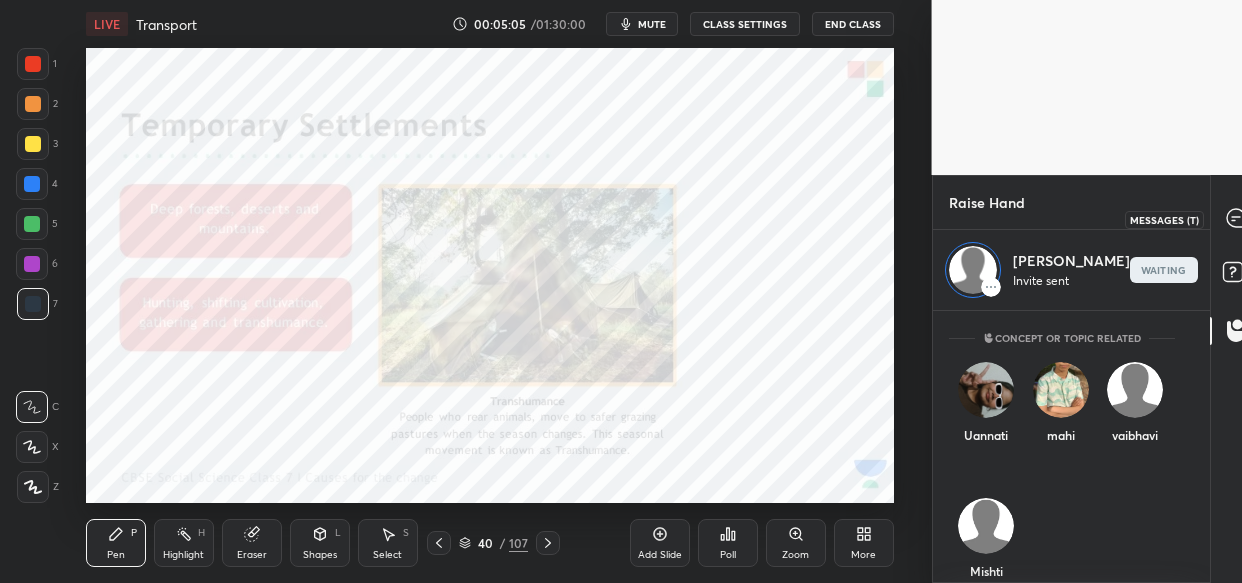 click 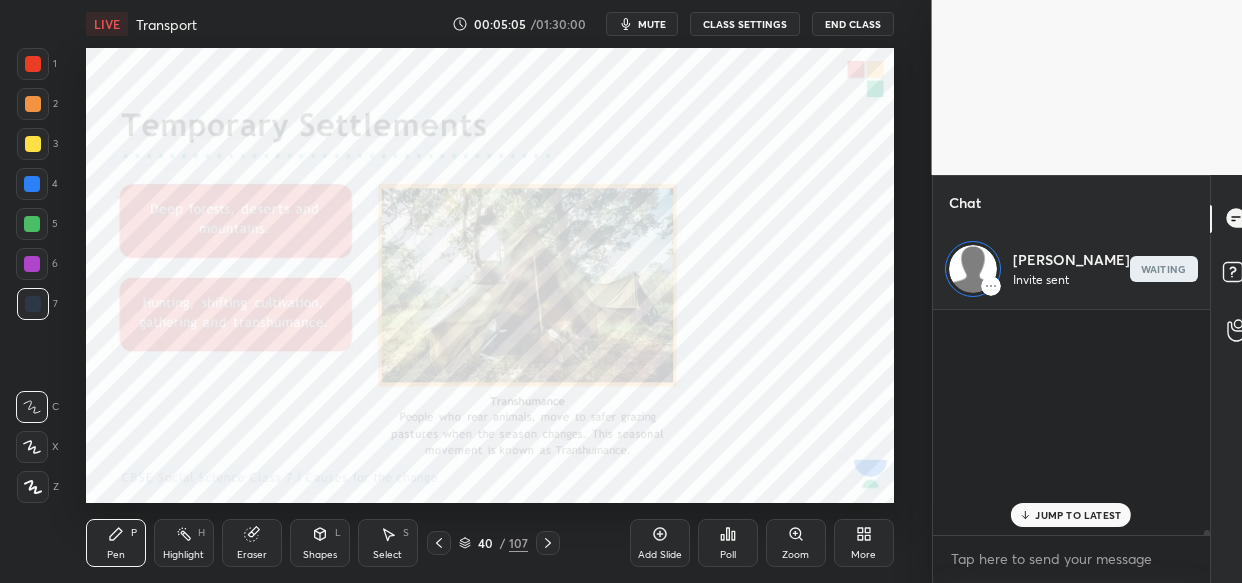 scroll, scrollTop: 267, scrollLeft: 252, axis: both 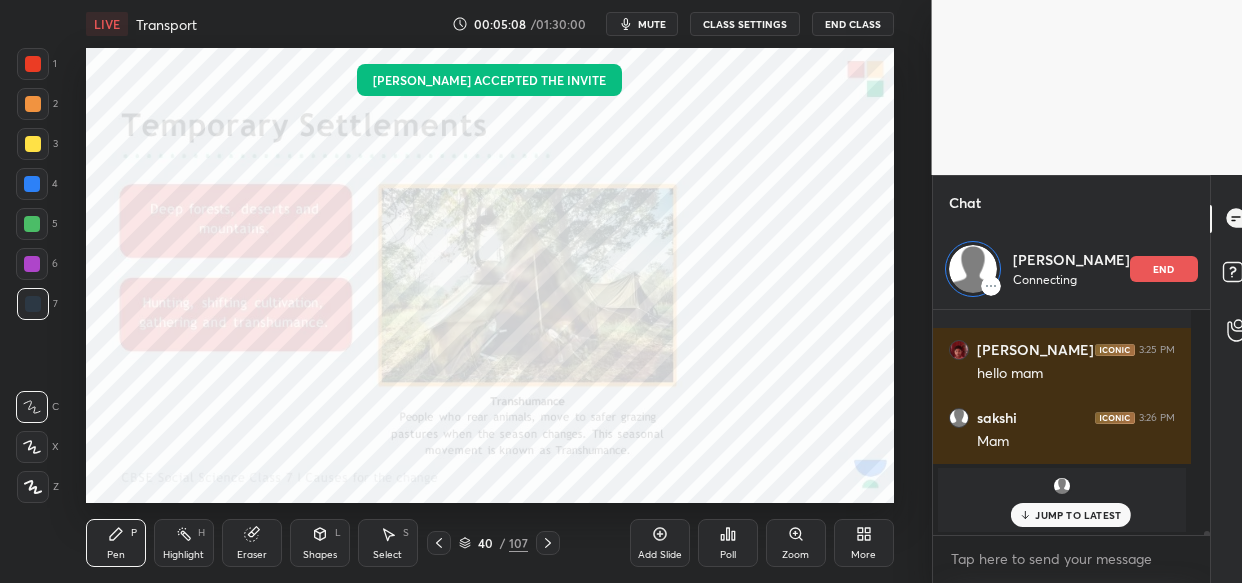 click on "JUMP TO LATEST" at bounding box center (1078, 515) 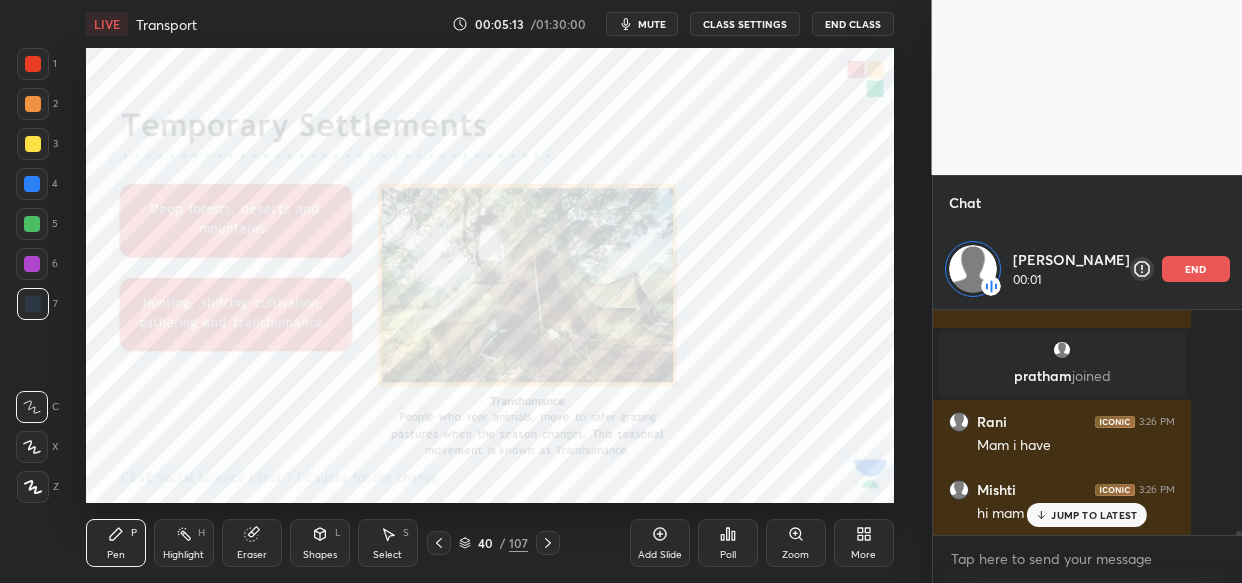 scroll, scrollTop: 11982, scrollLeft: 0, axis: vertical 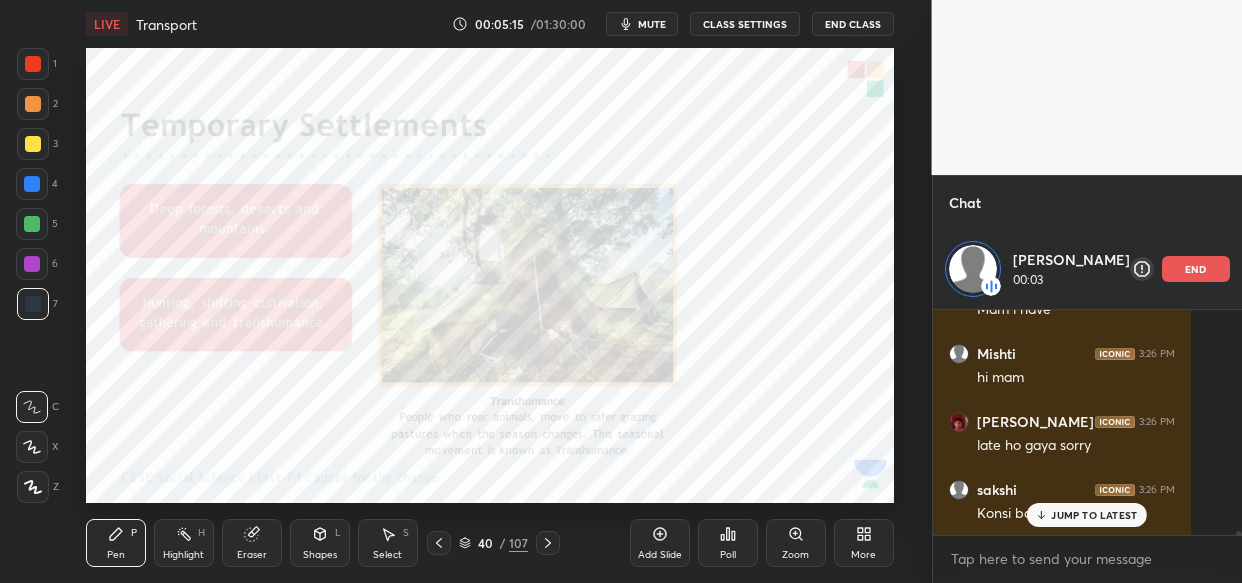 click on "JUMP TO LATEST" at bounding box center (1094, 515) 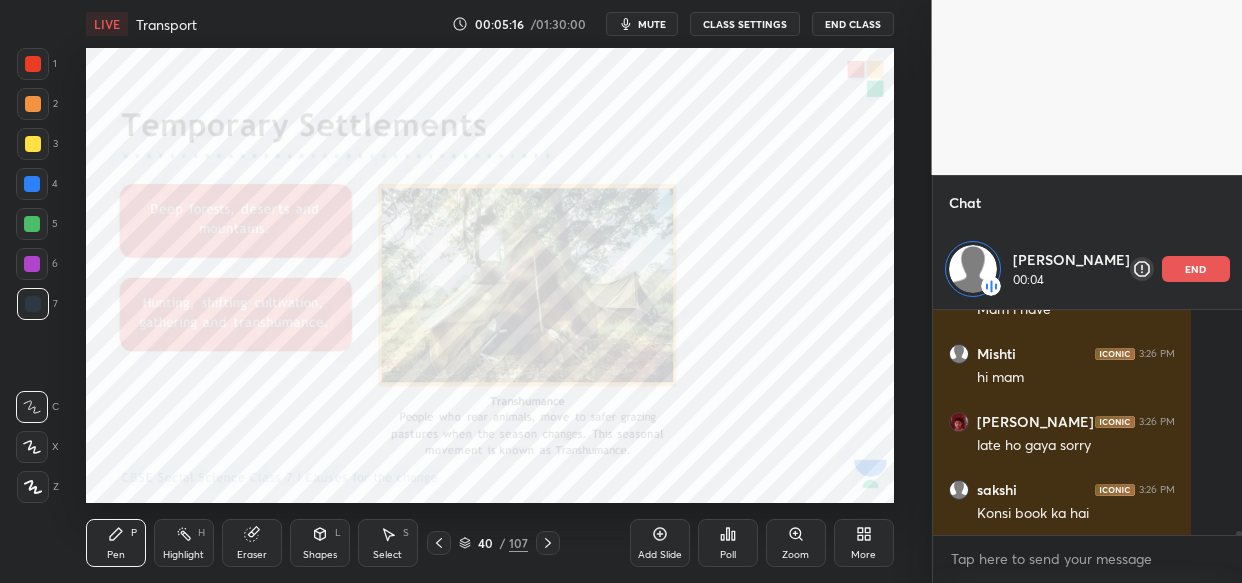 scroll, scrollTop: 12136, scrollLeft: 0, axis: vertical 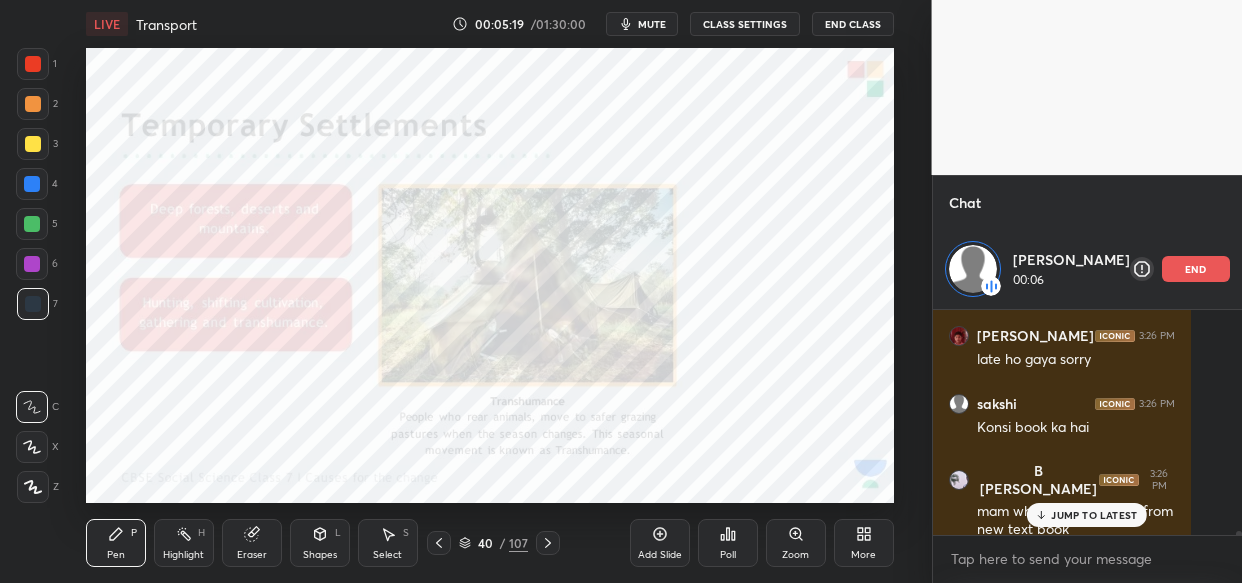 click on "JUMP TO LATEST" at bounding box center (1087, 515) 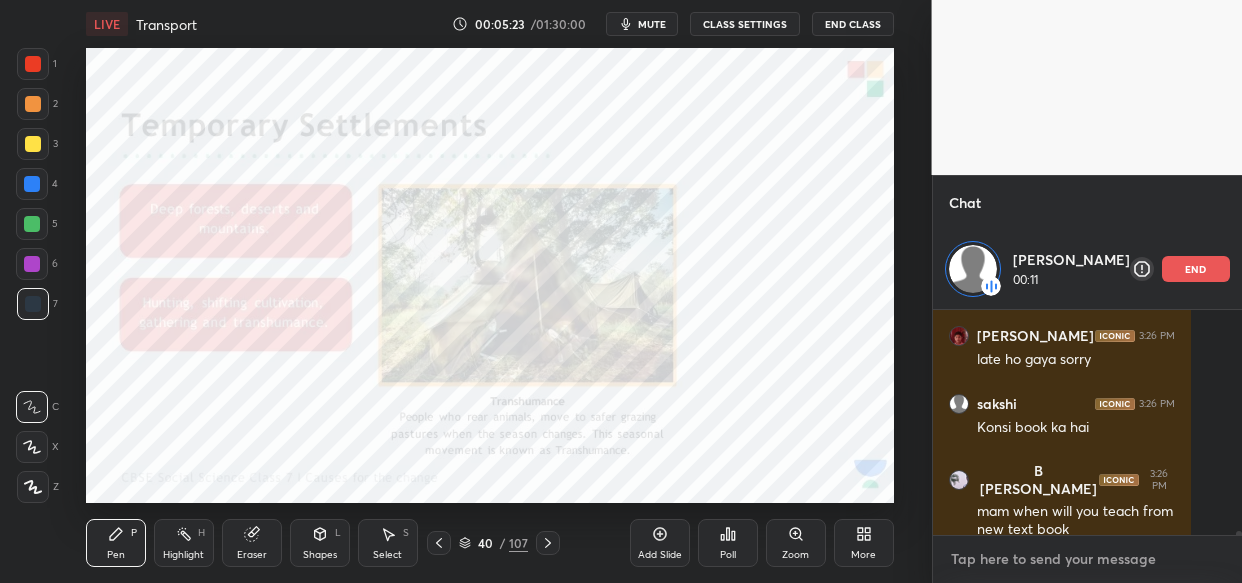 type on "x" 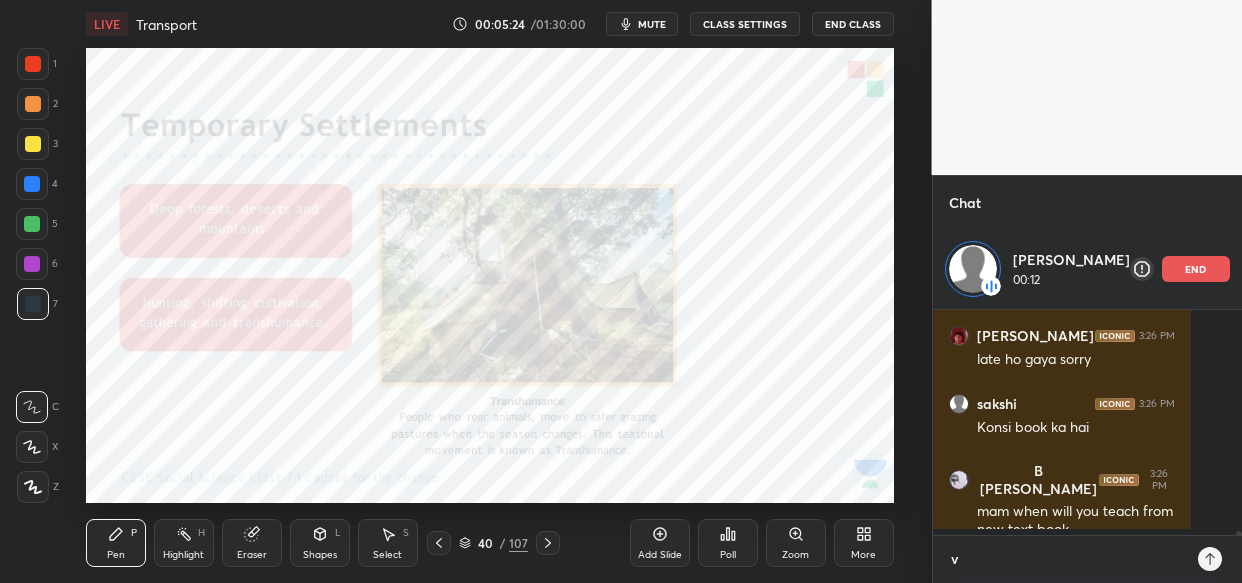 type on "v" 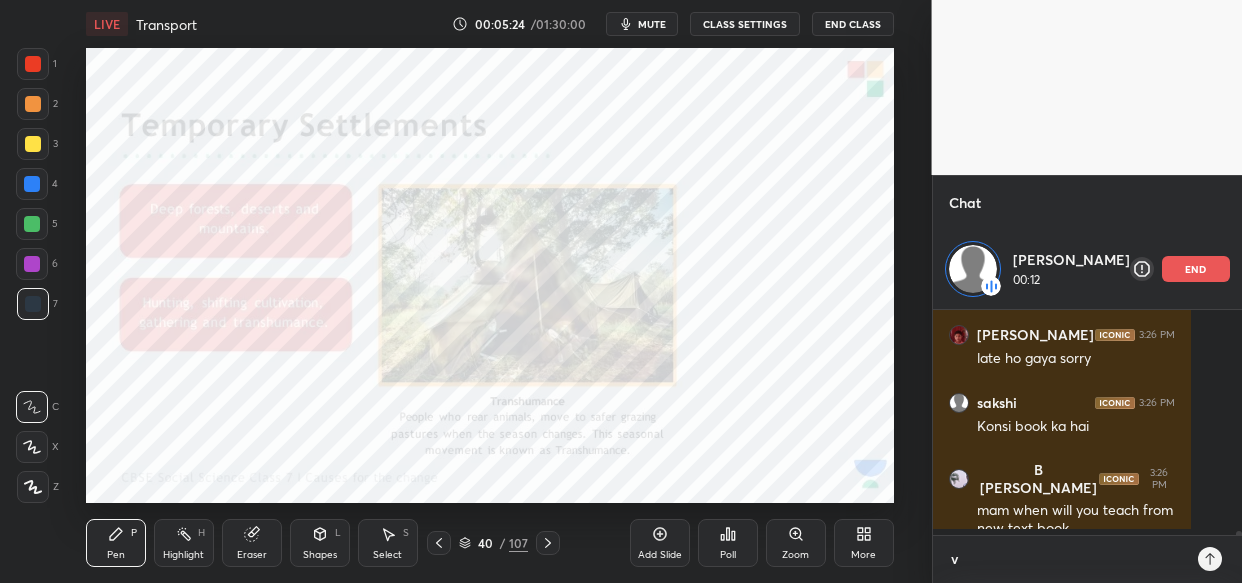 type on "ve" 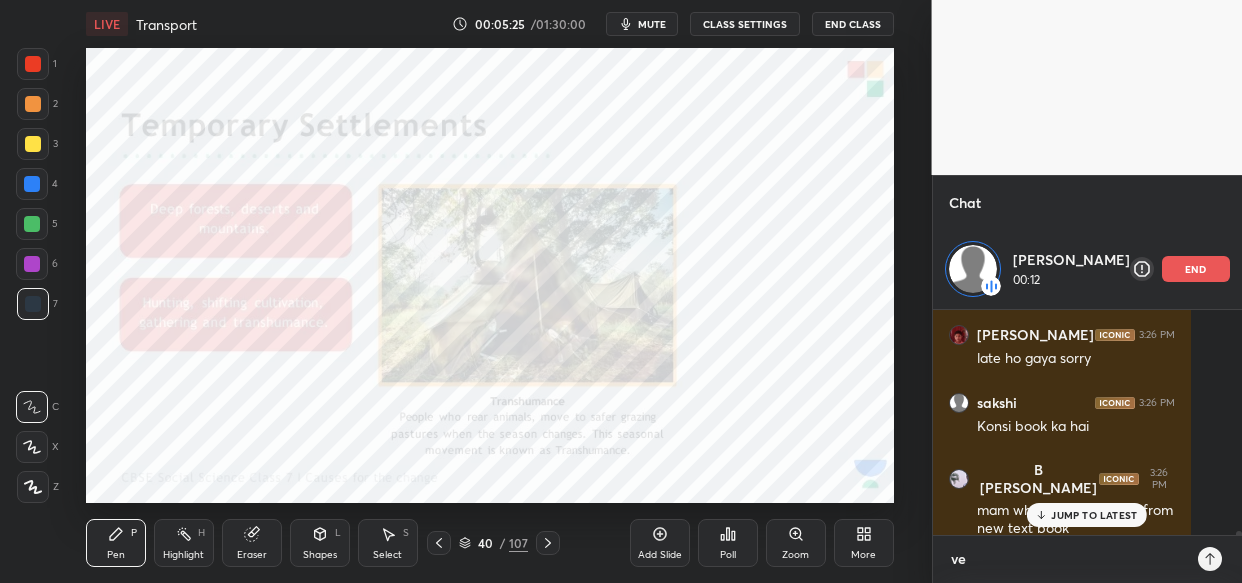 scroll, scrollTop: 7, scrollLeft: 7, axis: both 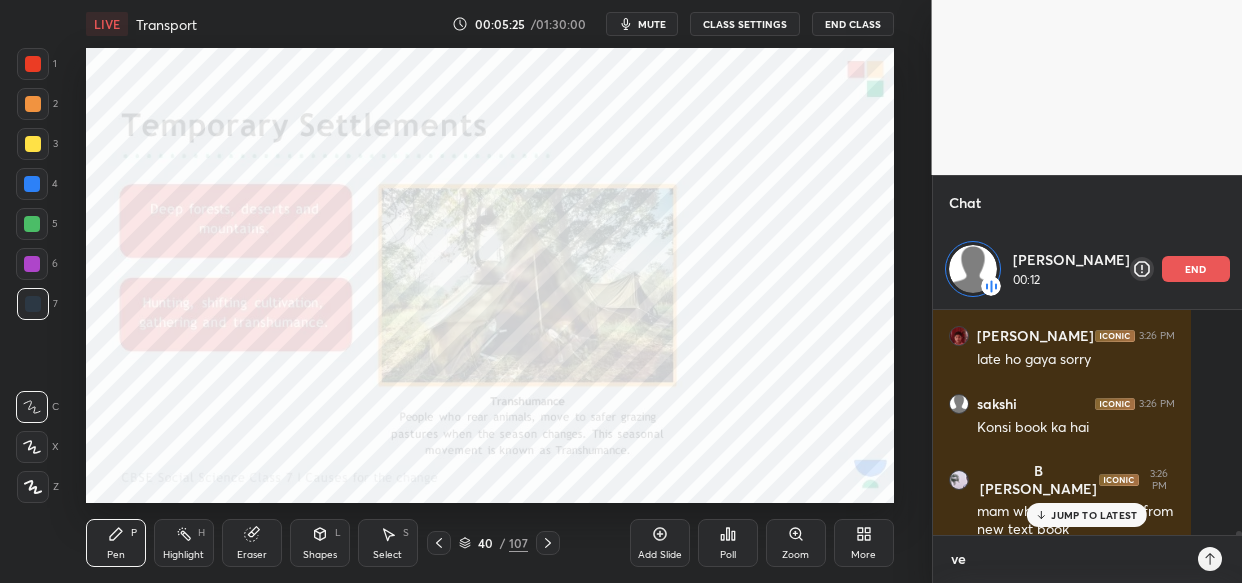 type on "ver" 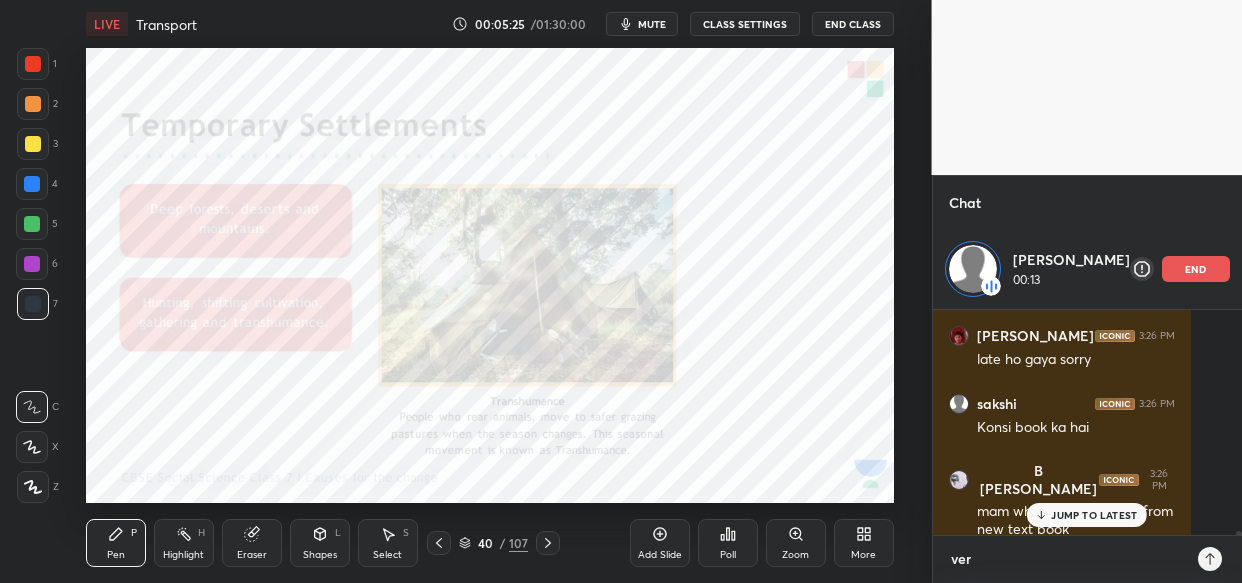 type on "very" 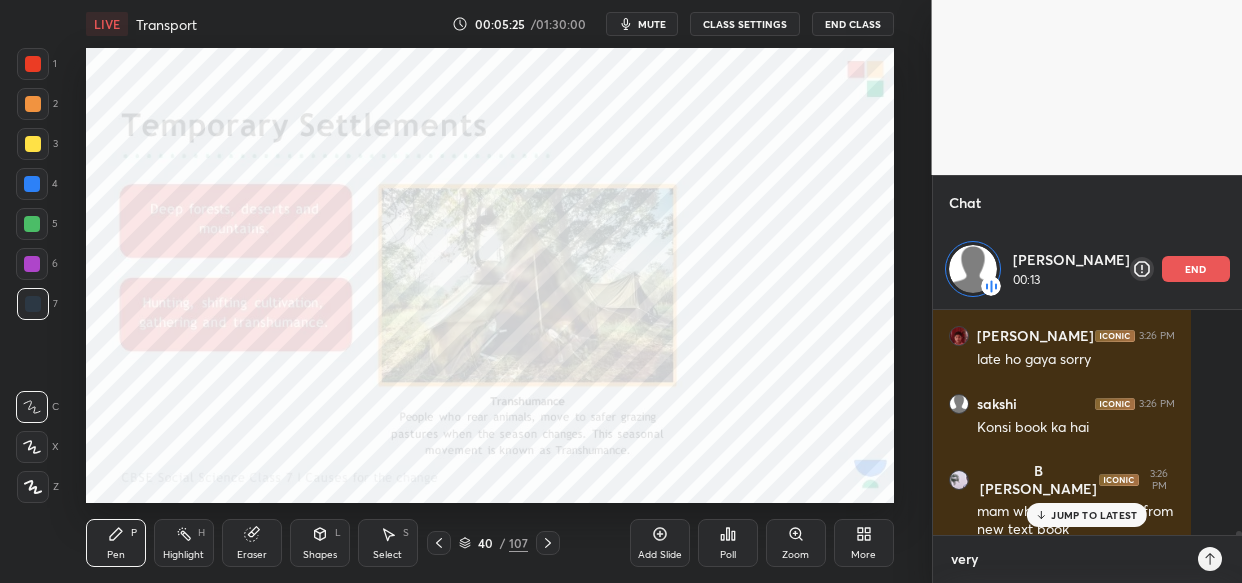 type on "very" 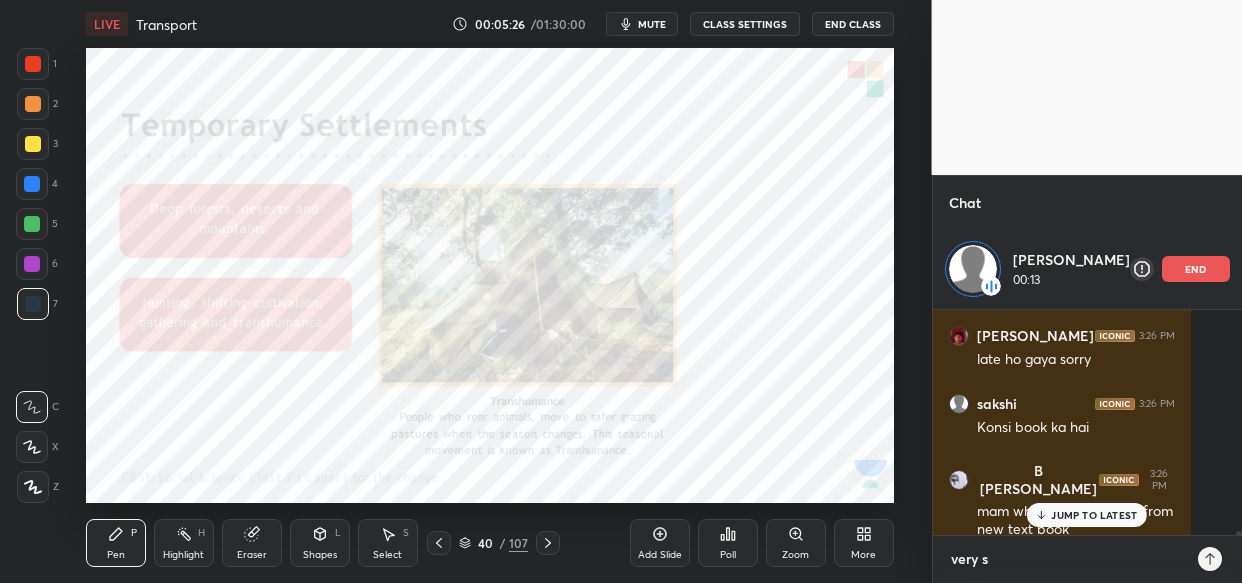type on "very so" 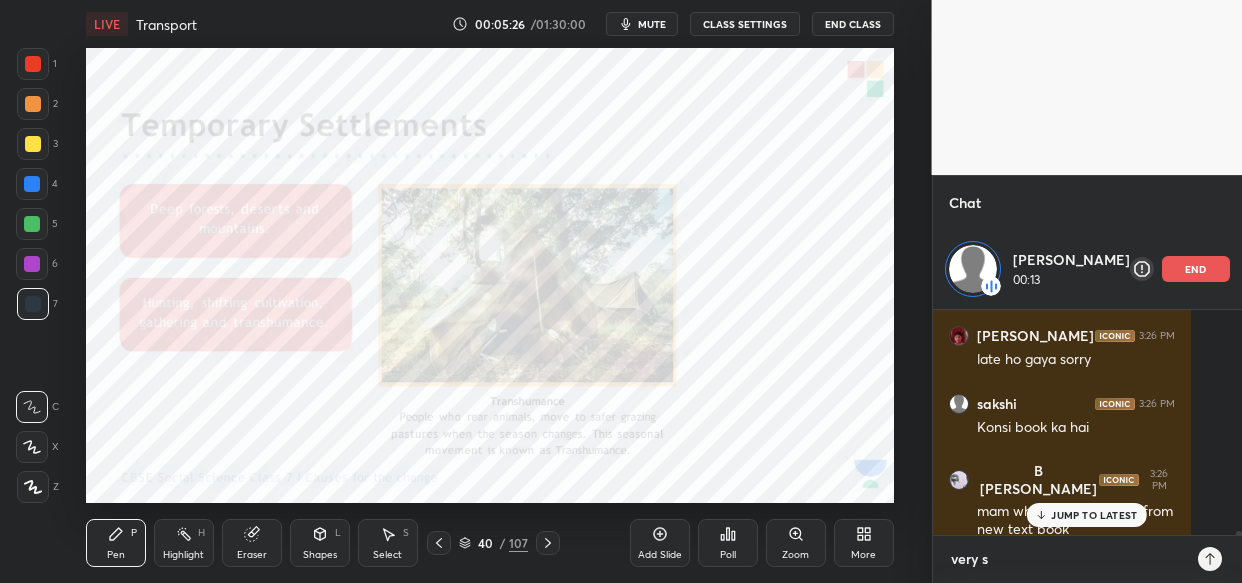 type on "x" 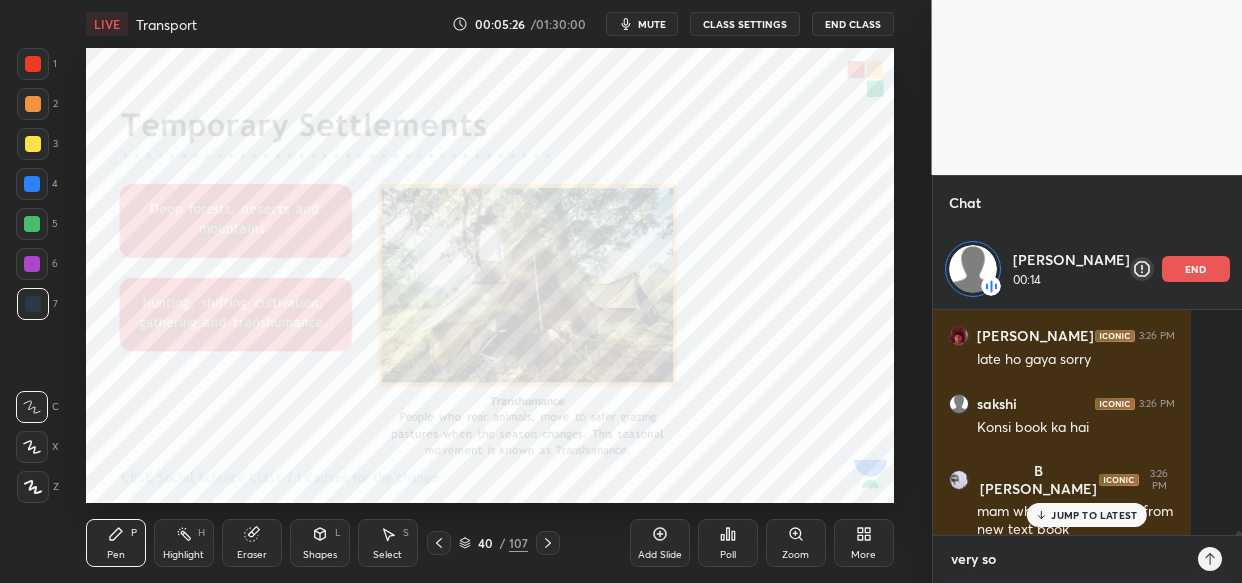 type on "very soo" 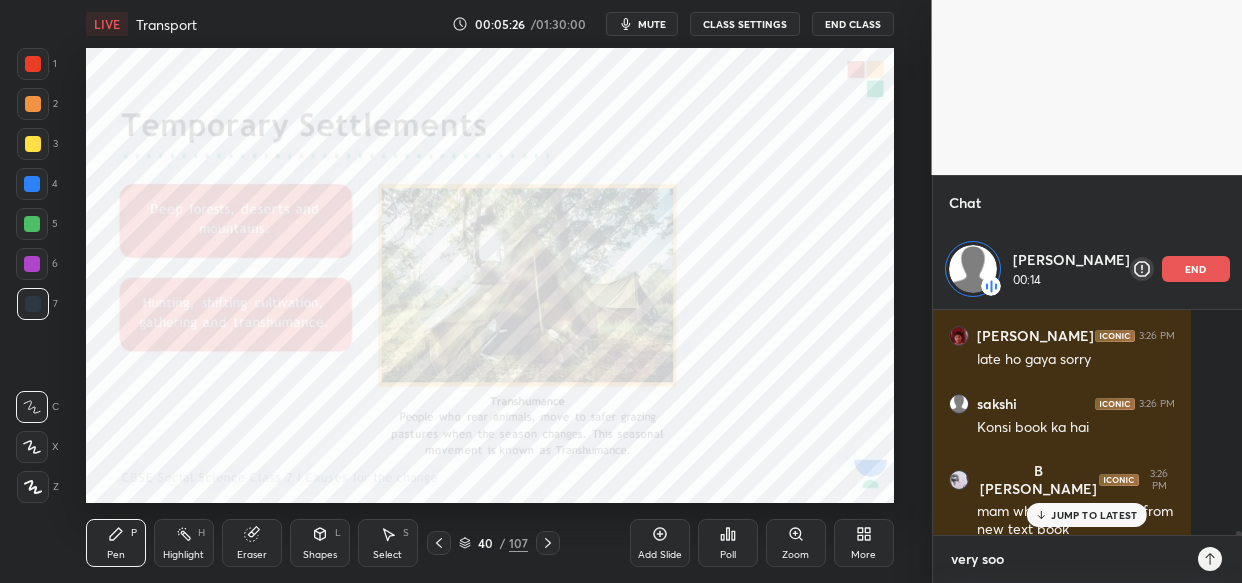 type on "very soon" 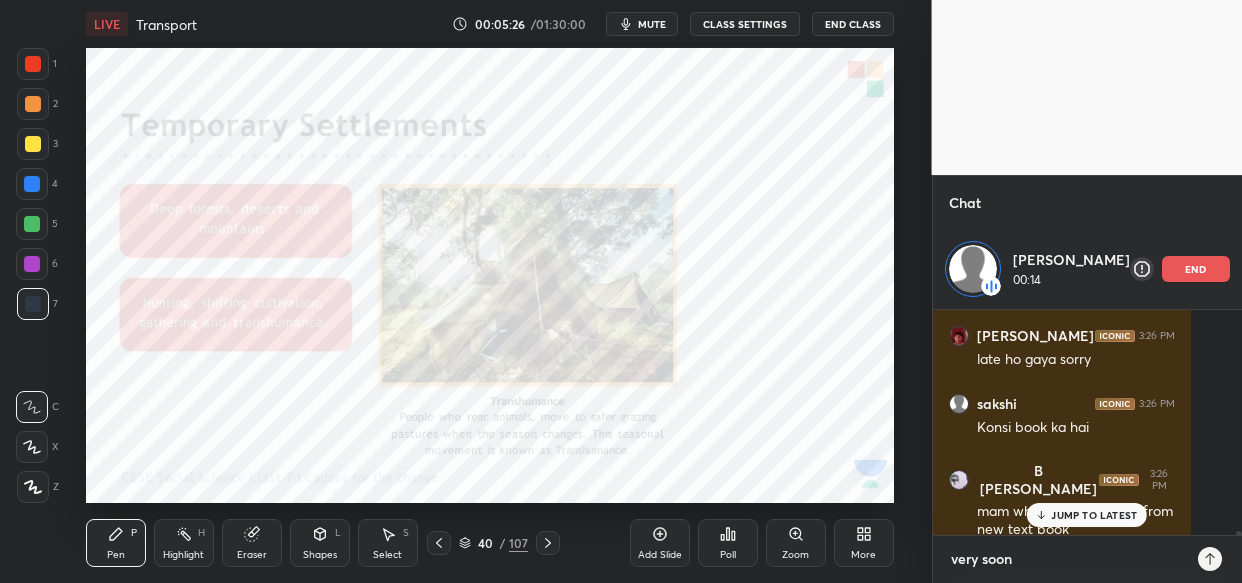 type on "x" 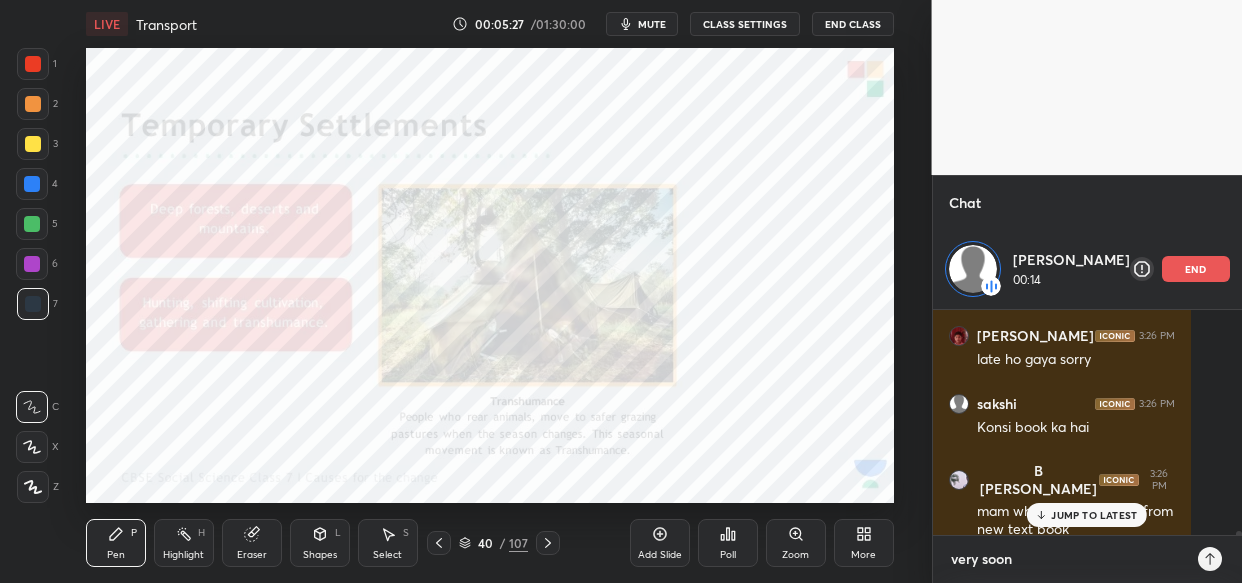 type on "very soon n" 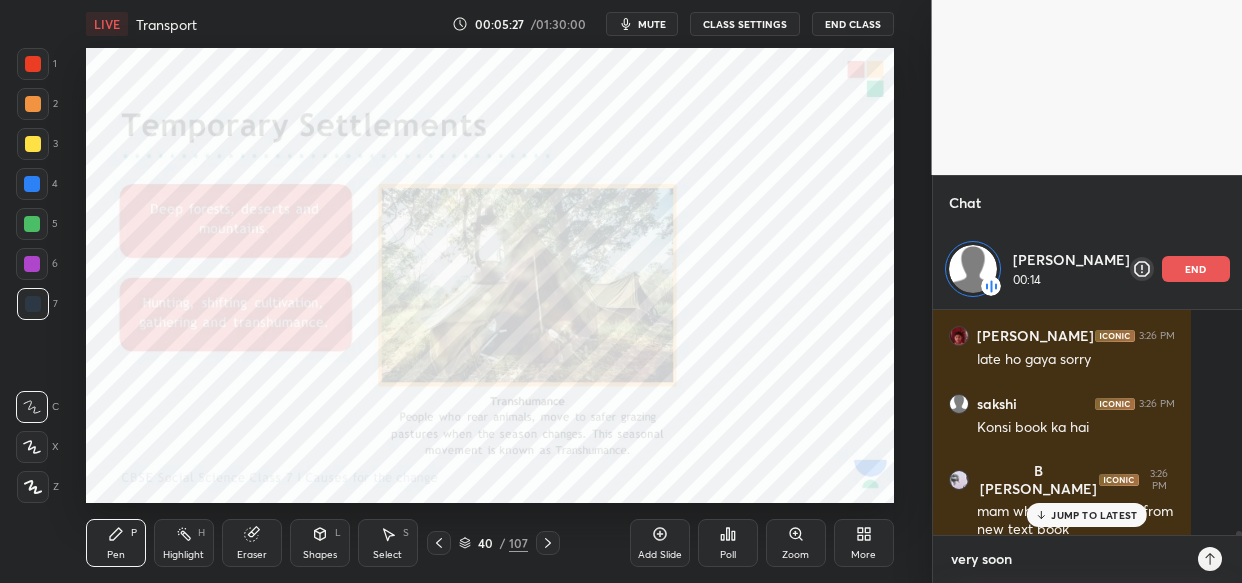 type on "x" 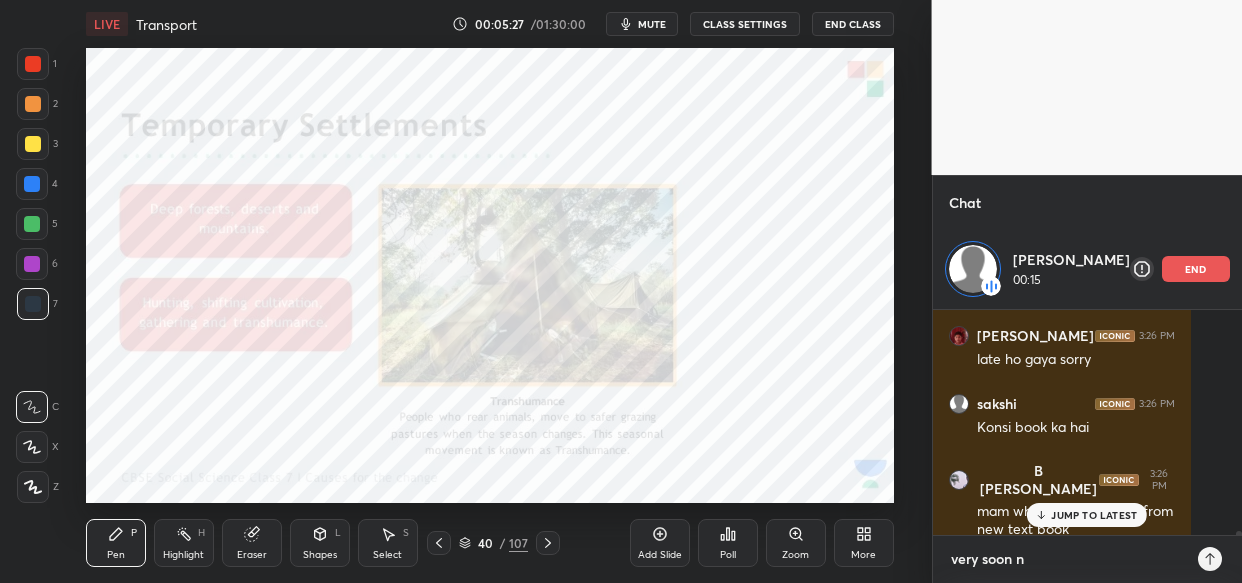 type on "very soon na" 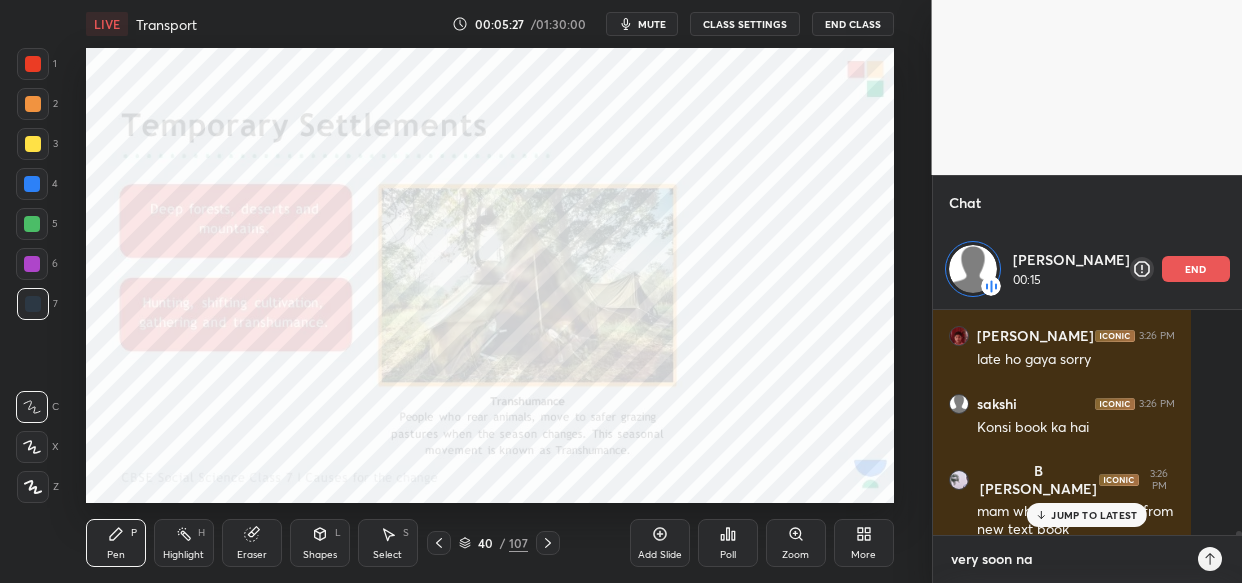 type on "very soon nay" 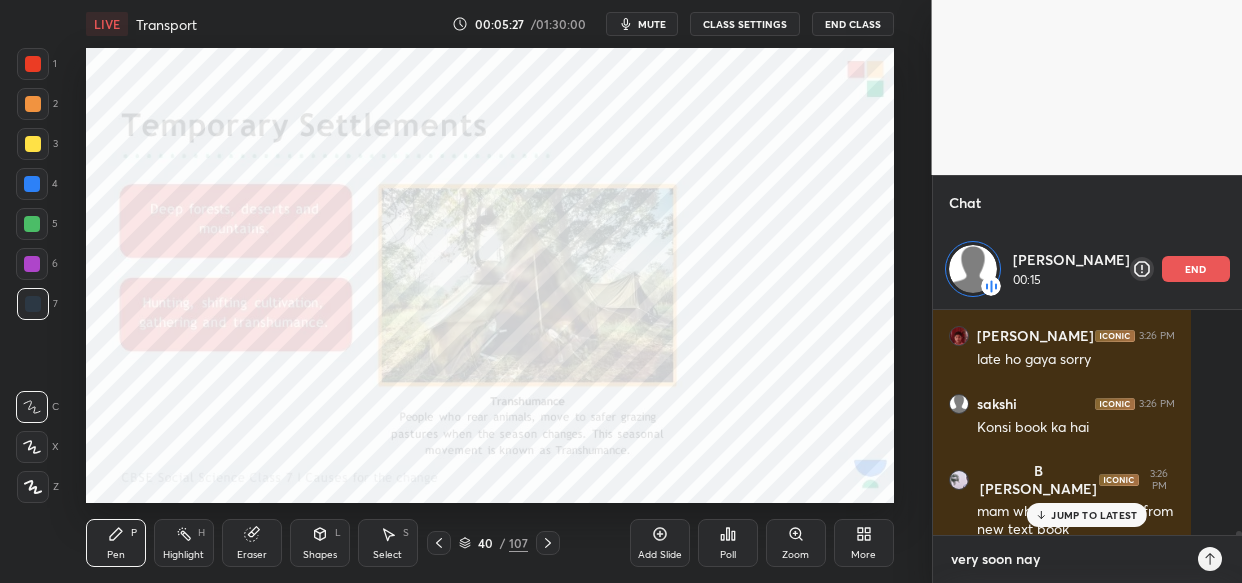 type on "very soon naya" 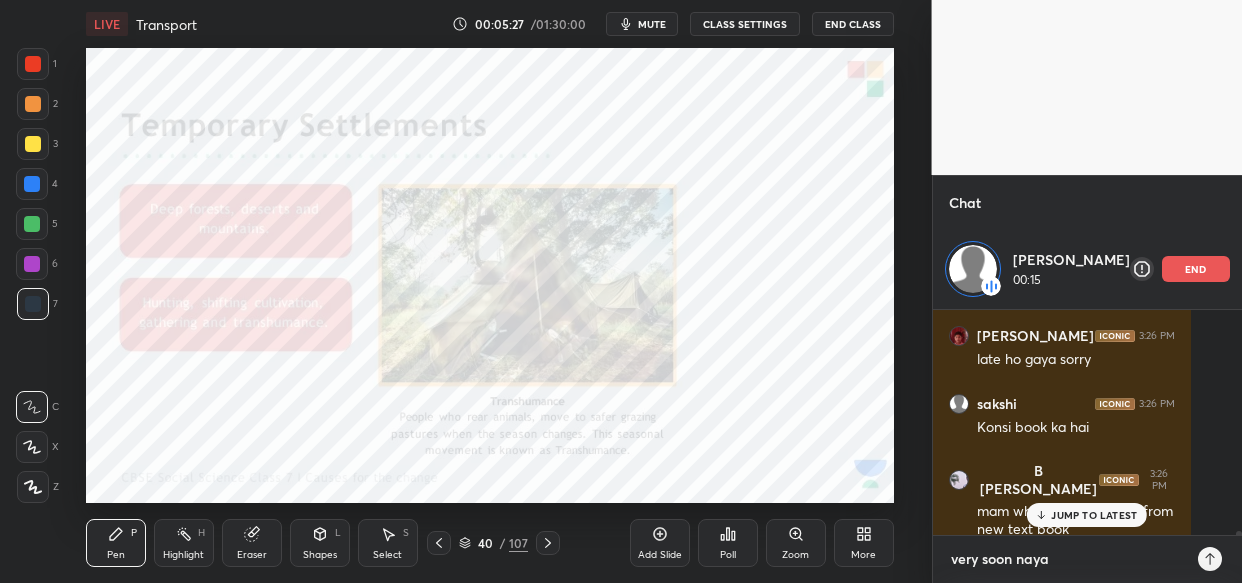 type on "very soon [PERSON_NAME]" 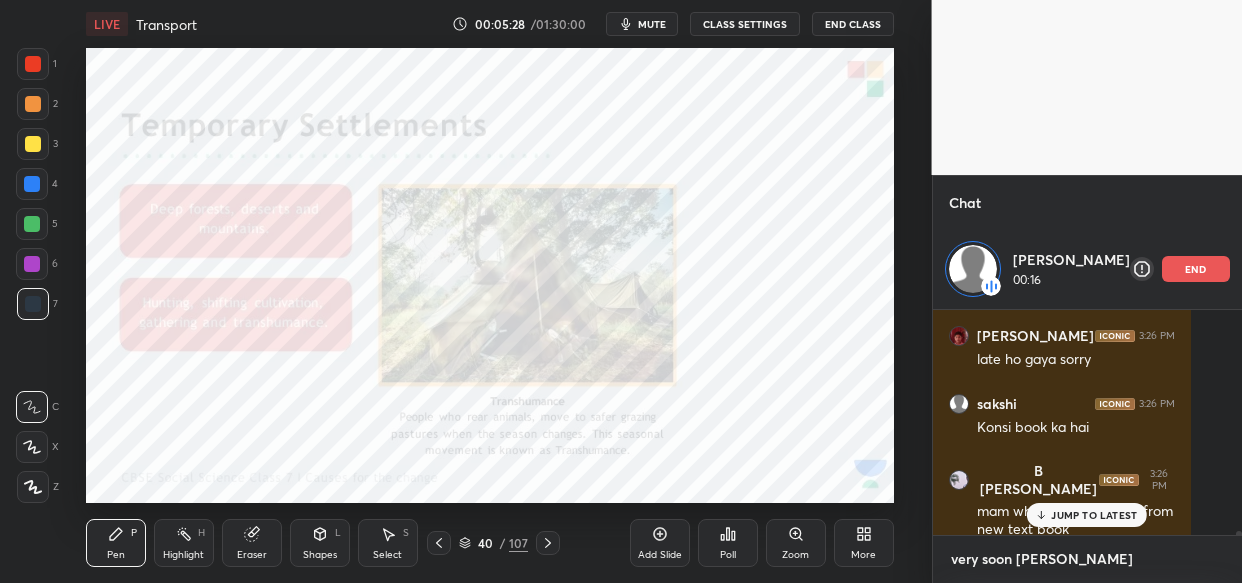 type 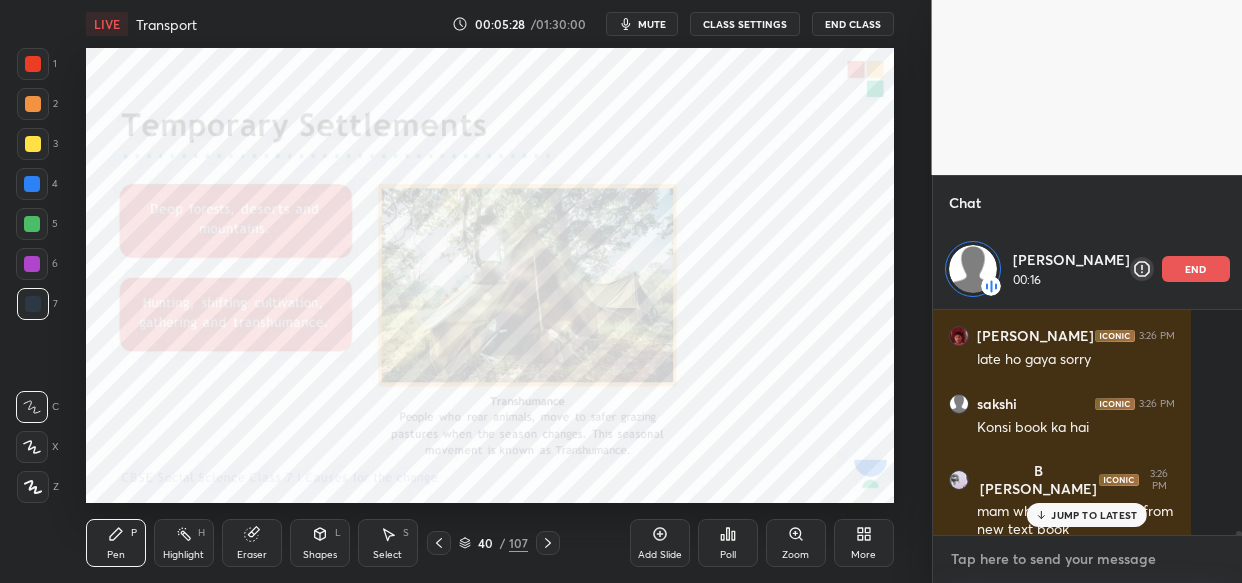 scroll, scrollTop: 12248, scrollLeft: 0, axis: vertical 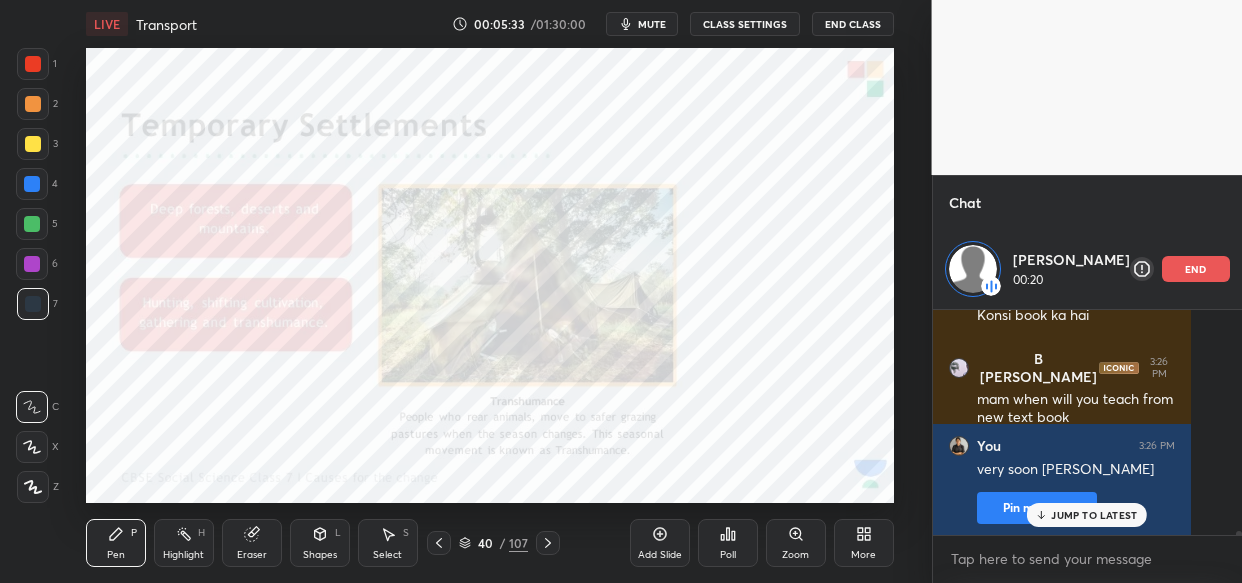 click on "mute" at bounding box center [642, 24] 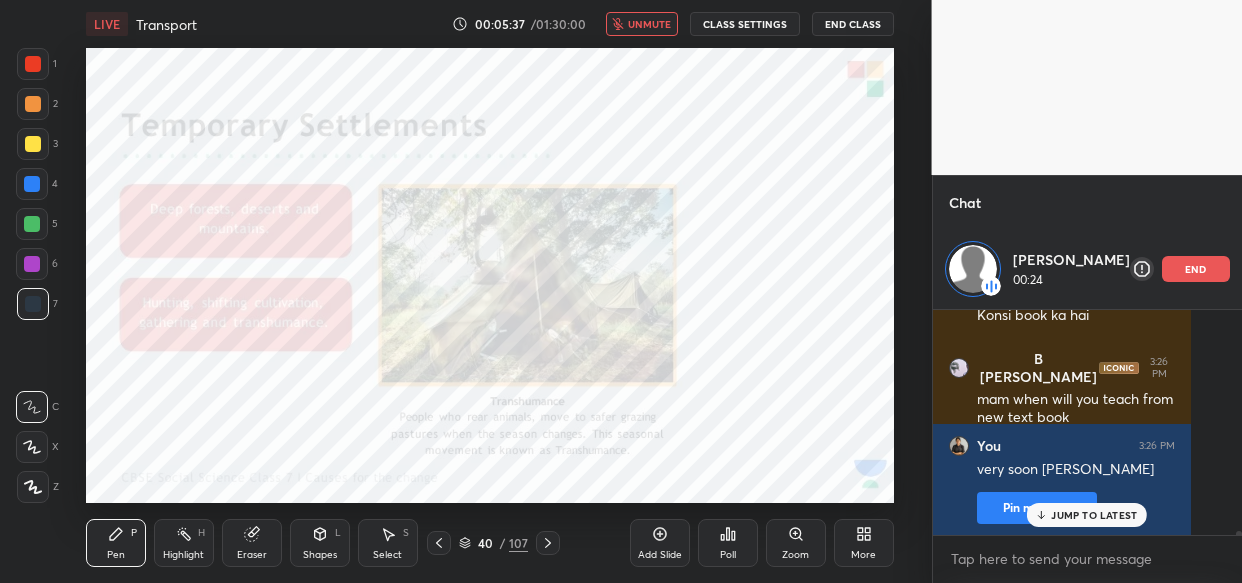 click on "unmute" at bounding box center (649, 24) 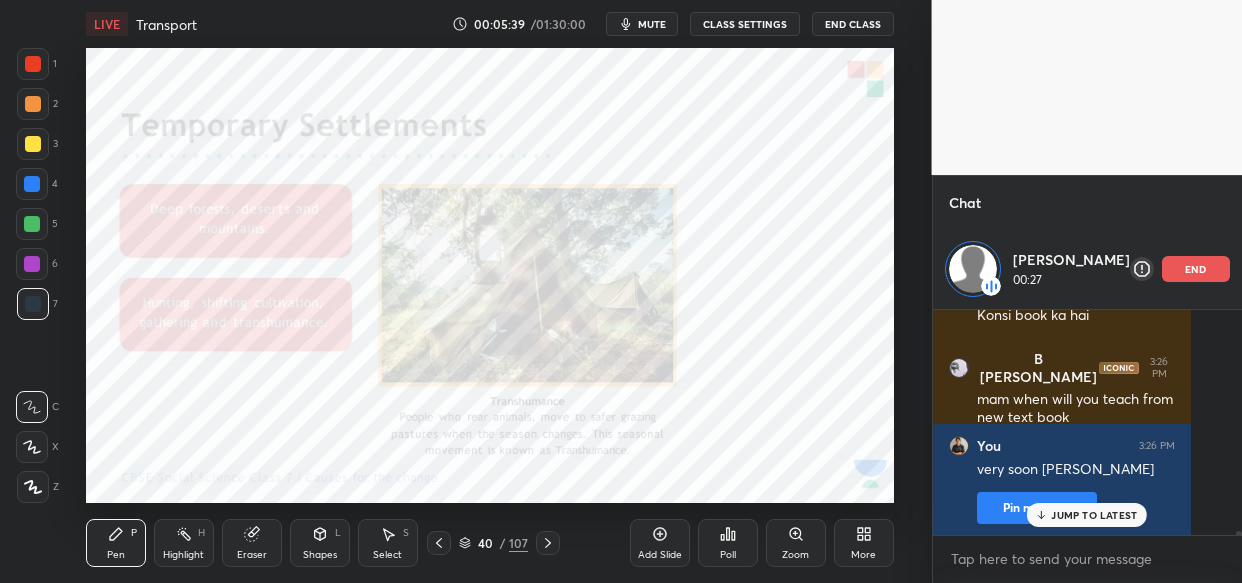 click on "mute" at bounding box center (642, 24) 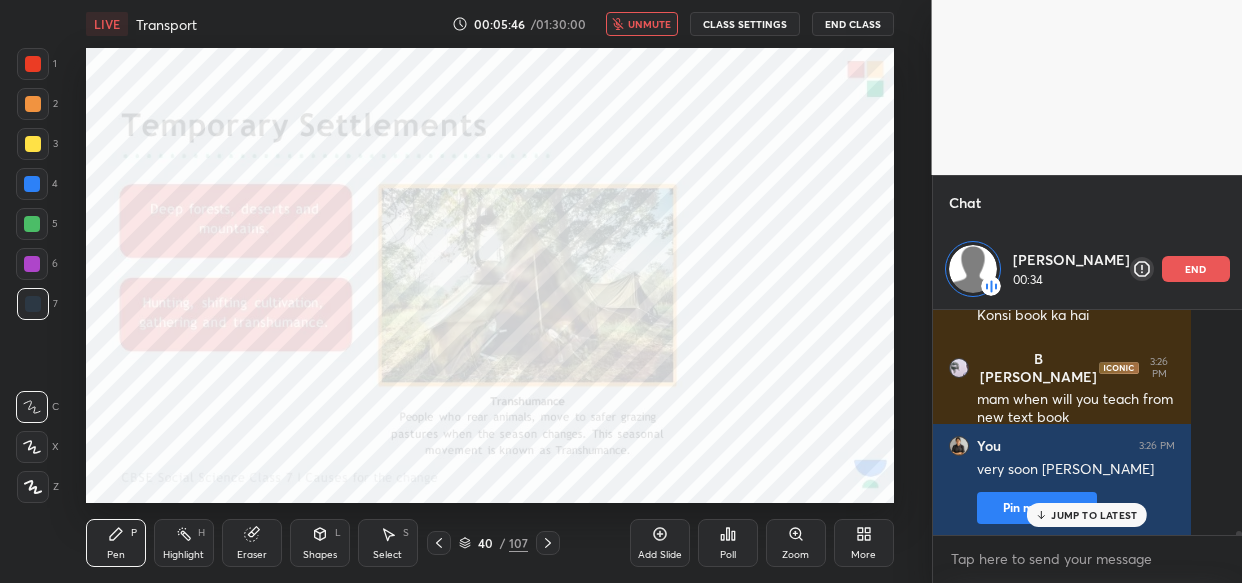 scroll, scrollTop: 12316, scrollLeft: 0, axis: vertical 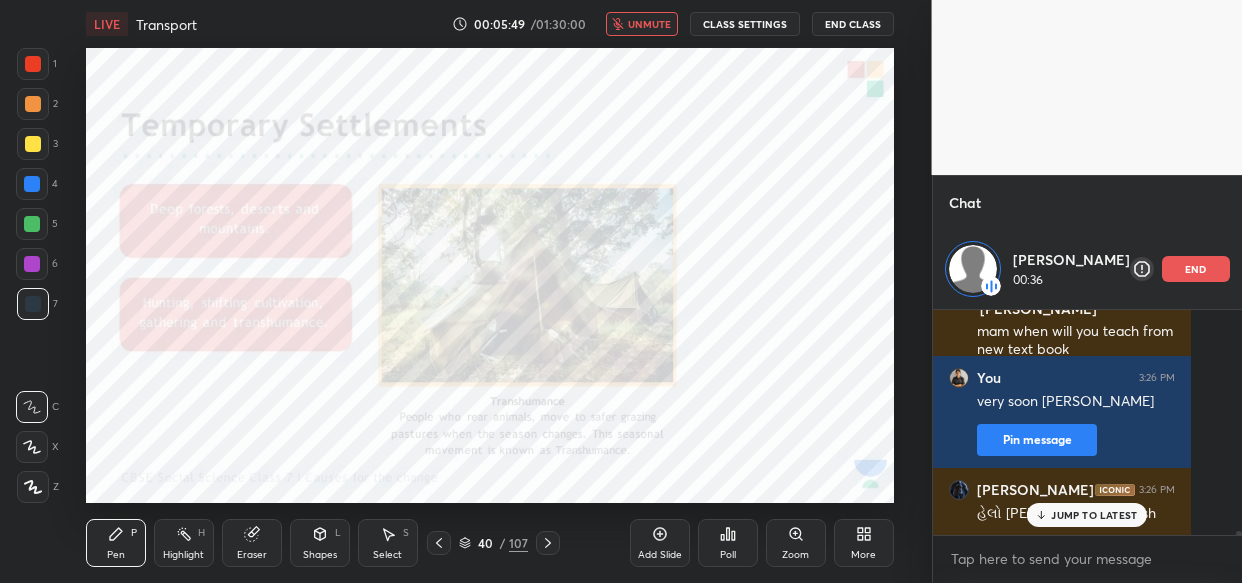 click on "unmute" at bounding box center (649, 24) 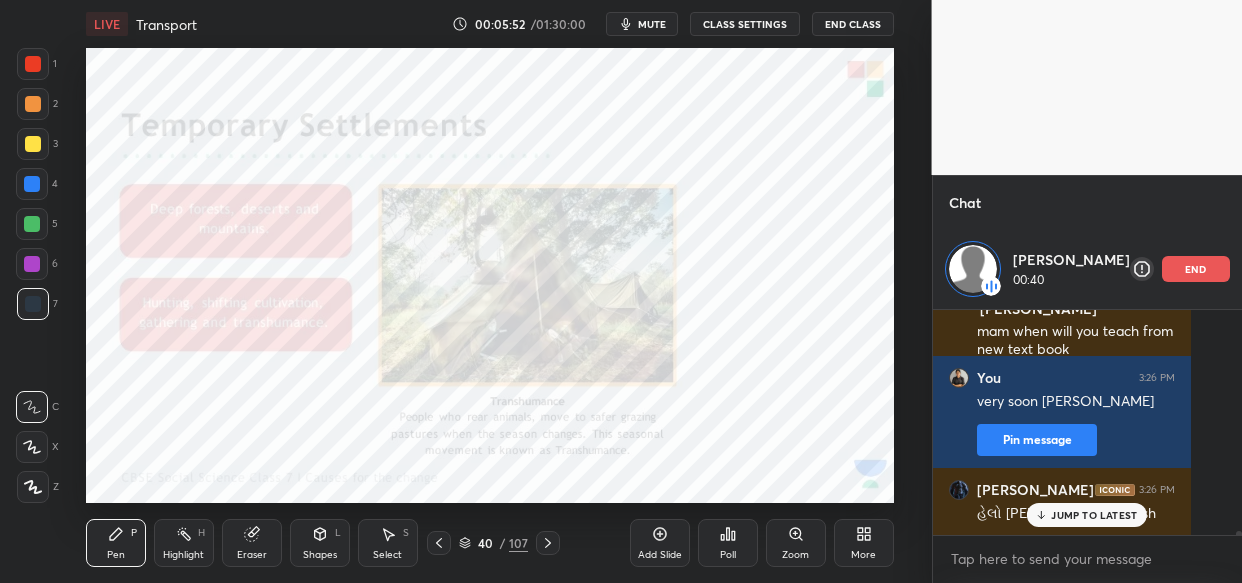 click on "mute" at bounding box center [642, 24] 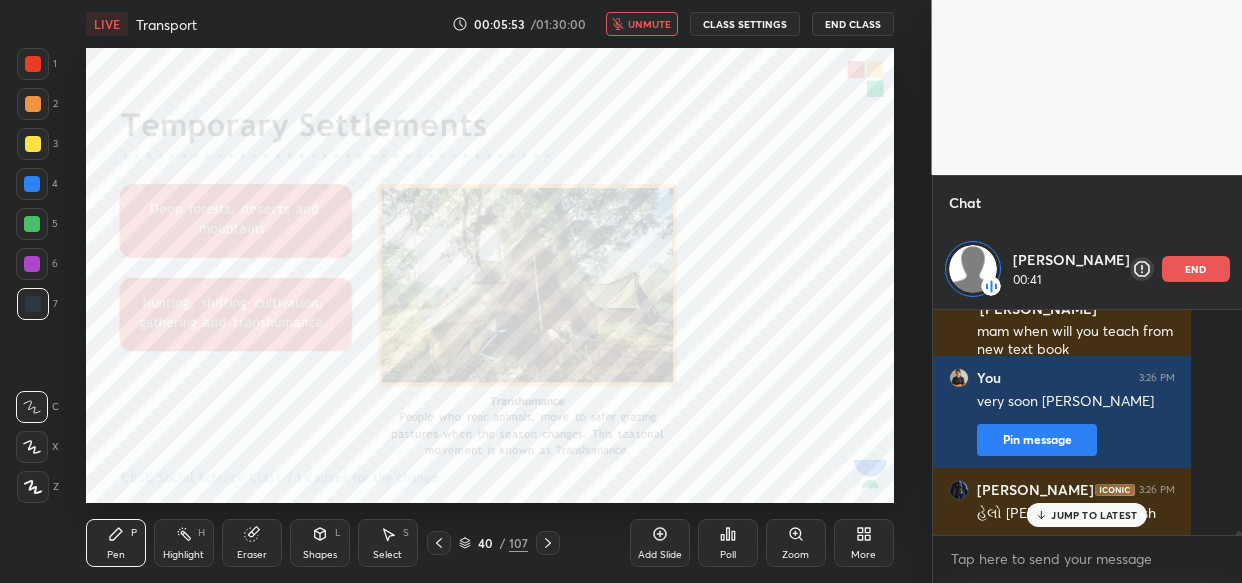 scroll, scrollTop: 12384, scrollLeft: 0, axis: vertical 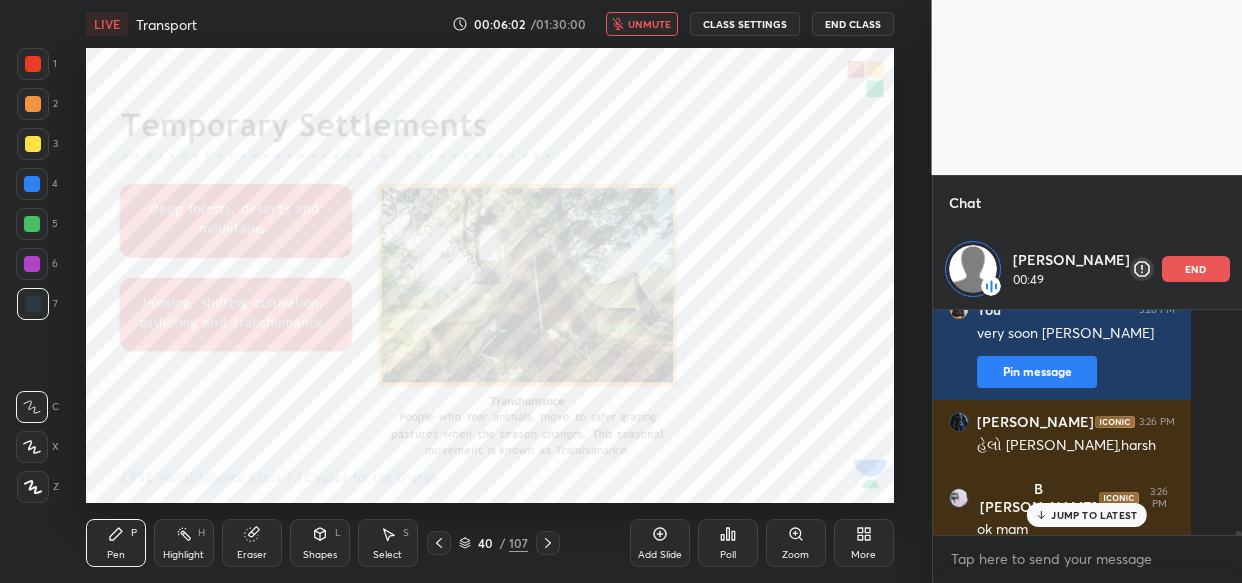 click on "unmute" at bounding box center [649, 24] 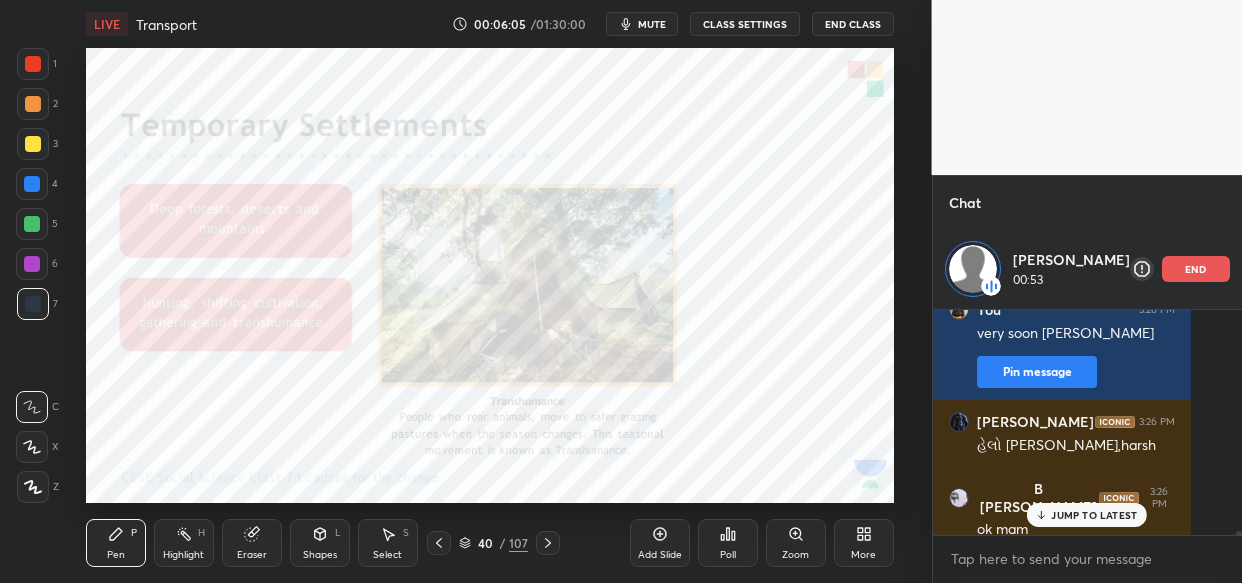 click on "mute" at bounding box center (642, 24) 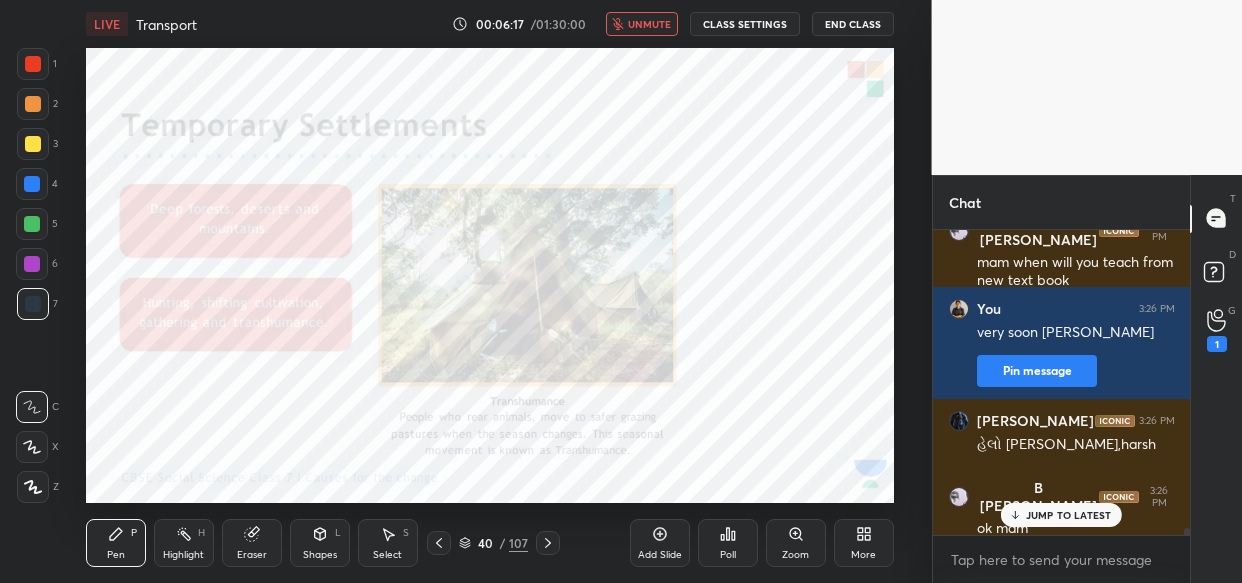 scroll, scrollTop: 6, scrollLeft: 7, axis: both 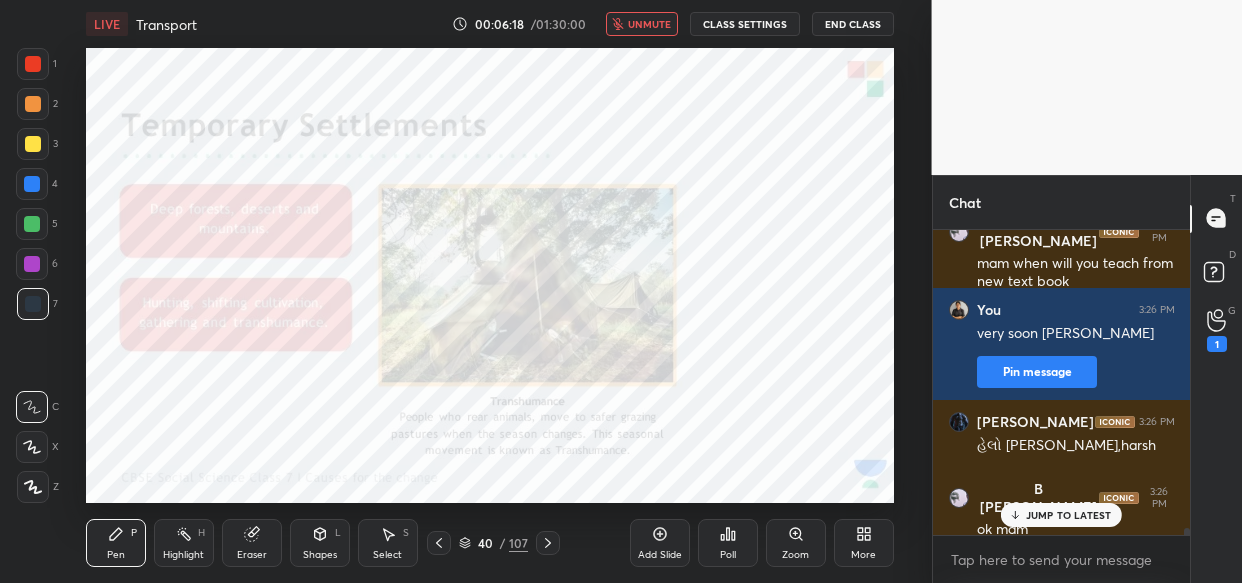 click on "unmute" at bounding box center [649, 24] 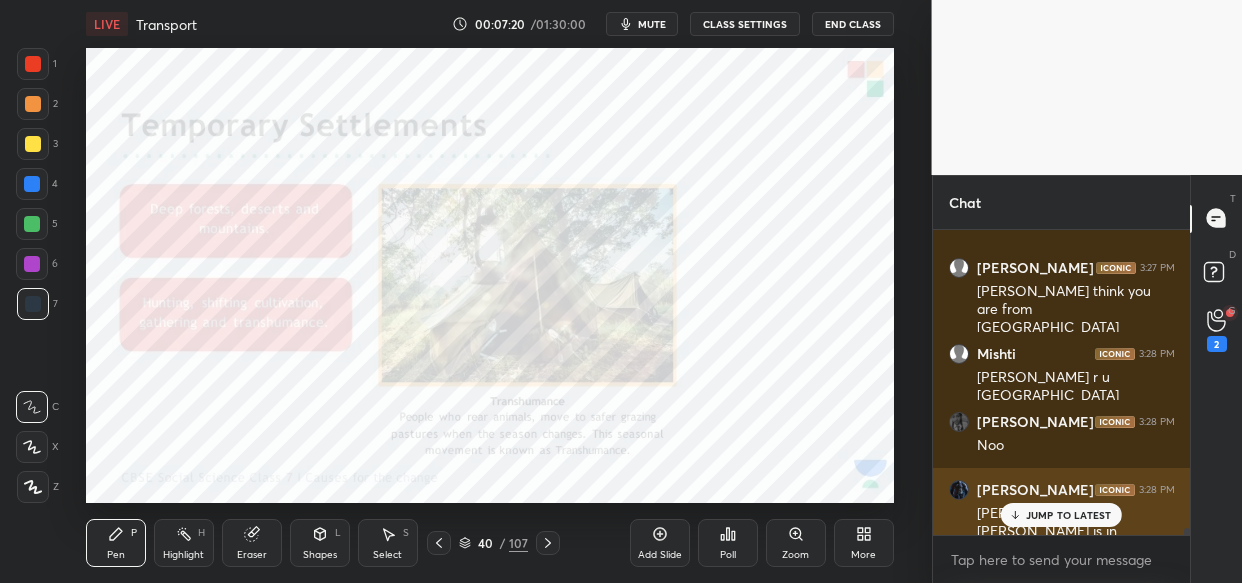 scroll, scrollTop: 13158, scrollLeft: 0, axis: vertical 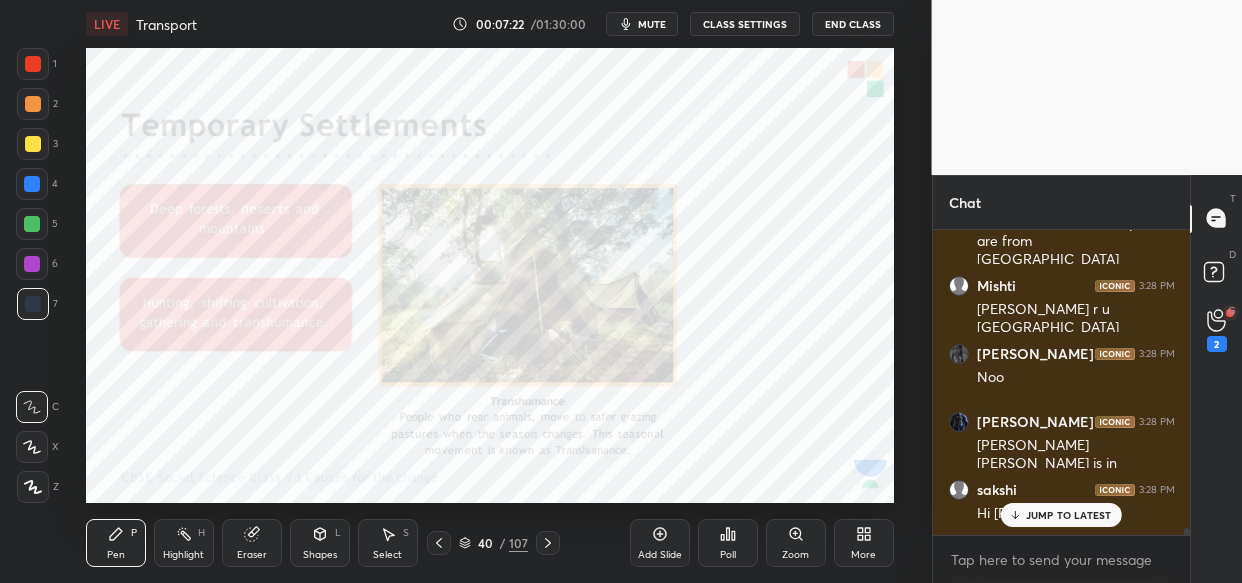 click on "JUMP TO LATEST" at bounding box center (1069, 515) 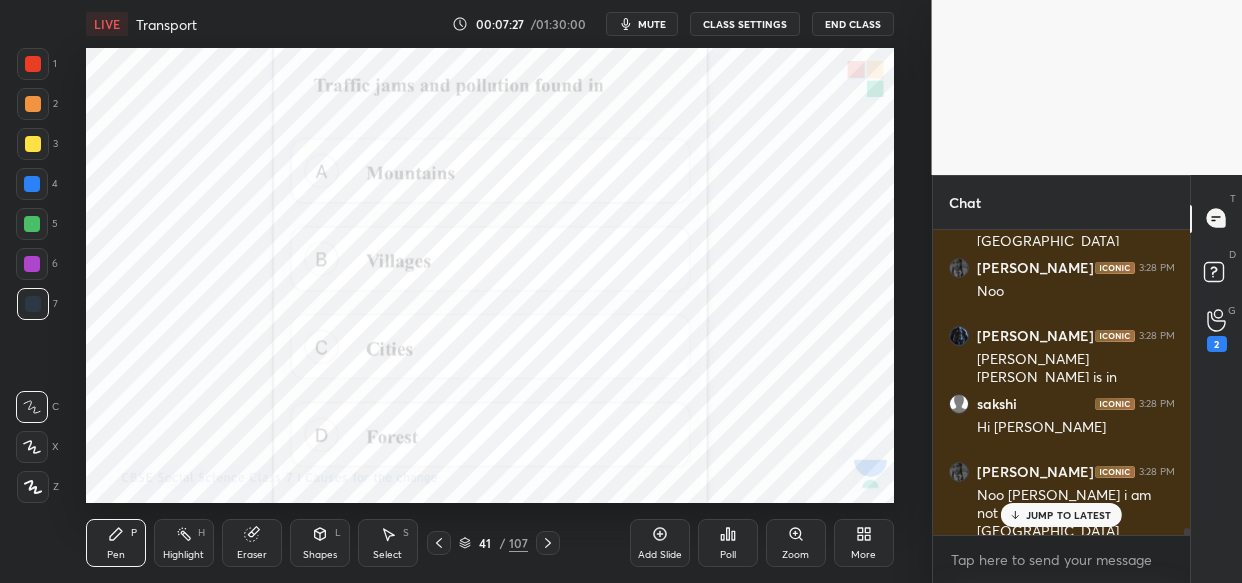 scroll, scrollTop: 13312, scrollLeft: 0, axis: vertical 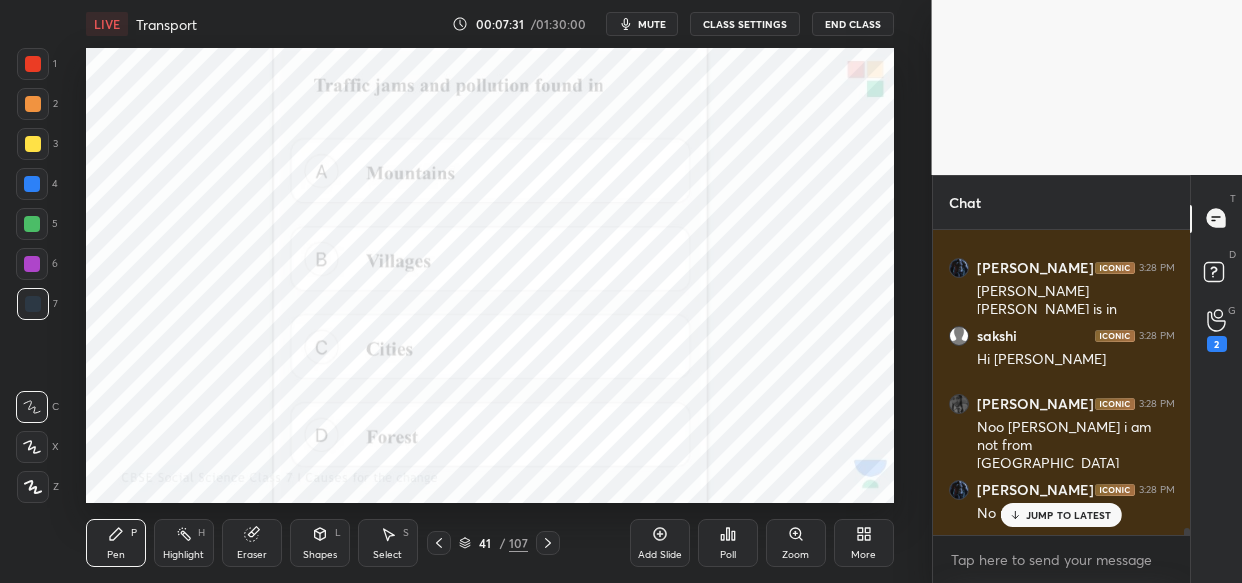 click 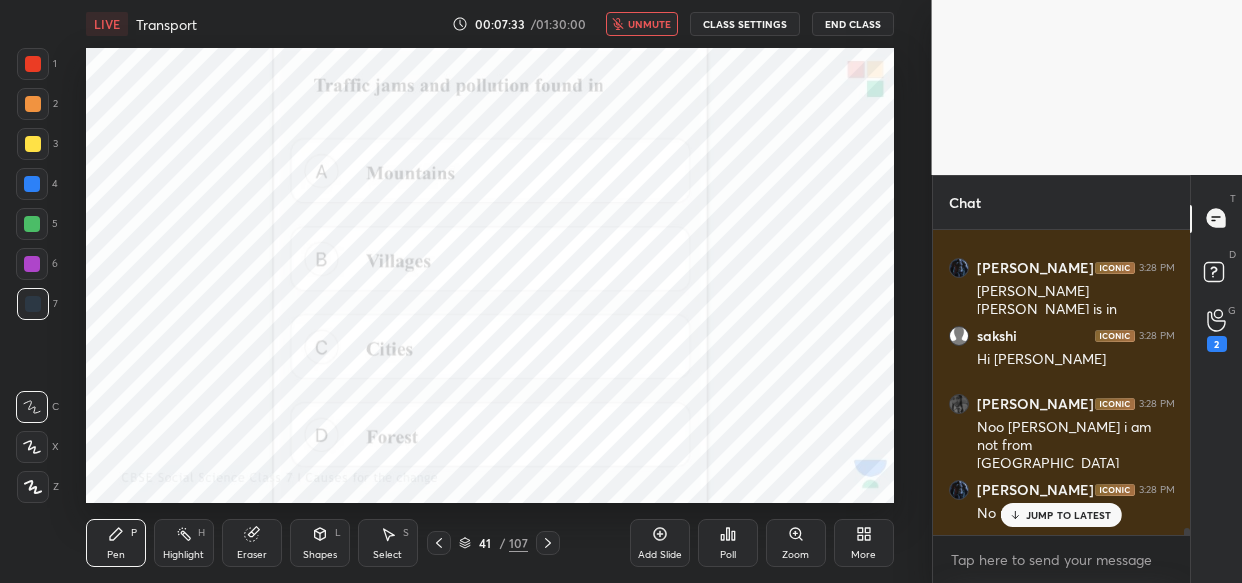 click on "Poll" at bounding box center [728, 555] 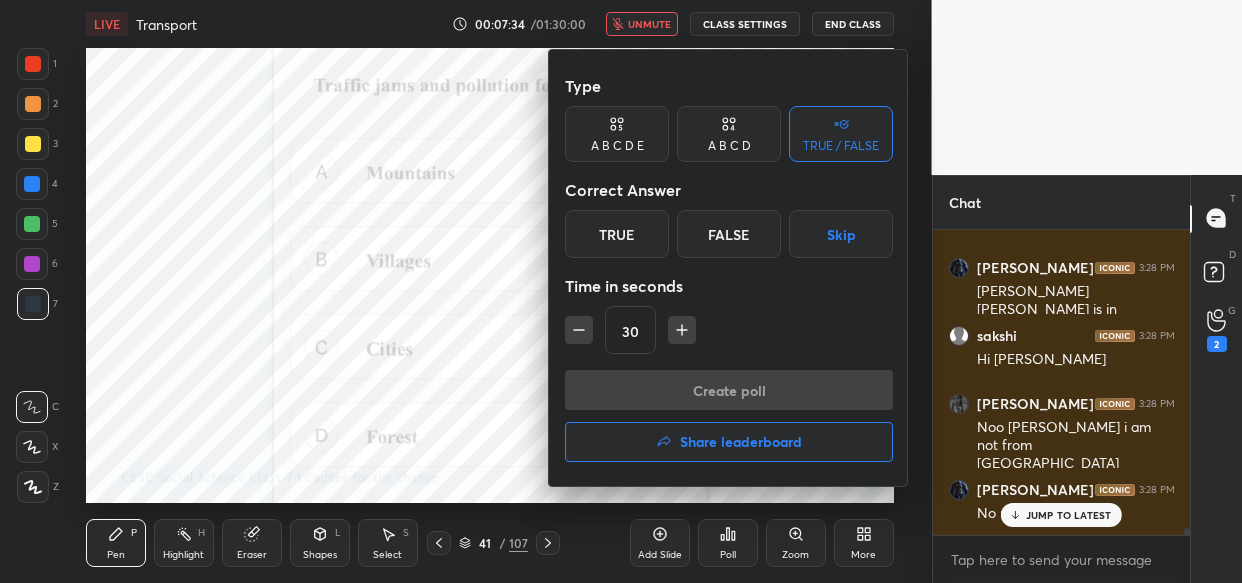 click 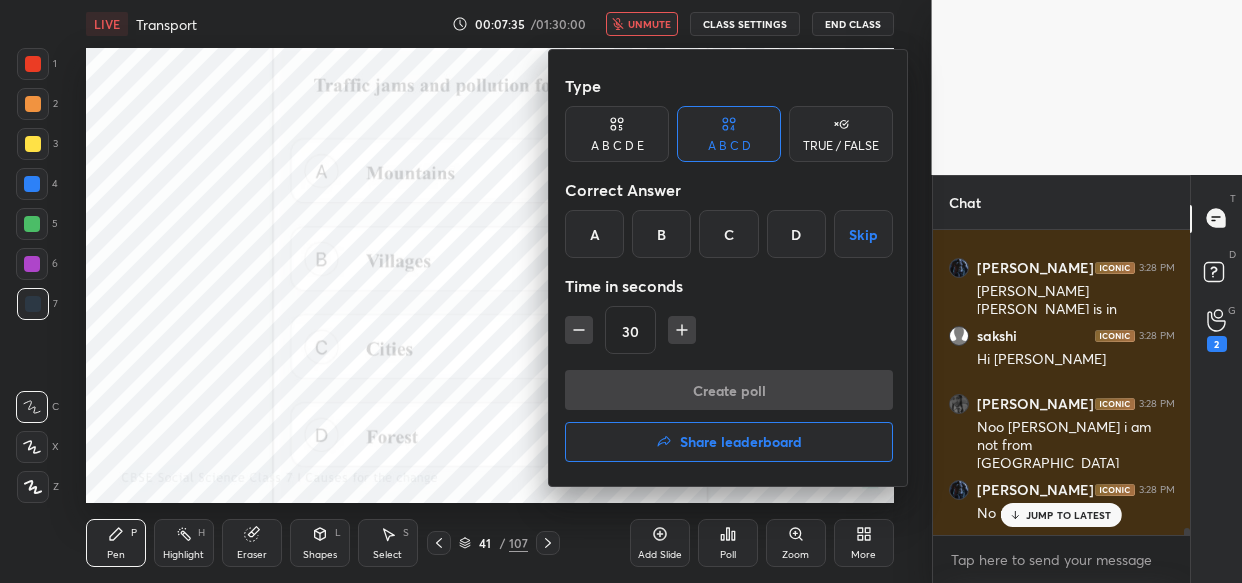 click on "C" at bounding box center [728, 234] 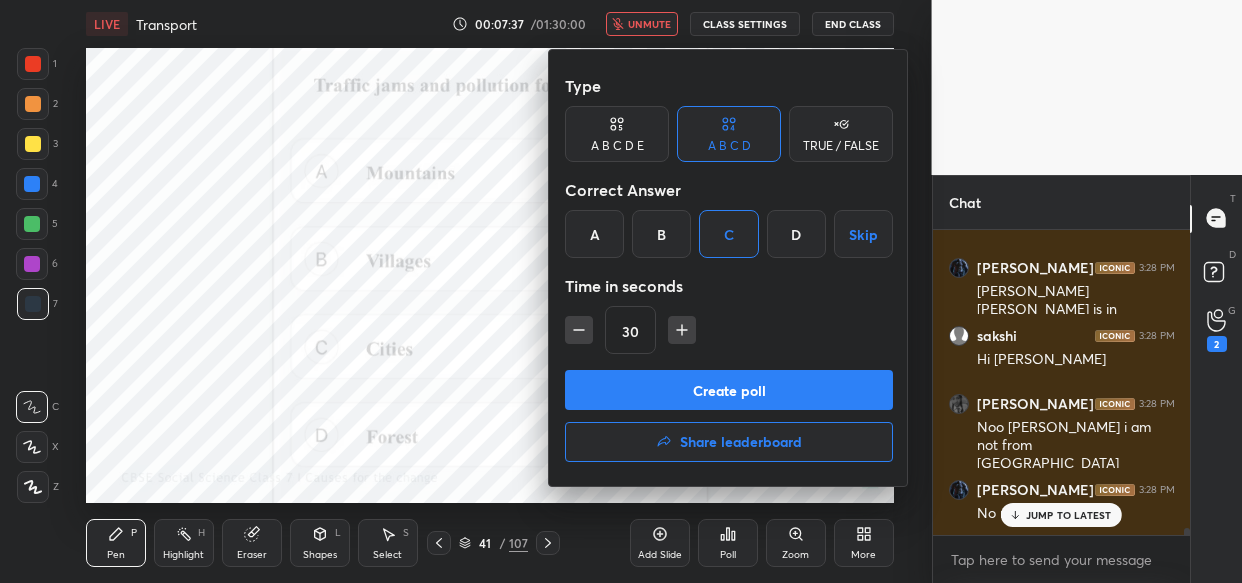 click on "Create poll" at bounding box center (729, 390) 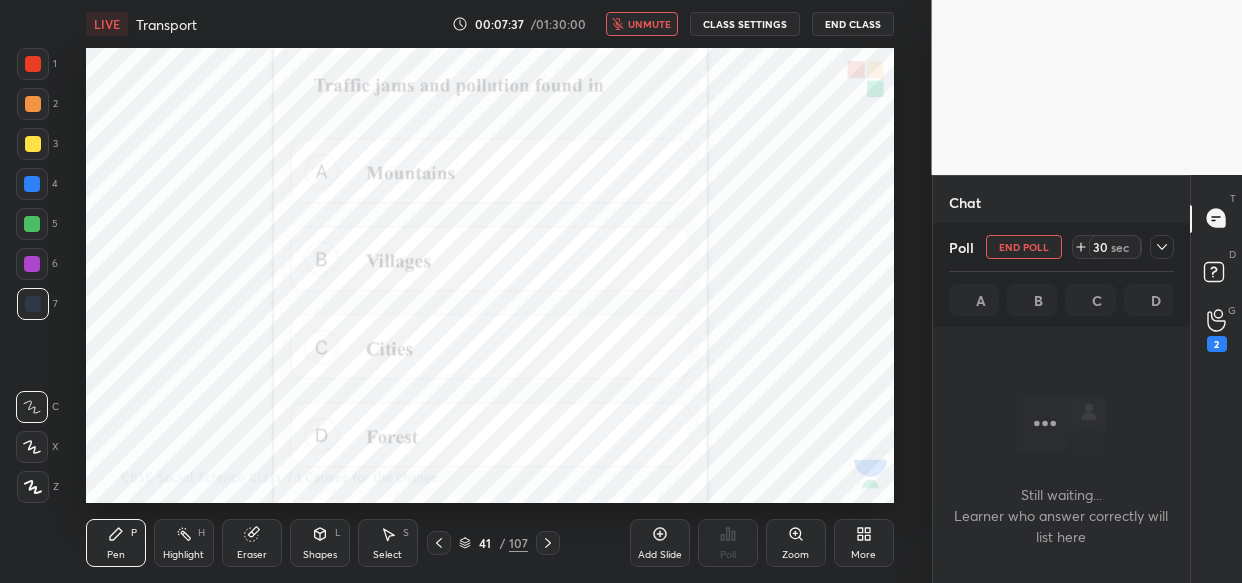 scroll, scrollTop: 196, scrollLeft: 252, axis: both 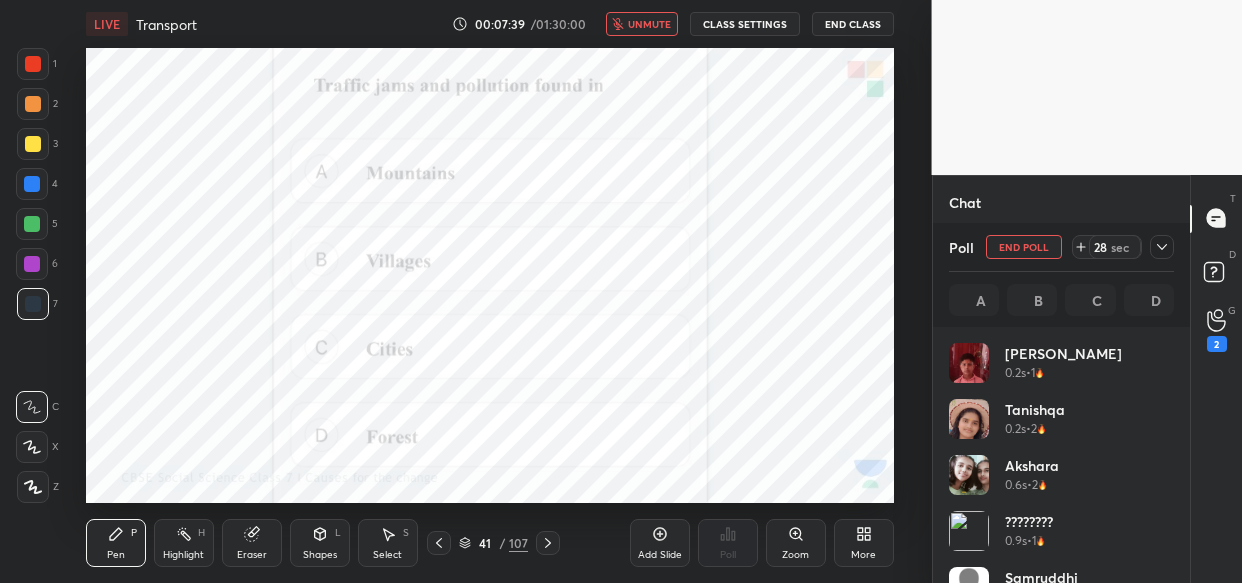 click 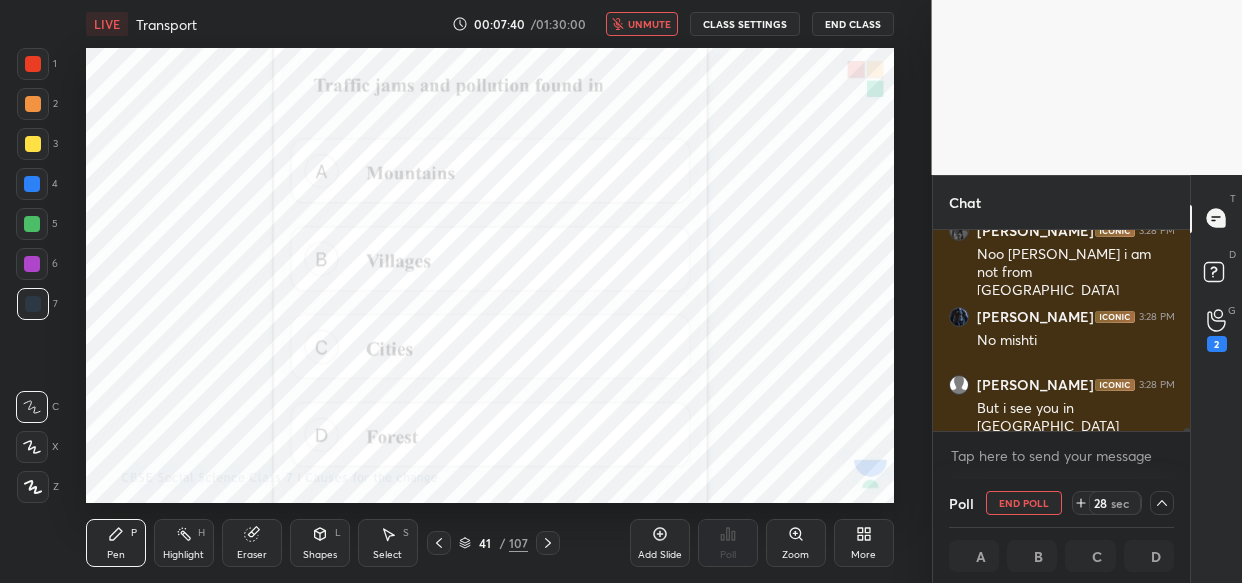scroll, scrollTop: 7, scrollLeft: 7, axis: both 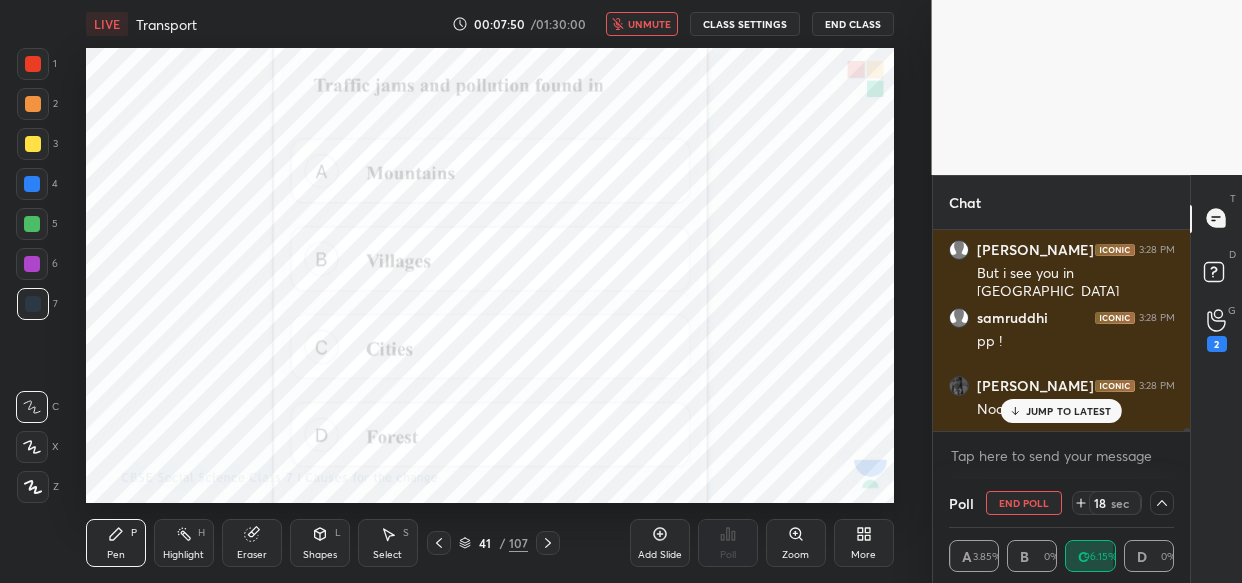 click on "JUMP TO LATEST" at bounding box center (1069, 411) 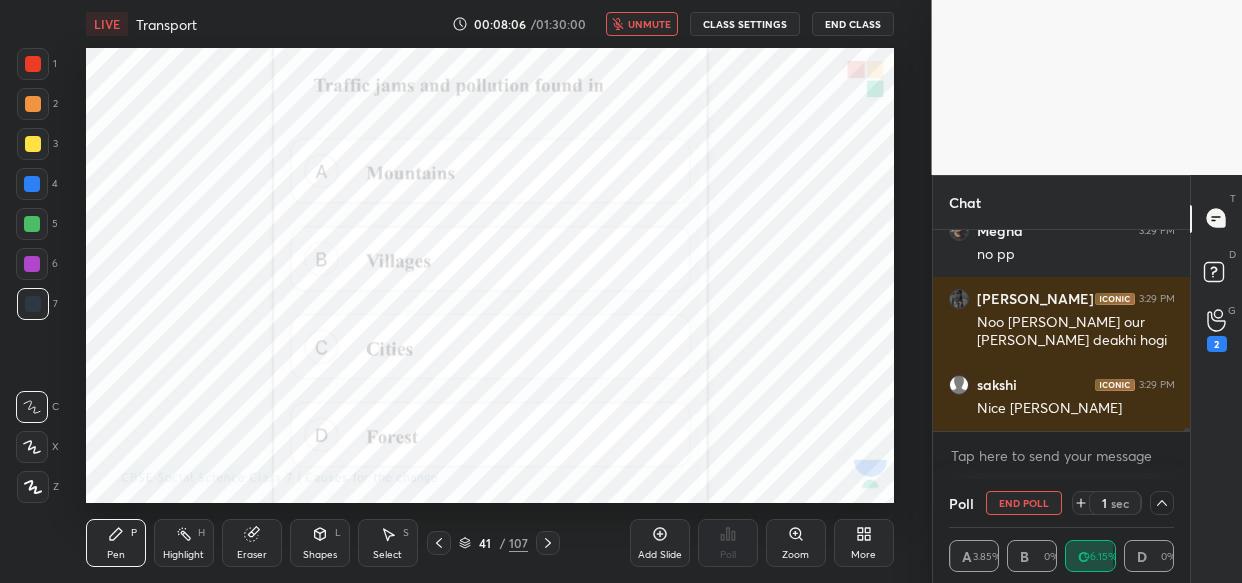 scroll, scrollTop: 14047, scrollLeft: 0, axis: vertical 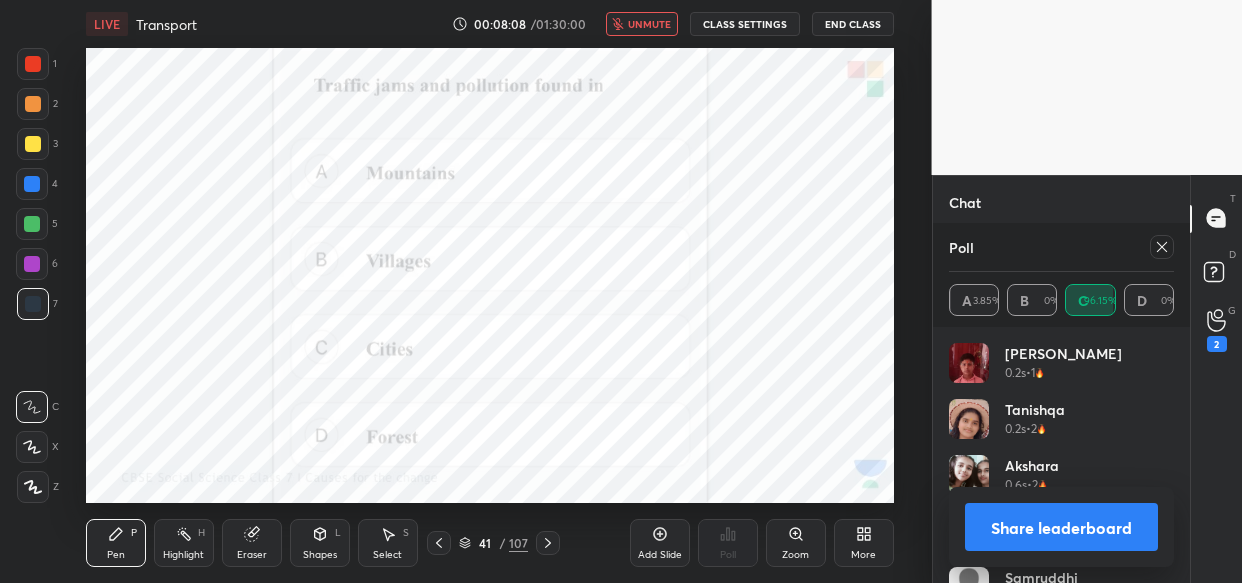click on "unmute" at bounding box center (649, 24) 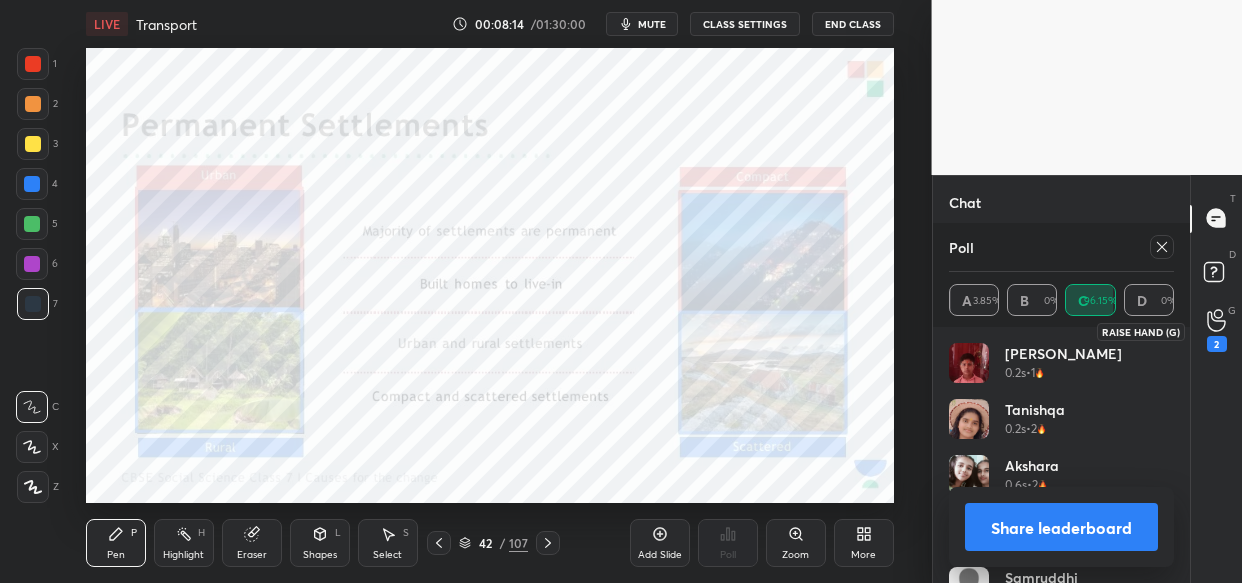 click on "2" at bounding box center [1217, 344] 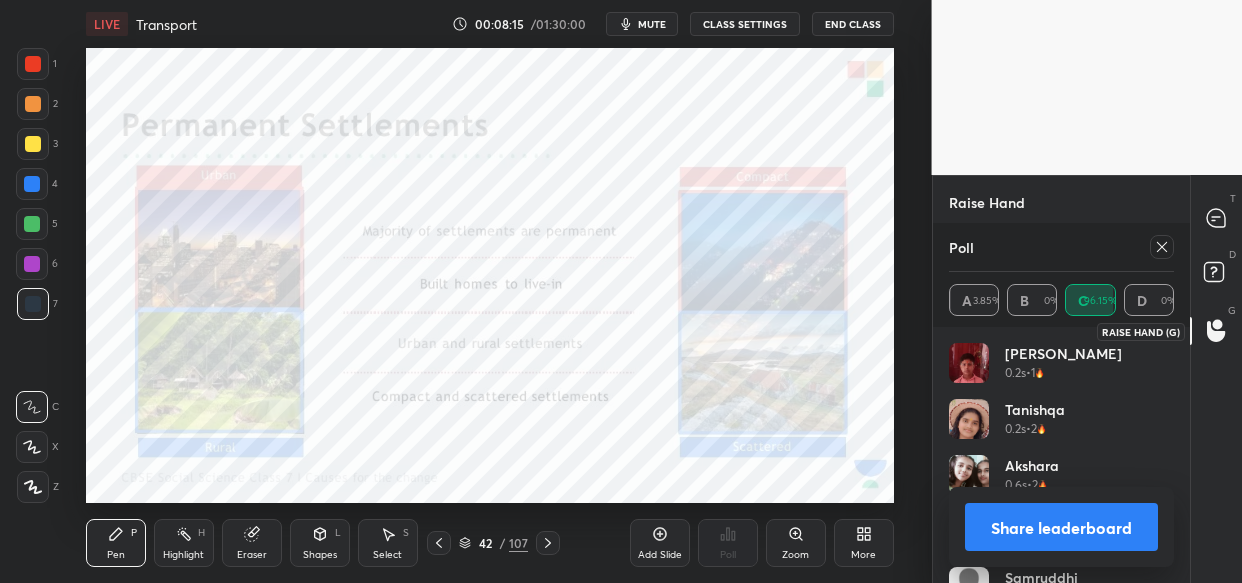 scroll, scrollTop: 238, scrollLeft: 252, axis: both 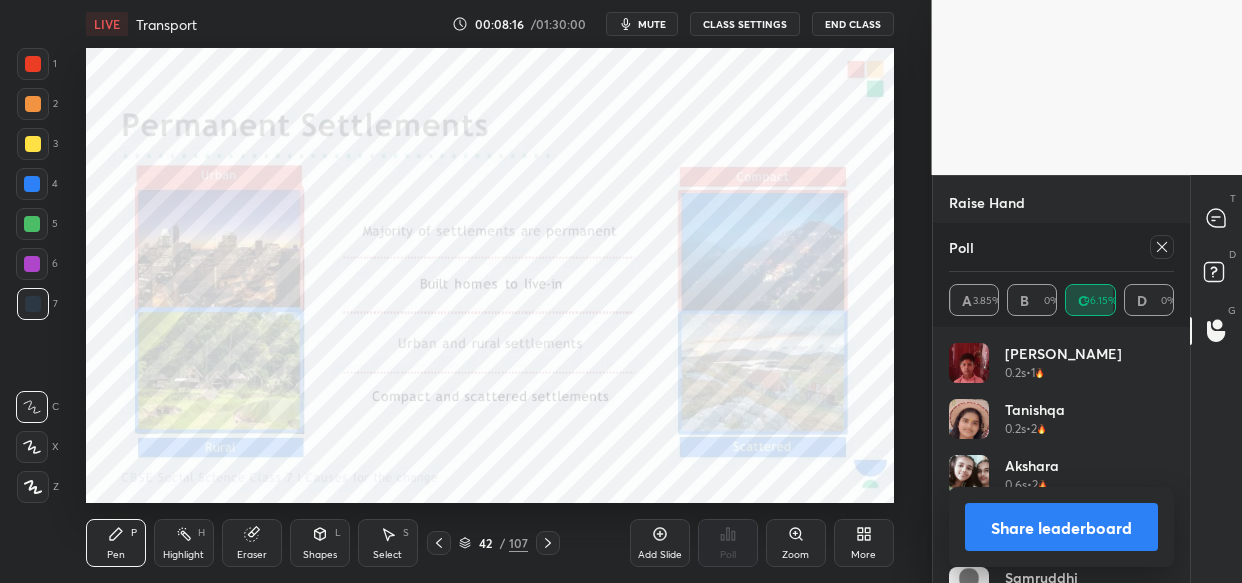 click on "Poll" at bounding box center (1062, 247) 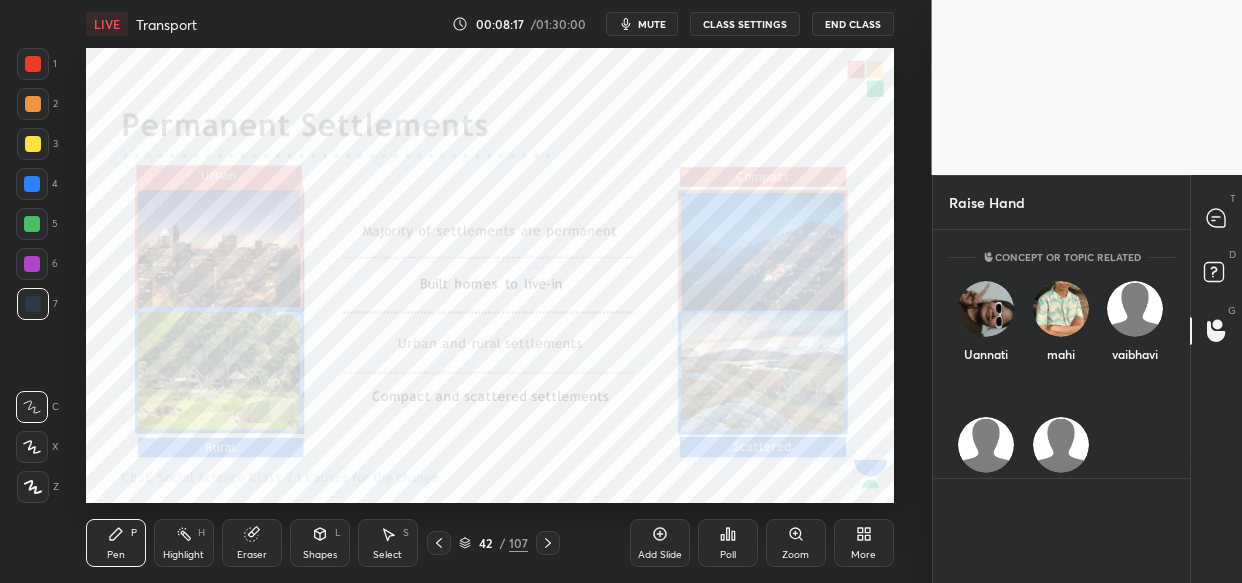 scroll, scrollTop: 20, scrollLeft: 220, axis: both 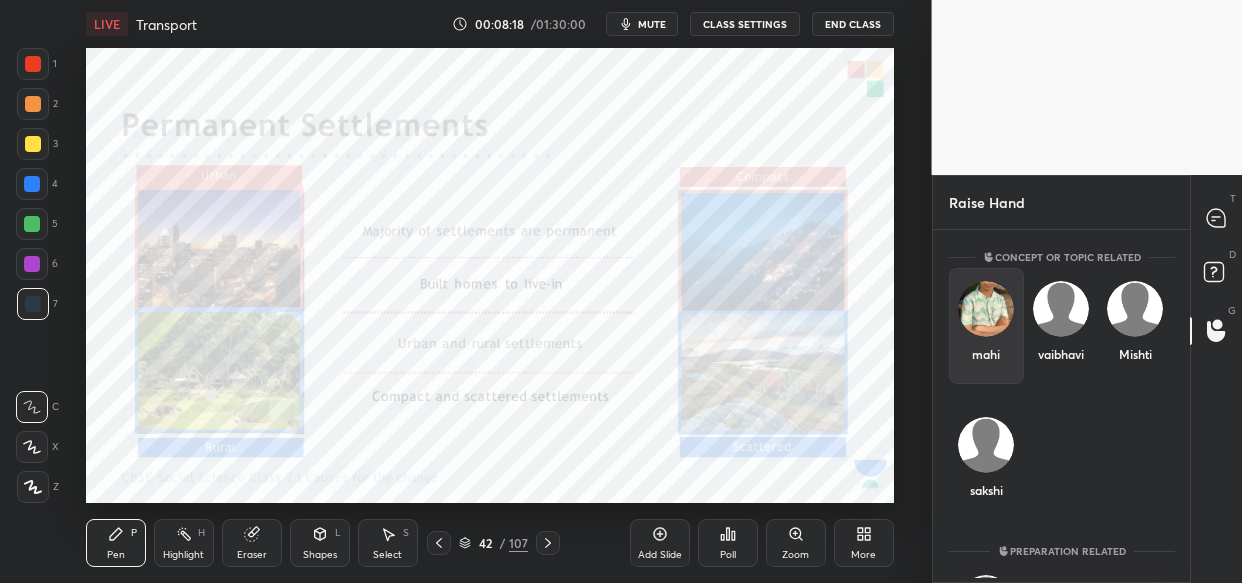 click at bounding box center [986, 309] 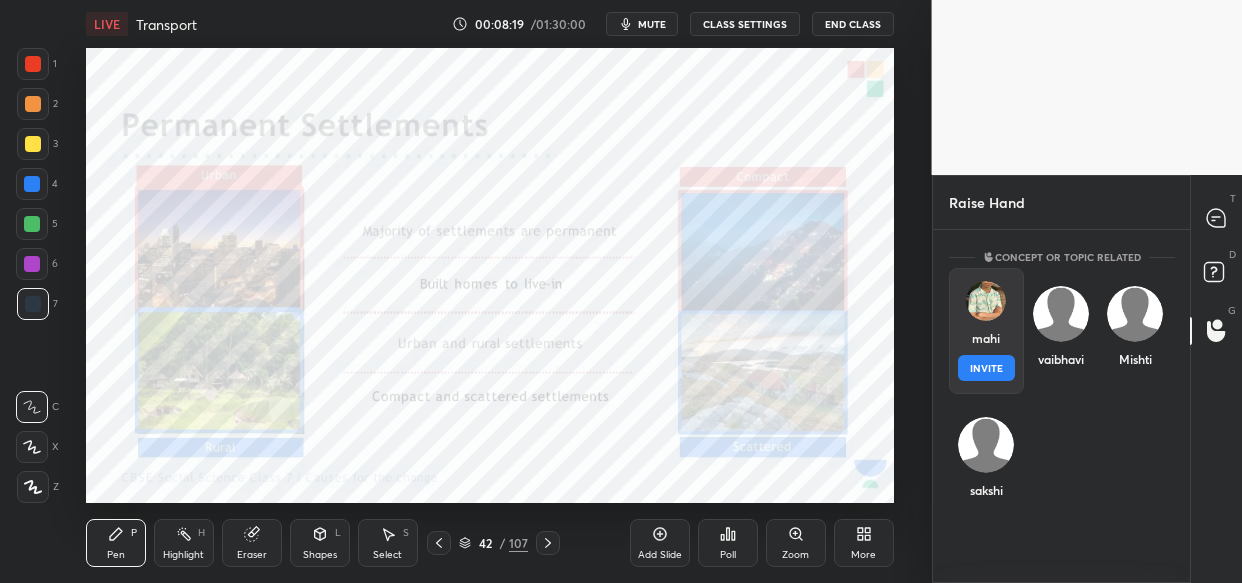 click on "INVITE" at bounding box center (986, 368) 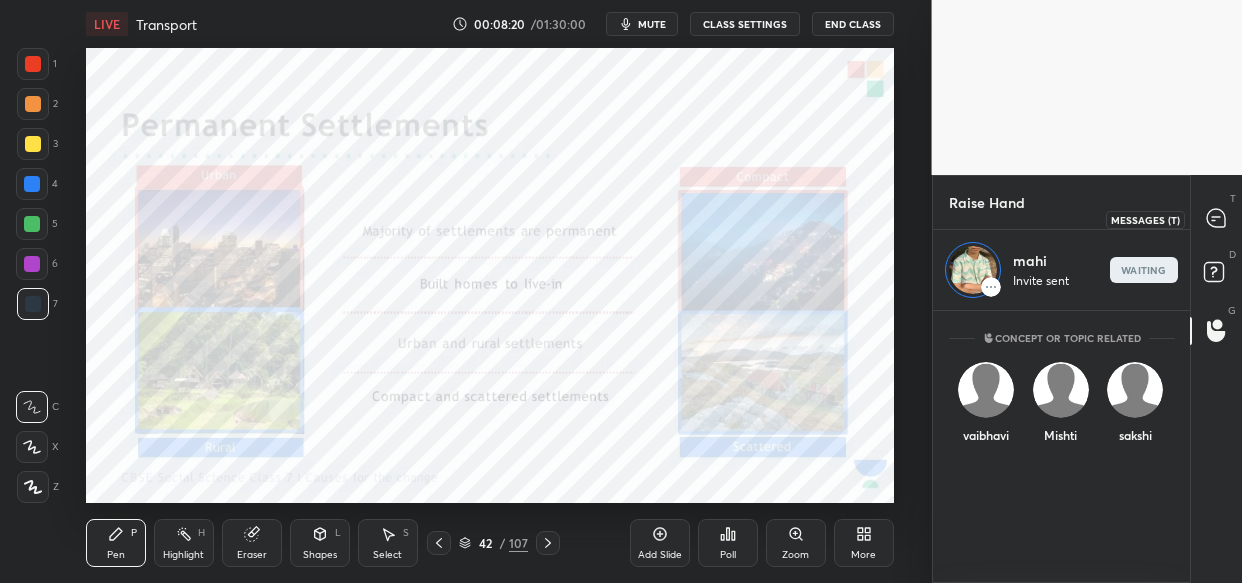 click 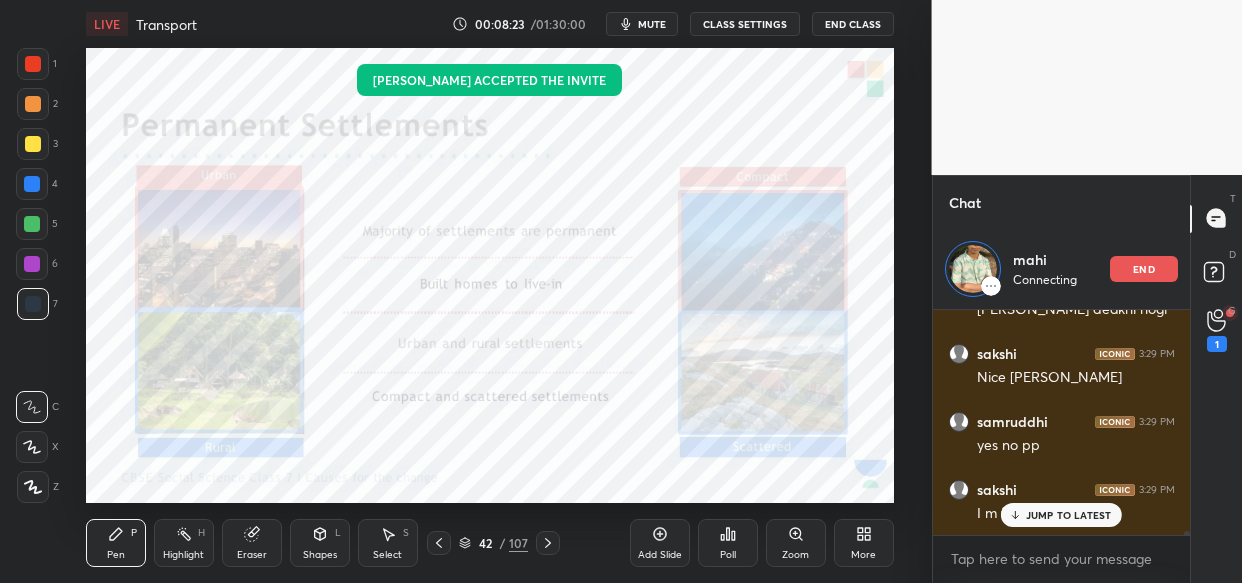 click on "JUMP TO LATEST" at bounding box center [1061, 515] 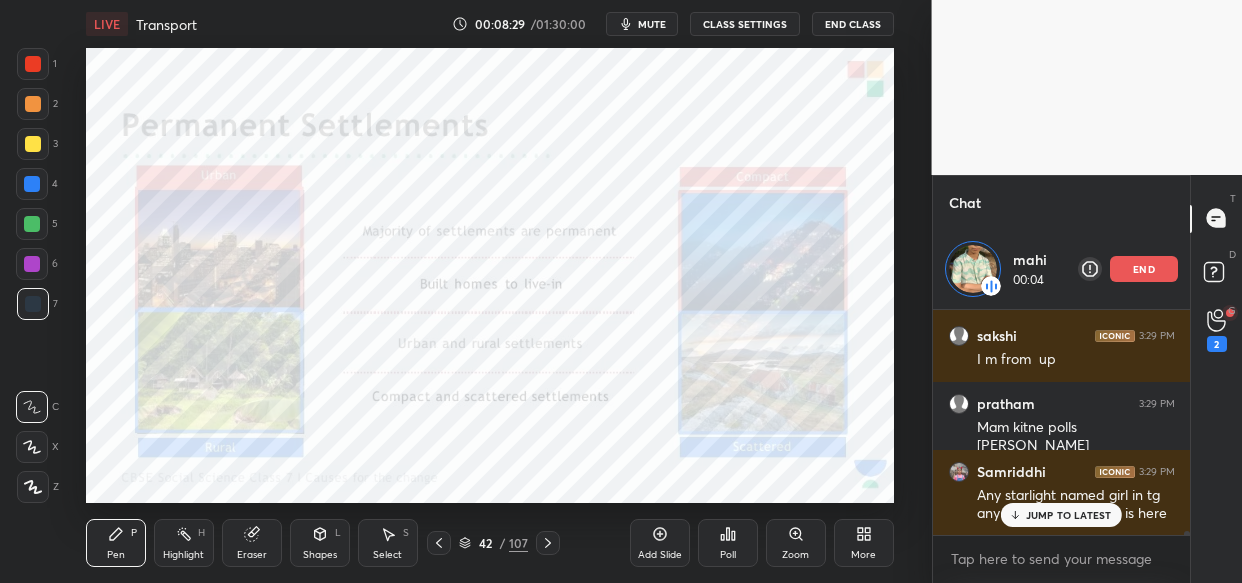 click on "JUMP TO LATEST" at bounding box center [1069, 515] 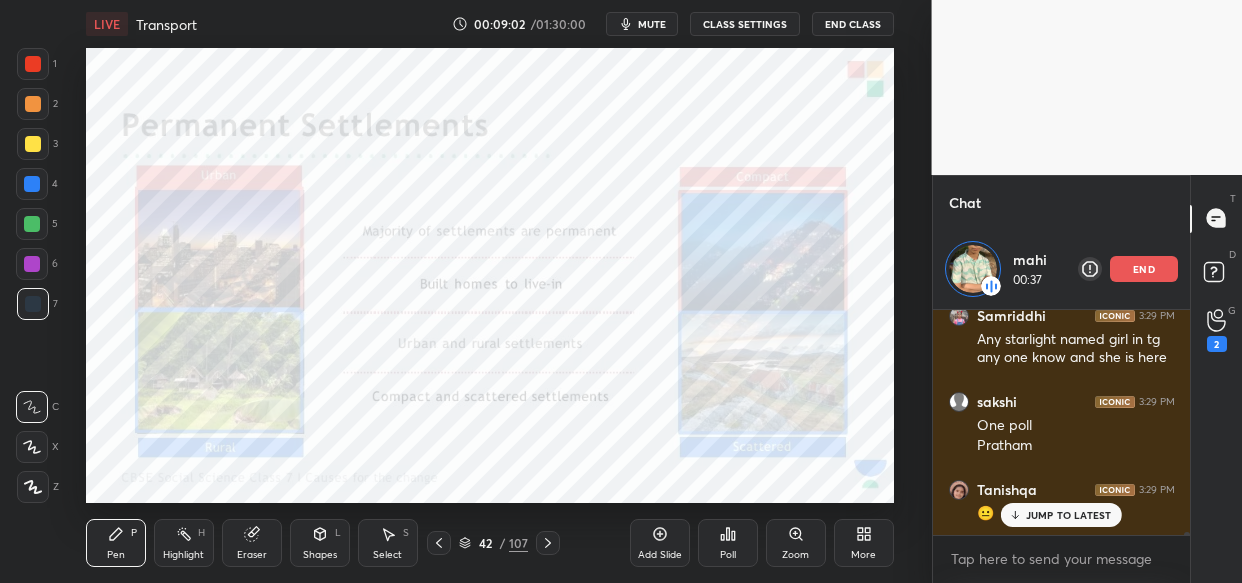 scroll, scrollTop: 14486, scrollLeft: 0, axis: vertical 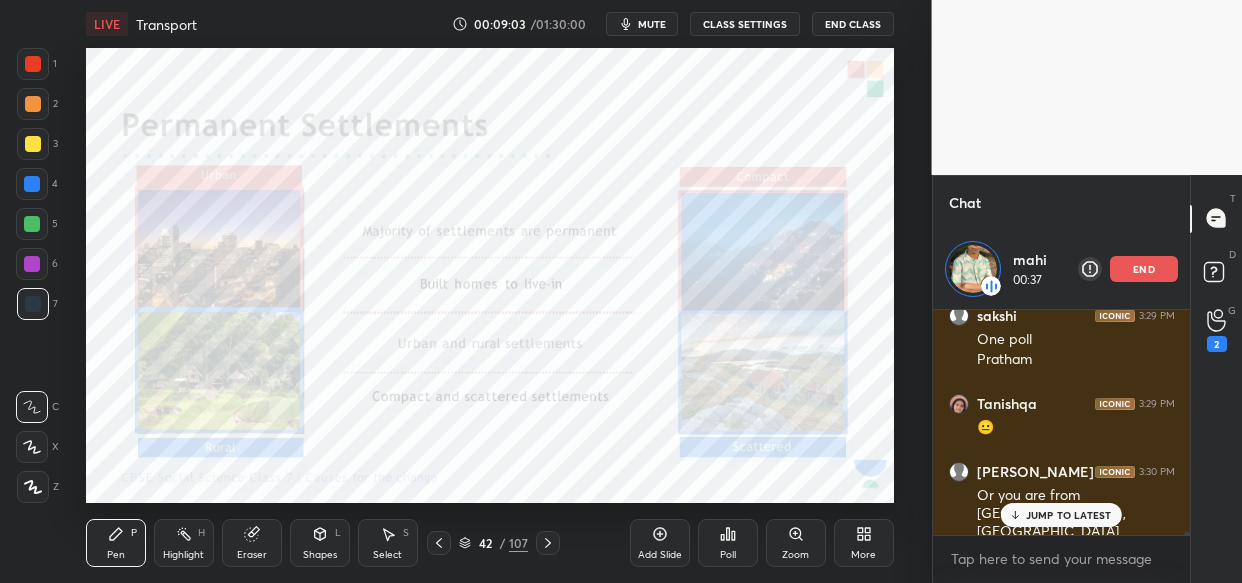 click on "end" at bounding box center (1144, 269) 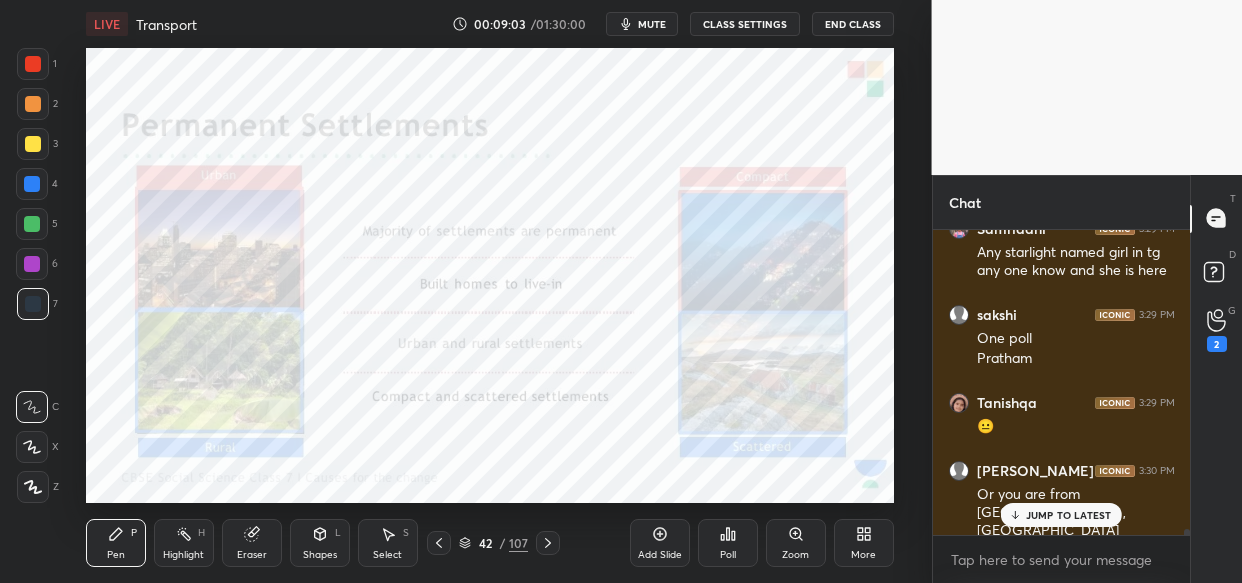 scroll, scrollTop: 6, scrollLeft: 7, axis: both 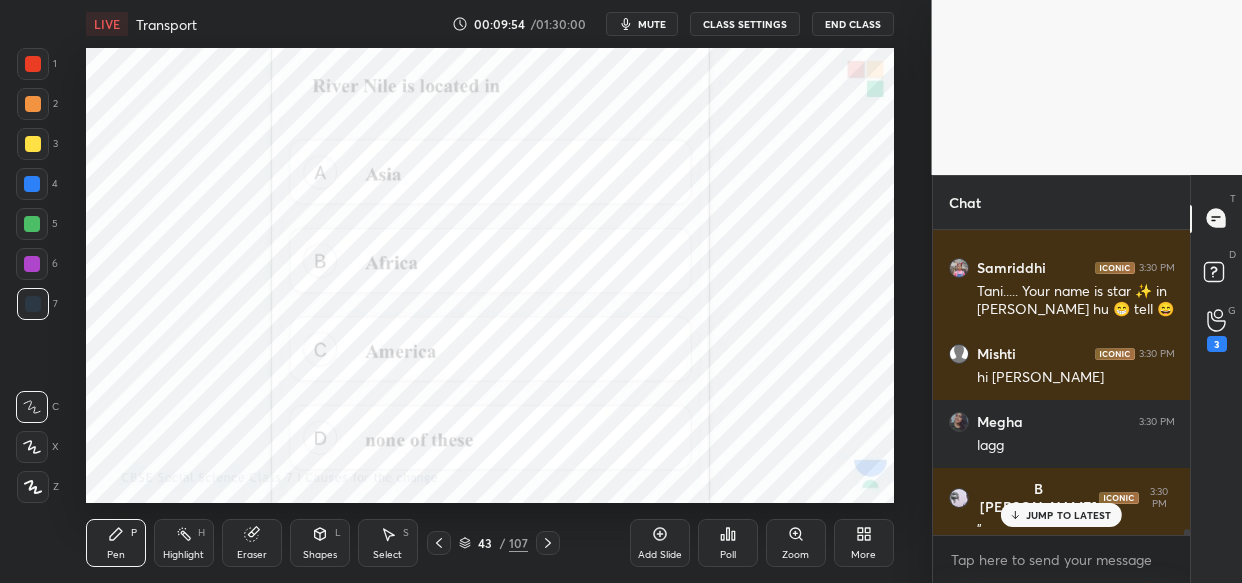 click on "Poll" at bounding box center [728, 543] 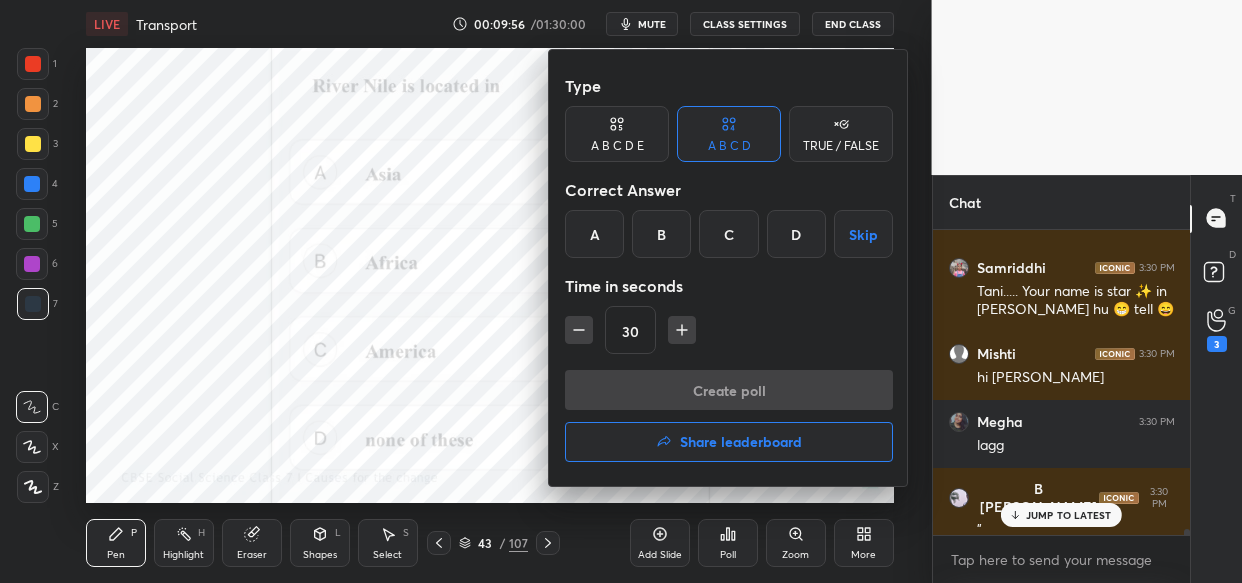 click on "B" at bounding box center (661, 234) 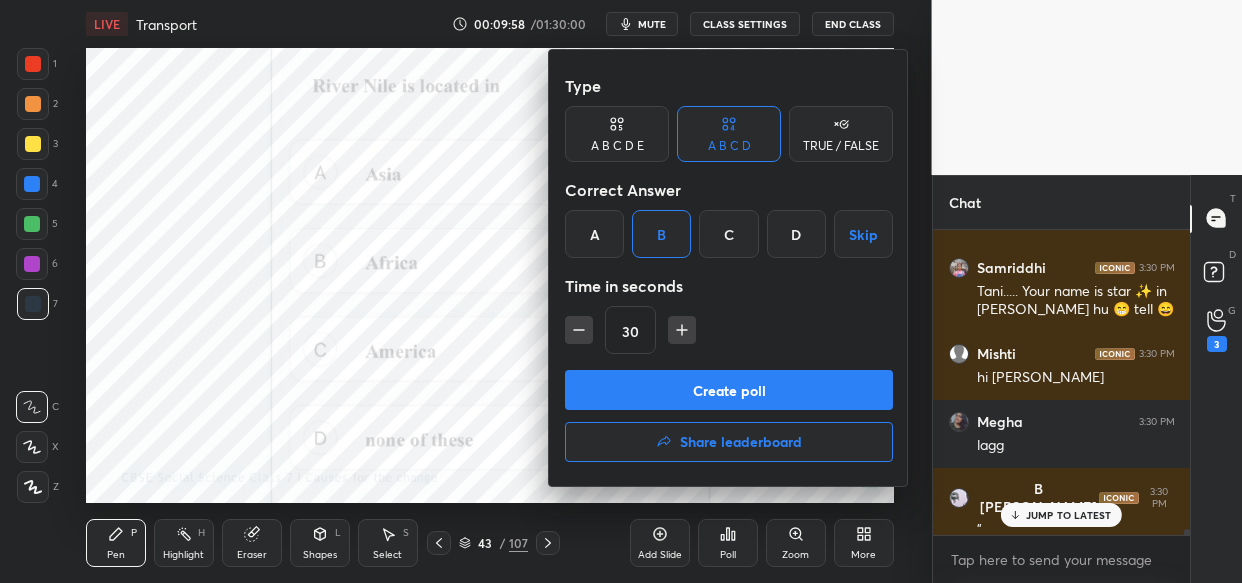 click on "Create poll" at bounding box center [729, 390] 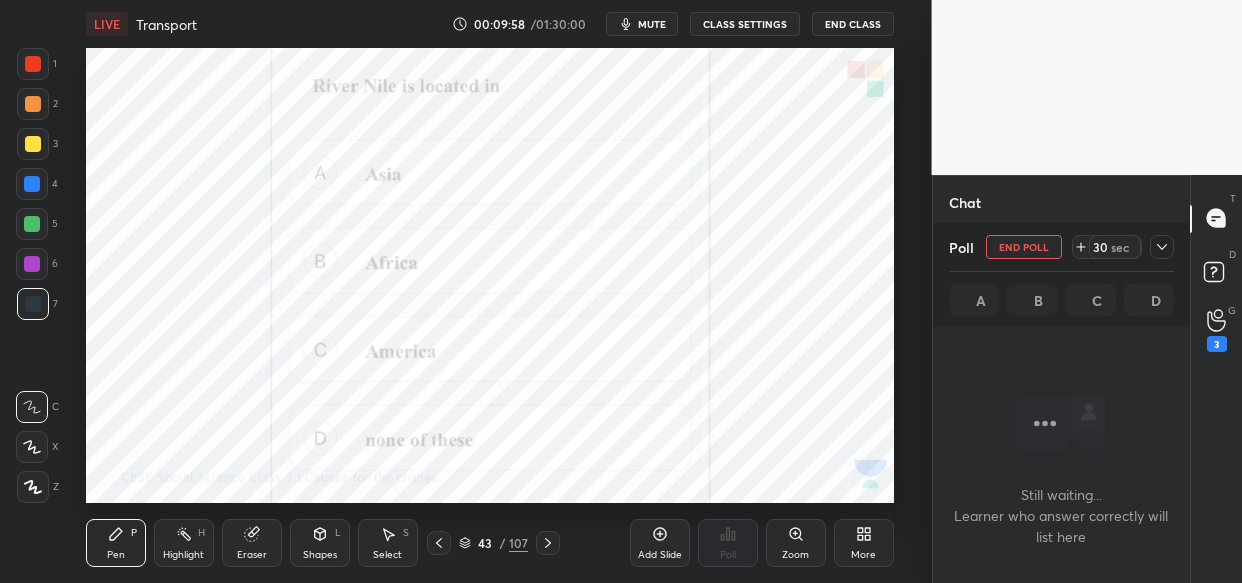 scroll, scrollTop: 206, scrollLeft: 252, axis: both 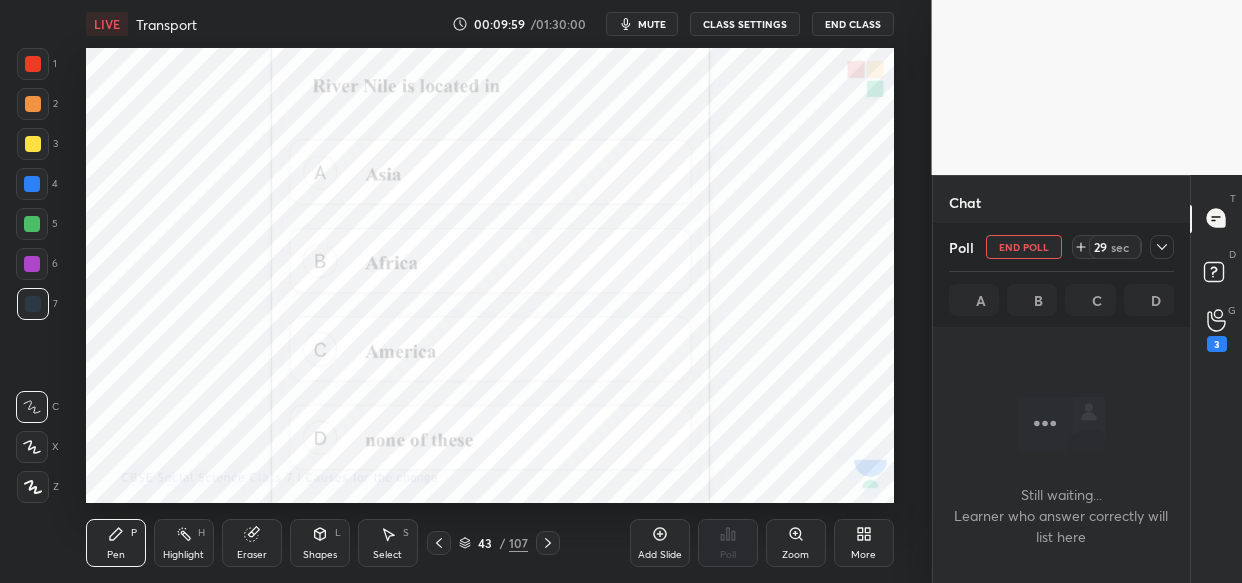 click on "mute" at bounding box center [652, 24] 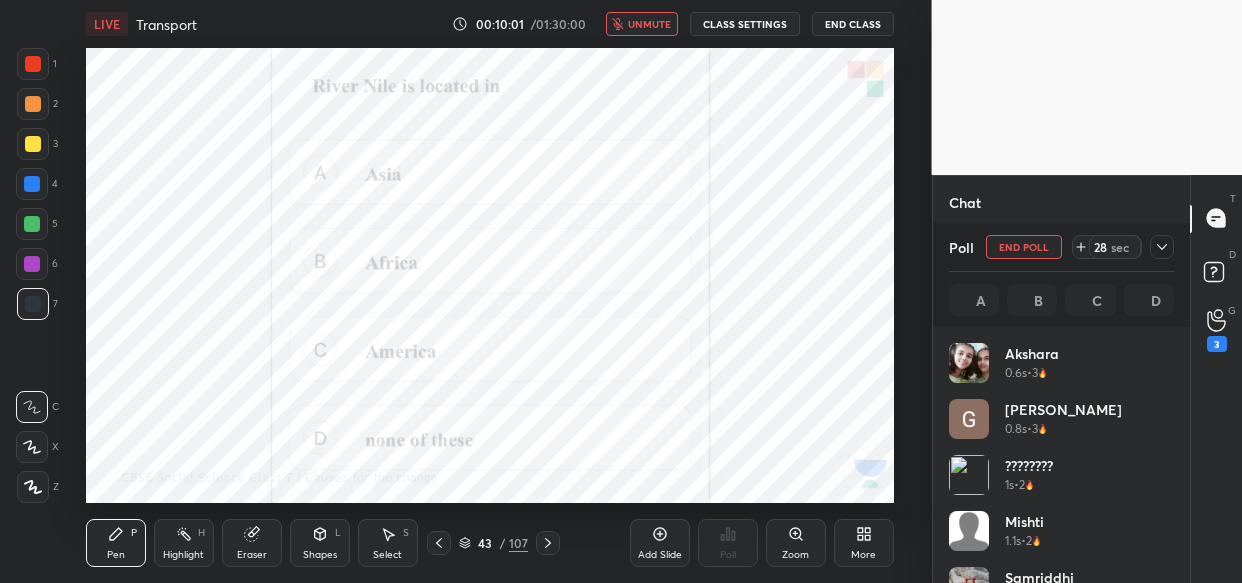 scroll, scrollTop: 6, scrollLeft: 7, axis: both 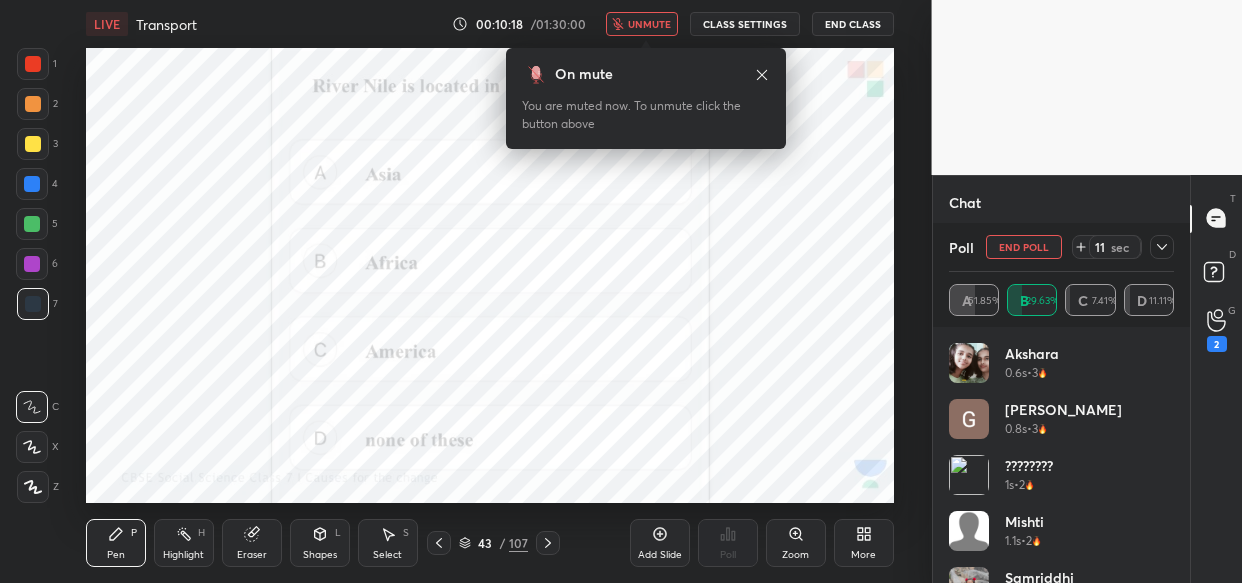 click on "unmute" at bounding box center [649, 24] 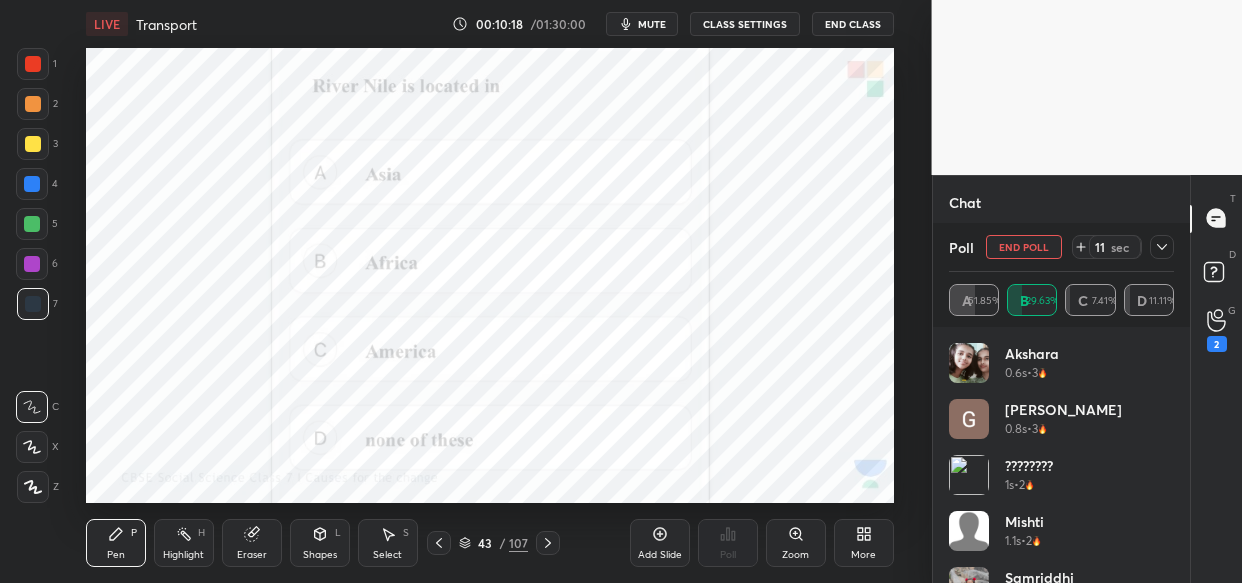 scroll, scrollTop: 15437, scrollLeft: 0, axis: vertical 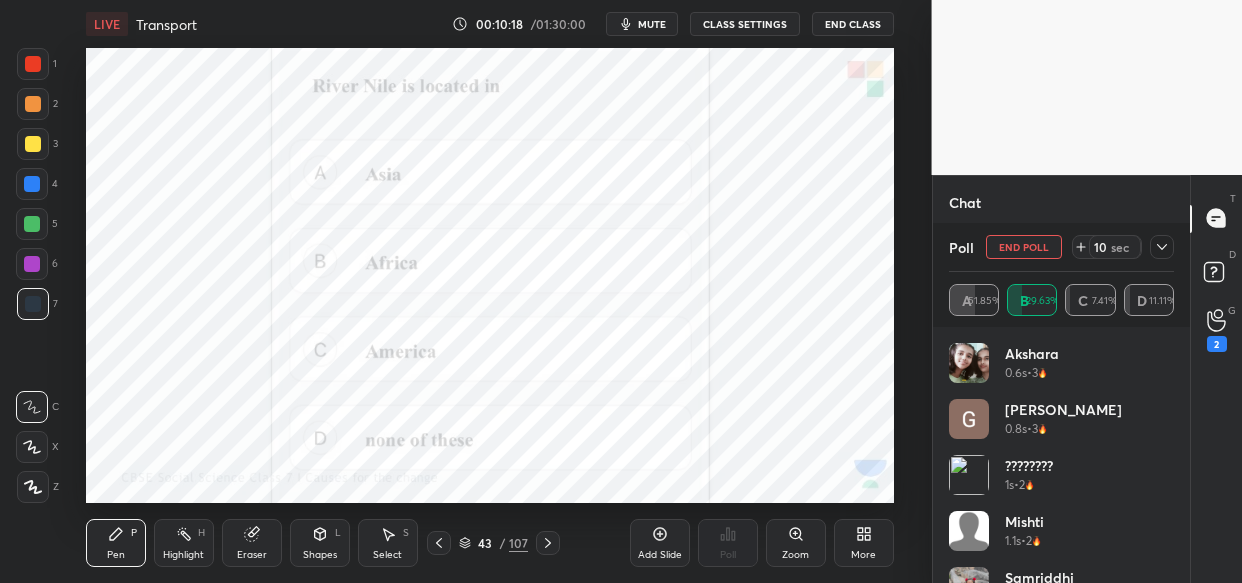 click on "mute" at bounding box center [652, 24] 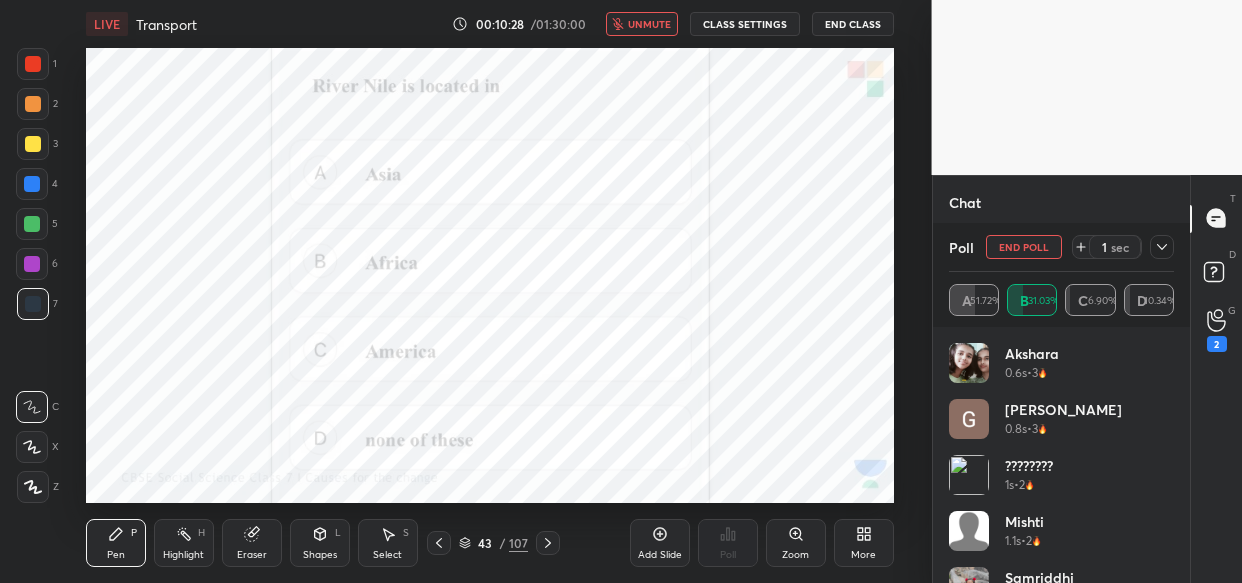 scroll, scrollTop: 15777, scrollLeft: 0, axis: vertical 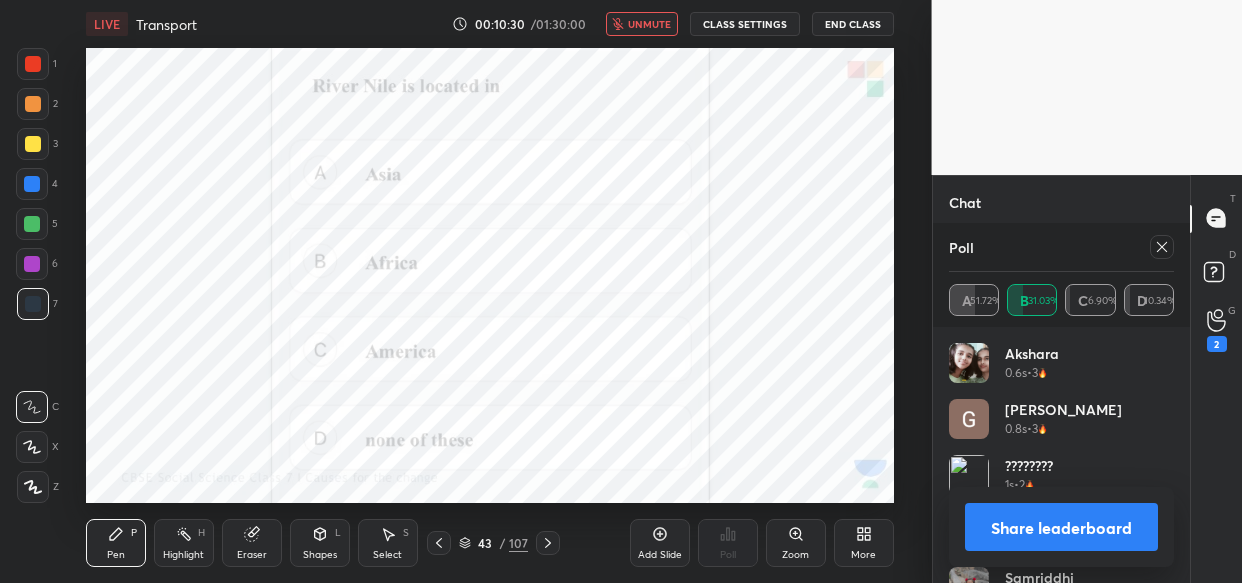 click 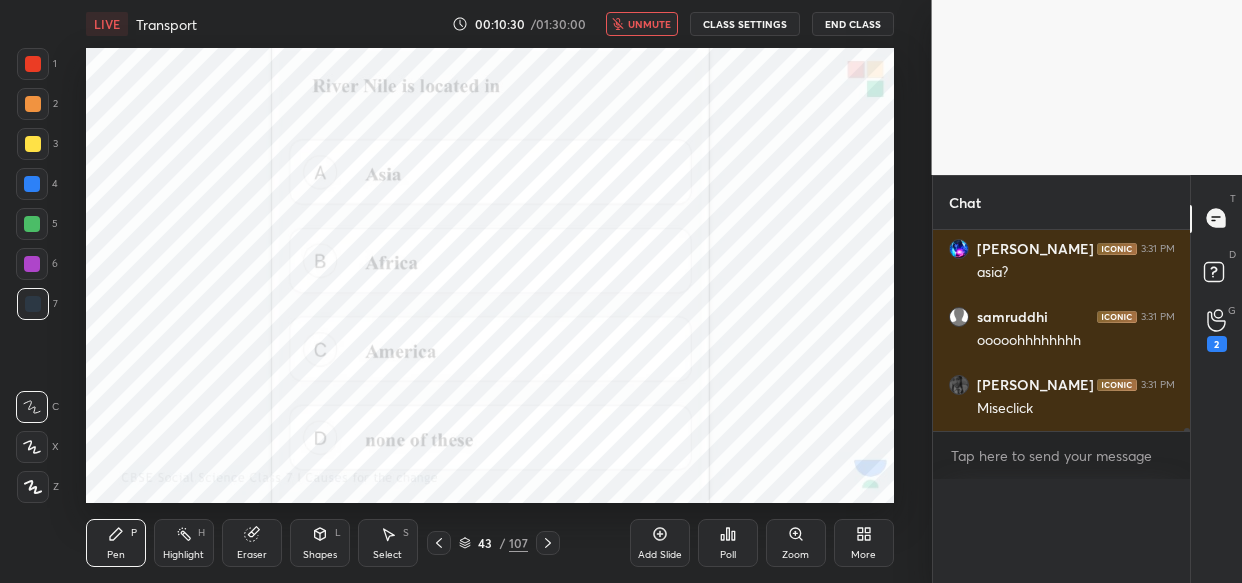 scroll, scrollTop: 7, scrollLeft: 7, axis: both 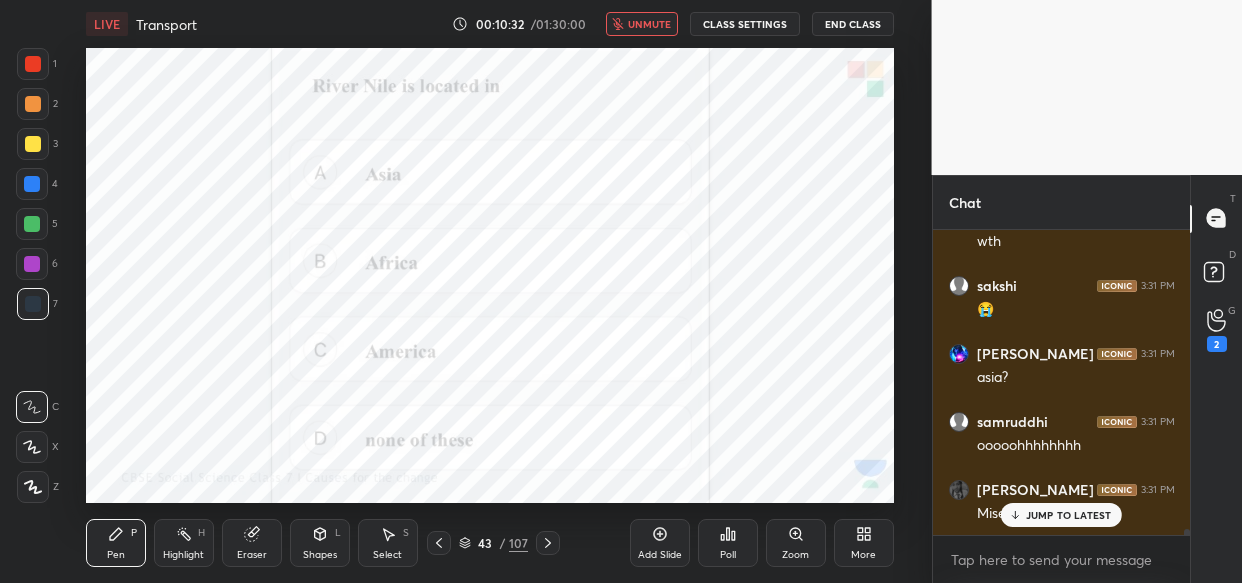 click on "unmute" at bounding box center (642, 24) 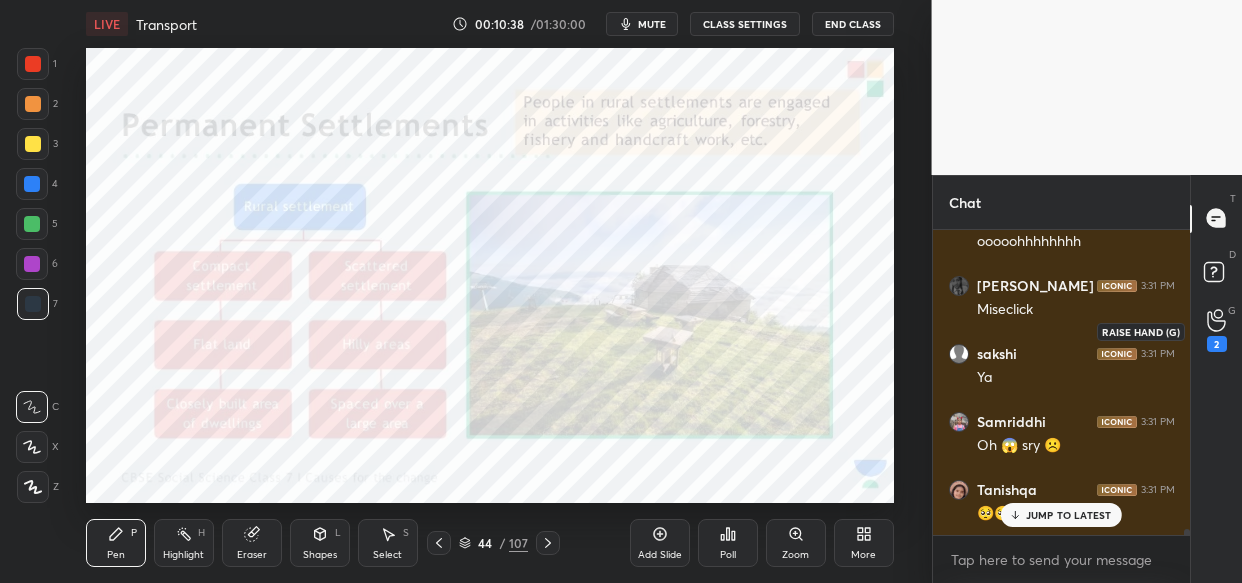 click 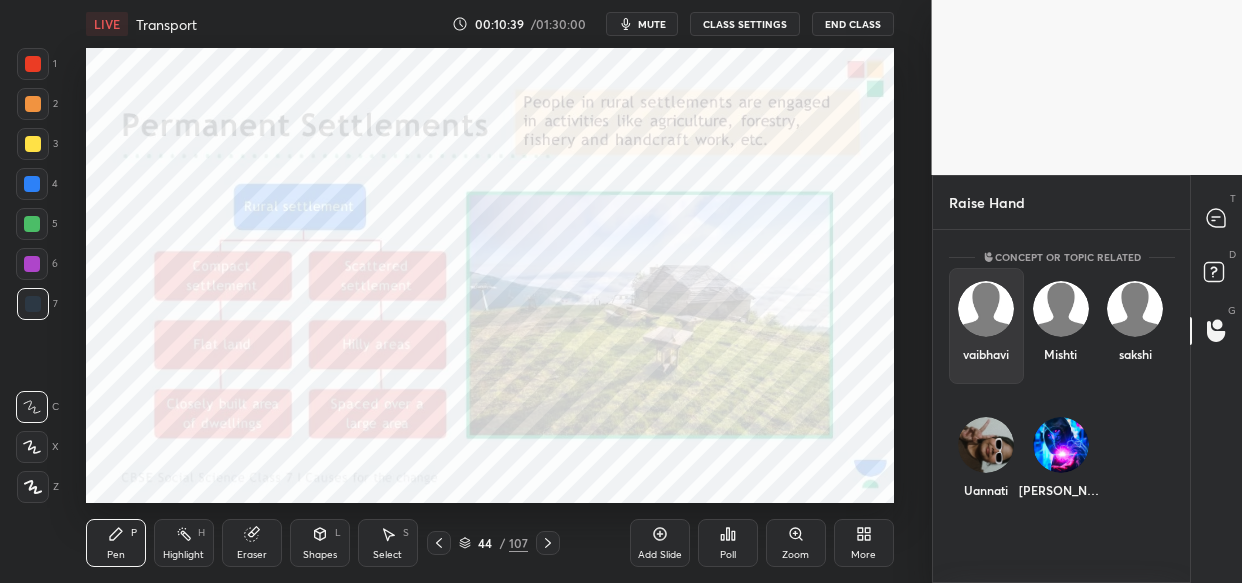 click at bounding box center (986, 309) 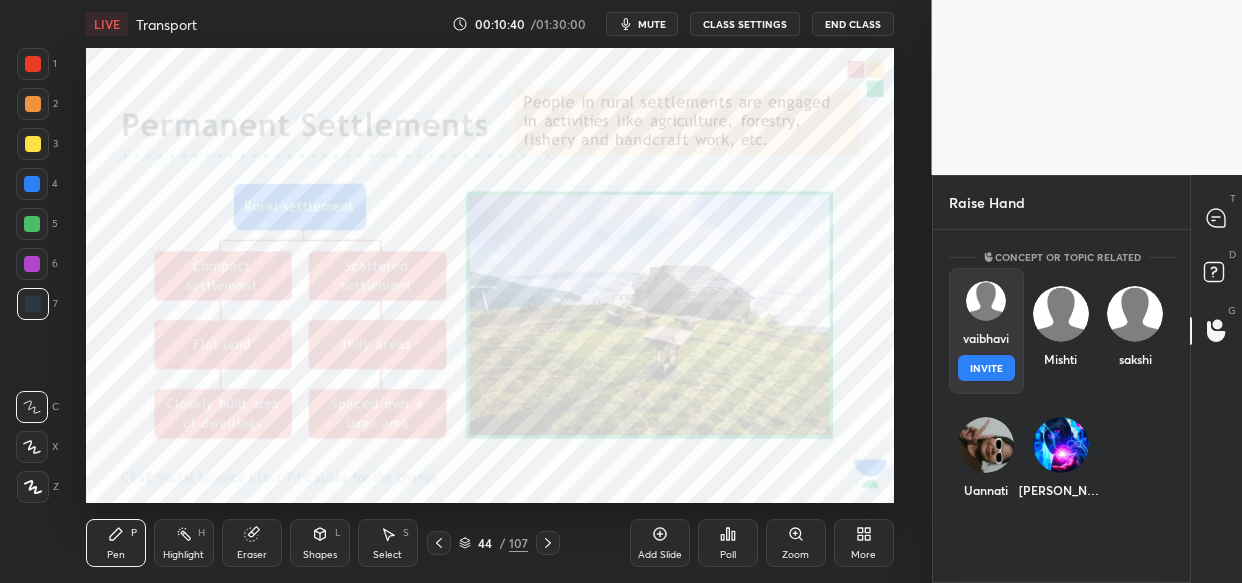 click on "INVITE" at bounding box center [986, 368] 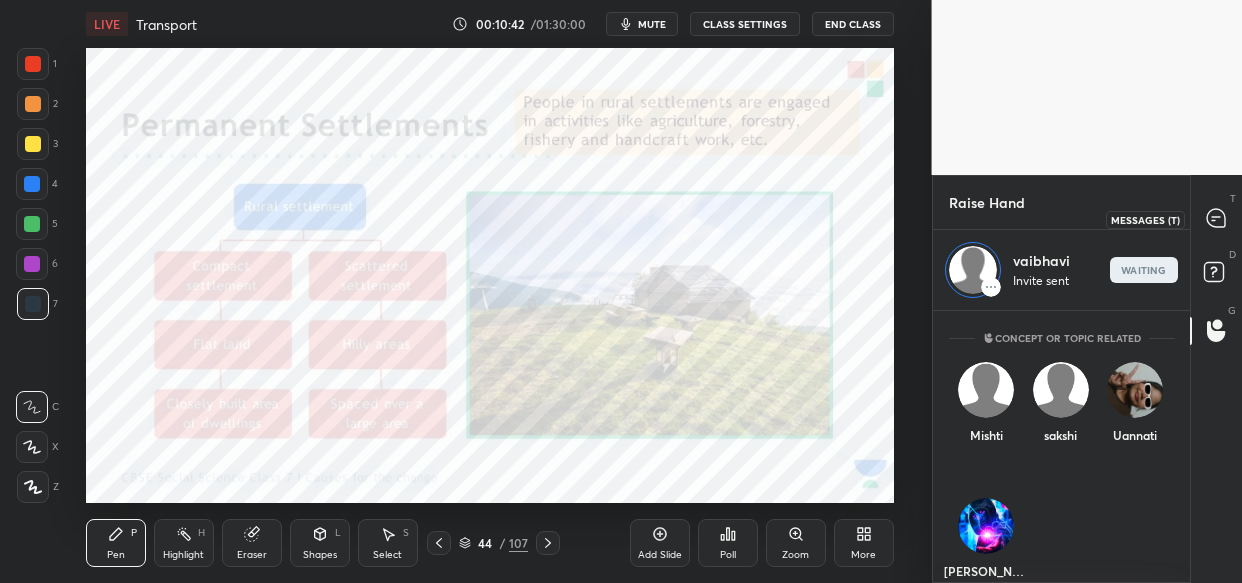 click 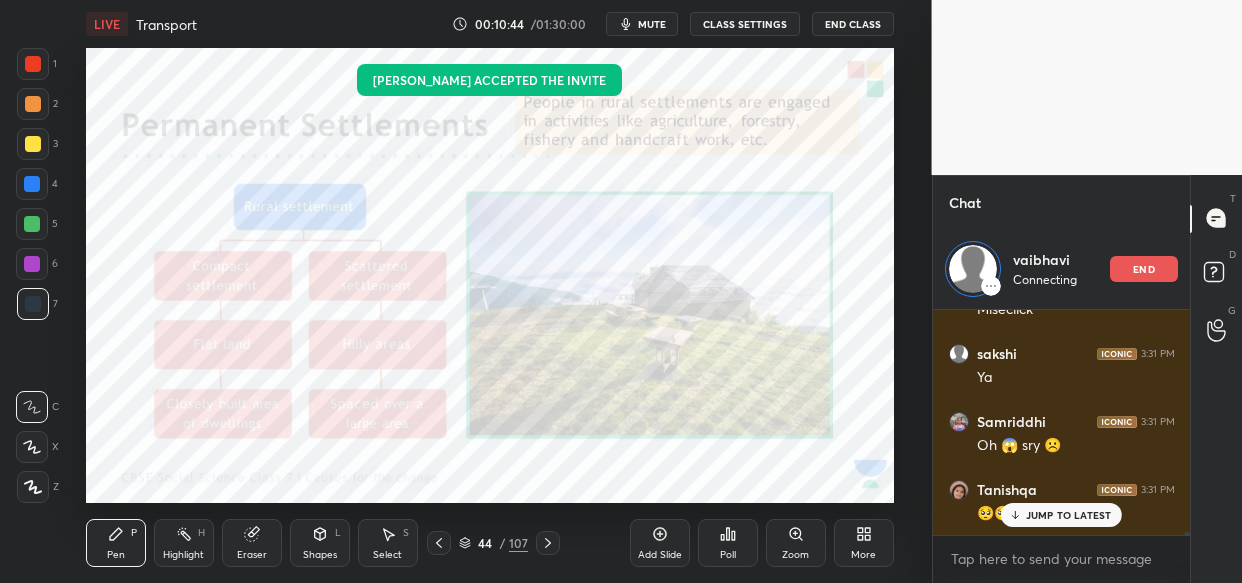 click on "JUMP TO LATEST" at bounding box center (1069, 515) 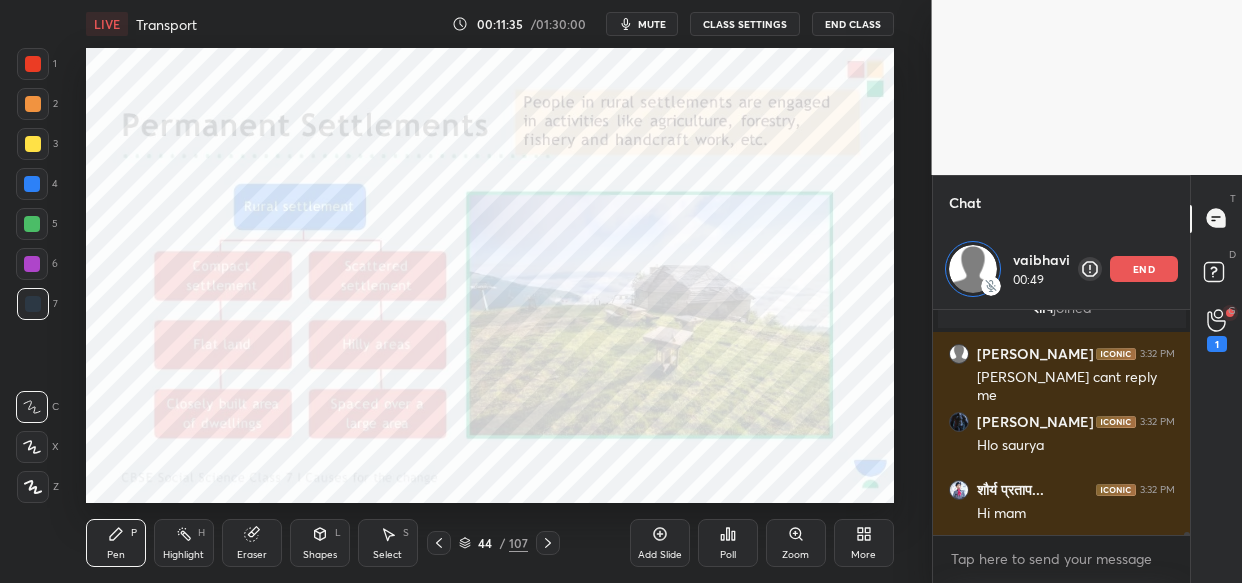 scroll, scrollTop: 16368, scrollLeft: 0, axis: vertical 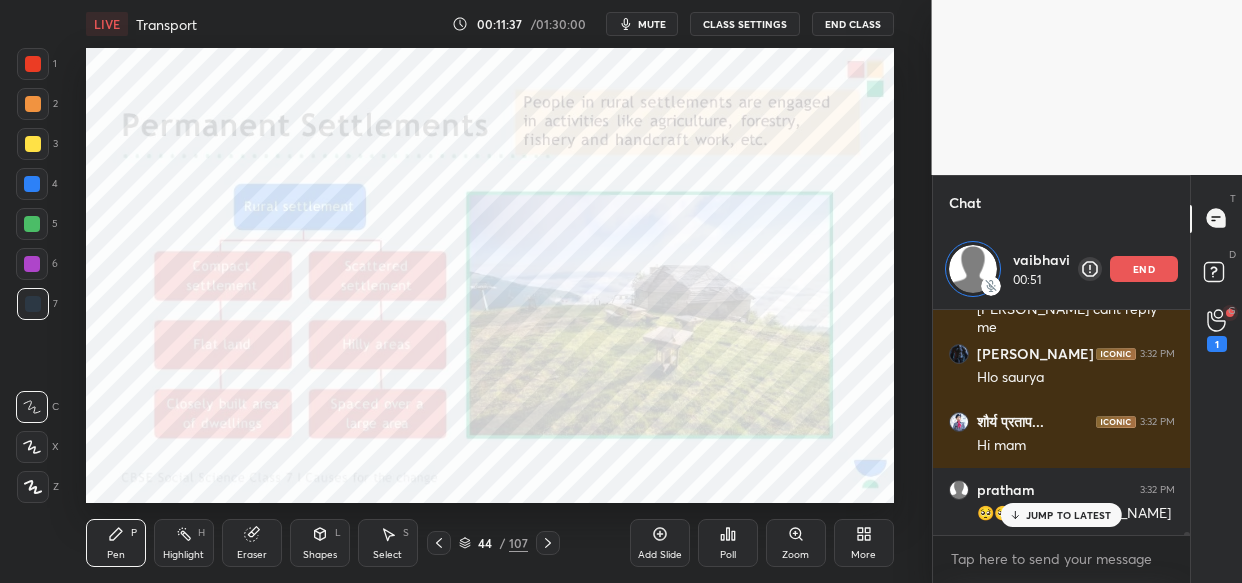 click on "end" at bounding box center [1144, 269] 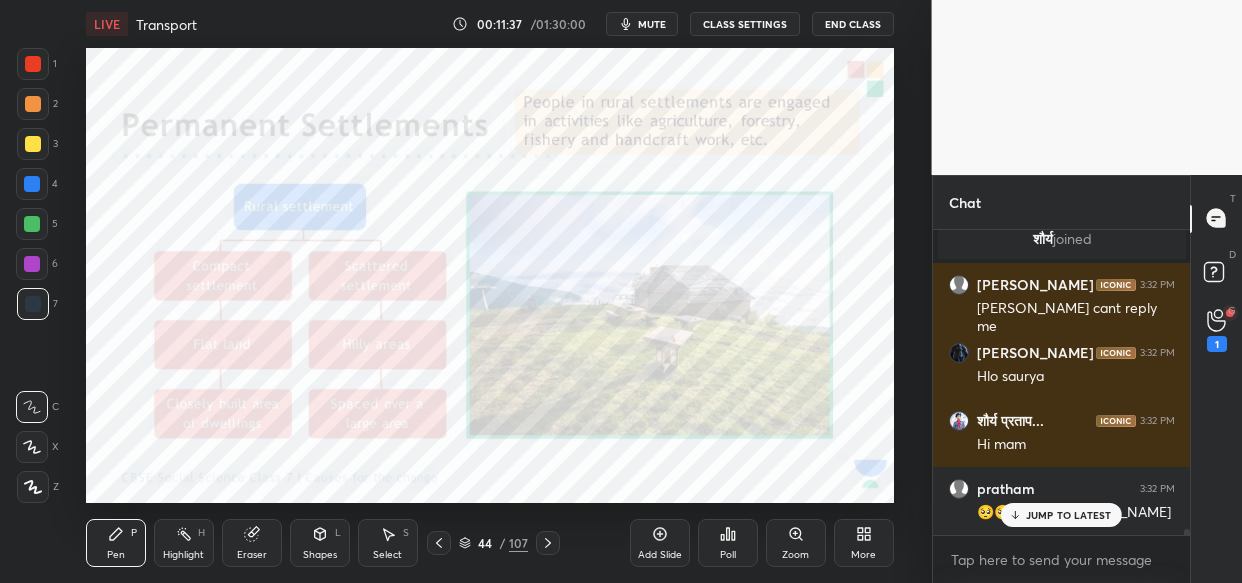 scroll, scrollTop: 6, scrollLeft: 7, axis: both 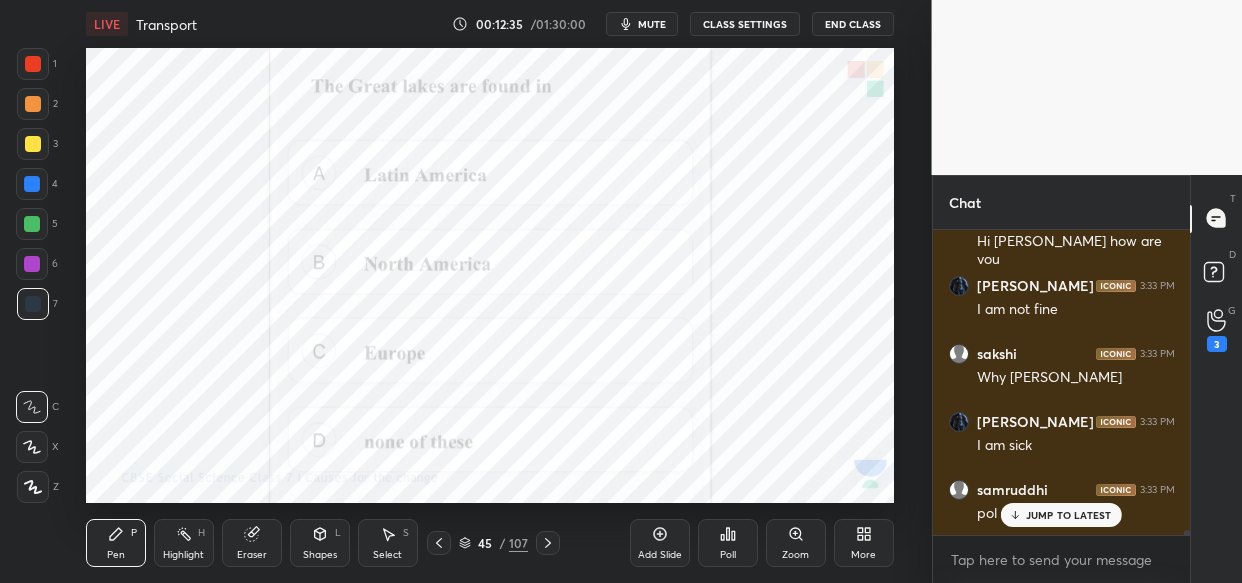 click on "Poll" at bounding box center [728, 543] 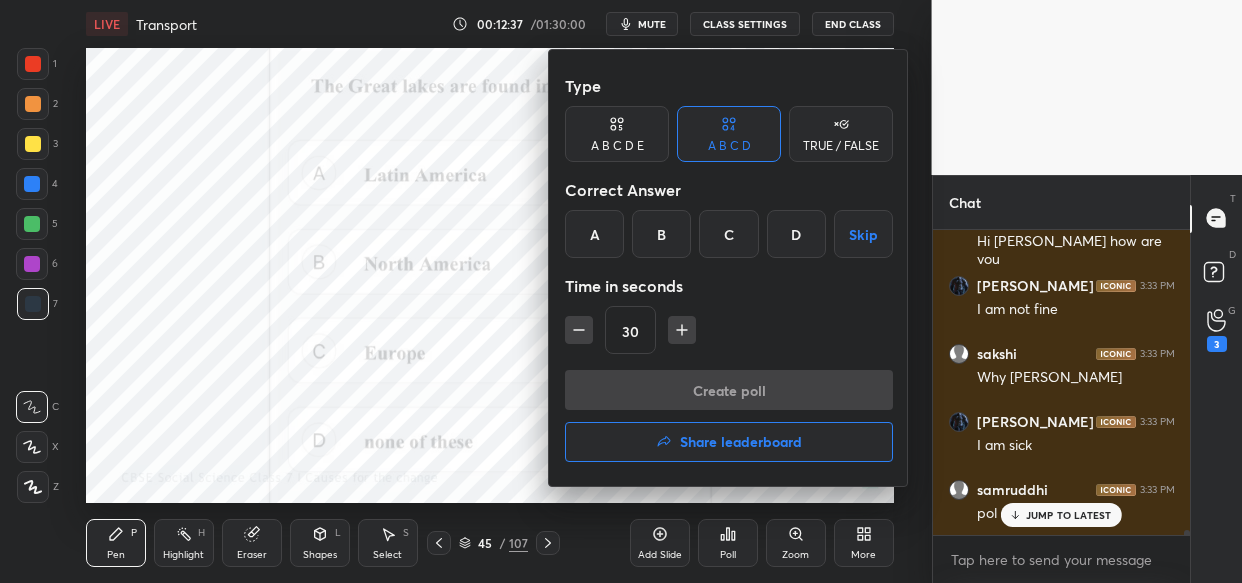 click on "C" at bounding box center (728, 234) 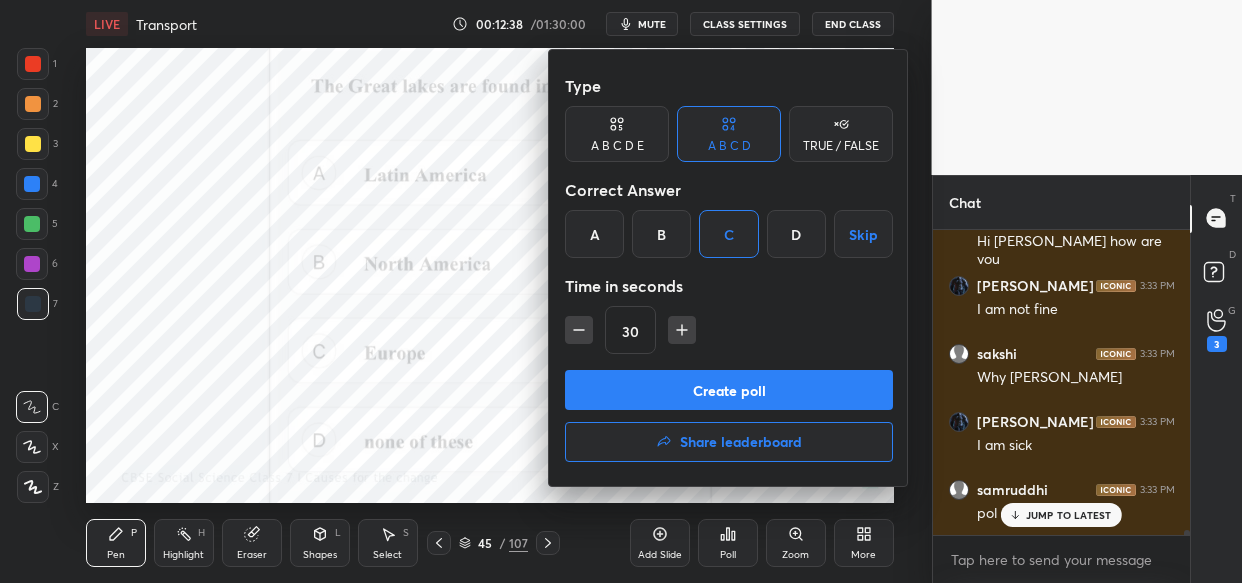click on "Create poll" at bounding box center (729, 390) 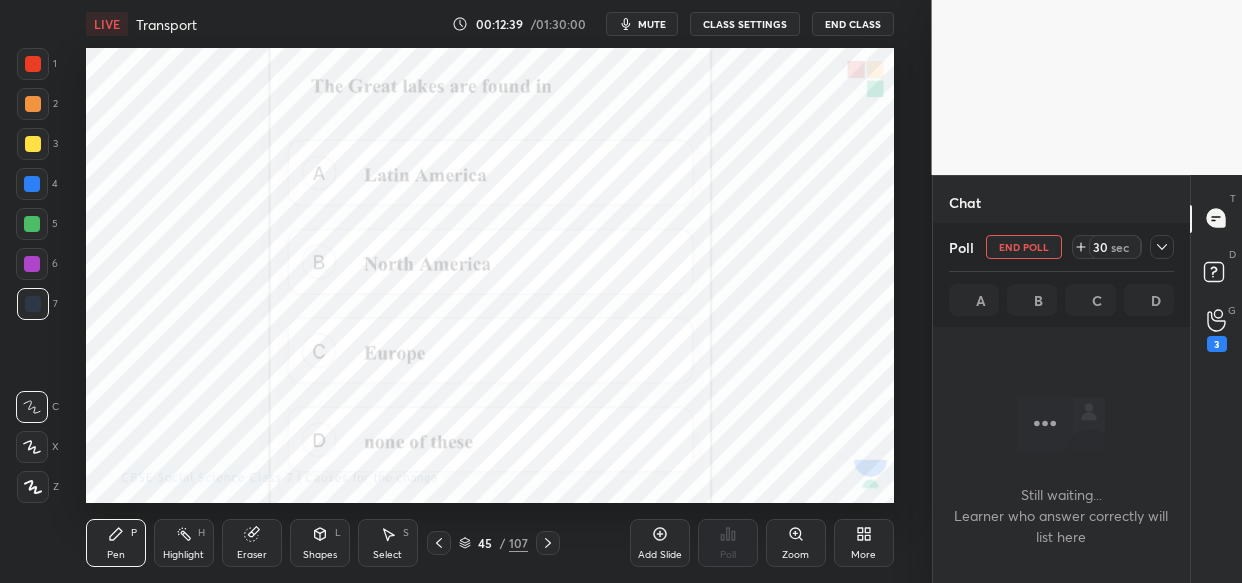 scroll, scrollTop: 198, scrollLeft: 252, axis: both 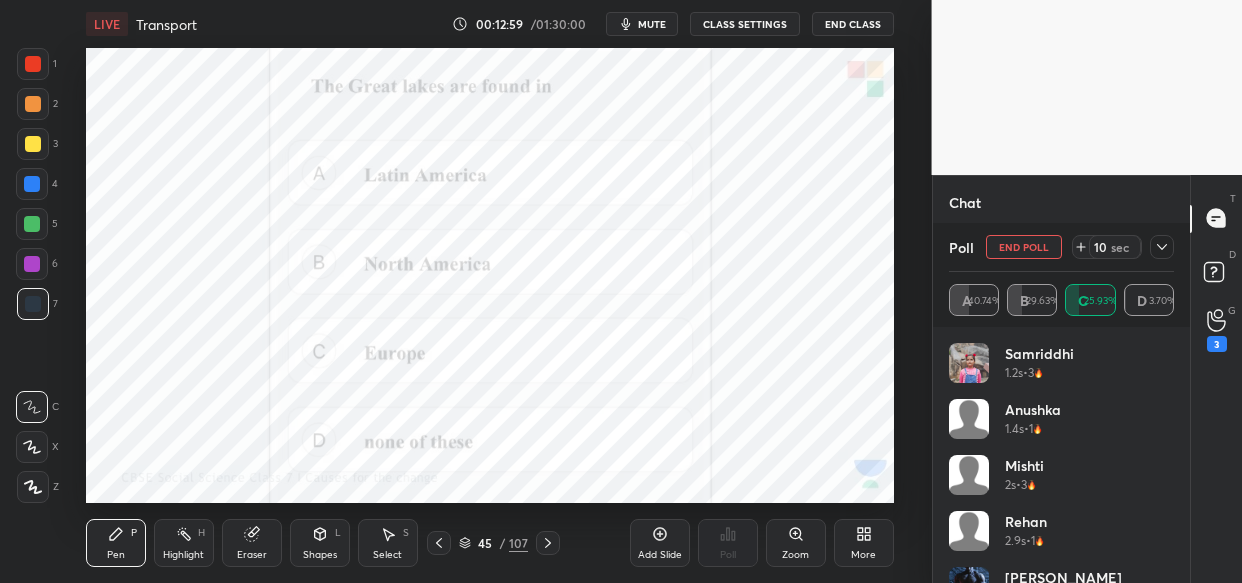 click on "mute" at bounding box center (652, 24) 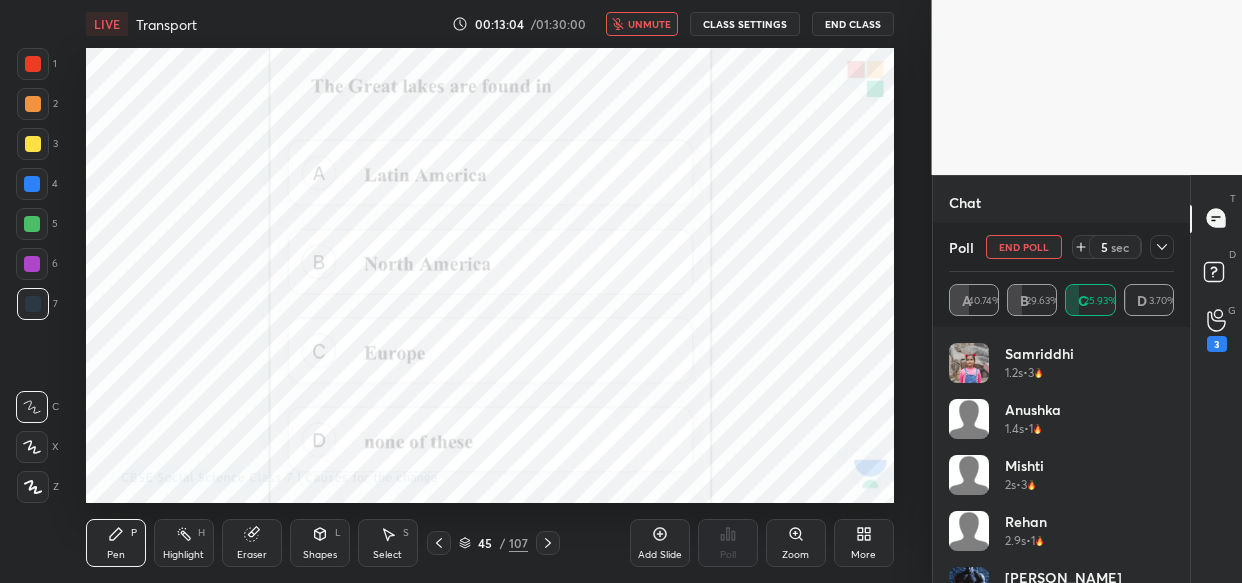 scroll, scrollTop: 155, scrollLeft: 252, axis: both 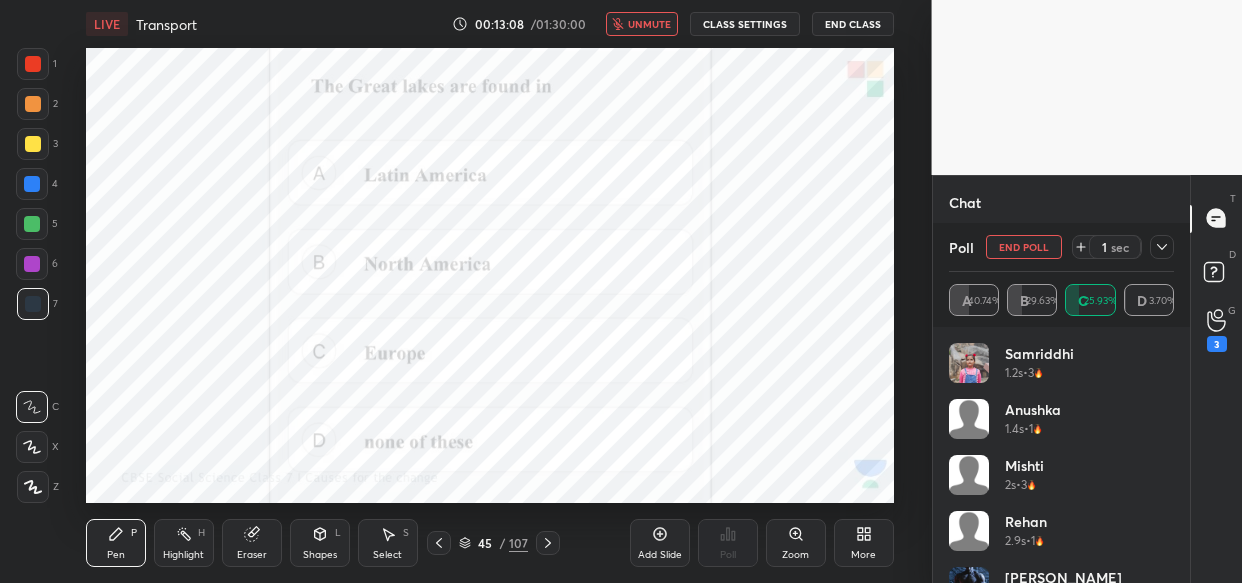 click 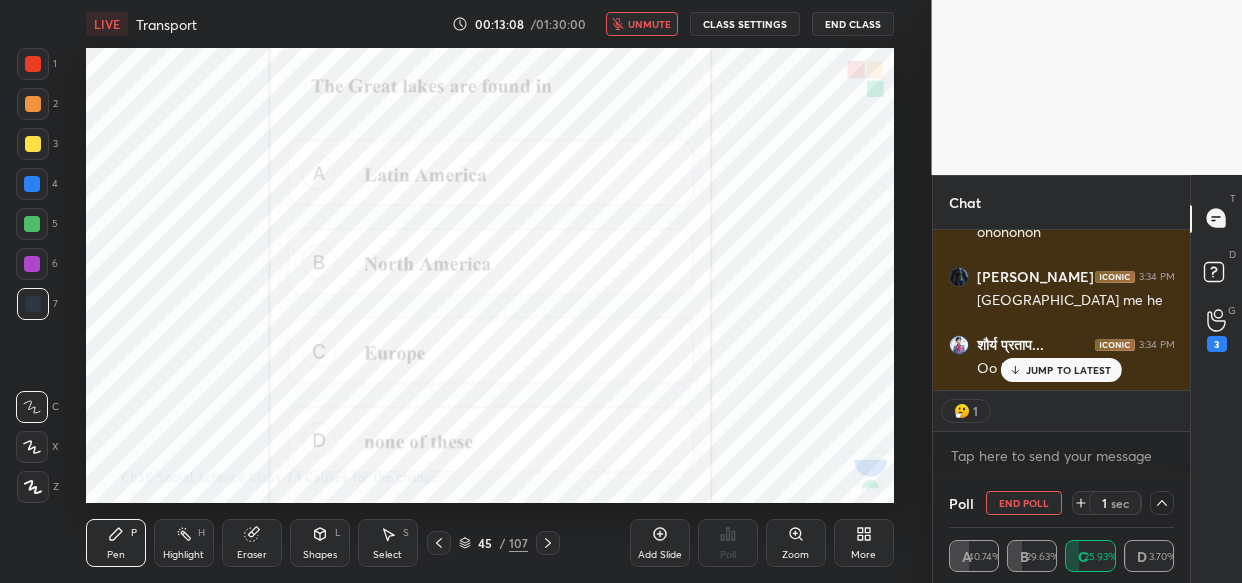 scroll, scrollTop: 0, scrollLeft: 0, axis: both 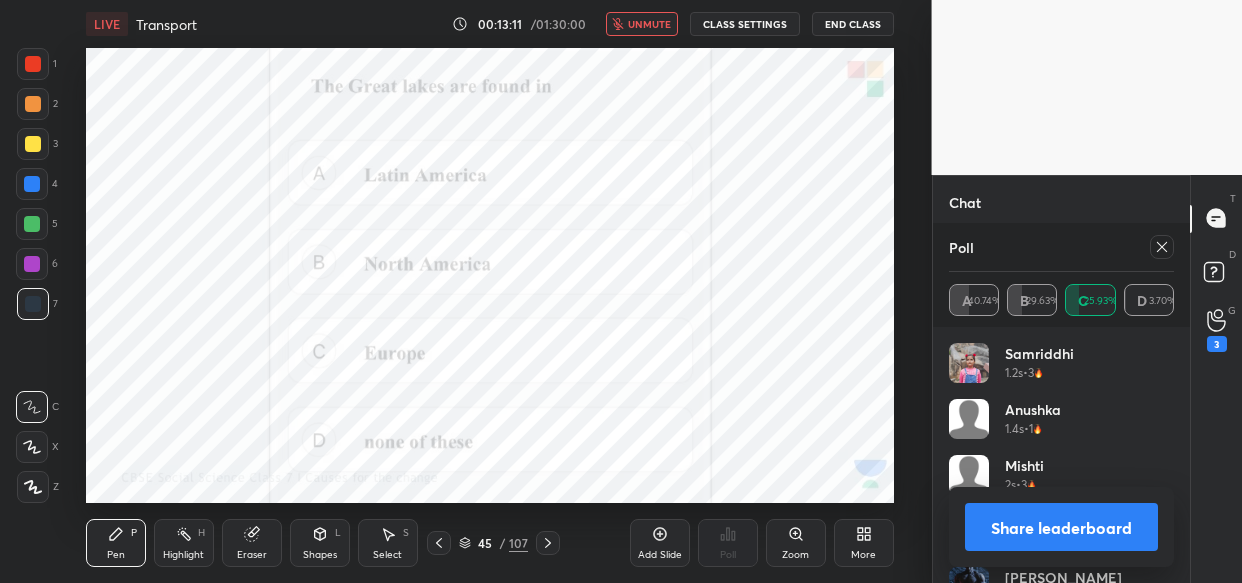 click 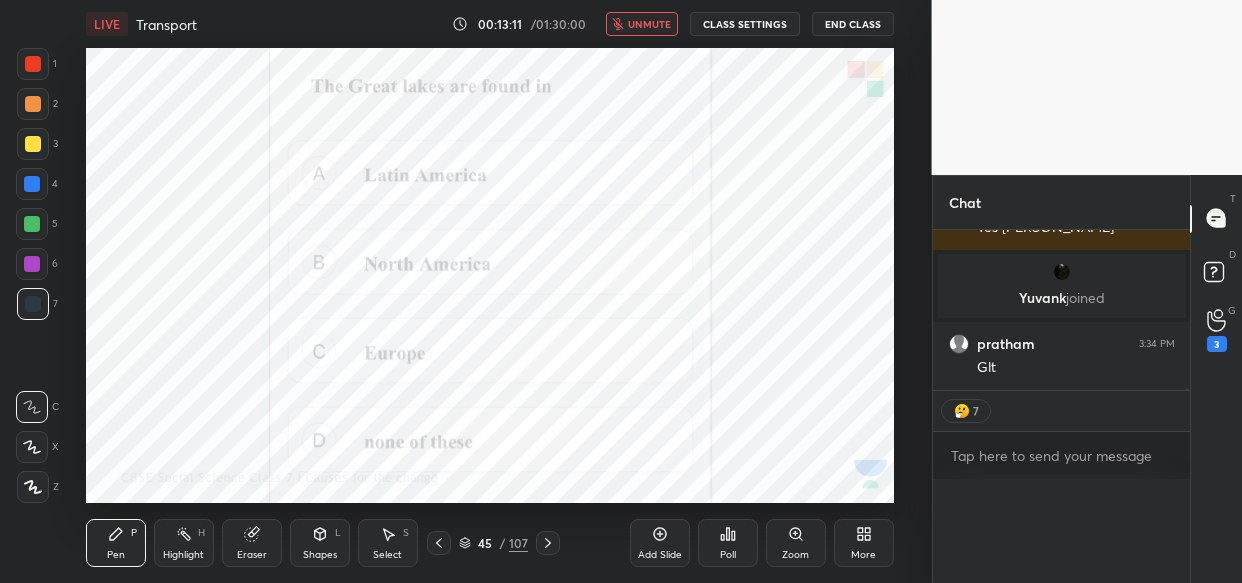 scroll, scrollTop: 53, scrollLeft: 220, axis: both 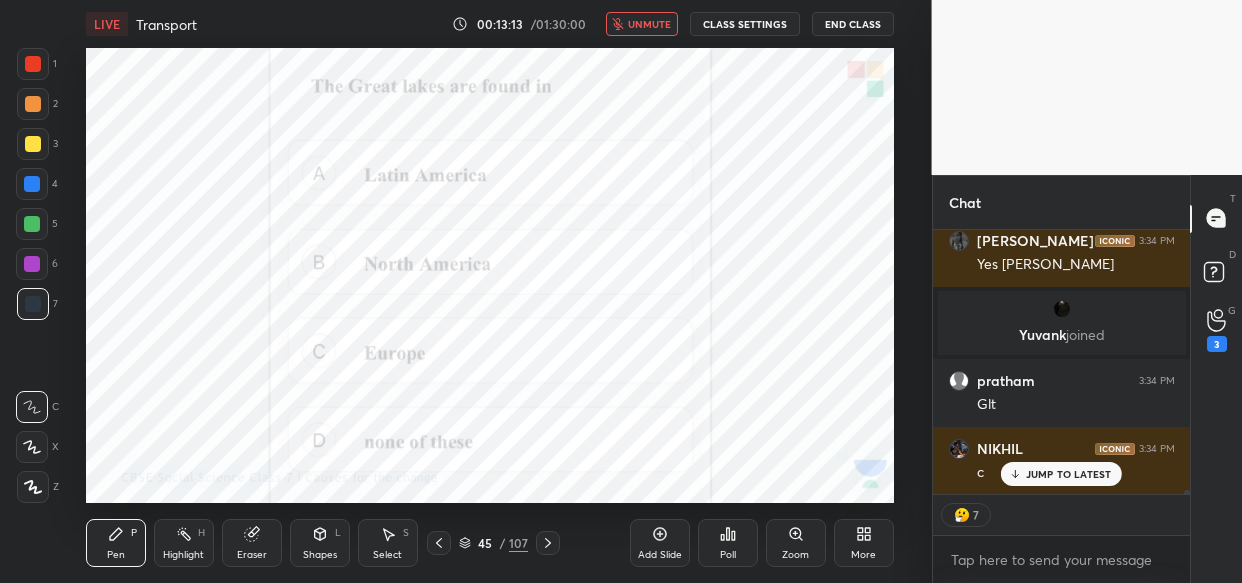click on "unmute" at bounding box center [649, 24] 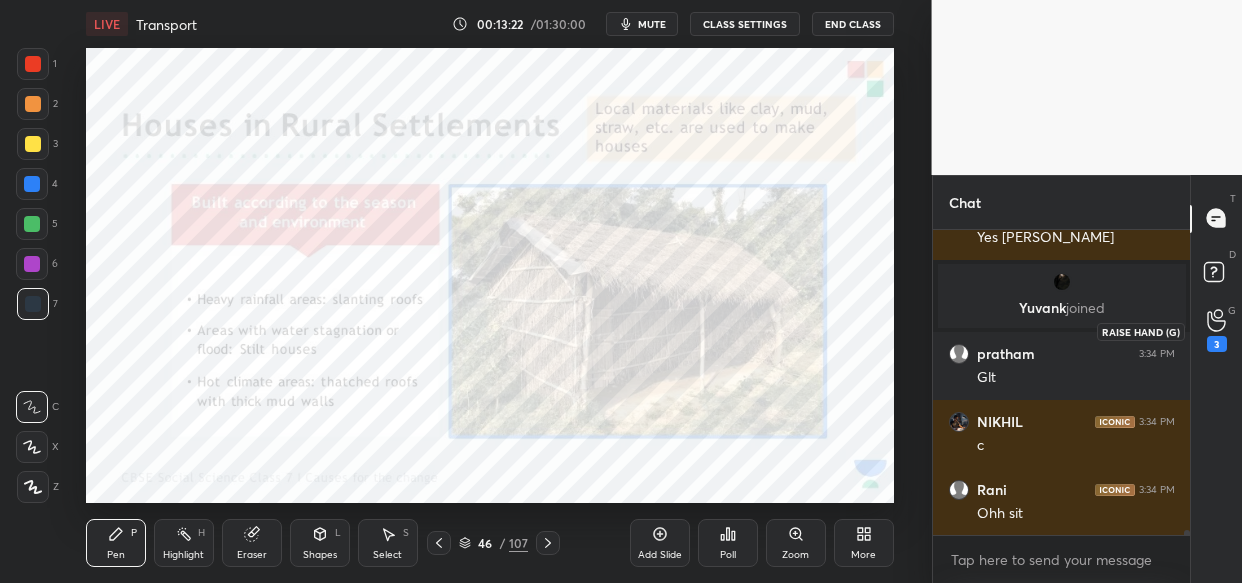 click 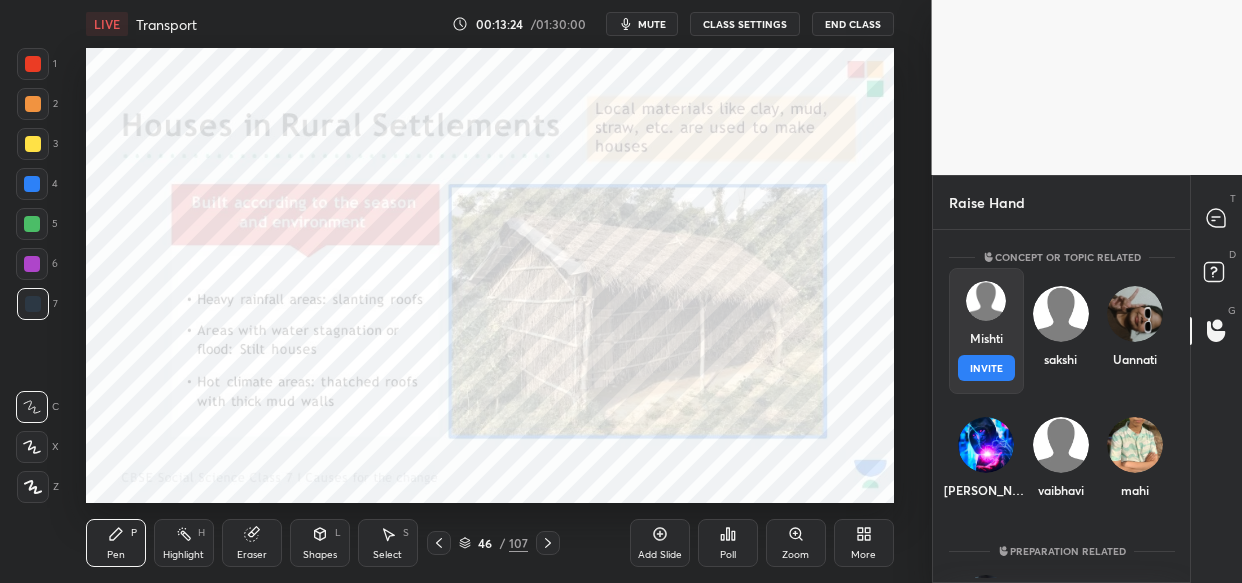 click on "Mishti INVITE" at bounding box center [986, 331] 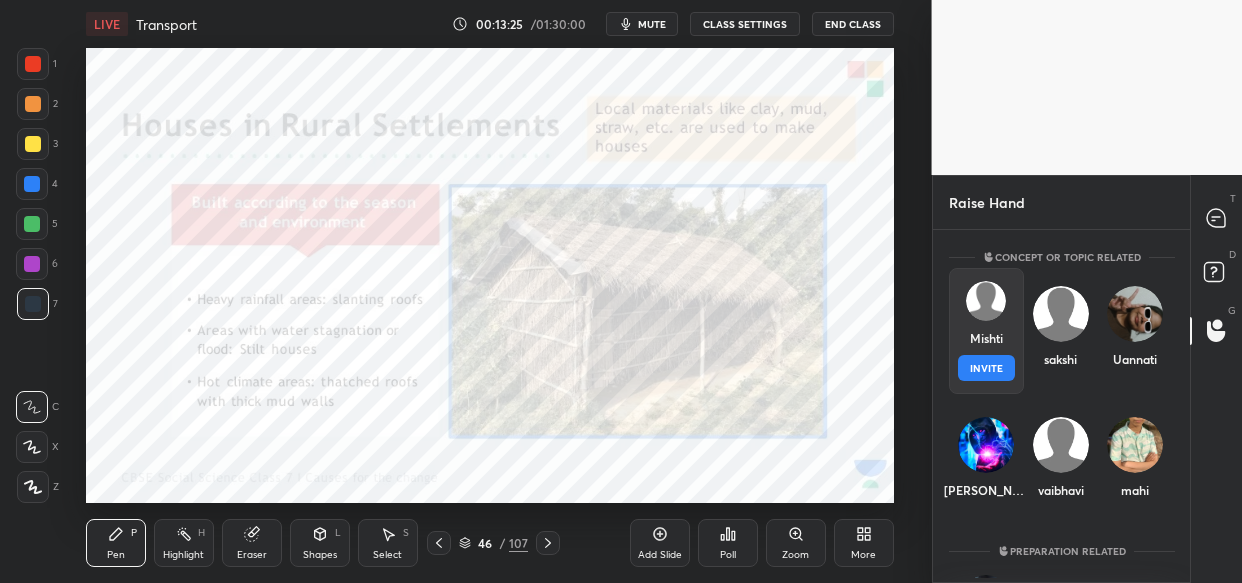 click on "INVITE" at bounding box center [986, 368] 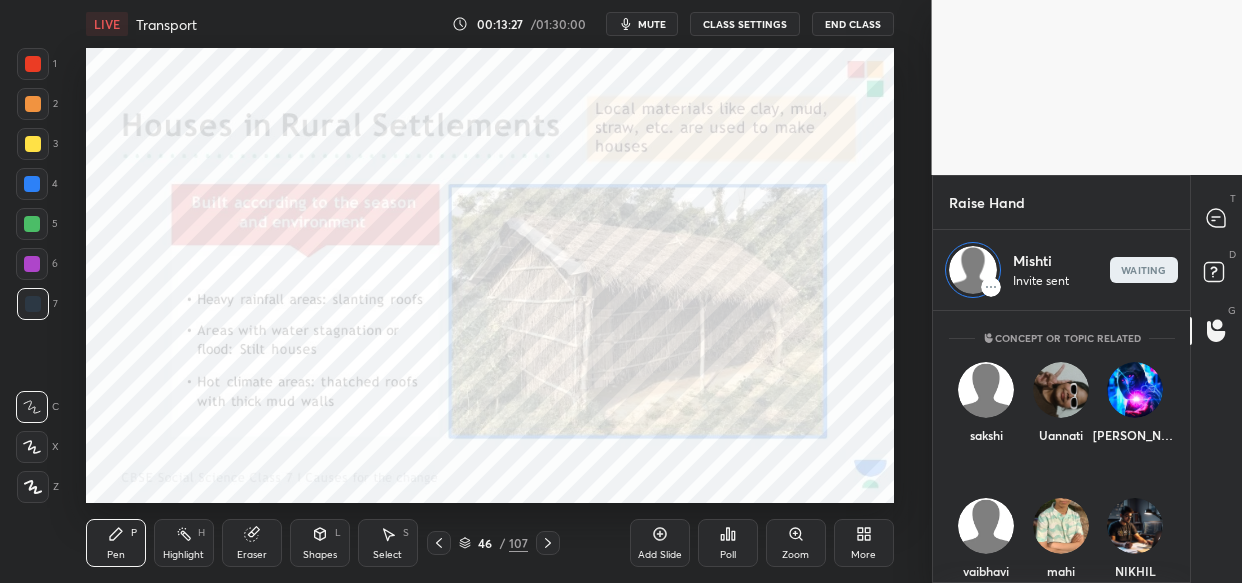 click on "mute" at bounding box center (652, 24) 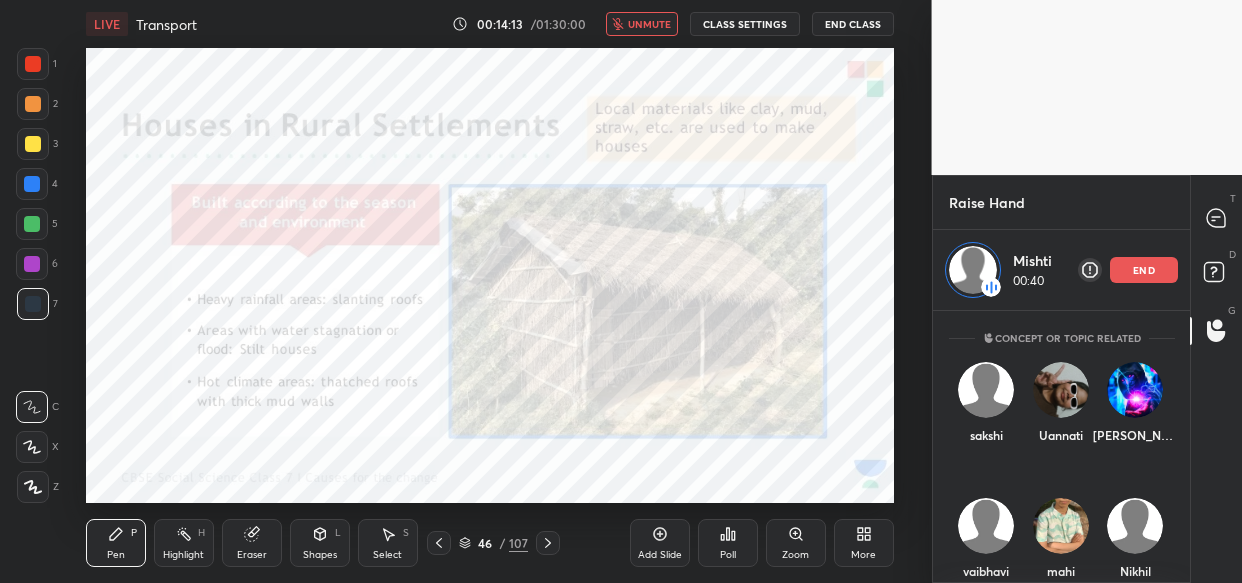 click on "unmute" at bounding box center [649, 24] 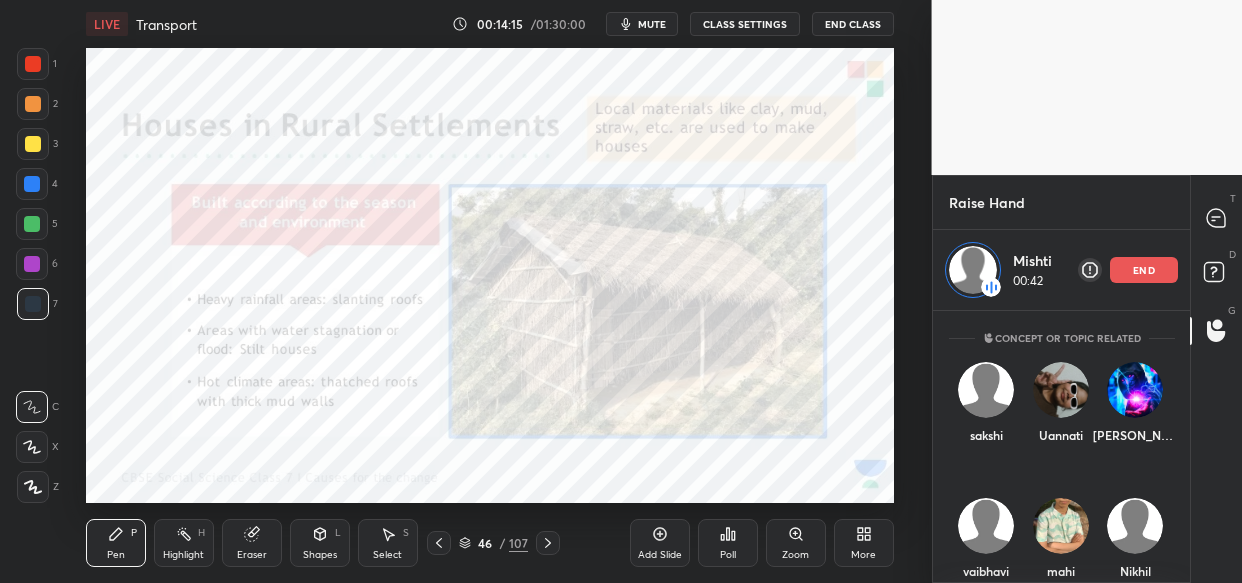 click on "end" at bounding box center (1144, 270) 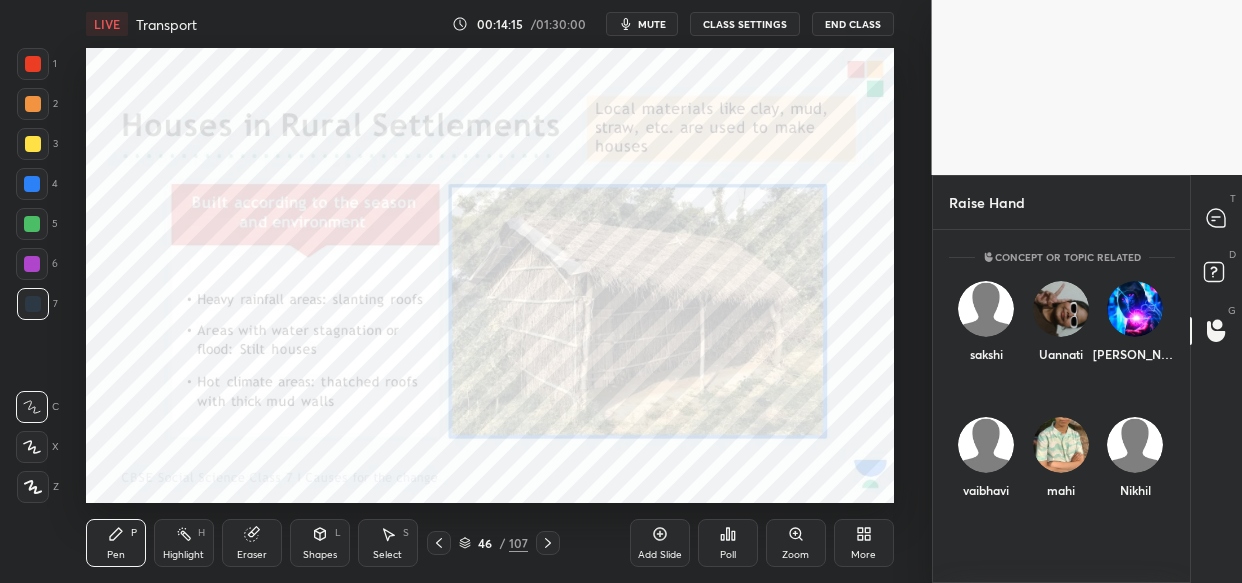 scroll, scrollTop: 6, scrollLeft: 7, axis: both 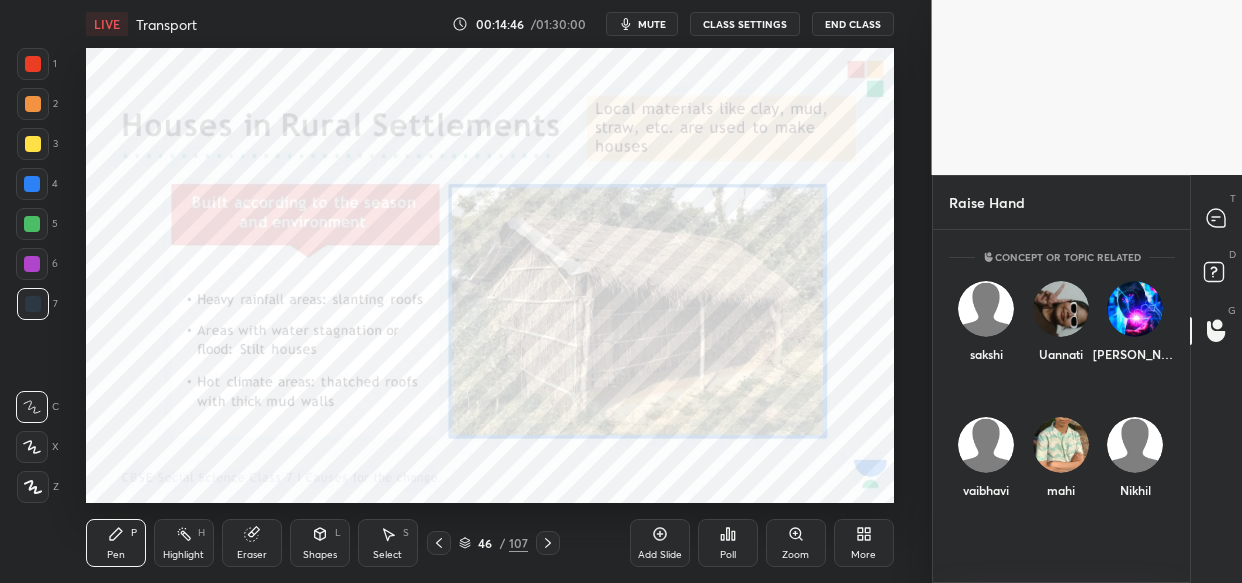click on "Add Slide" at bounding box center (660, 543) 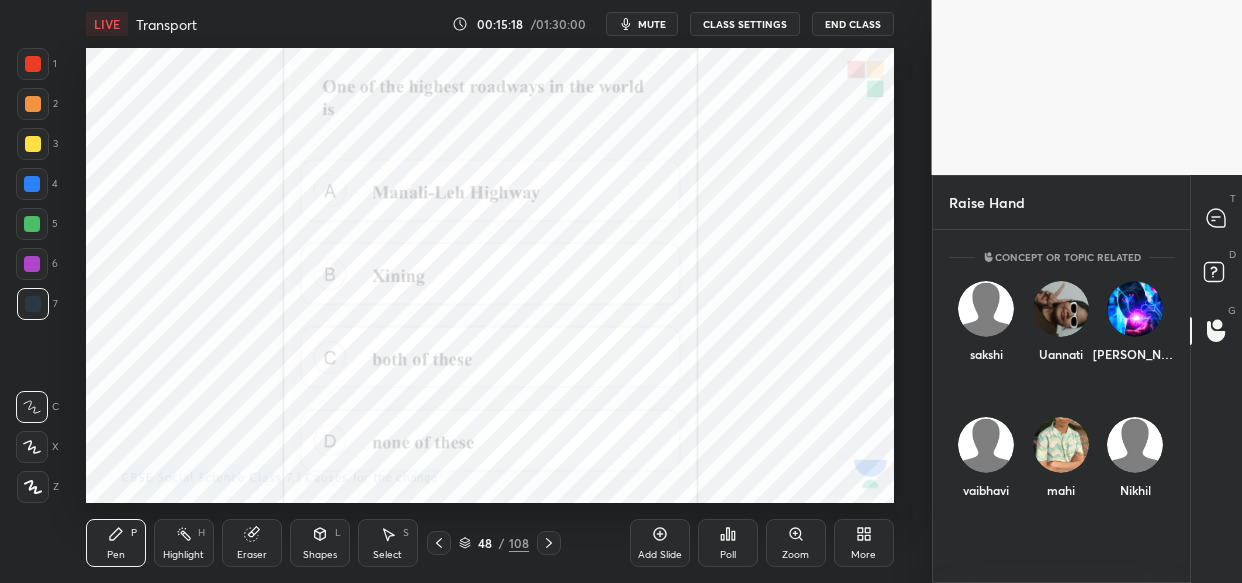 click on "Poll" at bounding box center (728, 543) 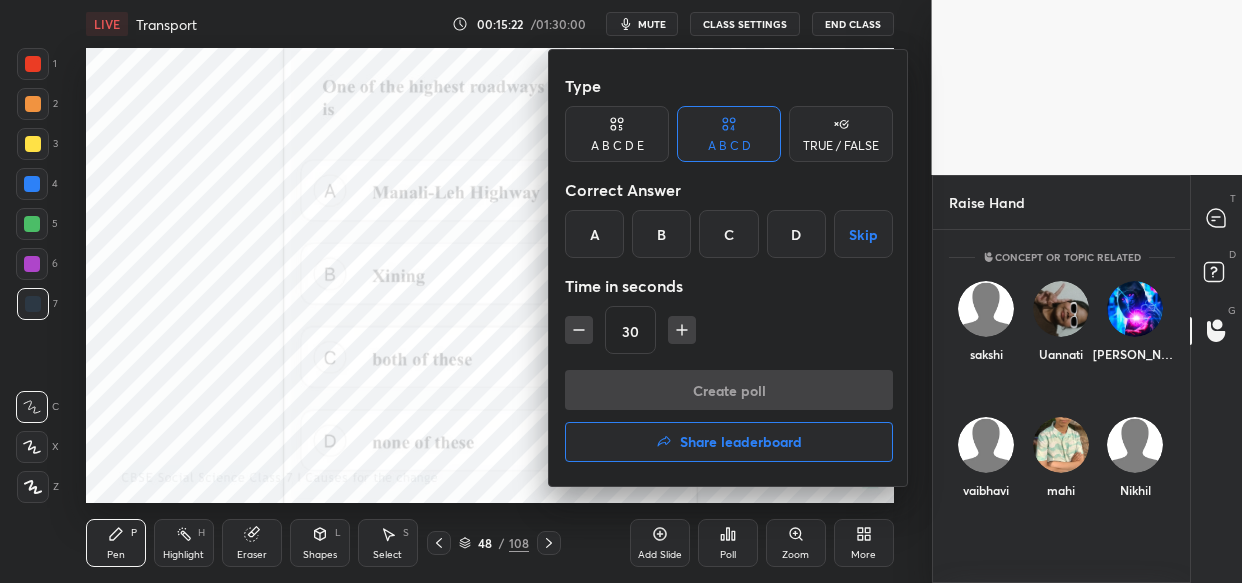click on "A" at bounding box center (594, 234) 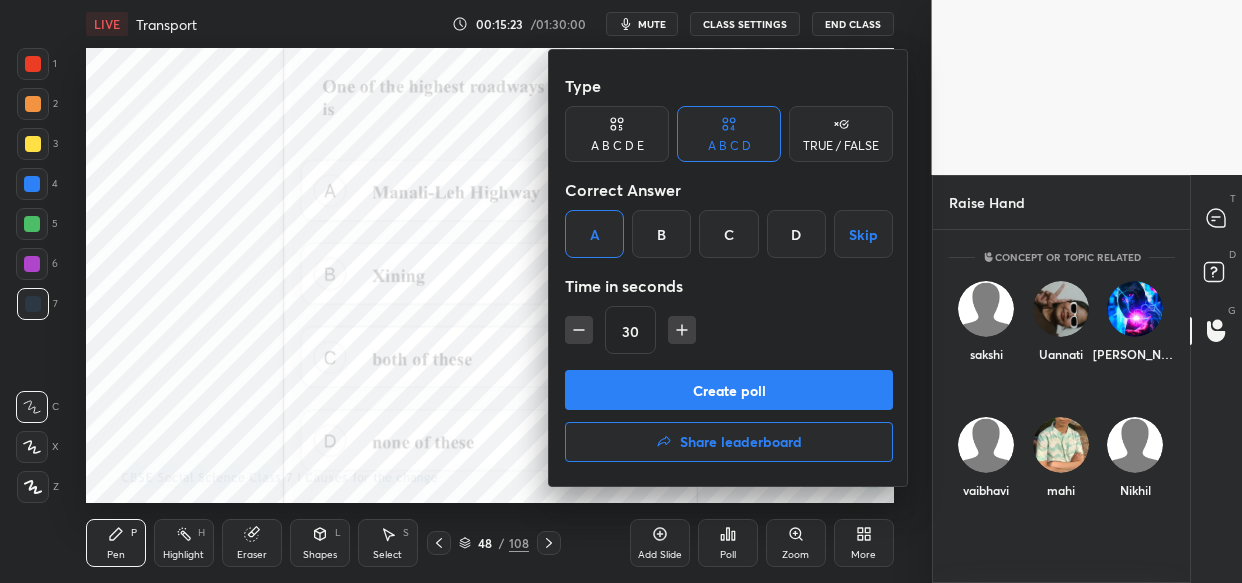 click on "Create poll" at bounding box center (729, 390) 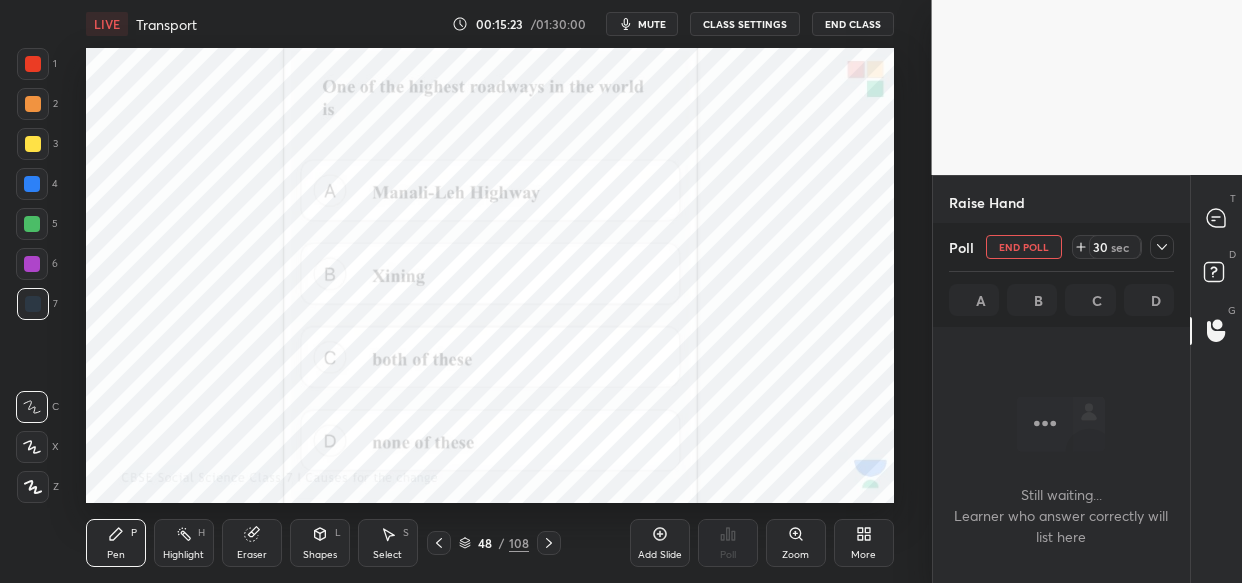 scroll, scrollTop: 238, scrollLeft: 252, axis: both 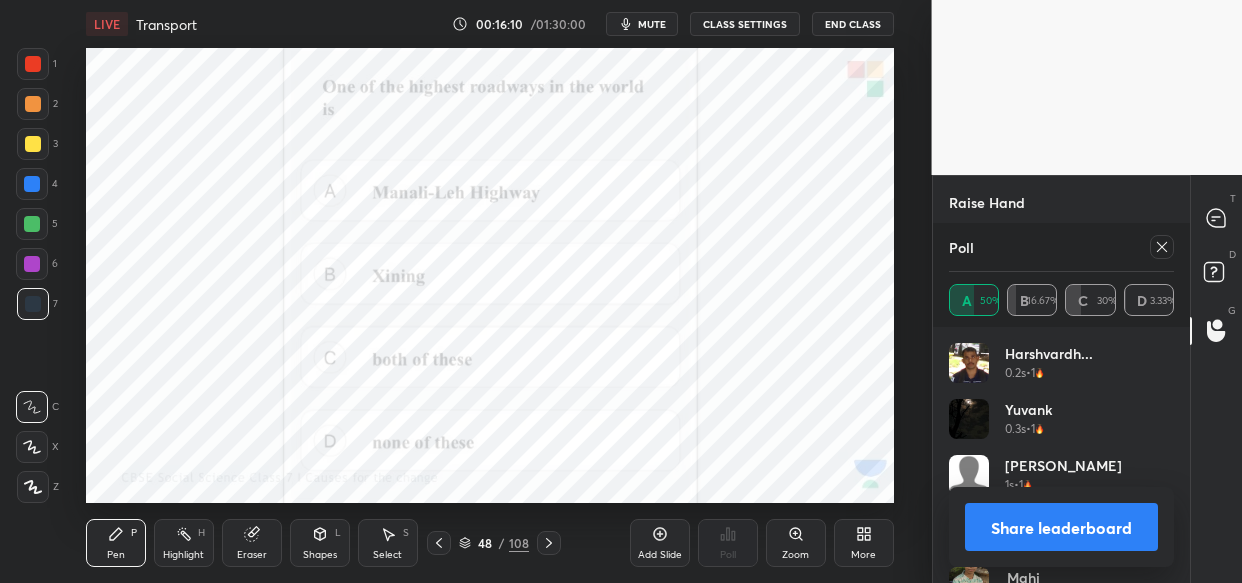 click 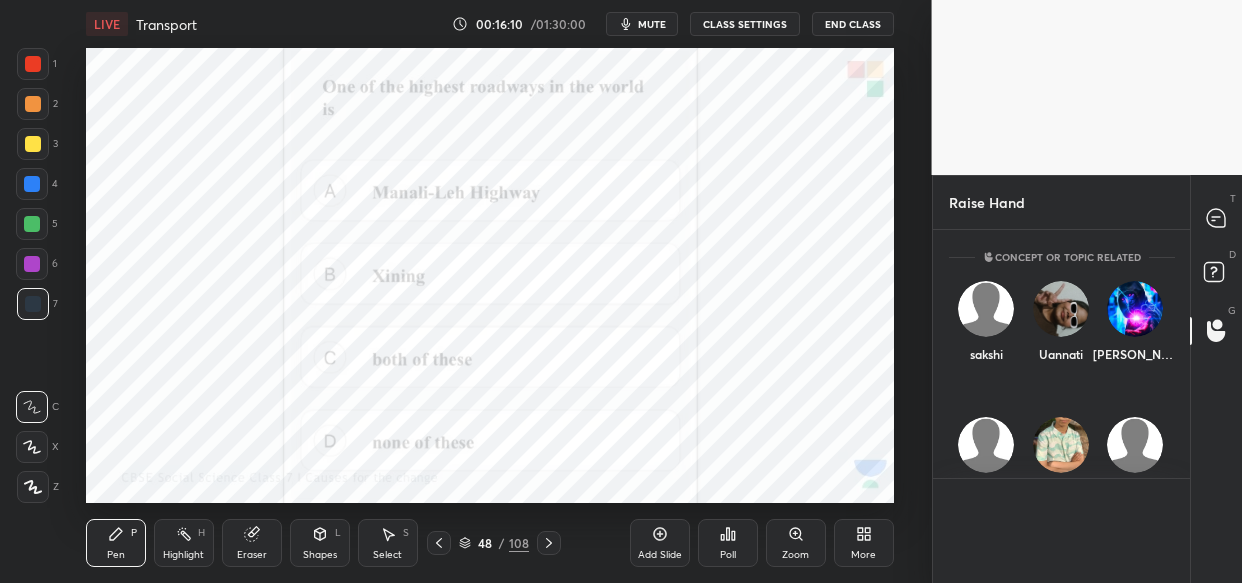 scroll, scrollTop: 0, scrollLeft: 0, axis: both 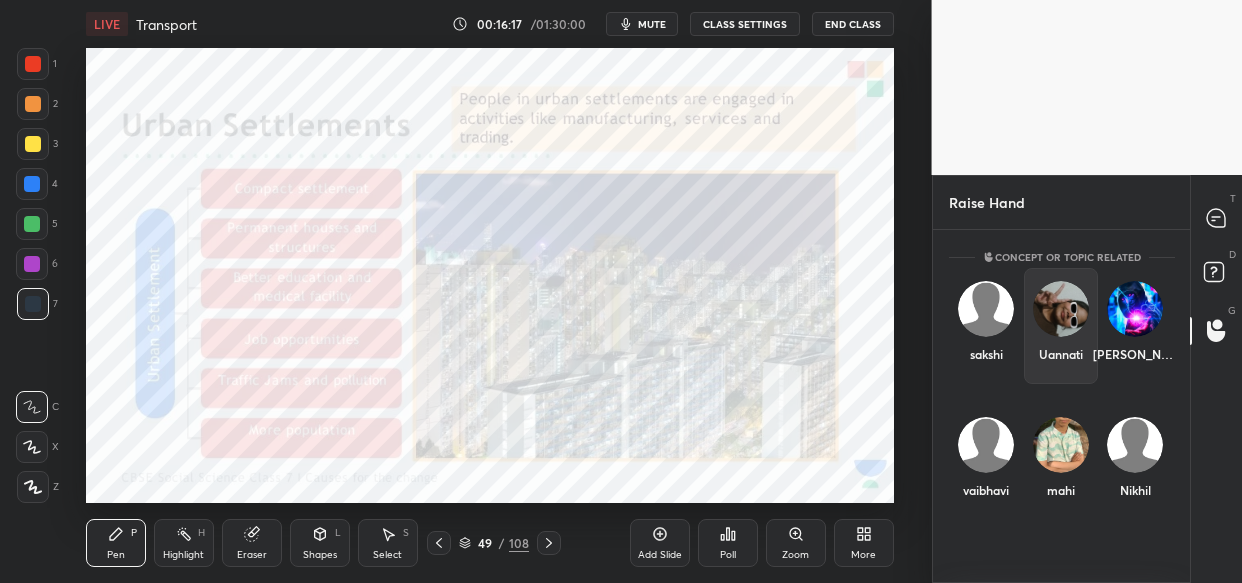 click at bounding box center (1060, 309) 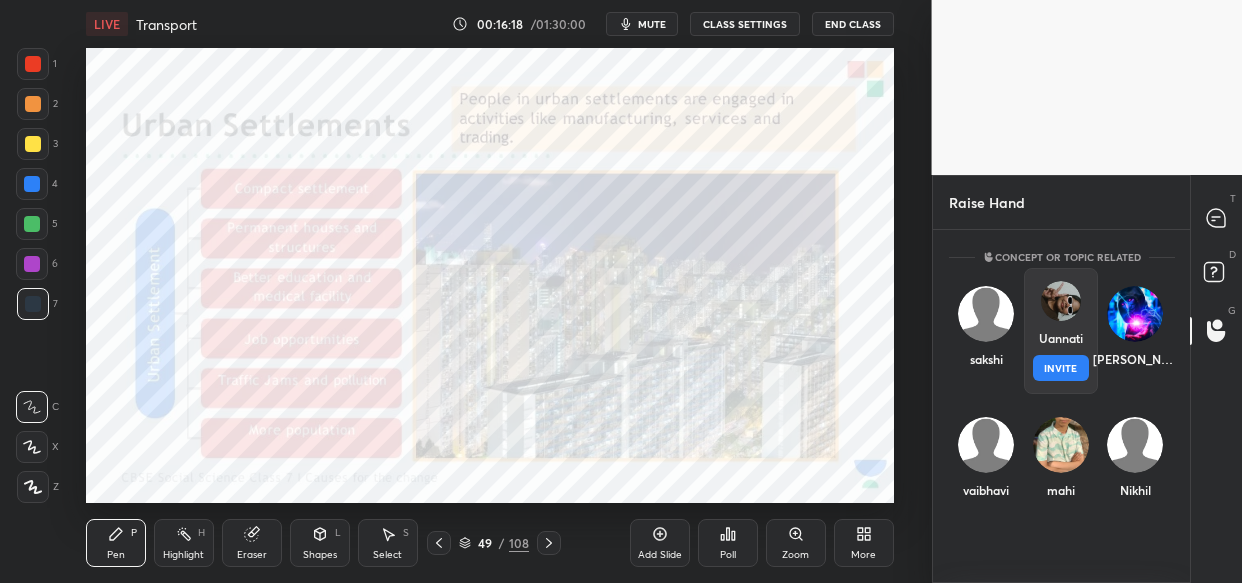 click on "INVITE" at bounding box center [1060, 368] 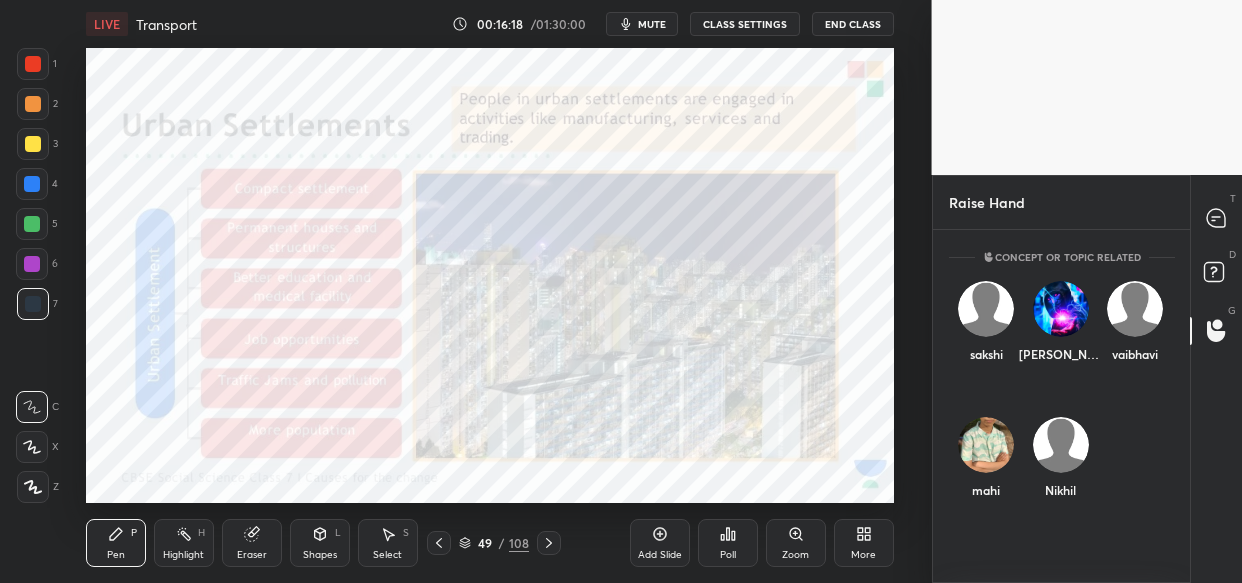 scroll, scrollTop: 261, scrollLeft: 252, axis: both 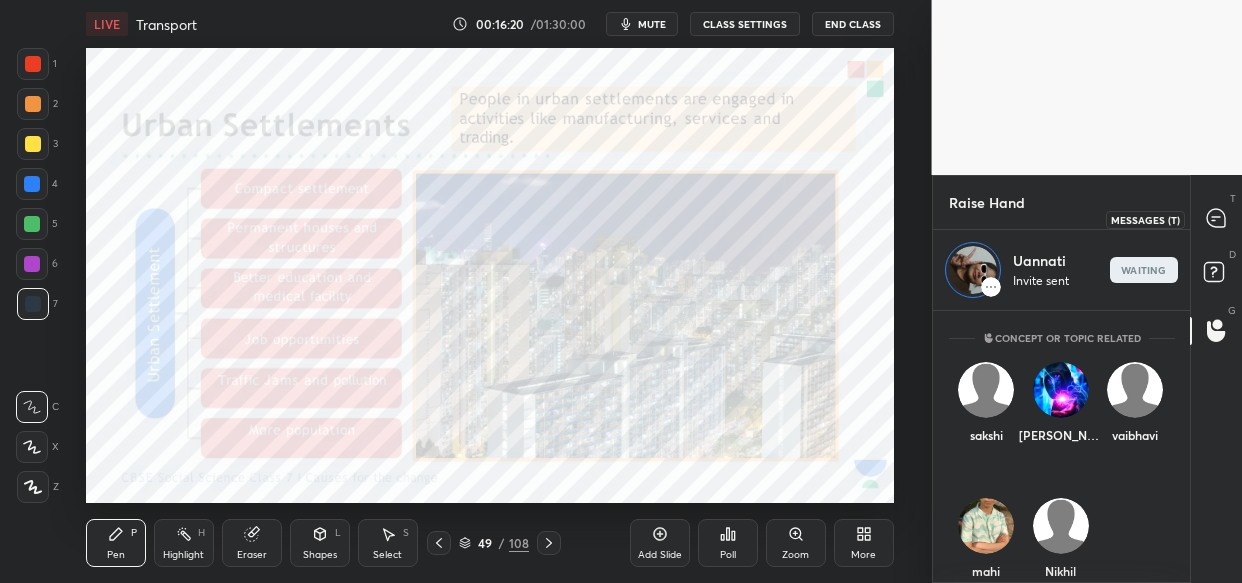 click 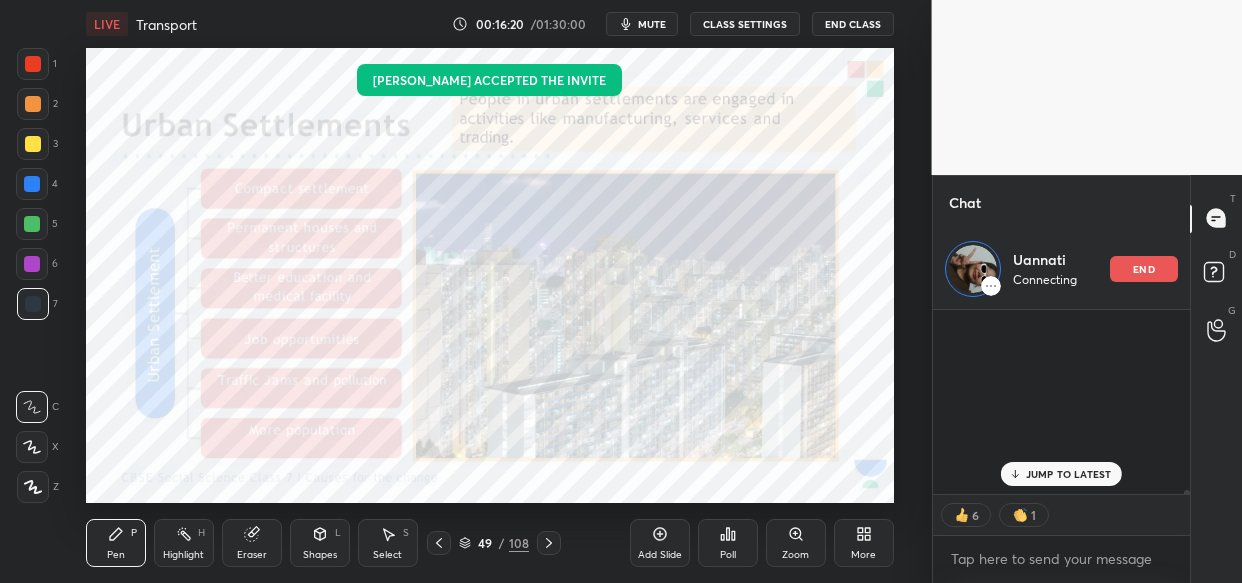 scroll, scrollTop: 267, scrollLeft: 252, axis: both 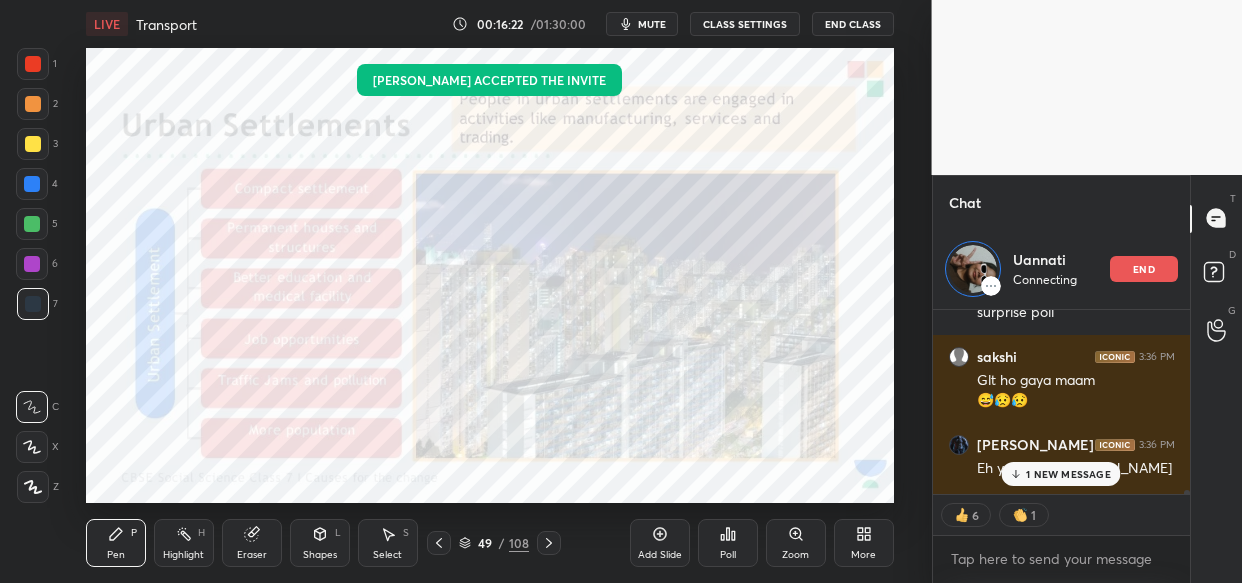 click on "1 NEW MESSAGE" at bounding box center [1068, 474] 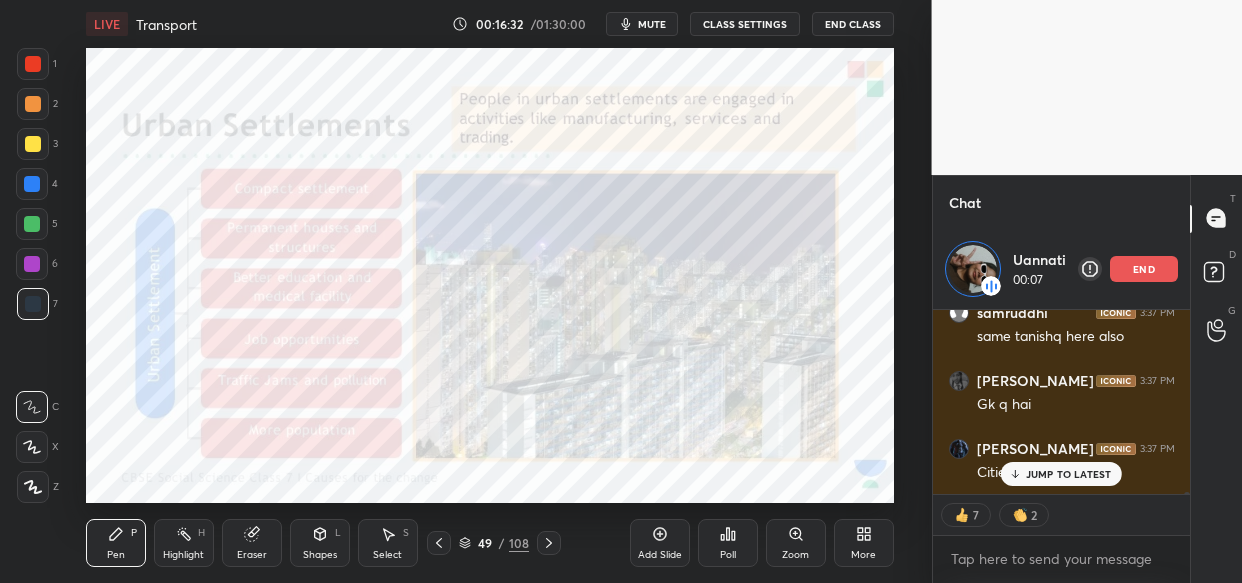 scroll, scrollTop: 20181, scrollLeft: 0, axis: vertical 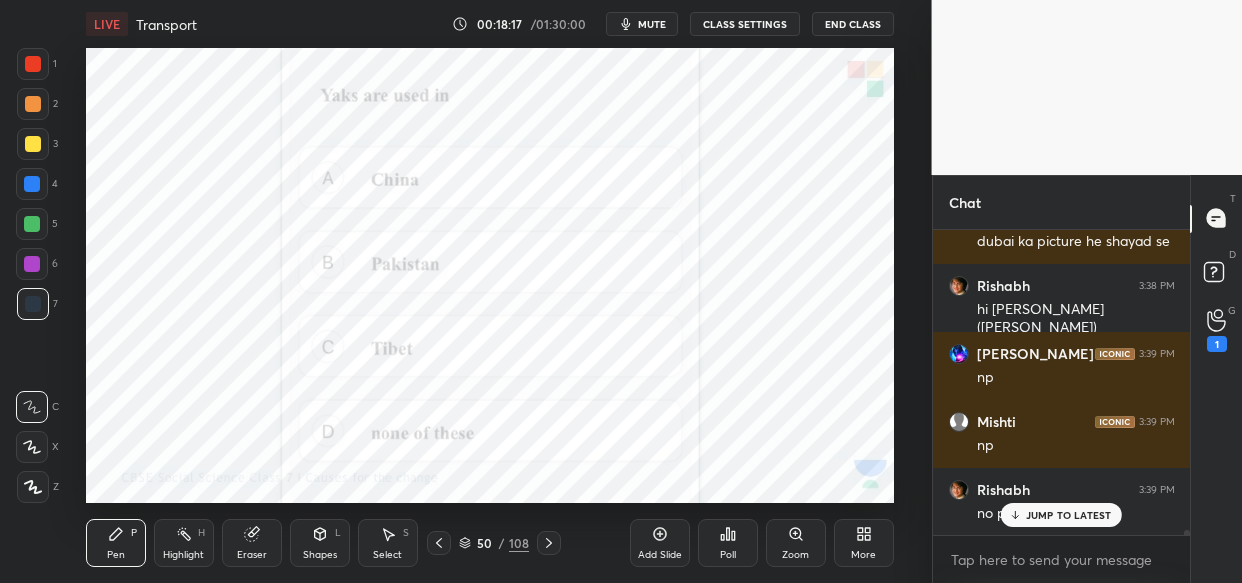 click 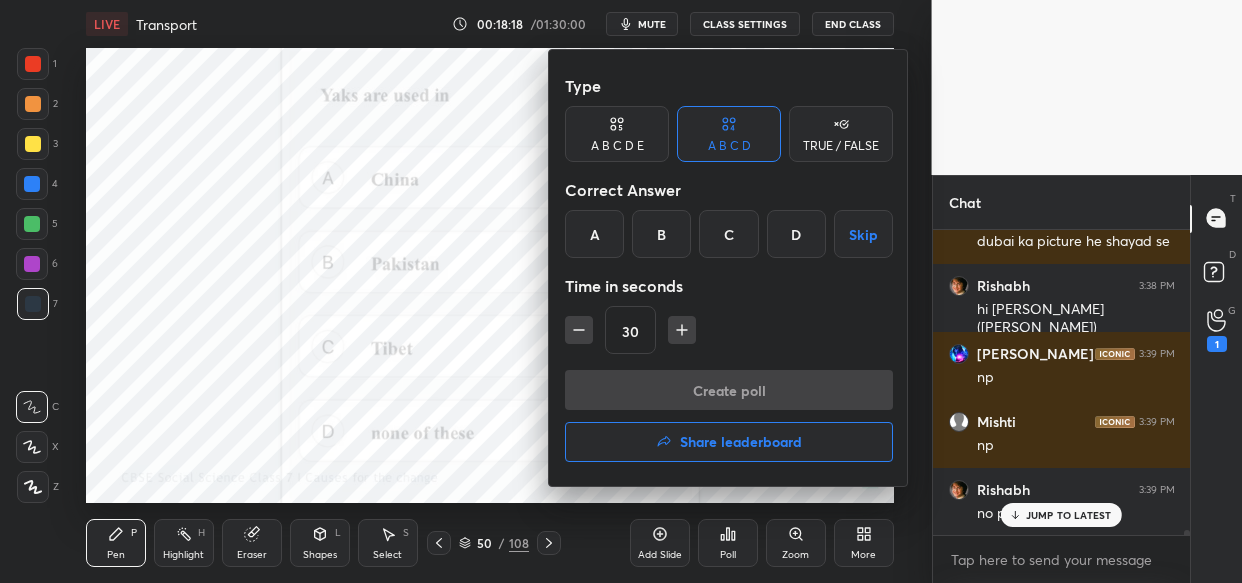scroll, scrollTop: 18036, scrollLeft: 0, axis: vertical 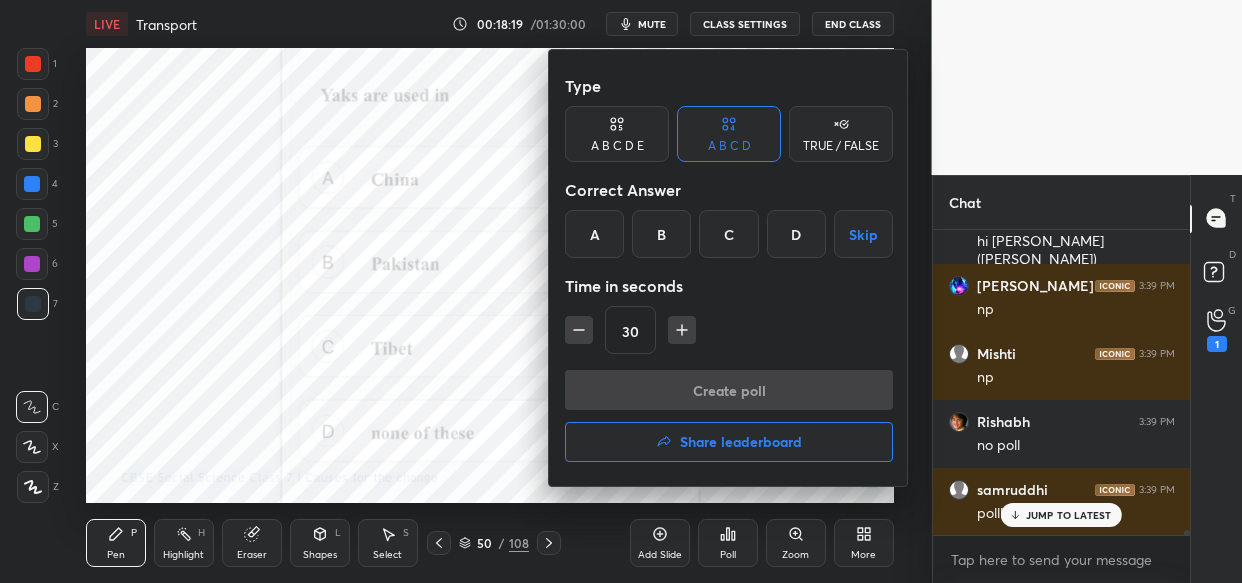click on "C" at bounding box center (728, 234) 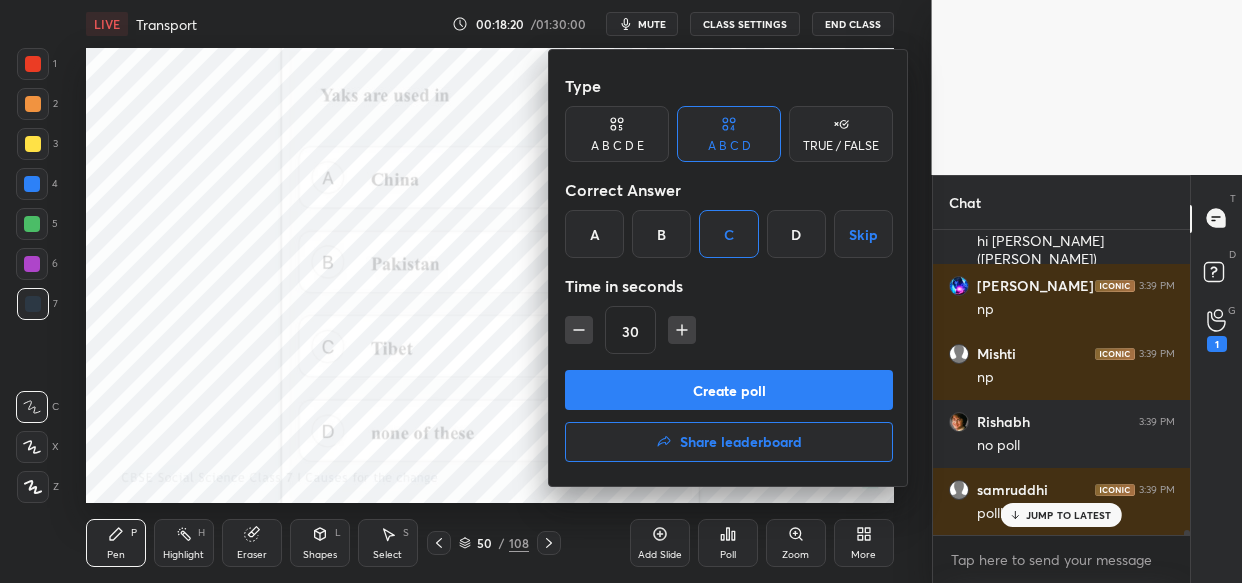 click on "Create poll" at bounding box center [729, 390] 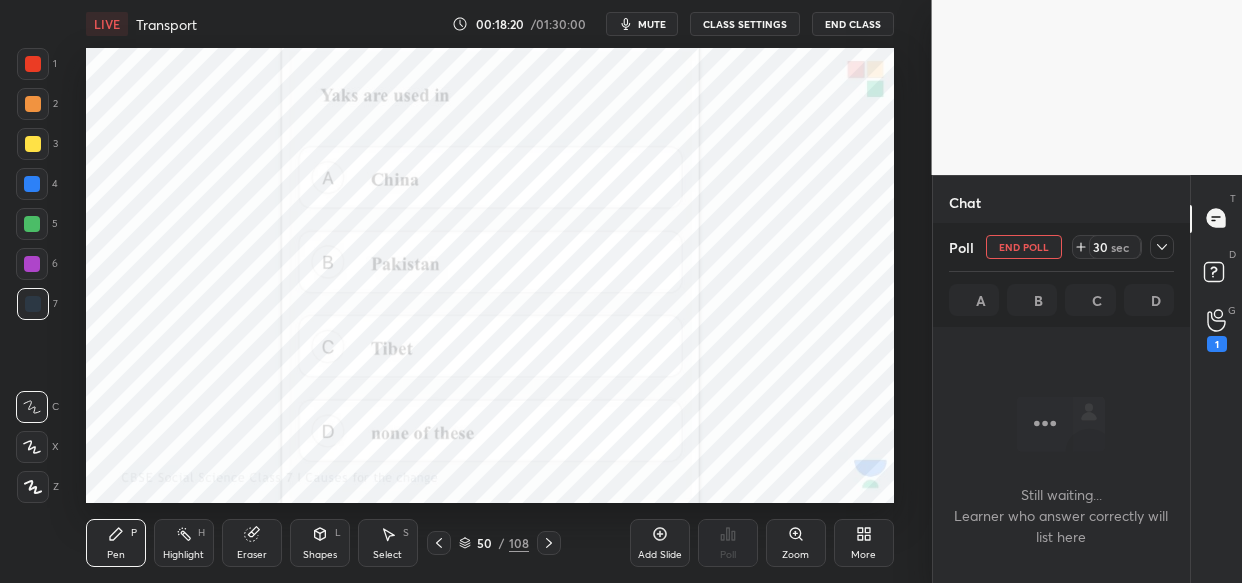 scroll, scrollTop: 200, scrollLeft: 252, axis: both 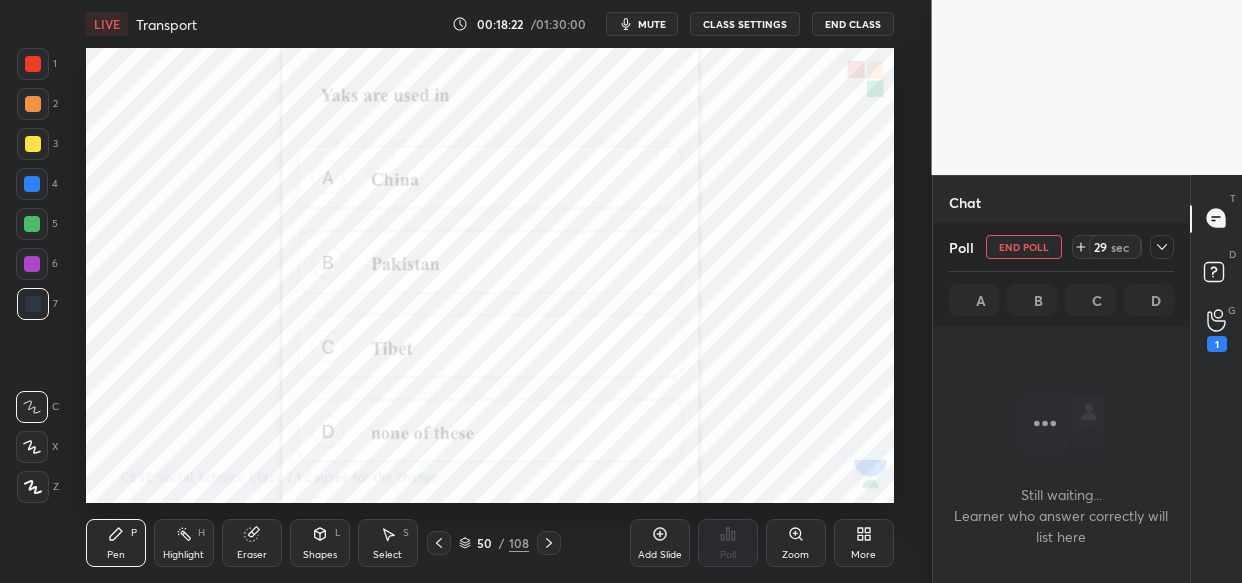 click 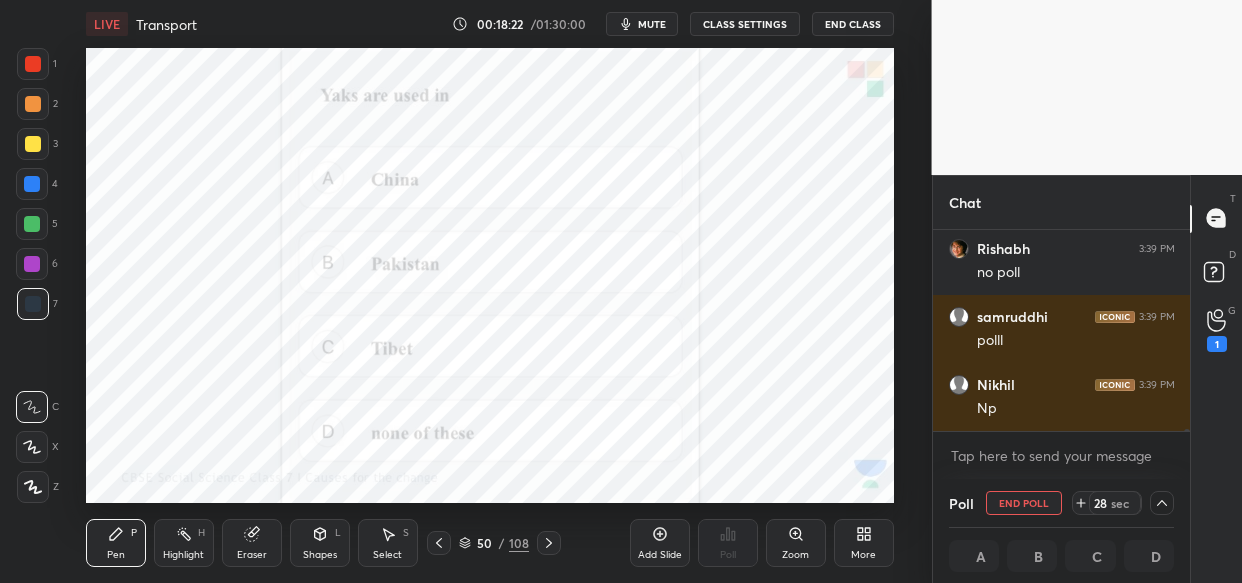 scroll, scrollTop: 0, scrollLeft: 7, axis: horizontal 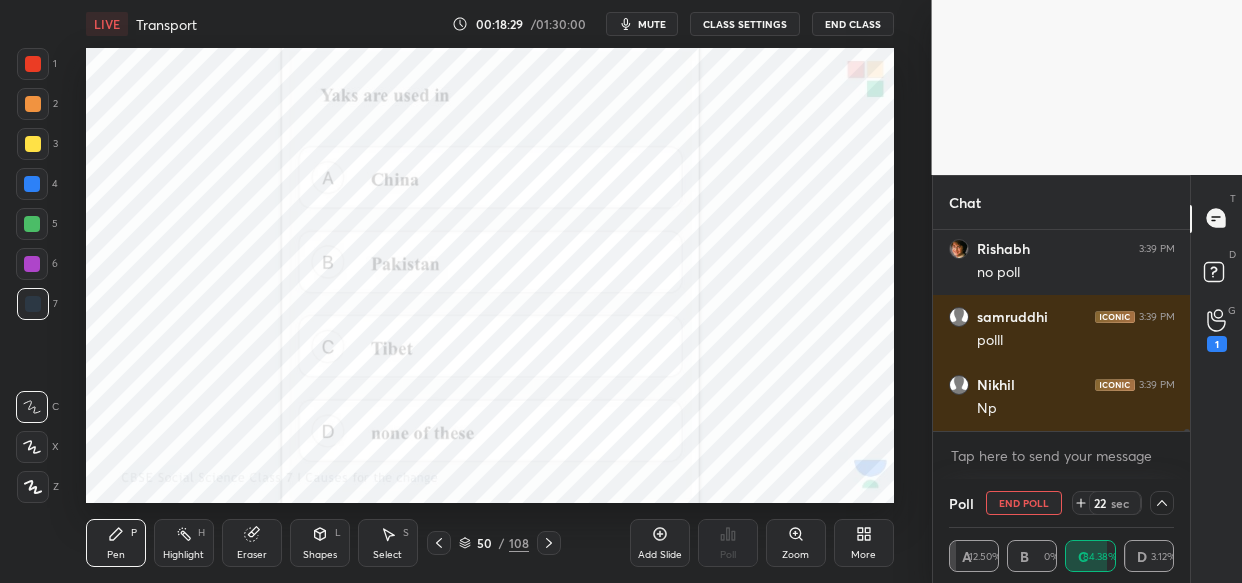 click 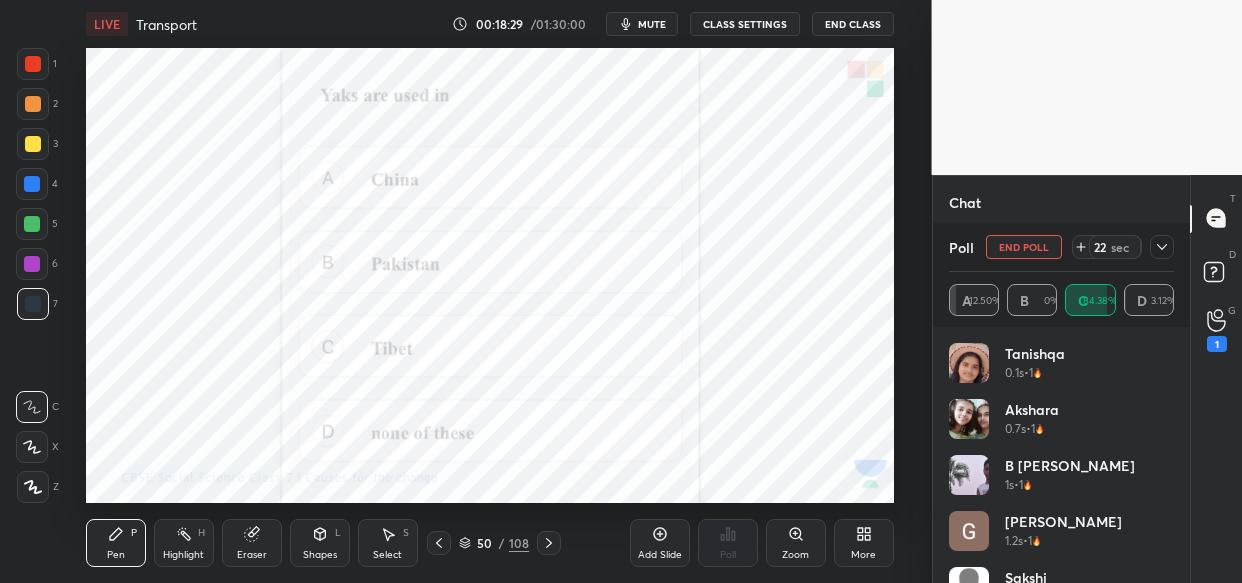 scroll, scrollTop: 6, scrollLeft: 7, axis: both 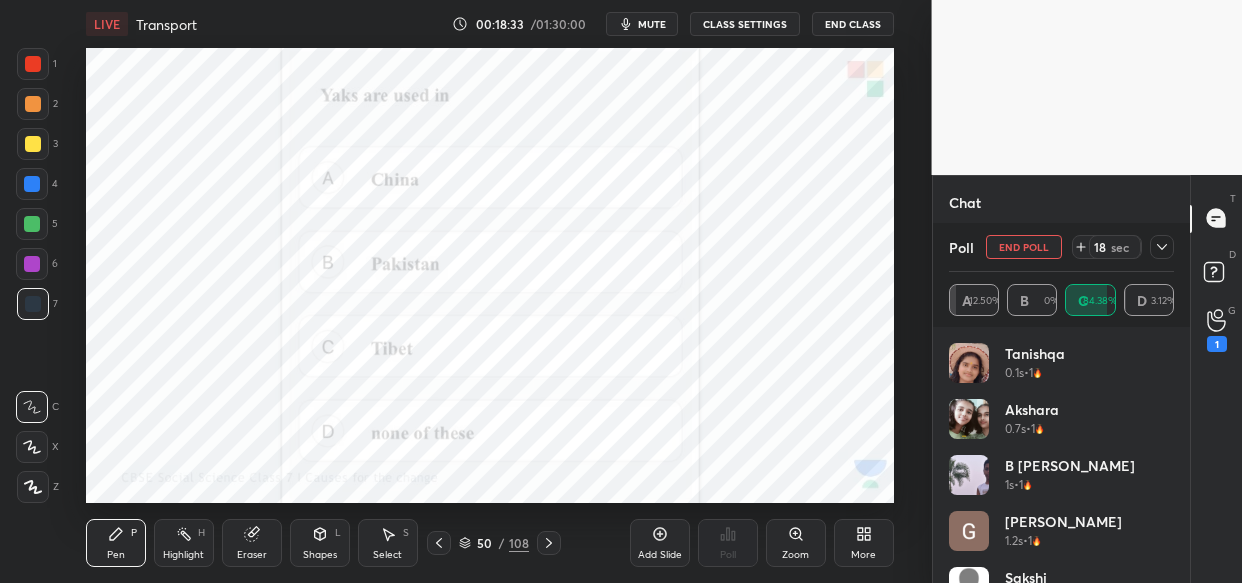 click 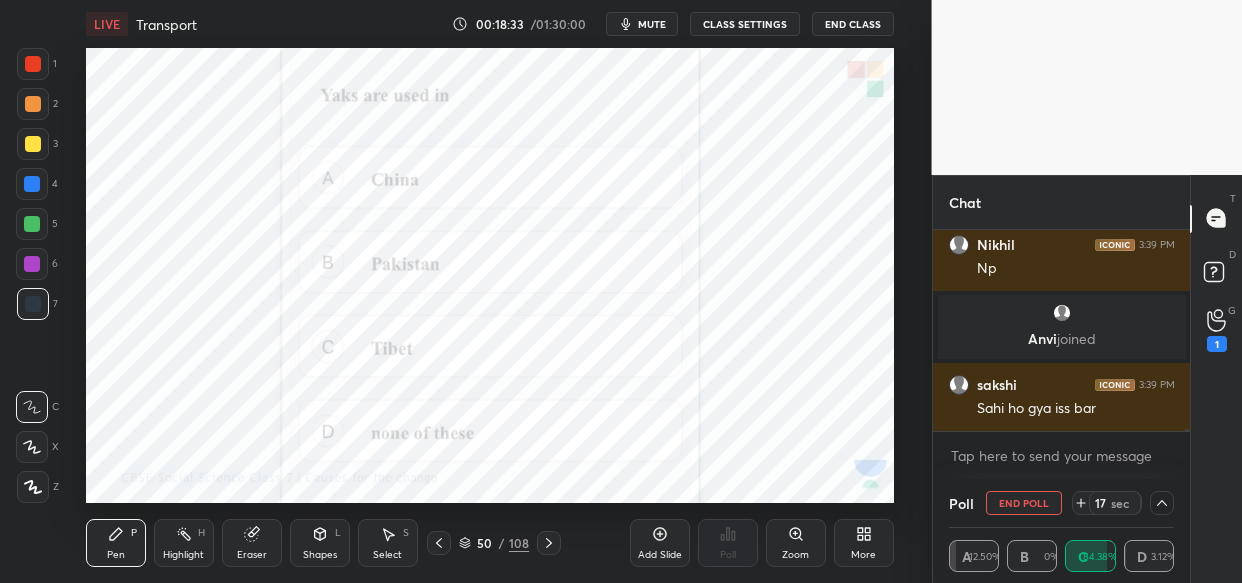 scroll, scrollTop: 0, scrollLeft: 0, axis: both 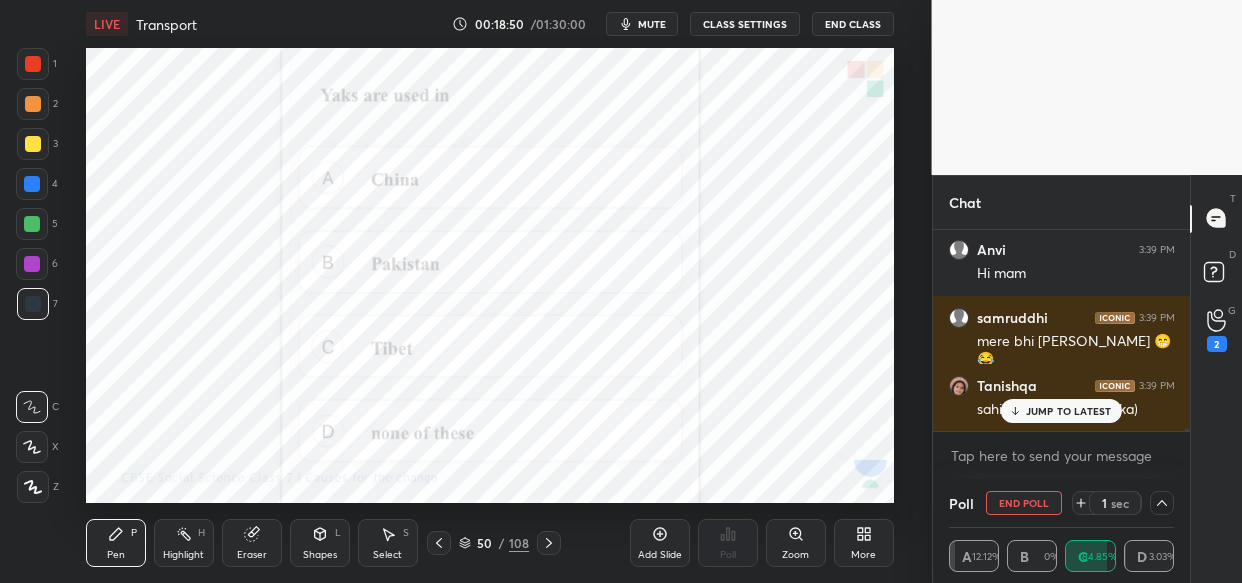 click on "JUMP TO LATEST" at bounding box center [1069, 411] 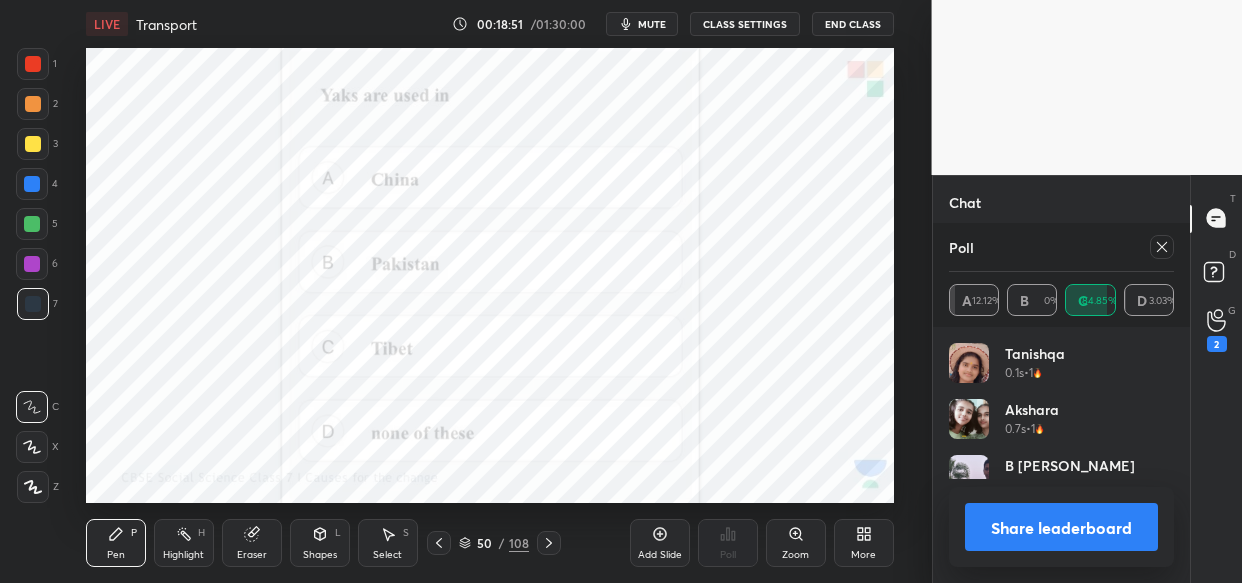 scroll, scrollTop: 6, scrollLeft: 7, axis: both 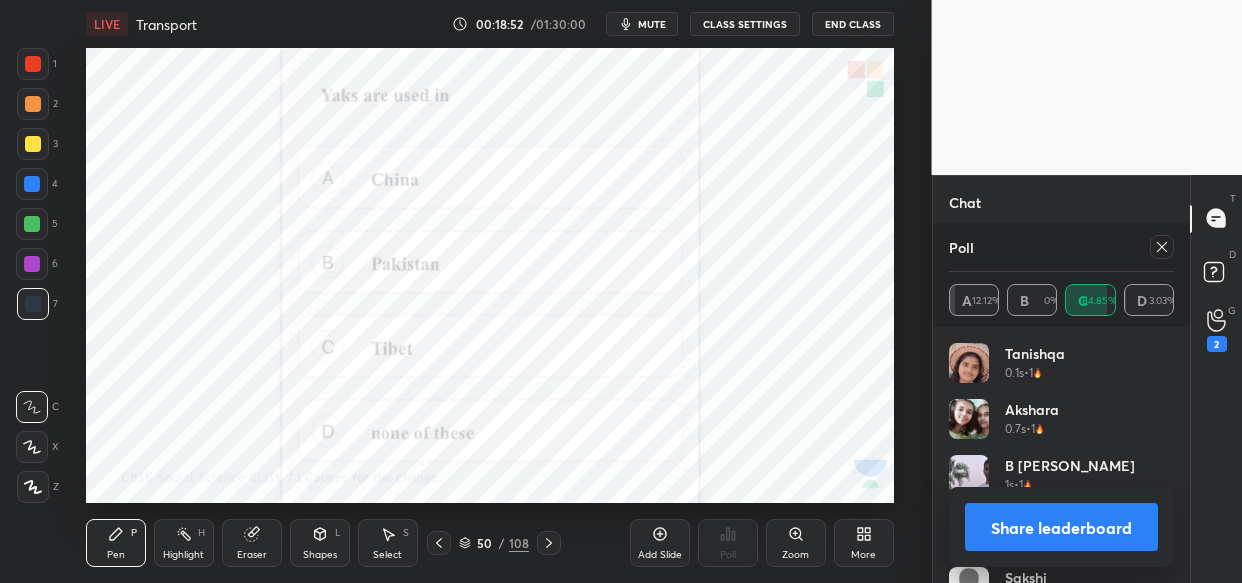 click 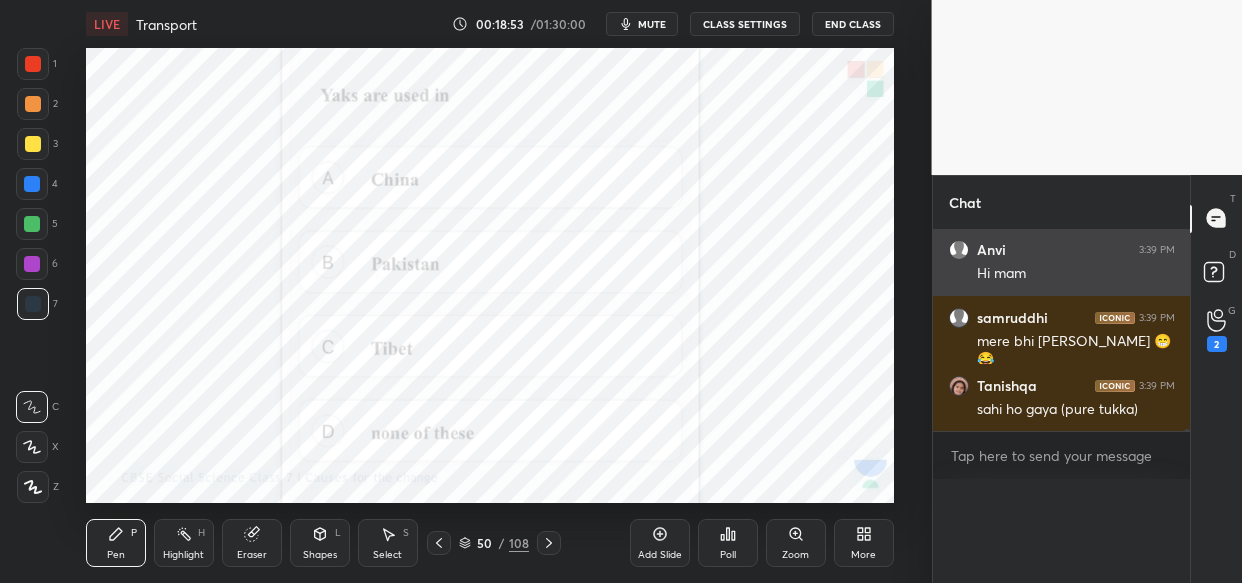 scroll, scrollTop: 0, scrollLeft: 0, axis: both 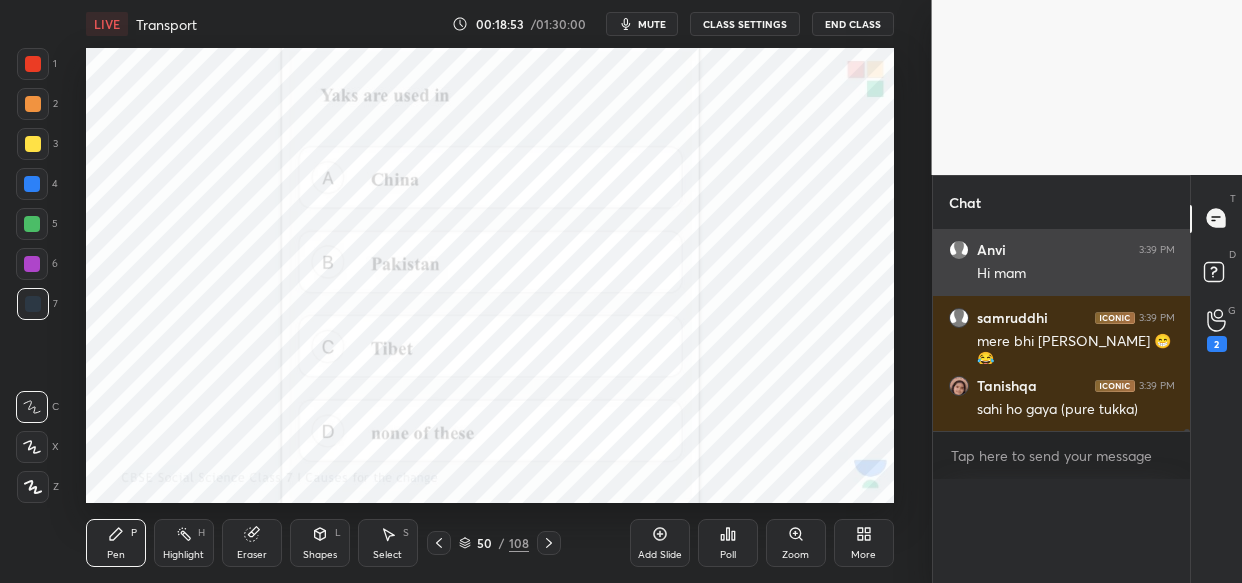 click on "pratham 3:39 PM Yak ? Anvi 3:39 PM Hi mam [PERSON_NAME] 3:39 PM mere bhi [PERSON_NAME] 😁😂 Tanishqa 3:39 PM sahi ho gaya (pure tukka)" at bounding box center [1062, 330] 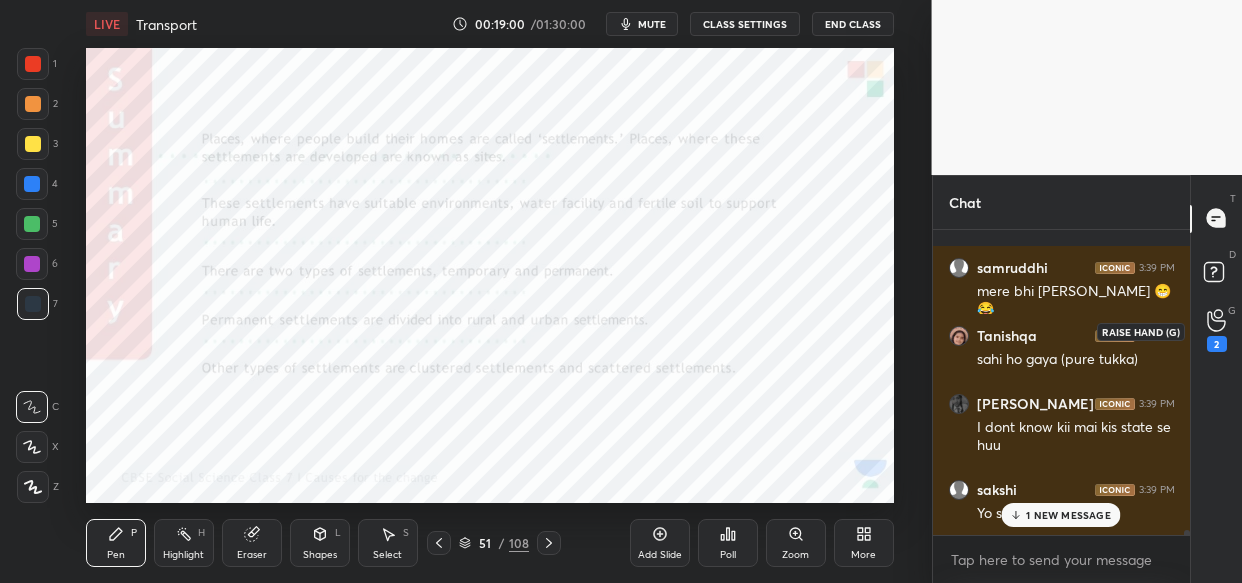 click on "2" at bounding box center [1217, 330] 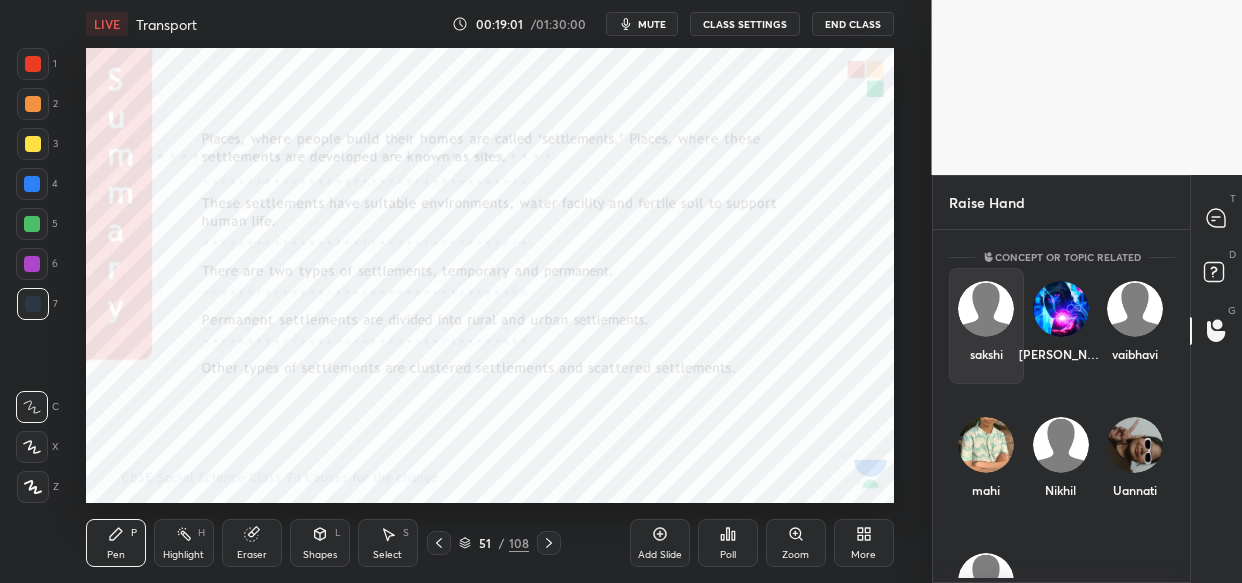 click on "sakshi" at bounding box center [986, 326] 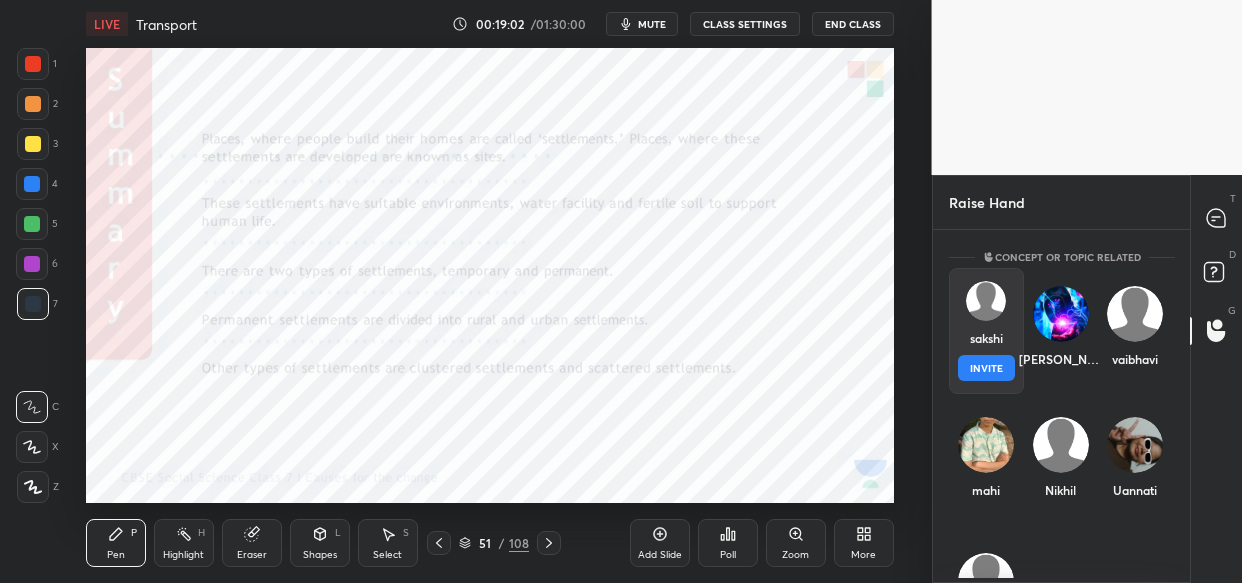 click on "INVITE" at bounding box center [986, 368] 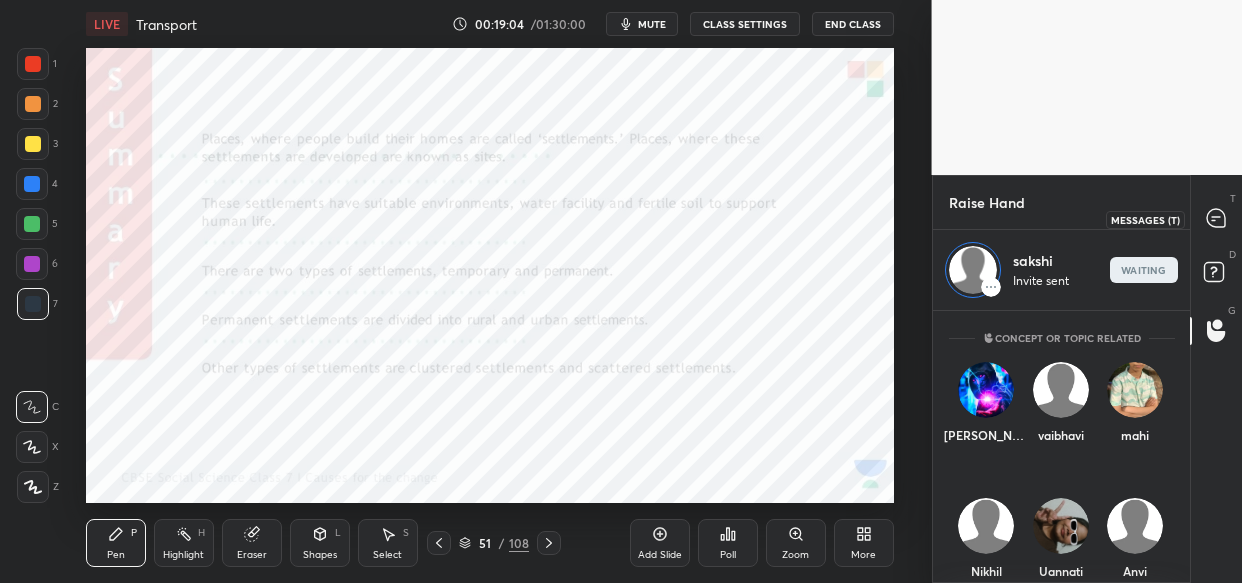 click 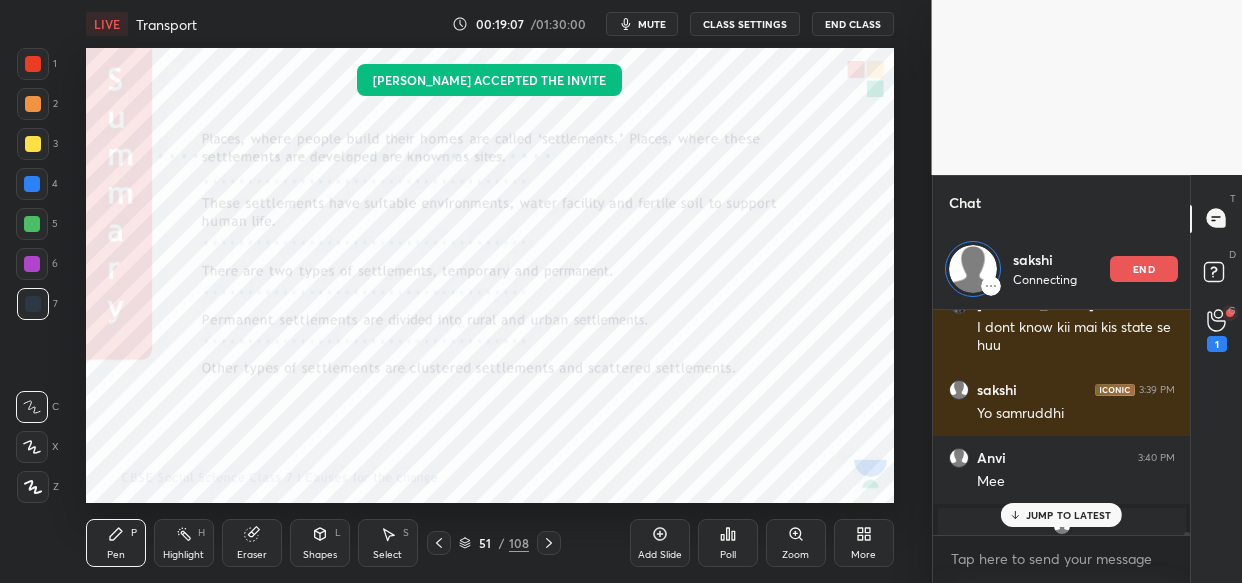 click on "JUMP TO LATEST" at bounding box center (1069, 515) 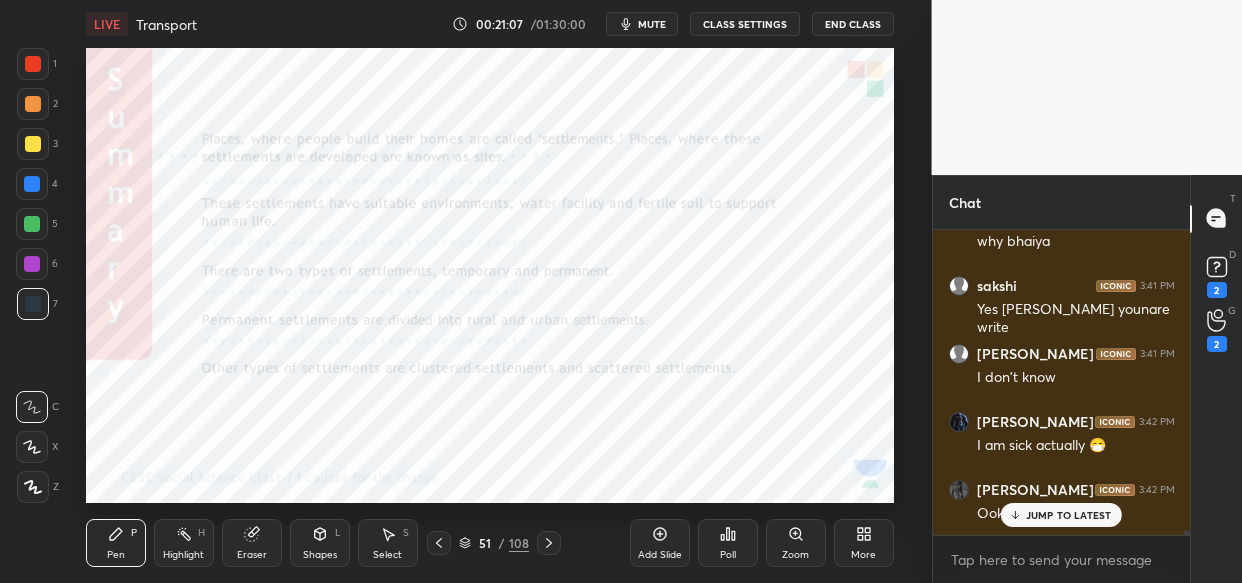 scroll, scrollTop: 19788, scrollLeft: 0, axis: vertical 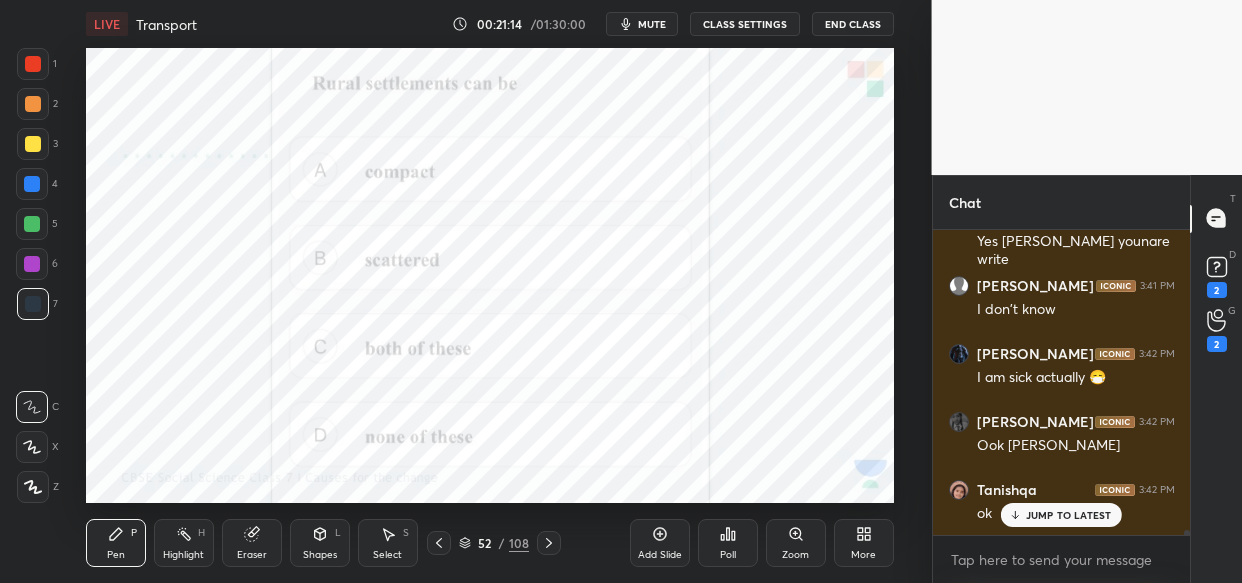 click on "Poll" at bounding box center (728, 543) 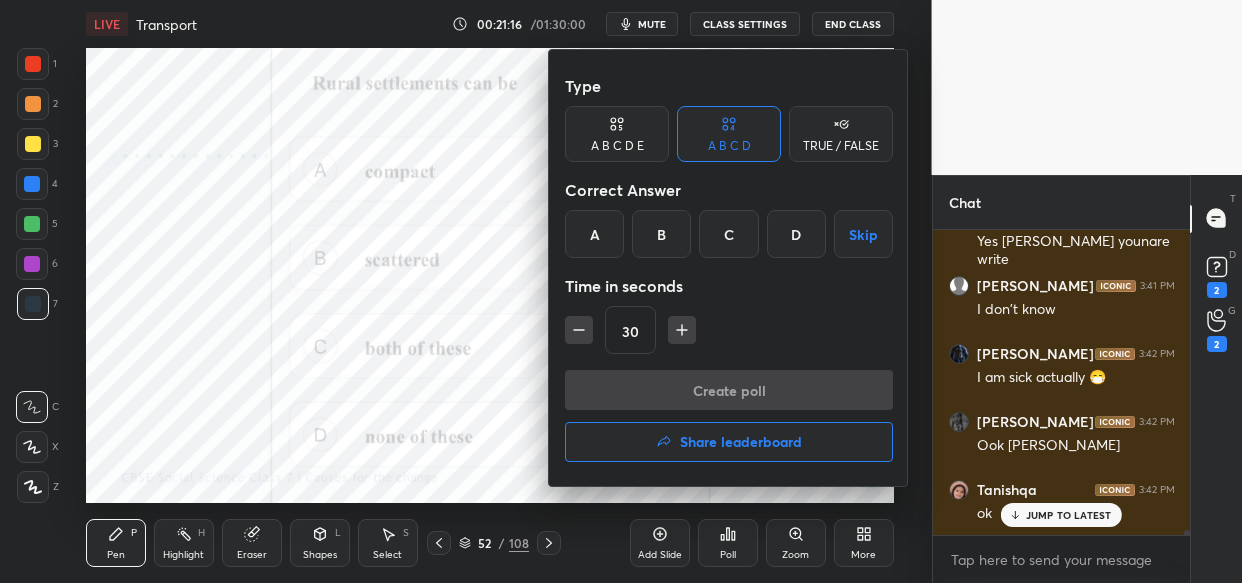 click on "C" at bounding box center [728, 234] 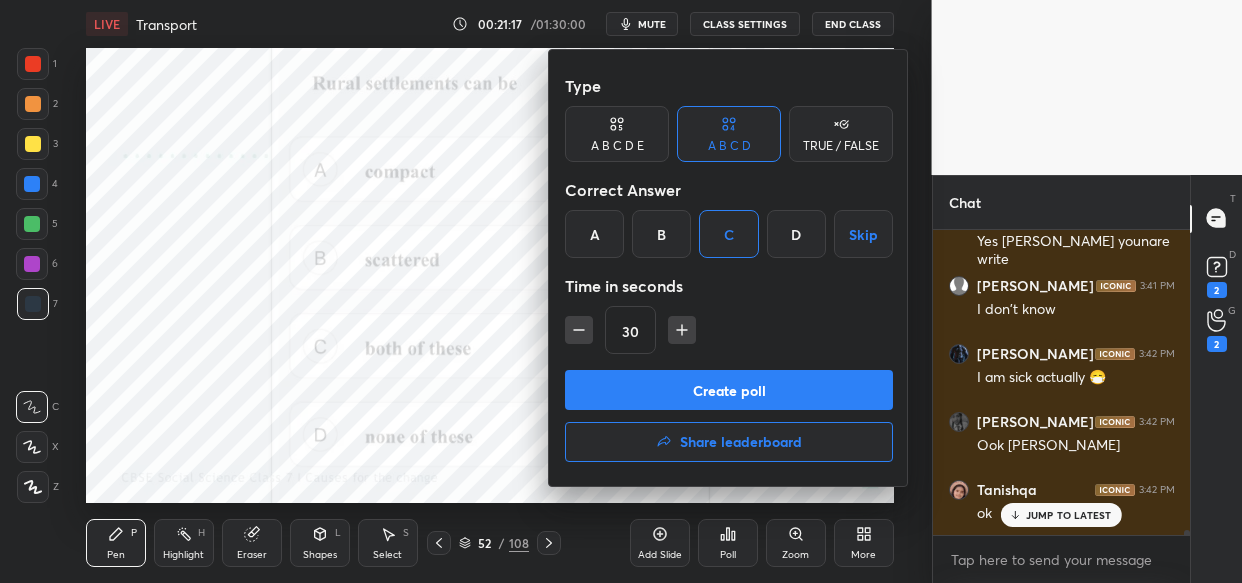 click on "Create poll" at bounding box center [729, 390] 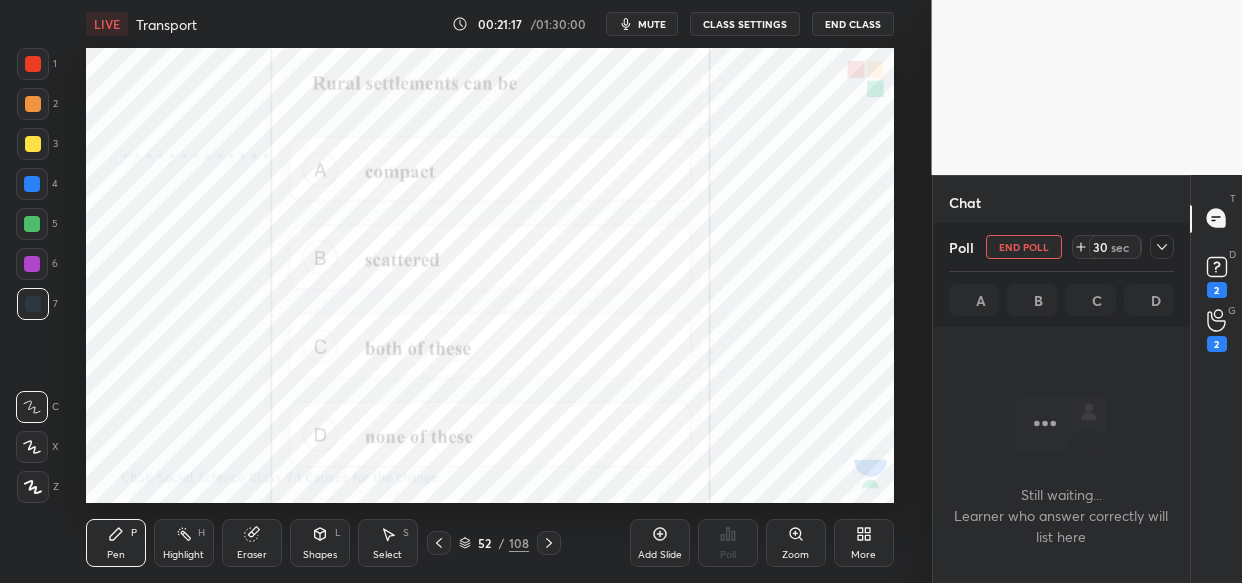 scroll, scrollTop: 196, scrollLeft: 252, axis: both 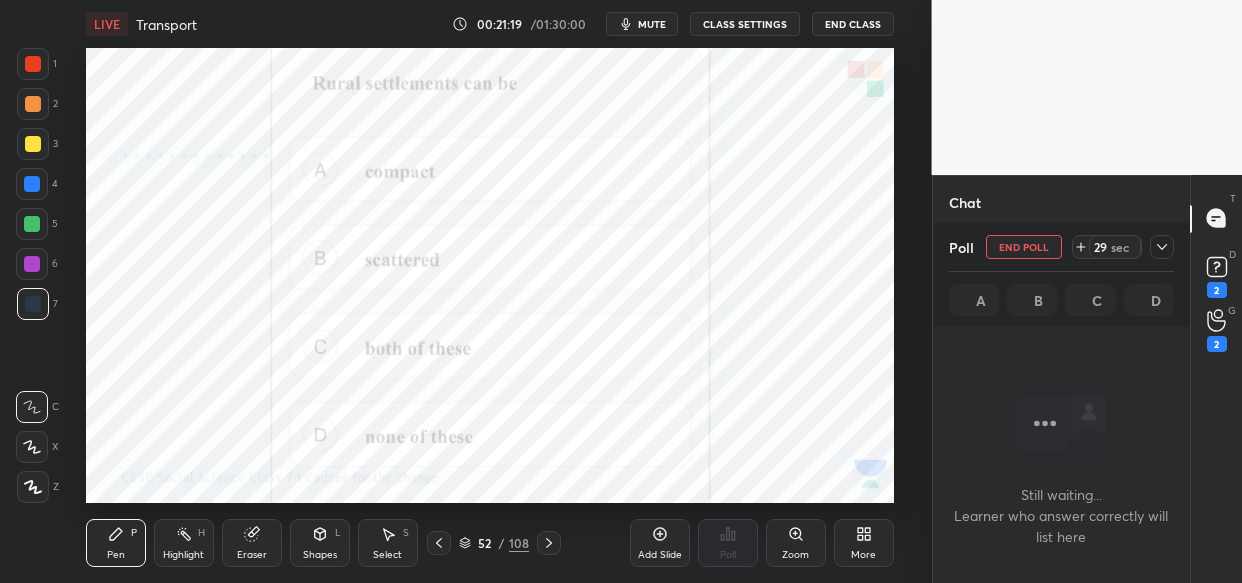 click on "mute" at bounding box center [642, 24] 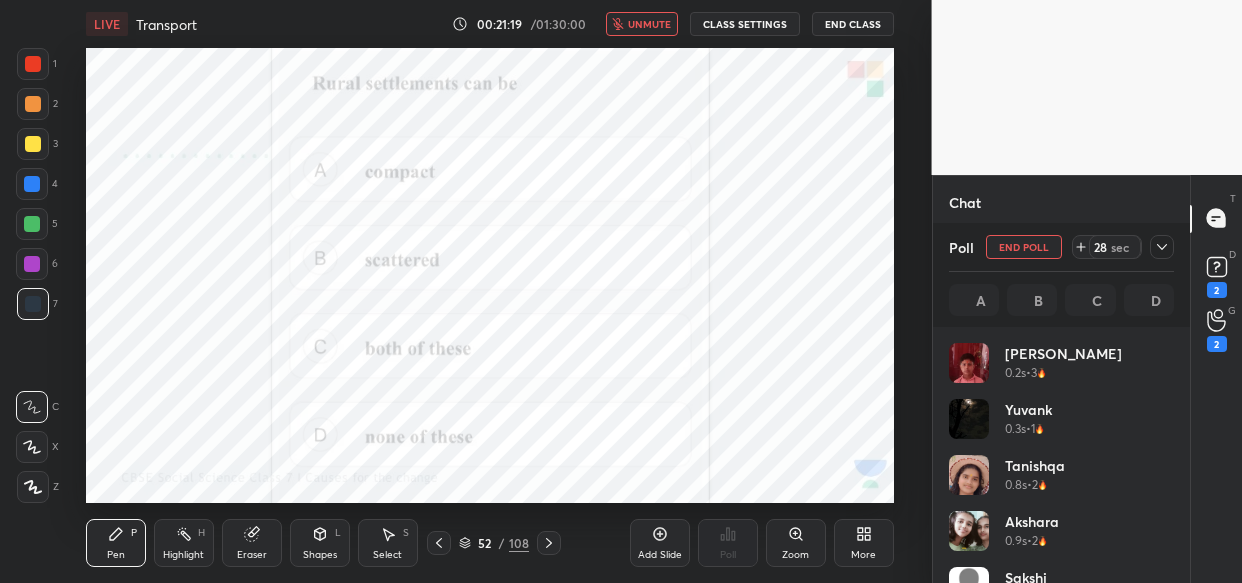 scroll, scrollTop: 6, scrollLeft: 7, axis: both 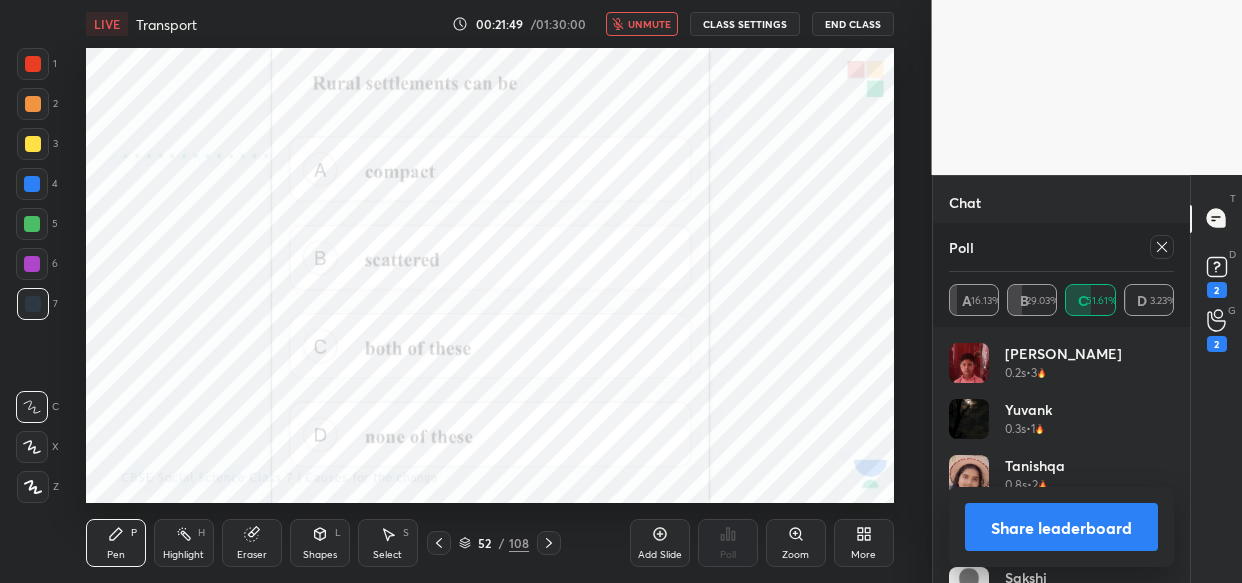 click on "unmute" at bounding box center [649, 24] 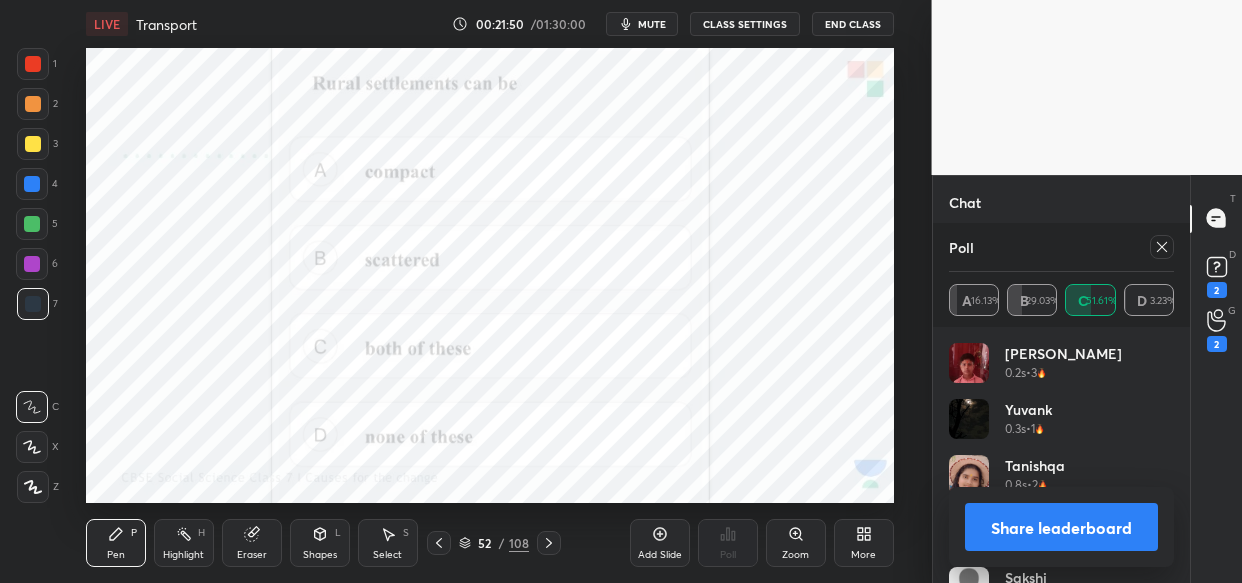 scroll, scrollTop: 20118, scrollLeft: 0, axis: vertical 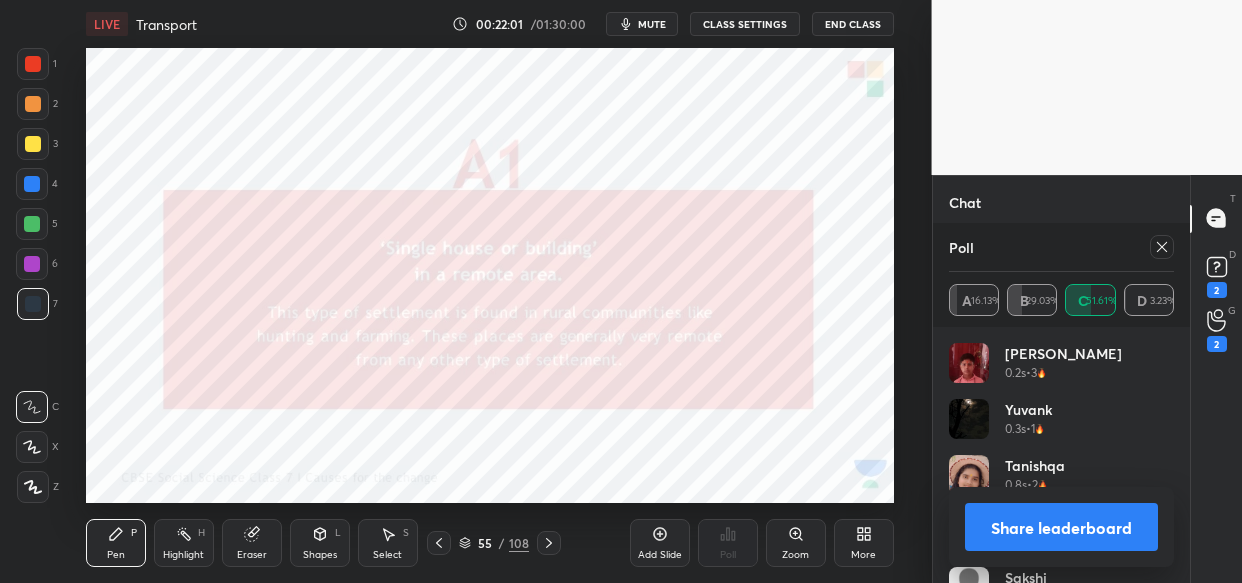 click 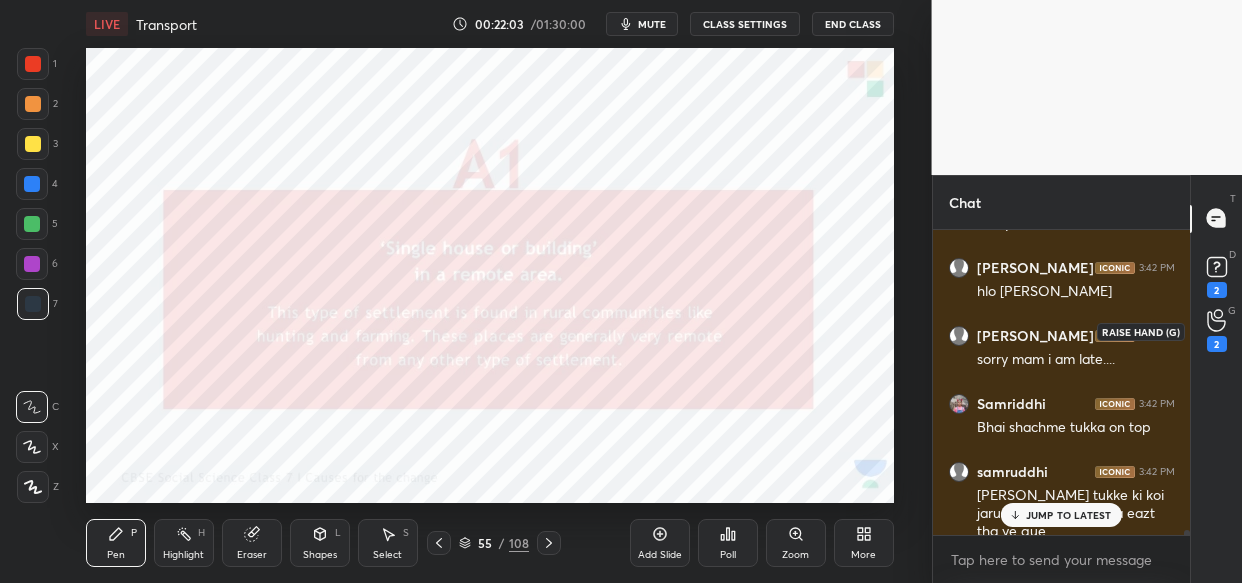 click 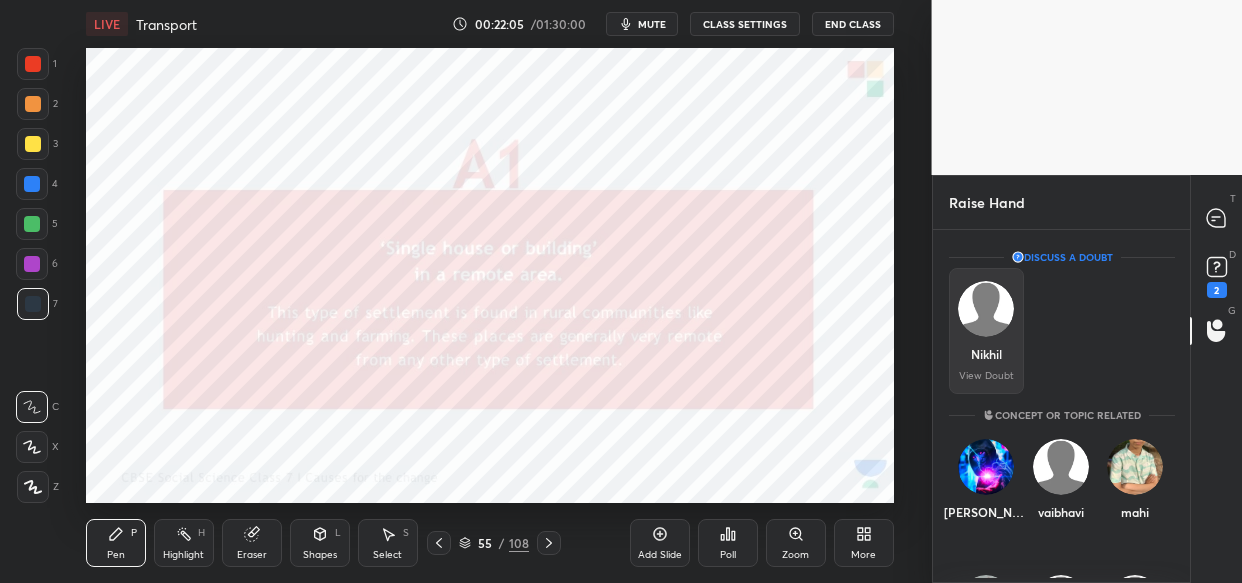click at bounding box center [986, 309] 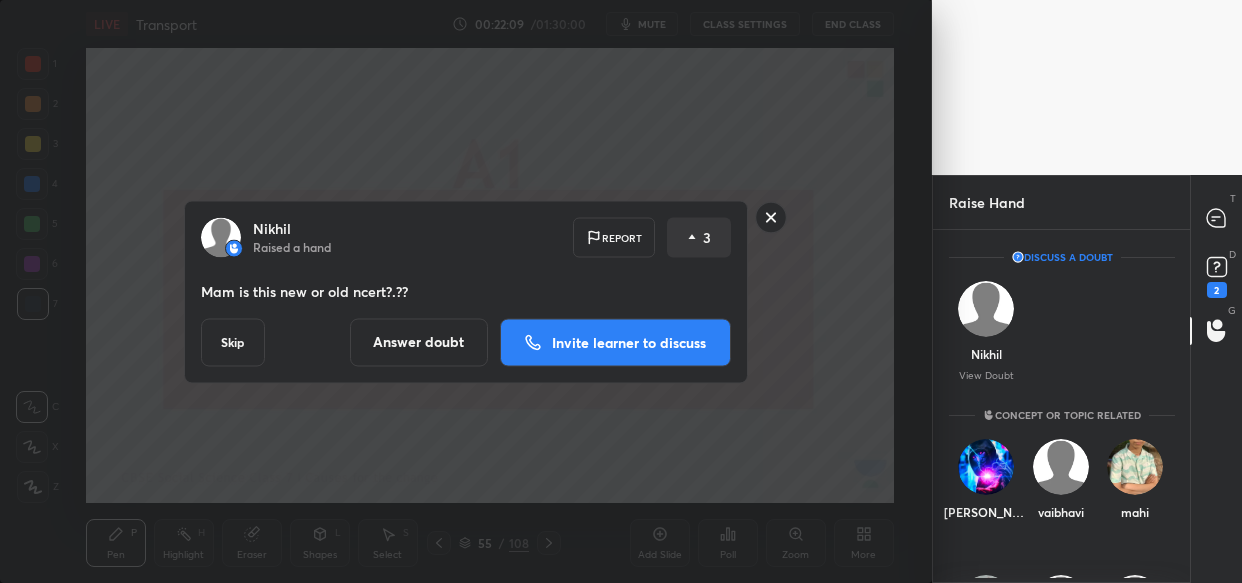 click on "Invite learner to discuss" at bounding box center [629, 342] 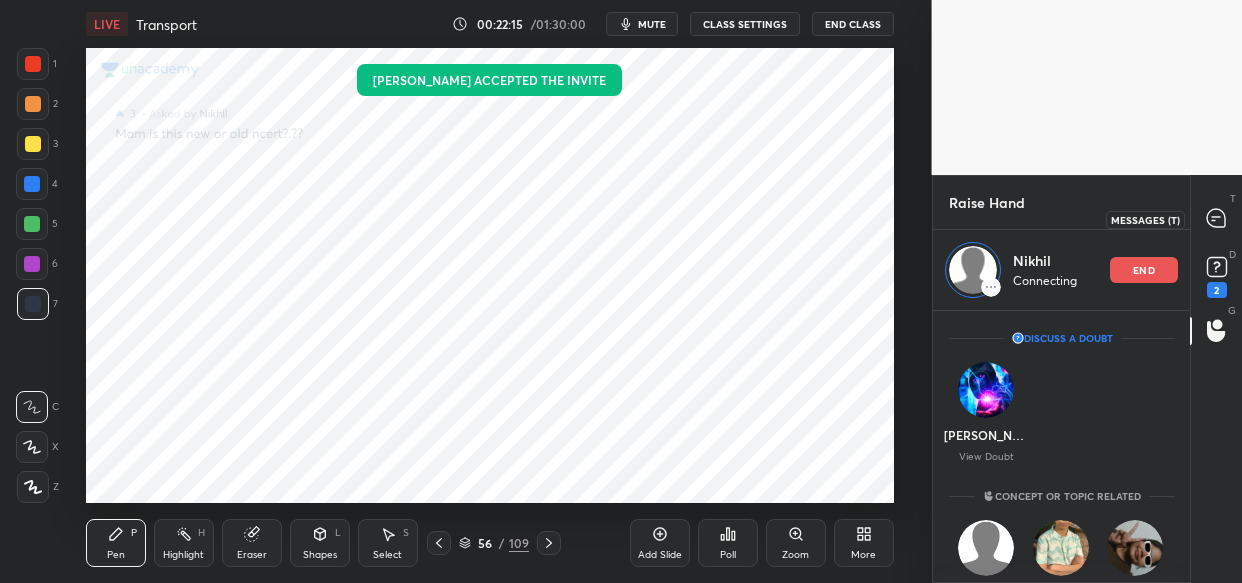 click 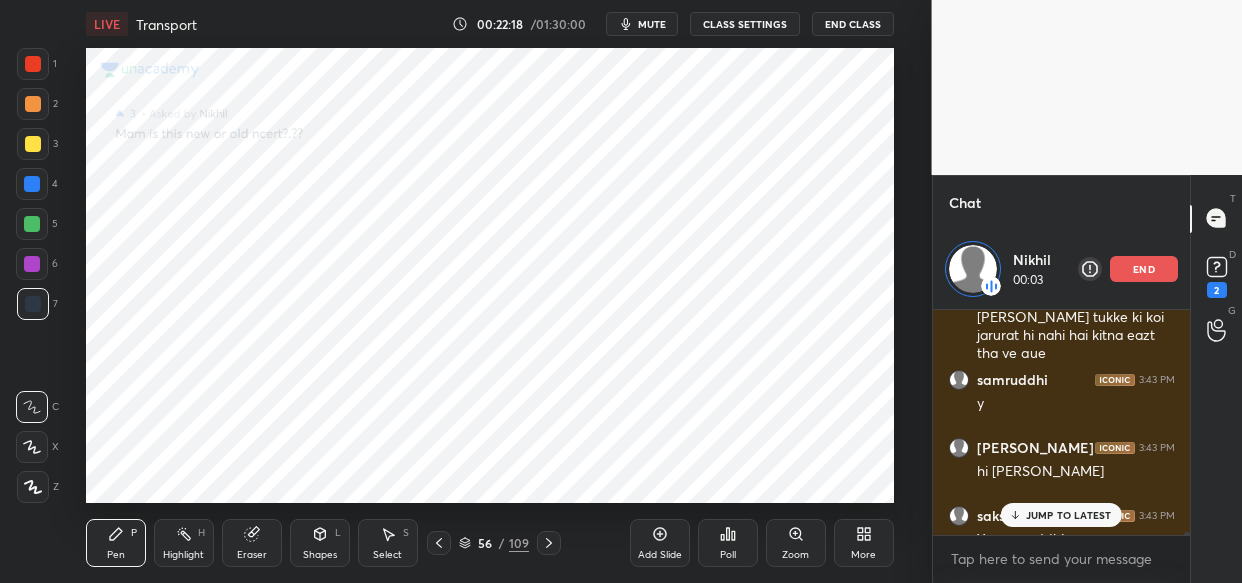 click on "JUMP TO LATEST" at bounding box center (1069, 515) 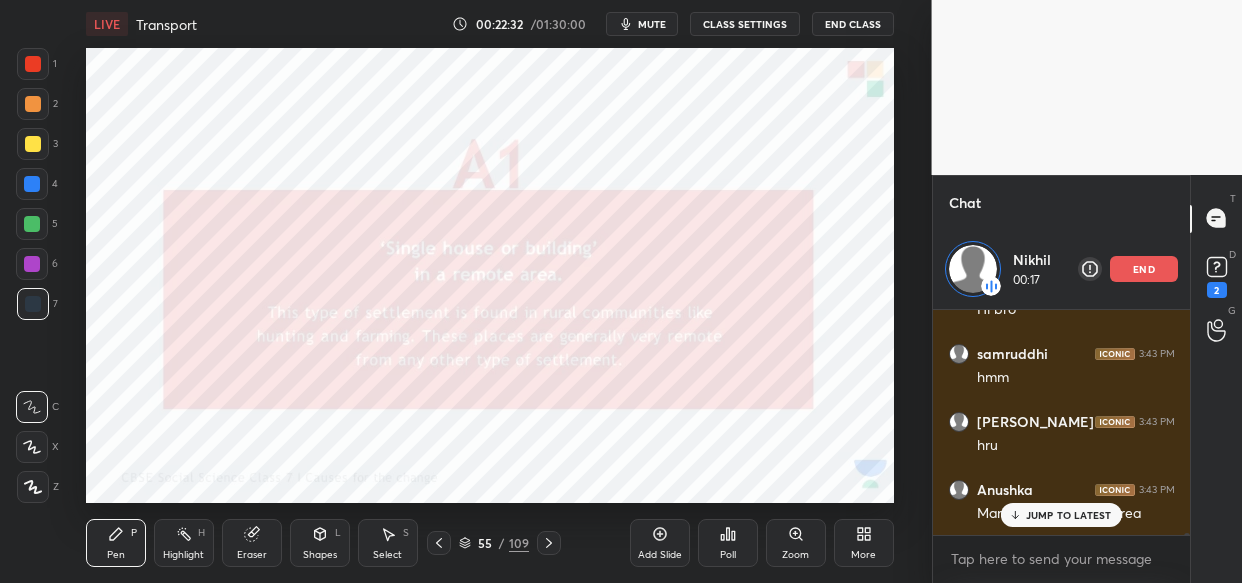 click on "JUMP TO LATEST" at bounding box center [1069, 515] 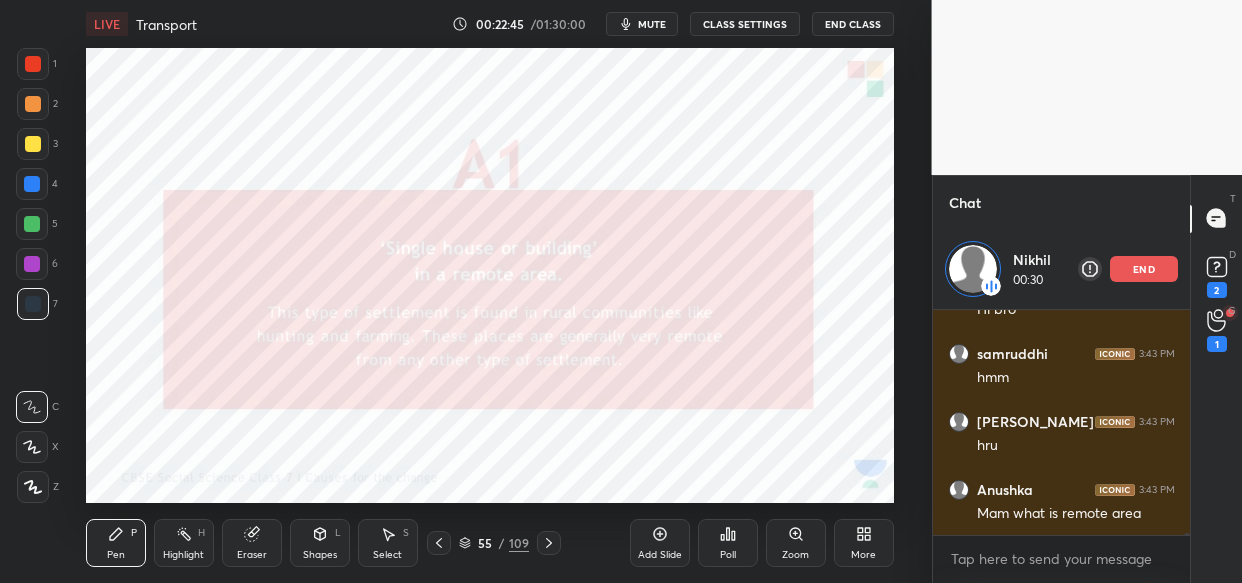 click on "end" at bounding box center (1144, 269) 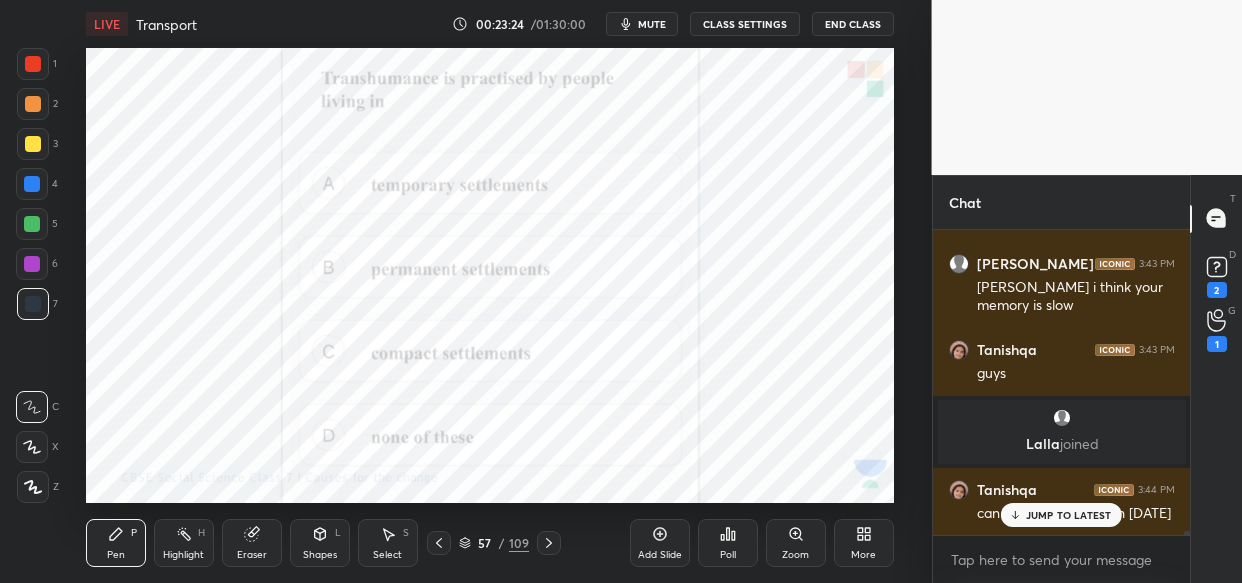 scroll, scrollTop: 21456, scrollLeft: 0, axis: vertical 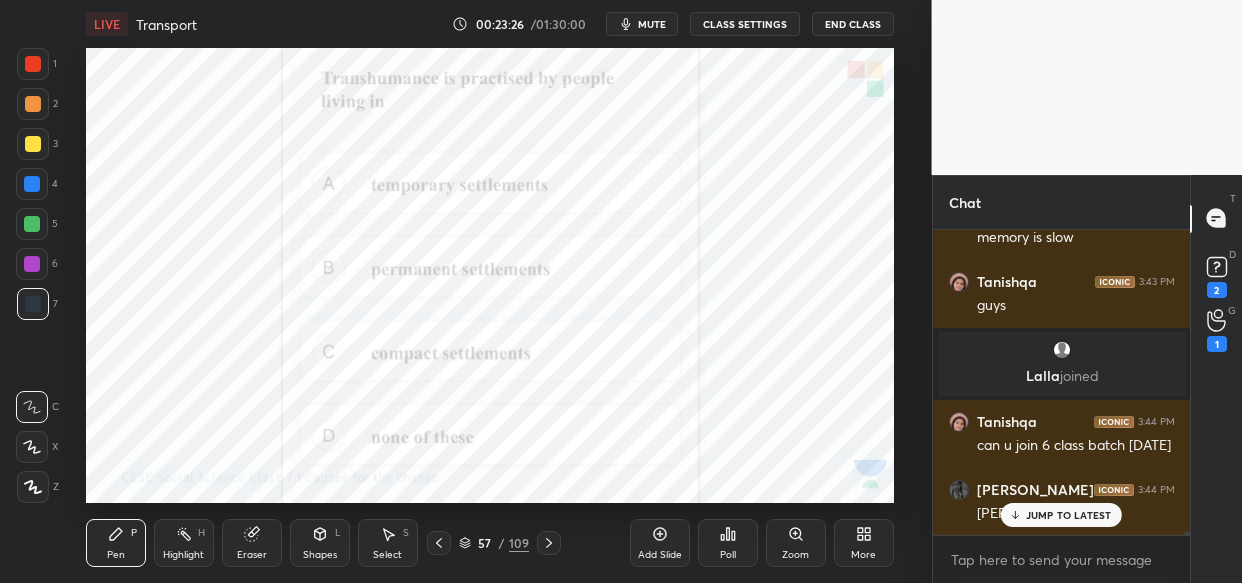 click on "Poll" at bounding box center (728, 543) 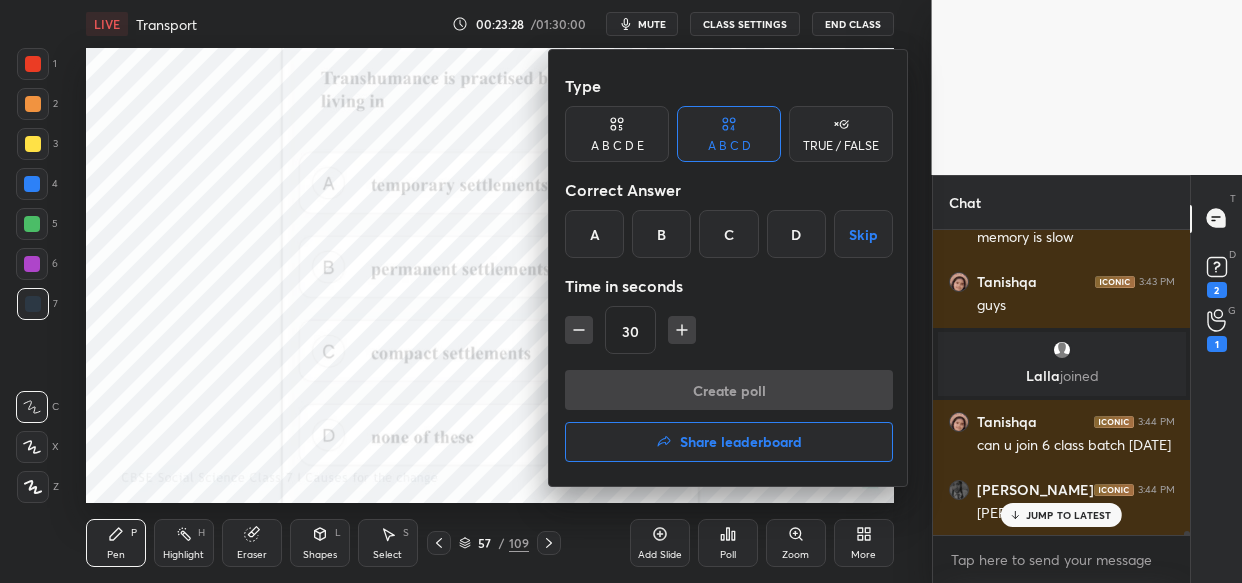scroll, scrollTop: 21524, scrollLeft: 0, axis: vertical 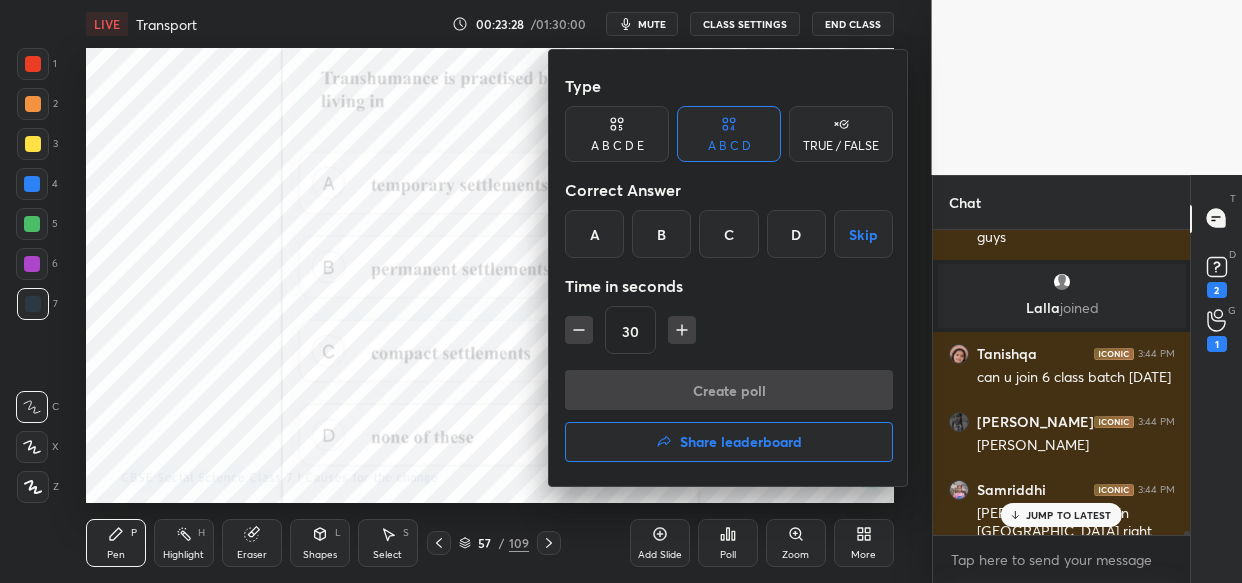 click on "A" at bounding box center [594, 234] 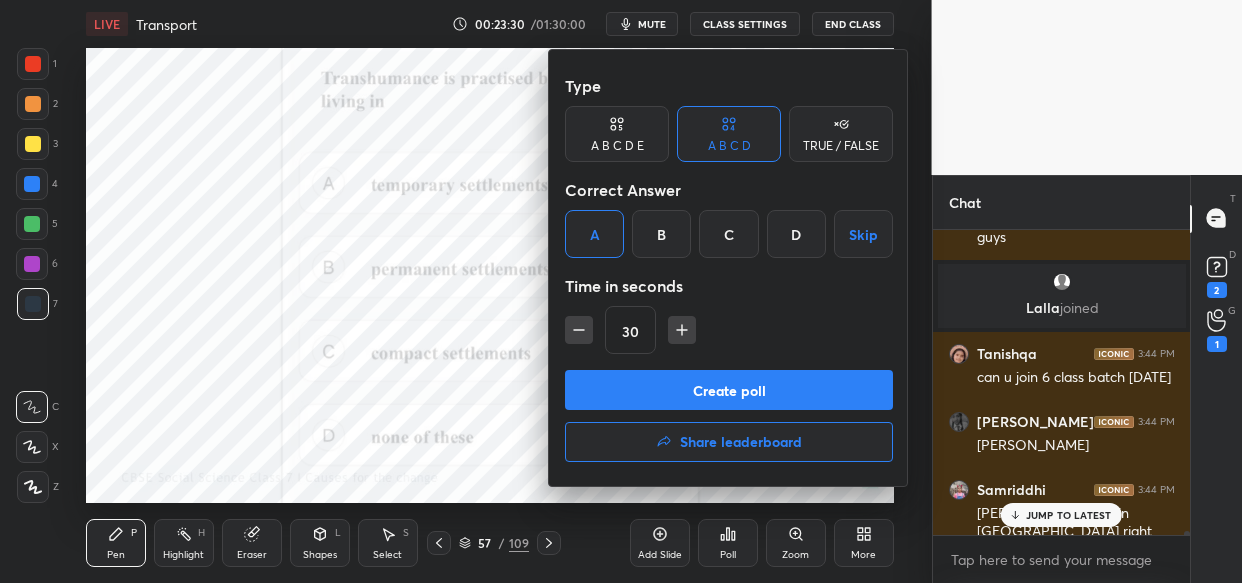 click on "Create poll" at bounding box center (729, 390) 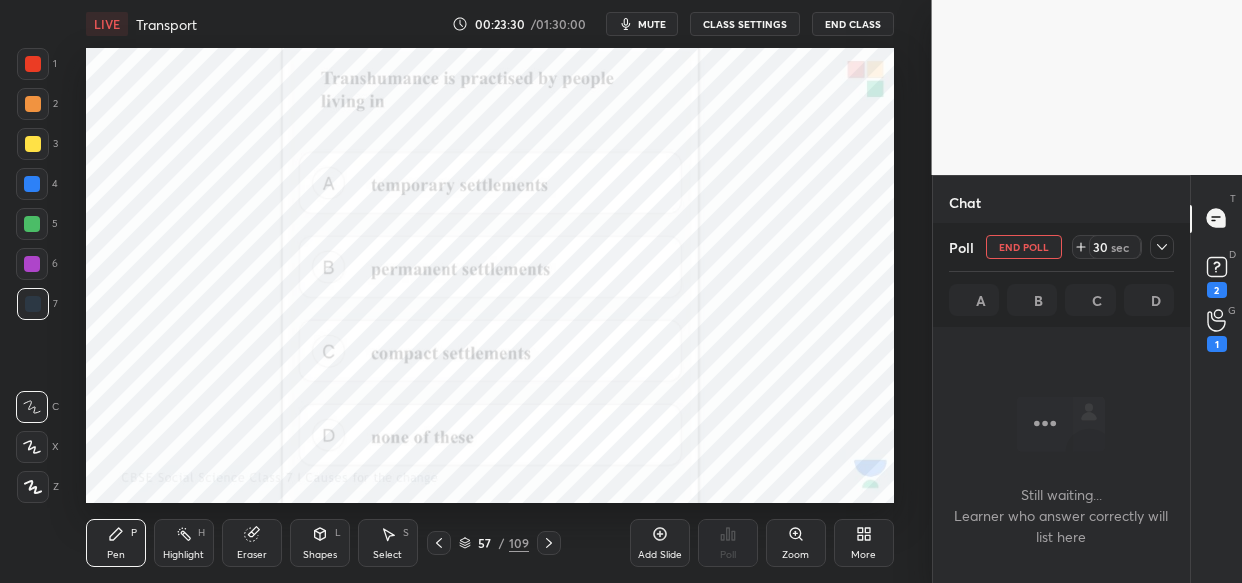 scroll, scrollTop: 198, scrollLeft: 252, axis: both 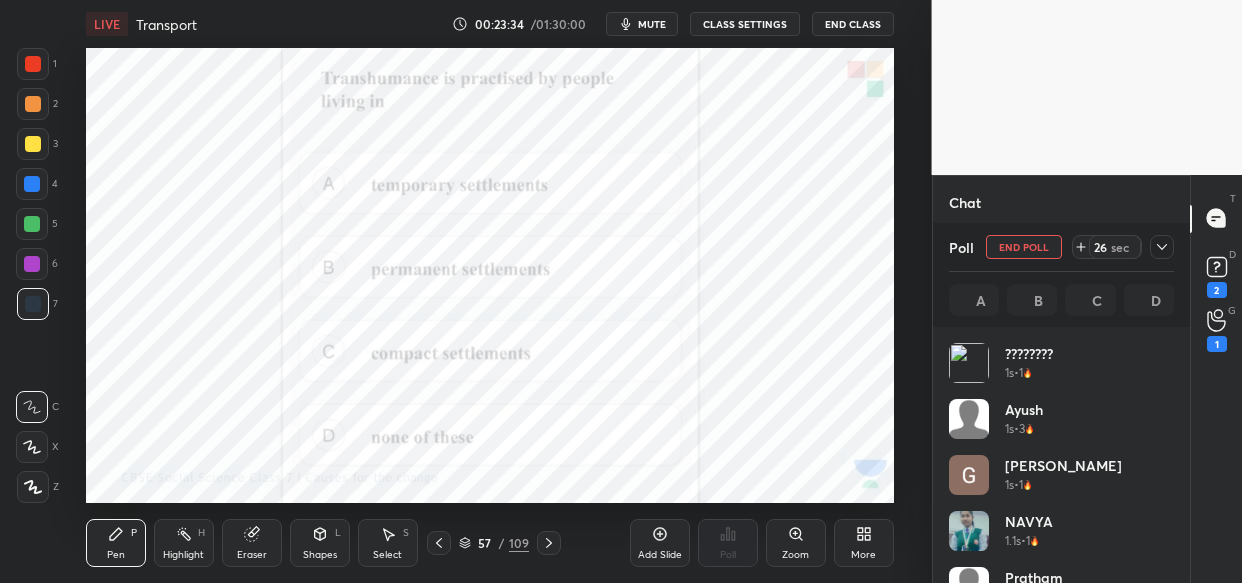 click on "mute" at bounding box center (652, 24) 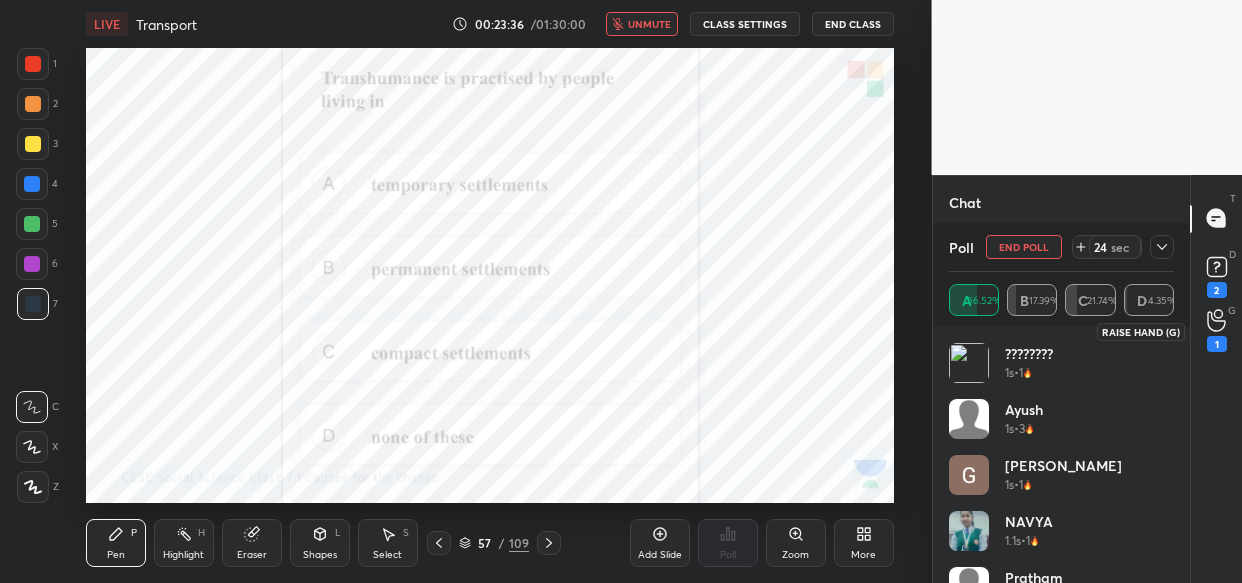 click 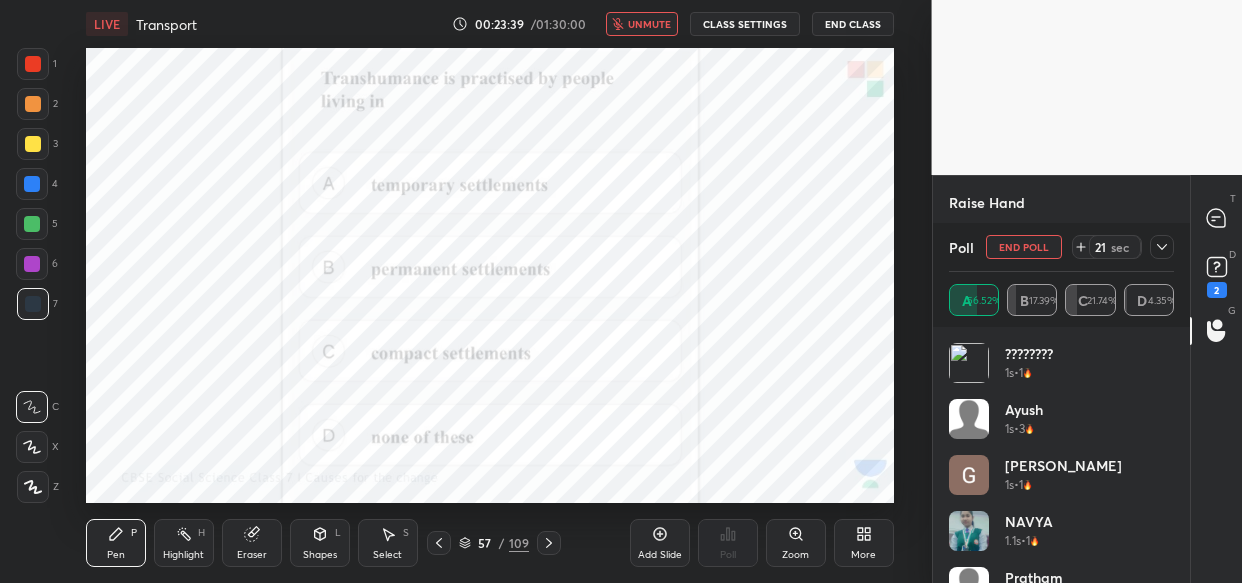 click 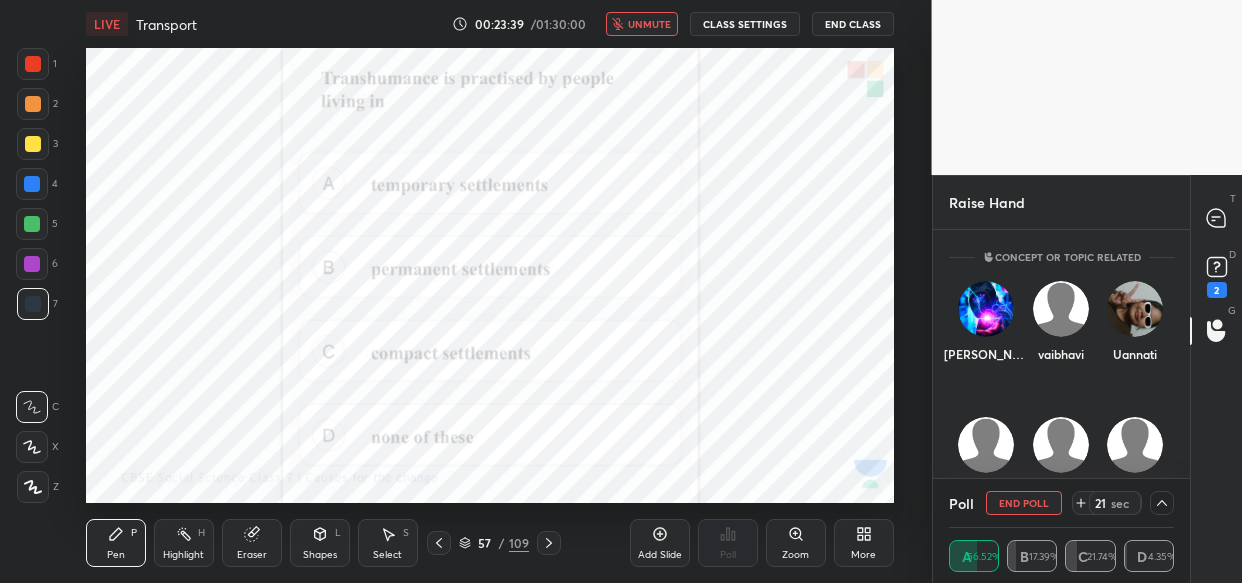 scroll, scrollTop: 0, scrollLeft: 0, axis: both 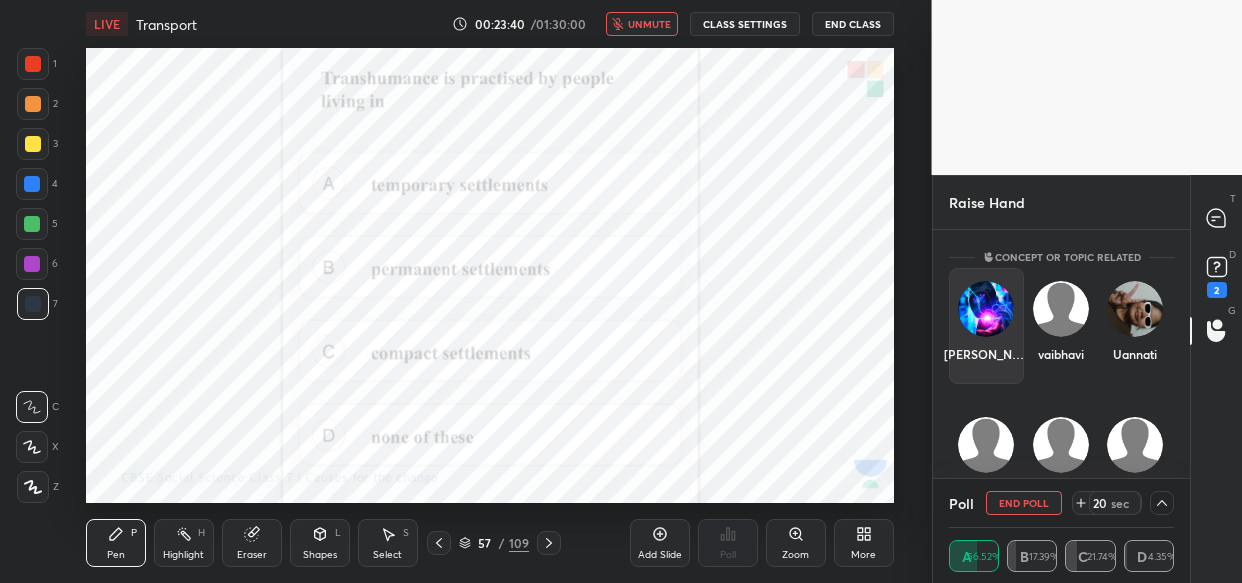click at bounding box center (986, 309) 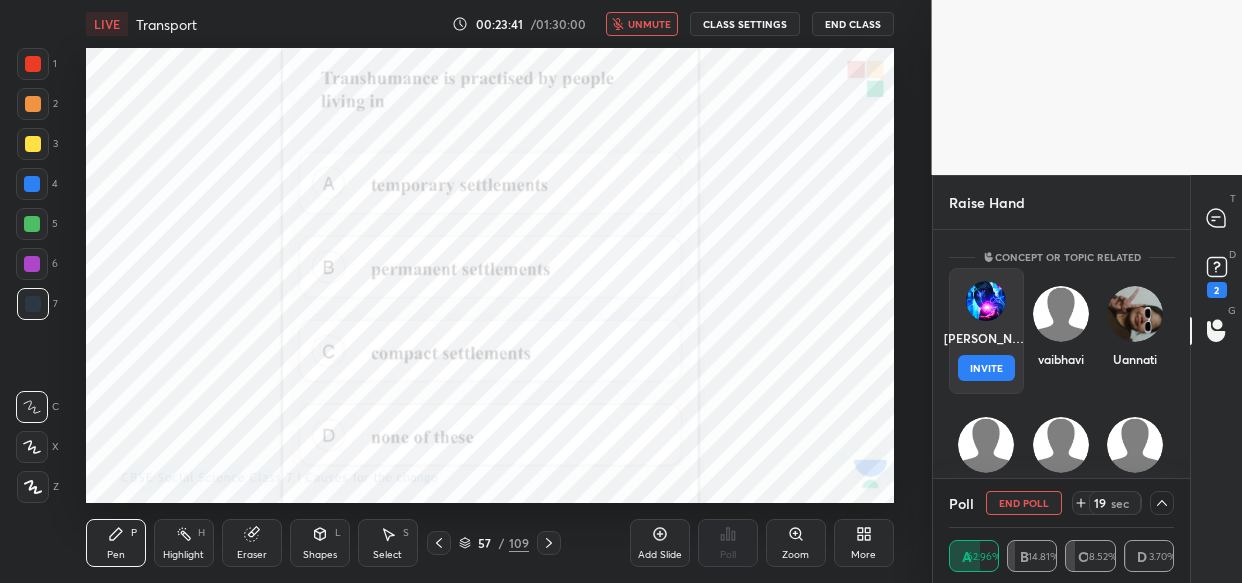 click on "INVITE" at bounding box center (986, 368) 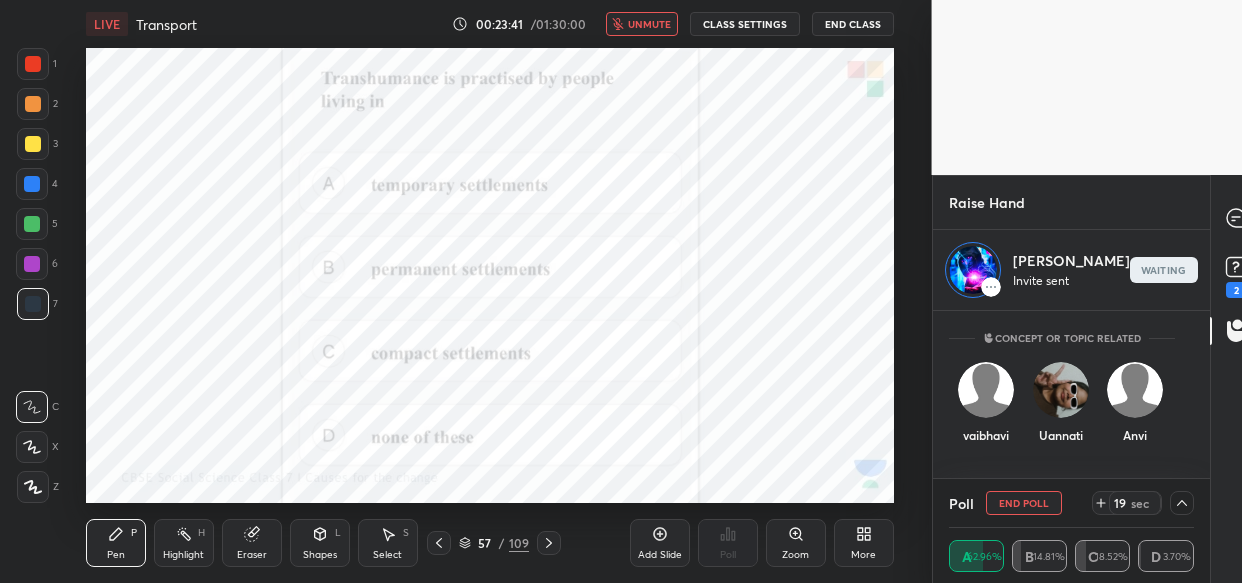scroll, scrollTop: 157, scrollLeft: 252, axis: both 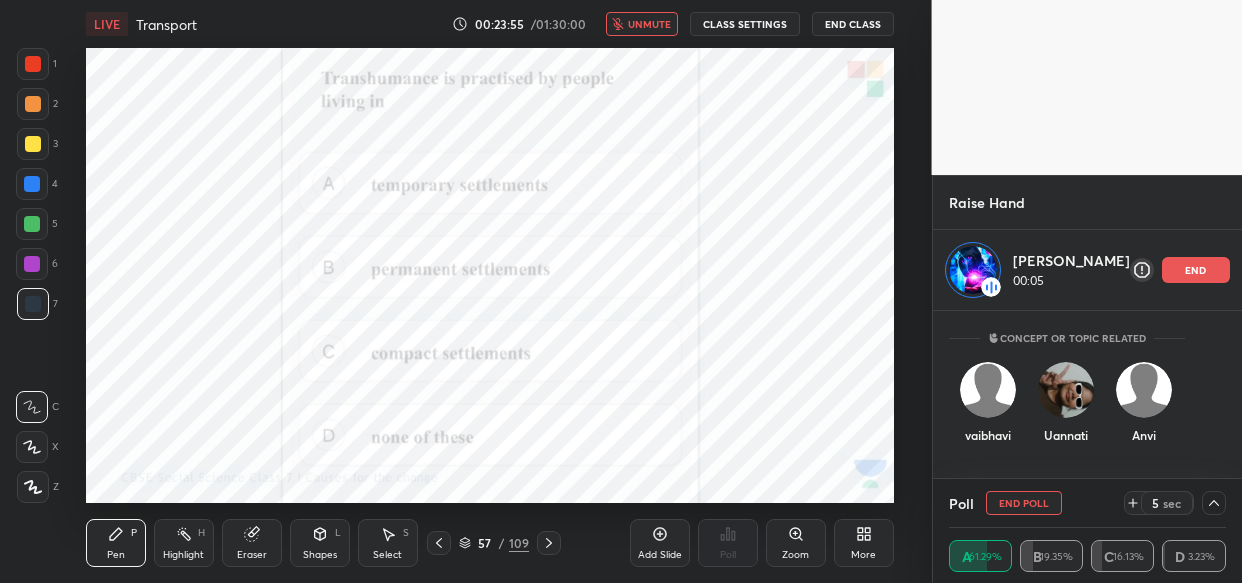 click on "vaibhavi" at bounding box center [988, 407] 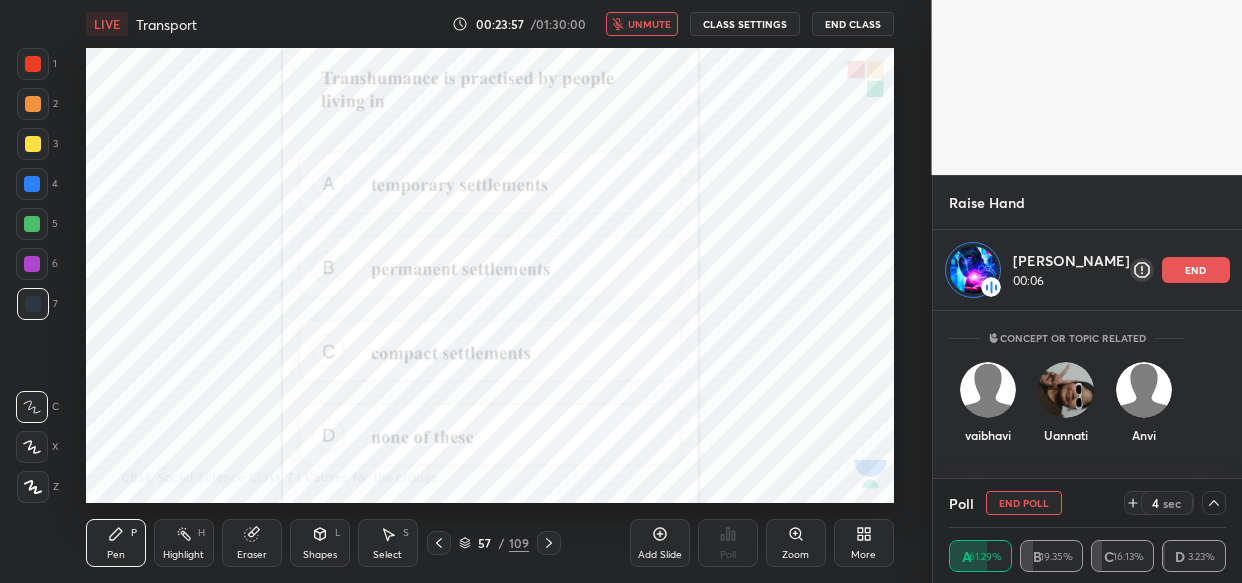 click on "unmute" at bounding box center (649, 24) 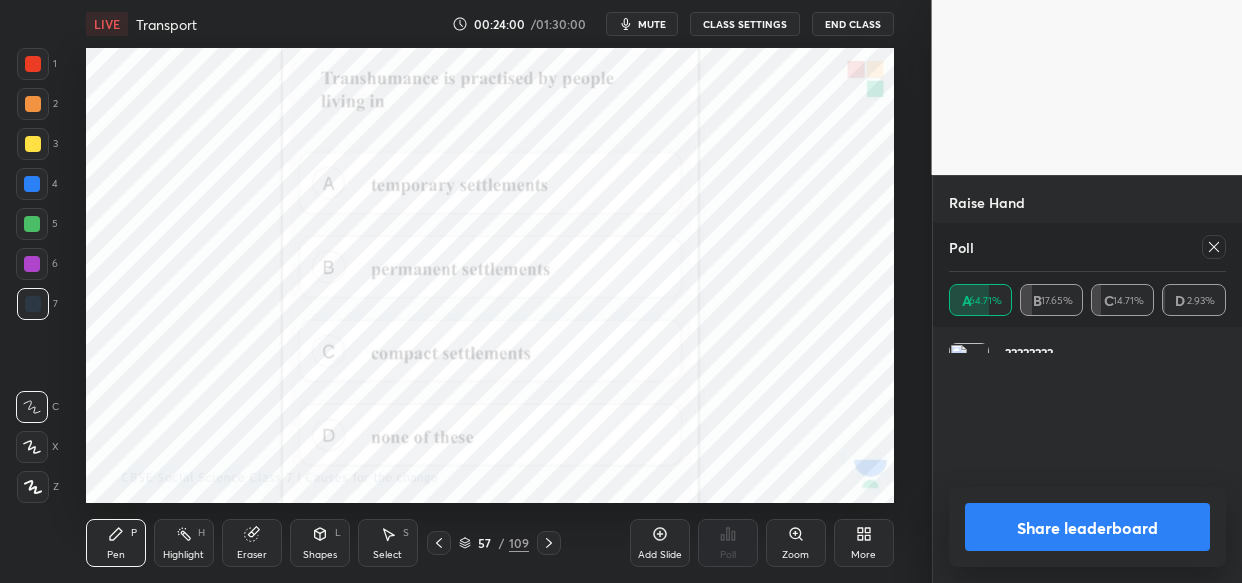scroll, scrollTop: 0, scrollLeft: 1, axis: horizontal 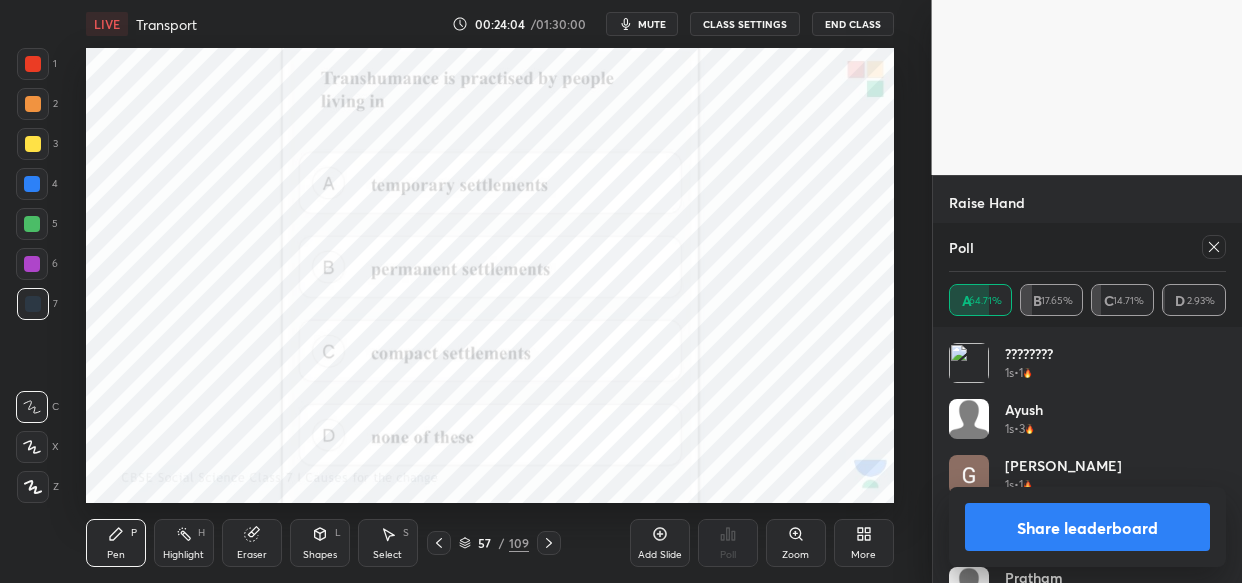 click 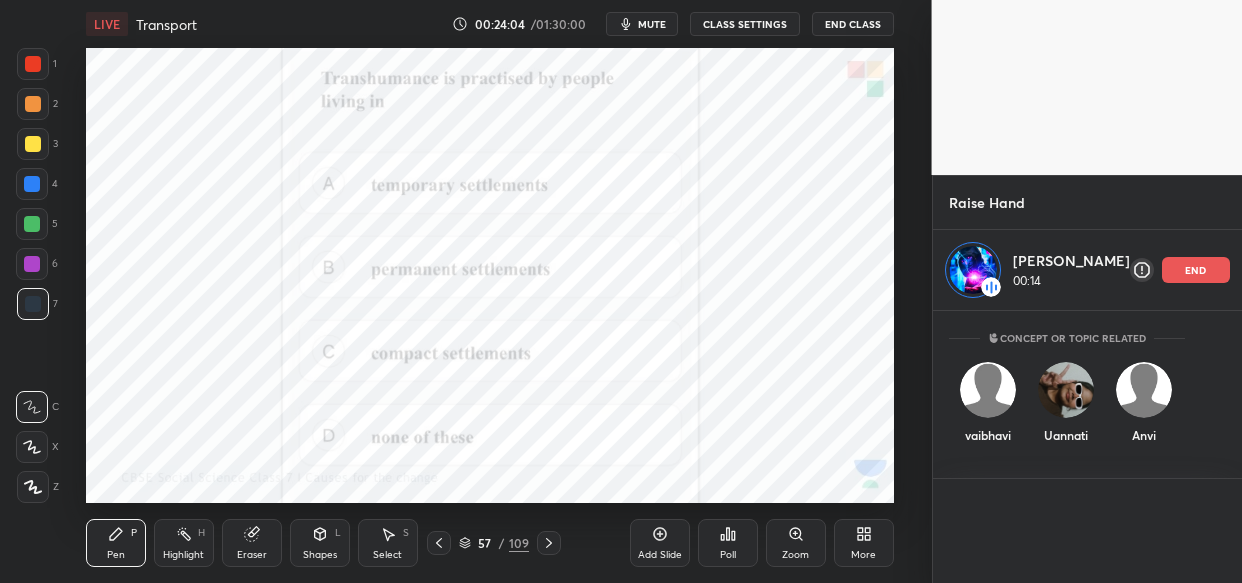 scroll, scrollTop: 20, scrollLeft: 230, axis: both 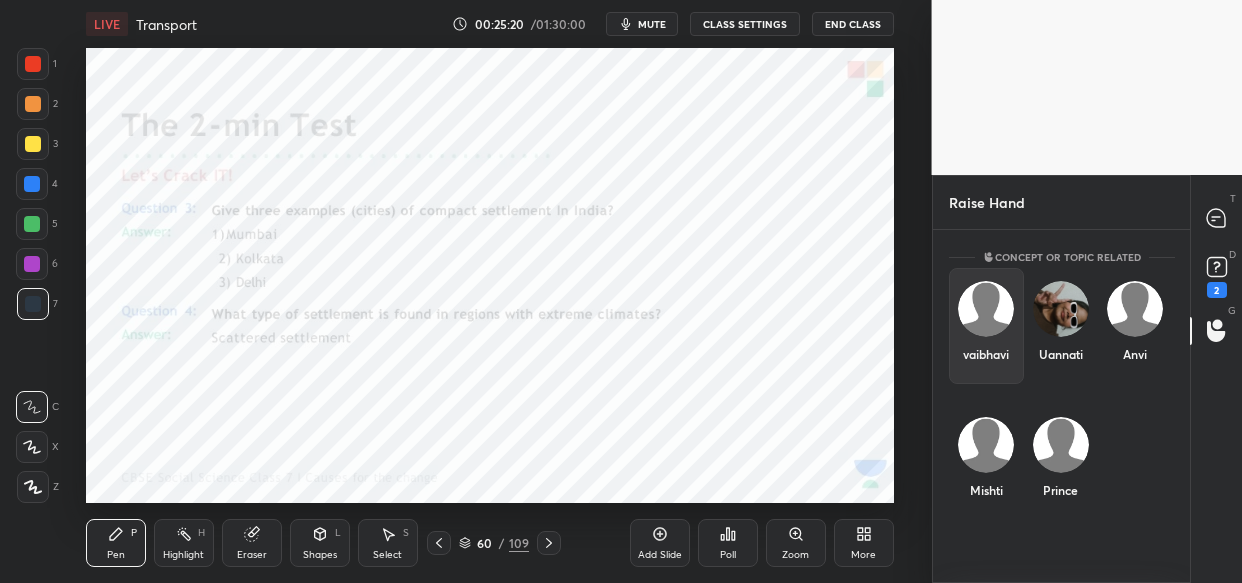 click at bounding box center [986, 309] 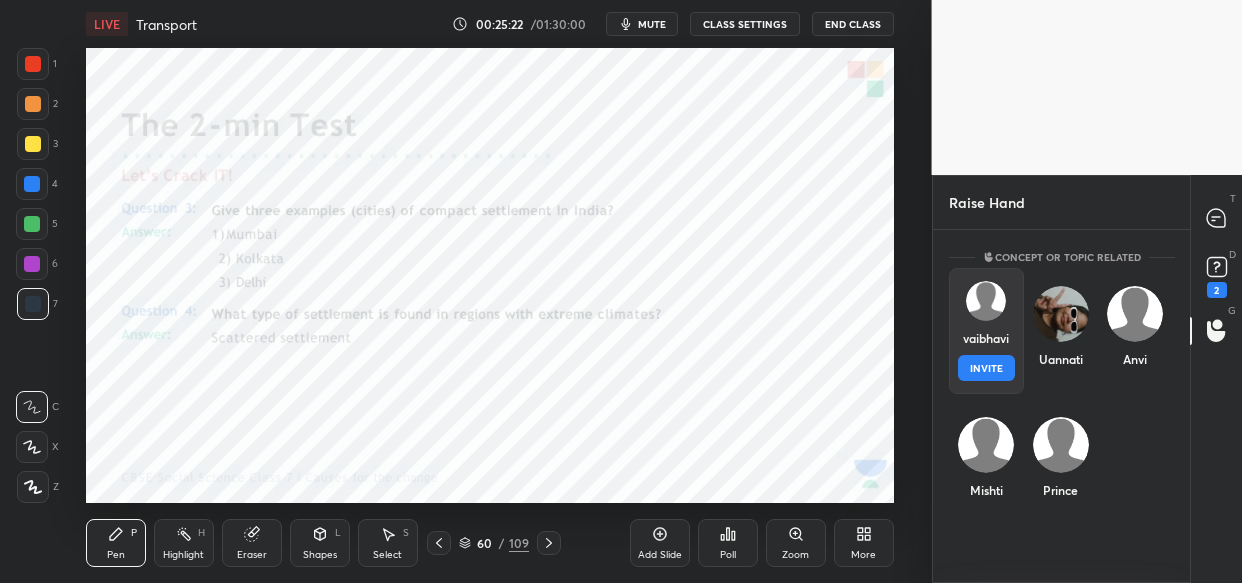 click on "INVITE" at bounding box center [986, 368] 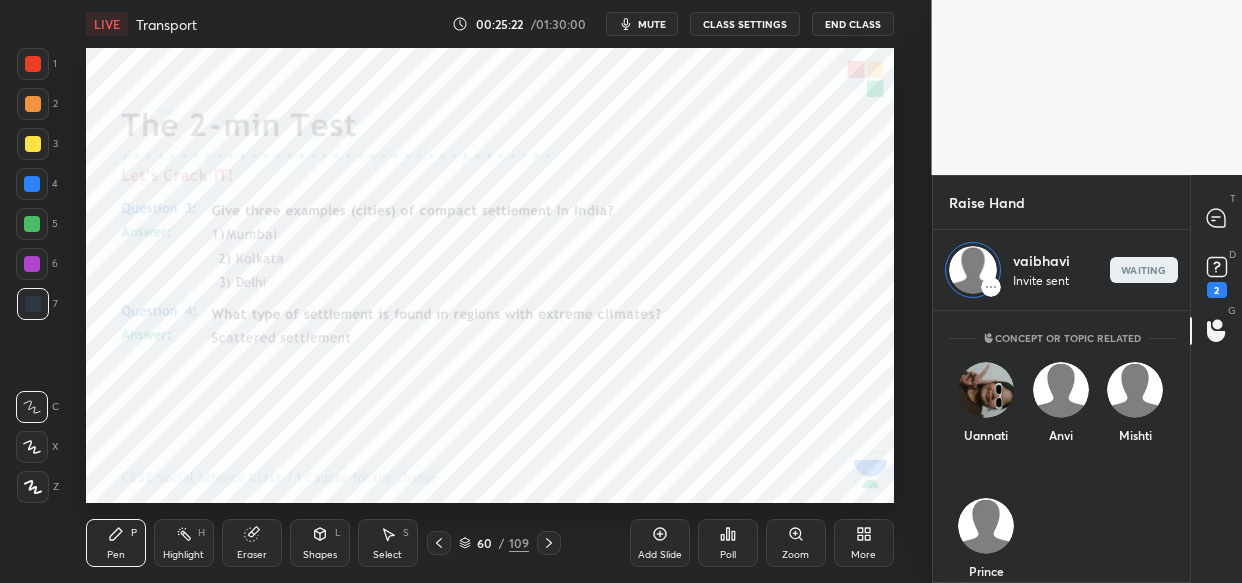 scroll, scrollTop: 261, scrollLeft: 252, axis: both 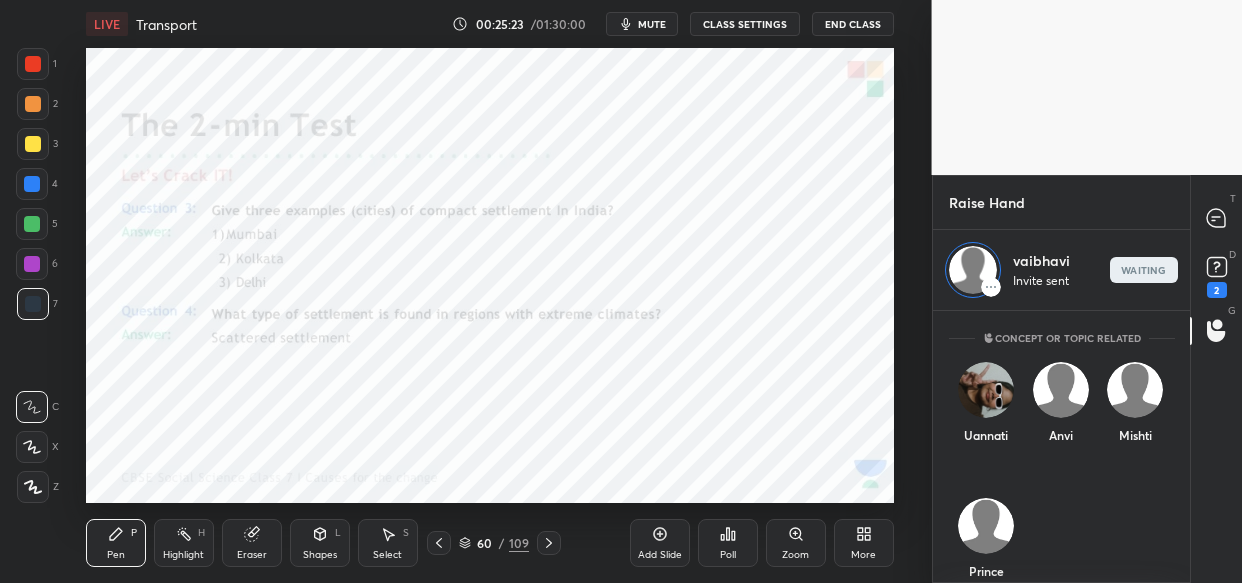 click on "mute" at bounding box center [652, 24] 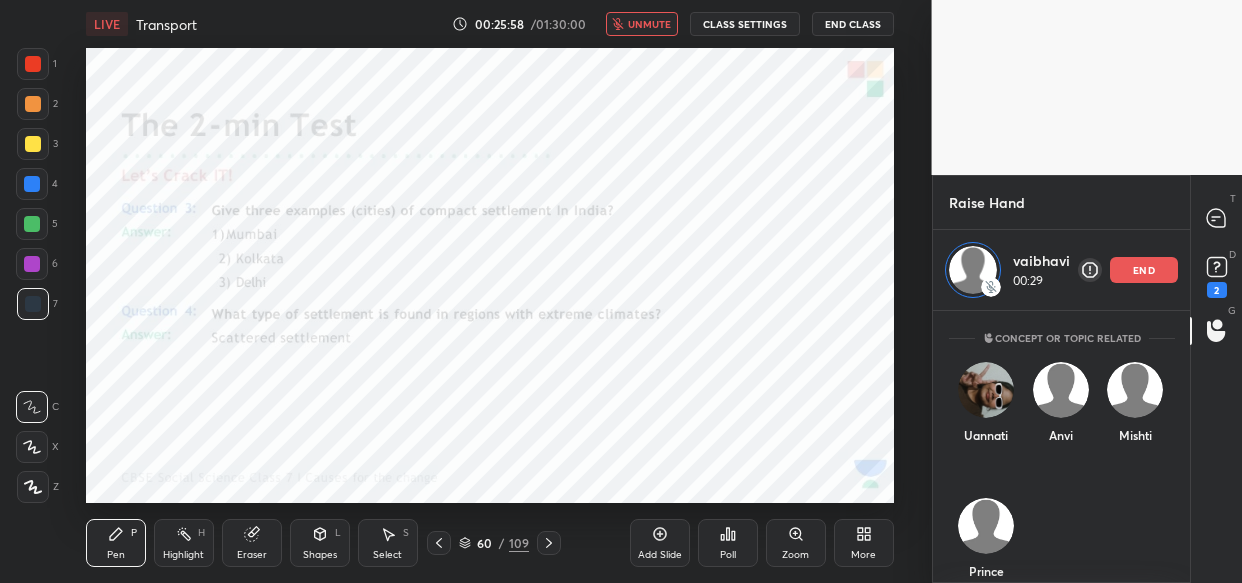 click on "unmute" at bounding box center [649, 24] 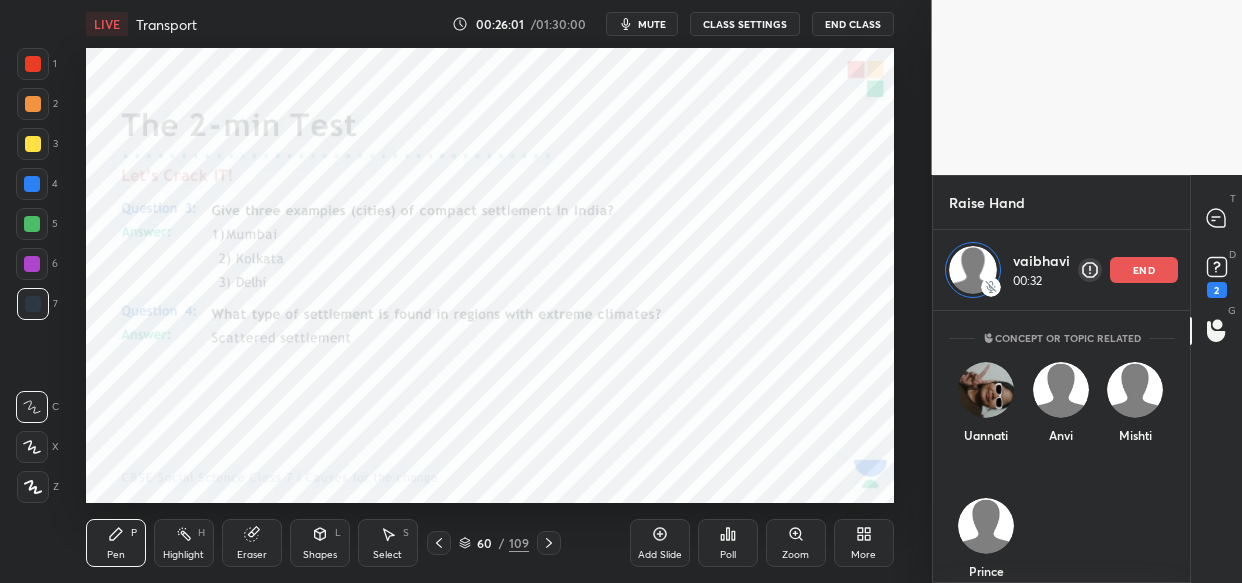 click on "end" at bounding box center (1144, 270) 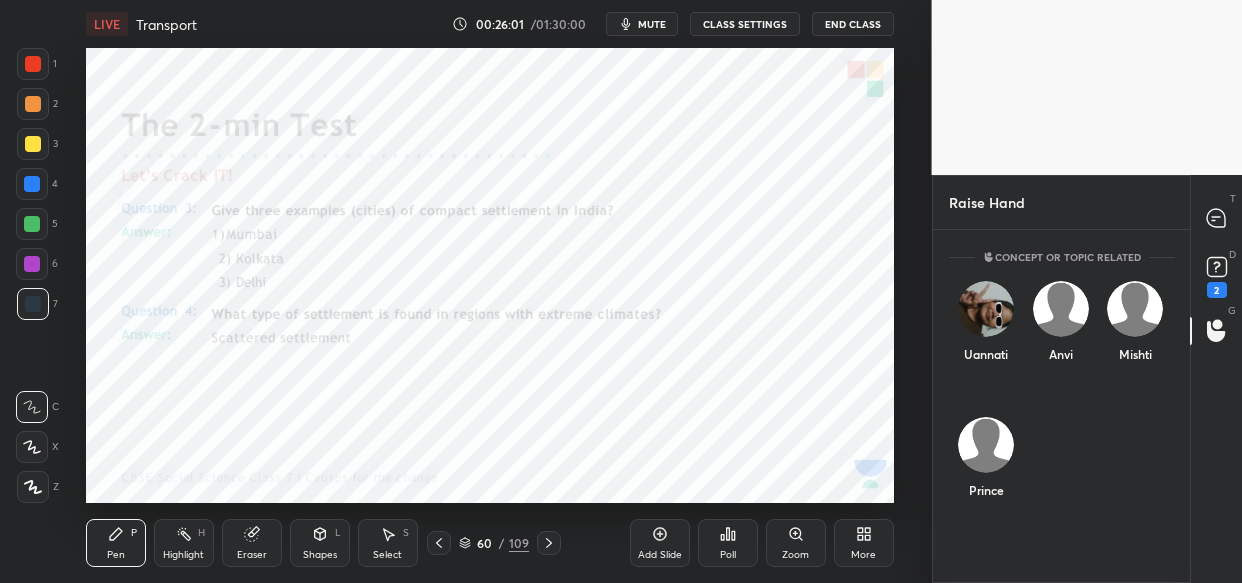 scroll, scrollTop: 6, scrollLeft: 7, axis: both 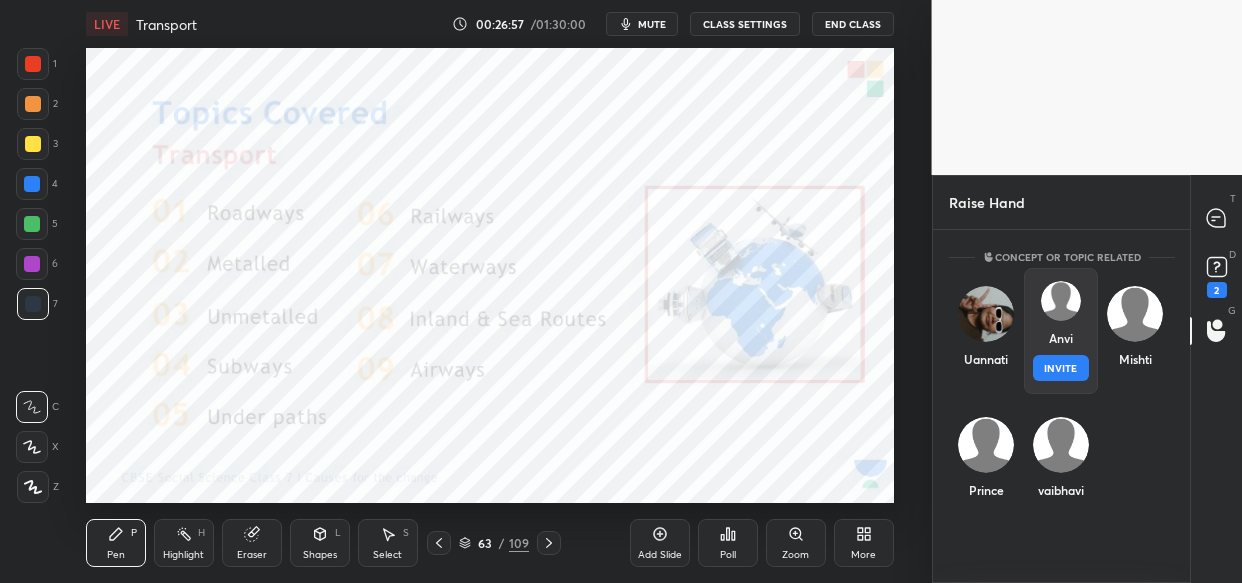 click at bounding box center [1060, 301] 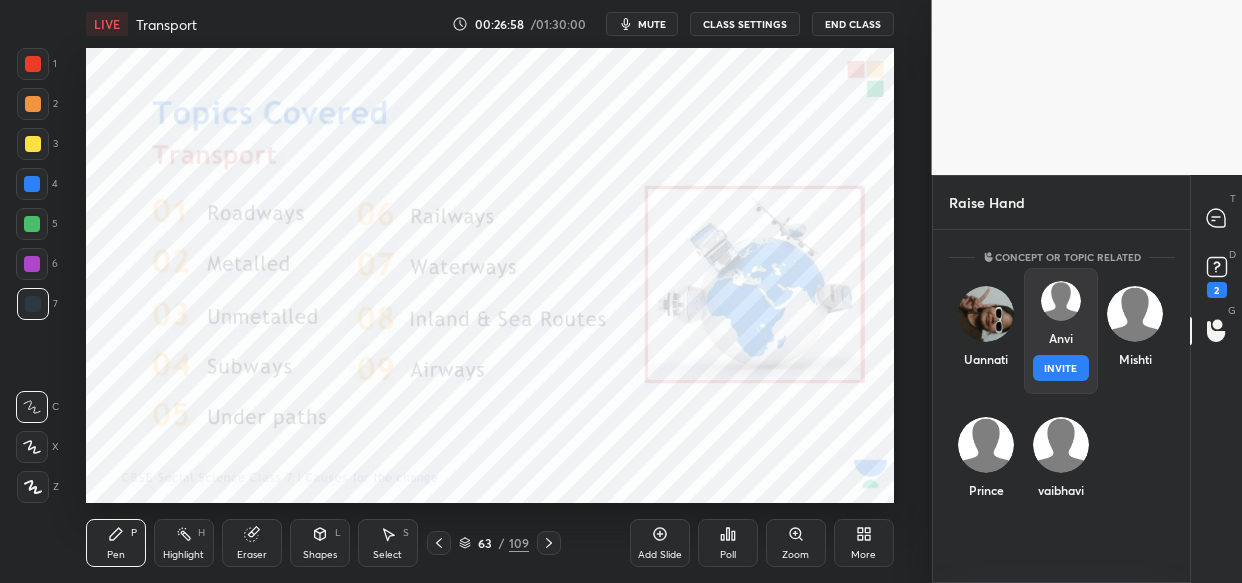 click on "INVITE" at bounding box center (1060, 368) 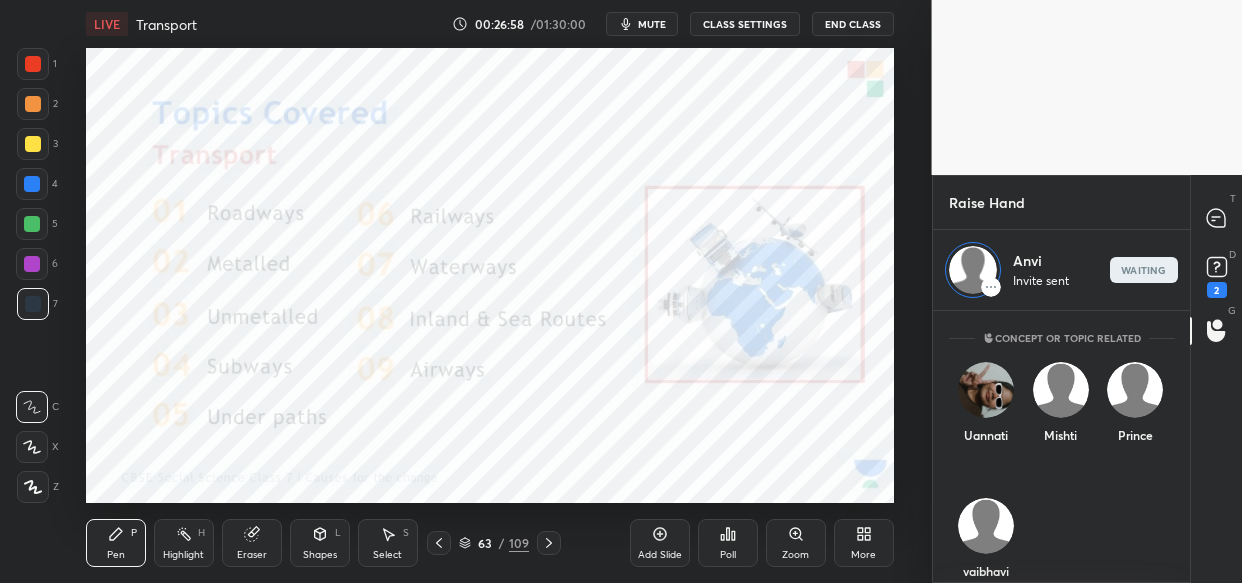 scroll, scrollTop: 261, scrollLeft: 252, axis: both 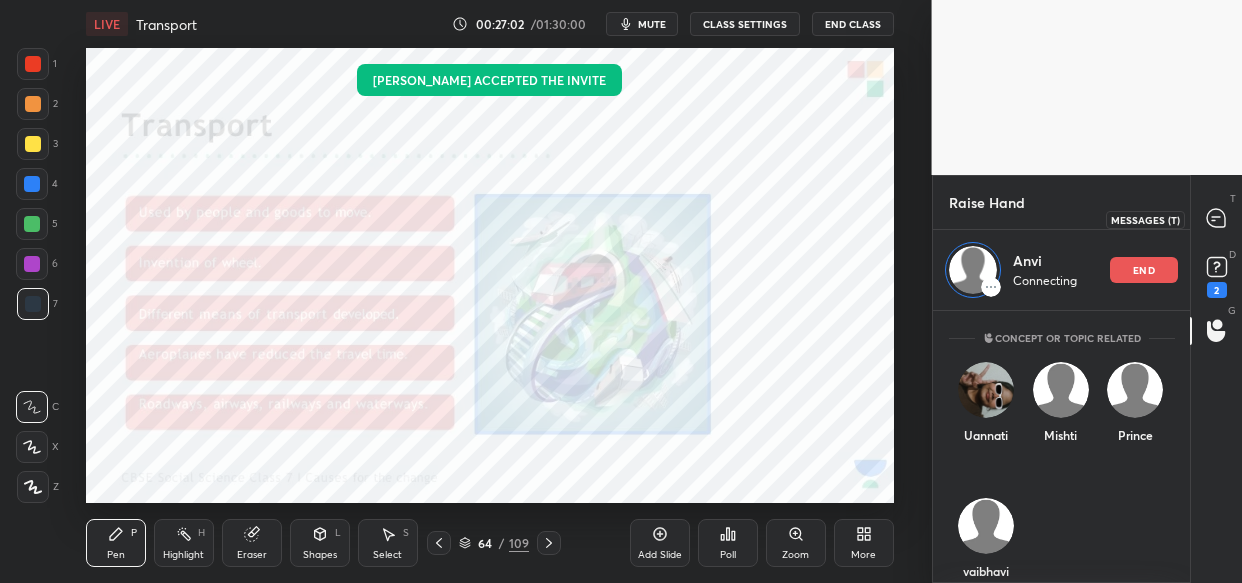 click 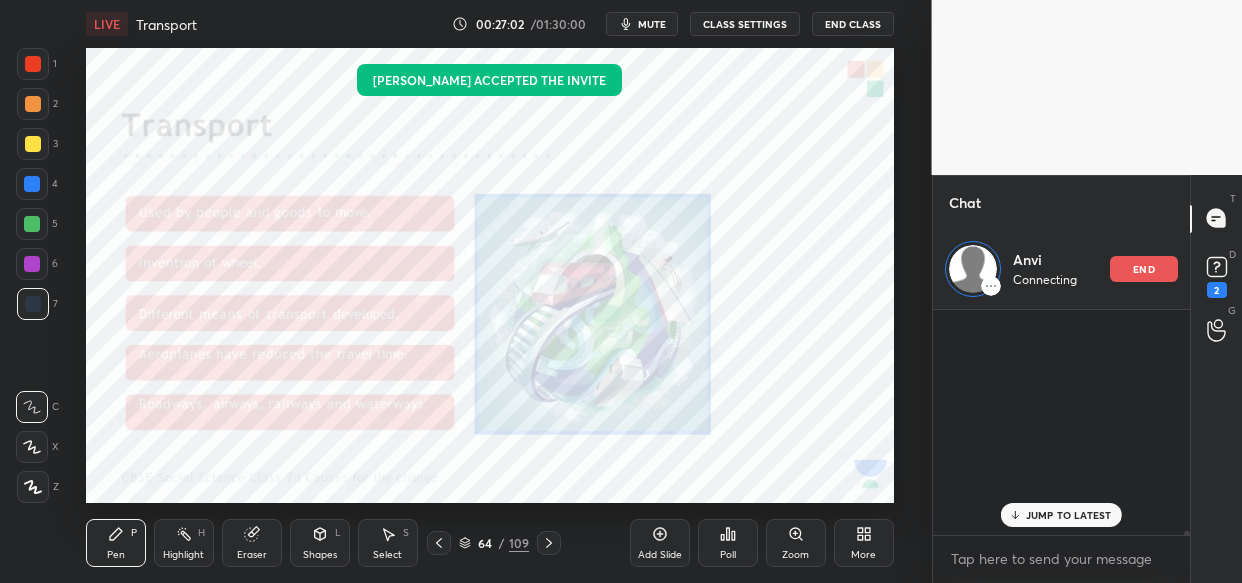 scroll, scrollTop: 6, scrollLeft: 7, axis: both 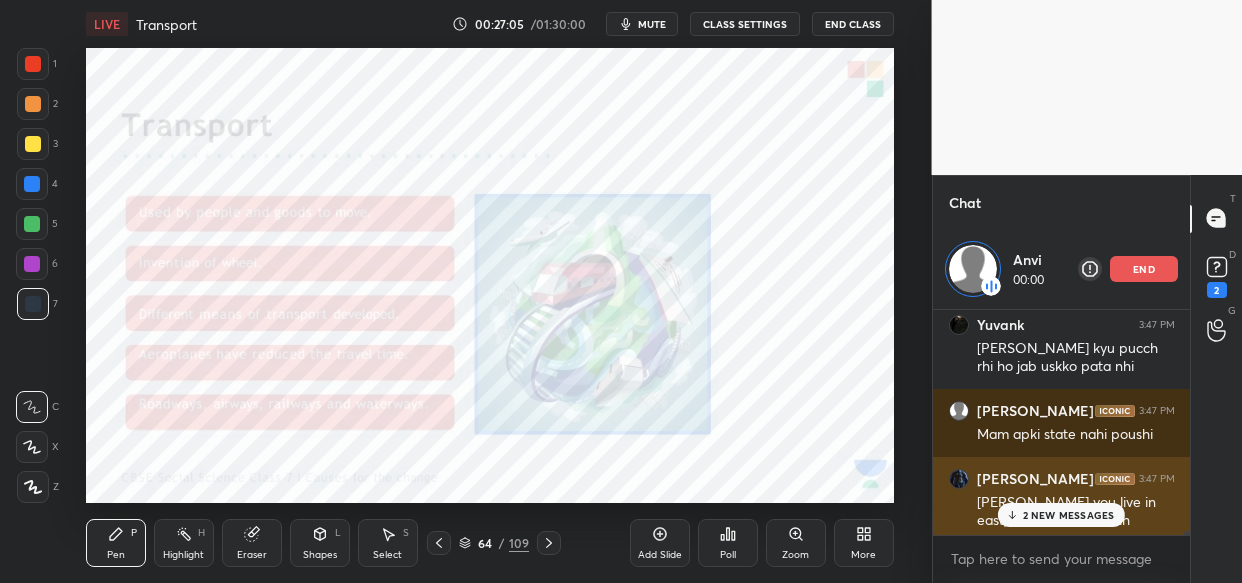 click on "[PERSON_NAME] you live in east,west,north or south" at bounding box center [1076, 512] 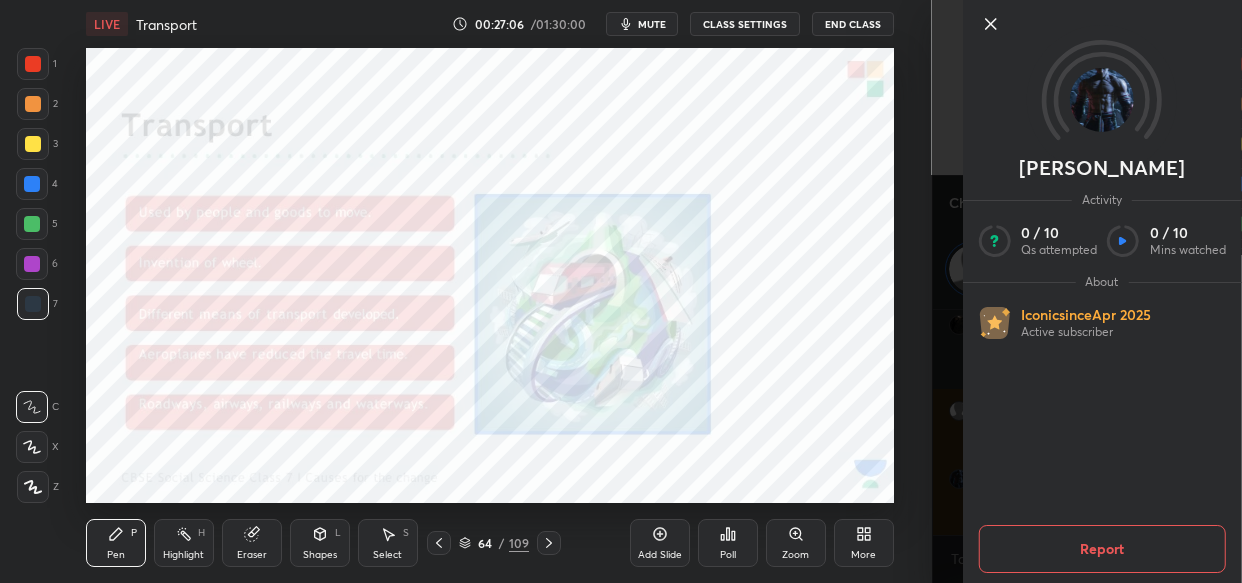 click on "1 2 3 4 5 6 7 C X Z C X Z E E Erase all   H H LIVE Transport 00:27:06 /  01:30:00 mute CLASS SETTINGS End Class Setting up your live class Poll for   secs No correct answer Start poll Back Transport • L2 of Cbse Class 7th SST [PERSON_NAME] Pen P Highlight H Eraser Shapes L Select S 64 / 109 Add Slide Poll Zoom More" at bounding box center [466, 291] 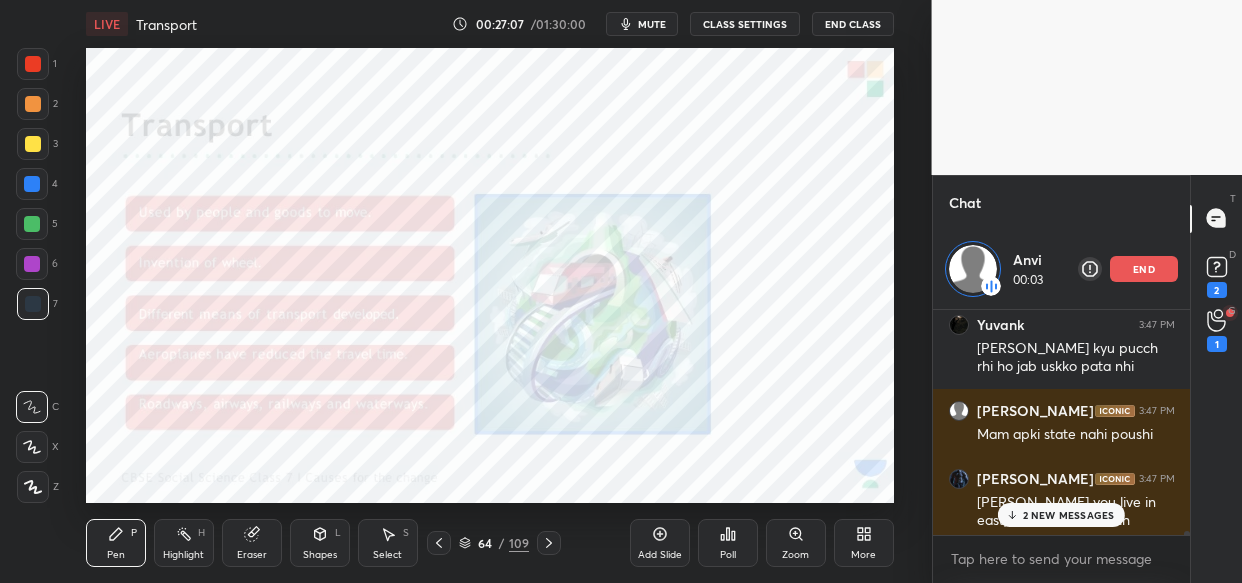 click on "2 NEW MESSAGES" at bounding box center (1069, 515) 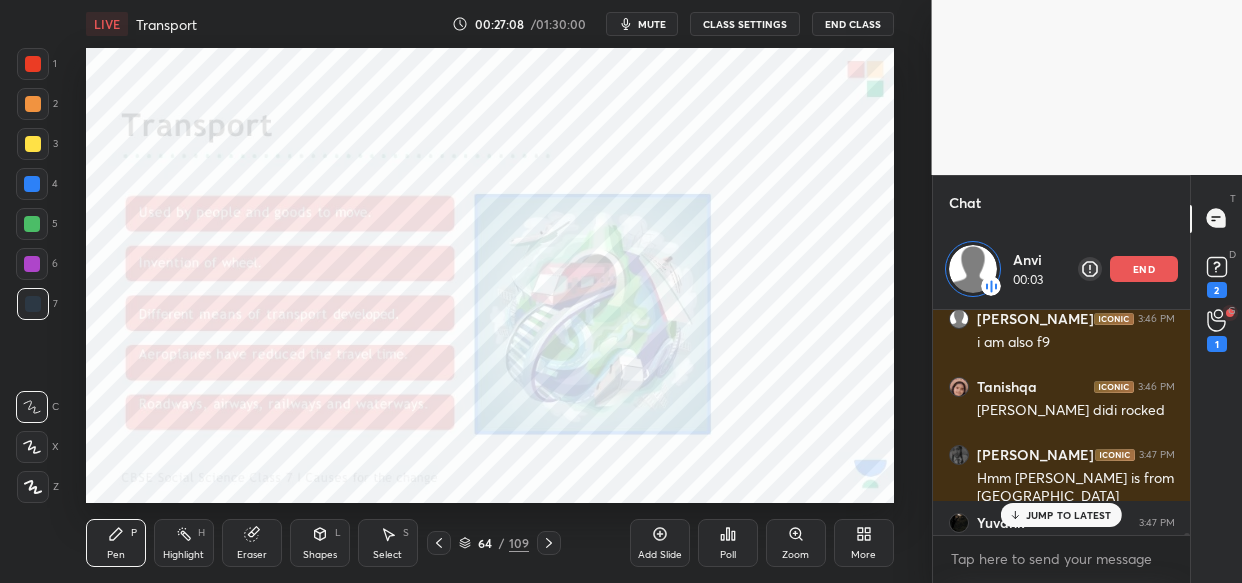scroll, scrollTop: 23364, scrollLeft: 0, axis: vertical 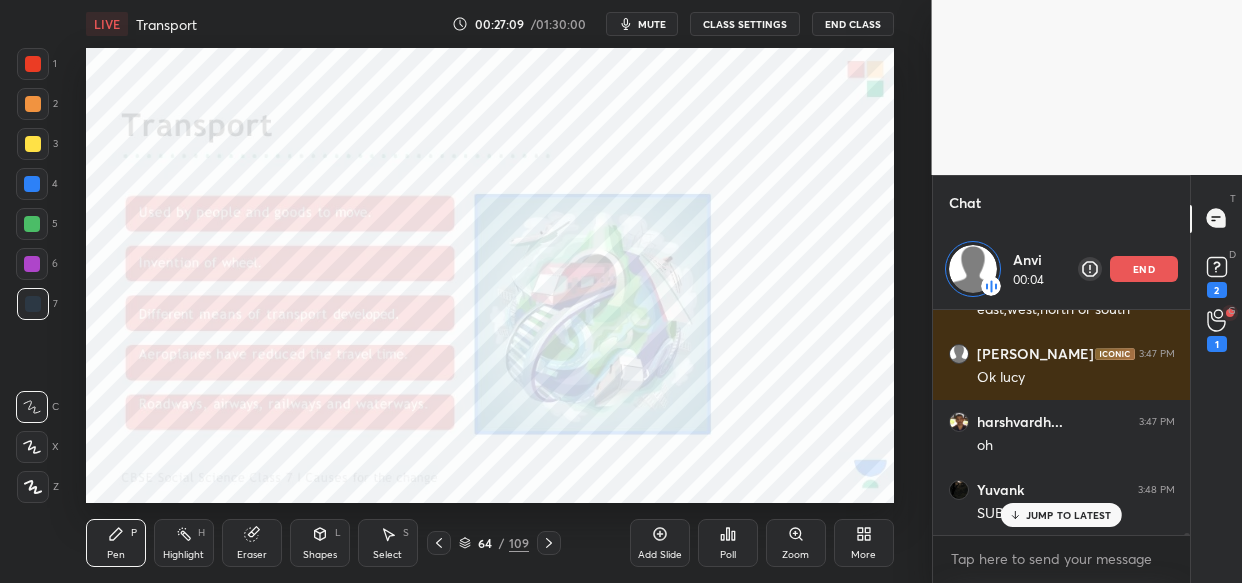 click on "JUMP TO LATEST" at bounding box center (1069, 515) 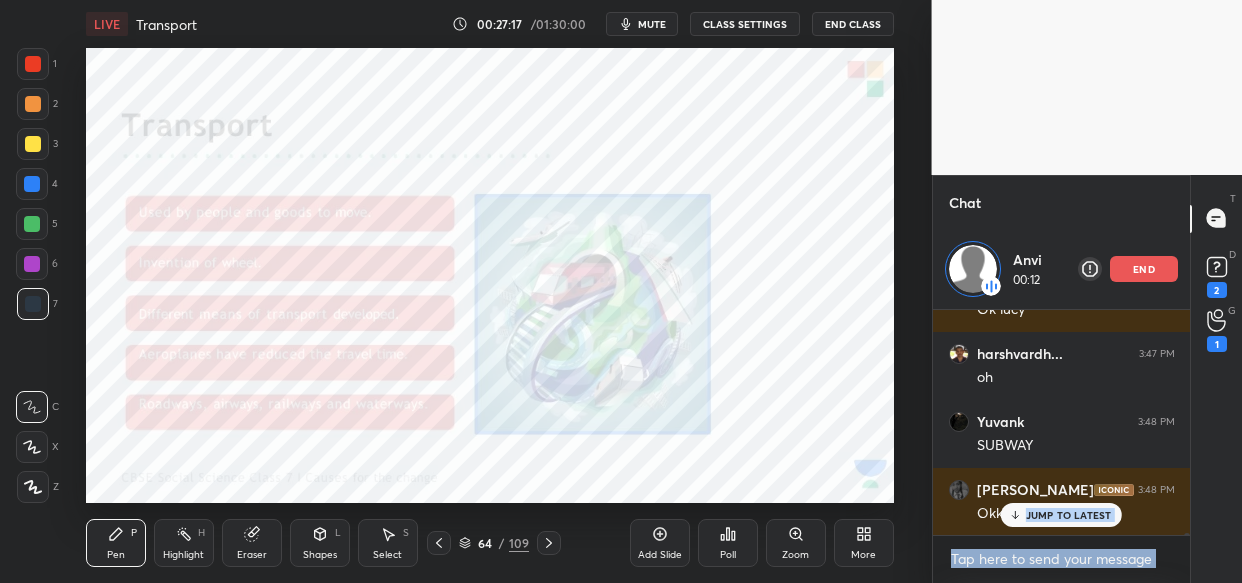 drag, startPoint x: 1184, startPoint y: 531, endPoint x: 1189, endPoint y: 520, distance: 12.083046 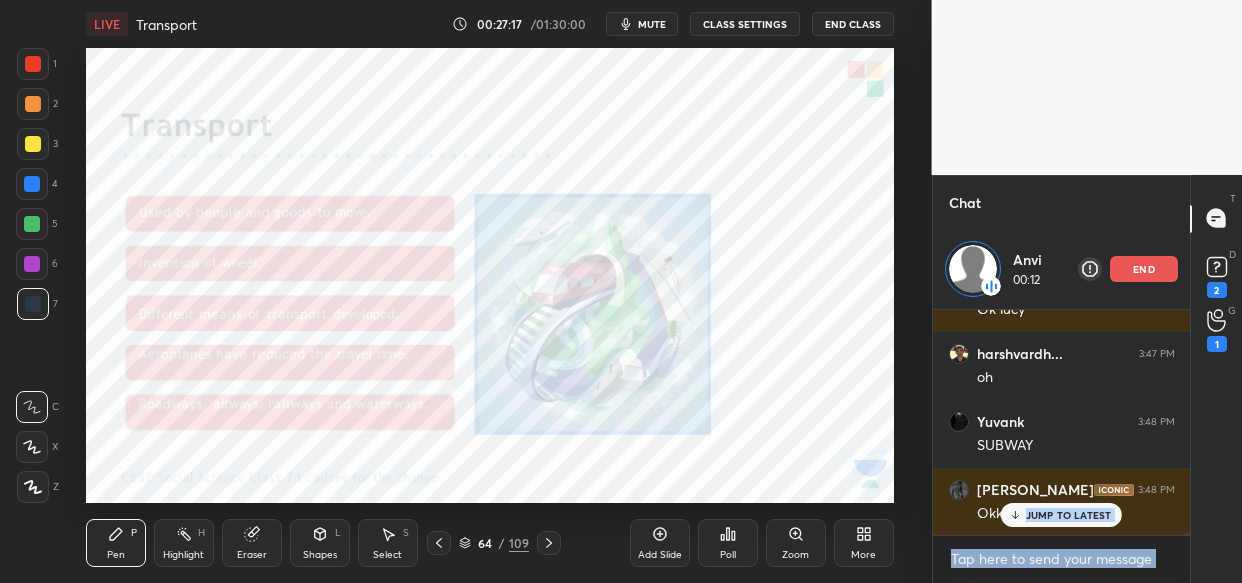 click on "Chat Anvi 00:12 end Samriddhi 3:46 PM I am fine 🙂 u samruddhi 3:46 PM [PERSON_NAME] you are from [GEOGRAPHIC_DATA] na ????? [PERSON_NAME] 3:46 PM Whah kya baat he ????? ??????... 3:46 PM I m fine and you [PERSON_NAME] 3:46 PM i am also f9 Tanishqa 3:46 PM [PERSON_NAME] didi rocked [PERSON_NAME] 3:47 PM Hmm [PERSON_NAME] is from [GEOGRAPHIC_DATA] Yuvank 3:47 PM [PERSON_NAME] kyu pucch rhi ho jab uskko pata nhi [PERSON_NAME] 3:47 PM Mam apki state nahi [PERSON_NAME] 3:47 PM [PERSON_NAME] you live in east,west,north or south [PERSON_NAME] 3:47 PM Ok [PERSON_NAME]... 3:47 PM oh [PERSON_NAME] 3:48 PM SUBWAY Lucy 3:48 PM Okk JUMP TO LATEST Enable hand raising Enable raise hand to speak to learners. Once enabled, chat will be turned off temporarily. Enable x   [PERSON_NAME] Asked a doubt 1 Please help me with this doubt Pick this doubt NEW DOUBTS ASKED Concept or Topic related [PERSON_NAME] [PERSON_NAME] [PERSON_NAME] Can't raise hand Looks like educator just invited you to speak. Please wait before you can raise your hand again. Got it T Messages (T) D Doubts (D) 2 G Raise Hand (G) 1" at bounding box center (1087, 379) 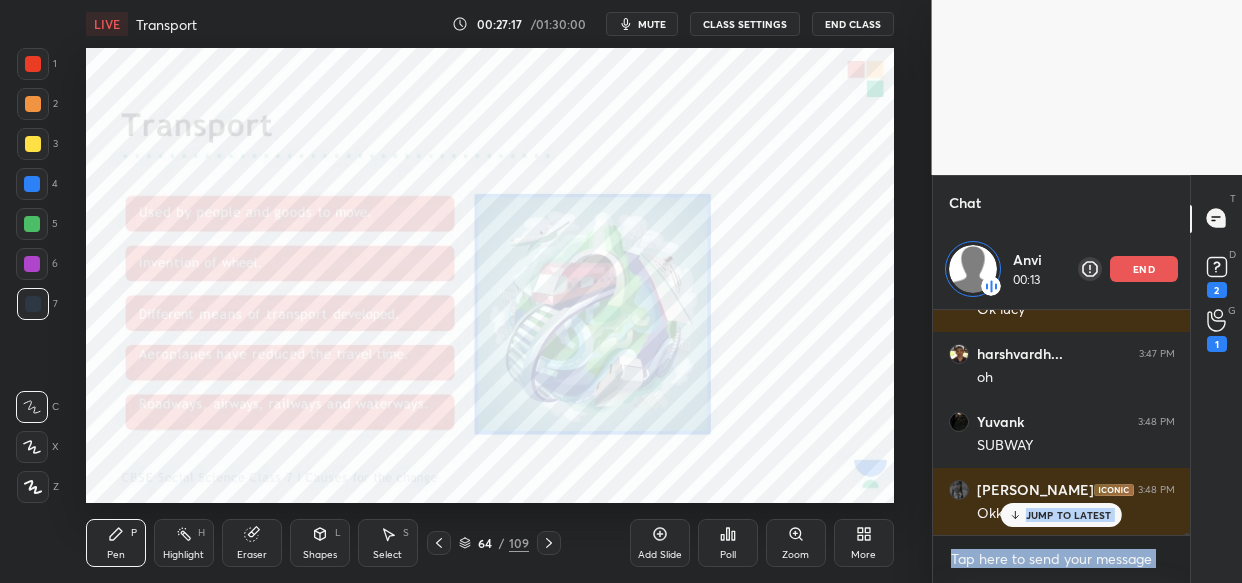 click on "T Messages (T) D Doubts (D) 2 G Raise Hand (G) 1" at bounding box center (1216, 379) 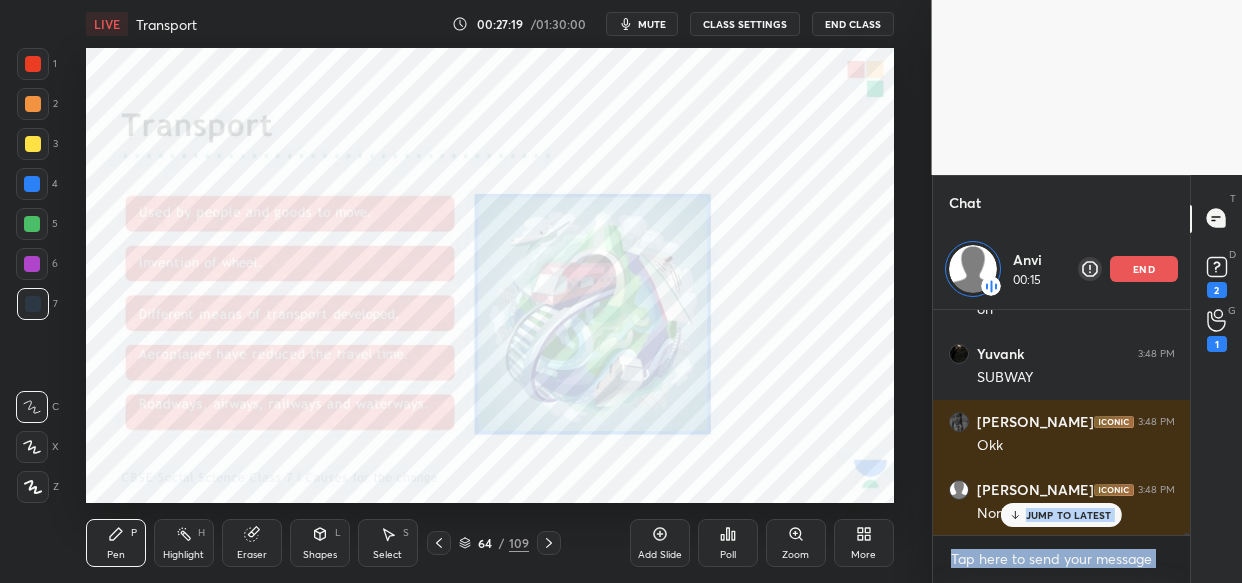 click on "JUMP TO LATEST" at bounding box center (1061, 515) 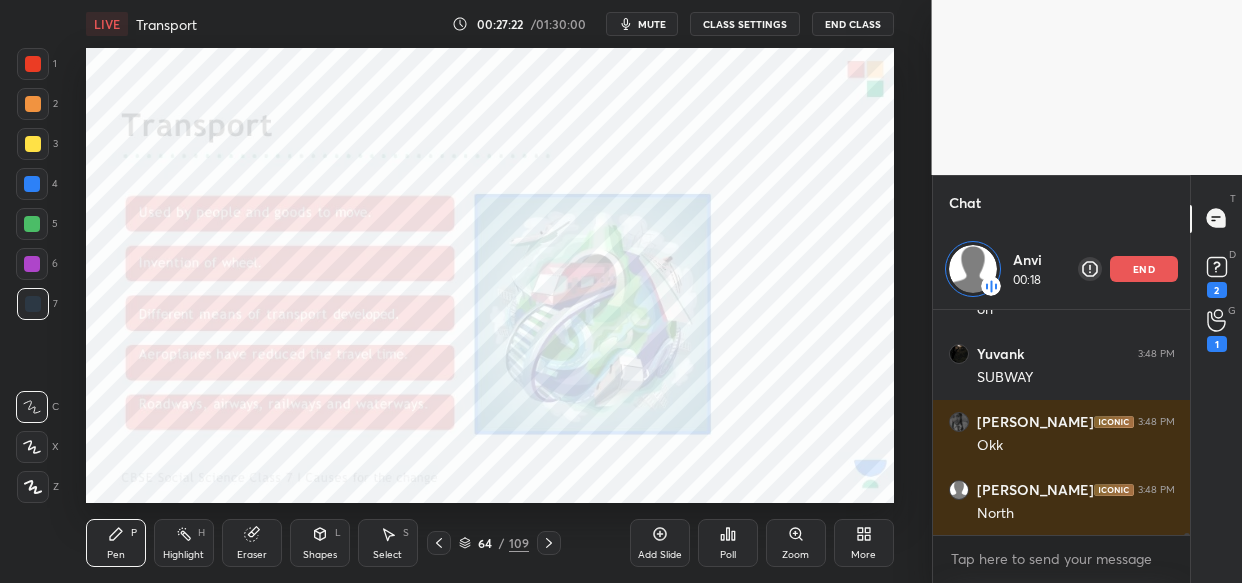scroll, scrollTop: 178, scrollLeft: 252, axis: both 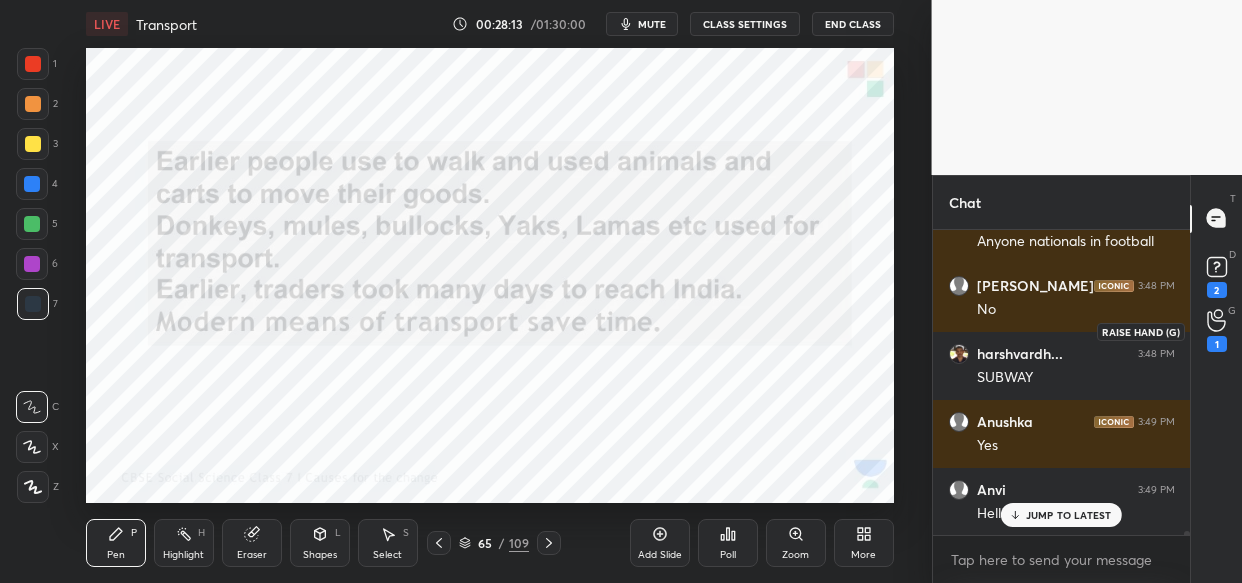 click 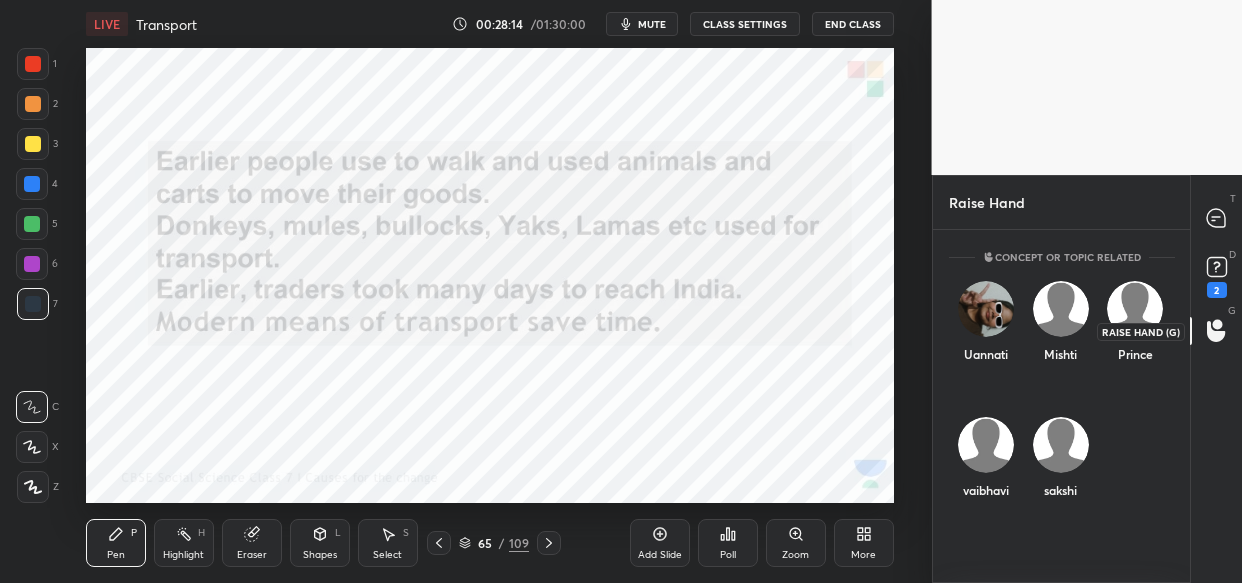 scroll, scrollTop: 6, scrollLeft: 7, axis: both 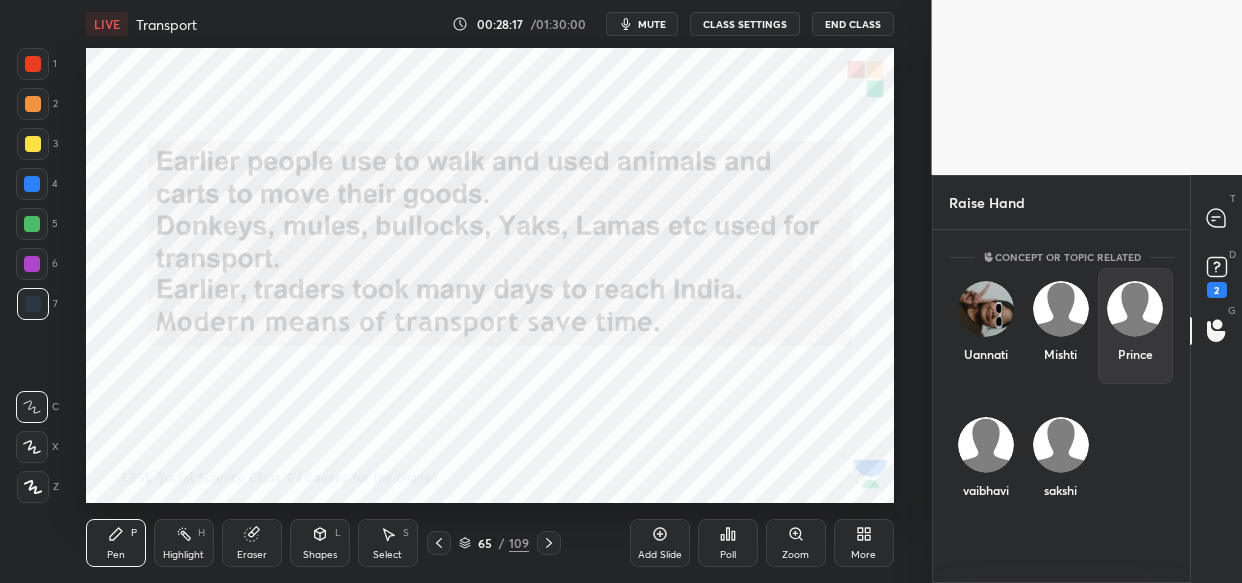 click at bounding box center [1135, 309] 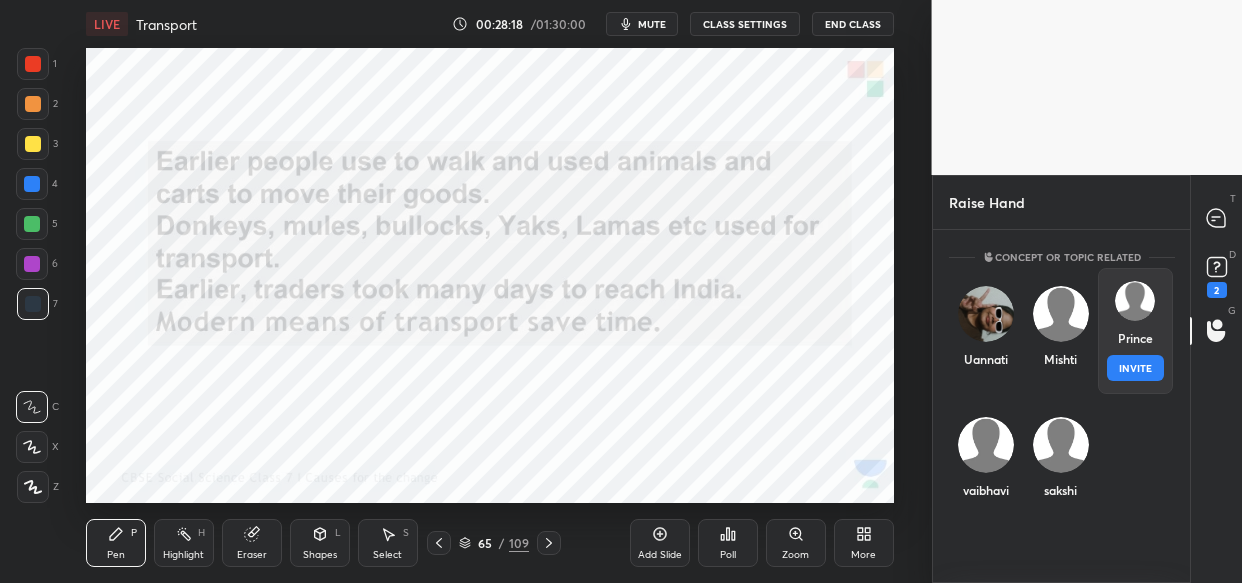 click on "INVITE" at bounding box center (1135, 368) 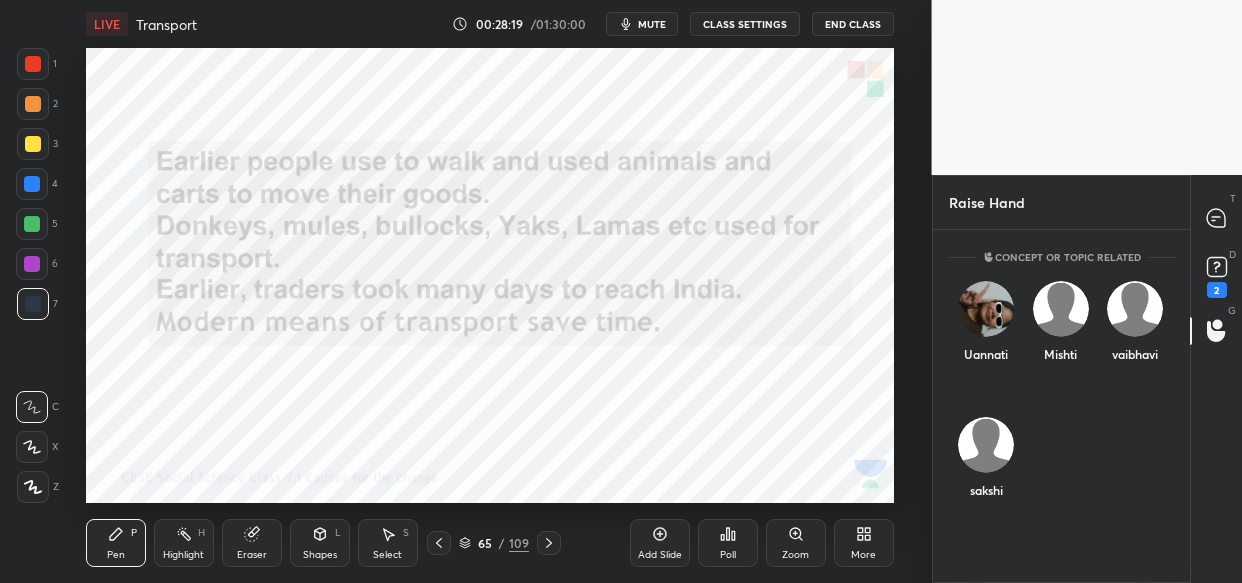 scroll, scrollTop: 261, scrollLeft: 252, axis: both 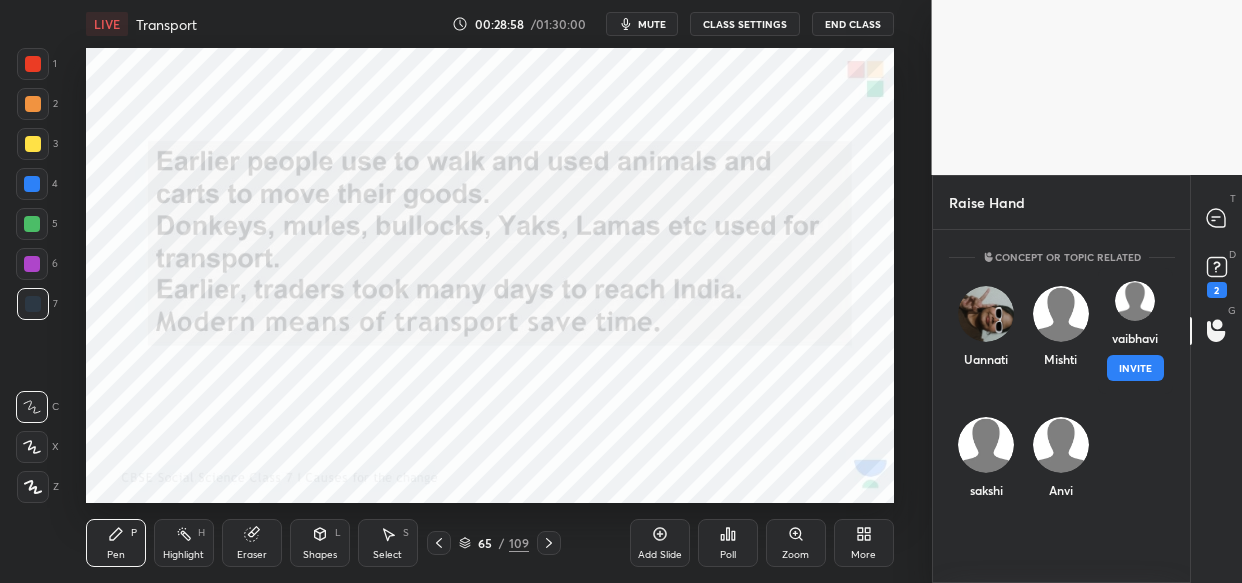 click on "[DEMOGRAPHIC_DATA] INVITE" at bounding box center [1135, 331] 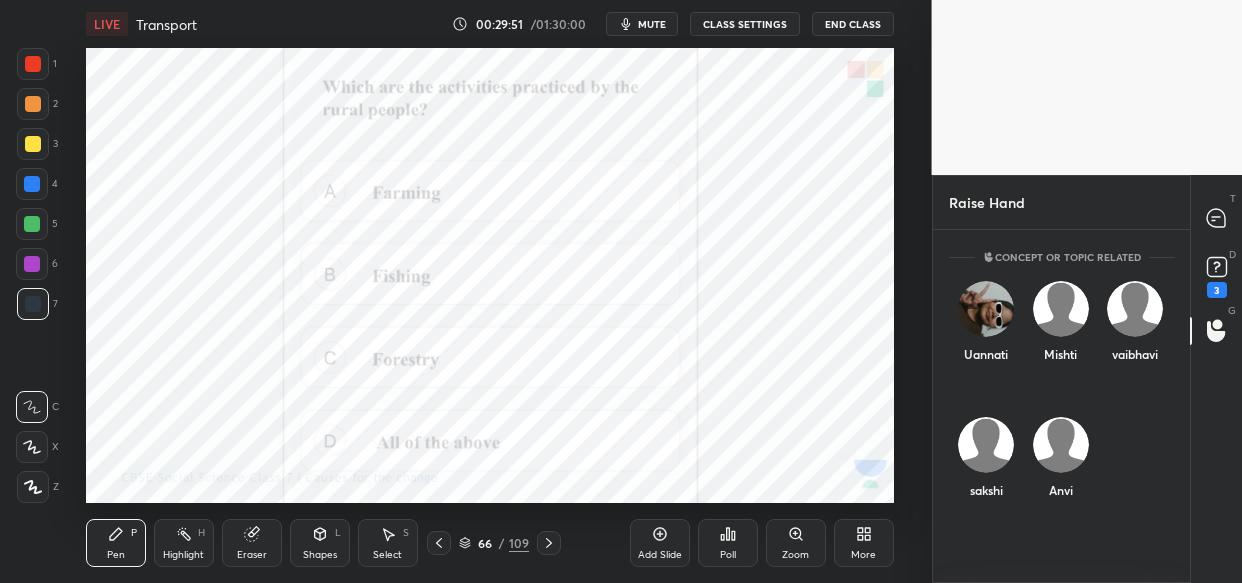 click on "Poll" at bounding box center [728, 543] 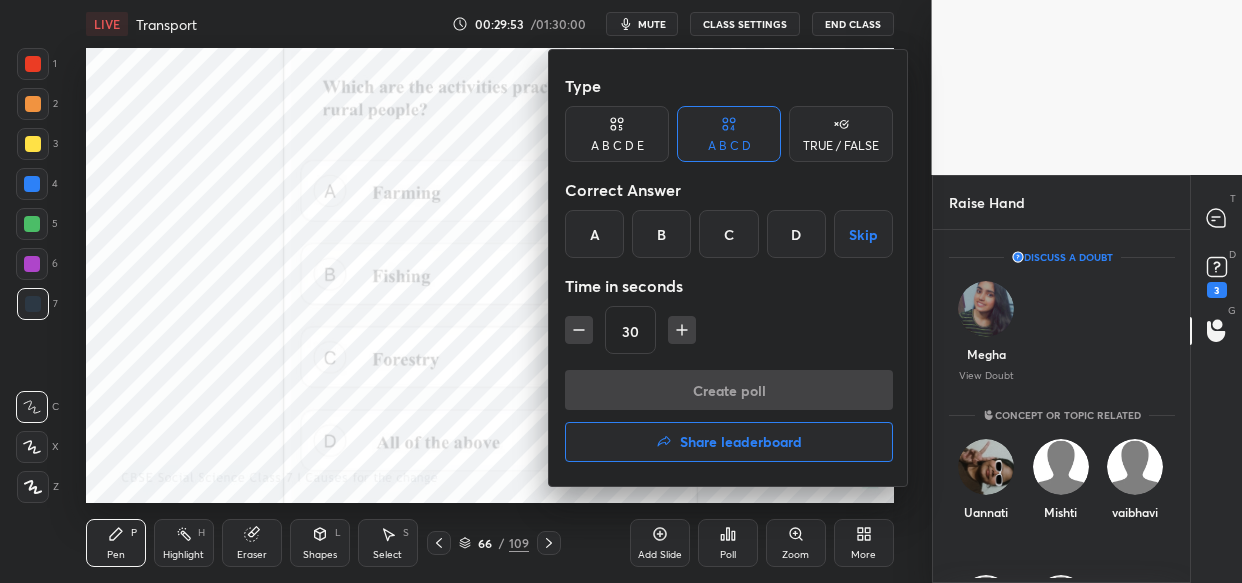 click on "D" at bounding box center (796, 234) 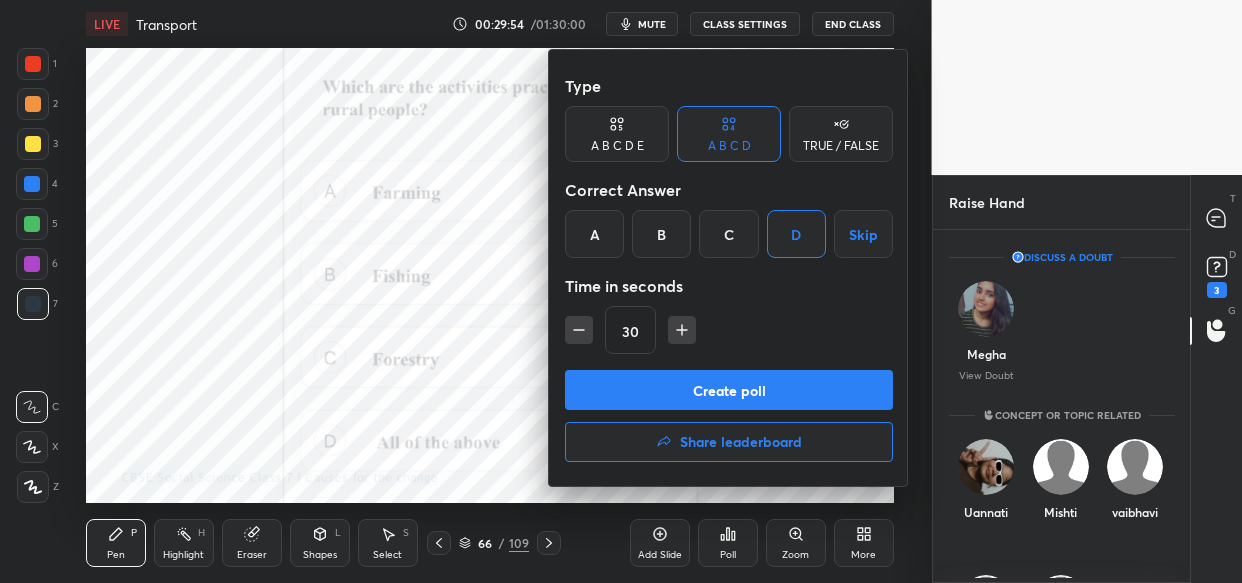 click on "Create poll" at bounding box center [729, 390] 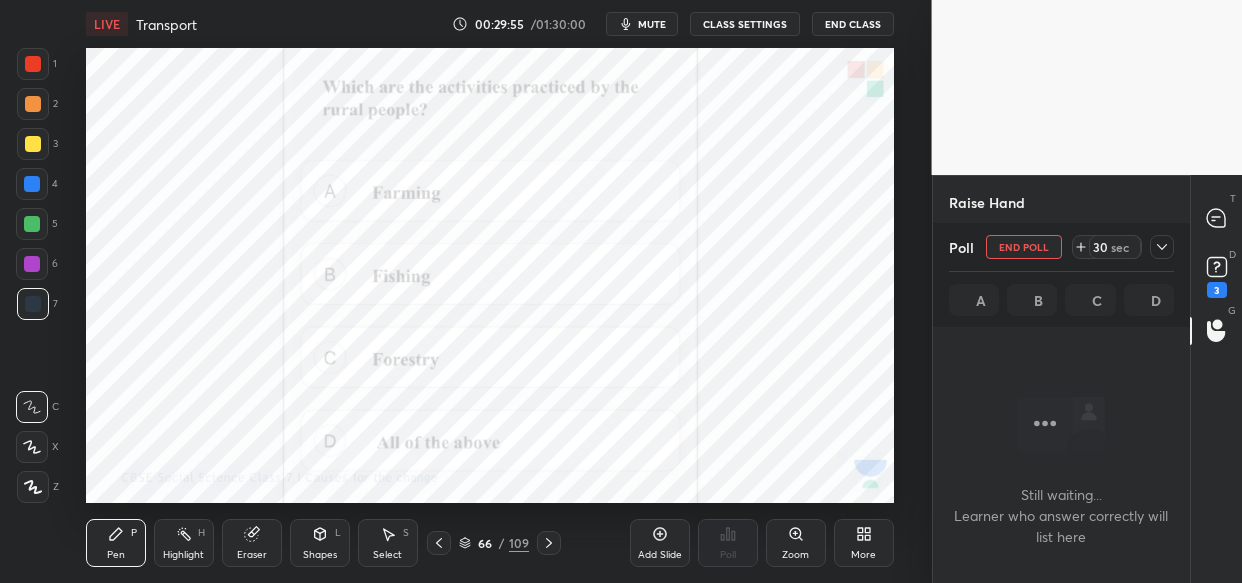 scroll, scrollTop: 238, scrollLeft: 252, axis: both 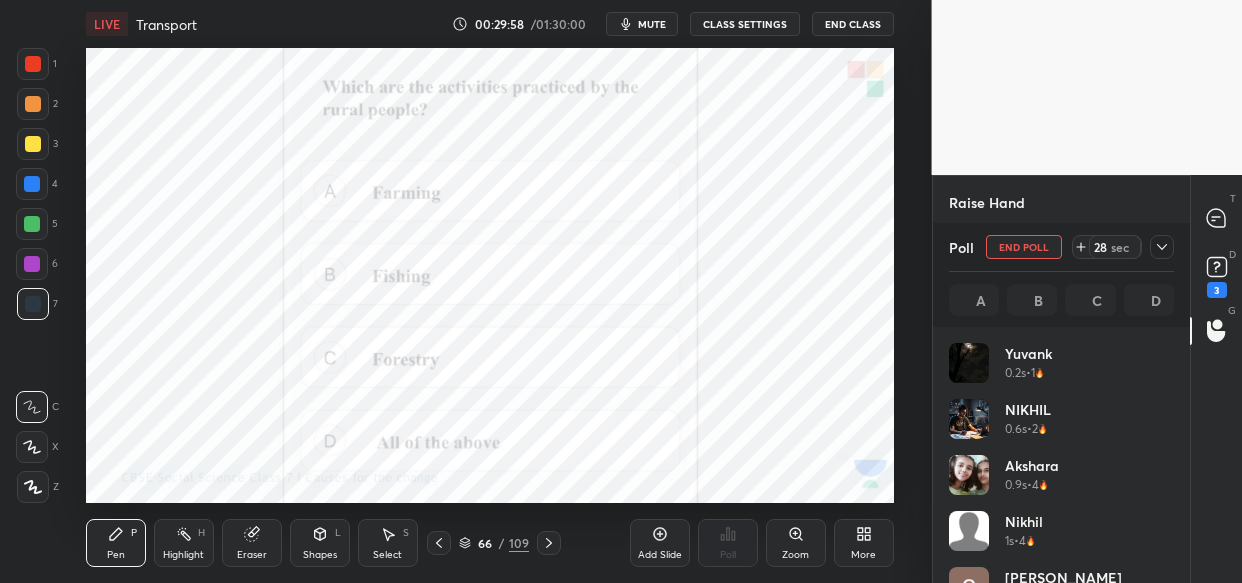 click on "mute" at bounding box center (652, 24) 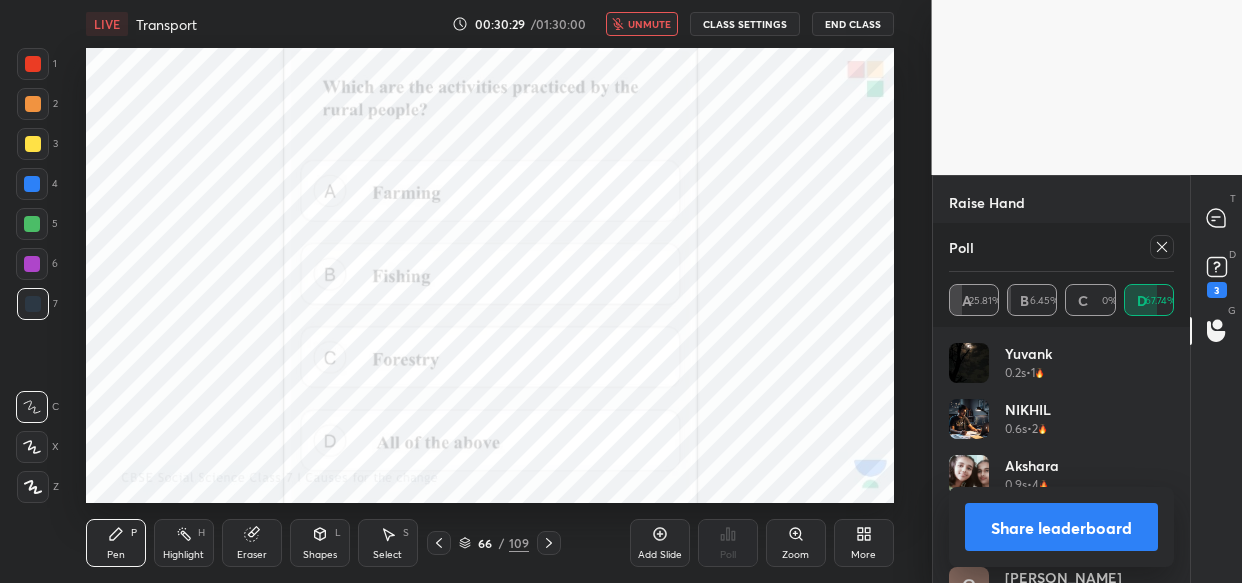 click on "unmute" at bounding box center [649, 24] 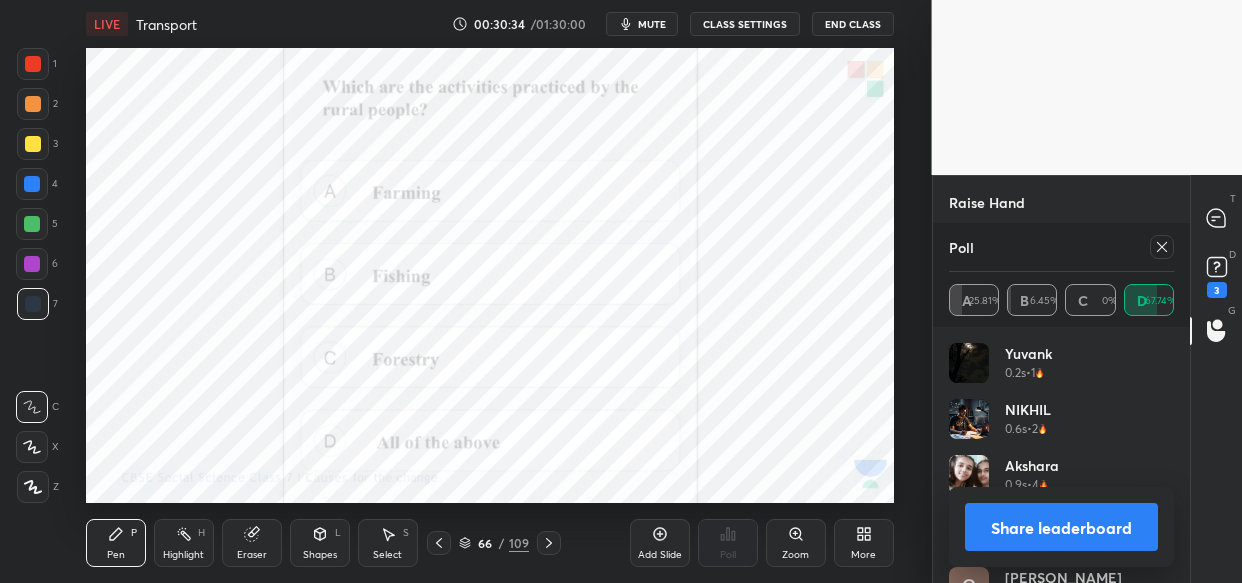 click 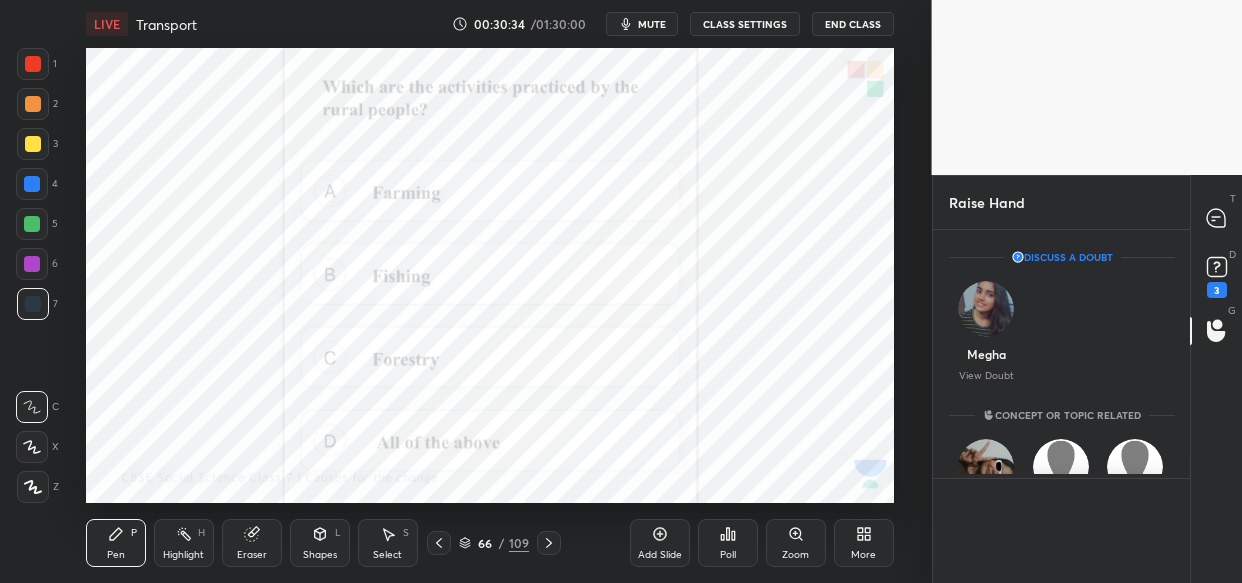 scroll, scrollTop: 0, scrollLeft: 0, axis: both 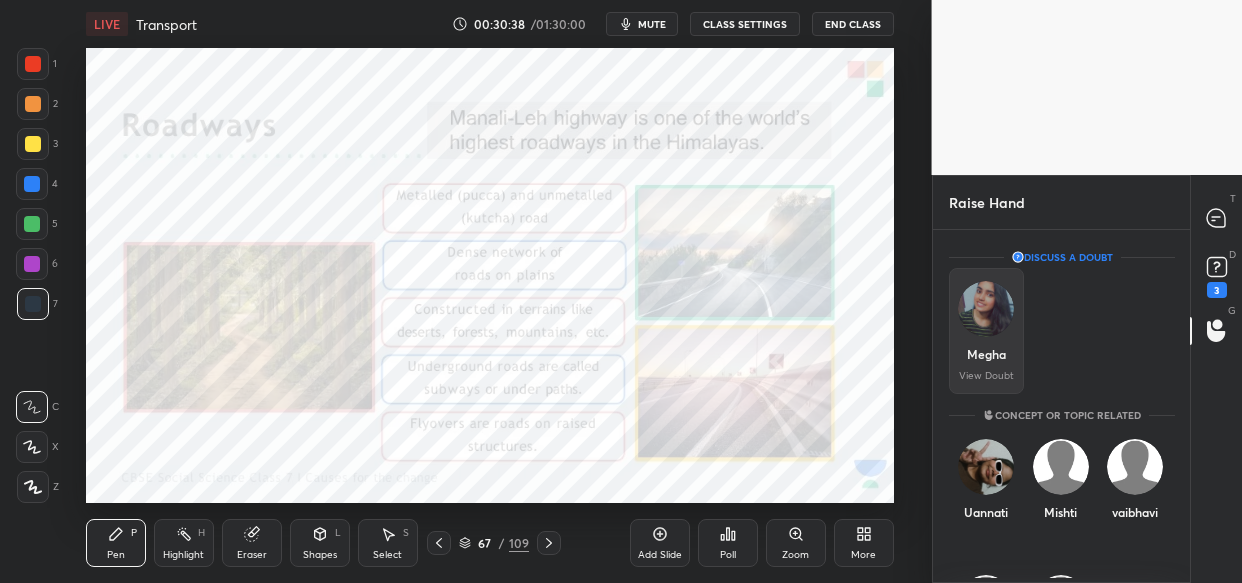 click at bounding box center (986, 309) 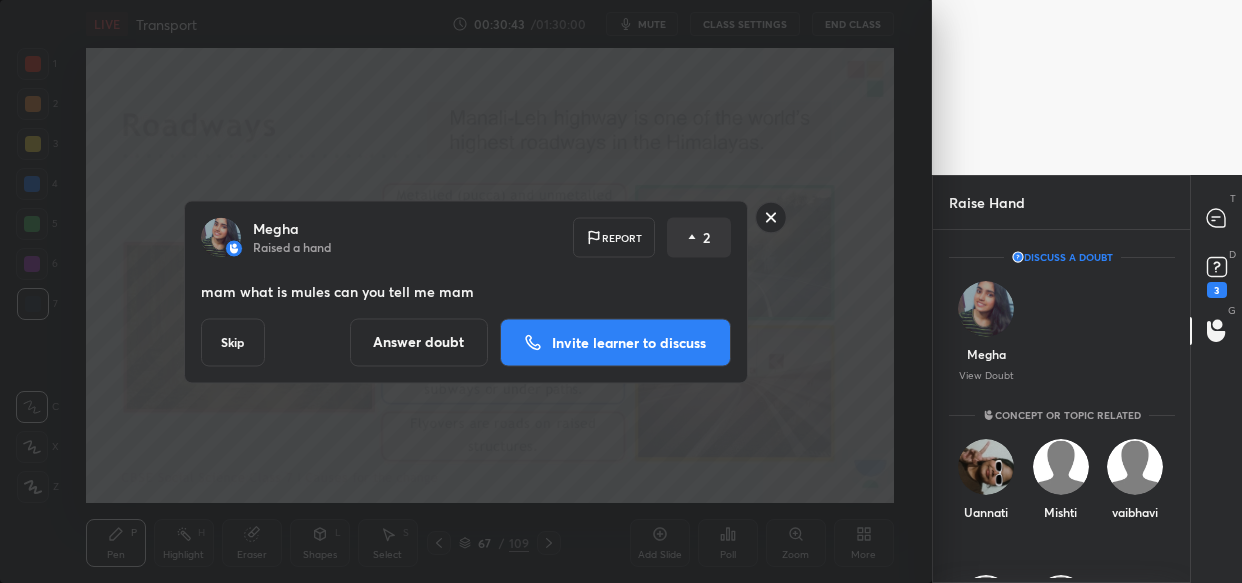 click on "Invite learner to discuss" at bounding box center [629, 342] 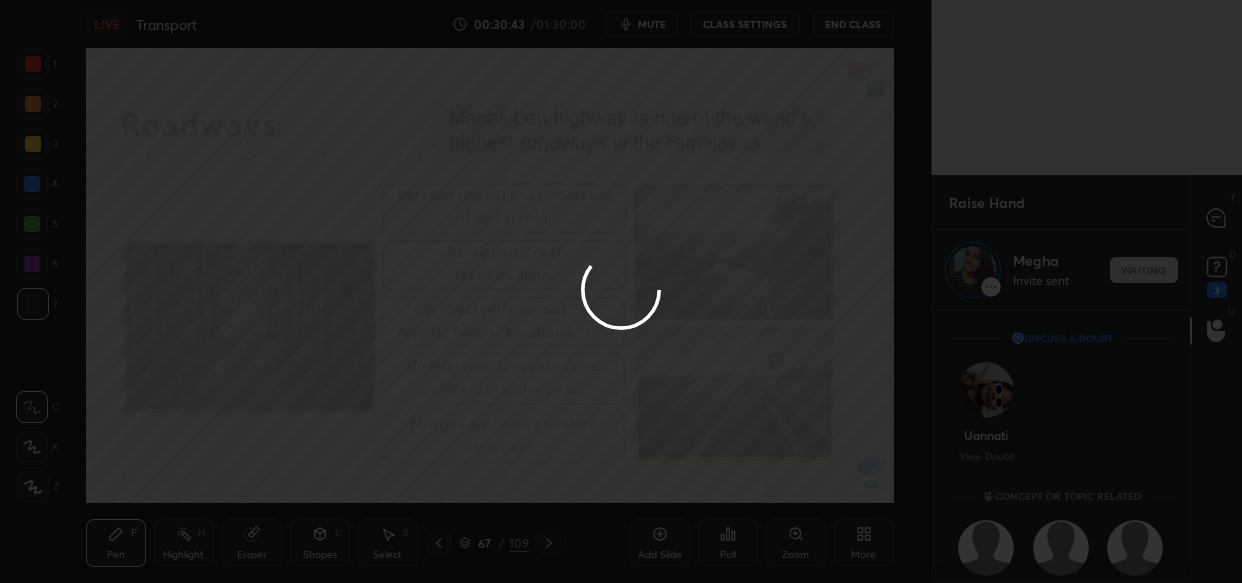 scroll, scrollTop: 261, scrollLeft: 252, axis: both 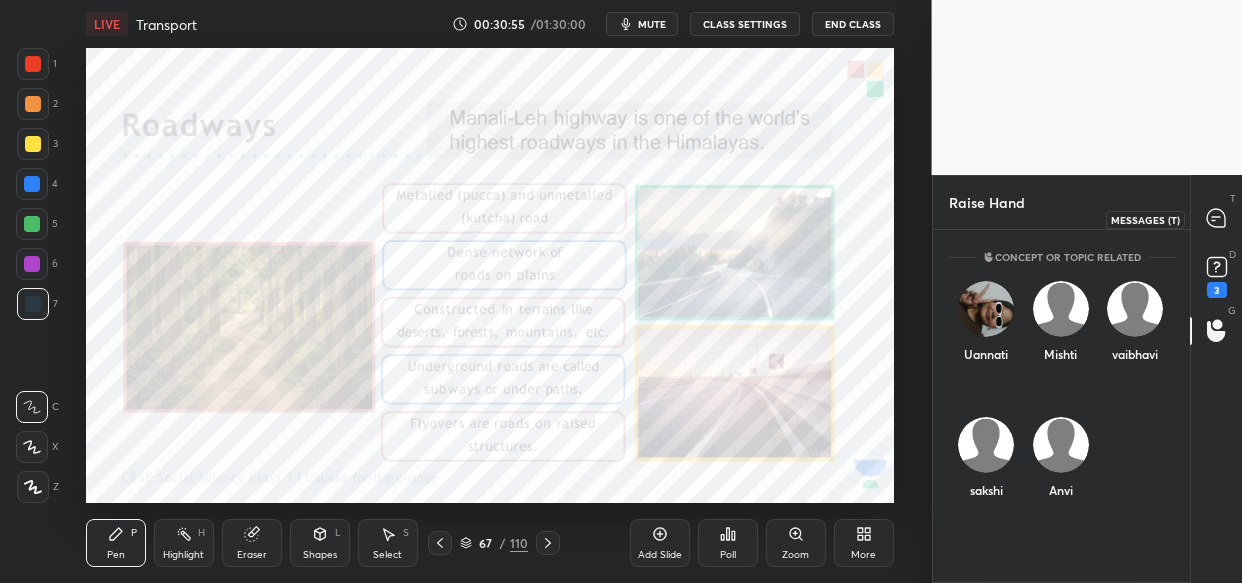 click 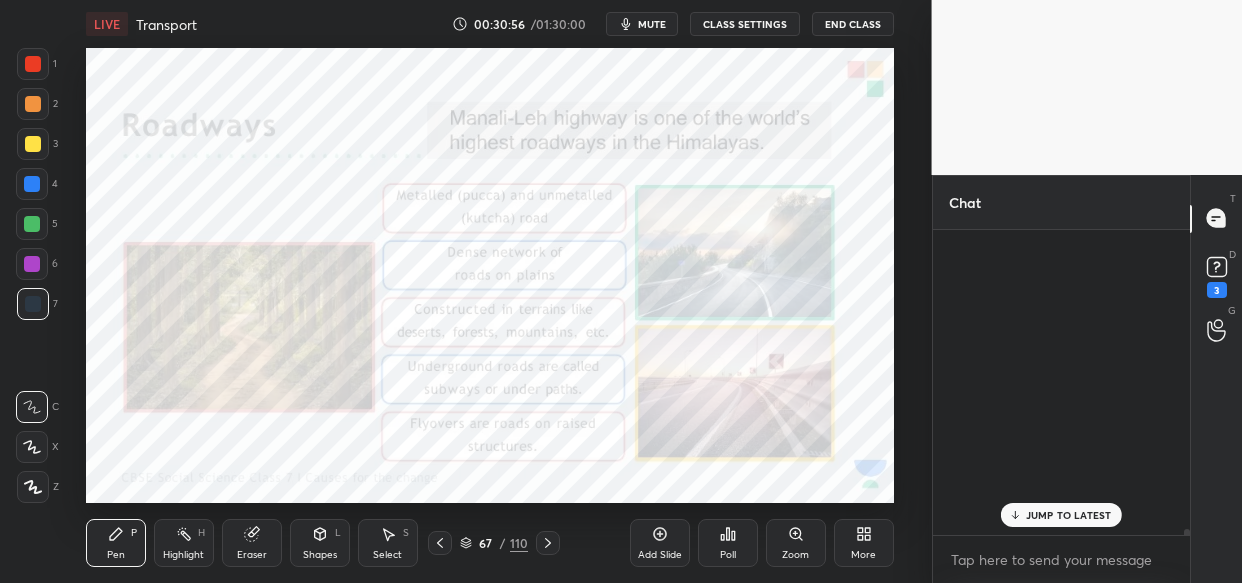 scroll, scrollTop: 25582, scrollLeft: 0, axis: vertical 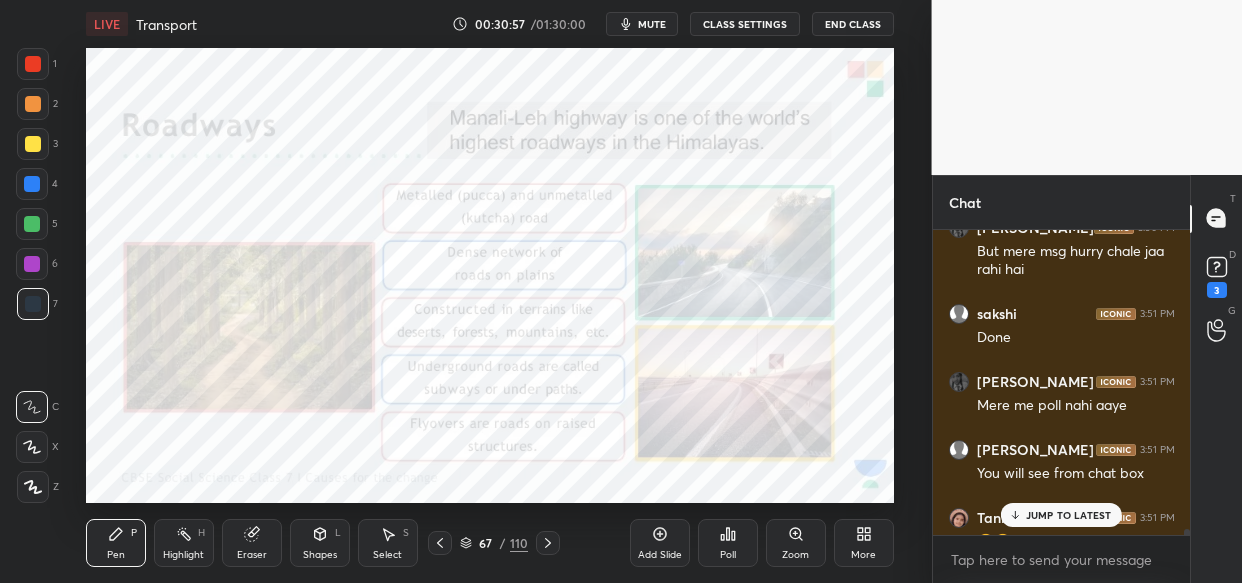 click on "JUMP TO LATEST" at bounding box center (1061, 515) 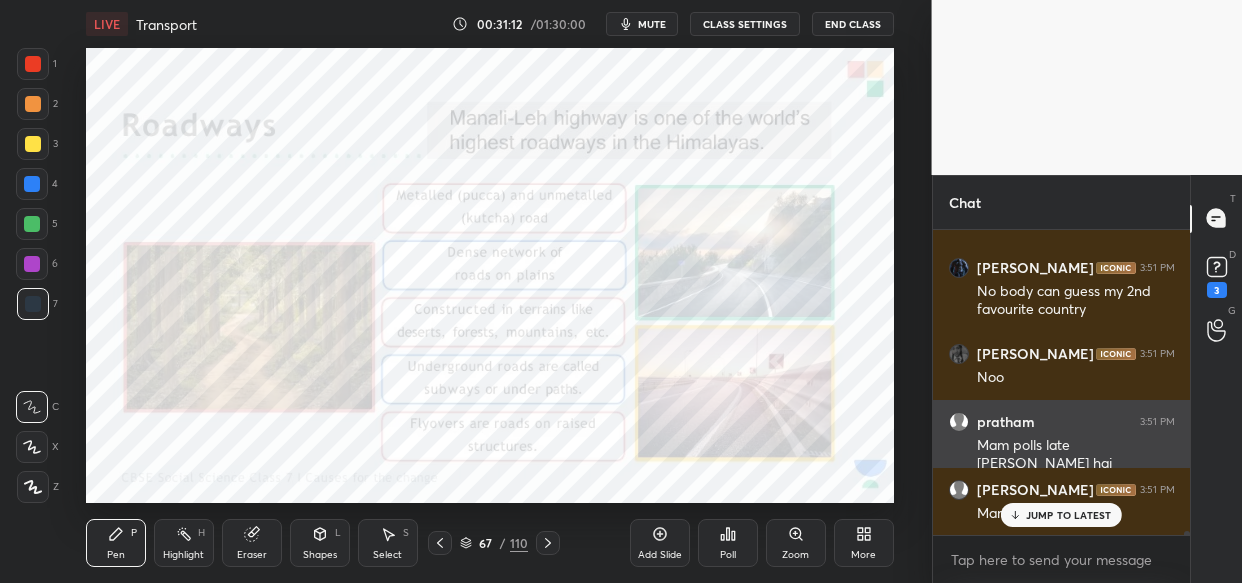 scroll, scrollTop: 26104, scrollLeft: 0, axis: vertical 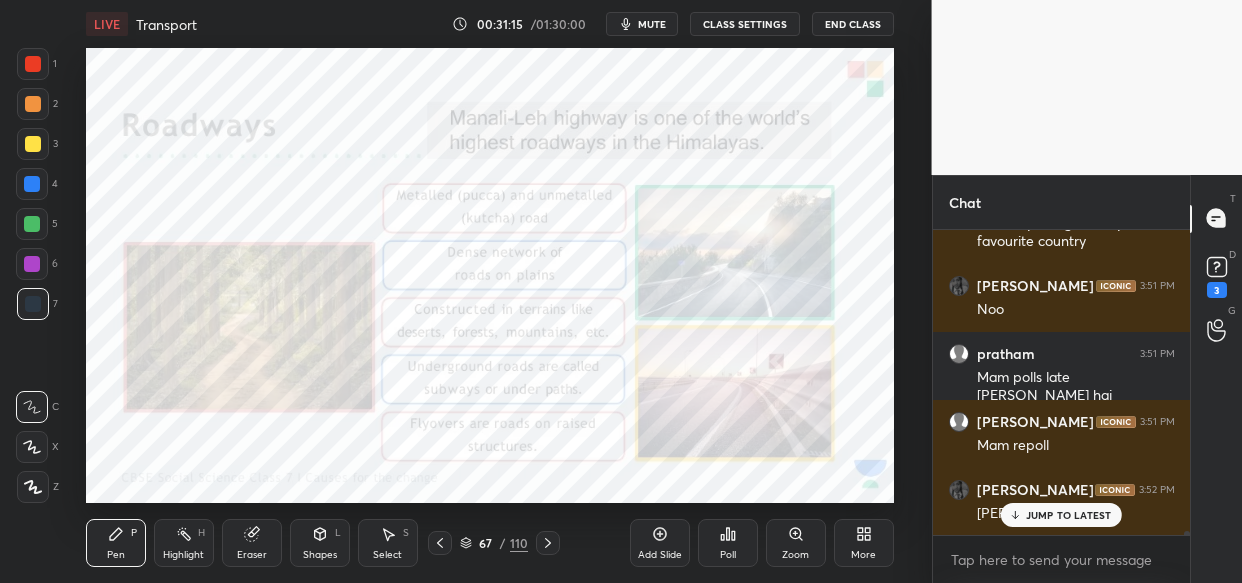 click on "JUMP TO LATEST" at bounding box center (1069, 515) 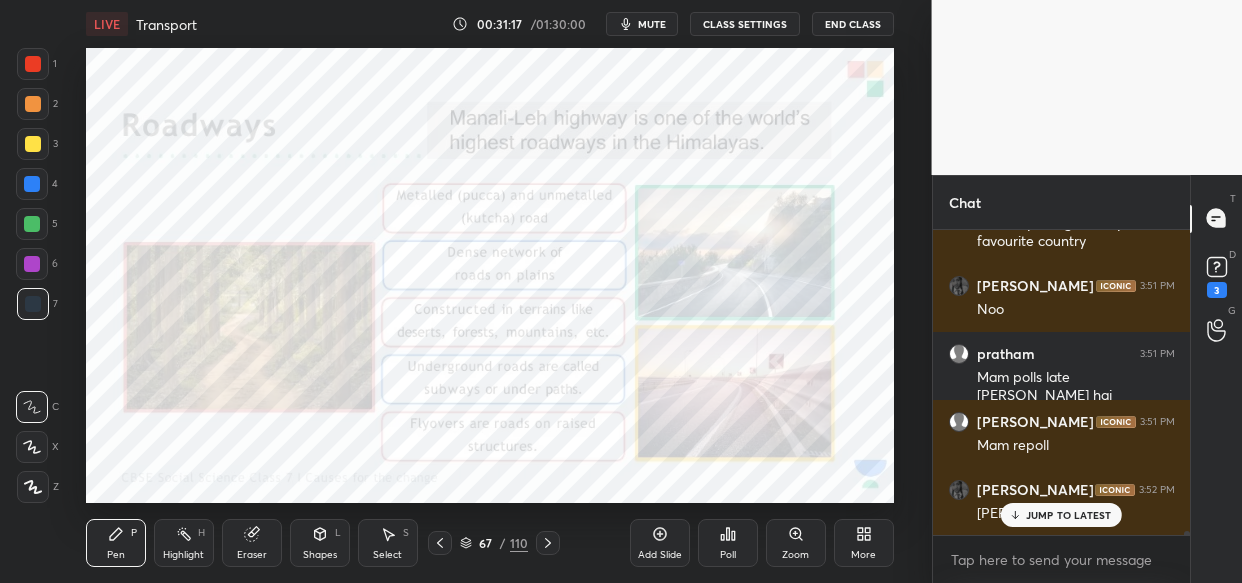 scroll, scrollTop: 26172, scrollLeft: 0, axis: vertical 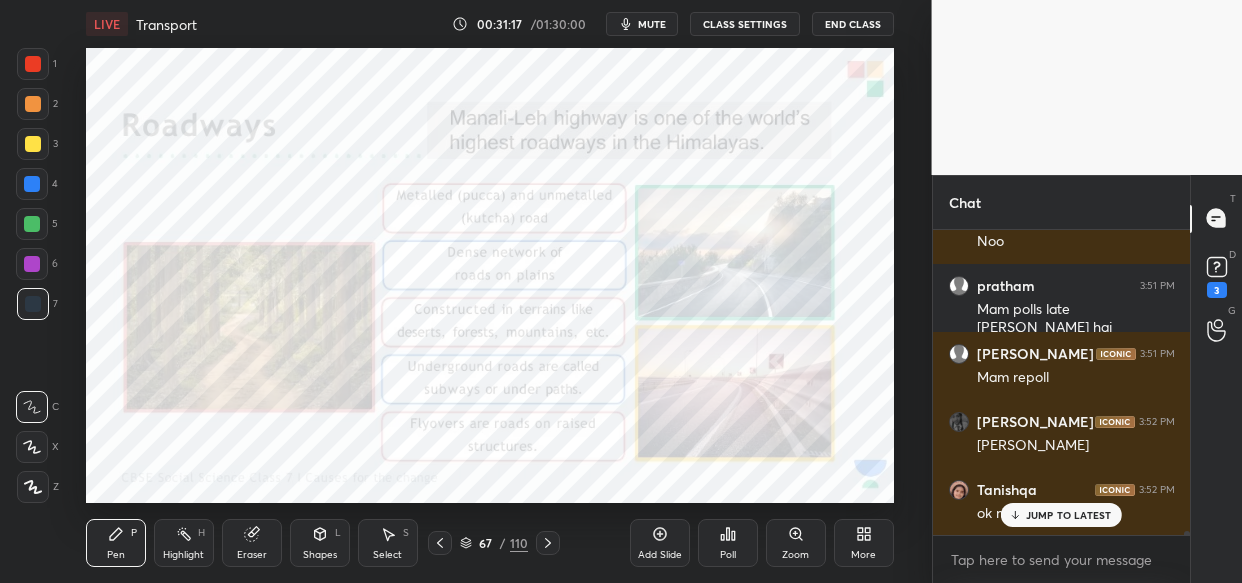 click on "JUMP TO LATEST" at bounding box center (1069, 515) 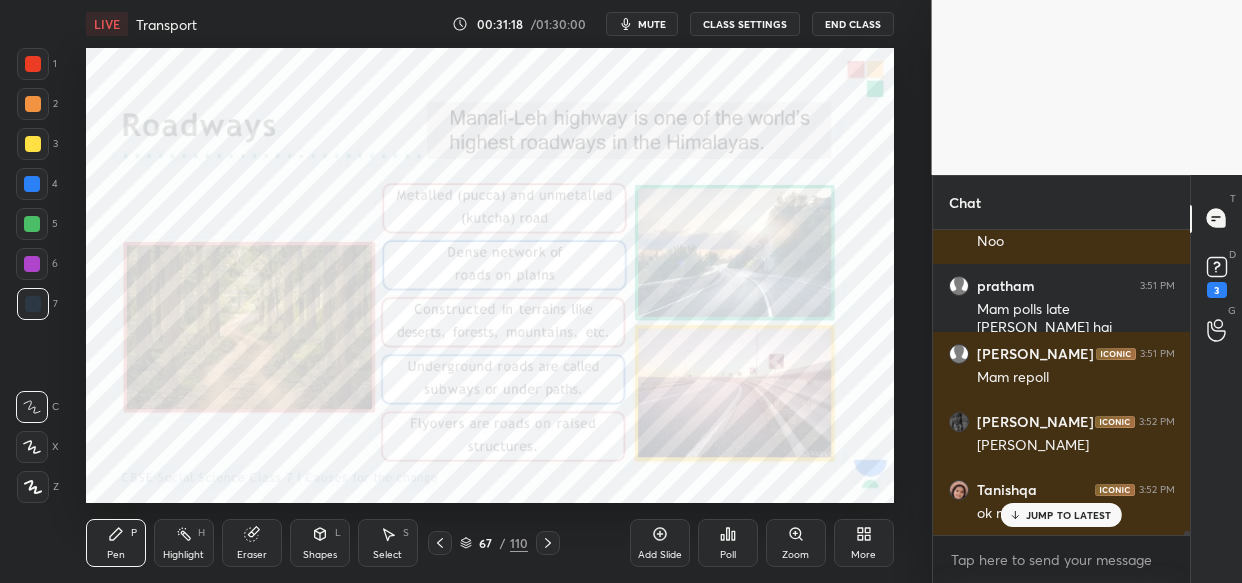 scroll, scrollTop: 26240, scrollLeft: 0, axis: vertical 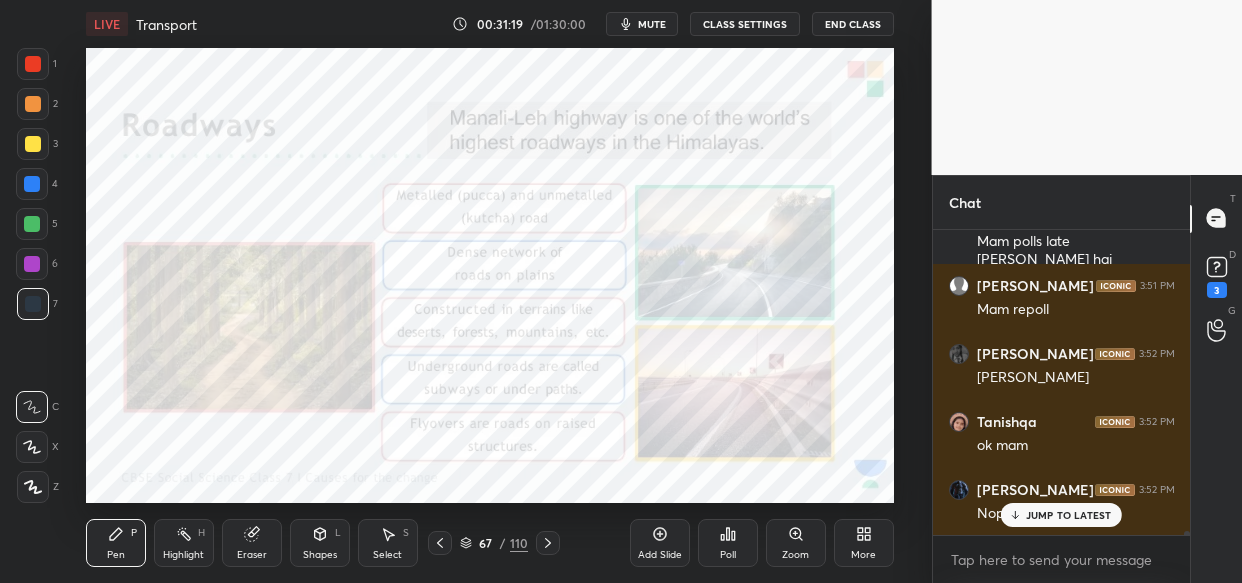 click on "JUMP TO LATEST" at bounding box center (1069, 515) 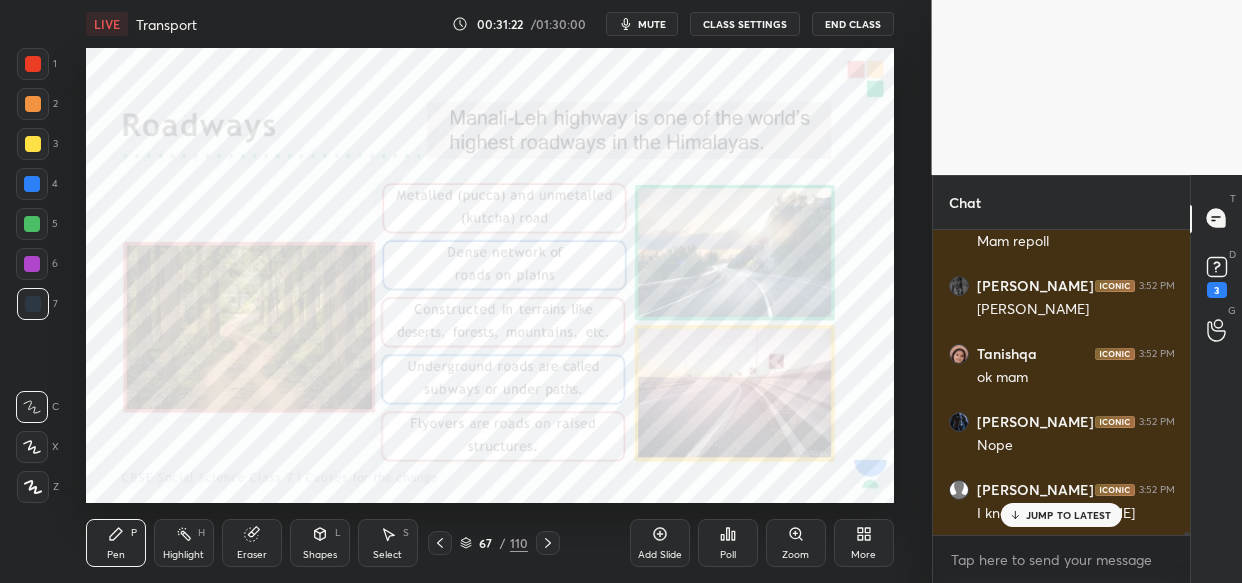 scroll, scrollTop: 26376, scrollLeft: 0, axis: vertical 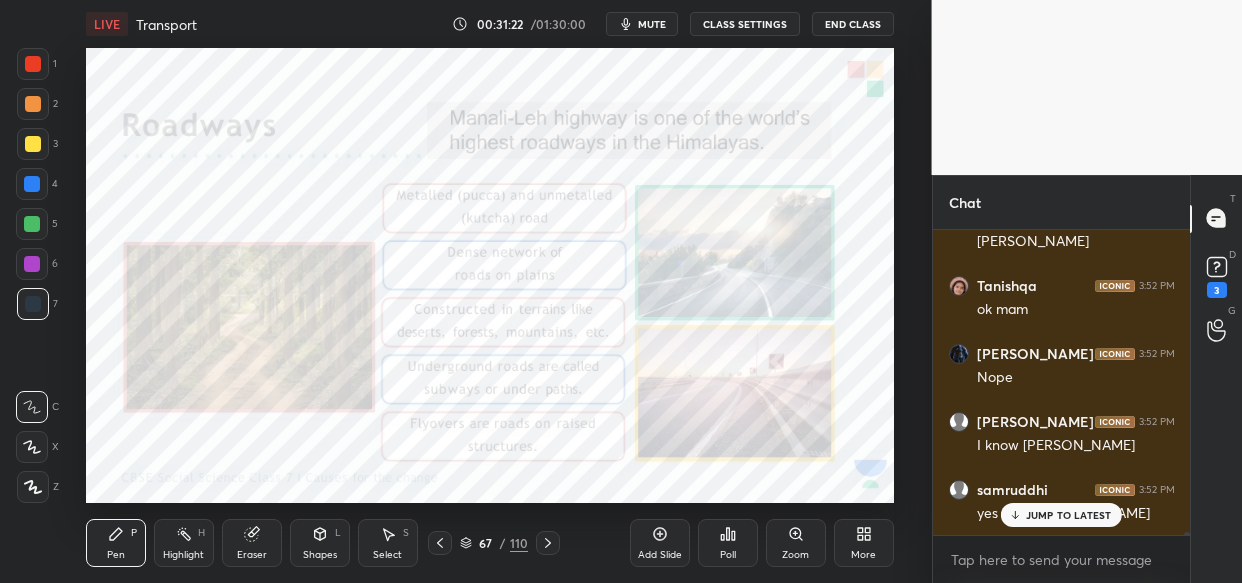 click on "JUMP TO LATEST" at bounding box center (1069, 515) 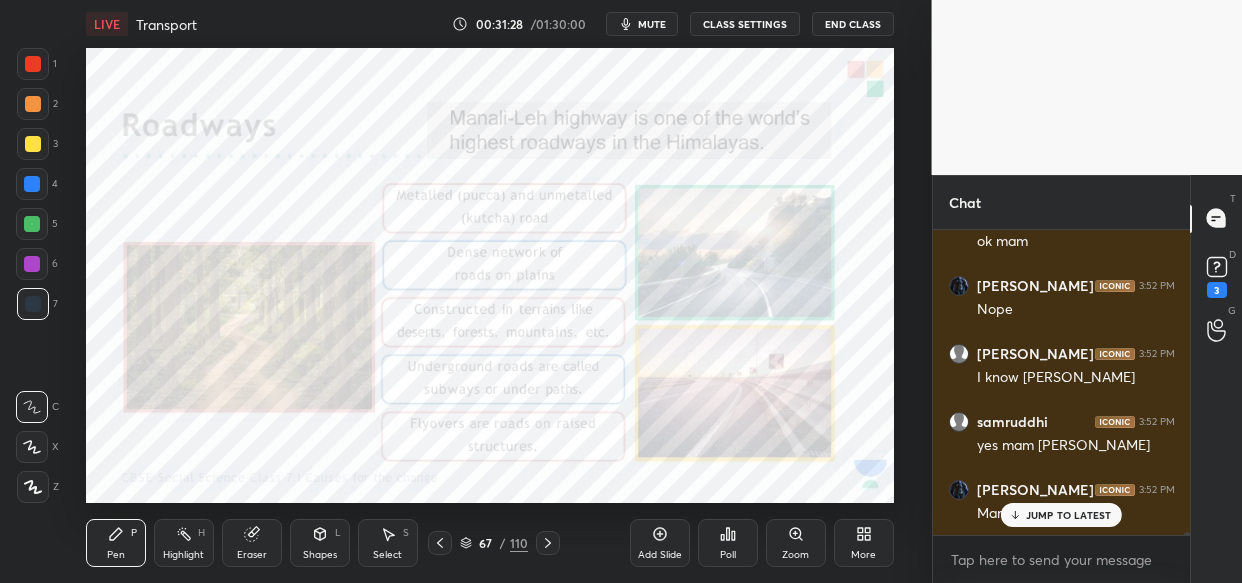 scroll, scrollTop: 26512, scrollLeft: 0, axis: vertical 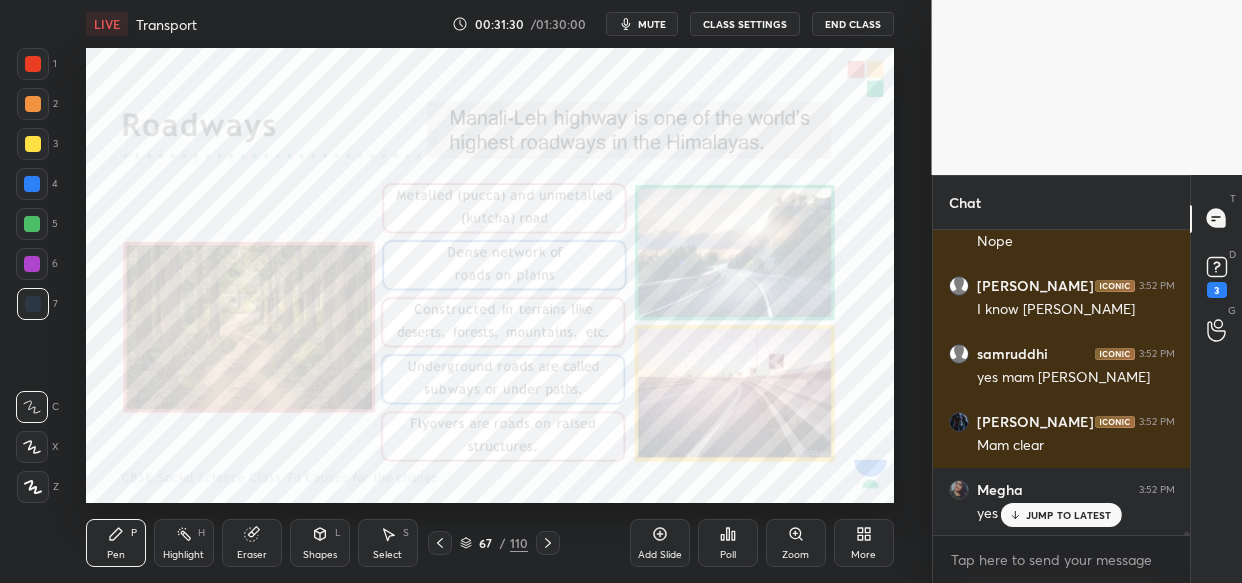 click on "JUMP TO LATEST" at bounding box center (1069, 515) 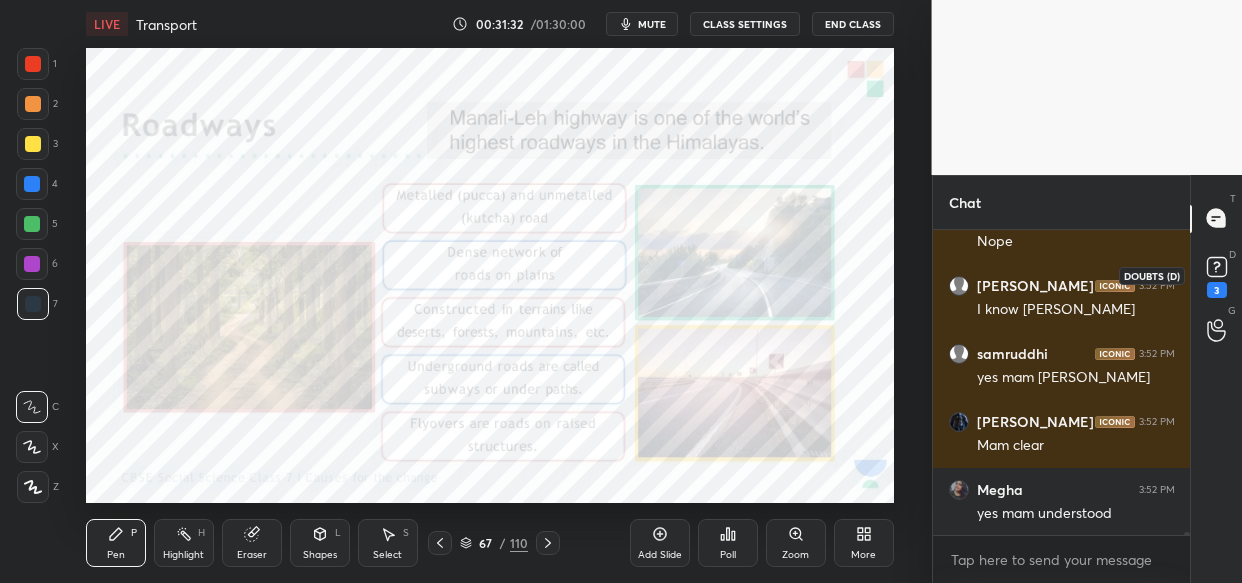 click 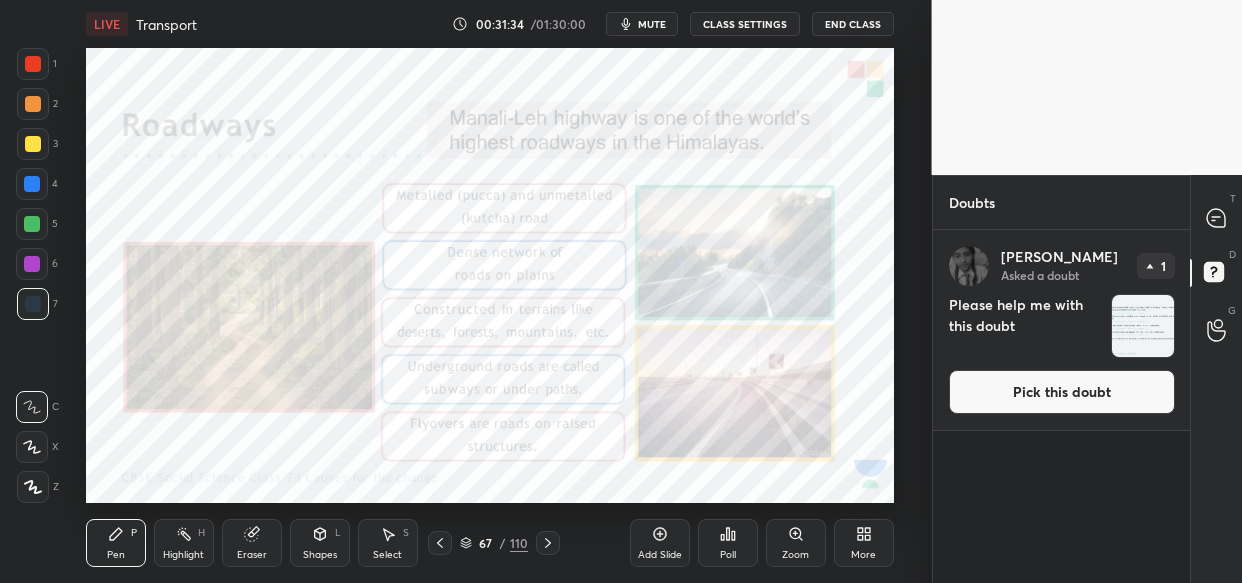 click on "Pick this doubt" at bounding box center (1062, 392) 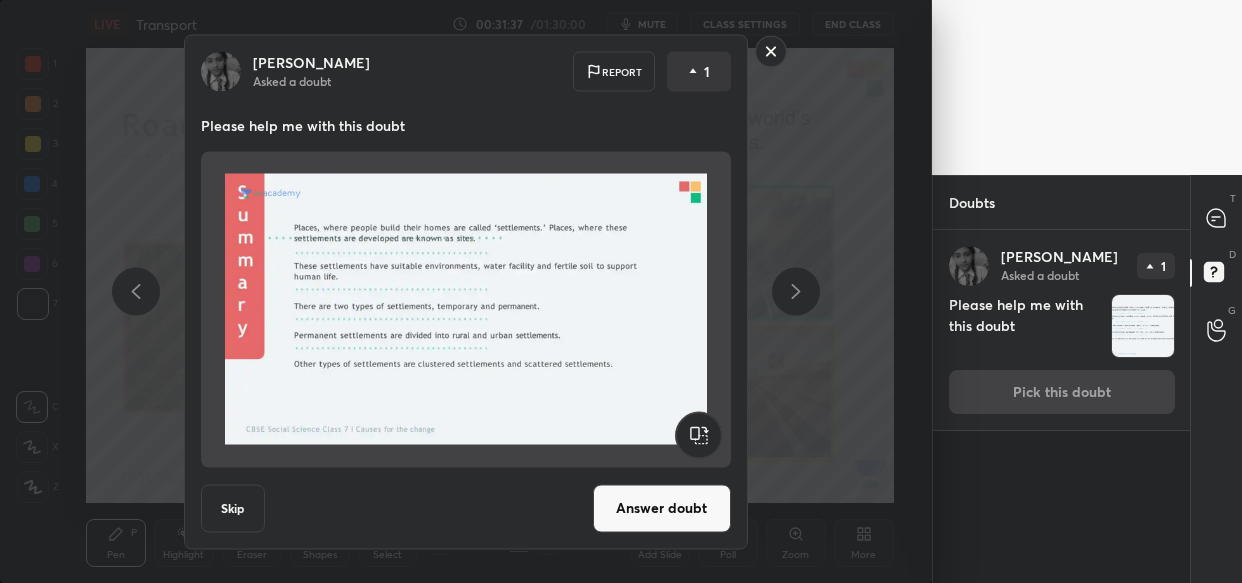 click on "Answer doubt" at bounding box center [662, 508] 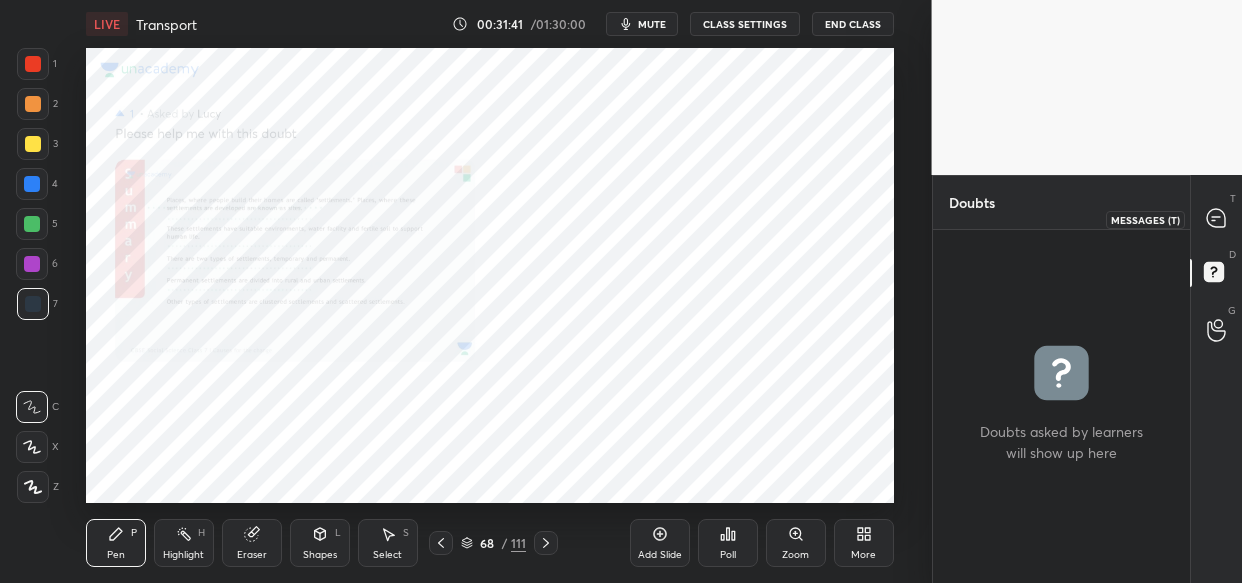 click 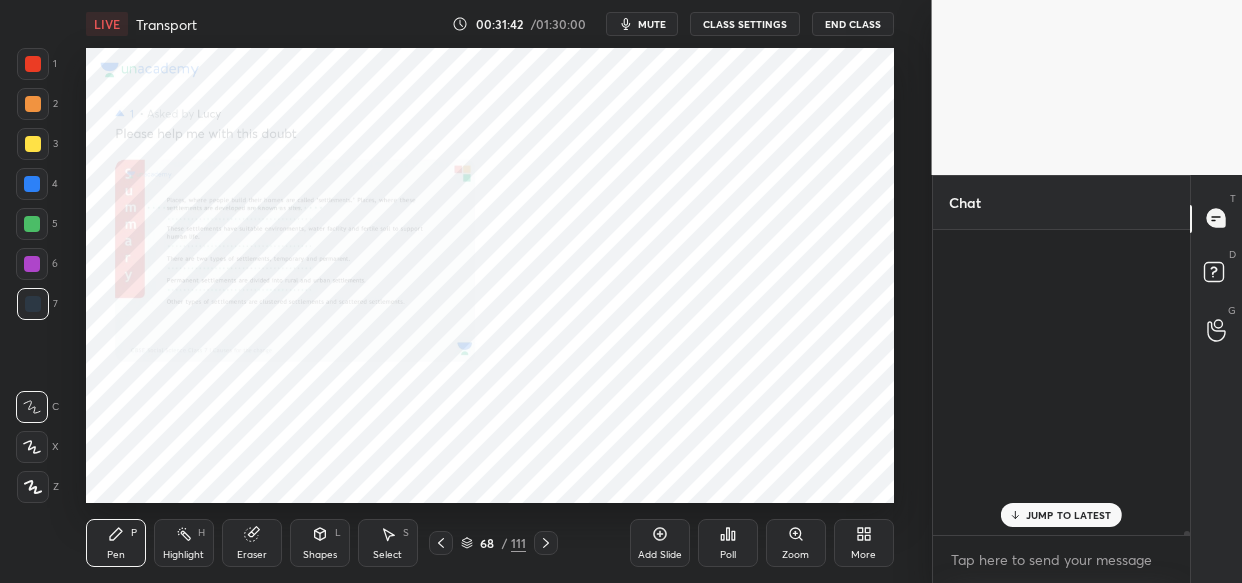 scroll, scrollTop: 26597, scrollLeft: 0, axis: vertical 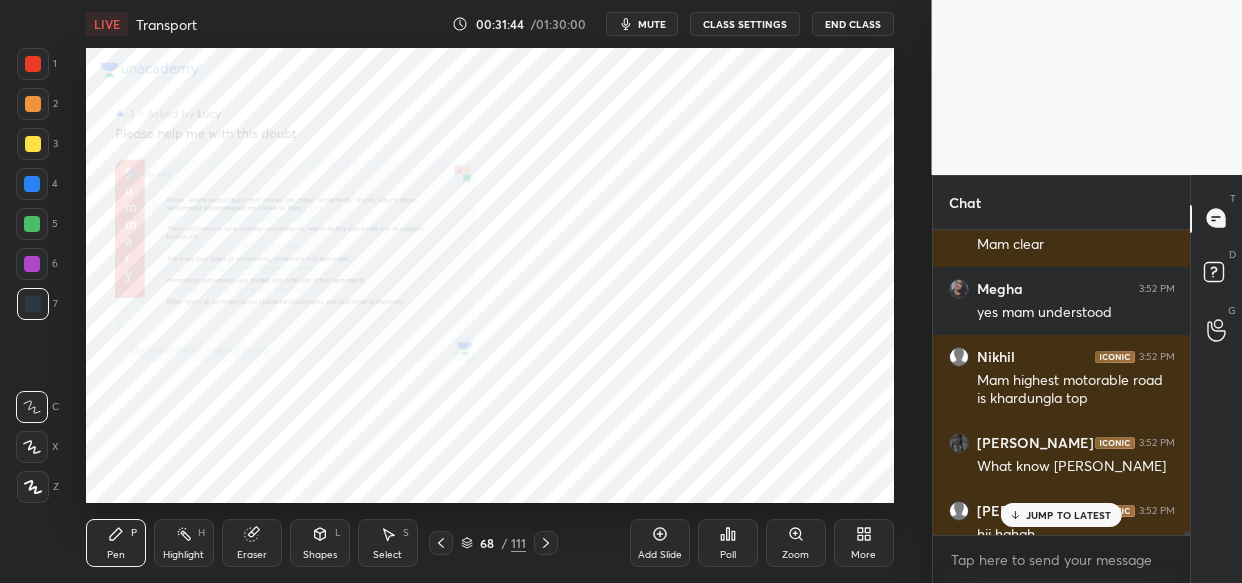 click on "JUMP TO LATEST" at bounding box center (1069, 515) 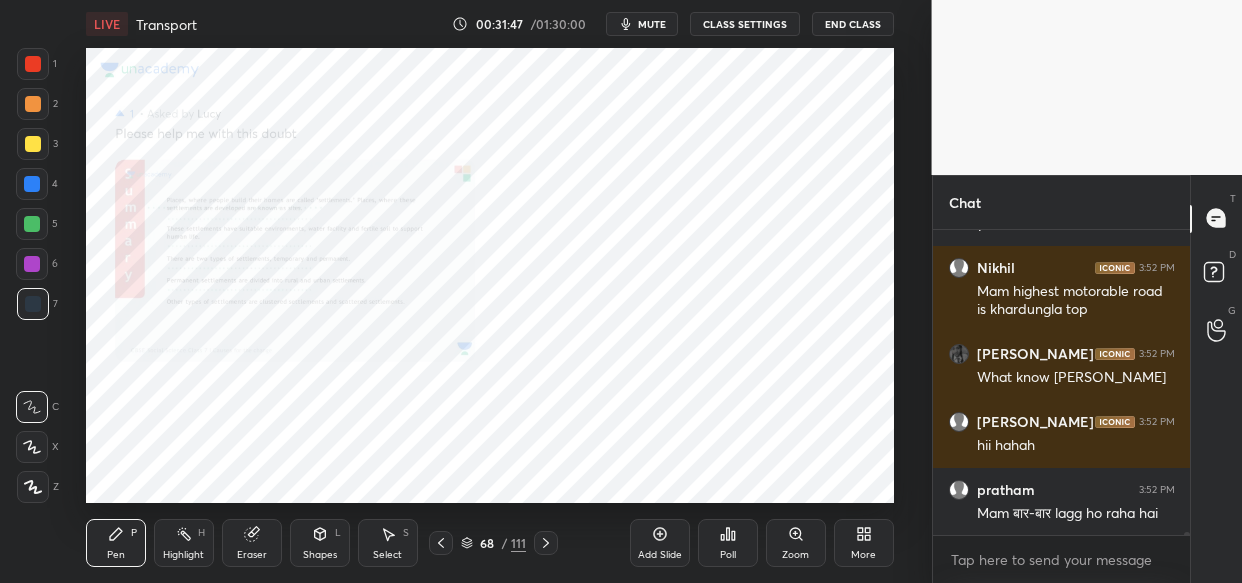 scroll, scrollTop: 26754, scrollLeft: 0, axis: vertical 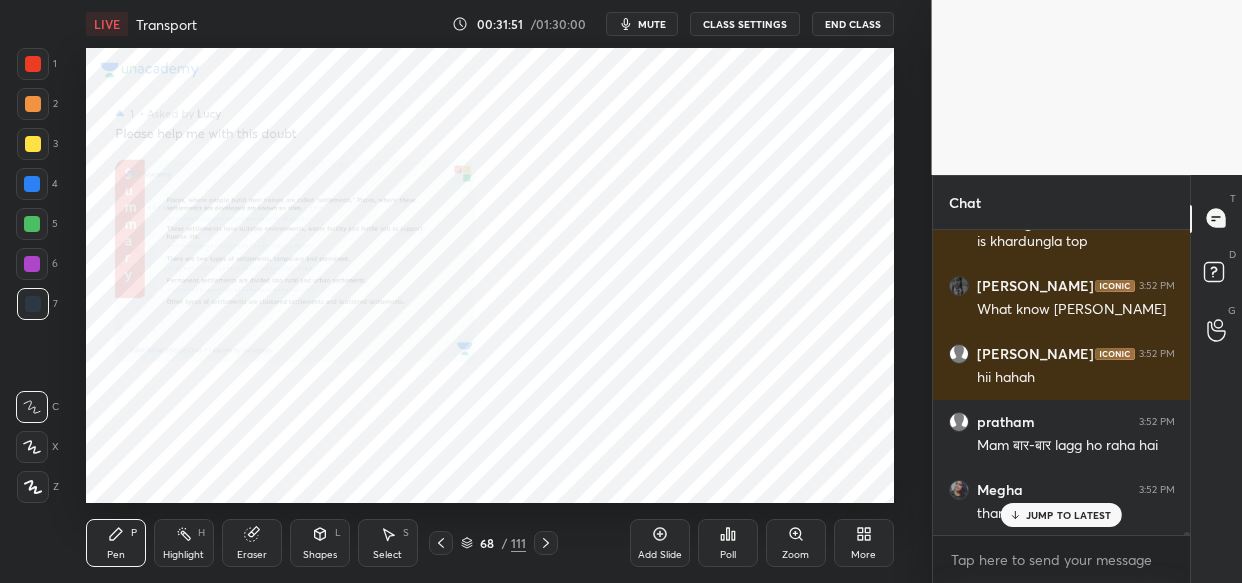 click on "JUMP TO LATEST" at bounding box center [1061, 515] 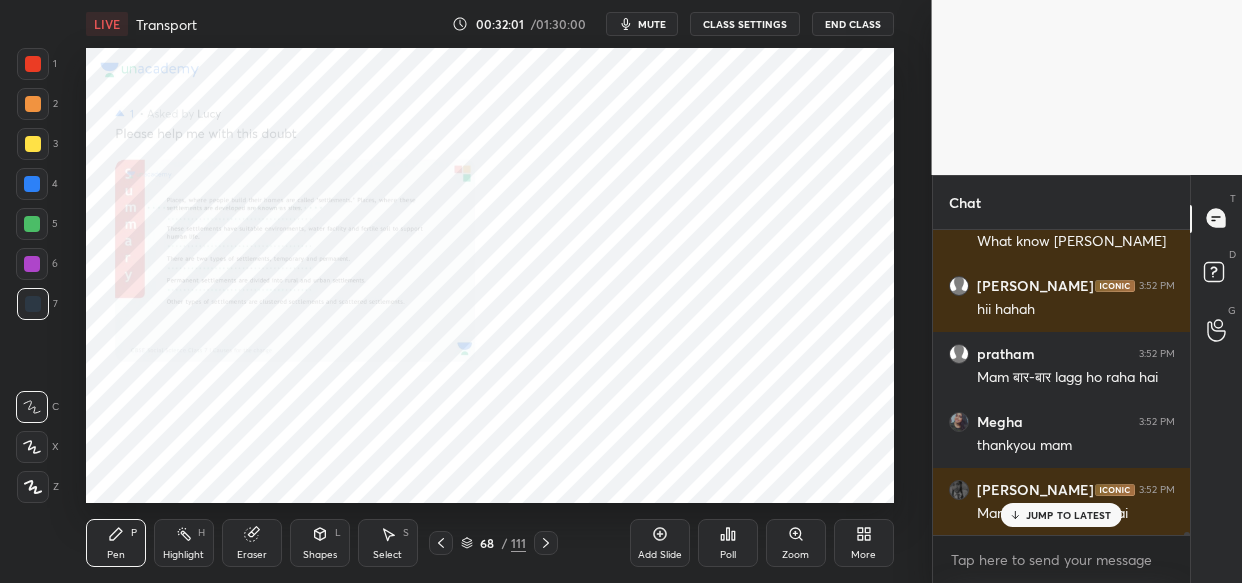 scroll, scrollTop: 26890, scrollLeft: 0, axis: vertical 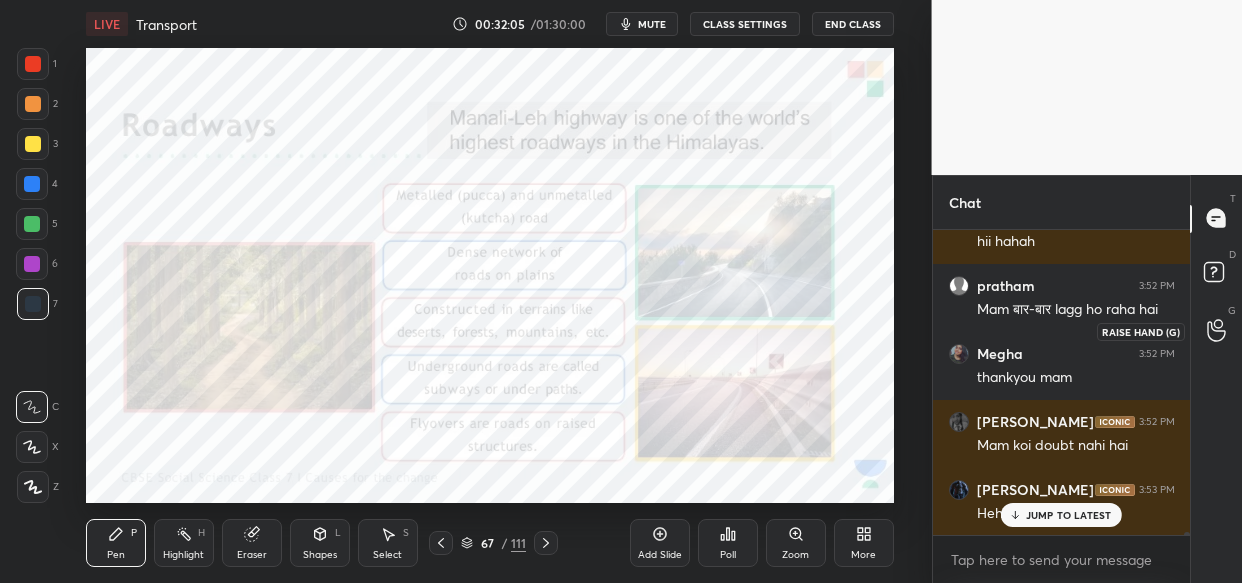 click 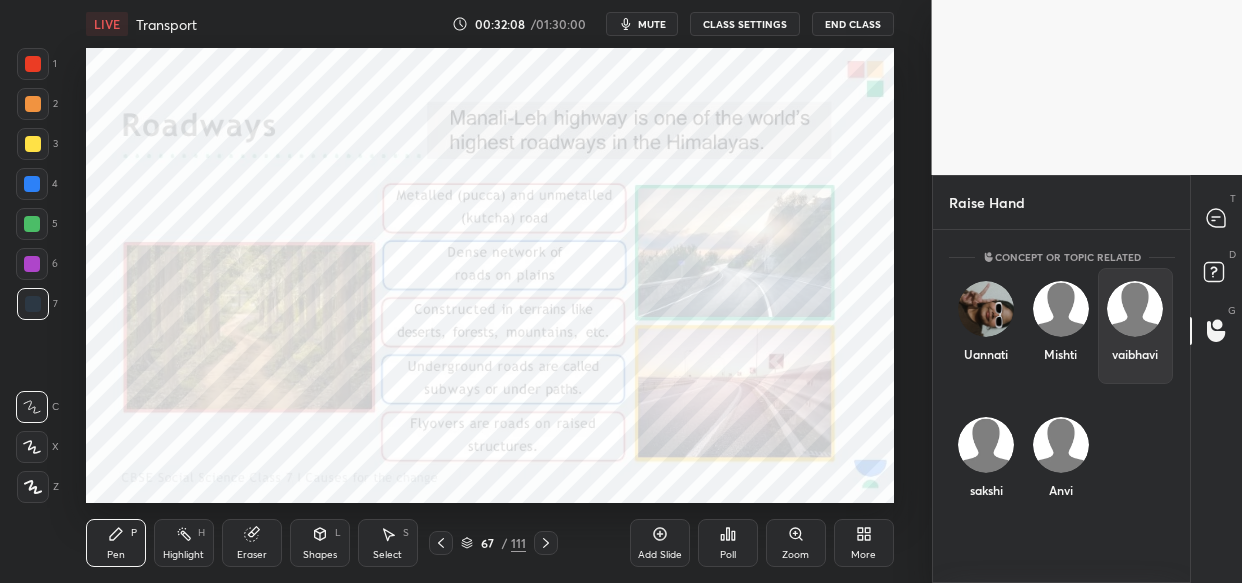 click at bounding box center (1135, 309) 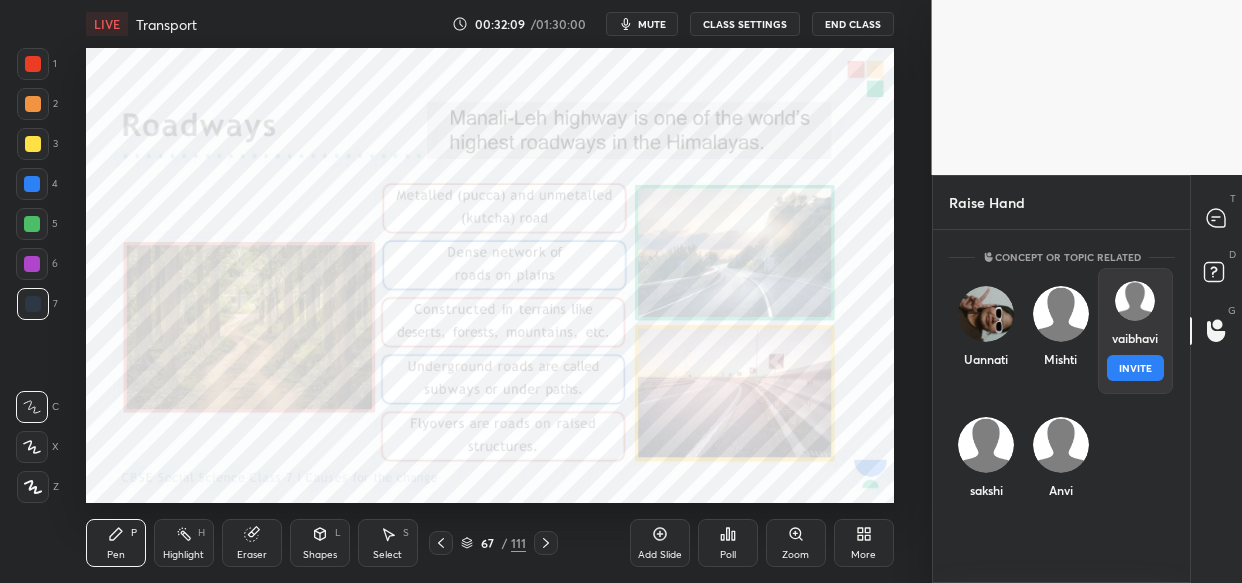 click on "INVITE" at bounding box center [1135, 368] 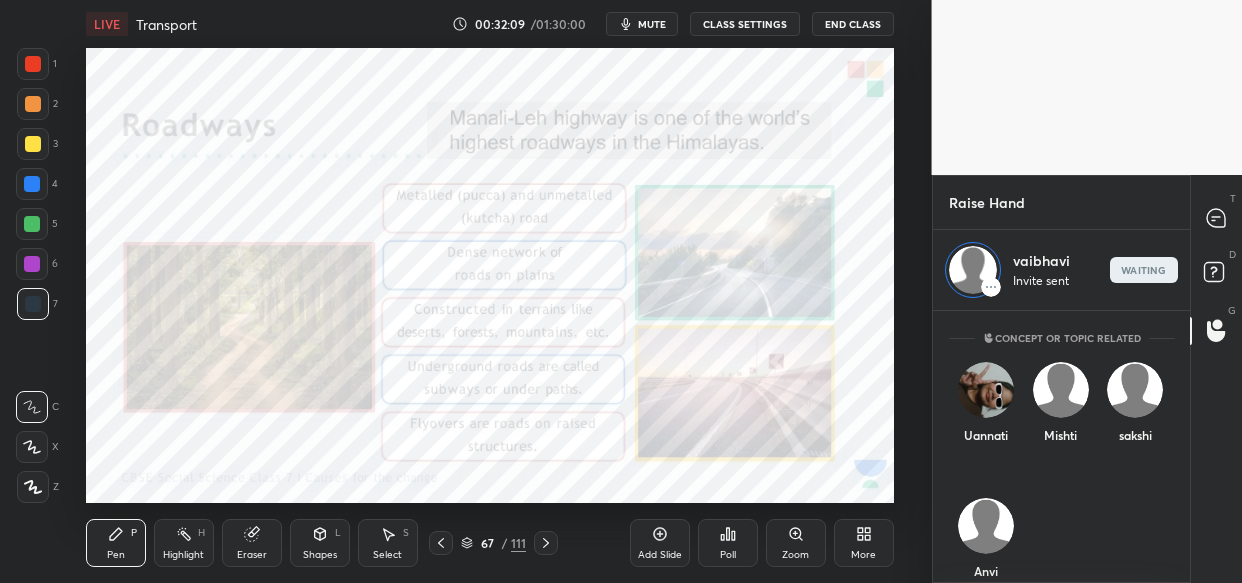 scroll, scrollTop: 261, scrollLeft: 252, axis: both 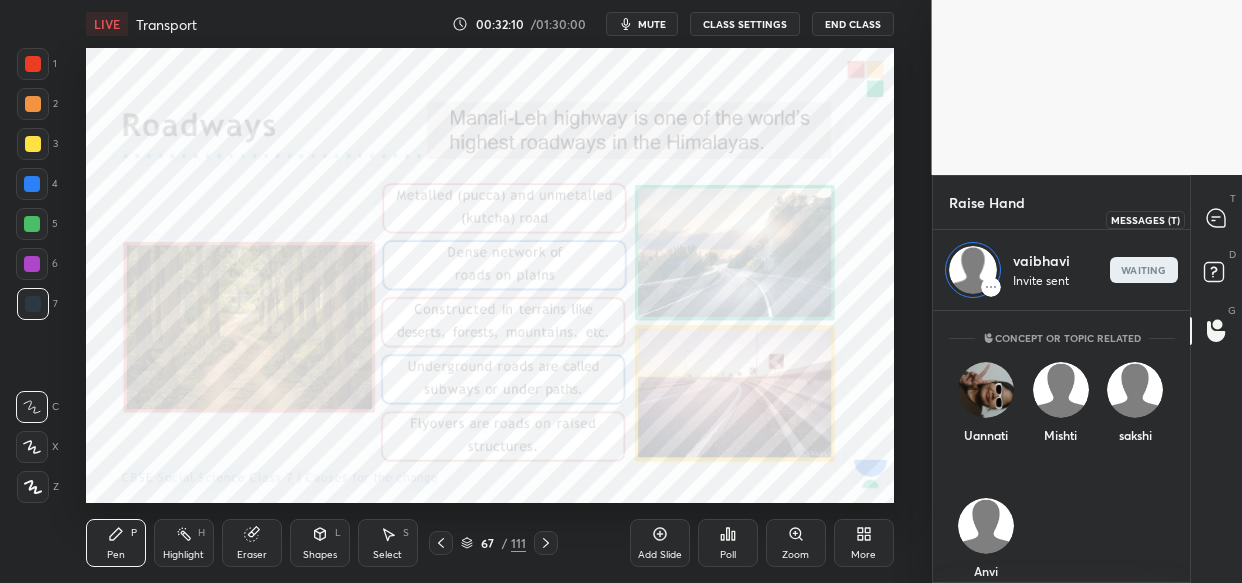 click 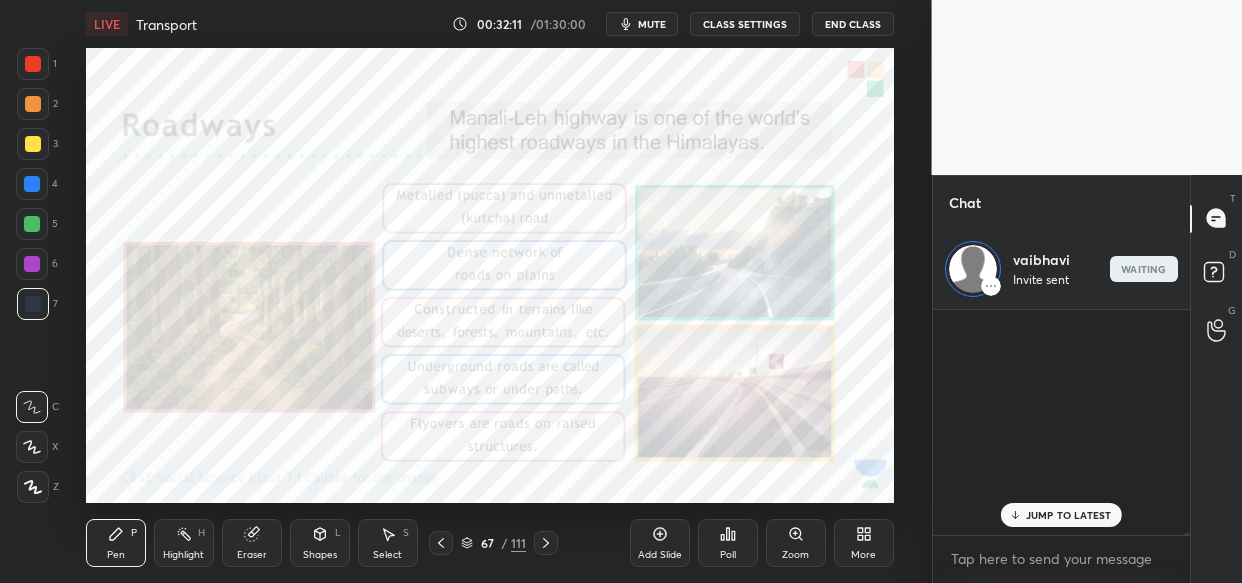 scroll, scrollTop: 267, scrollLeft: 252, axis: both 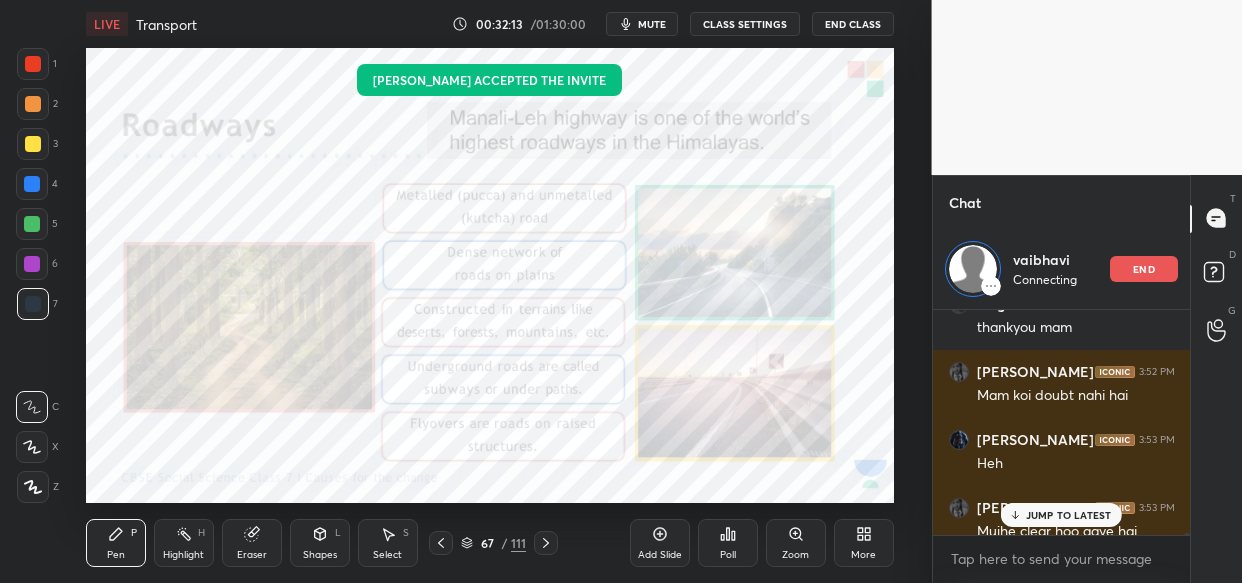 click on "JUMP TO LATEST" at bounding box center (1069, 515) 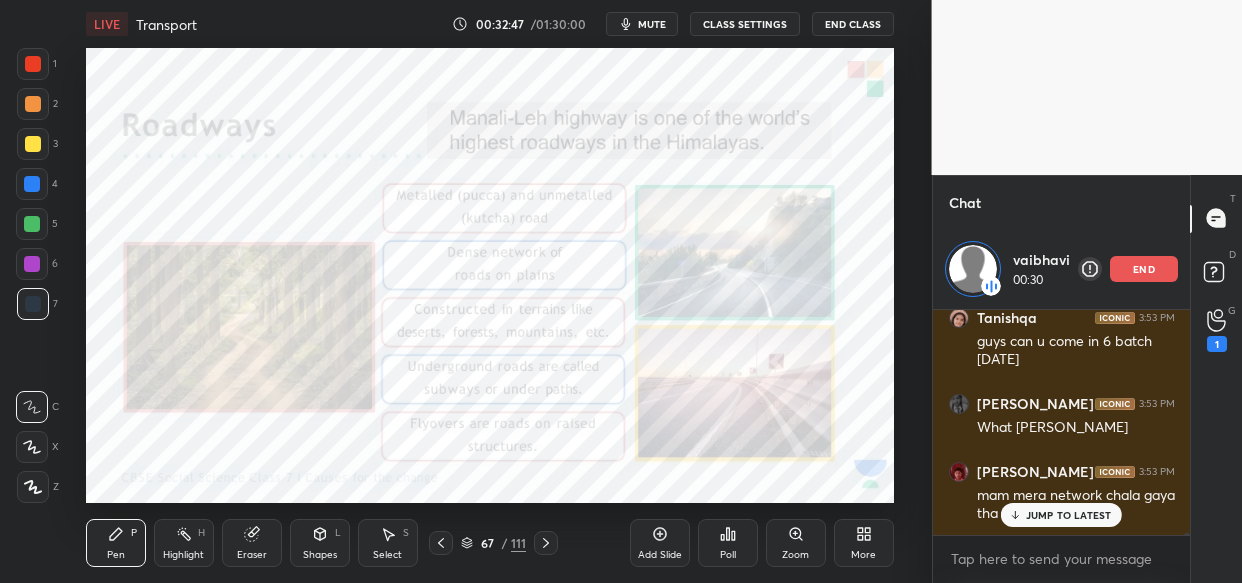 scroll, scrollTop: 27550, scrollLeft: 0, axis: vertical 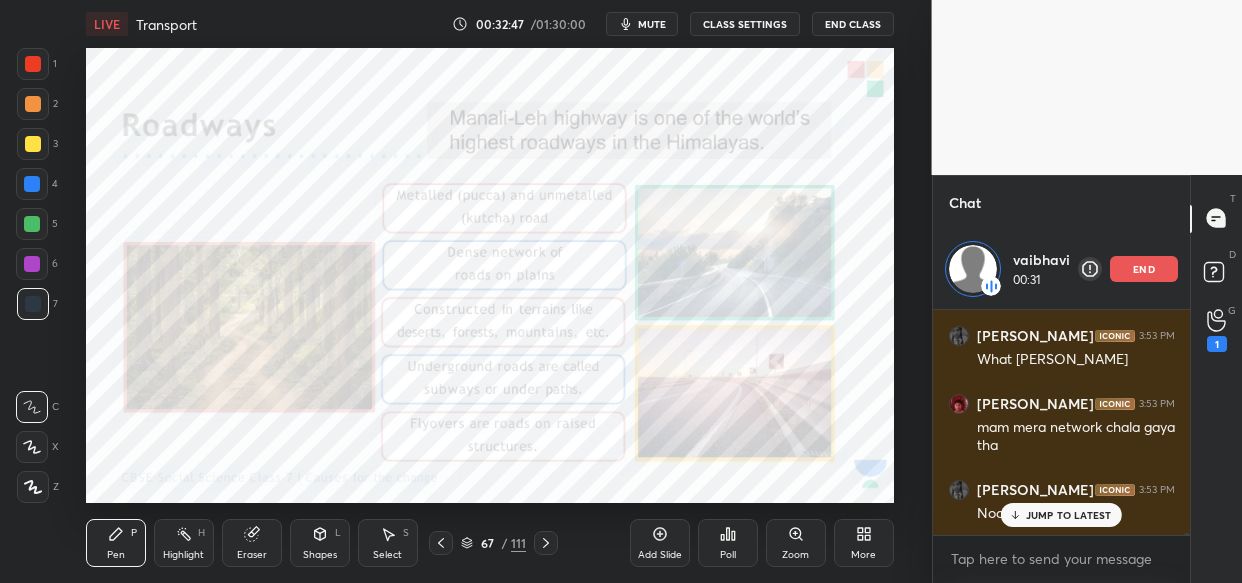 click on "mute" at bounding box center (652, 24) 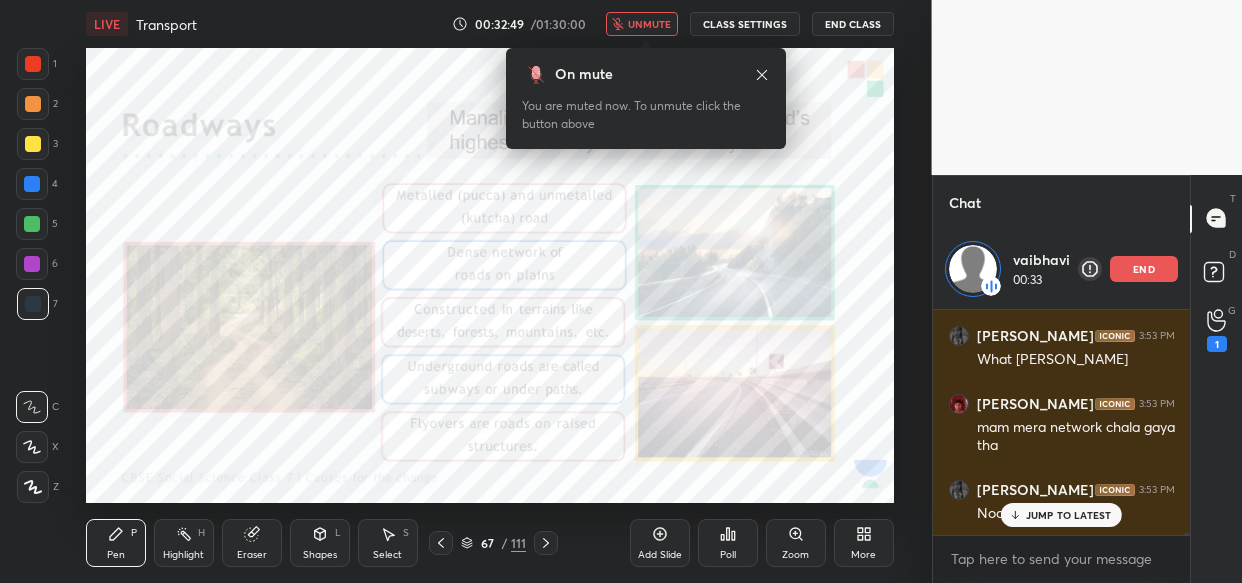 scroll, scrollTop: 27618, scrollLeft: 0, axis: vertical 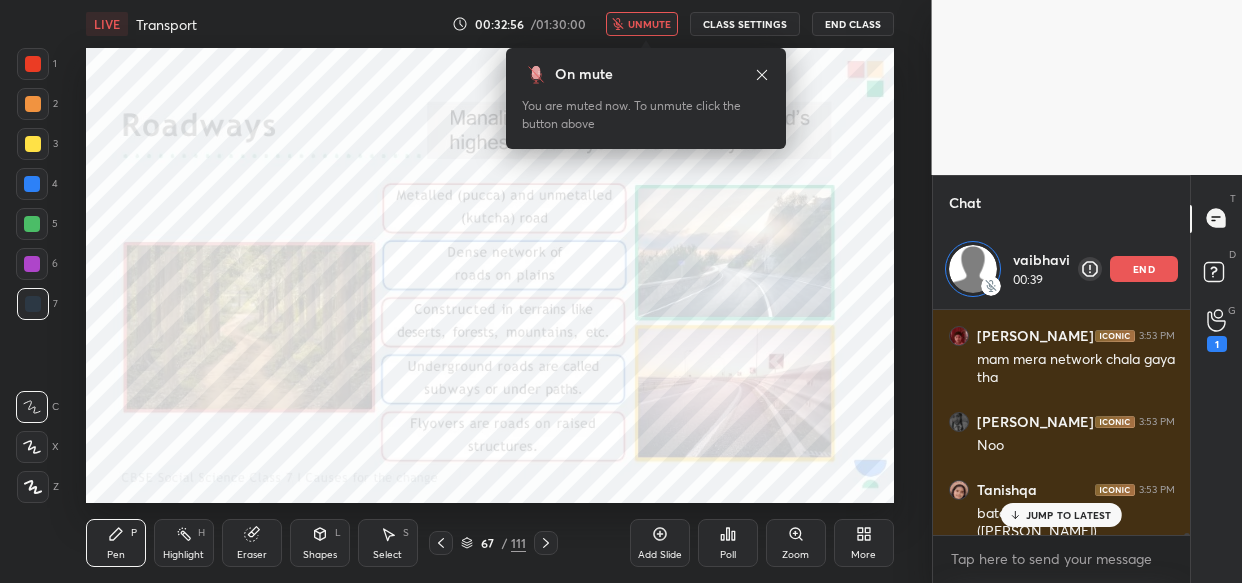 click on "unmute" at bounding box center [649, 24] 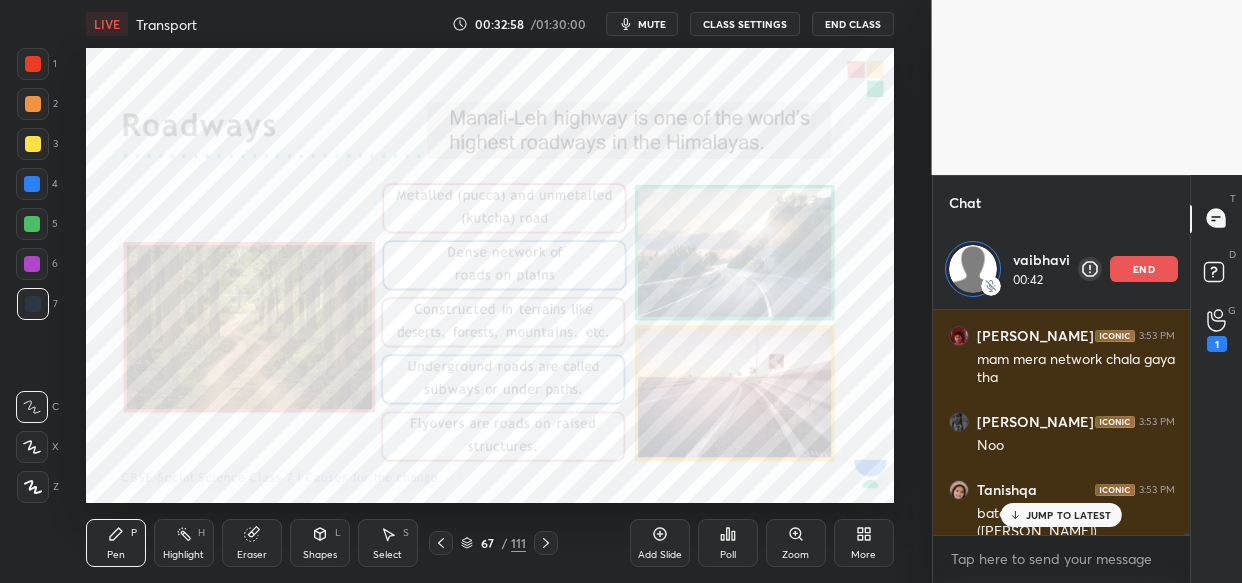 click on "end" at bounding box center [1144, 269] 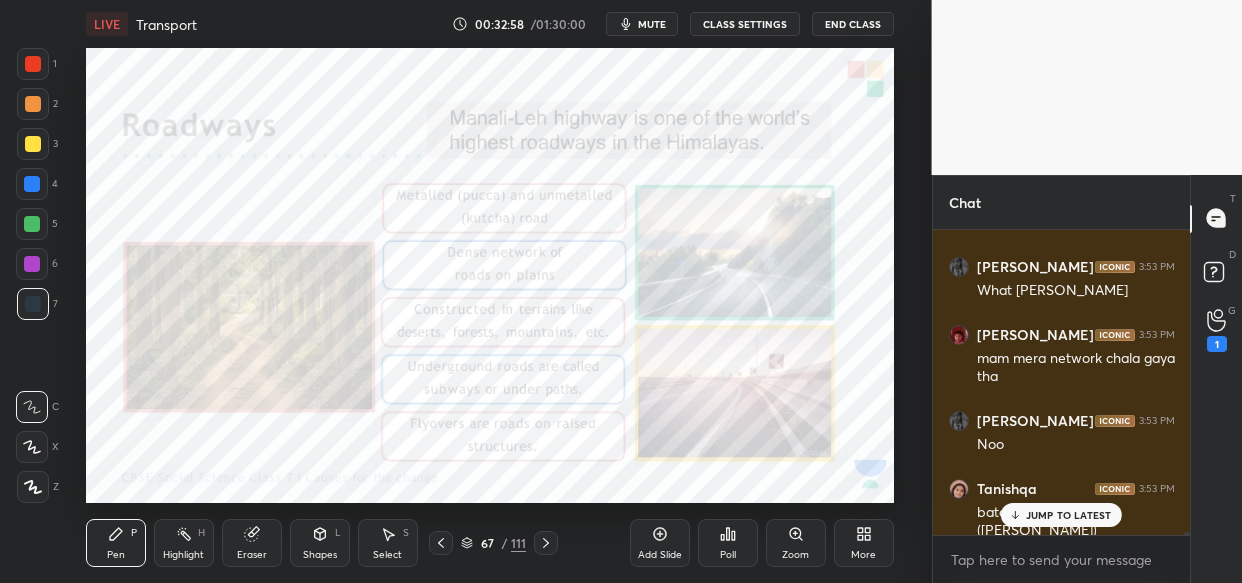 scroll, scrollTop: 6, scrollLeft: 7, axis: both 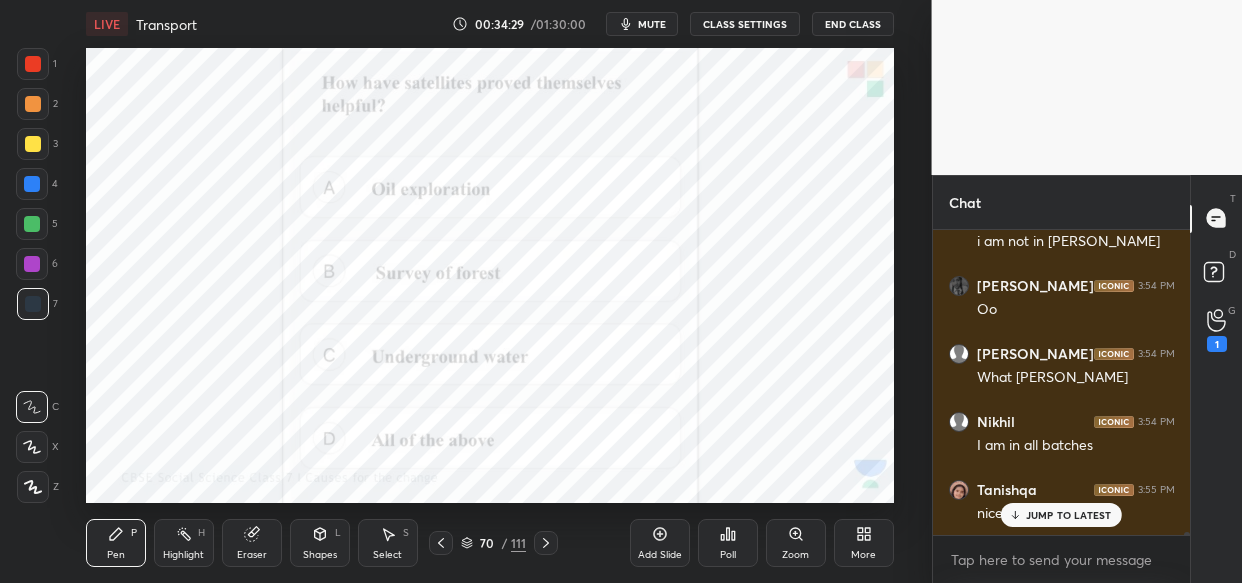 click 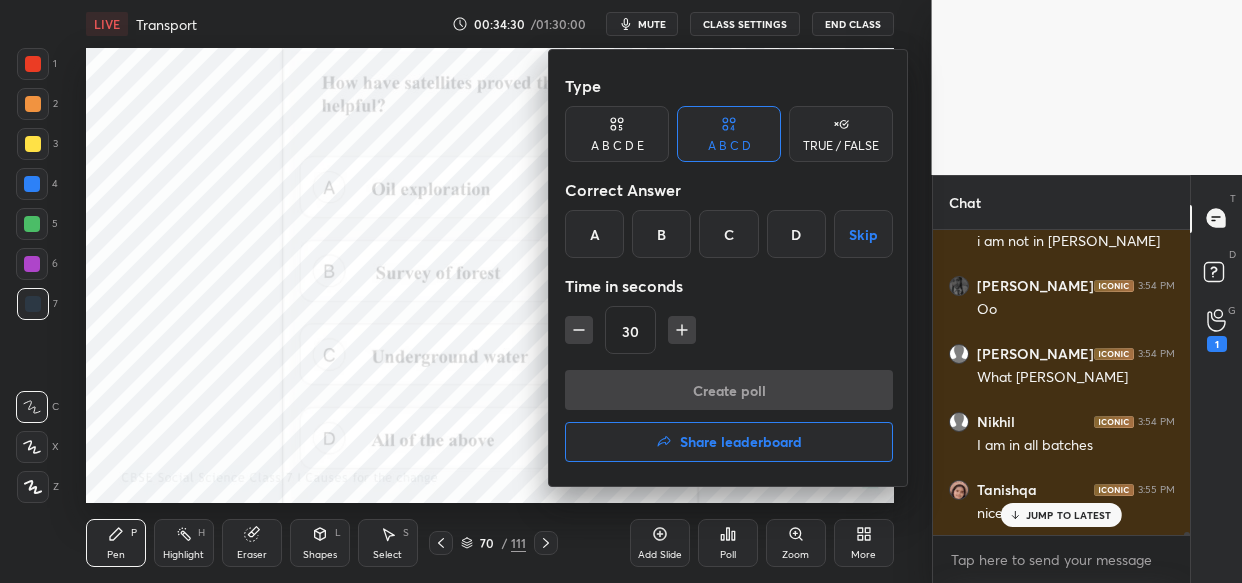 click on "D" at bounding box center [796, 234] 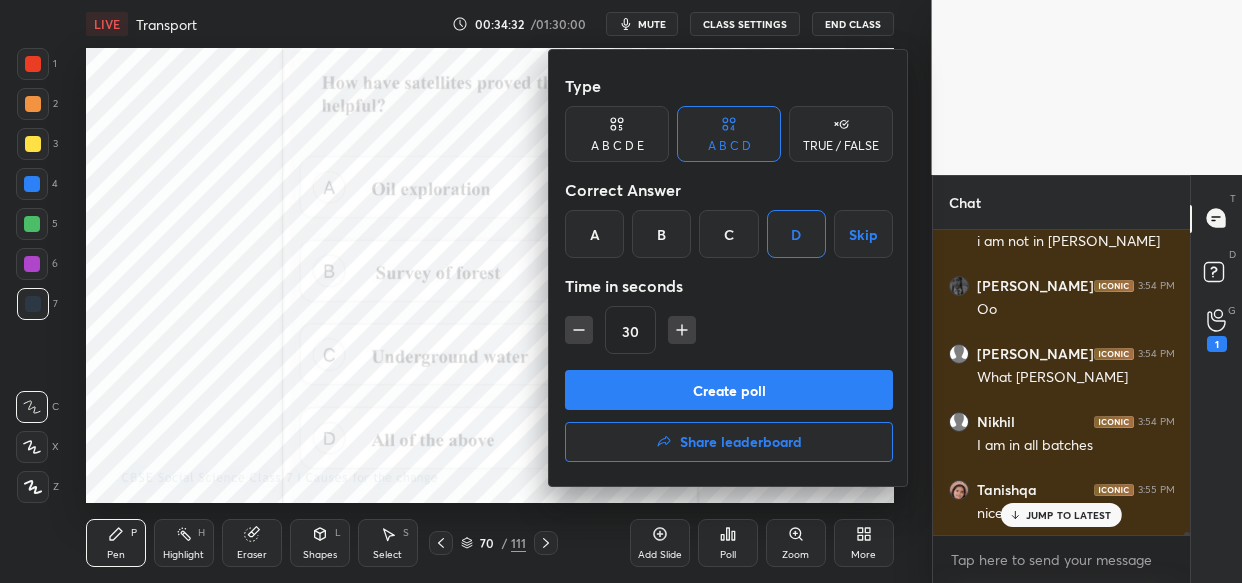 click on "Create poll" at bounding box center [729, 390] 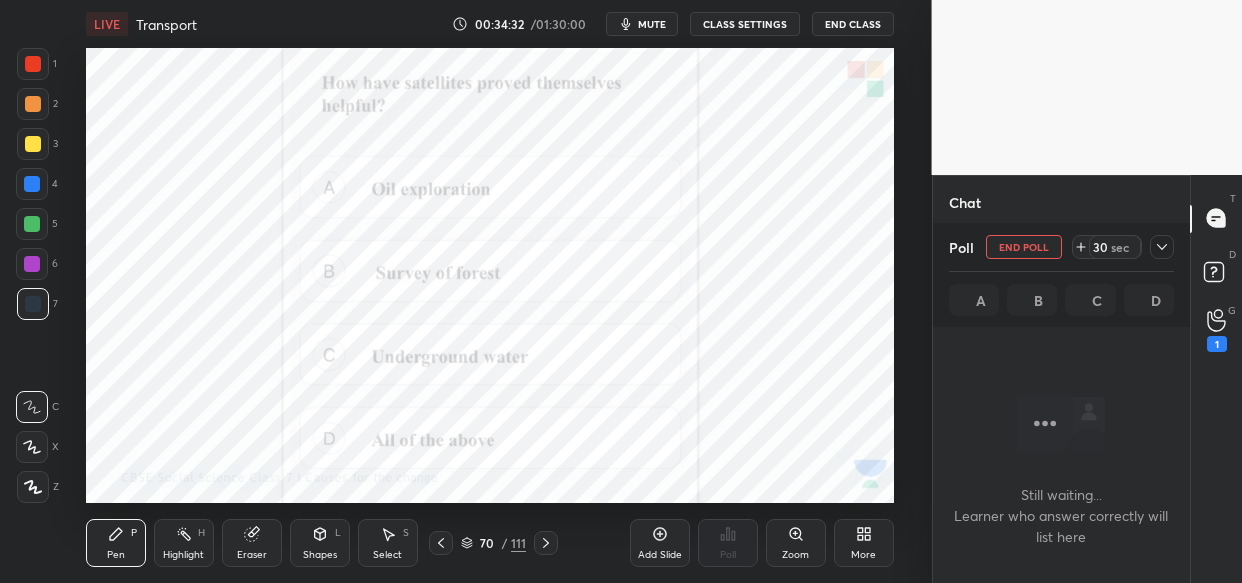 scroll, scrollTop: 28256, scrollLeft: 0, axis: vertical 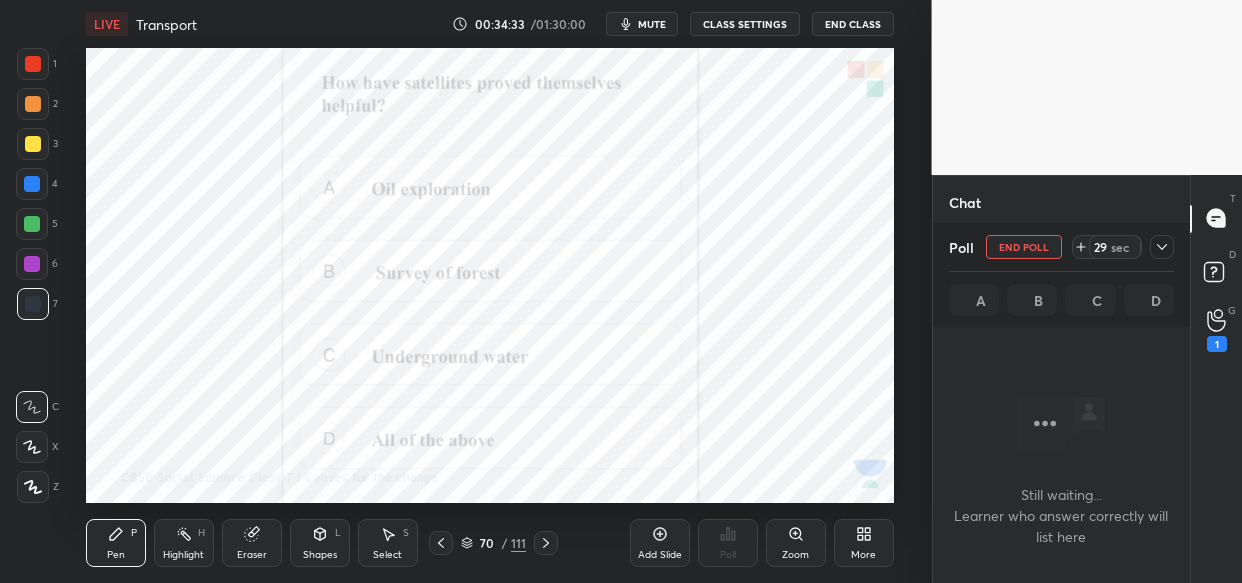 click on "mute" at bounding box center [642, 24] 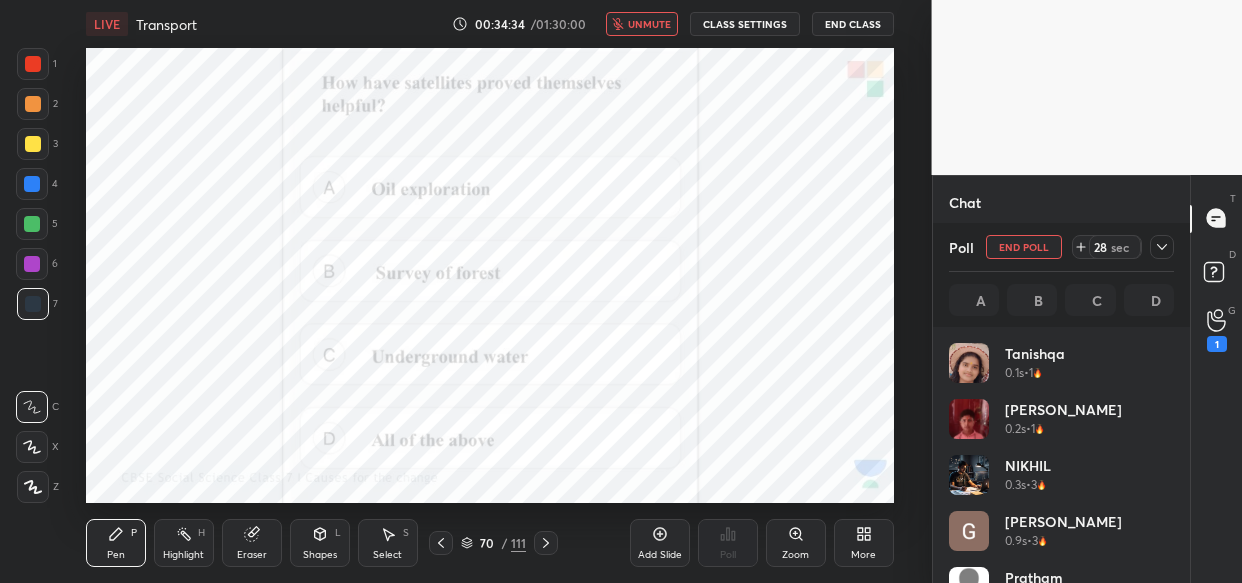 scroll, scrollTop: 6, scrollLeft: 7, axis: both 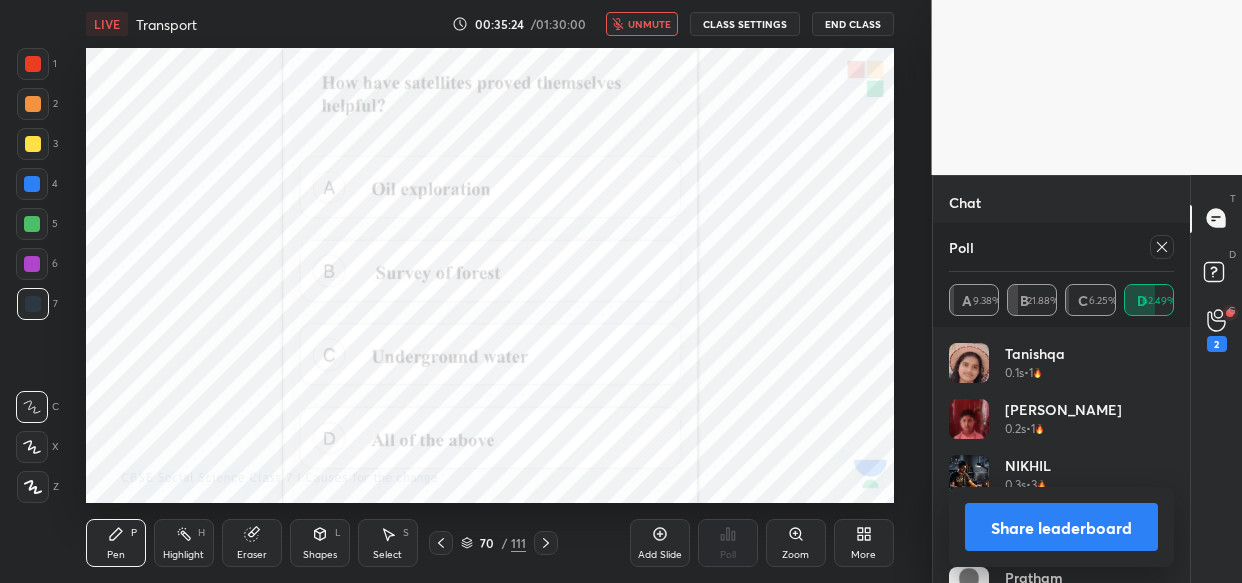 click on "unmute" at bounding box center [642, 24] 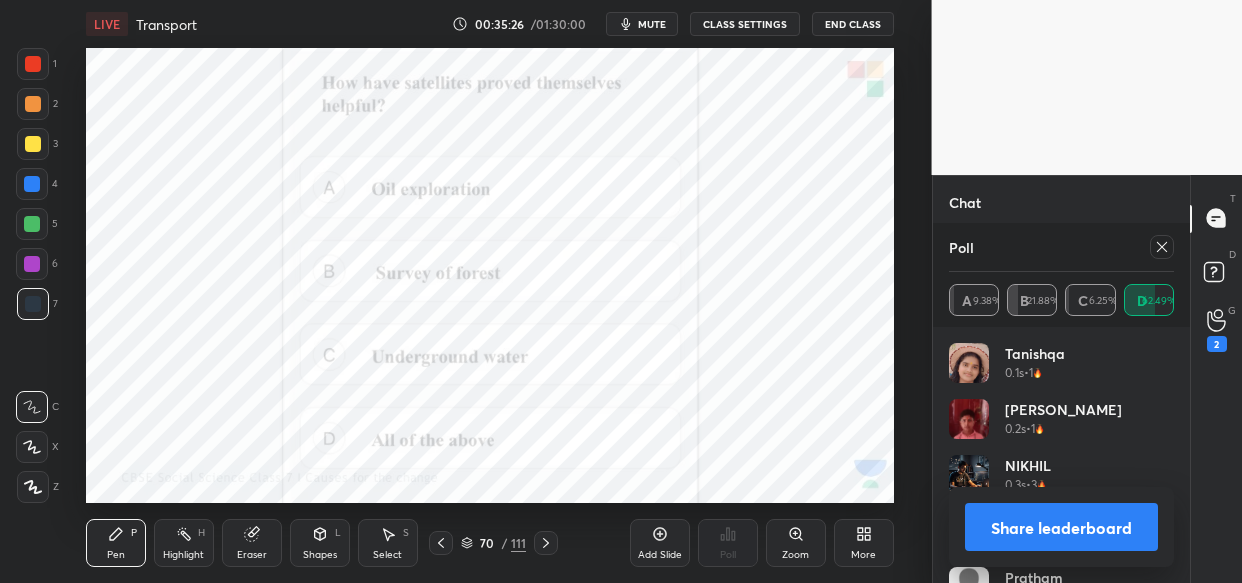 scroll, scrollTop: 26686, scrollLeft: 0, axis: vertical 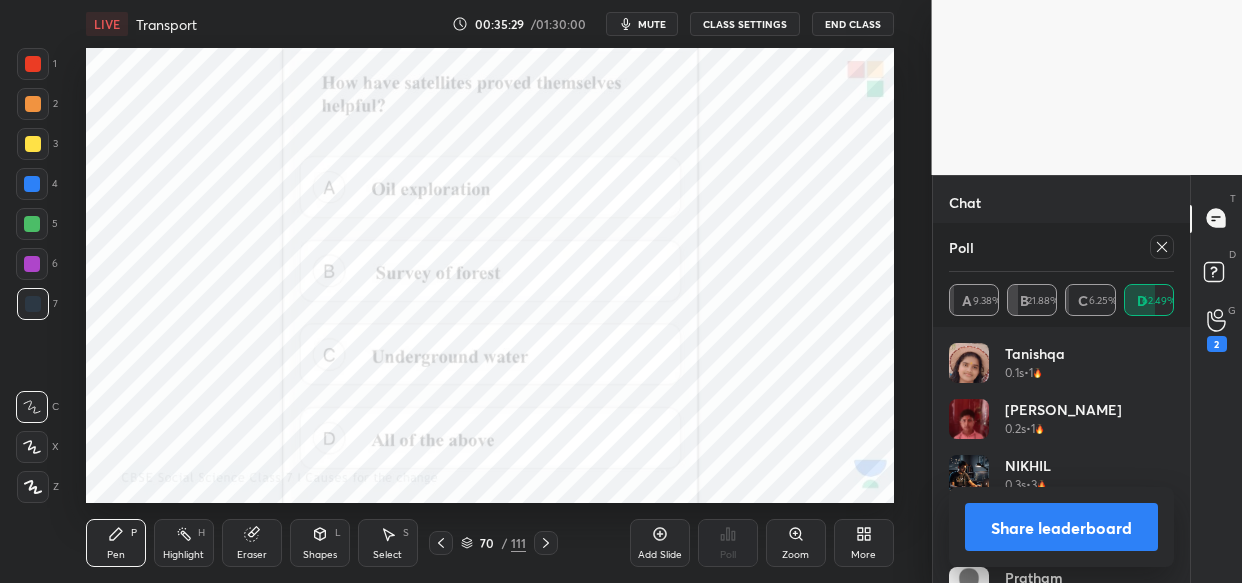 click 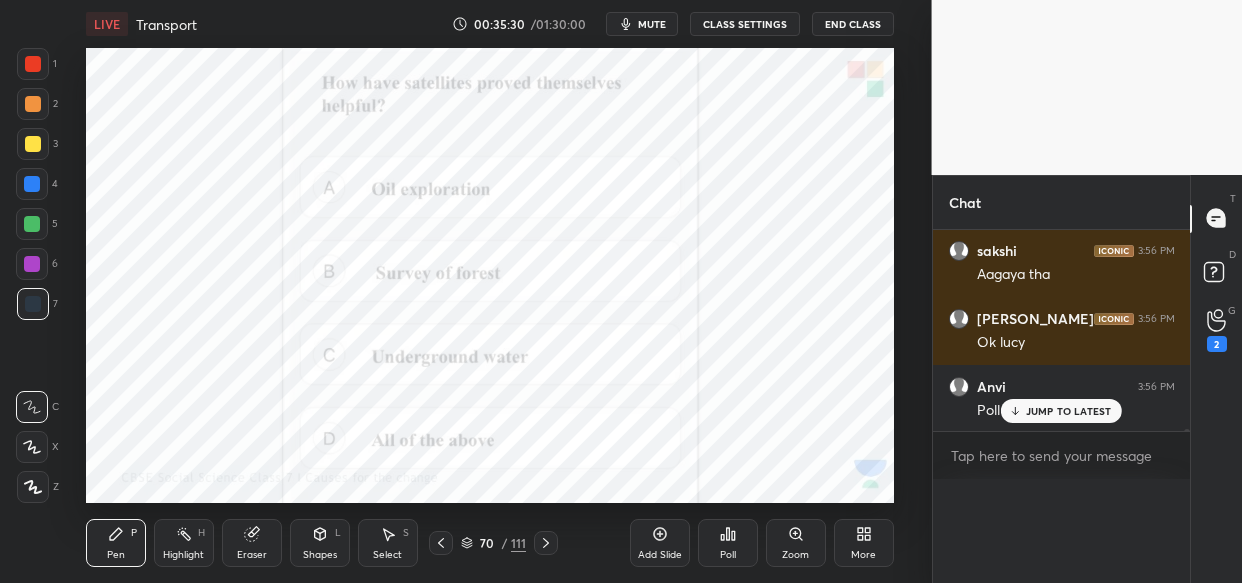 scroll, scrollTop: 0, scrollLeft: 0, axis: both 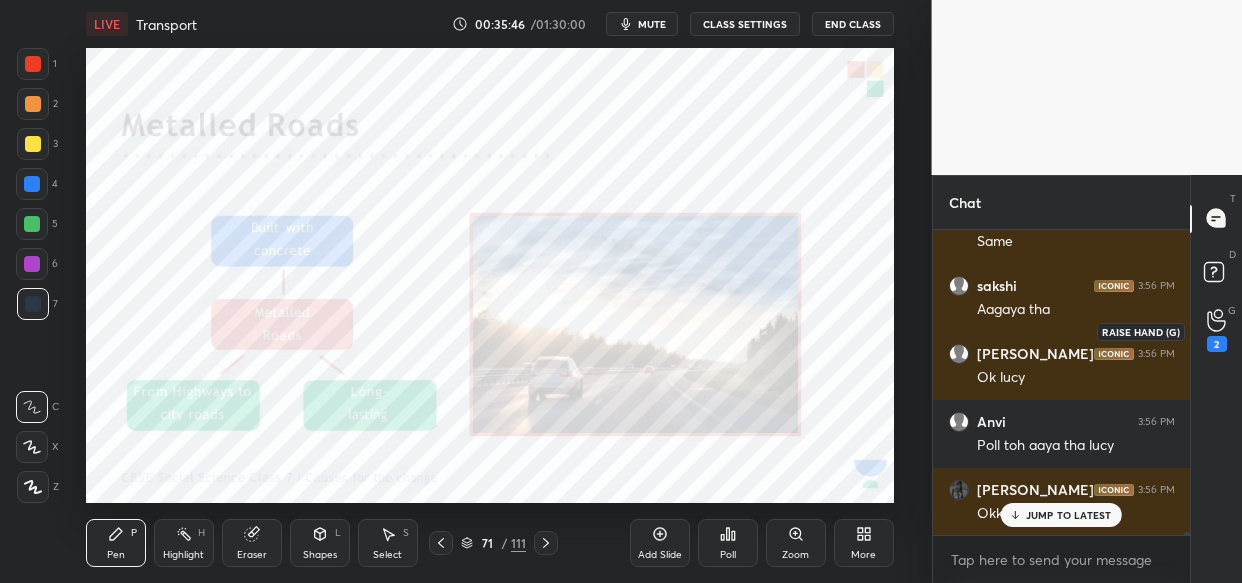 click 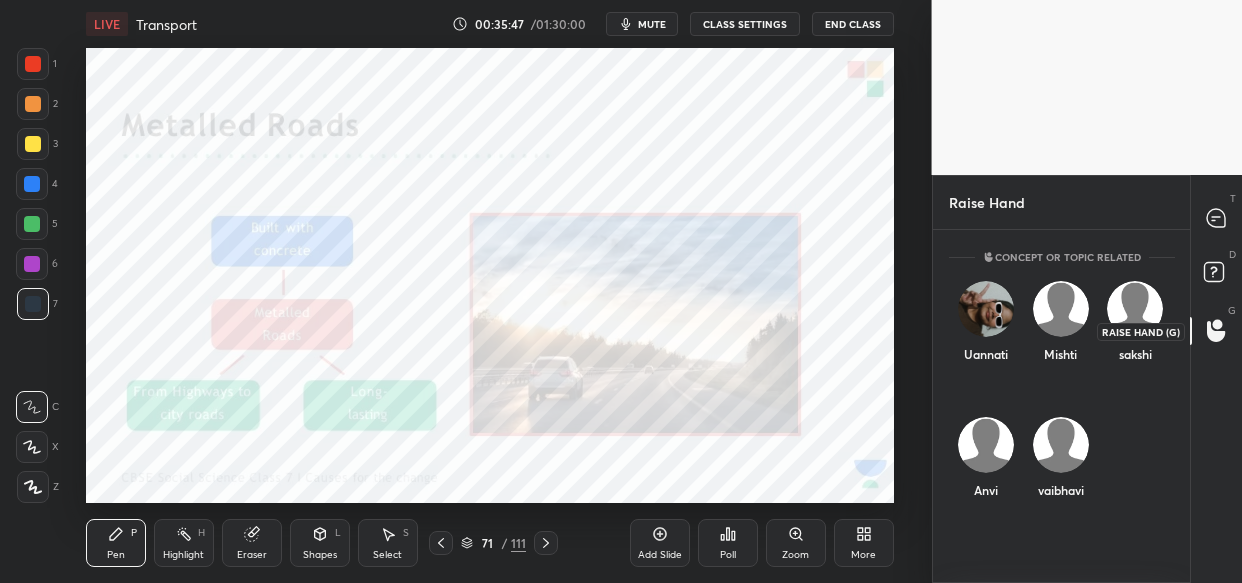 scroll, scrollTop: 6, scrollLeft: 7, axis: both 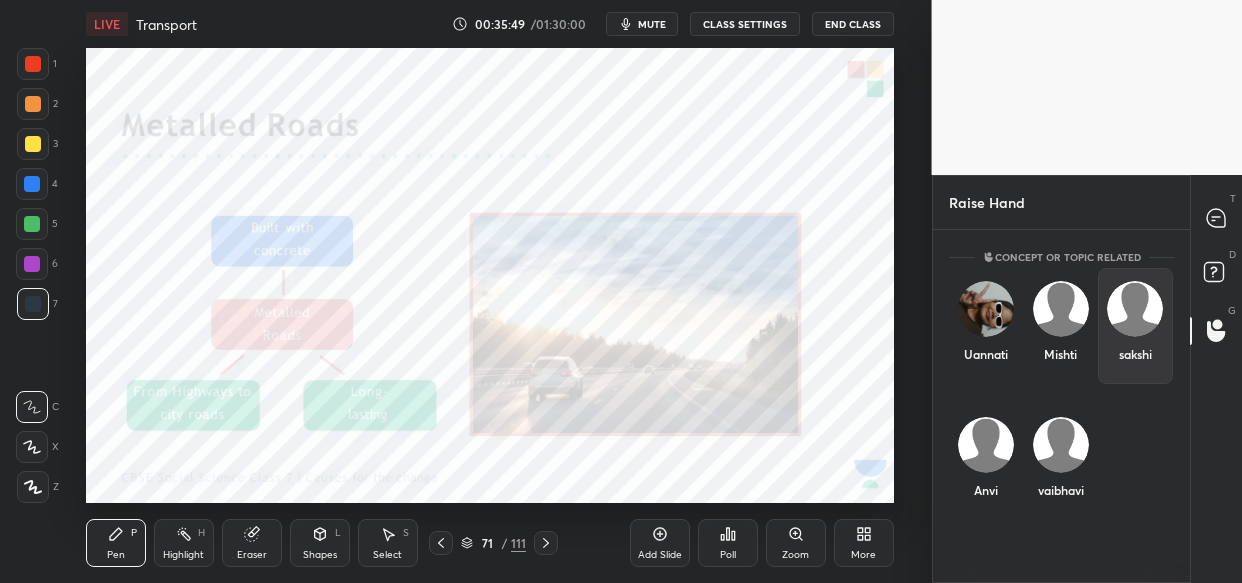 click at bounding box center (1135, 309) 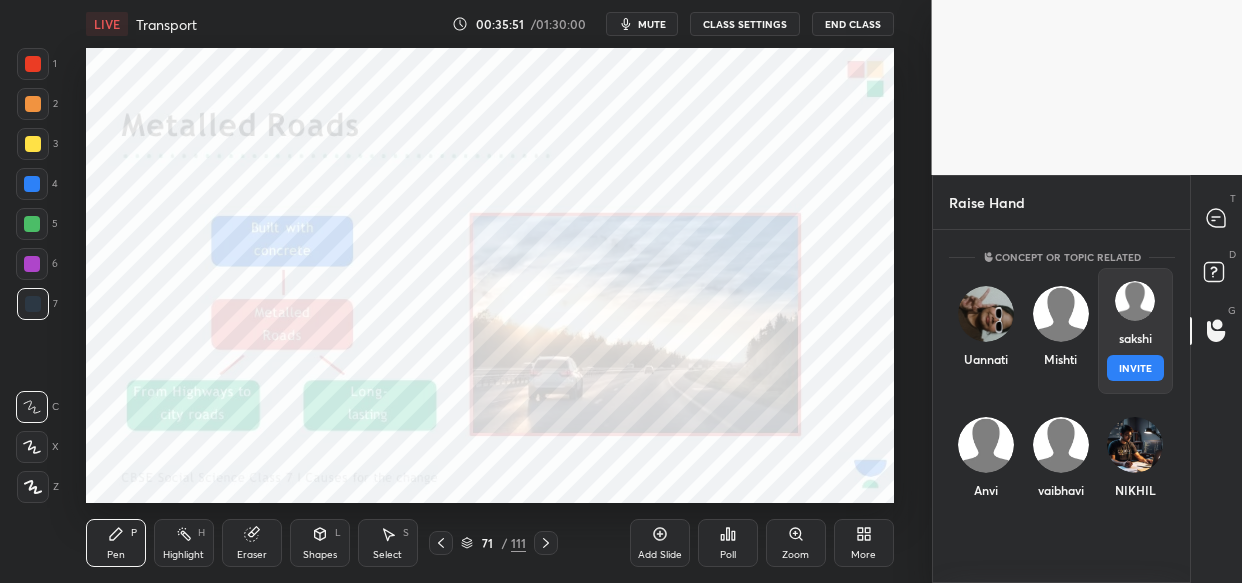 click on "INVITE" at bounding box center (1135, 368) 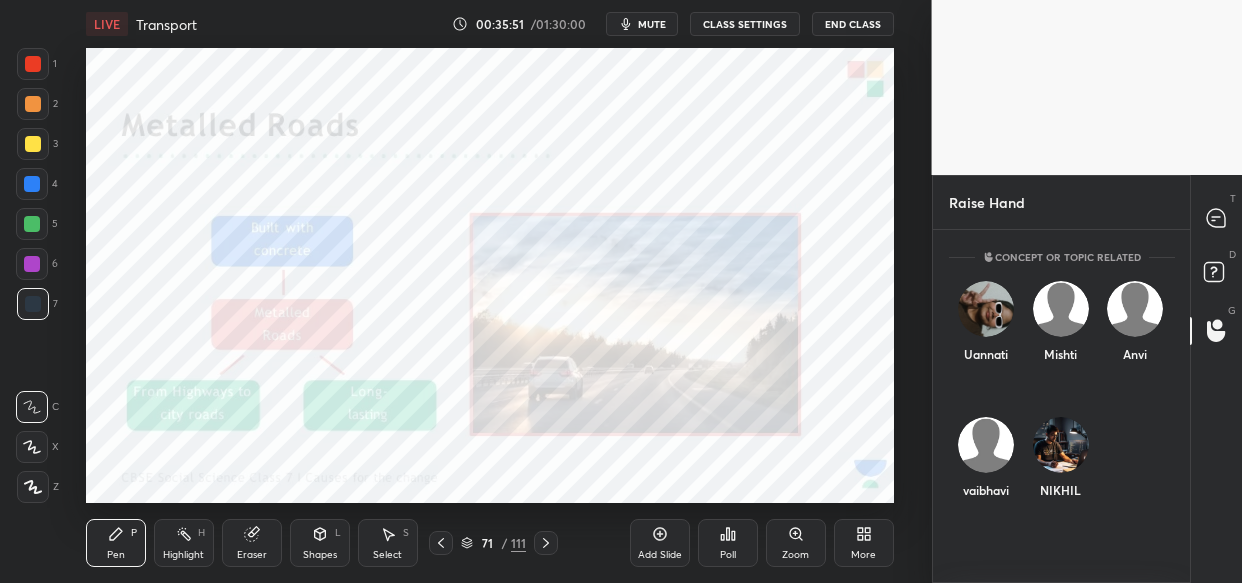 scroll, scrollTop: 261, scrollLeft: 252, axis: both 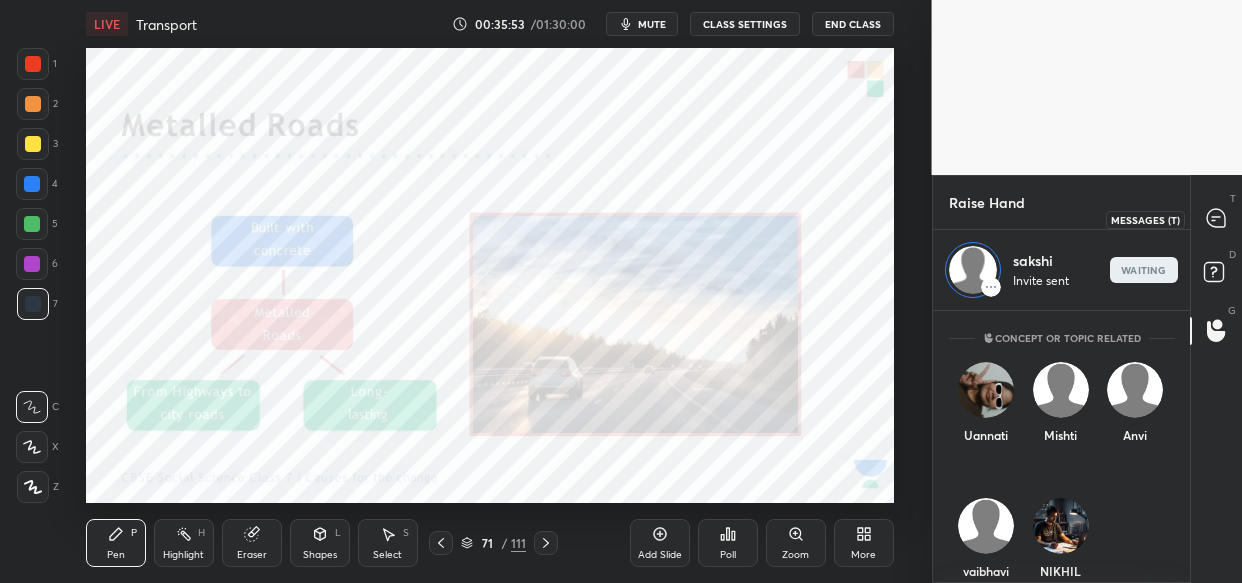 click 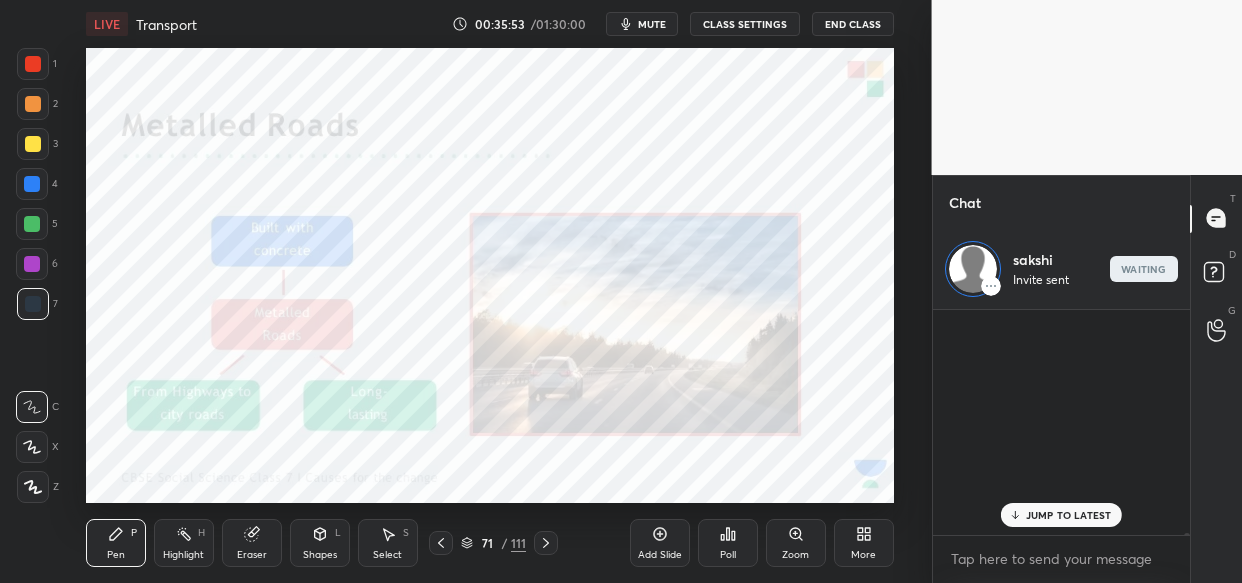 scroll, scrollTop: 267, scrollLeft: 252, axis: both 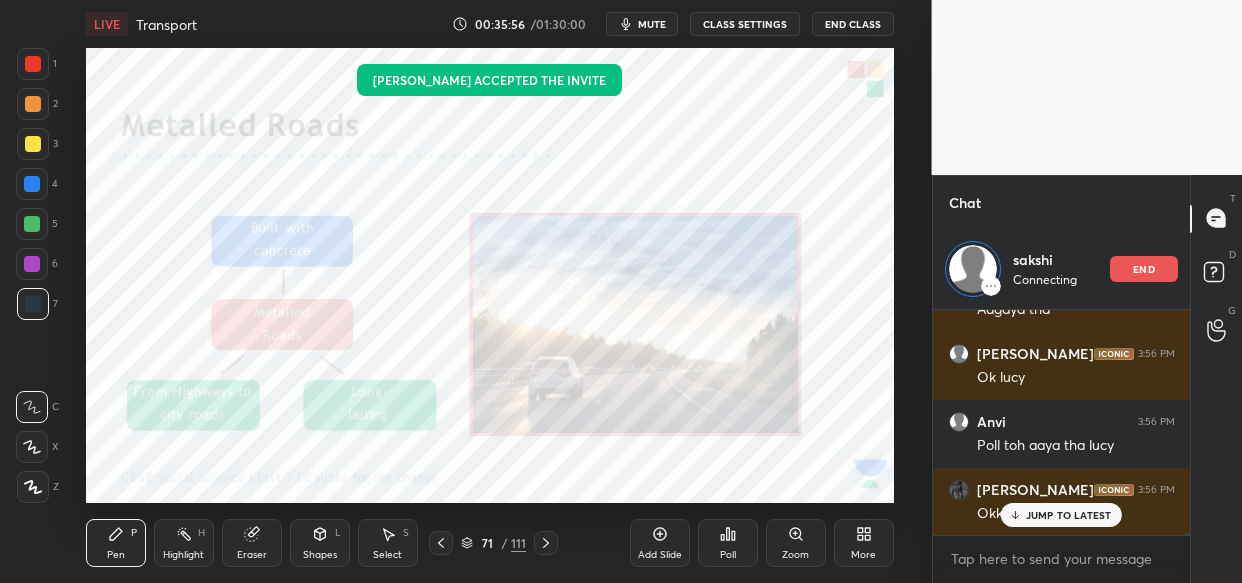 click on "JUMP TO LATEST" at bounding box center (1069, 515) 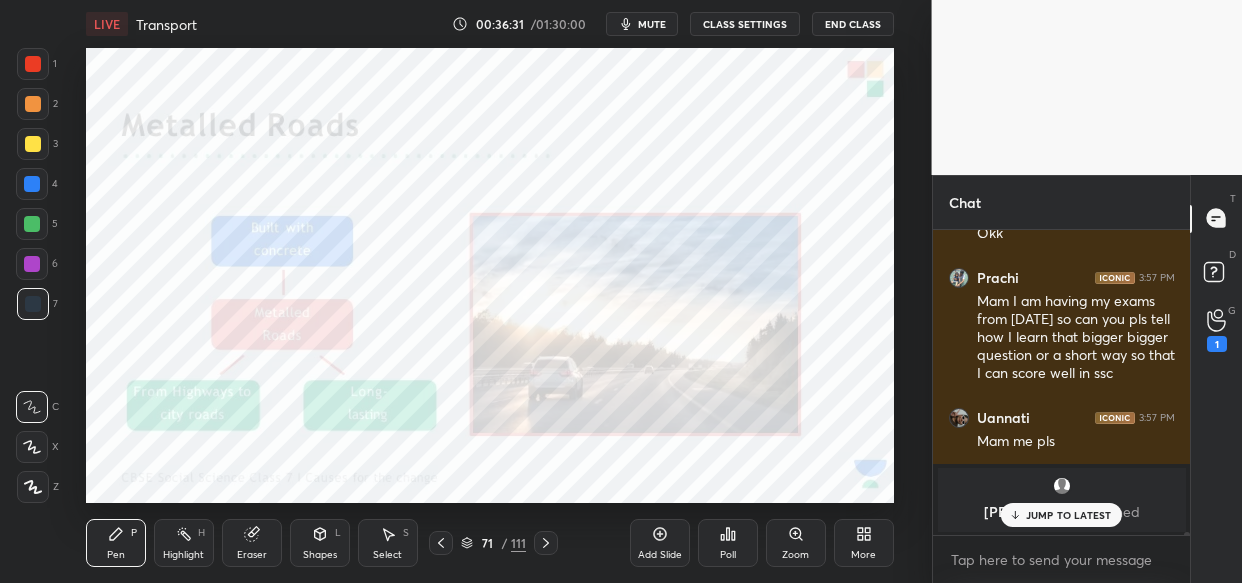 click on "JUMP TO LATEST" at bounding box center [1069, 515] 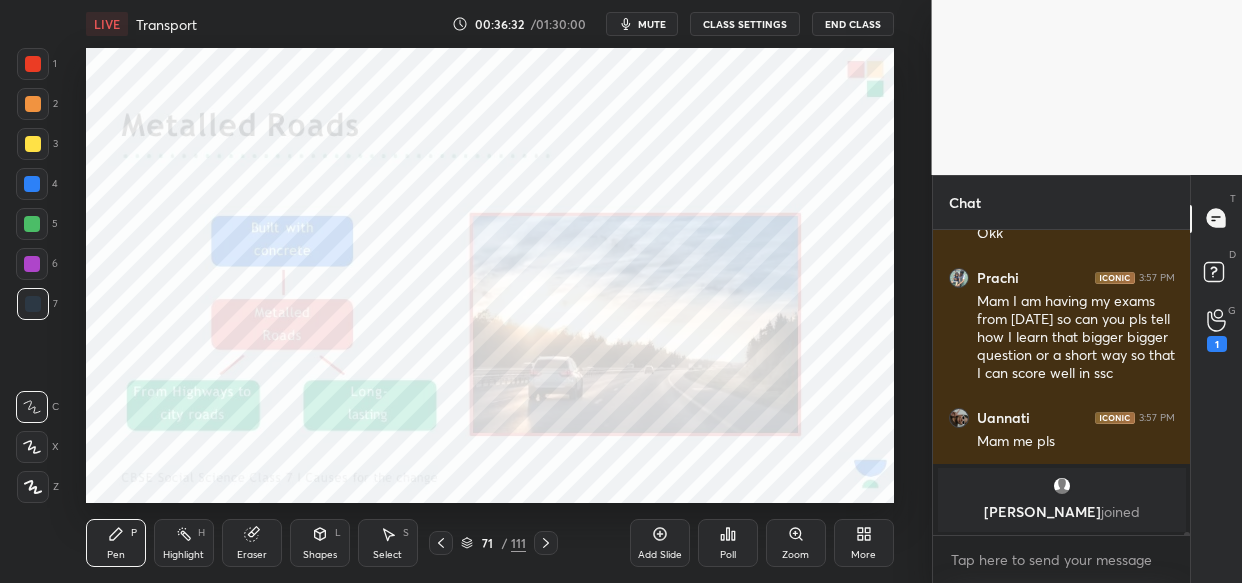 scroll, scrollTop: 27404, scrollLeft: 0, axis: vertical 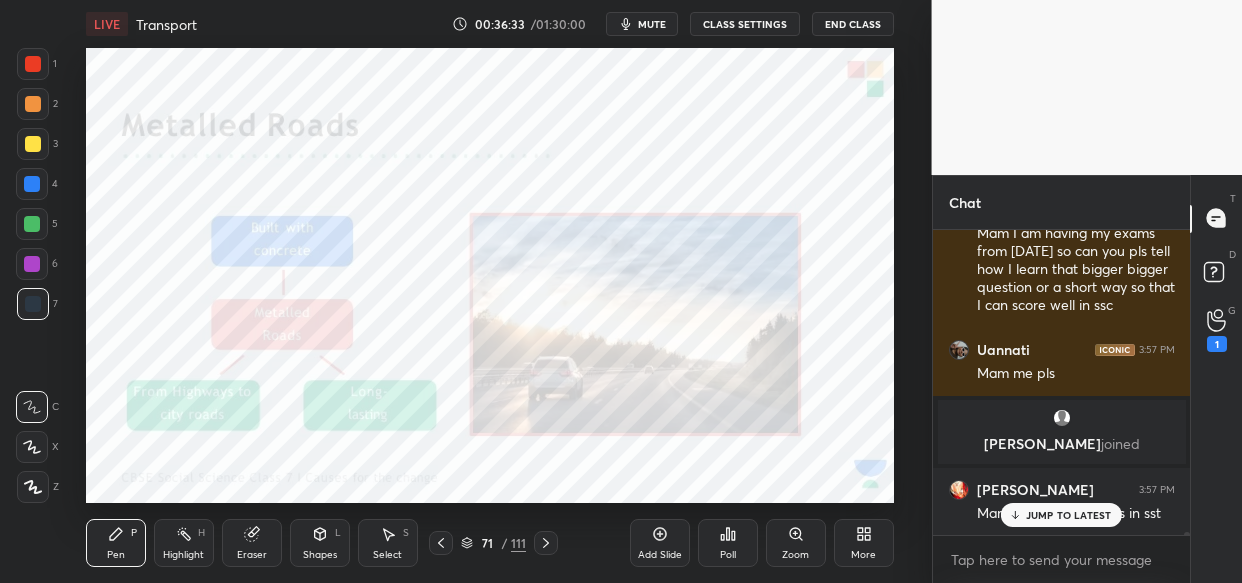 click on "JUMP TO LATEST" at bounding box center [1069, 515] 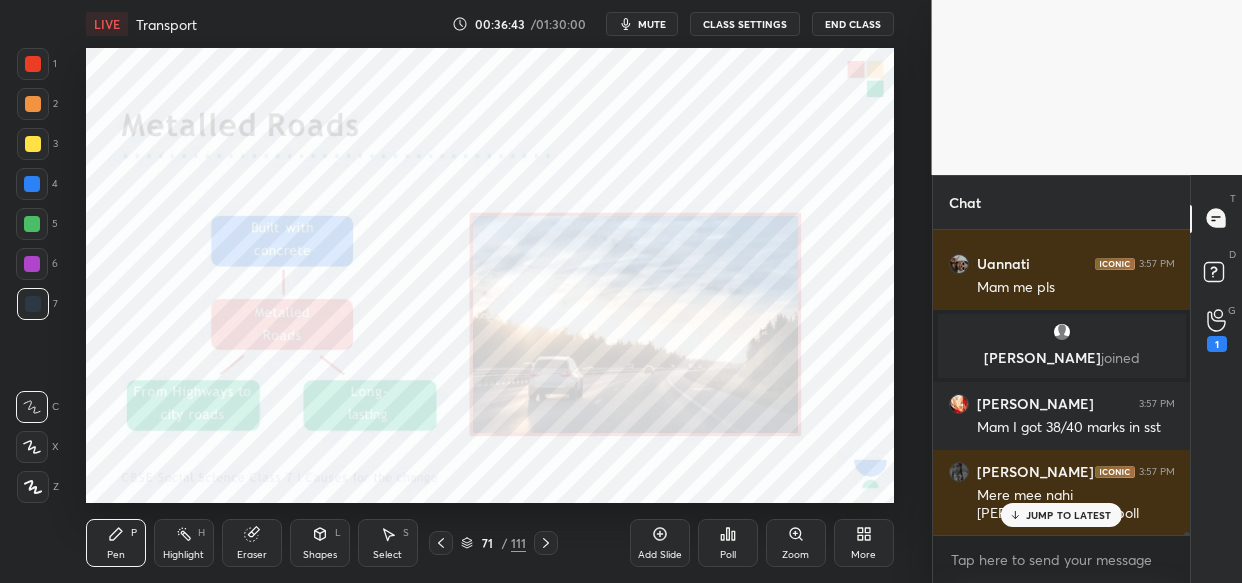 scroll, scrollTop: 27558, scrollLeft: 0, axis: vertical 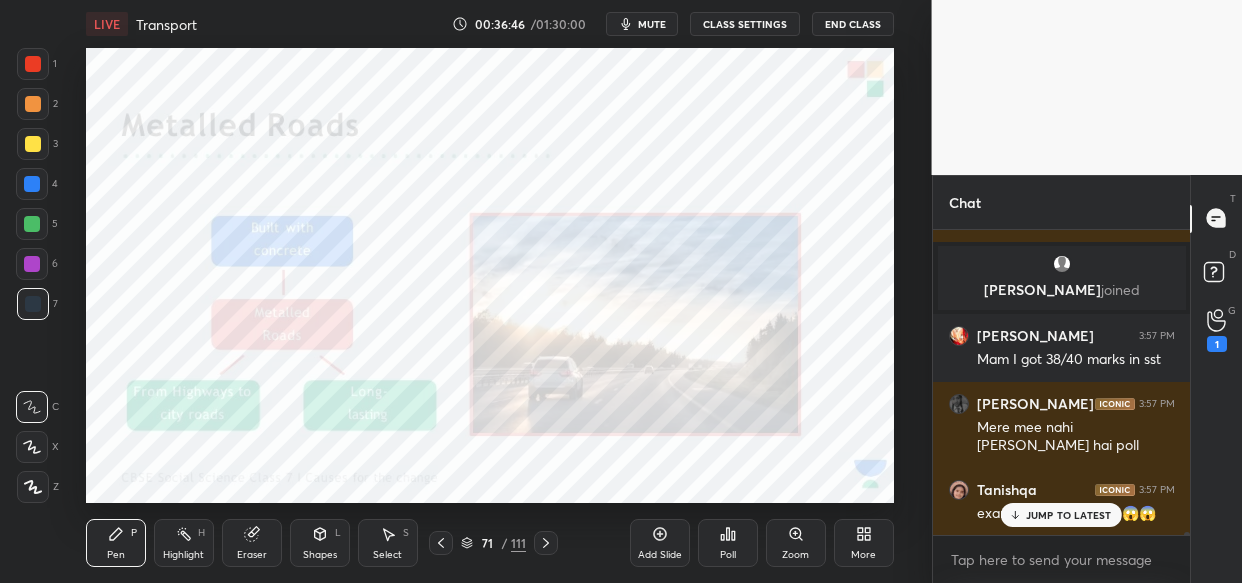 click on "JUMP TO LATEST" at bounding box center [1061, 515] 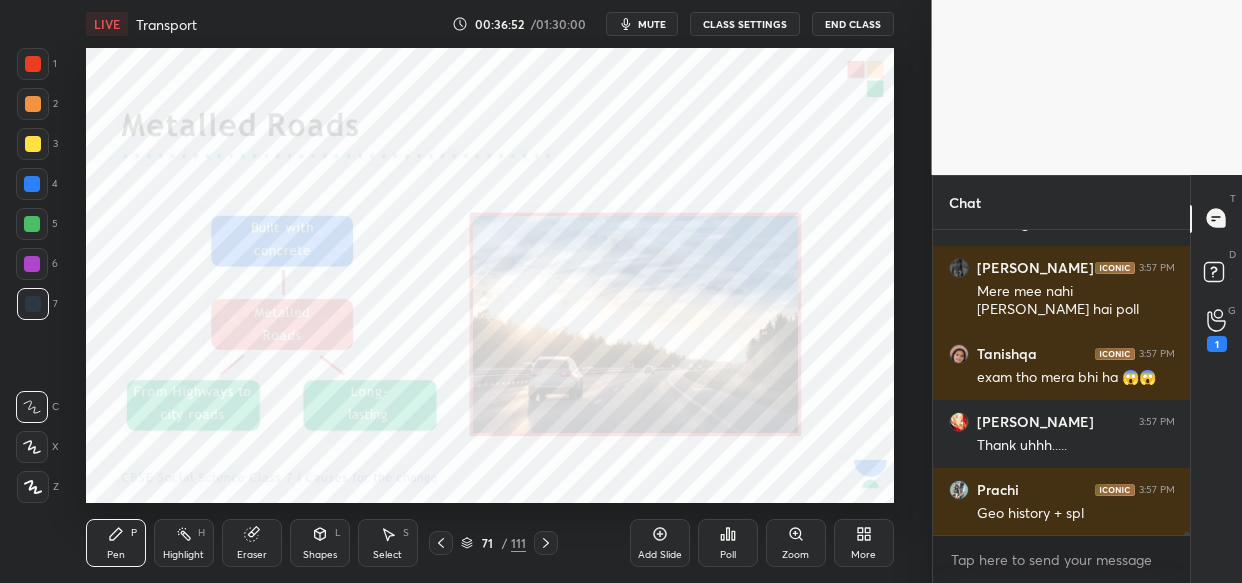 scroll, scrollTop: 27762, scrollLeft: 0, axis: vertical 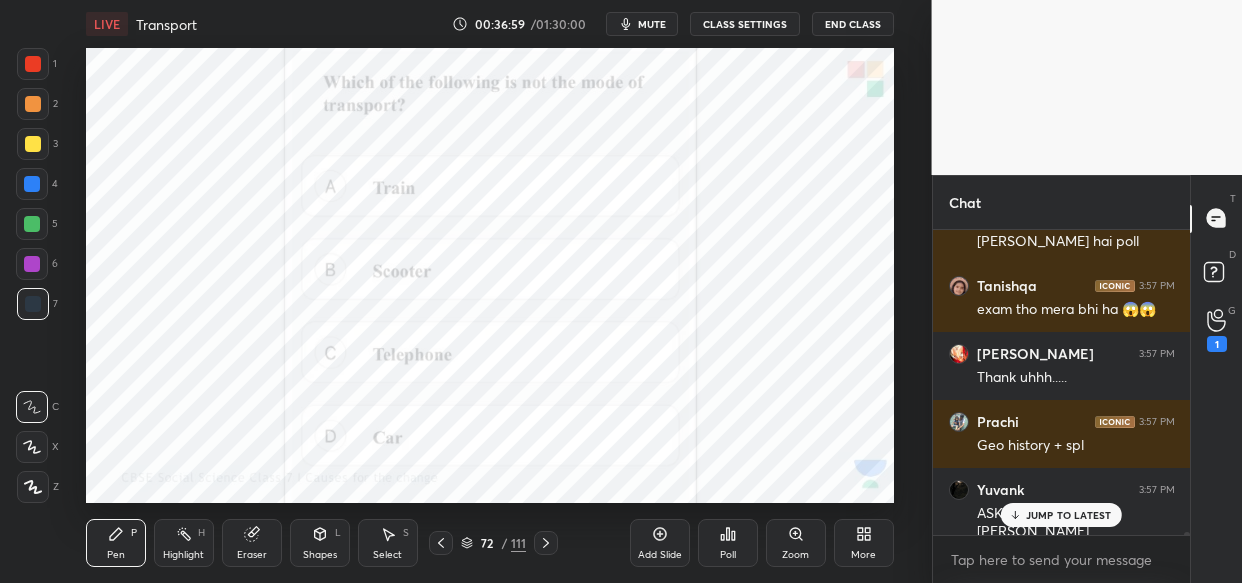 click on "JUMP TO LATEST" at bounding box center (1069, 515) 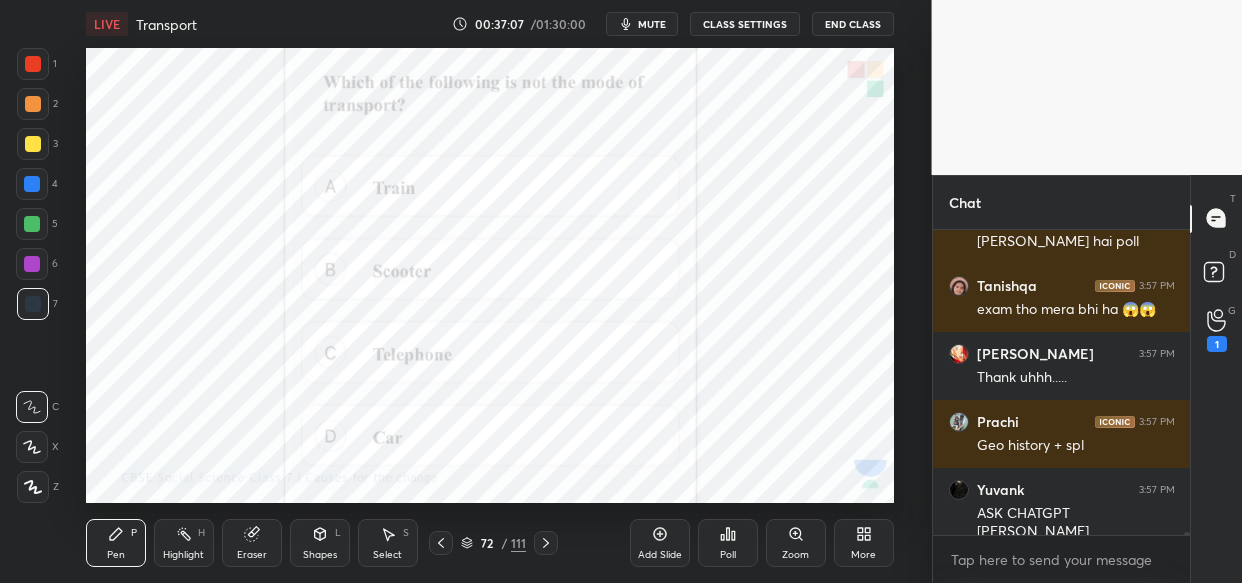 scroll, scrollTop: 27848, scrollLeft: 0, axis: vertical 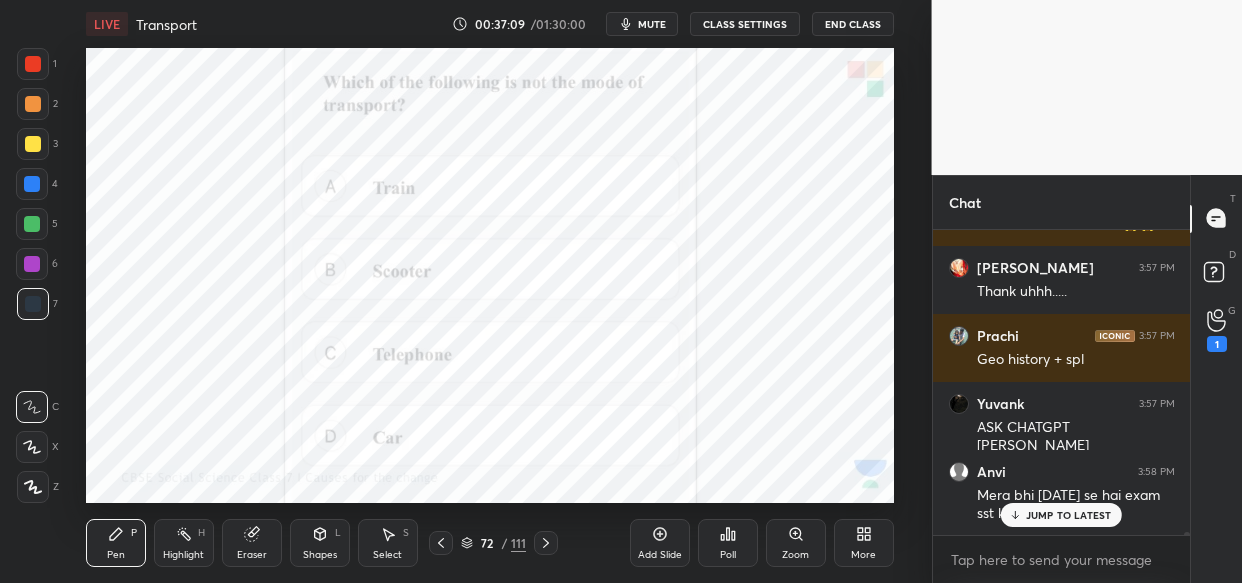 click on "JUMP TO LATEST" at bounding box center [1069, 515] 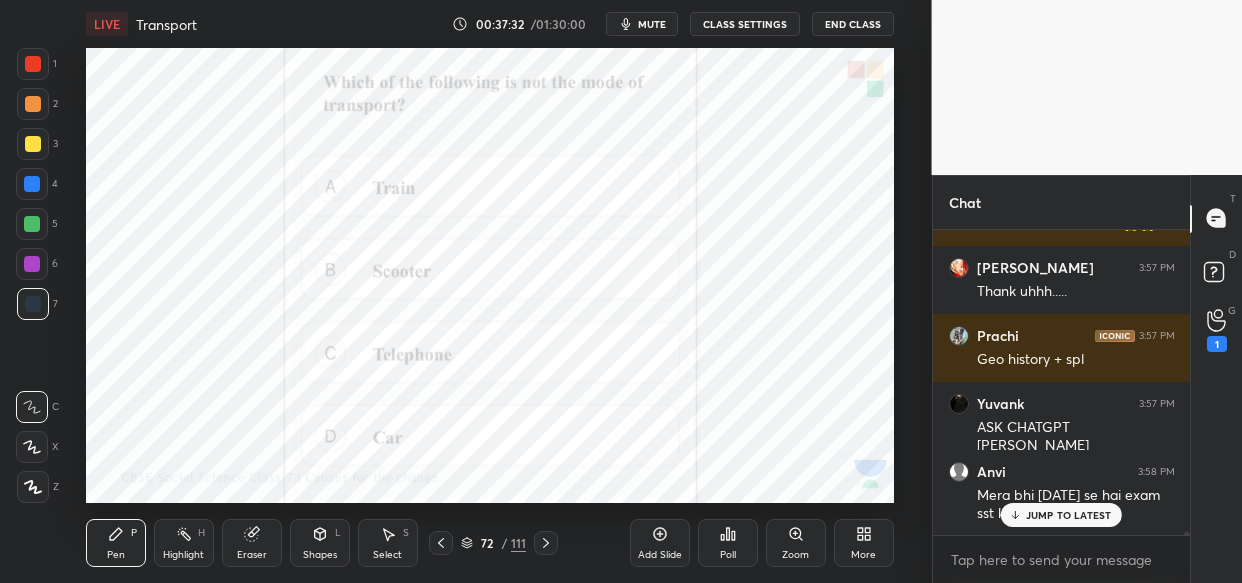 scroll, scrollTop: 27916, scrollLeft: 0, axis: vertical 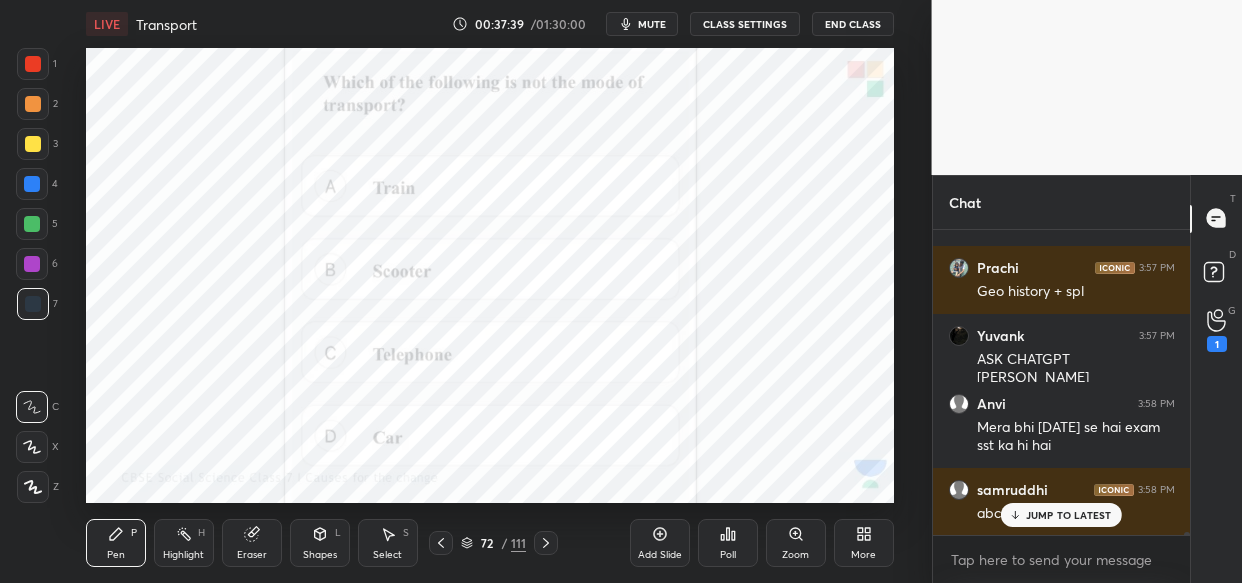click 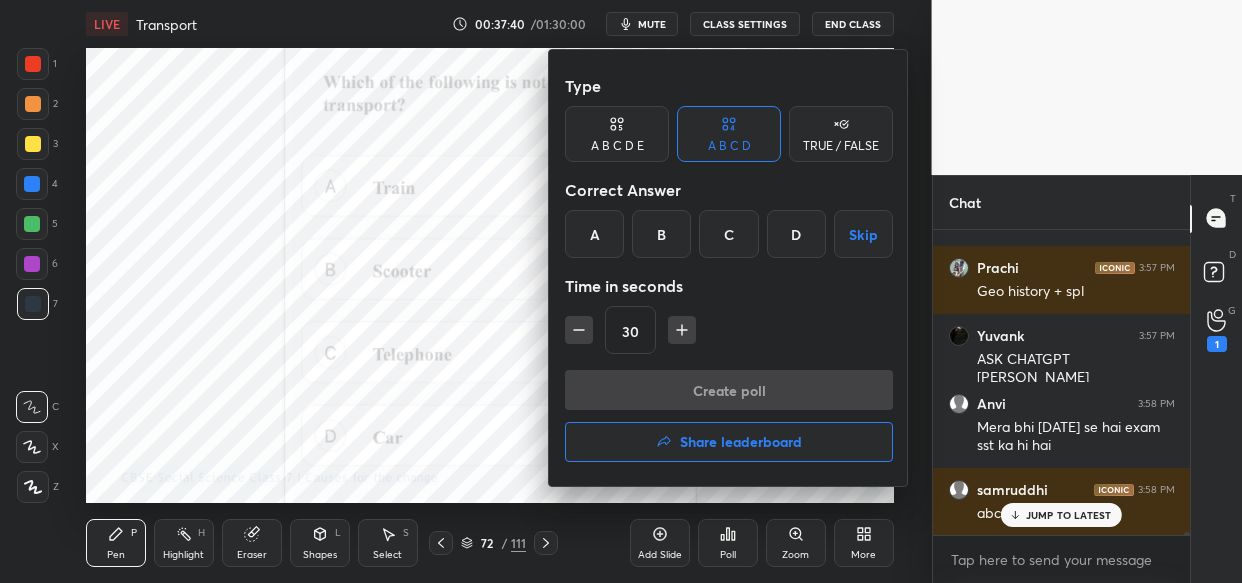 scroll, scrollTop: 28002, scrollLeft: 0, axis: vertical 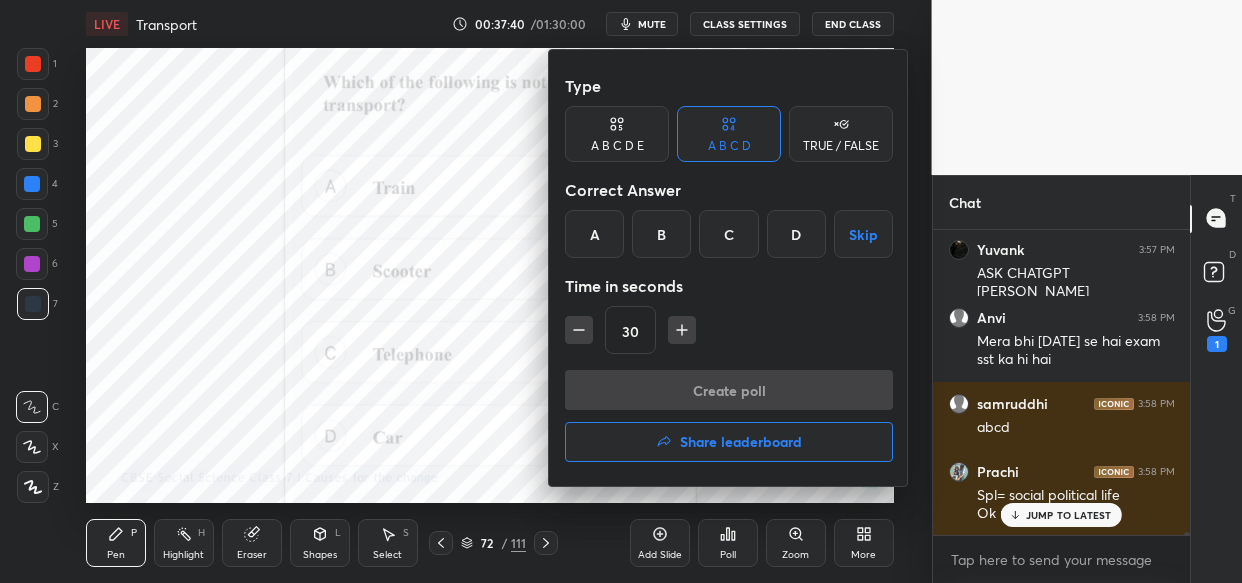 click on "C" at bounding box center (728, 234) 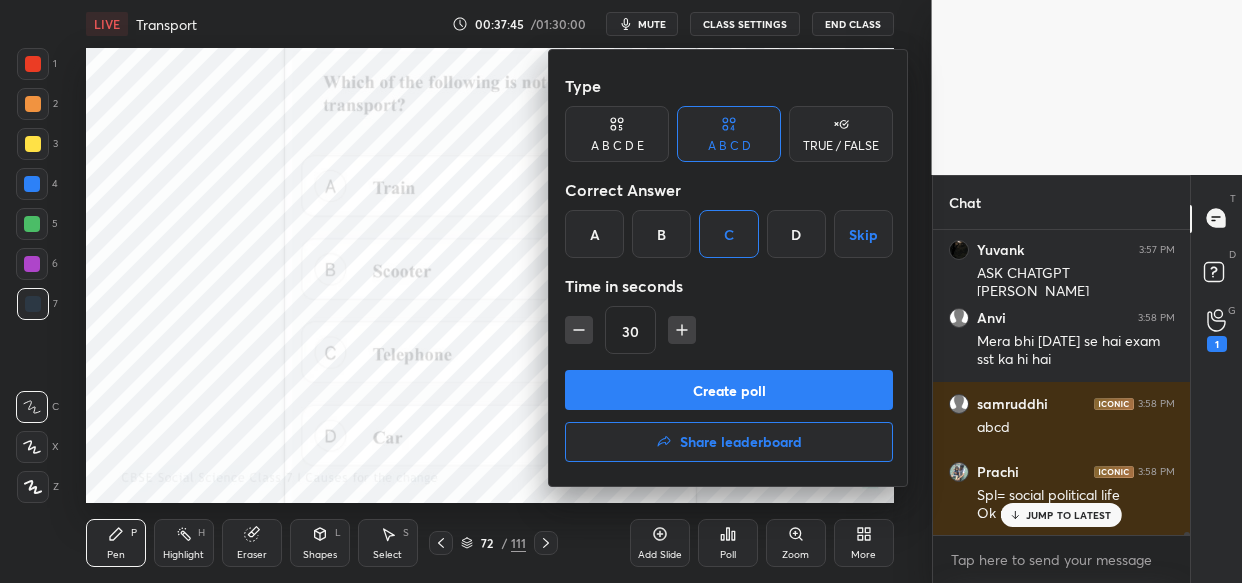click on "Create poll" at bounding box center [729, 390] 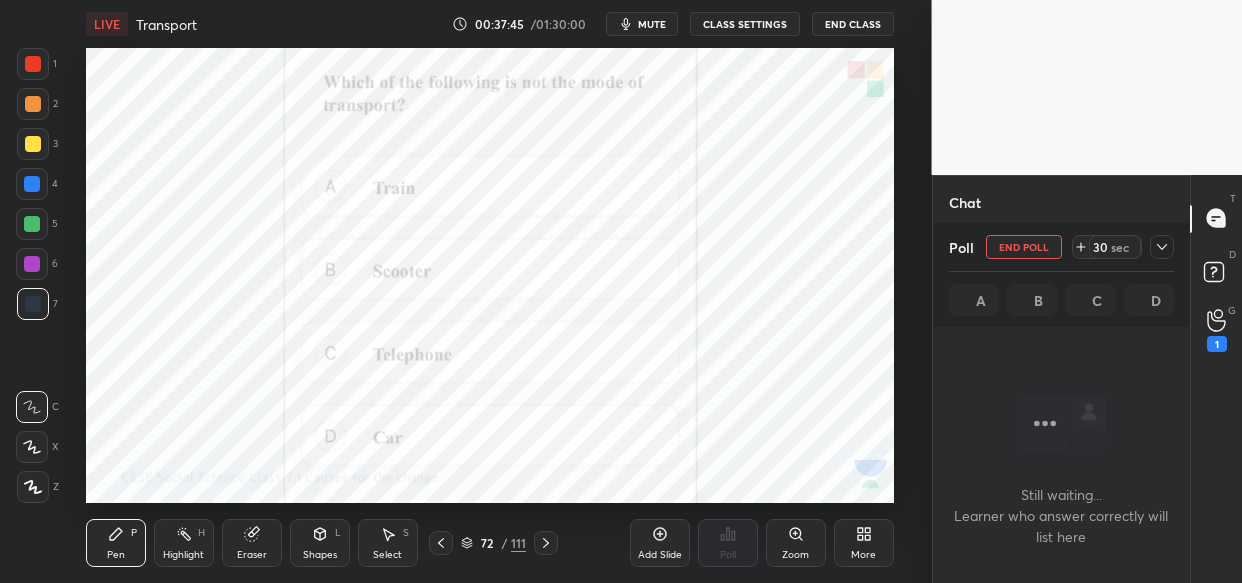 scroll, scrollTop: 196, scrollLeft: 252, axis: both 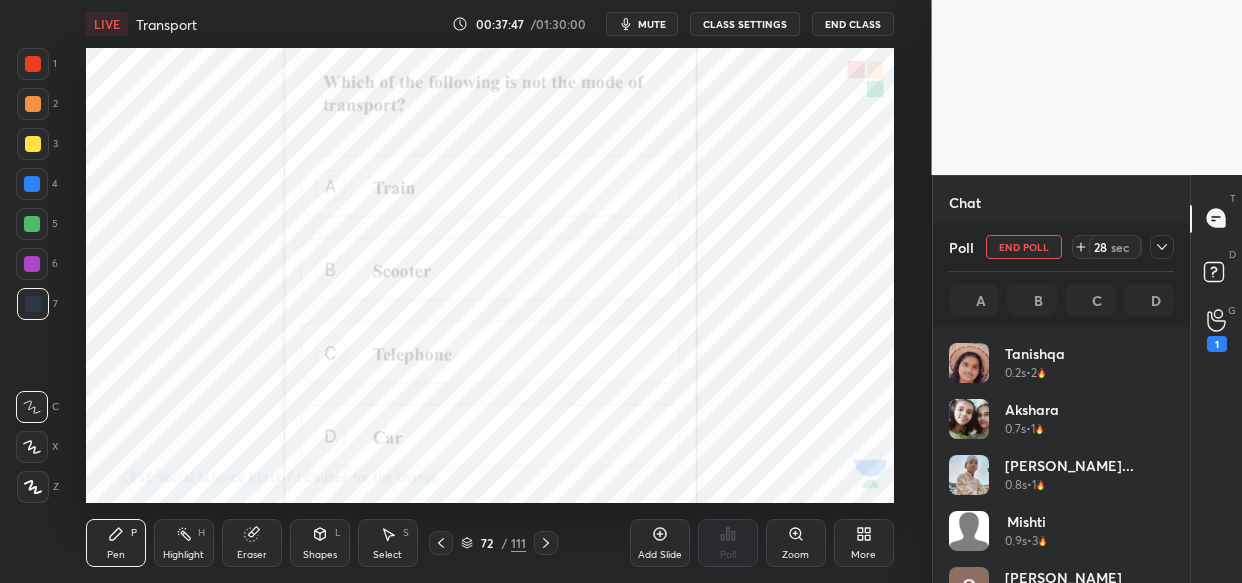 click at bounding box center [1162, 247] 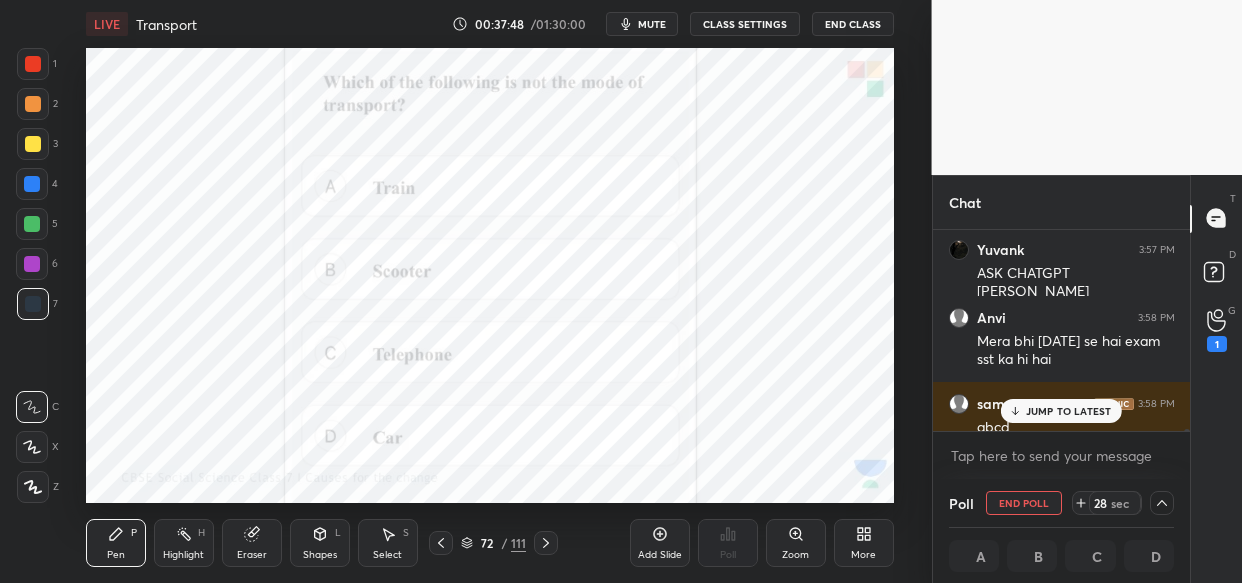 scroll, scrollTop: 0, scrollLeft: 0, axis: both 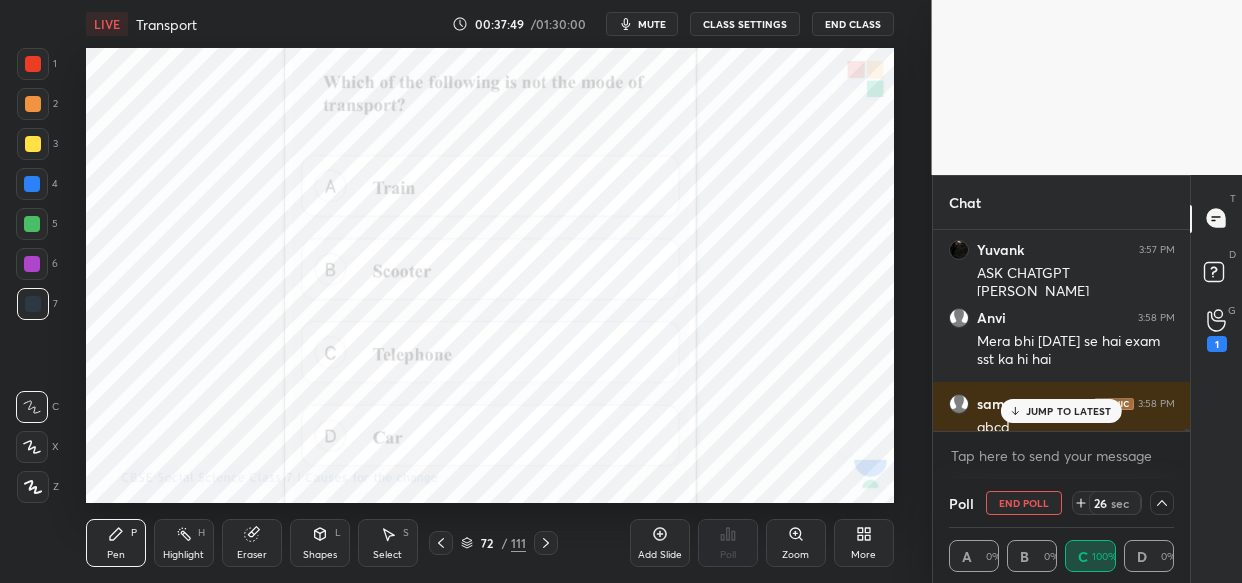 click on "JUMP TO LATEST" at bounding box center (1069, 411) 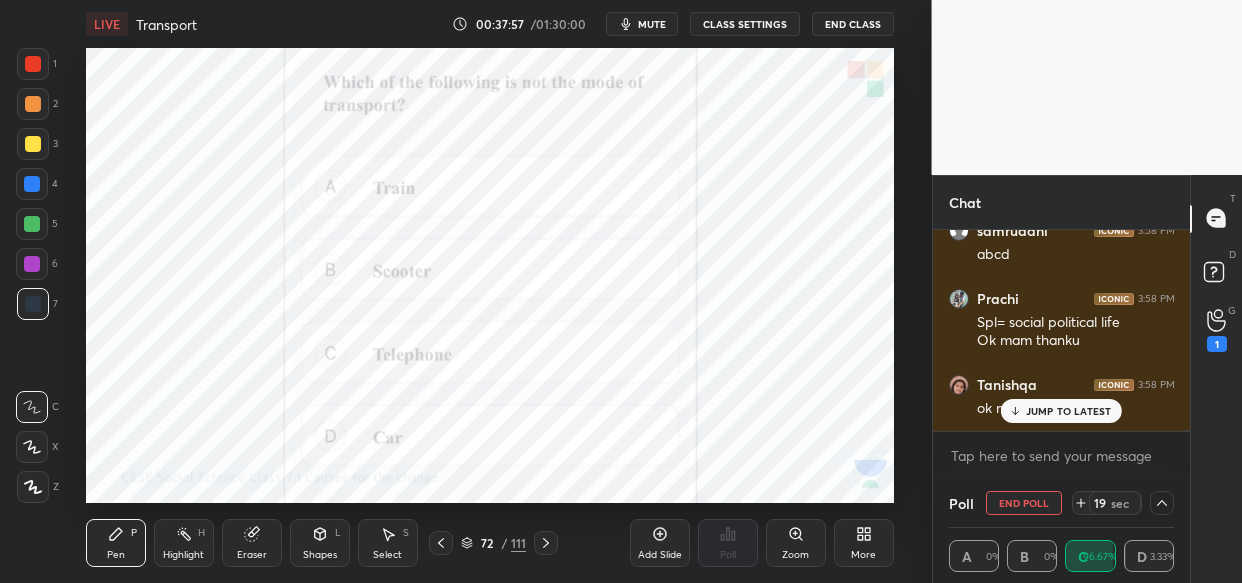 scroll, scrollTop: 28242, scrollLeft: 0, axis: vertical 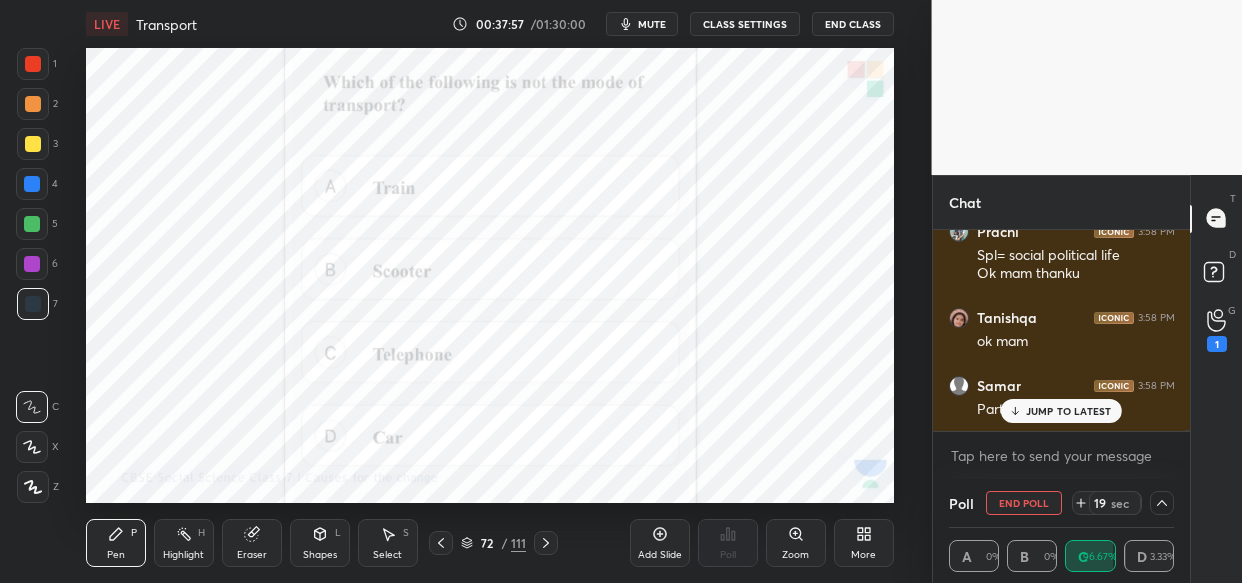 click on "mute" at bounding box center (642, 24) 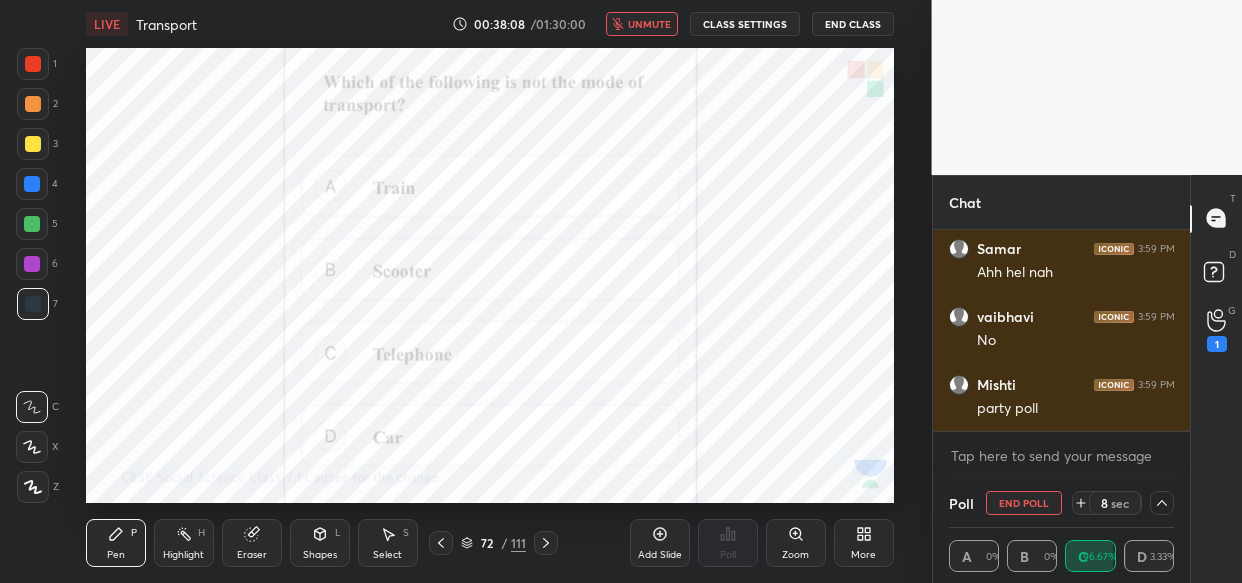 scroll, scrollTop: 28787, scrollLeft: 0, axis: vertical 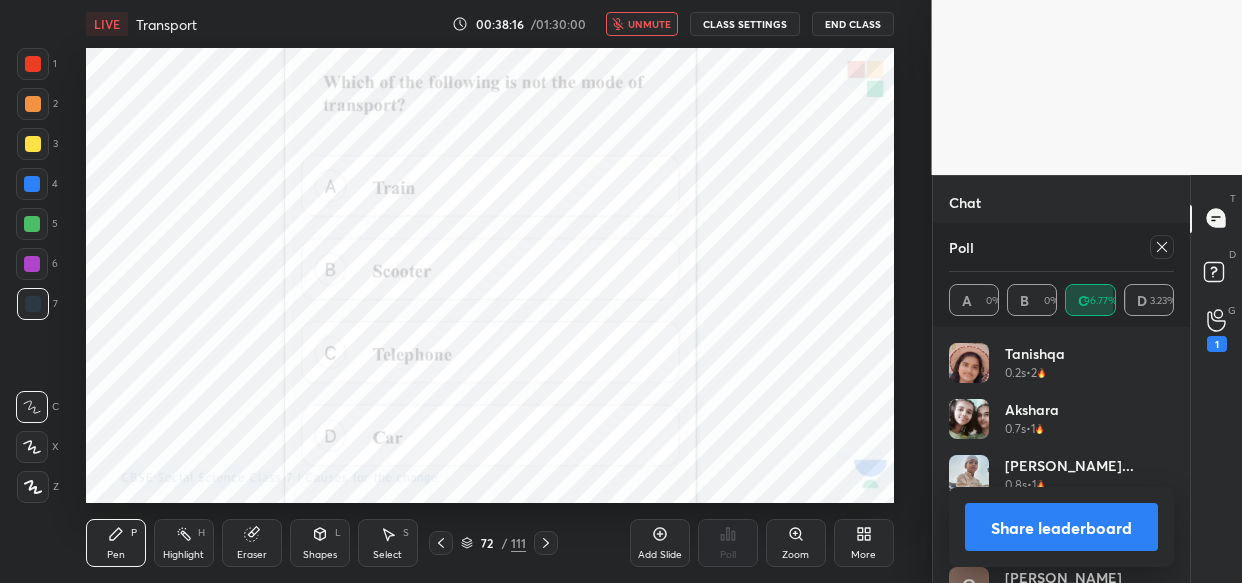 click on "unmute" at bounding box center [642, 24] 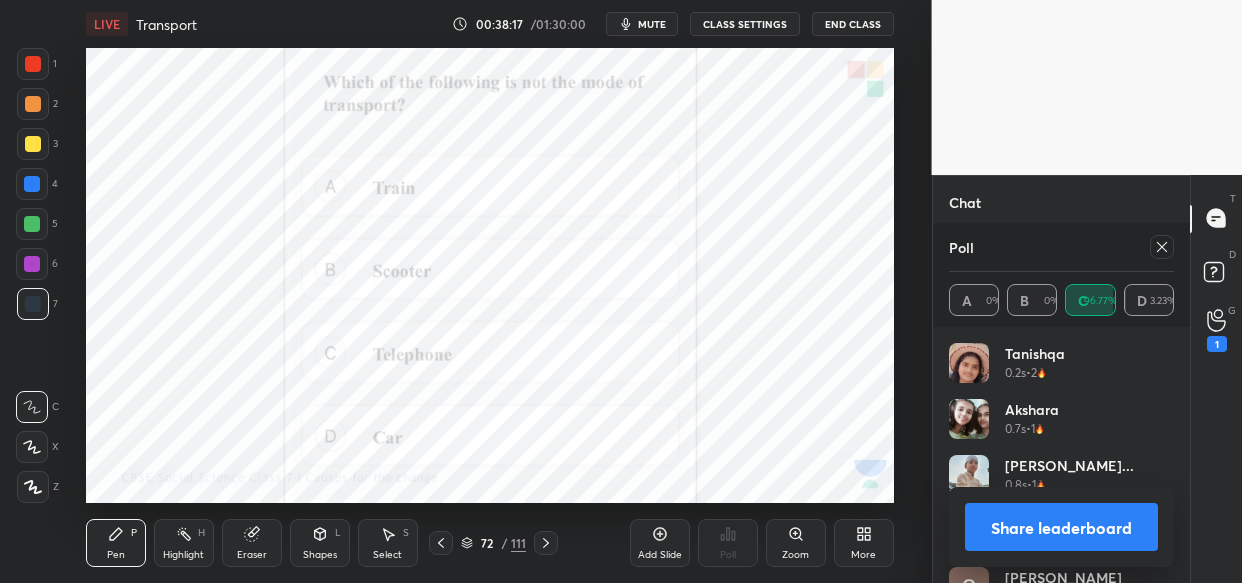 scroll, scrollTop: 155, scrollLeft: 252, axis: both 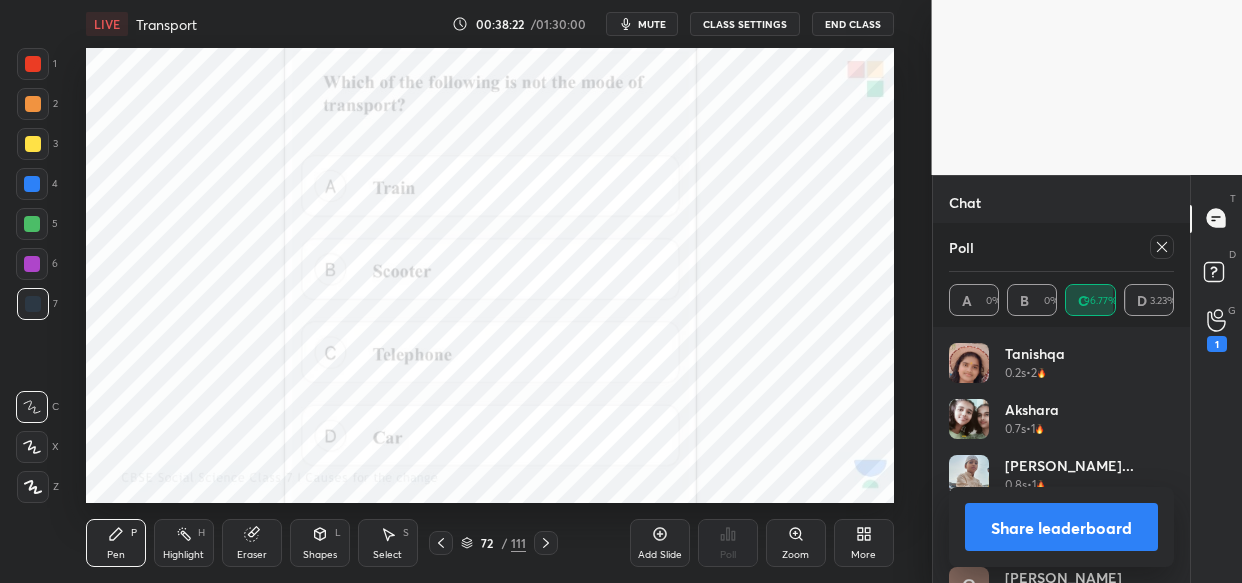 click 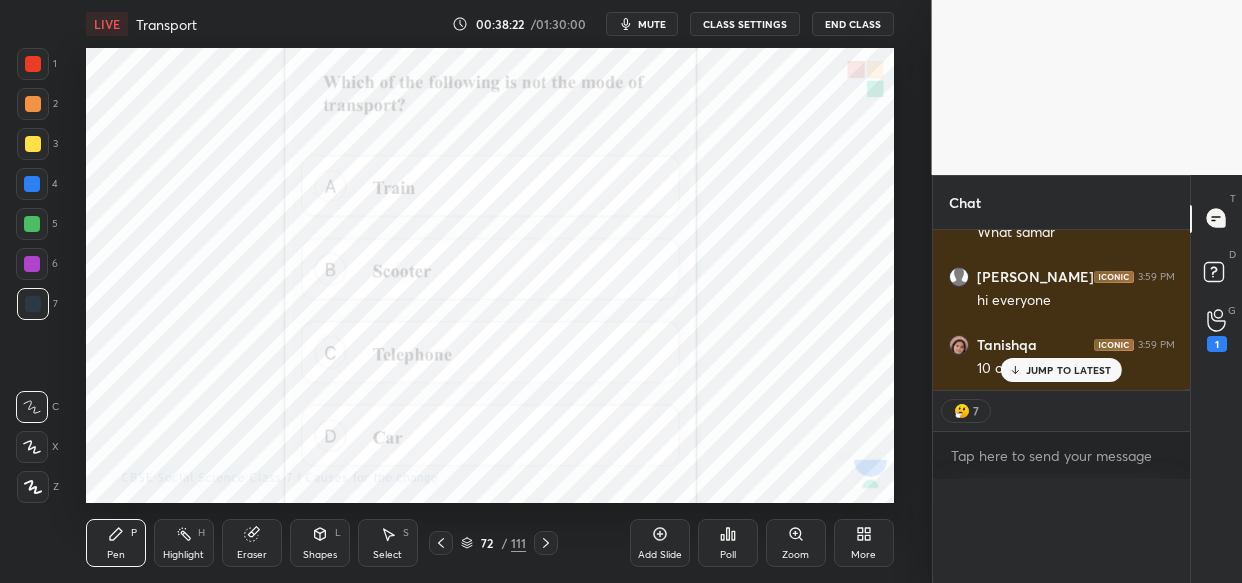 scroll, scrollTop: 0, scrollLeft: 0, axis: both 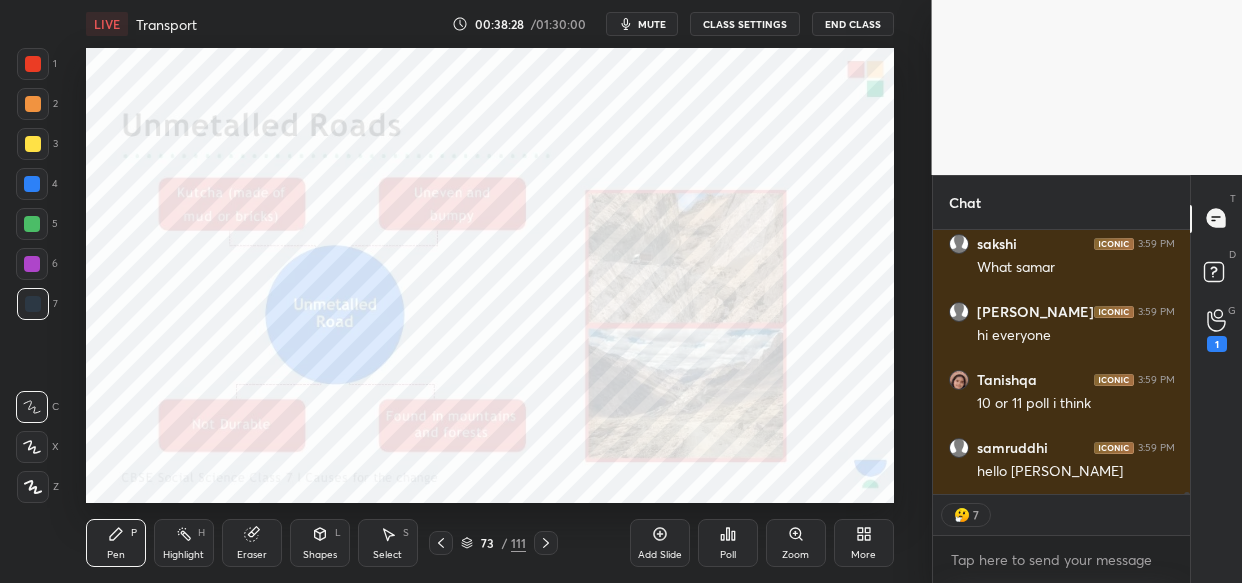 click on "Poll" at bounding box center (728, 543) 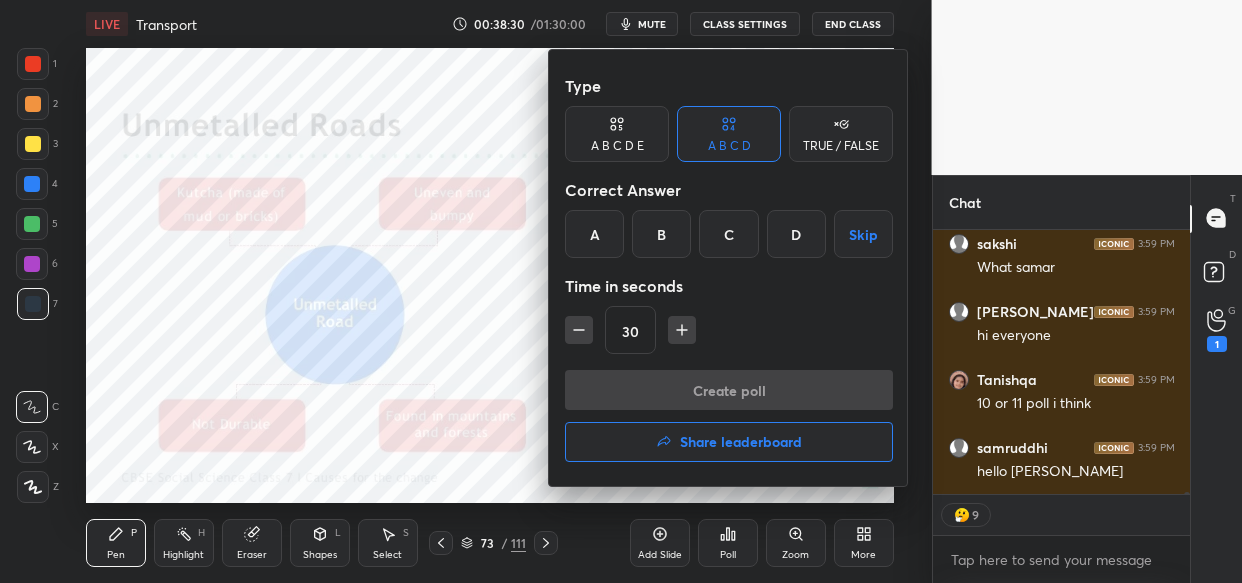click on "Share leaderboard" at bounding box center [741, 442] 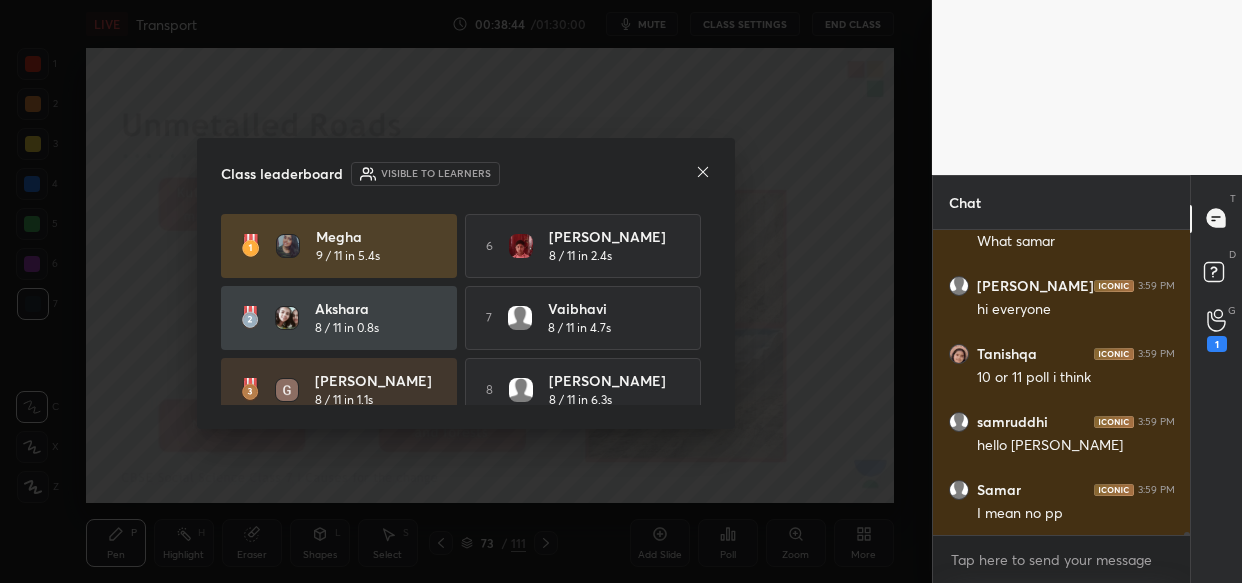 click 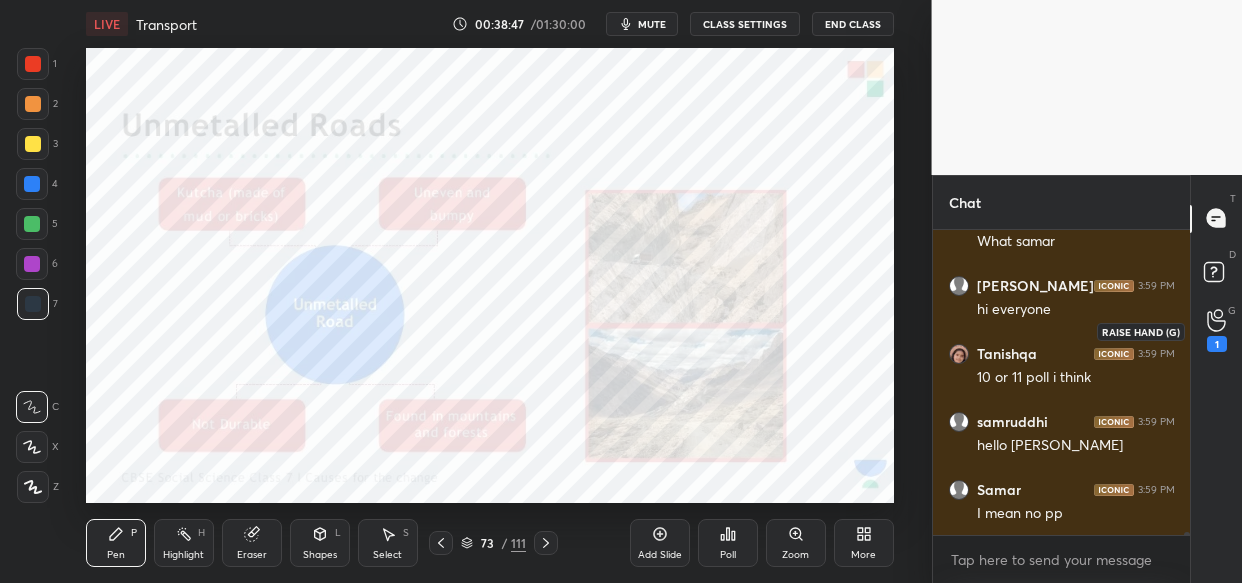 click on "1" at bounding box center [1217, 331] 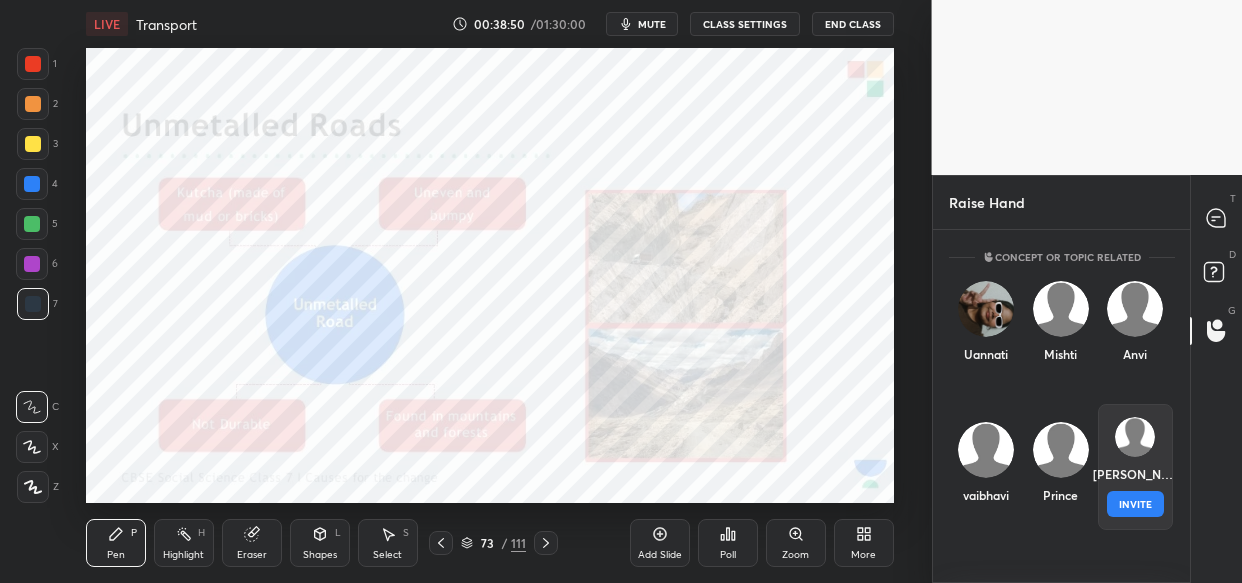 click on "[PERSON_NAME] INVITE" at bounding box center (1135, 467) 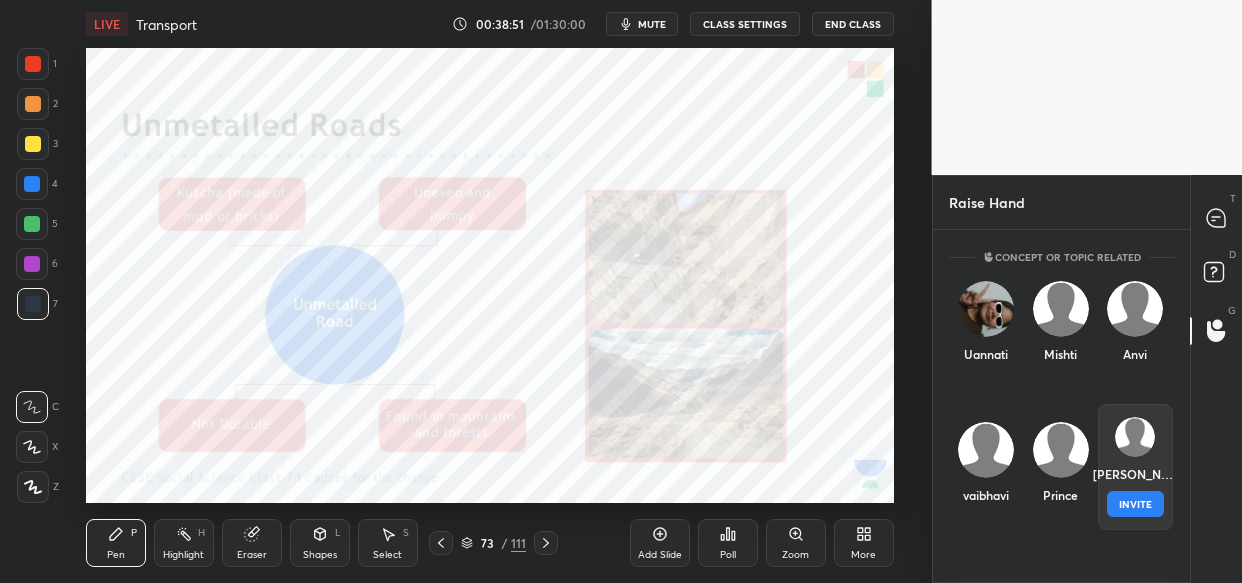 click on "INVITE" at bounding box center (1135, 504) 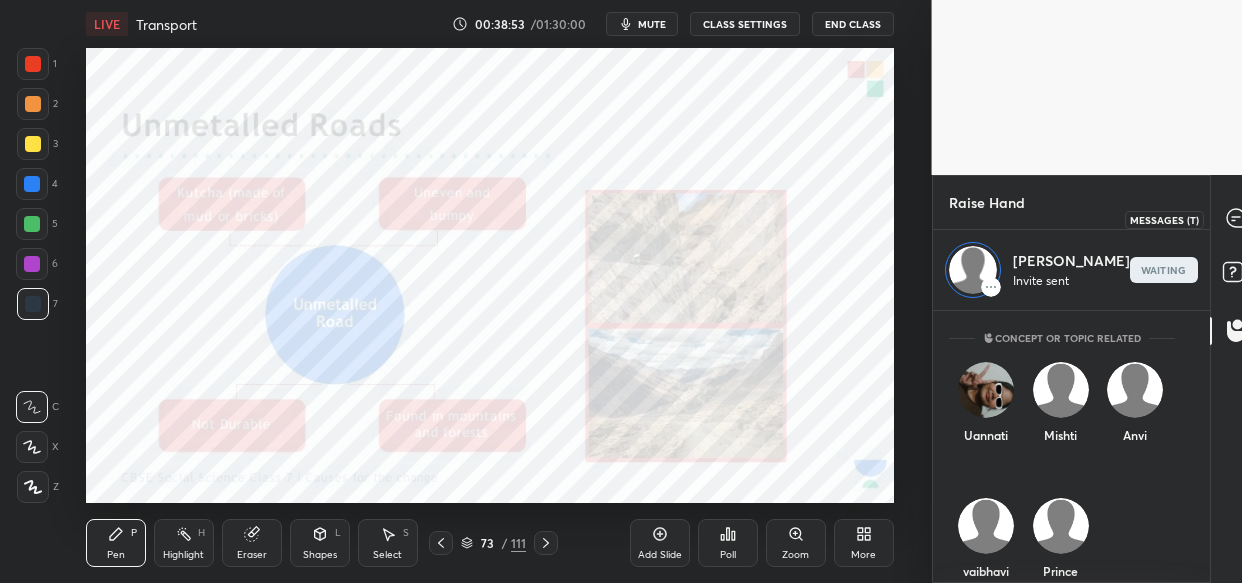 click 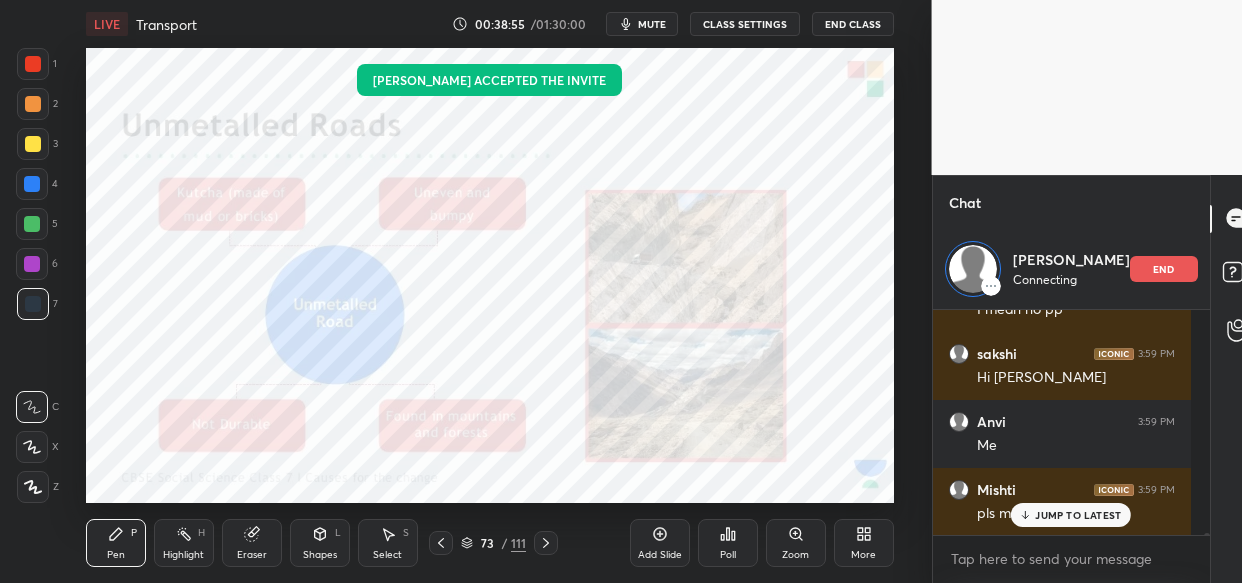 click on "mute" at bounding box center (652, 24) 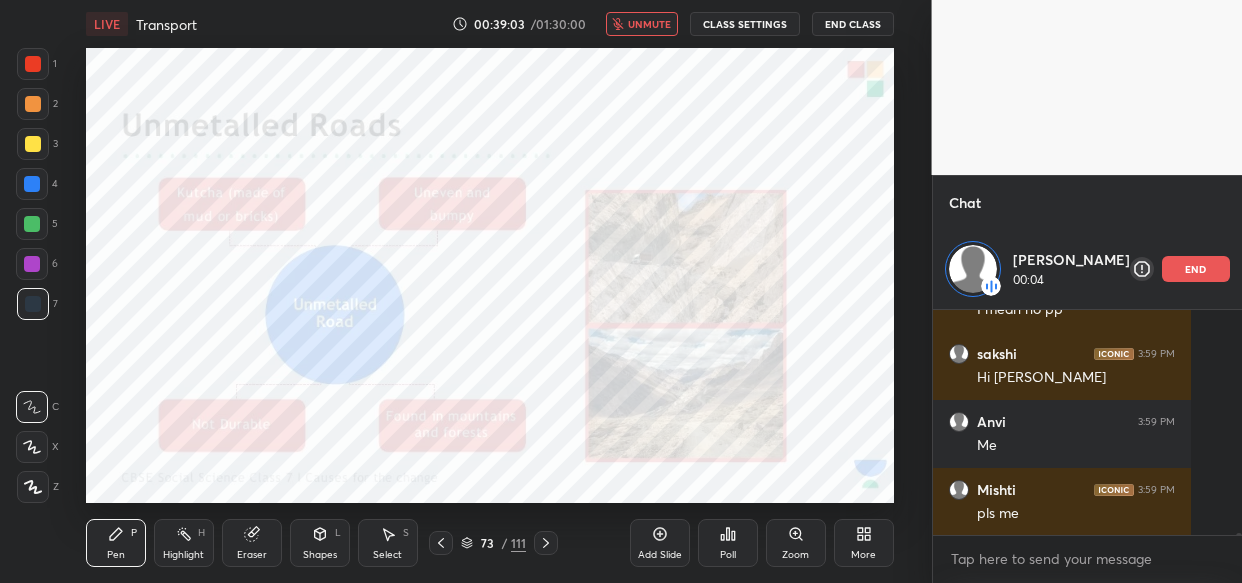 click on "unmute" at bounding box center [649, 24] 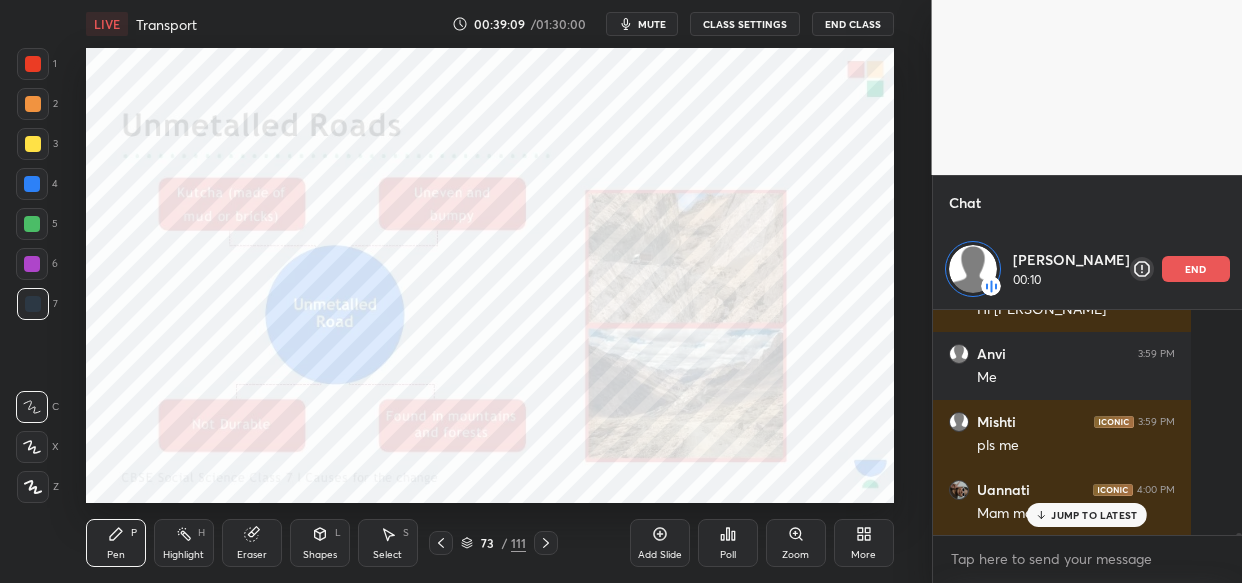 click on "mute" at bounding box center [652, 24] 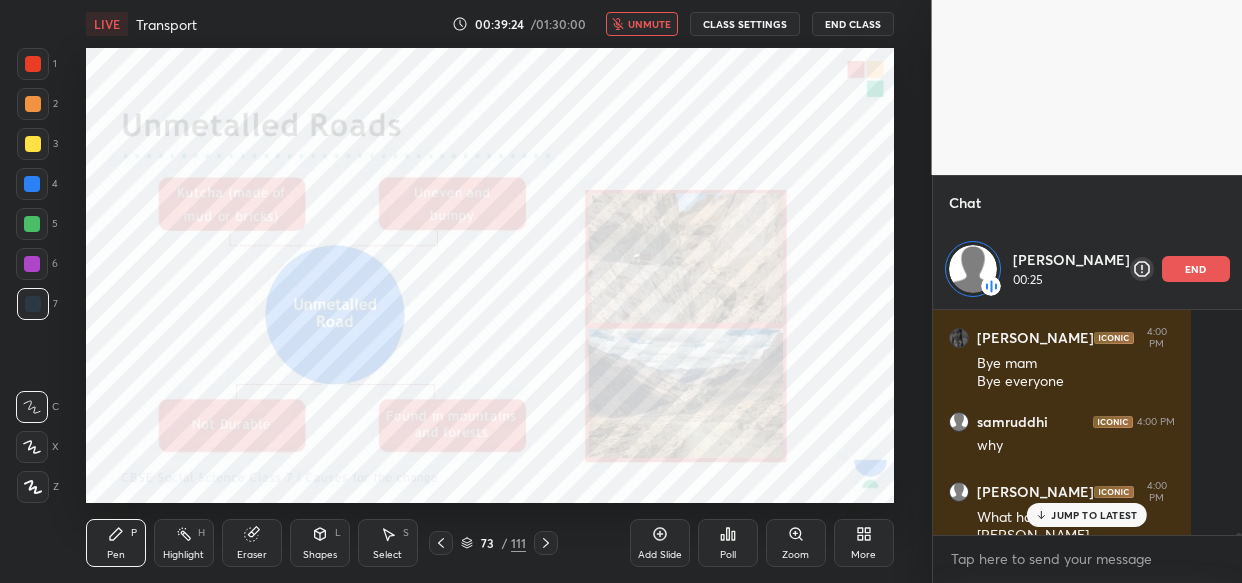 click on "unmute" at bounding box center [649, 24] 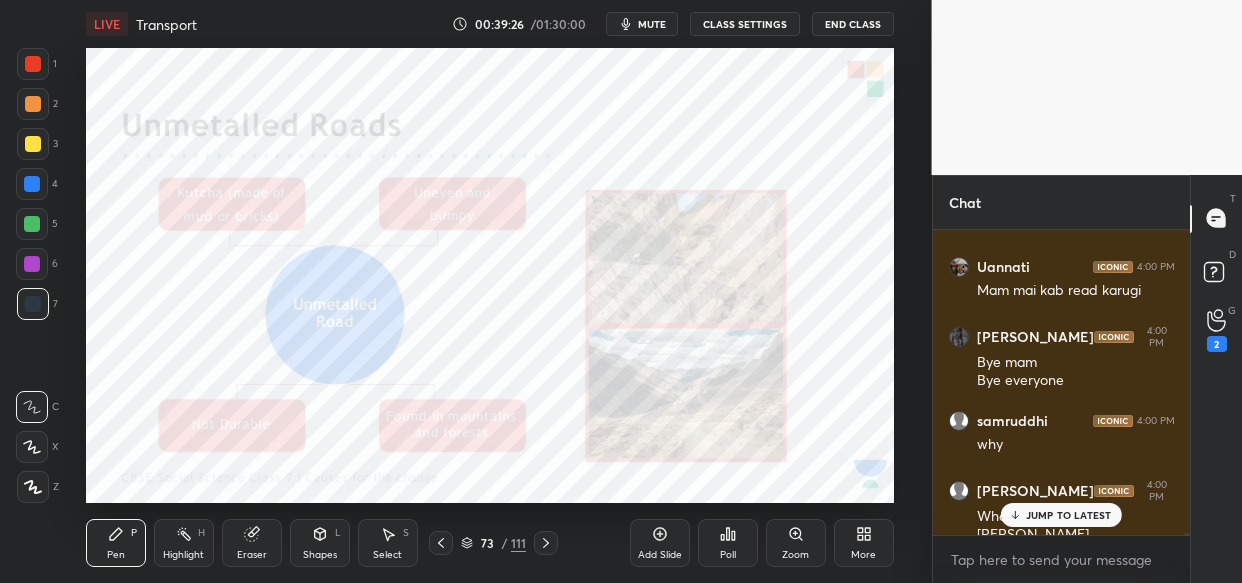 scroll, scrollTop: 6, scrollLeft: 7, axis: both 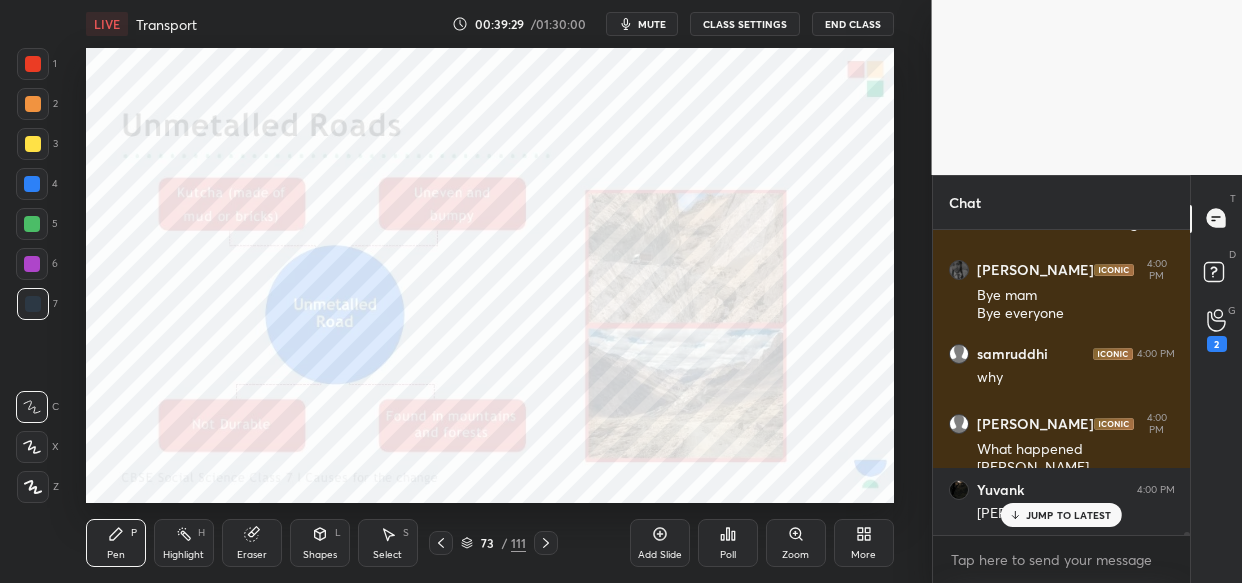click on "JUMP TO LATEST" at bounding box center (1069, 515) 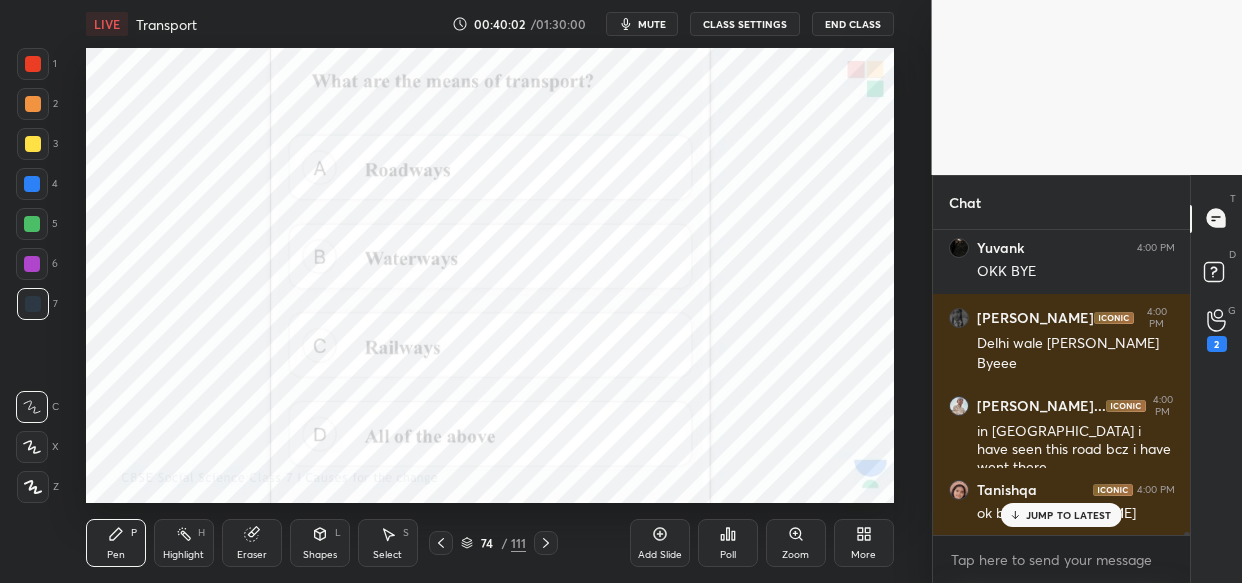 scroll, scrollTop: 30306, scrollLeft: 0, axis: vertical 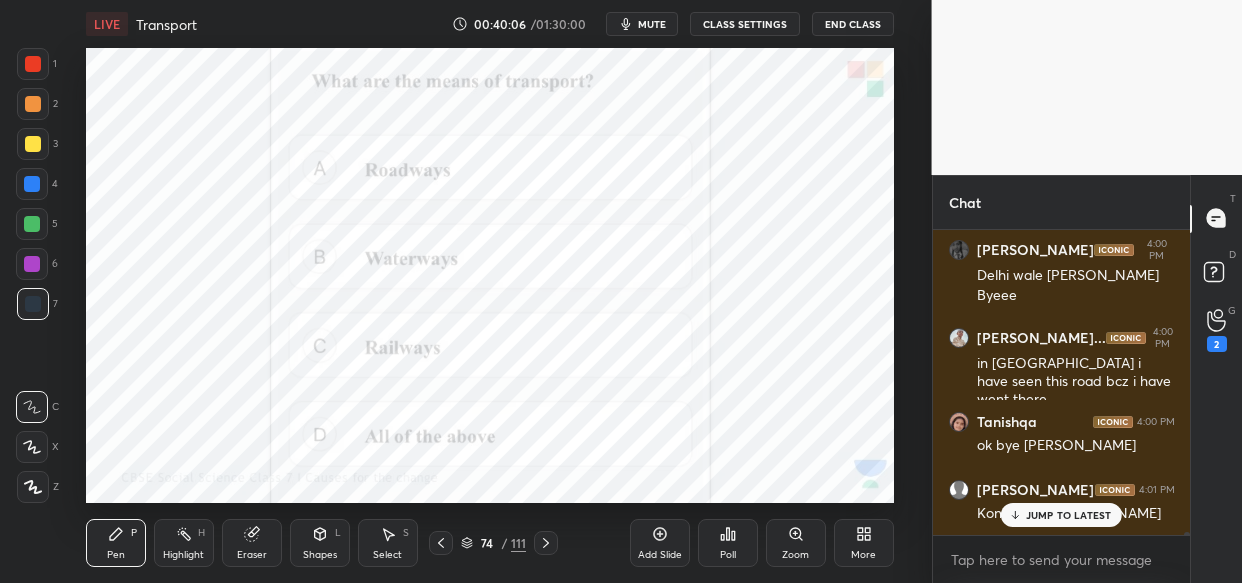 click on "JUMP TO LATEST" at bounding box center (1061, 515) 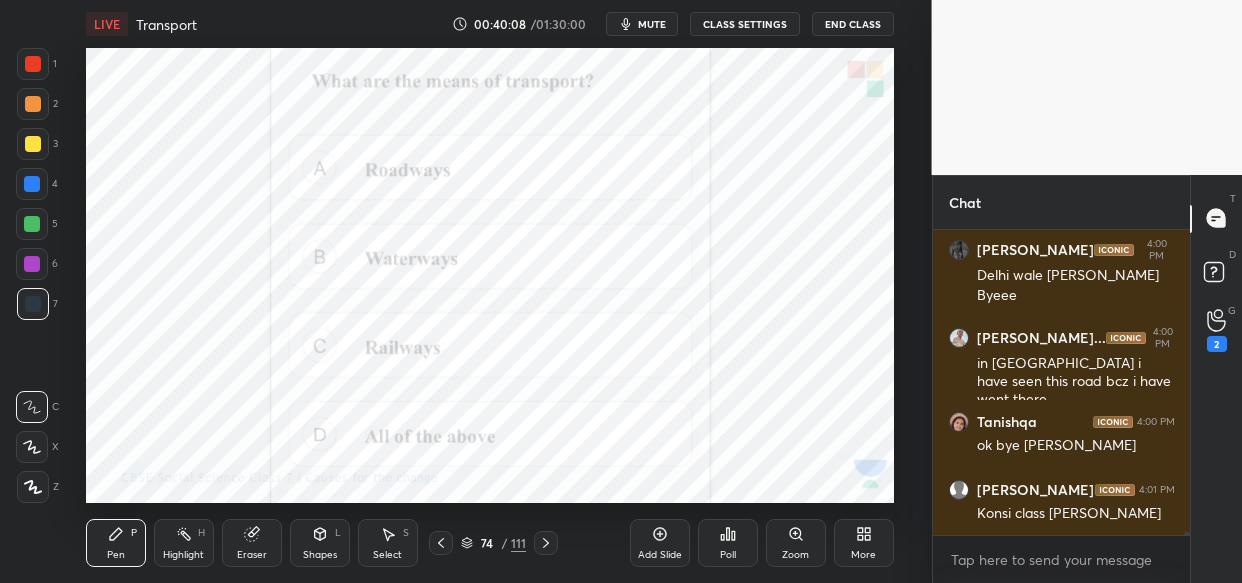 click 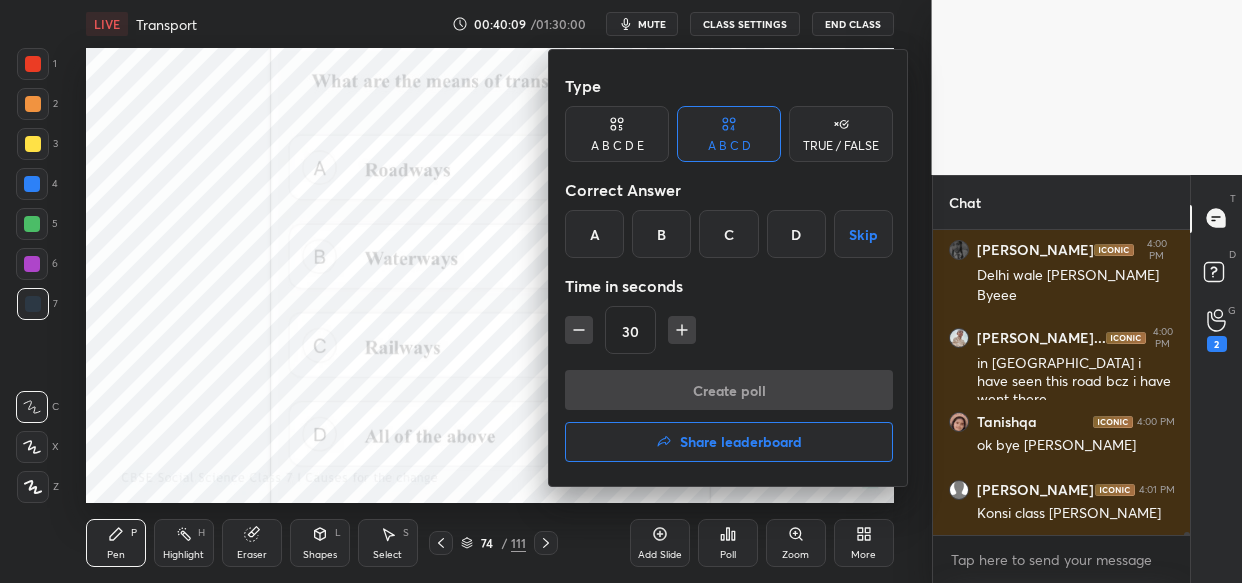 click on "D" at bounding box center [796, 234] 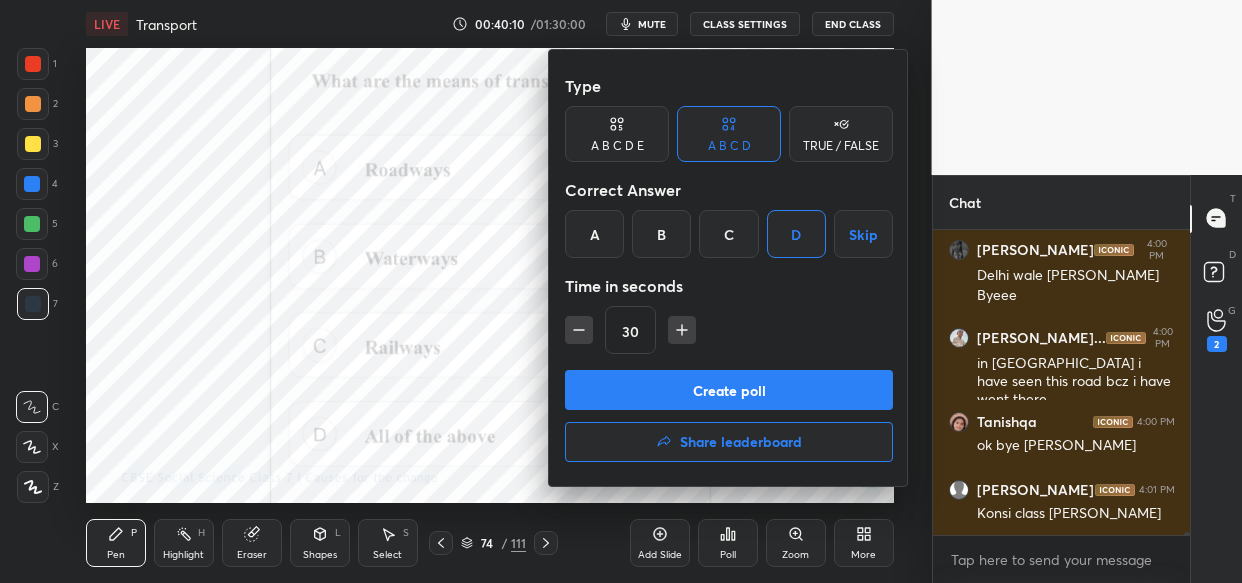 click on "Create poll" at bounding box center (729, 390) 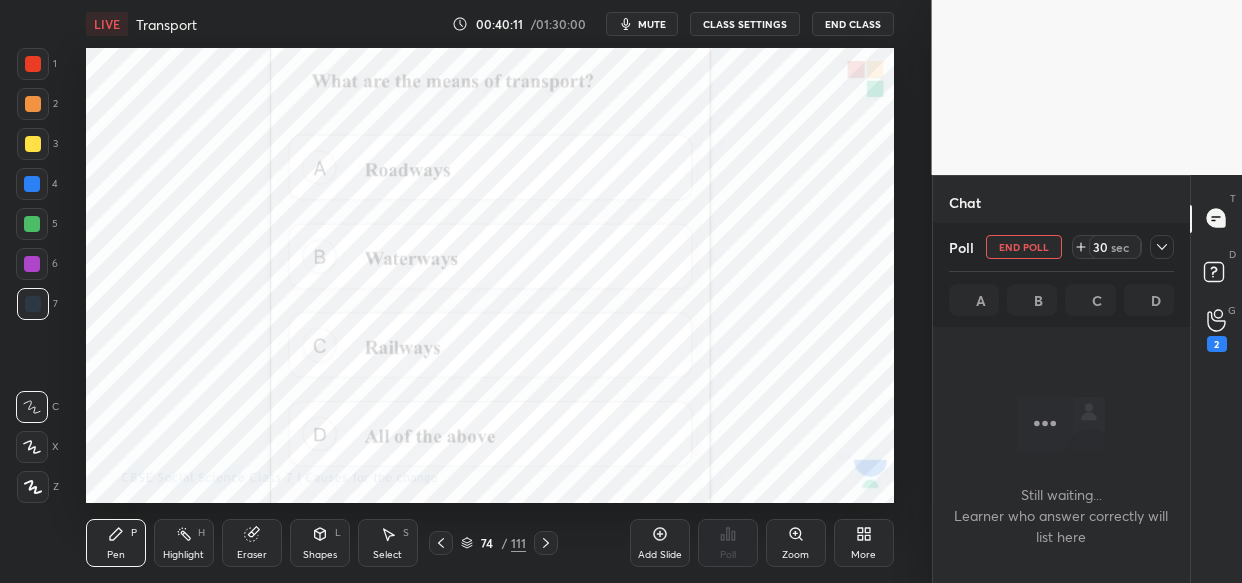scroll, scrollTop: 196, scrollLeft: 252, axis: both 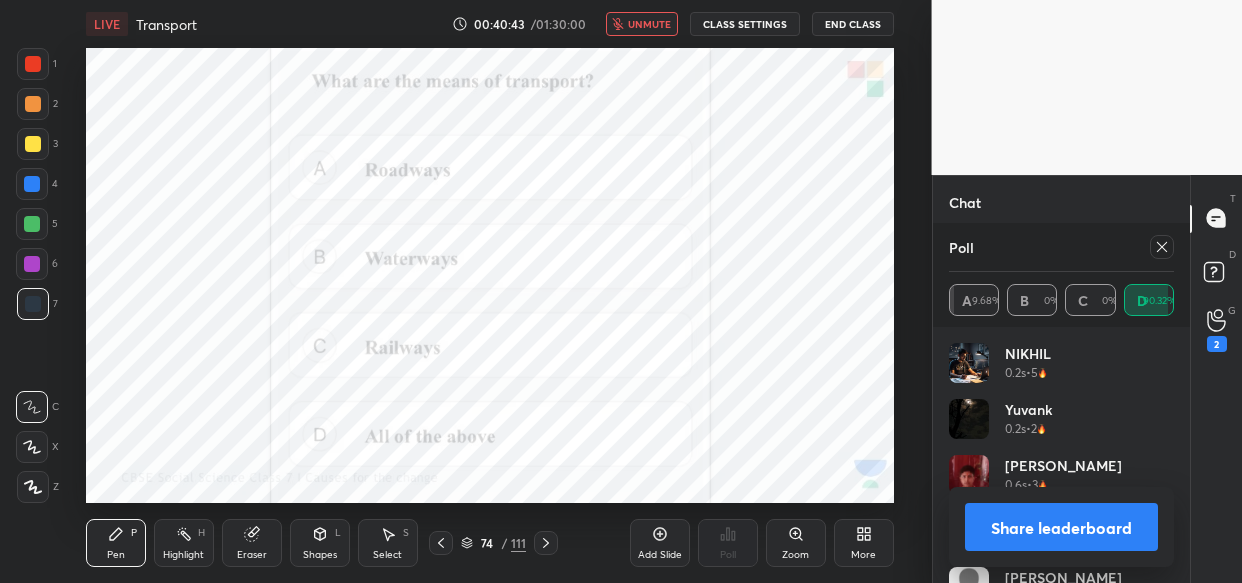 click on "unmute" at bounding box center [649, 24] 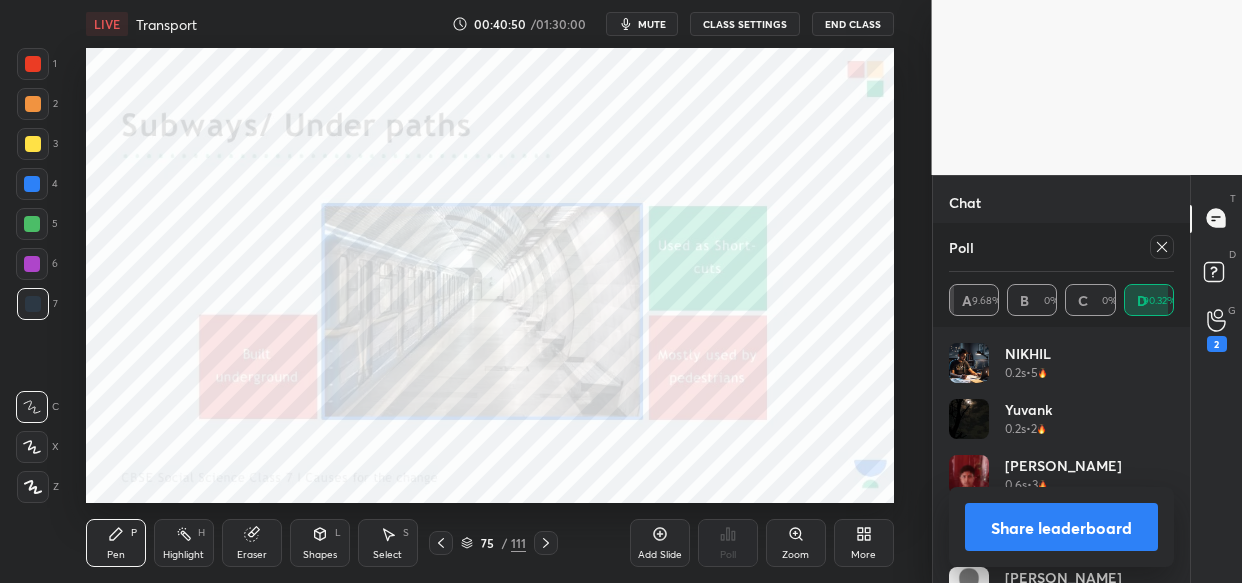 click 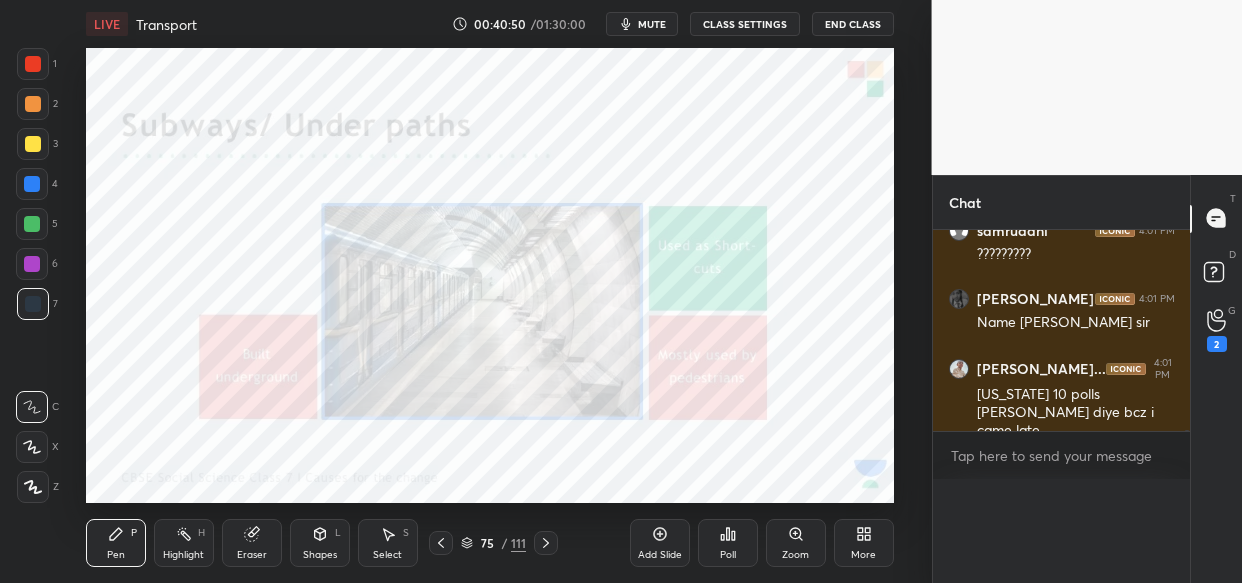 scroll, scrollTop: 0, scrollLeft: 0, axis: both 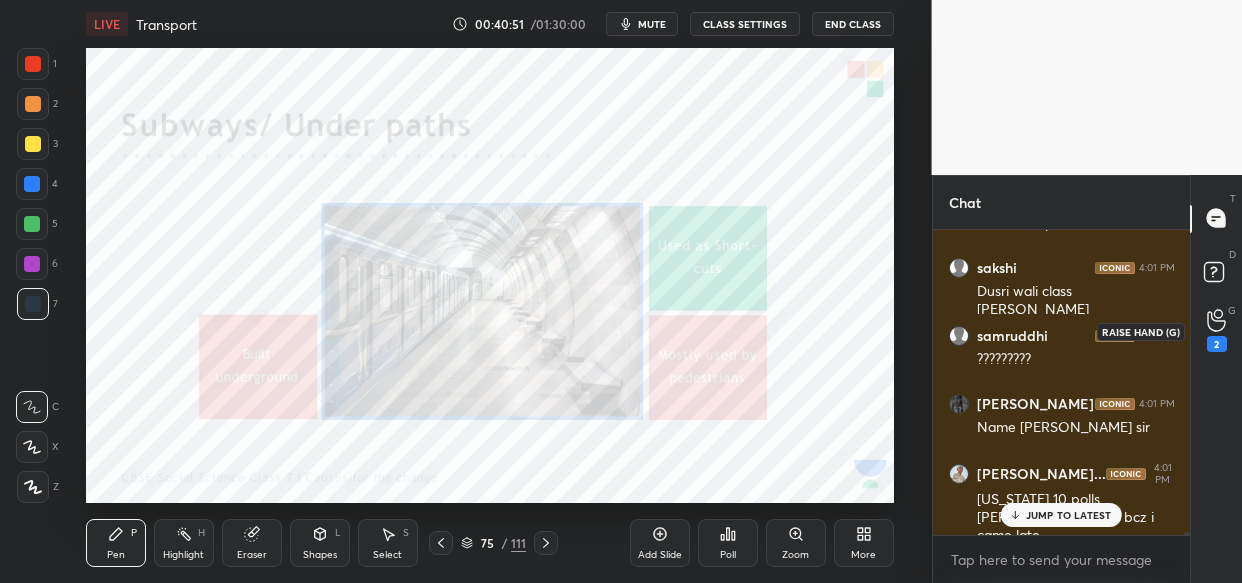 click on "2" at bounding box center (1217, 331) 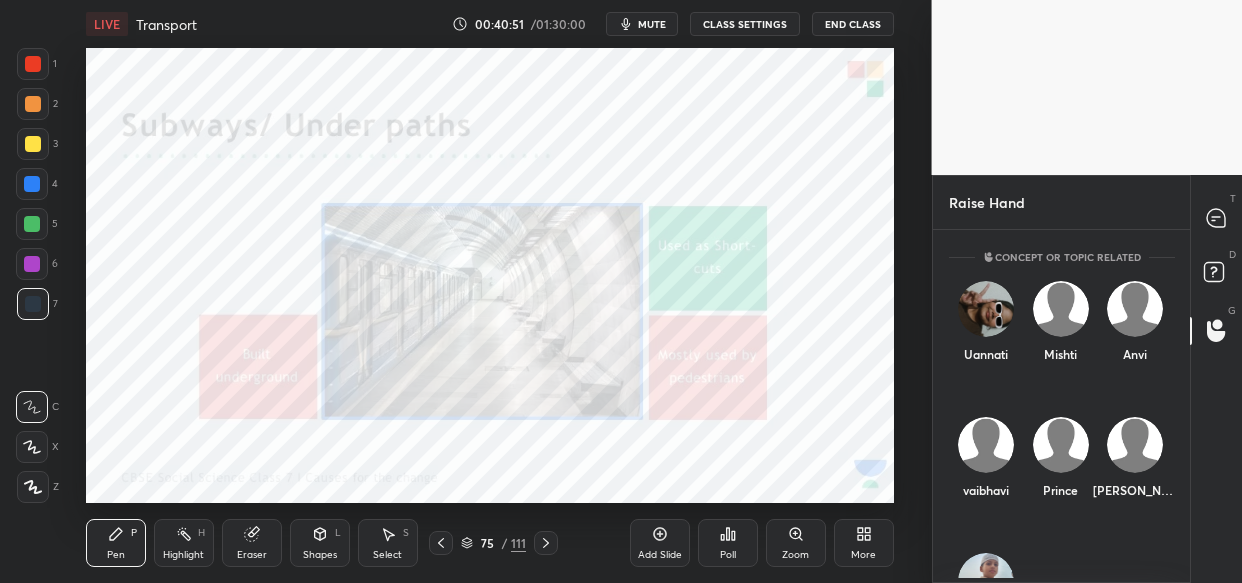 scroll, scrollTop: 6, scrollLeft: 7, axis: both 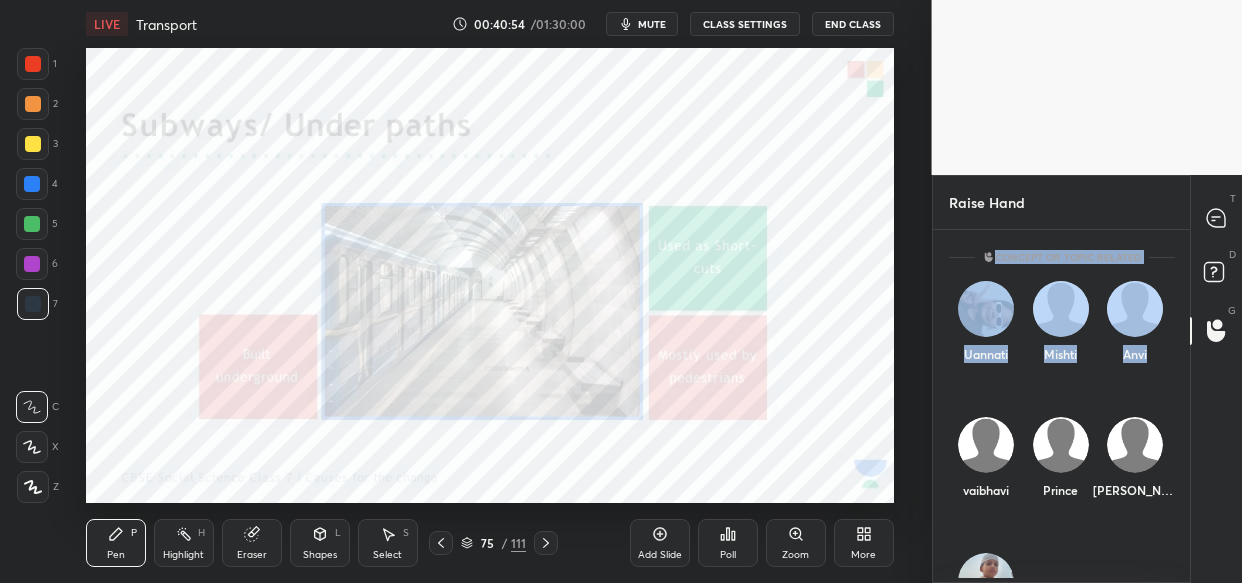 drag, startPoint x: 1184, startPoint y: 370, endPoint x: 1184, endPoint y: 411, distance: 41 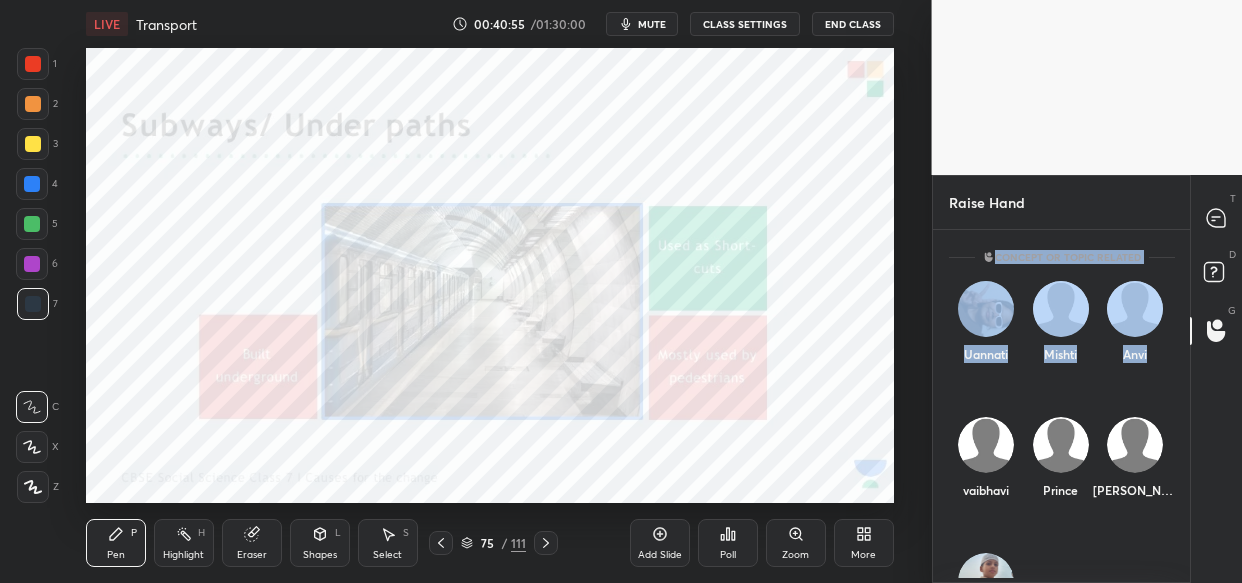 scroll, scrollTop: 13, scrollLeft: 0, axis: vertical 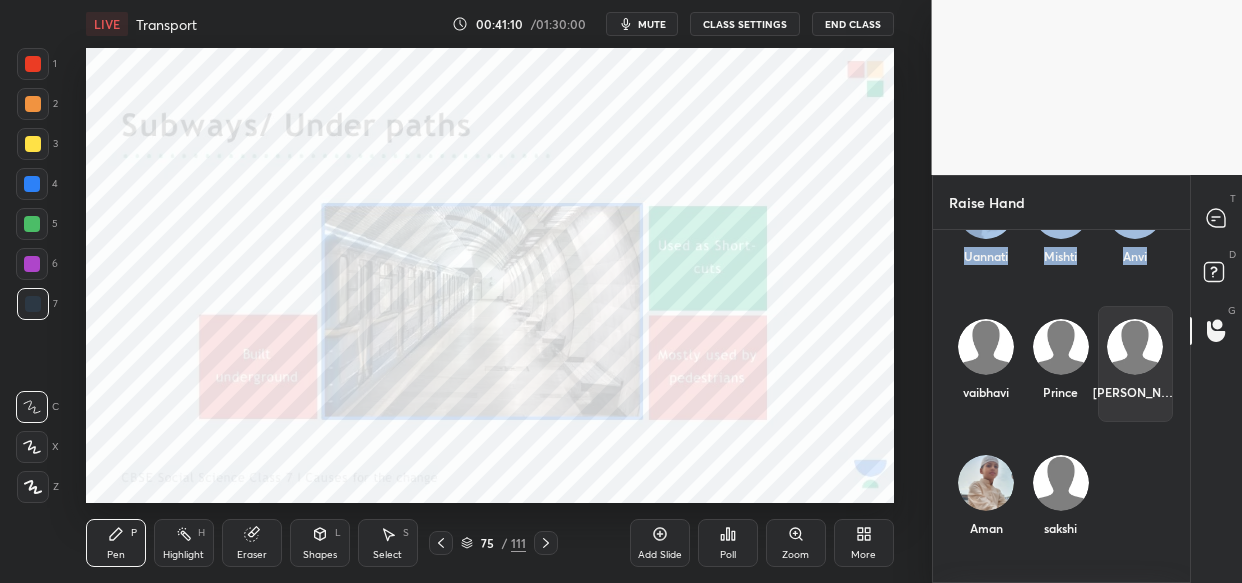 click at bounding box center (1135, 347) 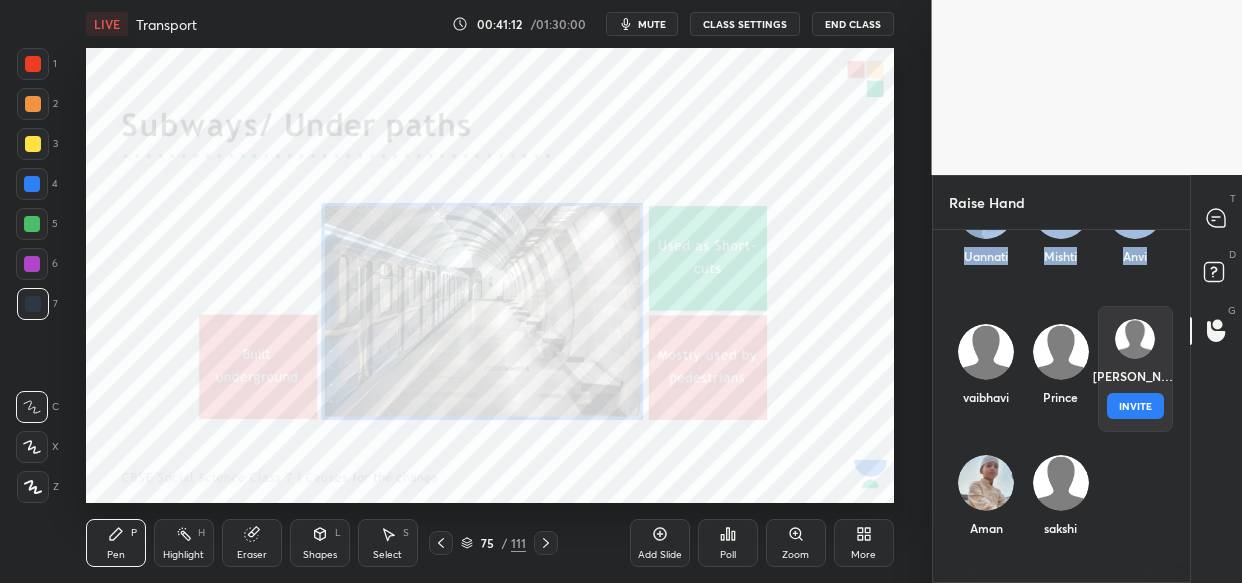 click on "INVITE" at bounding box center [1135, 406] 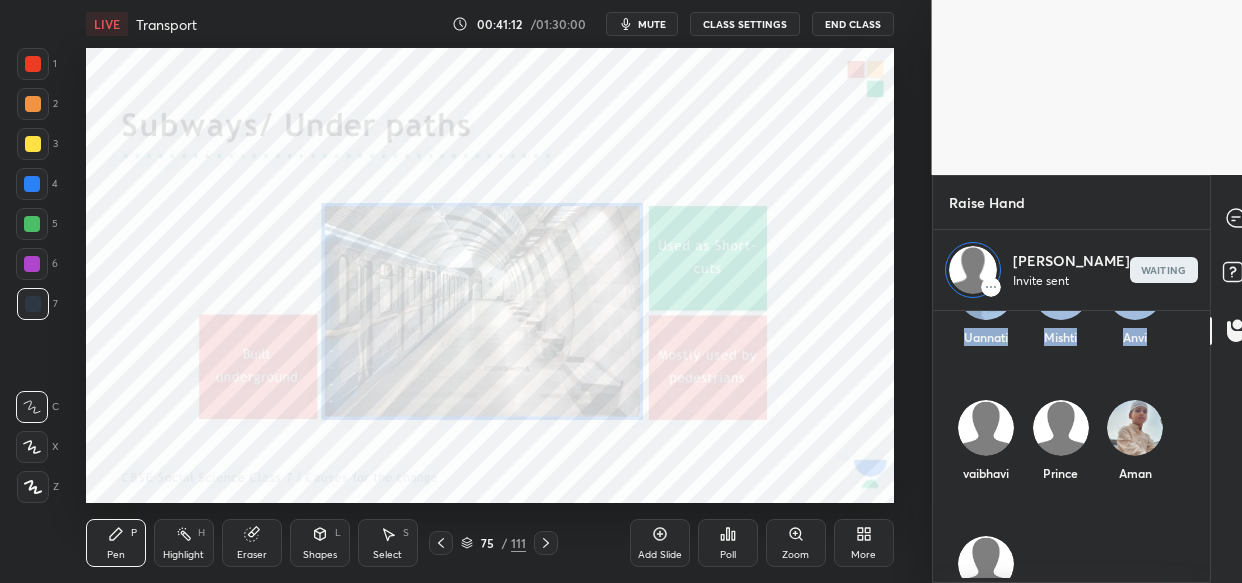 scroll, scrollTop: 261, scrollLeft: 252, axis: both 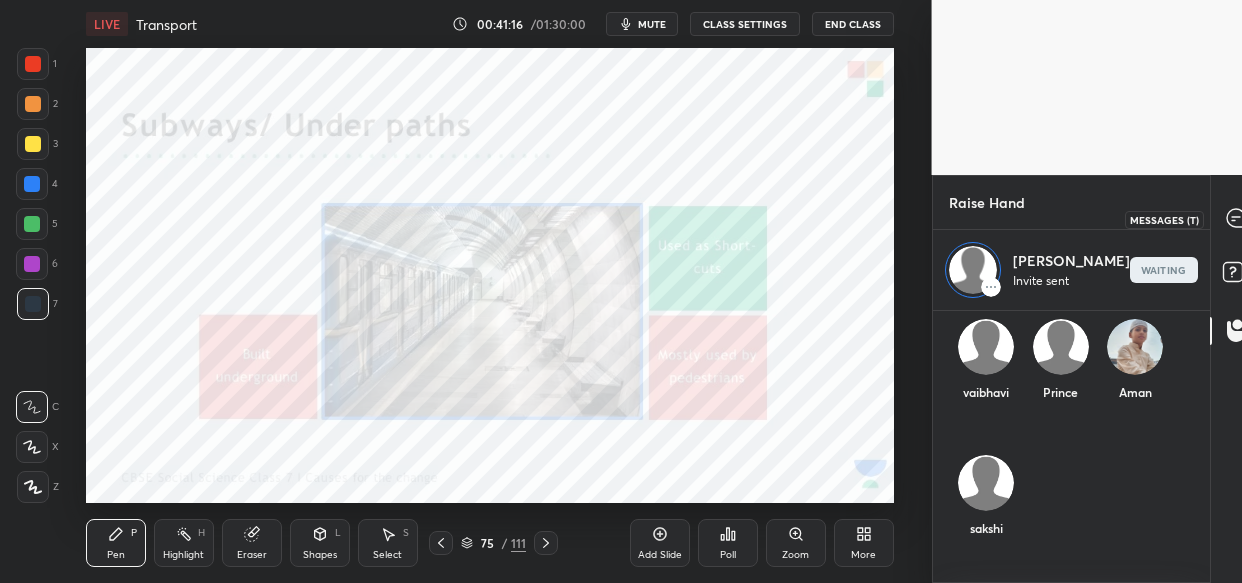 click 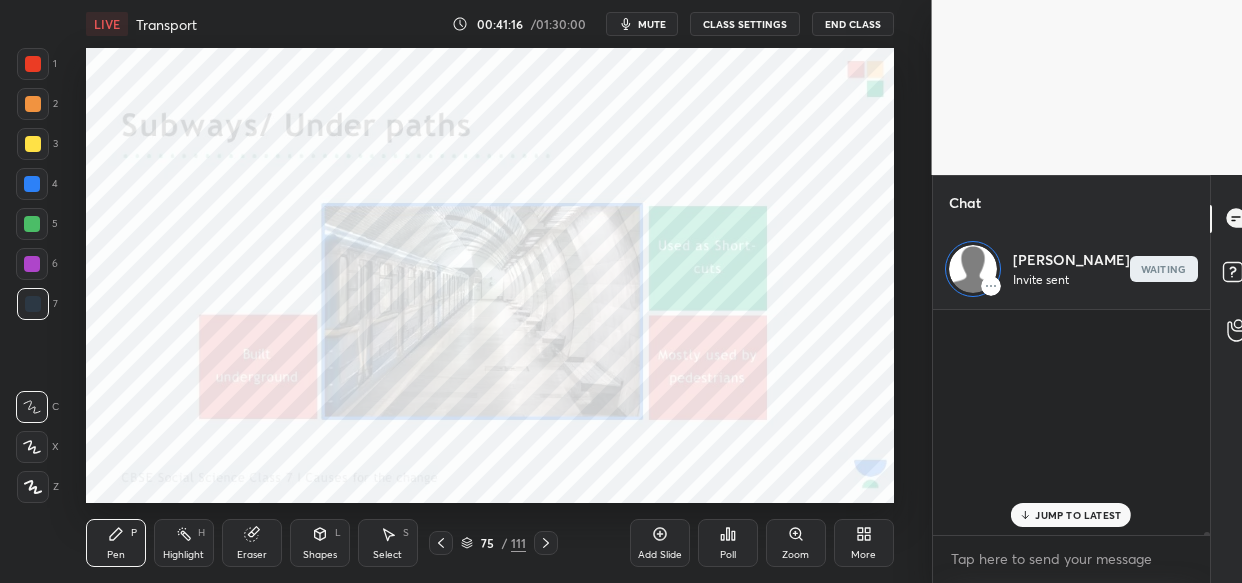 scroll, scrollTop: 267, scrollLeft: 252, axis: both 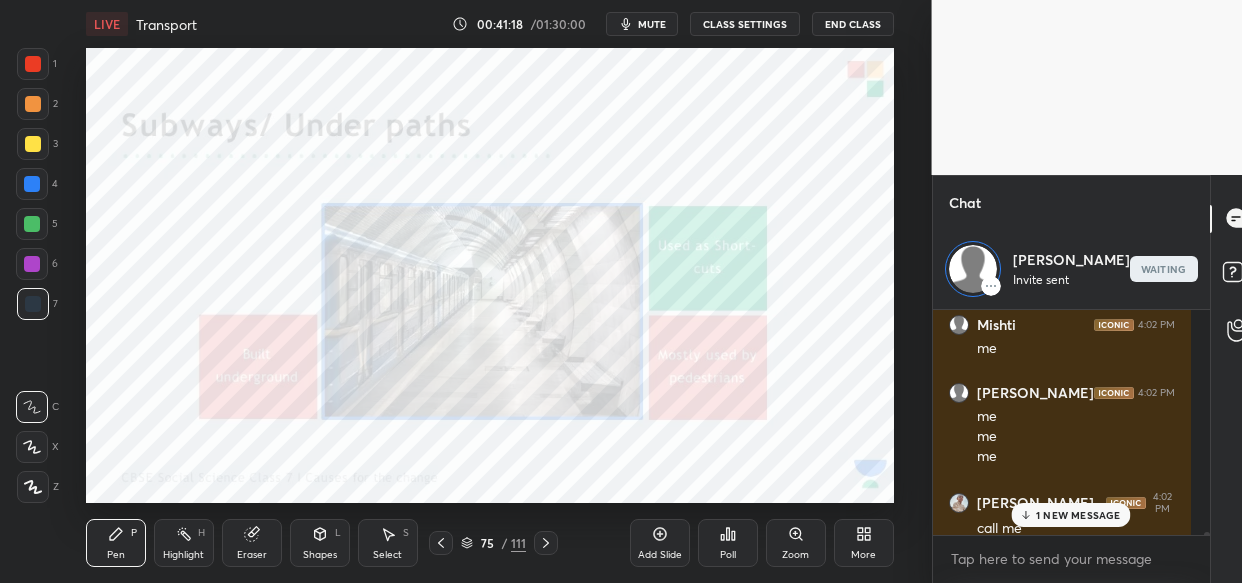 click on "1 NEW MESSAGE" at bounding box center [1070, 515] 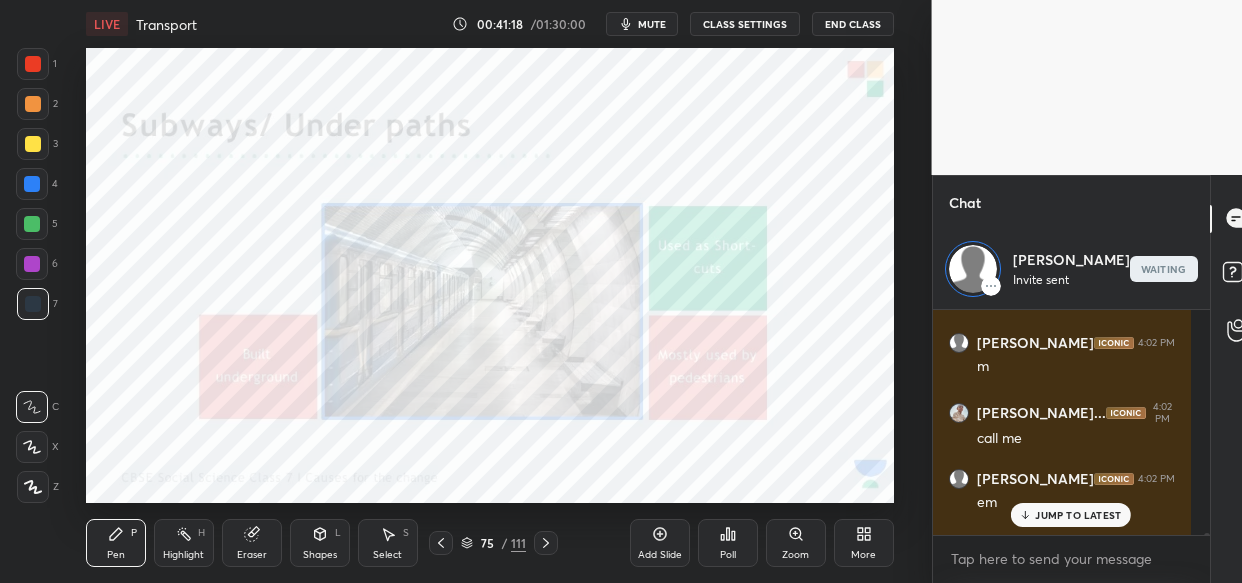 scroll, scrollTop: 32002, scrollLeft: 0, axis: vertical 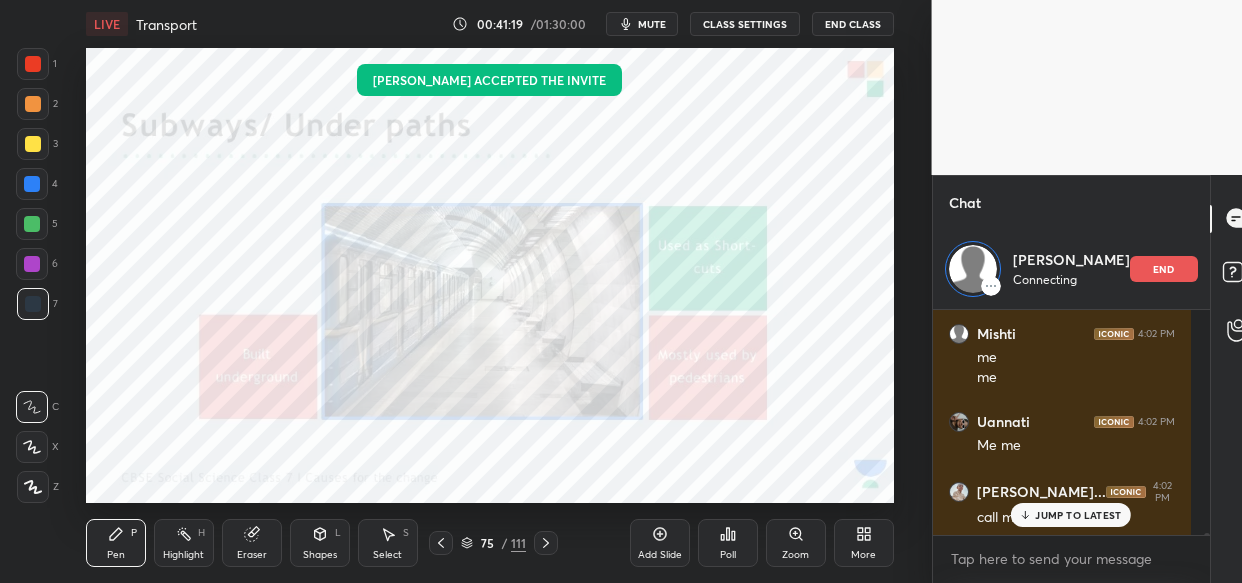 click on "JUMP TO LATEST" at bounding box center (1078, 515) 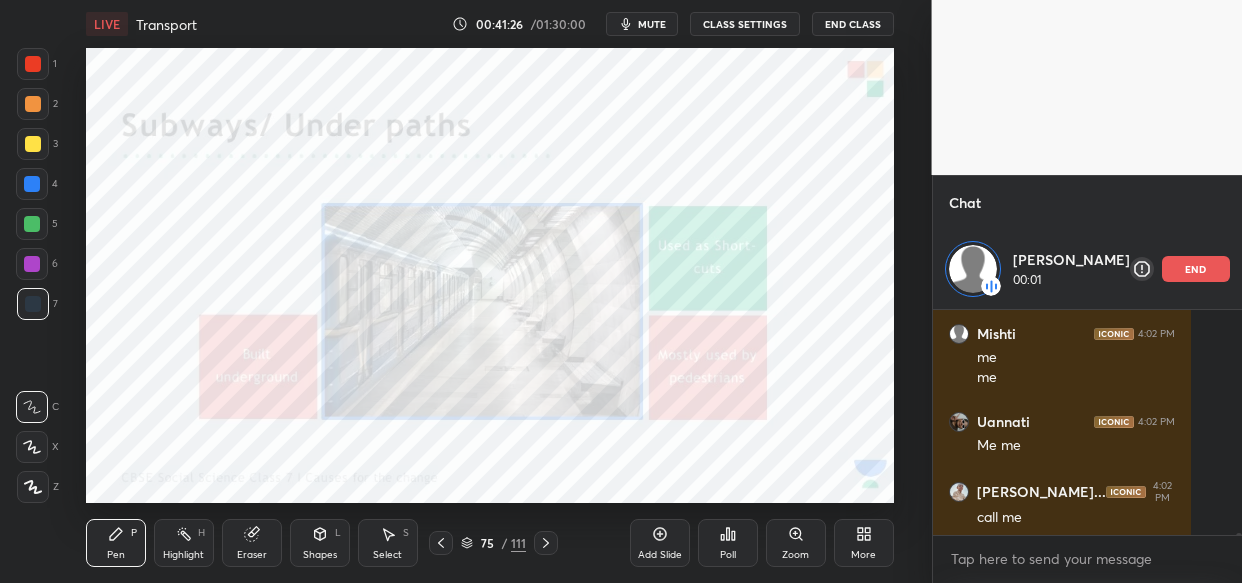 scroll, scrollTop: 32088, scrollLeft: 0, axis: vertical 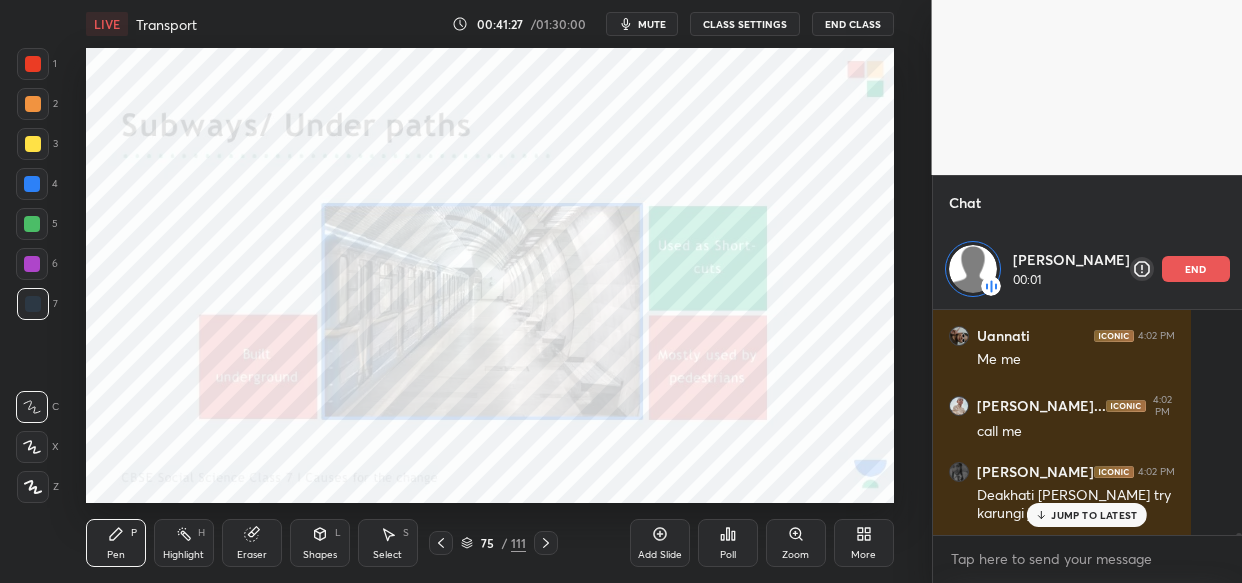 click on "mute" at bounding box center (652, 24) 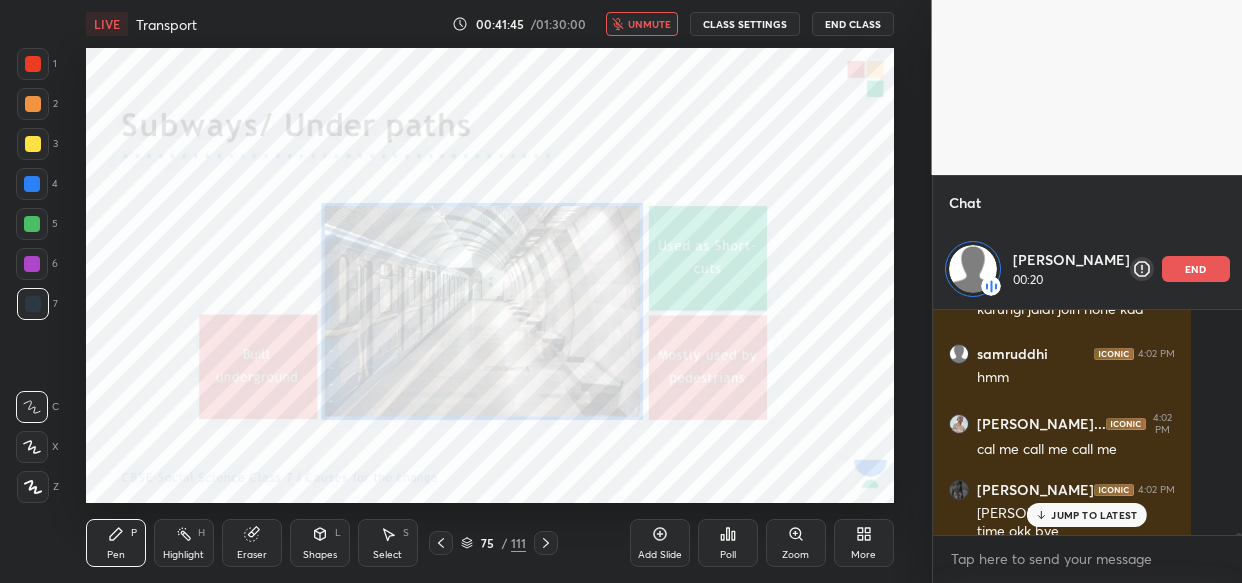 scroll, scrollTop: 32360, scrollLeft: 0, axis: vertical 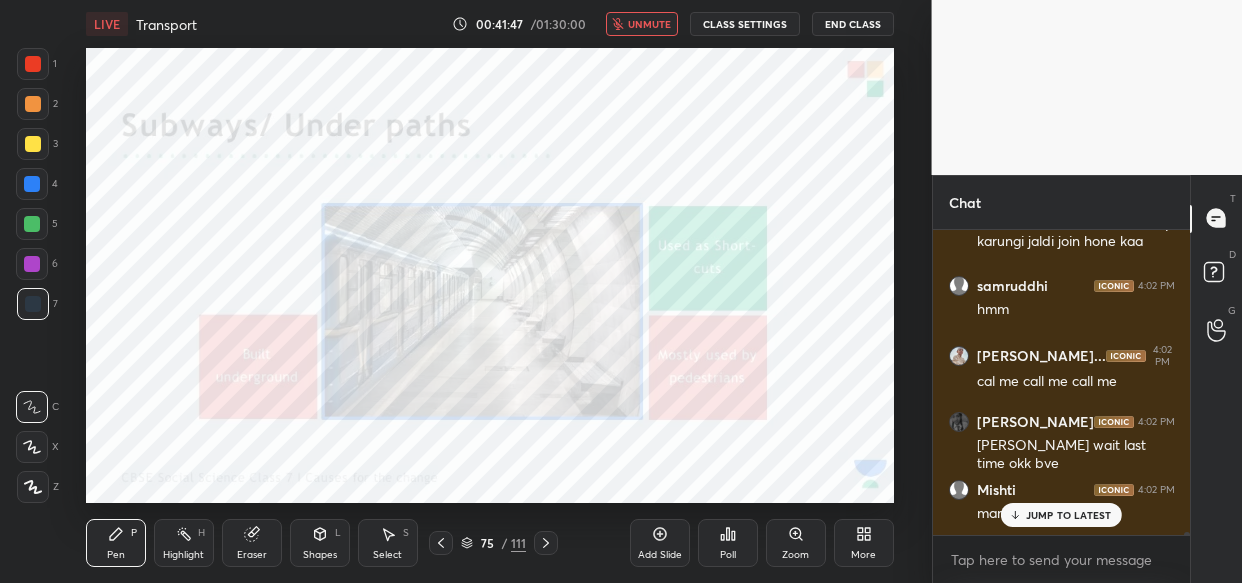click on "unmute" at bounding box center [649, 24] 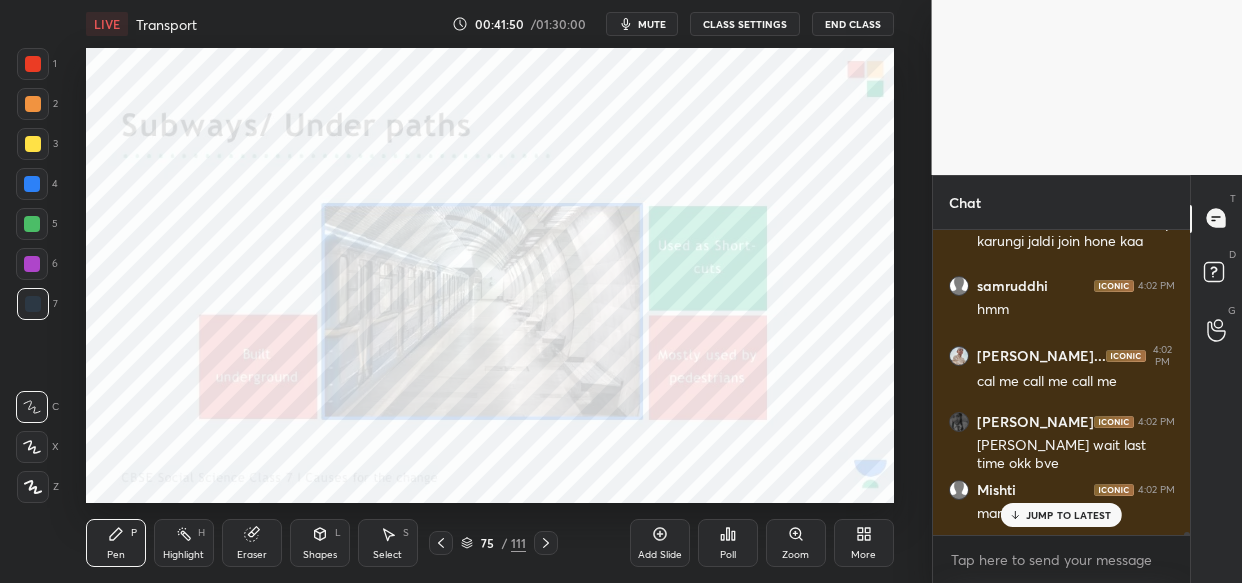 click on "JUMP TO LATEST" at bounding box center (1061, 515) 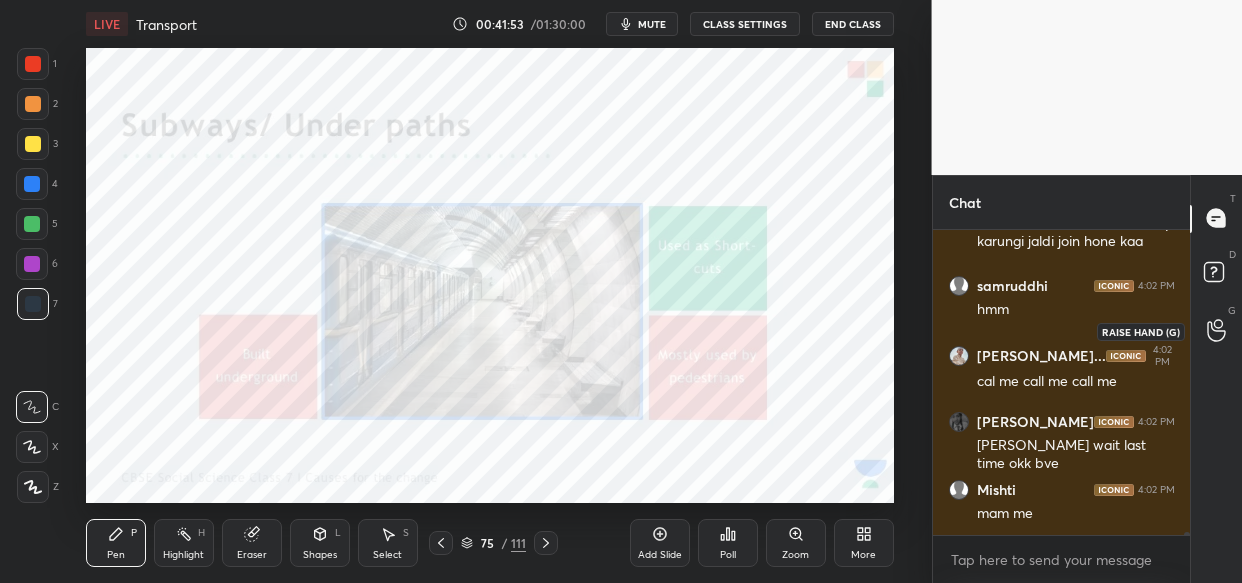 click 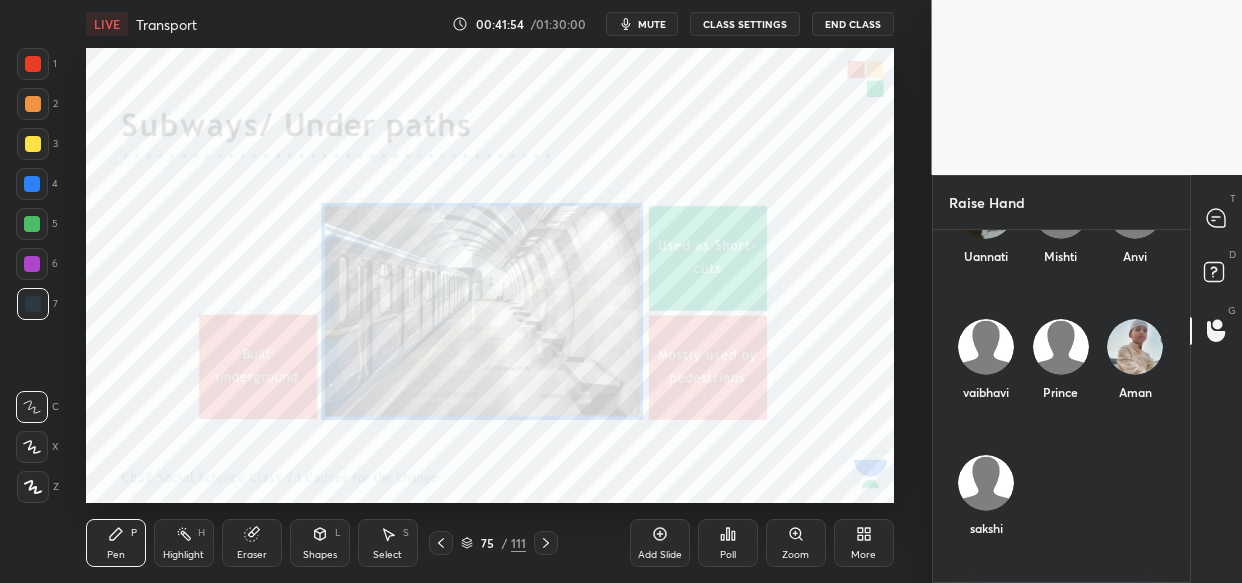 scroll, scrollTop: 0, scrollLeft: 0, axis: both 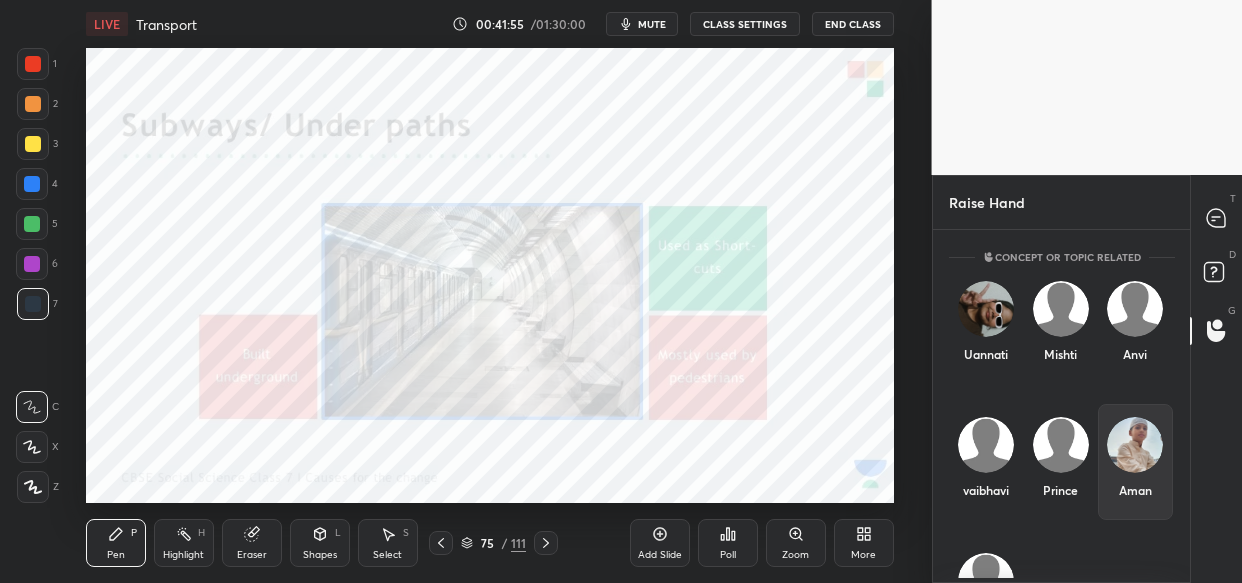 click on "Aman" at bounding box center (1135, 462) 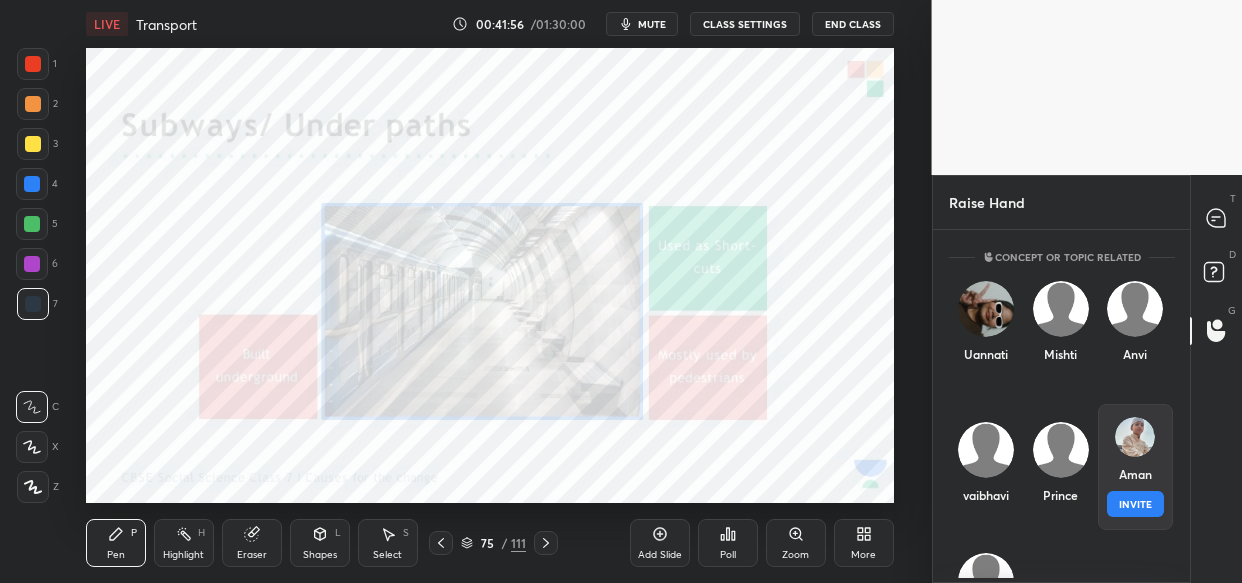 click on "INVITE" at bounding box center (1135, 504) 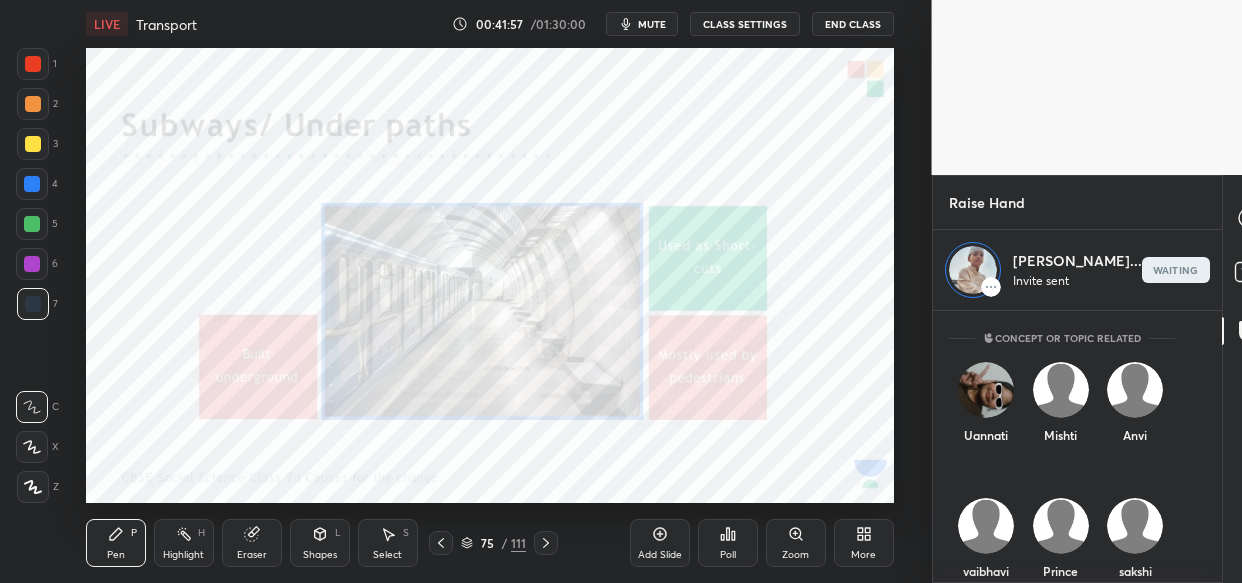 scroll, scrollTop: 261, scrollLeft: 252, axis: both 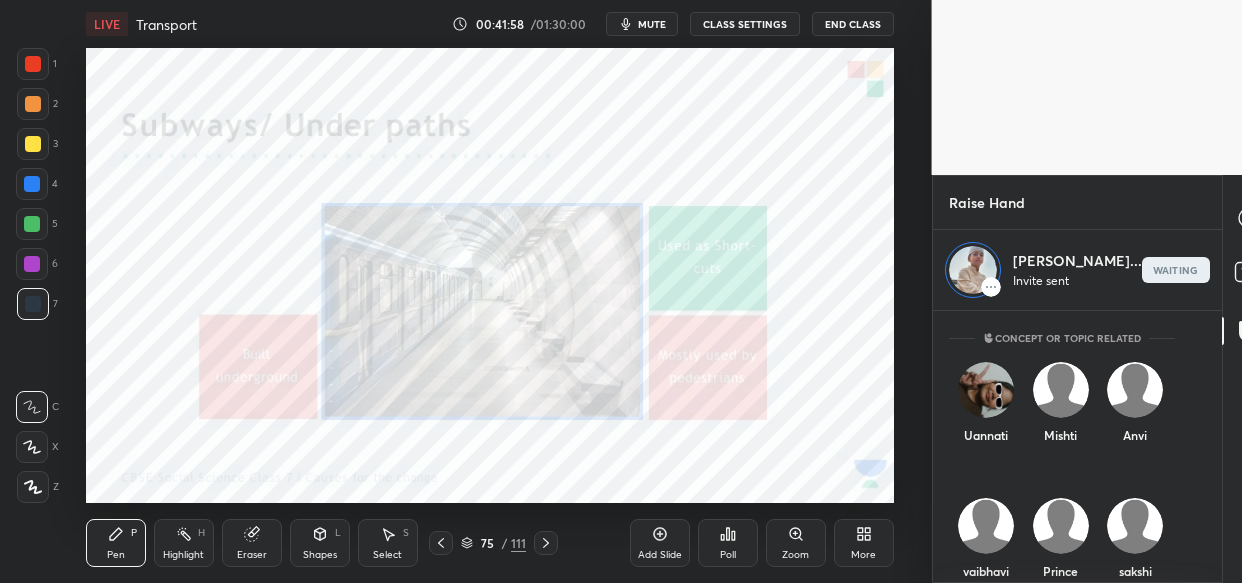 click 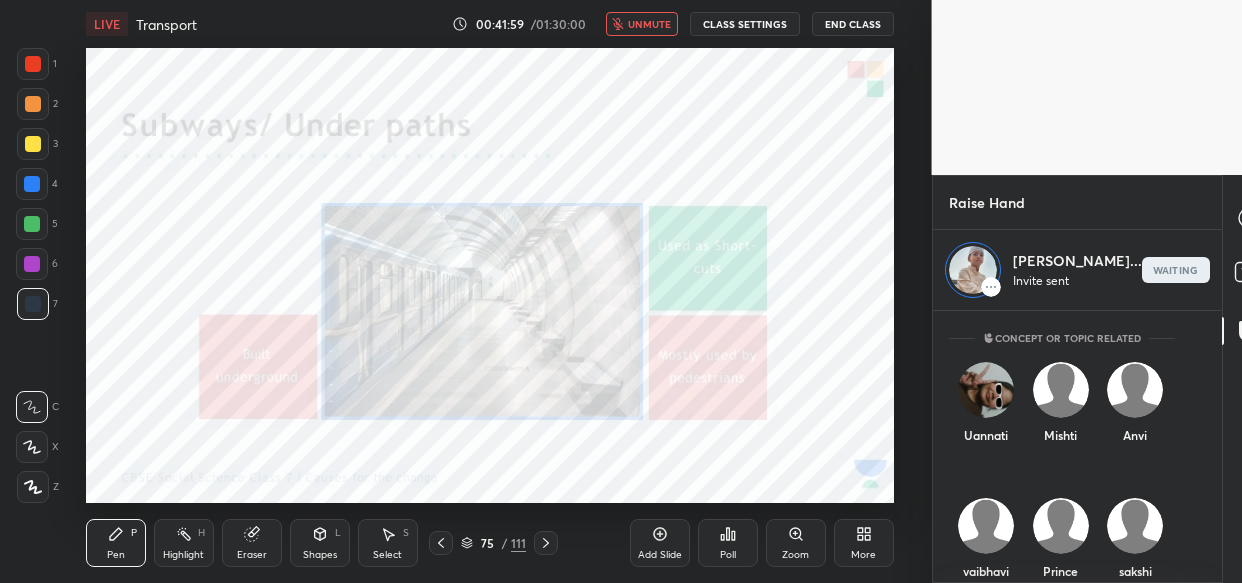 click on "unmute" at bounding box center [649, 24] 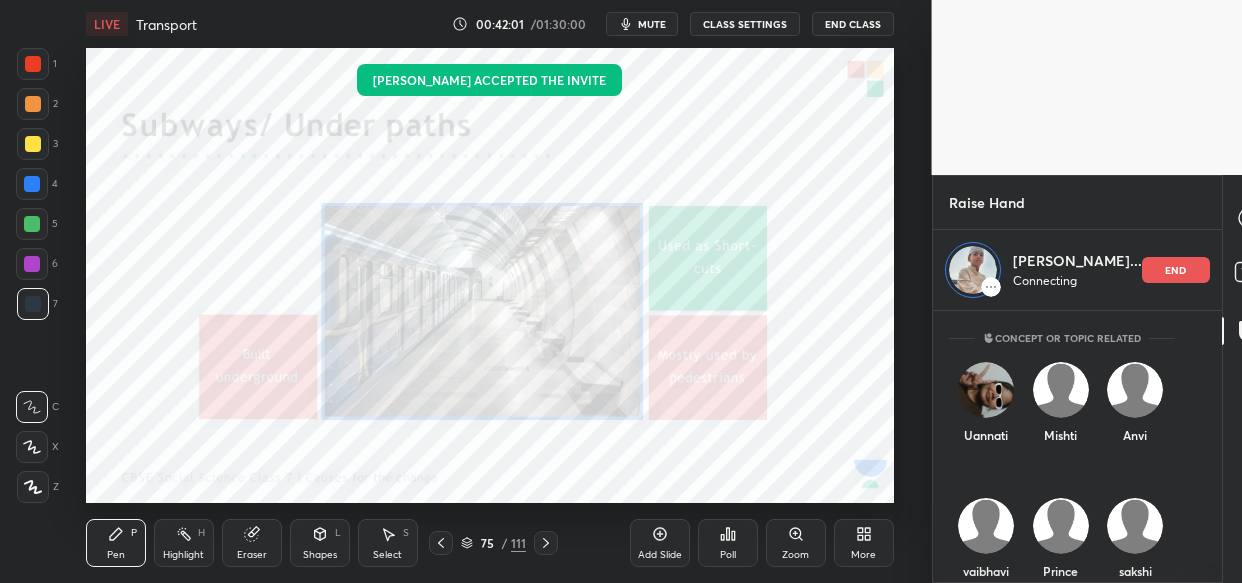 click 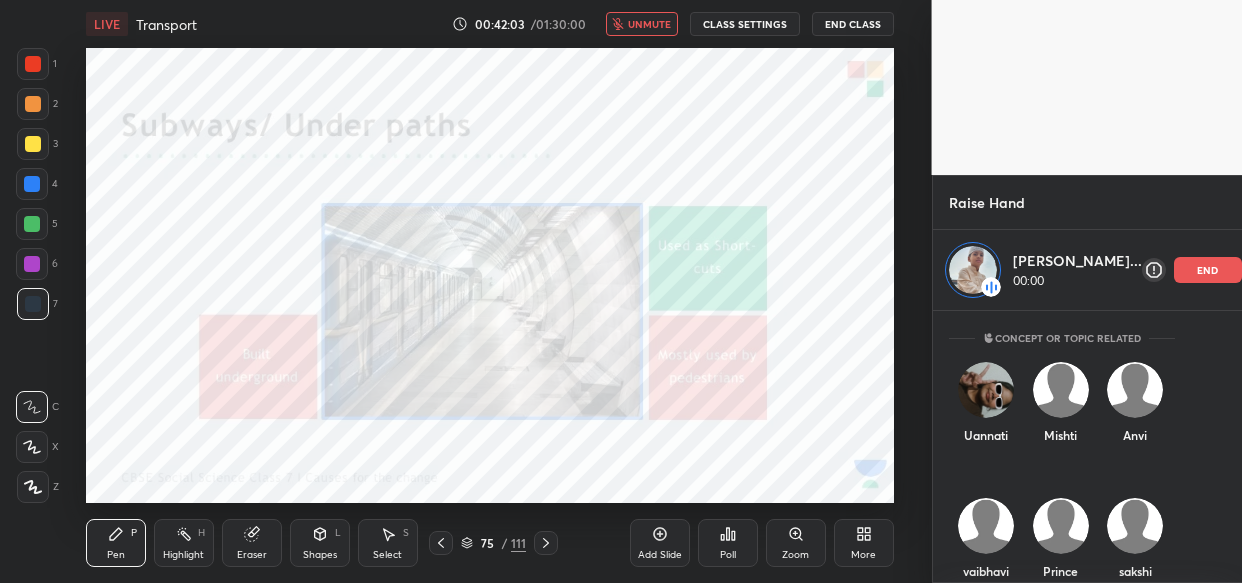 scroll, scrollTop: 260, scrollLeft: 252, axis: both 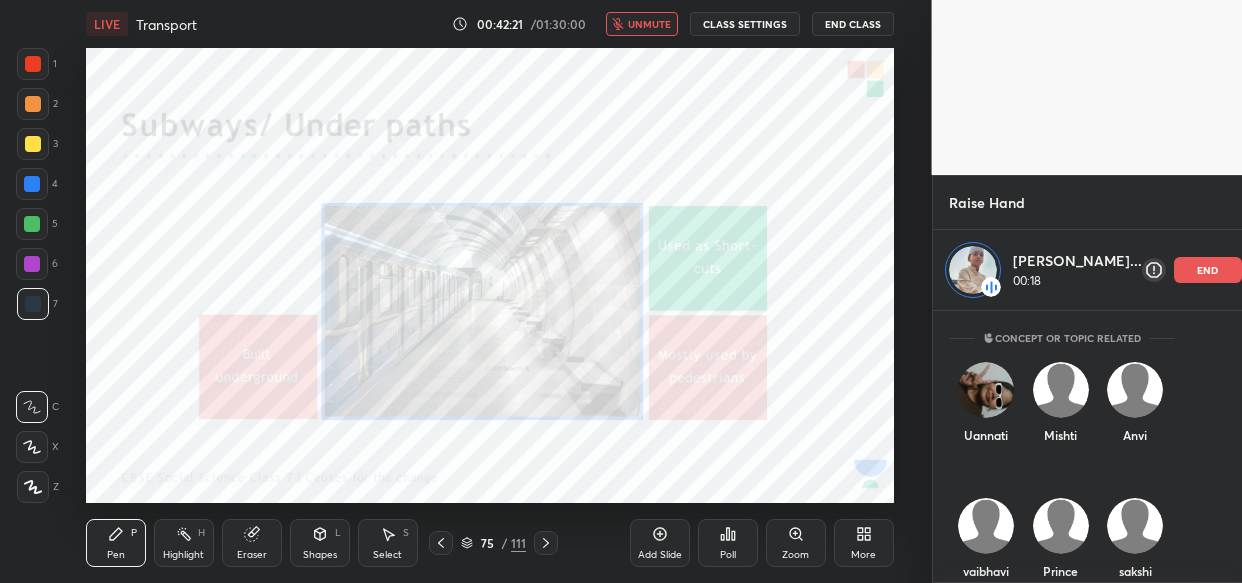 click on "unmute" at bounding box center [649, 24] 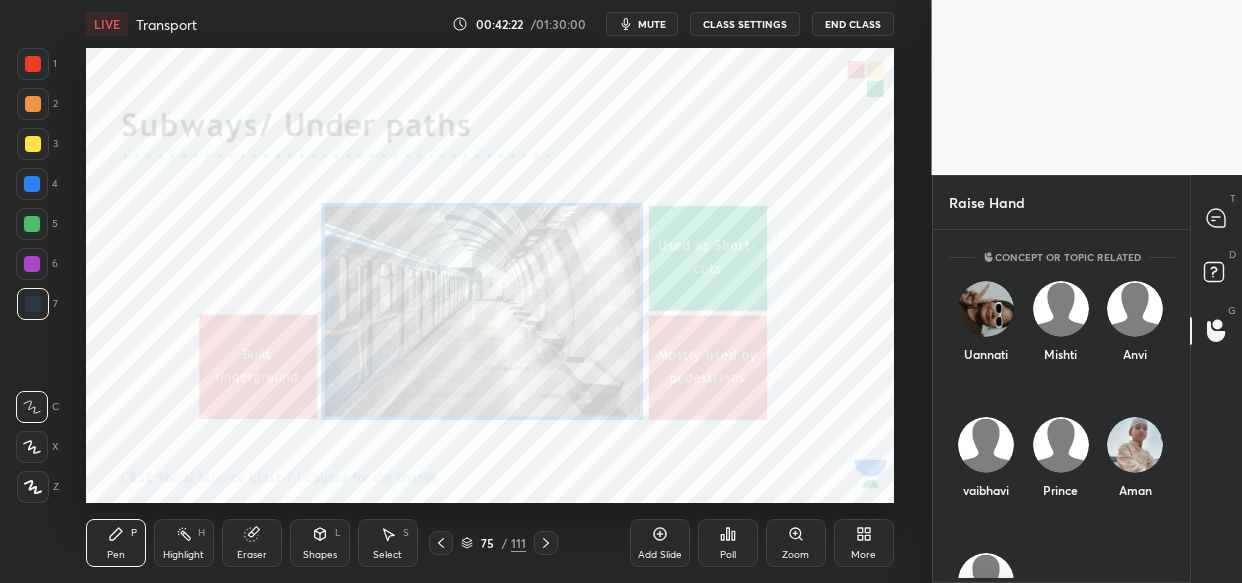 scroll, scrollTop: 6, scrollLeft: 7, axis: both 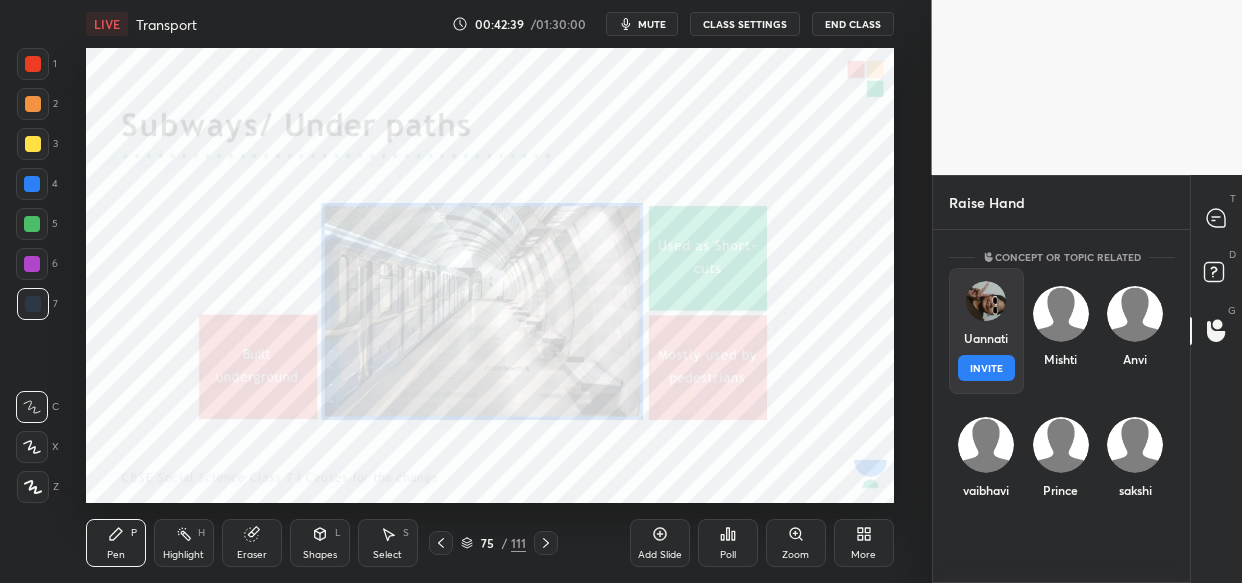 click on "Uannati INVITE" at bounding box center (986, 331) 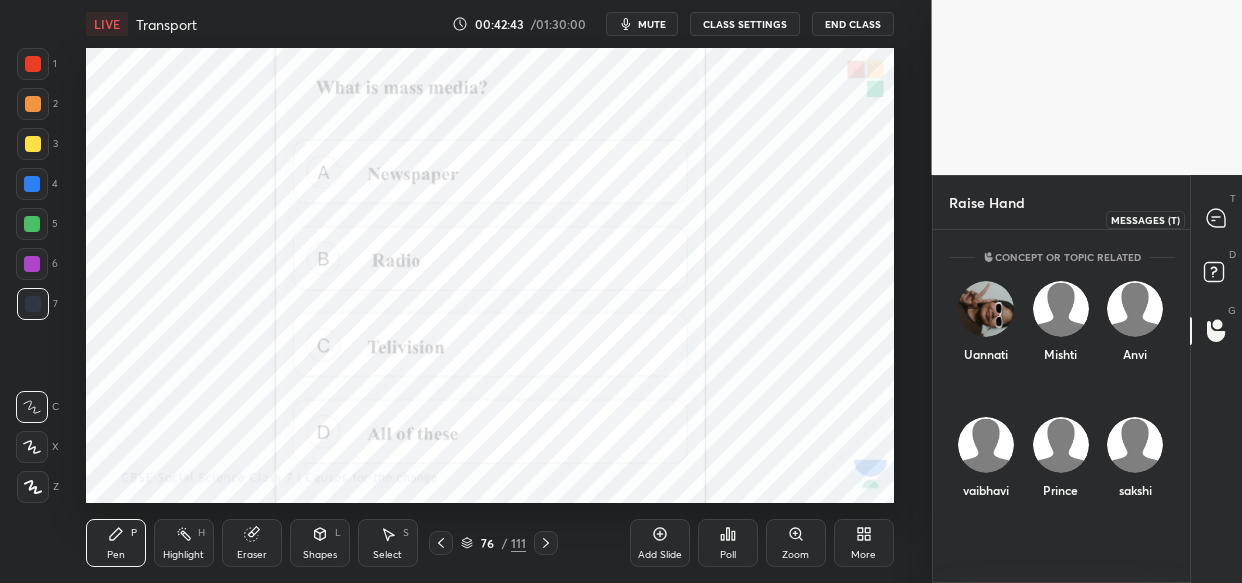 click 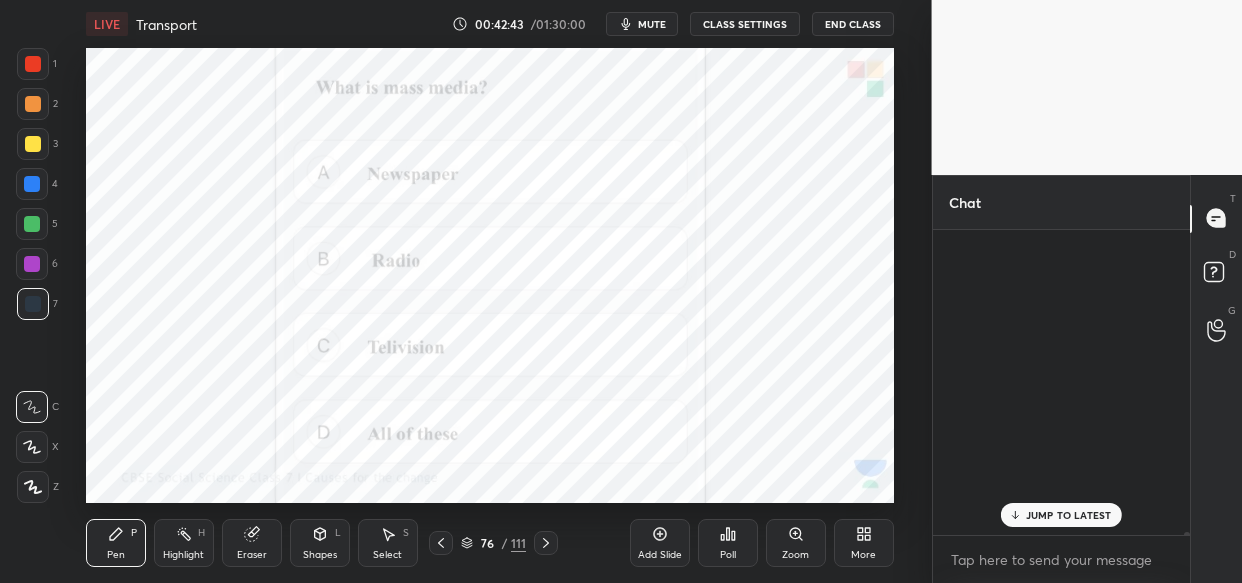 scroll, scrollTop: 32380, scrollLeft: 0, axis: vertical 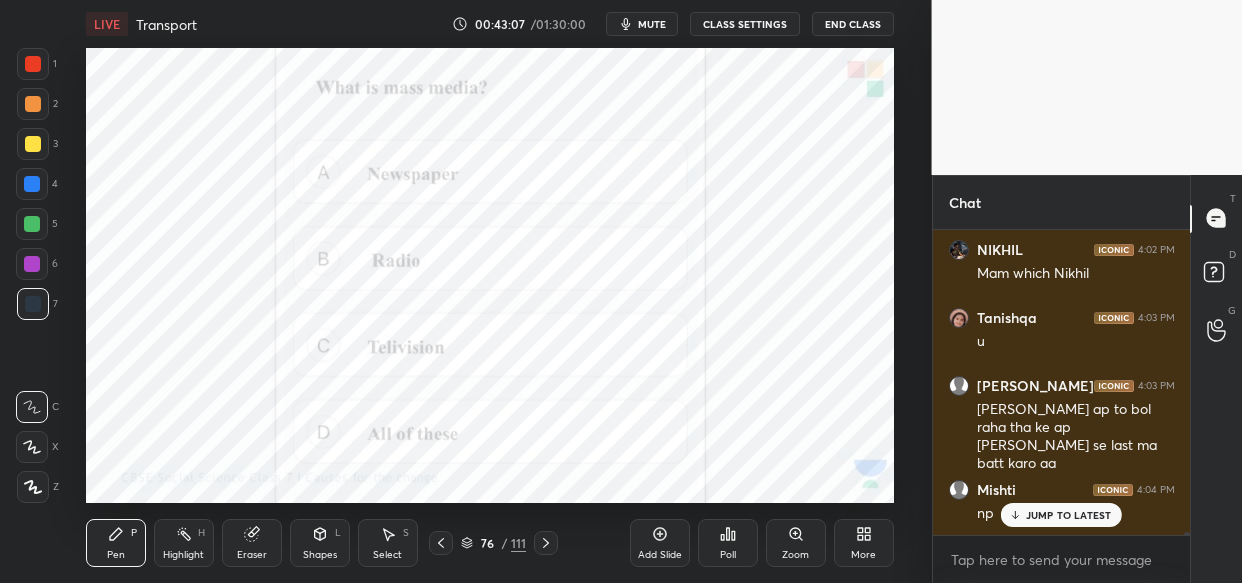click 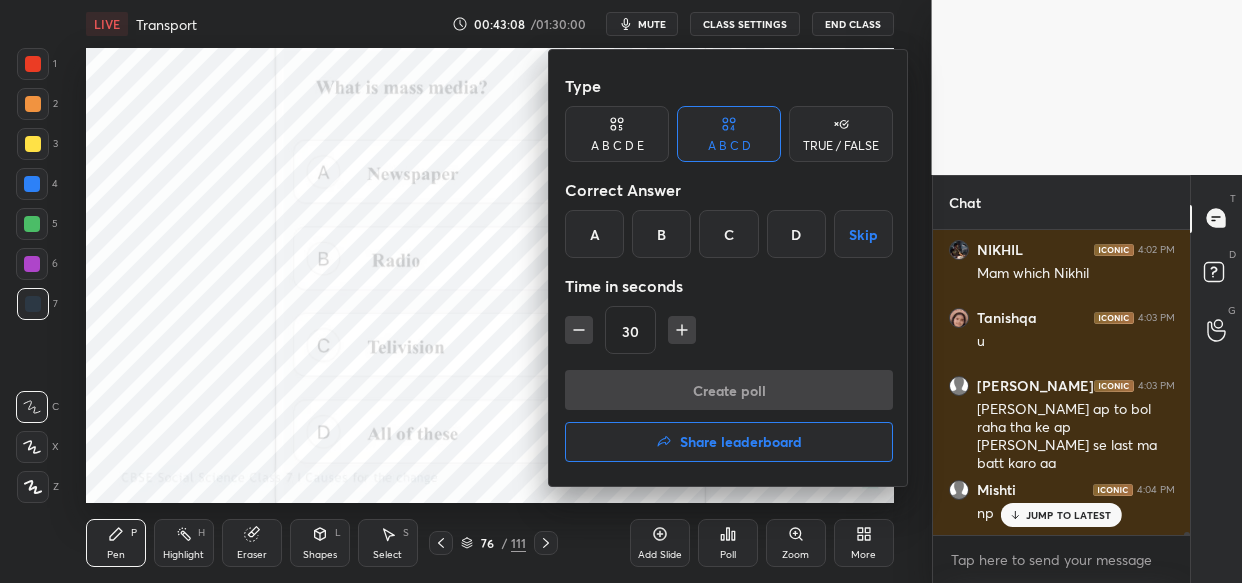 click on "D" at bounding box center [796, 234] 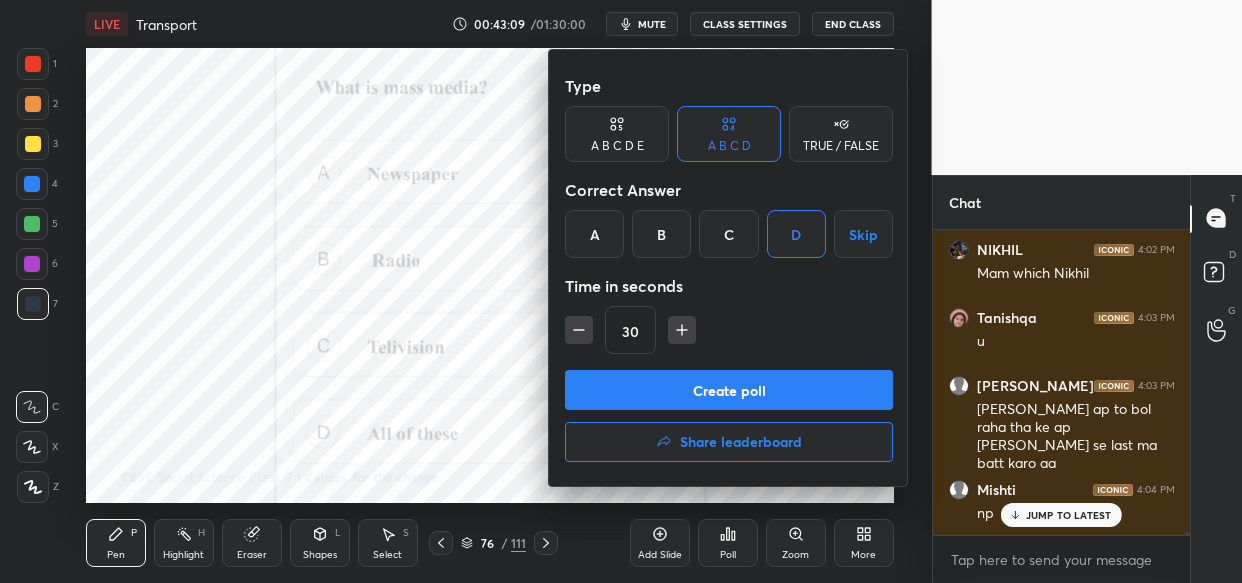 click on "Create poll" at bounding box center [729, 390] 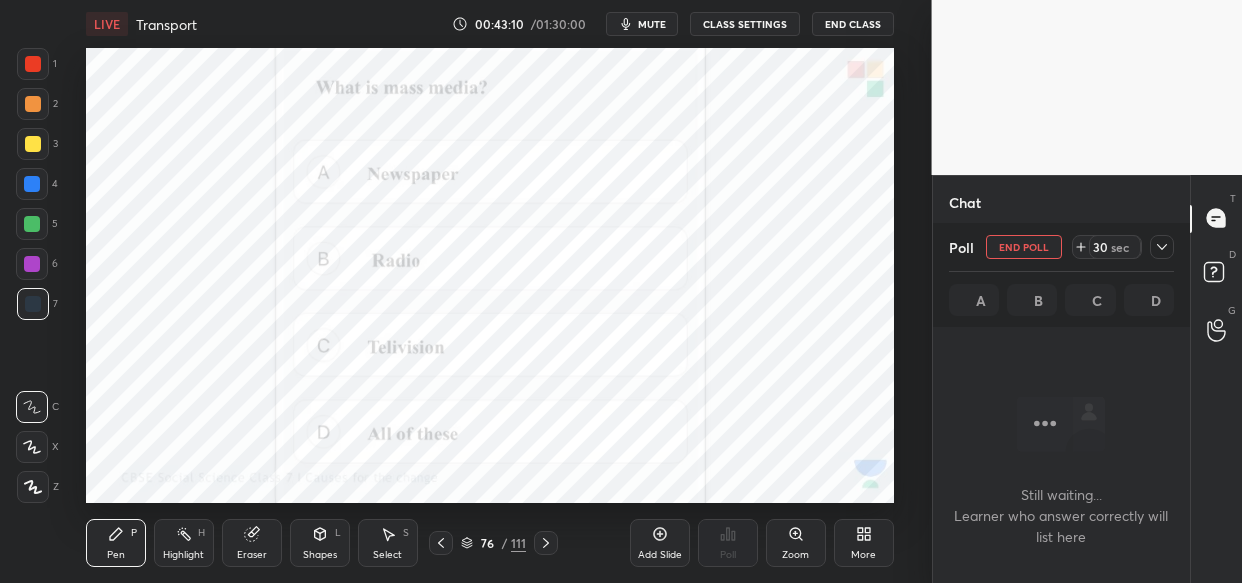 scroll, scrollTop: 196, scrollLeft: 252, axis: both 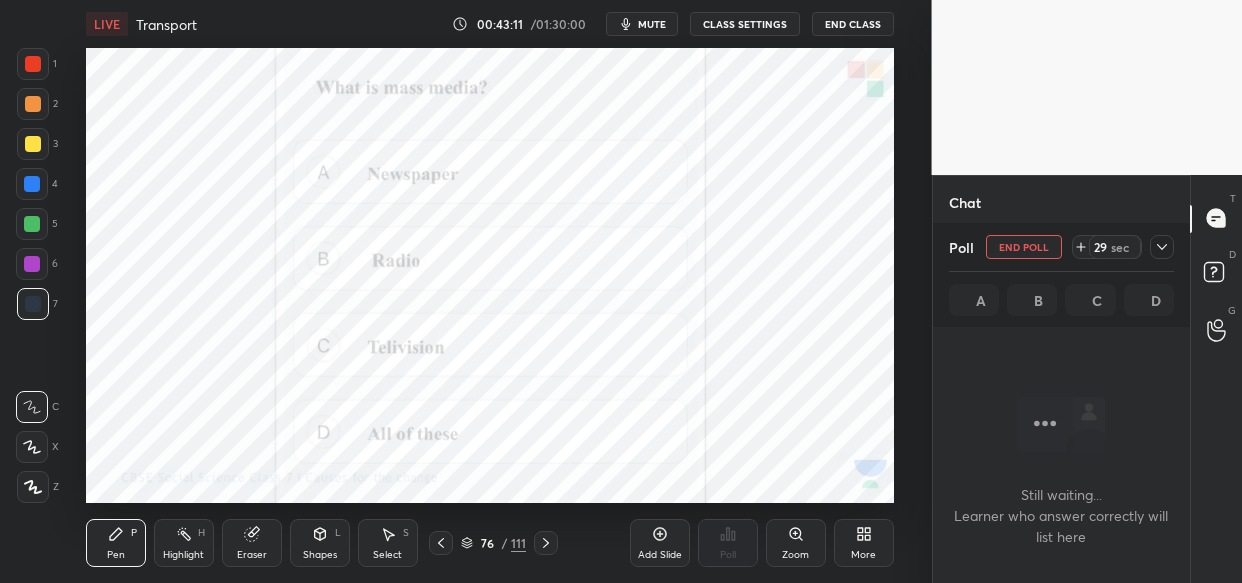 click on "mute" at bounding box center [652, 24] 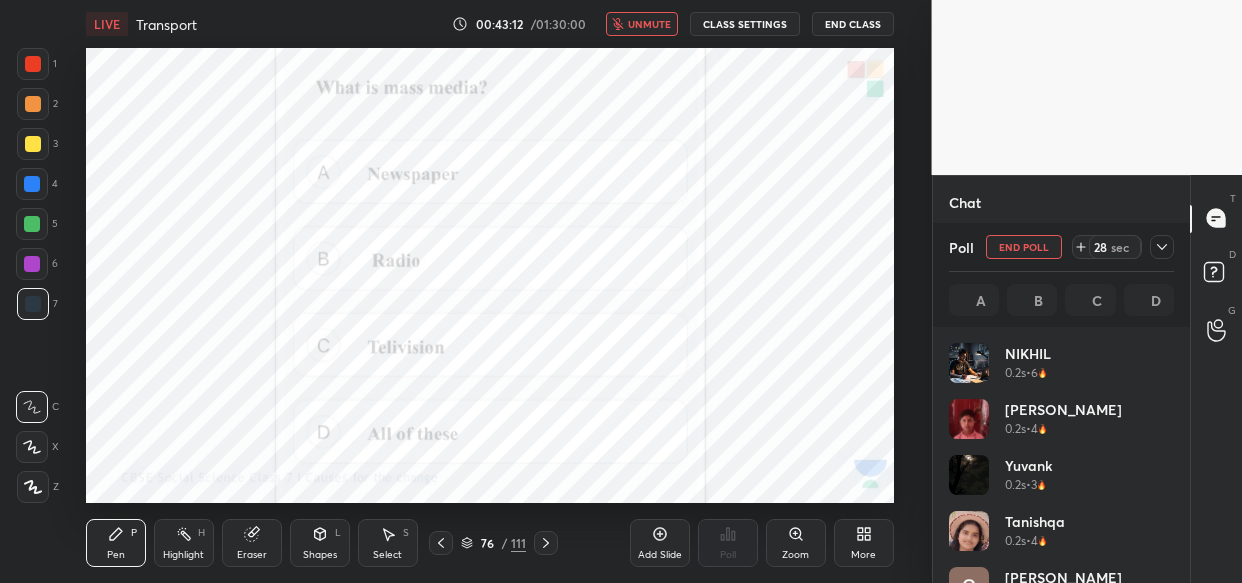 scroll, scrollTop: 6, scrollLeft: 7, axis: both 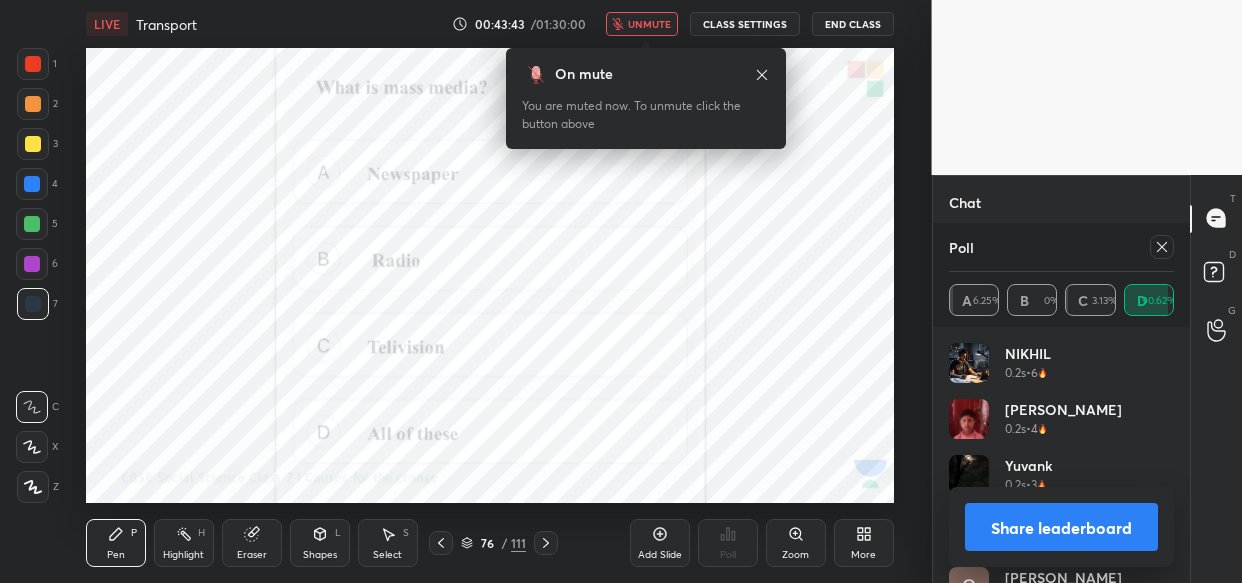 click on "unmute" at bounding box center [649, 24] 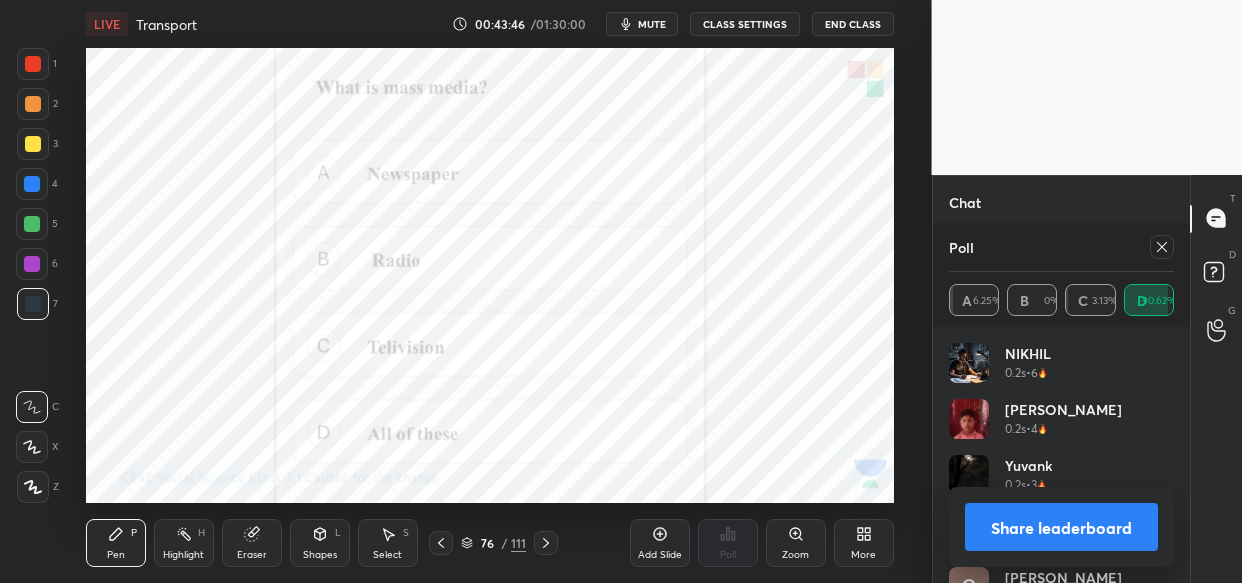 click 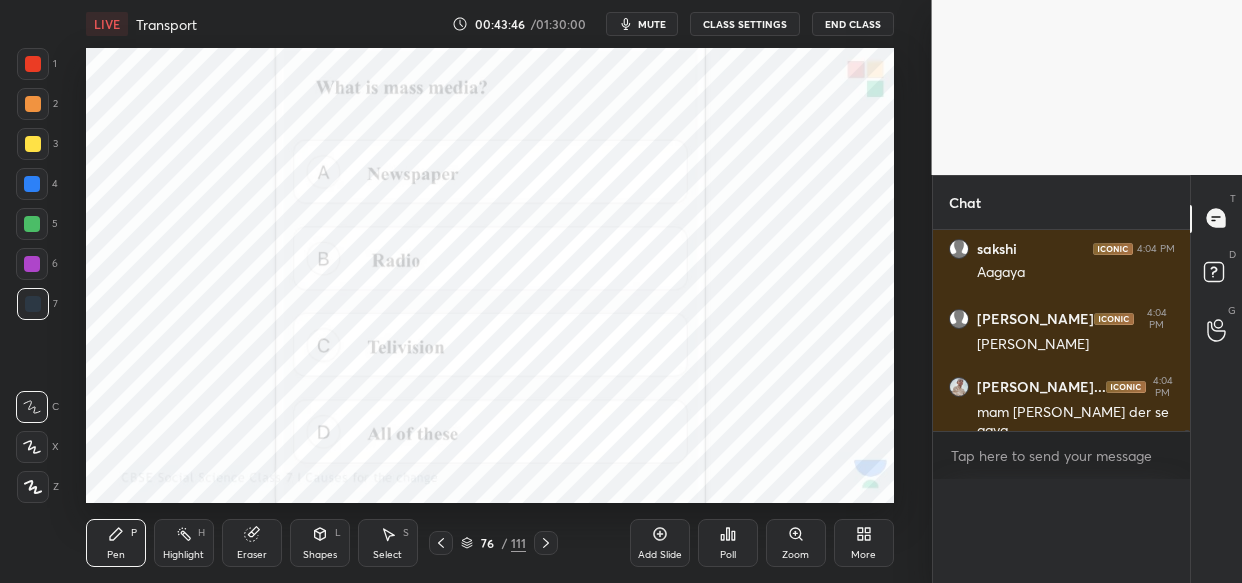 scroll, scrollTop: 0, scrollLeft: 0, axis: both 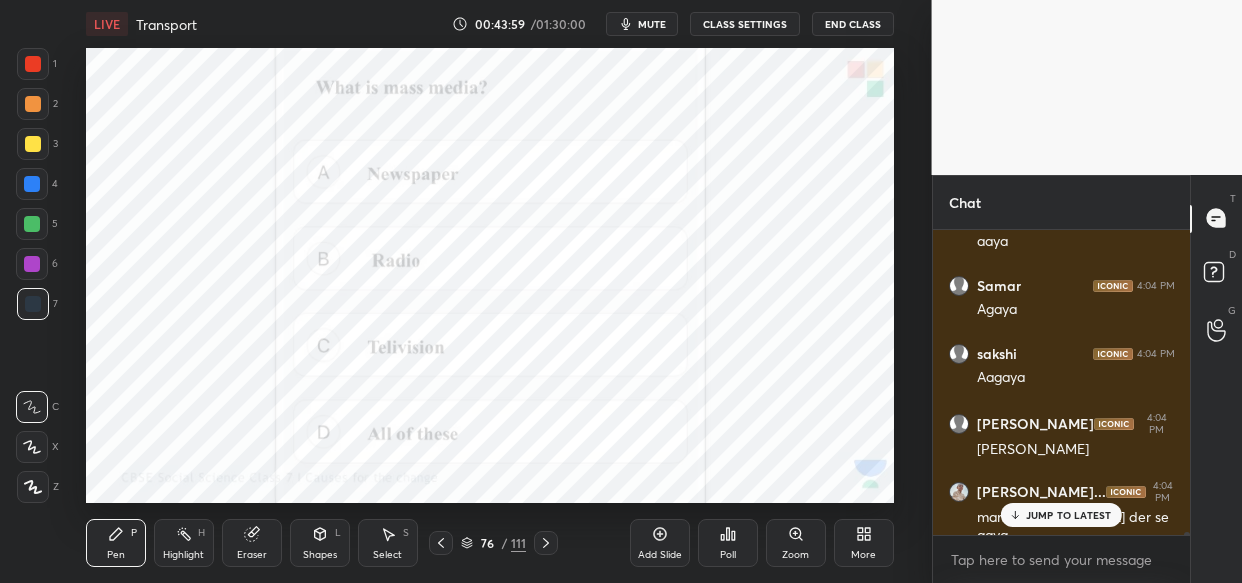 click on "JUMP TO LATEST" at bounding box center [1069, 515] 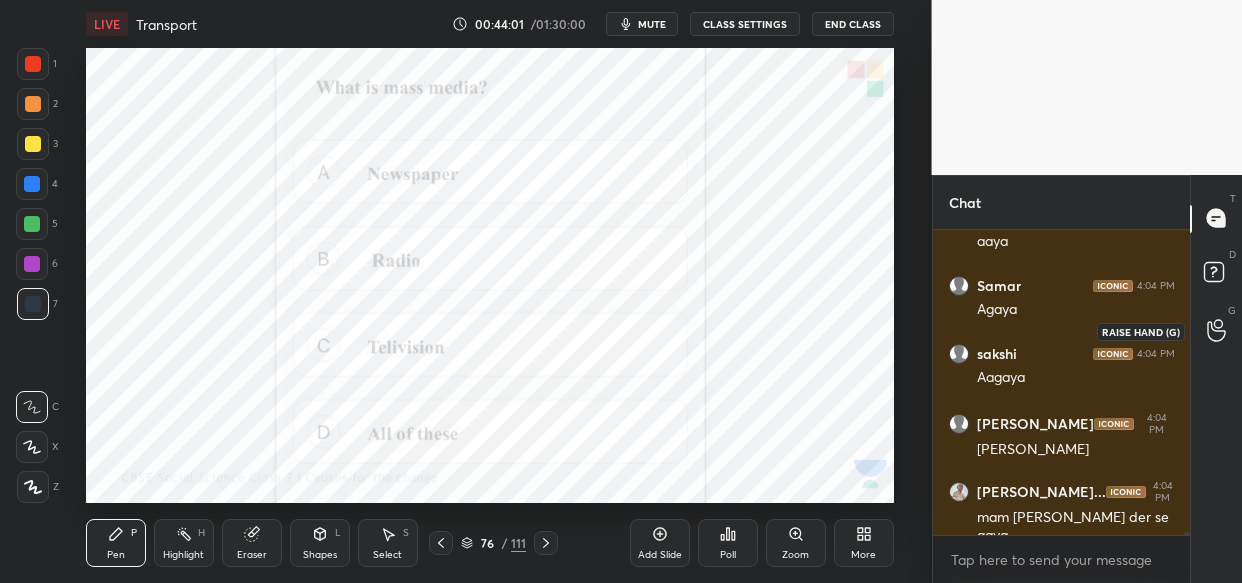 click at bounding box center (1217, 331) 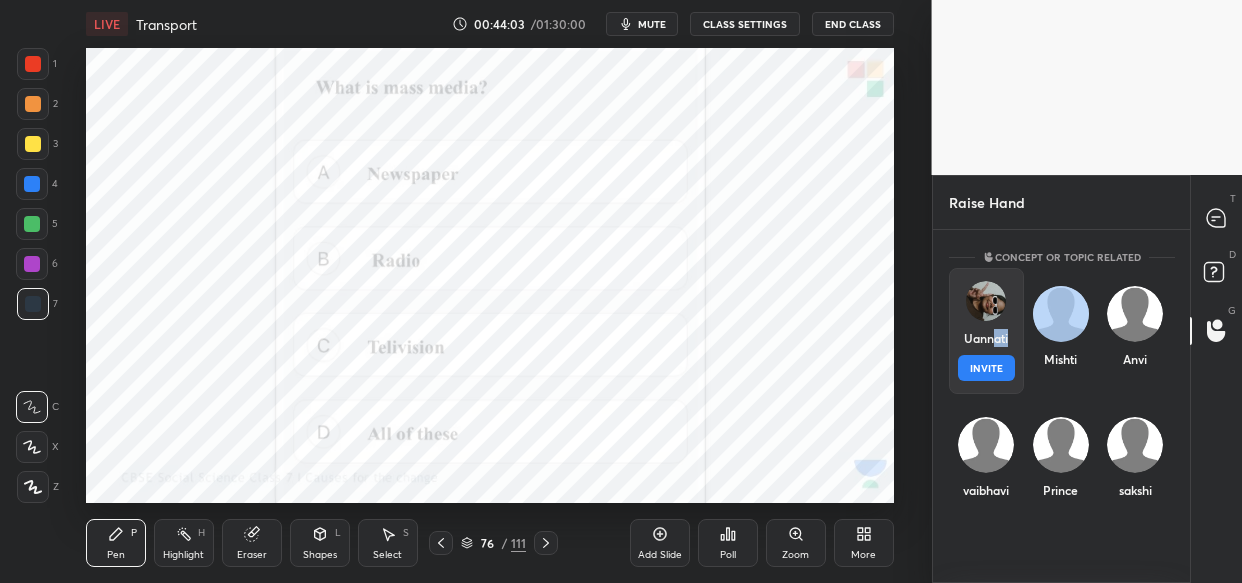 drag, startPoint x: 995, startPoint y: 335, endPoint x: 988, endPoint y: 362, distance: 27.89265 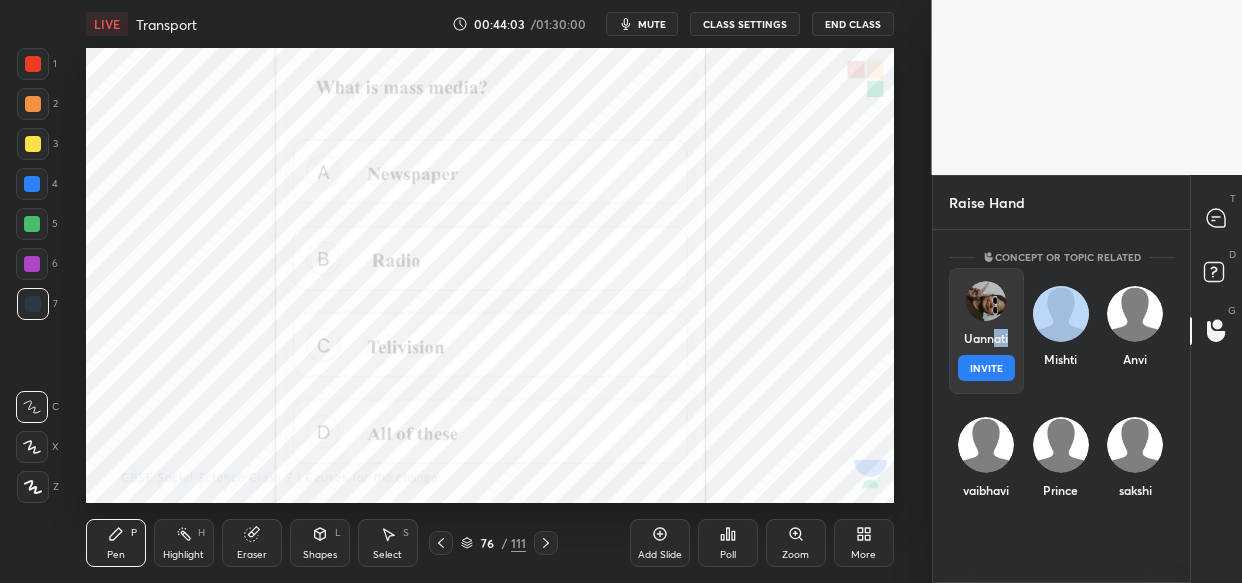 click on "Uannati INVITE" at bounding box center [986, 331] 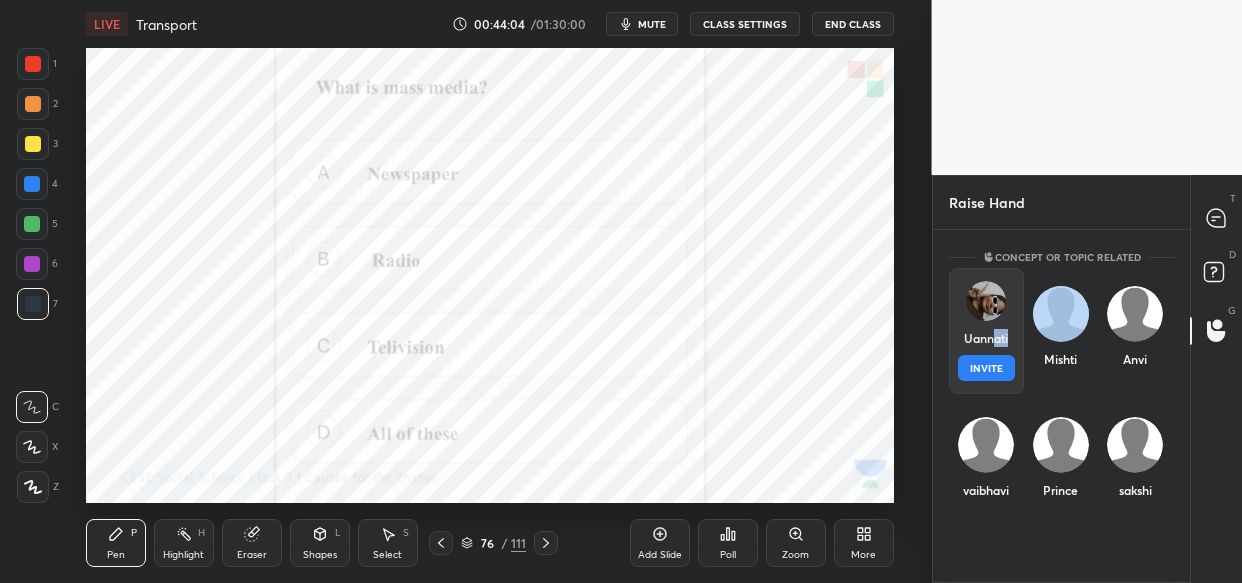 click on "INVITE" at bounding box center [986, 368] 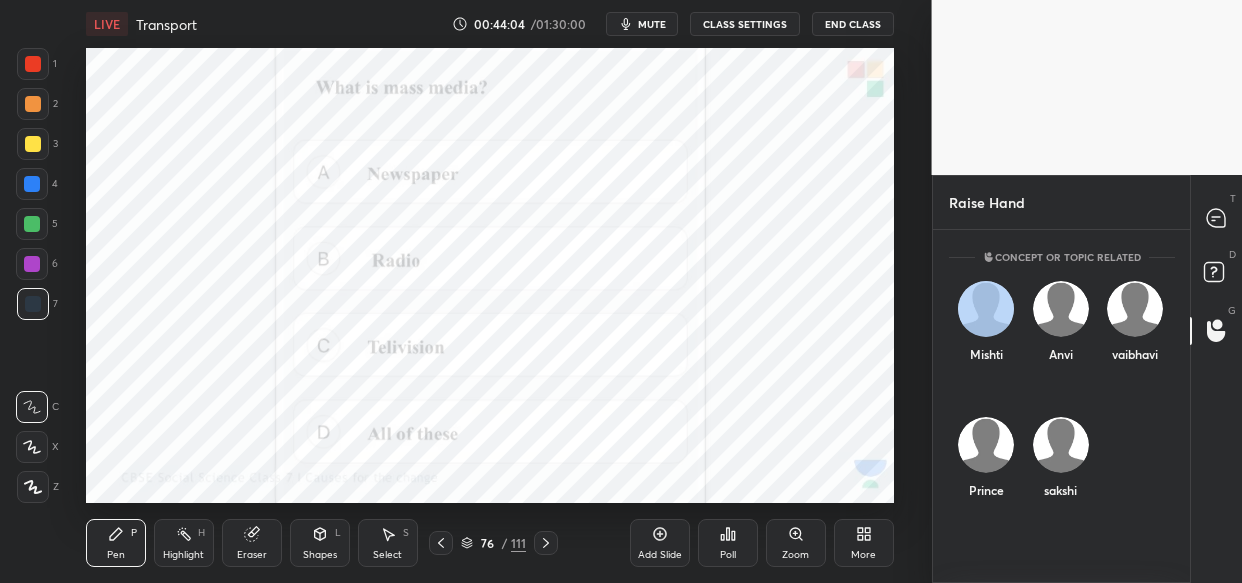 scroll, scrollTop: 261, scrollLeft: 252, axis: both 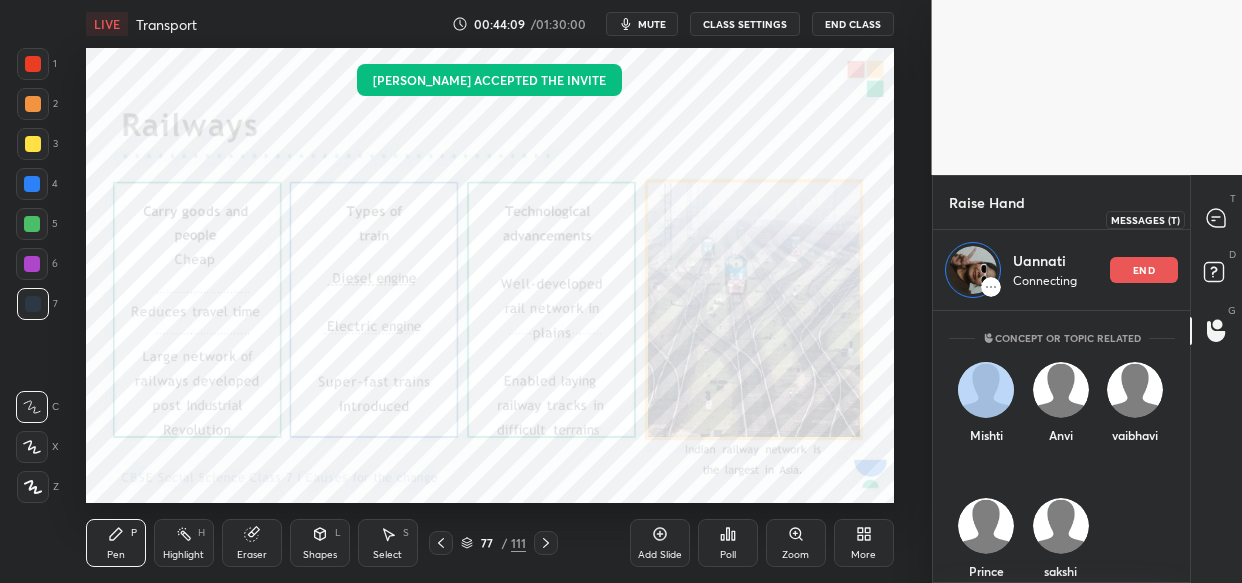 click 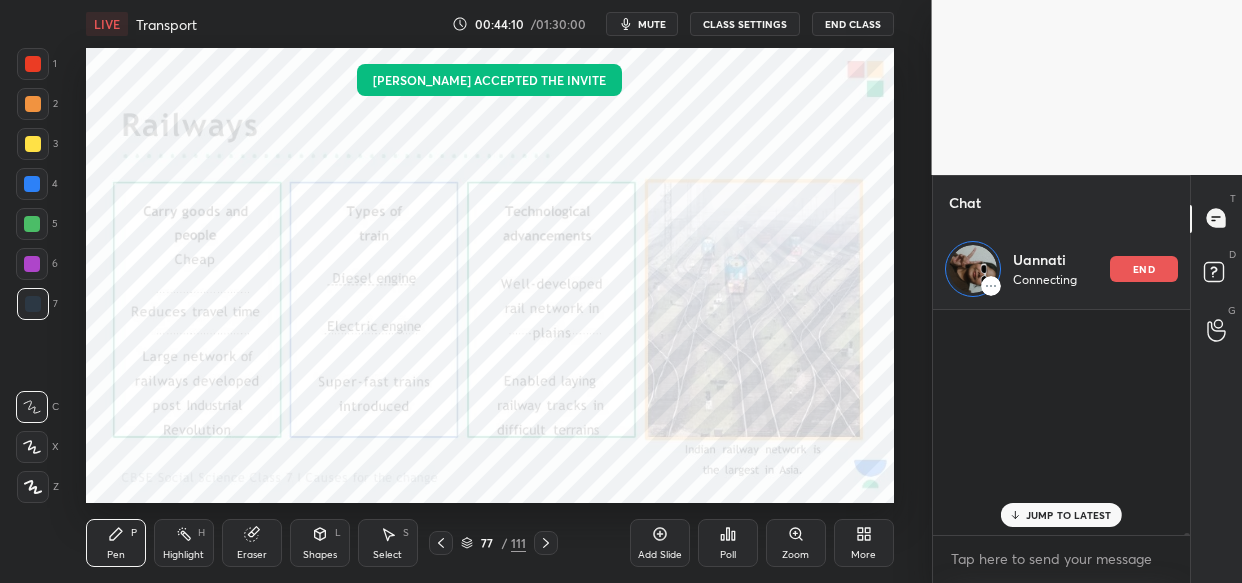 scroll, scrollTop: 267, scrollLeft: 252, axis: both 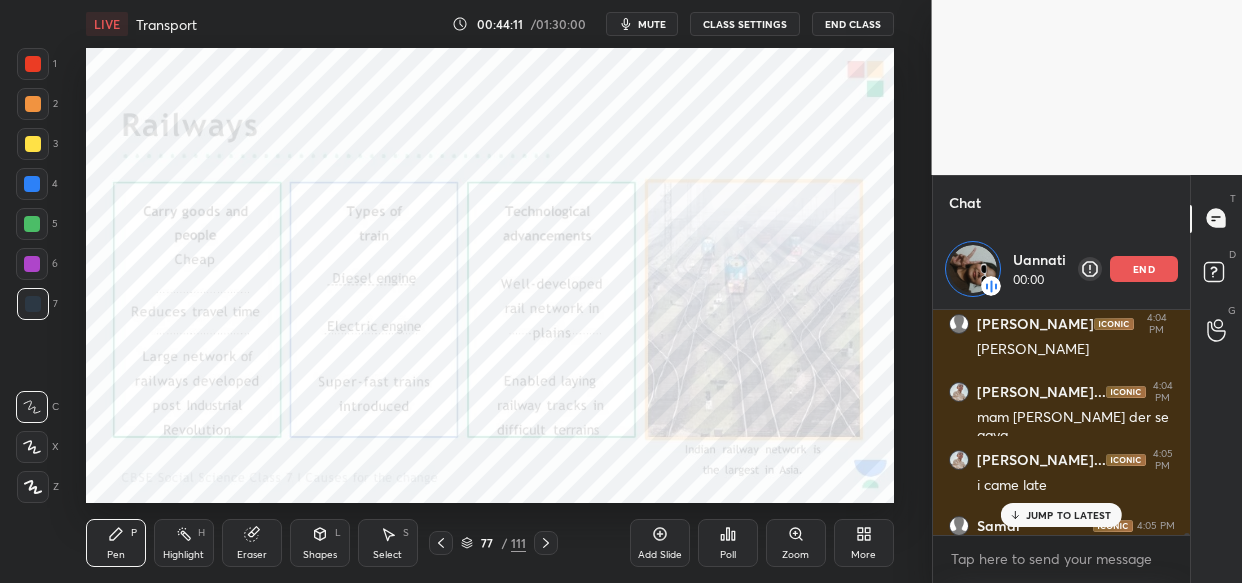 click on "JUMP TO LATEST" at bounding box center [1069, 515] 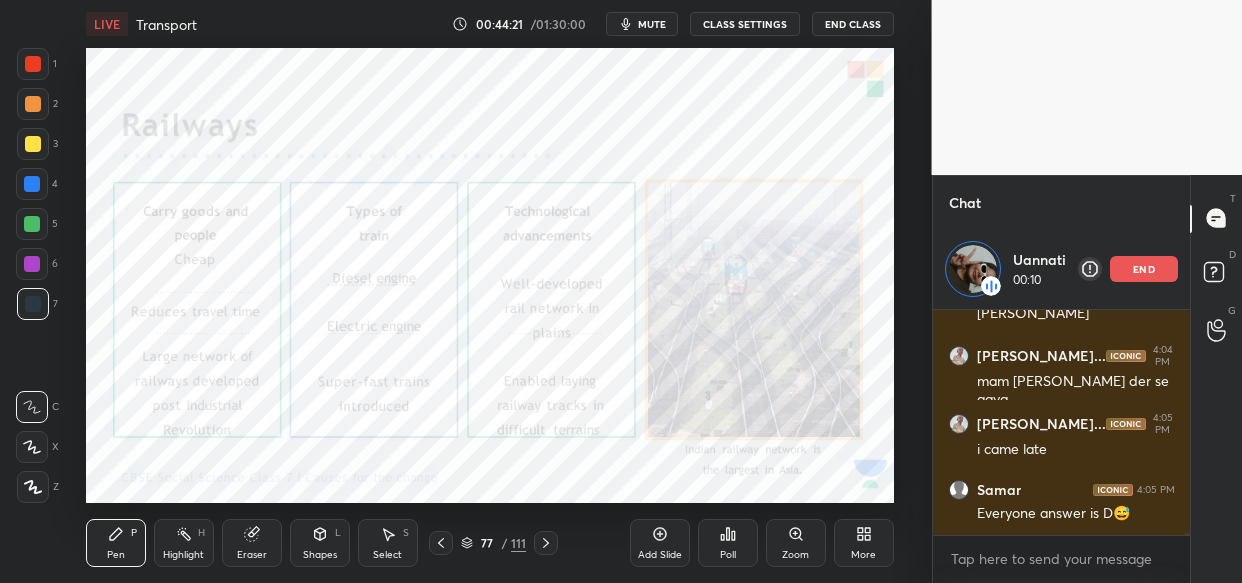 click on "mute" at bounding box center [652, 24] 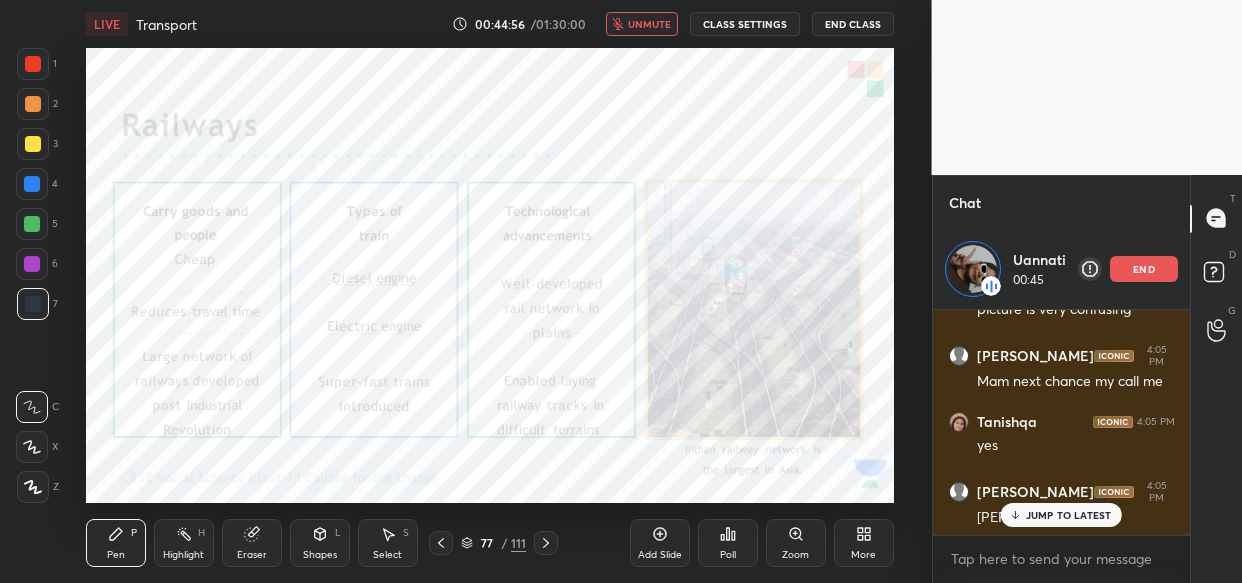 scroll, scrollTop: 33728, scrollLeft: 0, axis: vertical 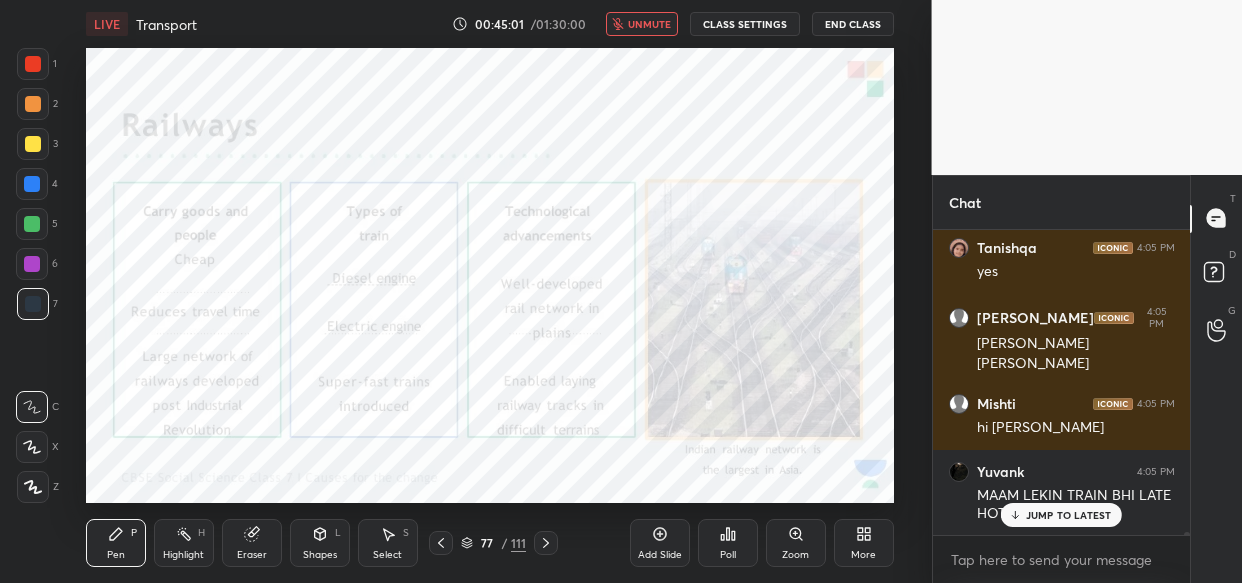 click on "unmute" at bounding box center (649, 24) 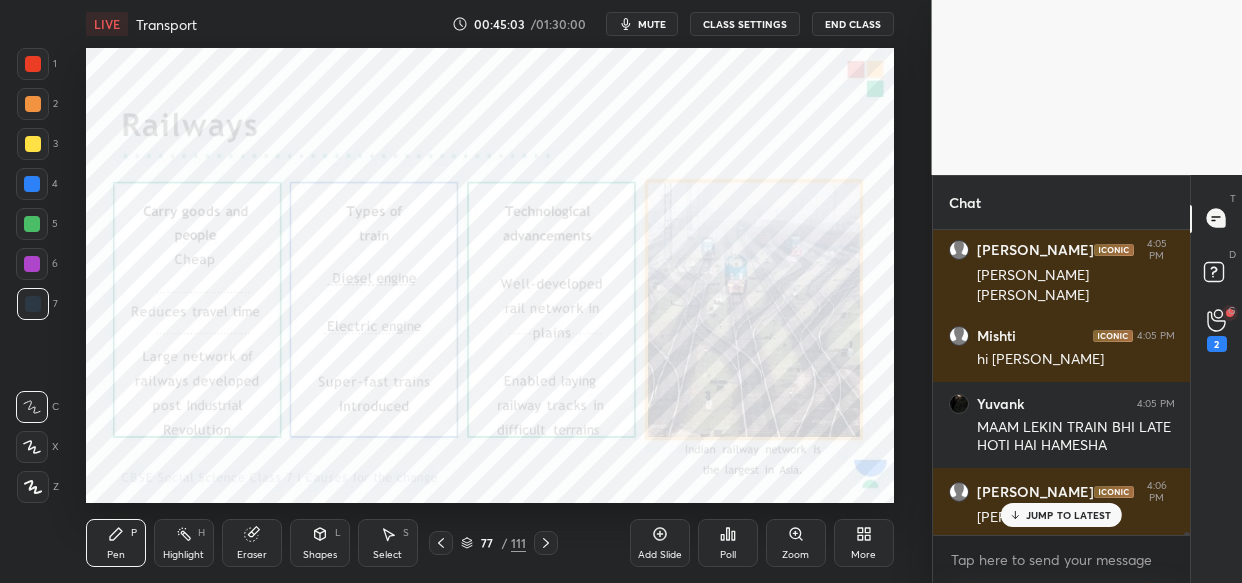 click on "JUMP TO LATEST" at bounding box center (1069, 515) 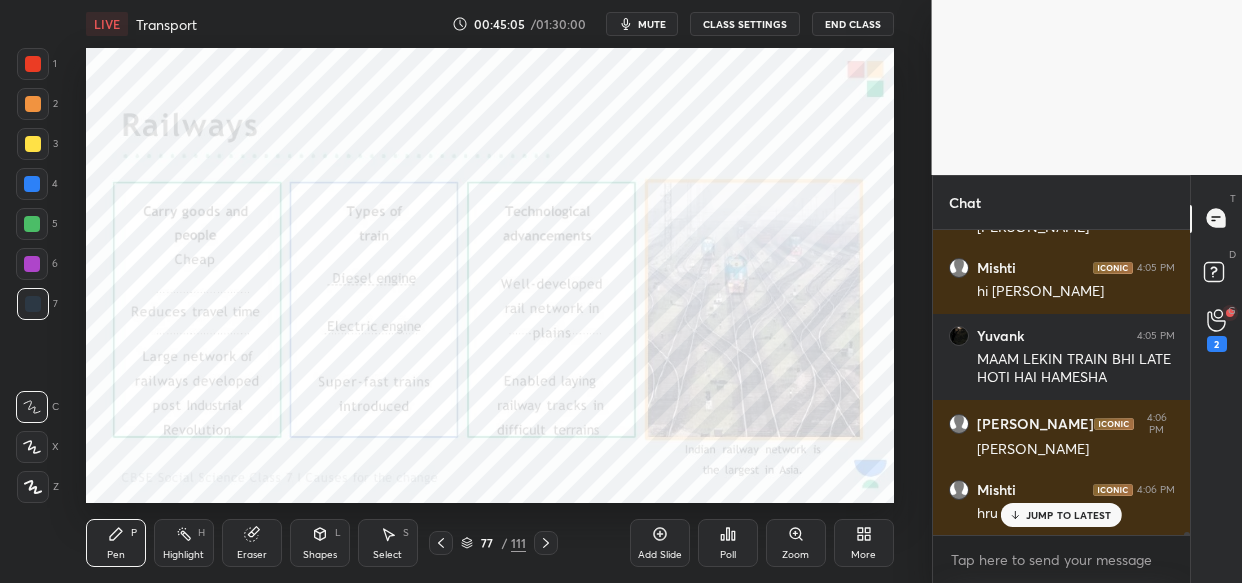 scroll, scrollTop: 34006, scrollLeft: 0, axis: vertical 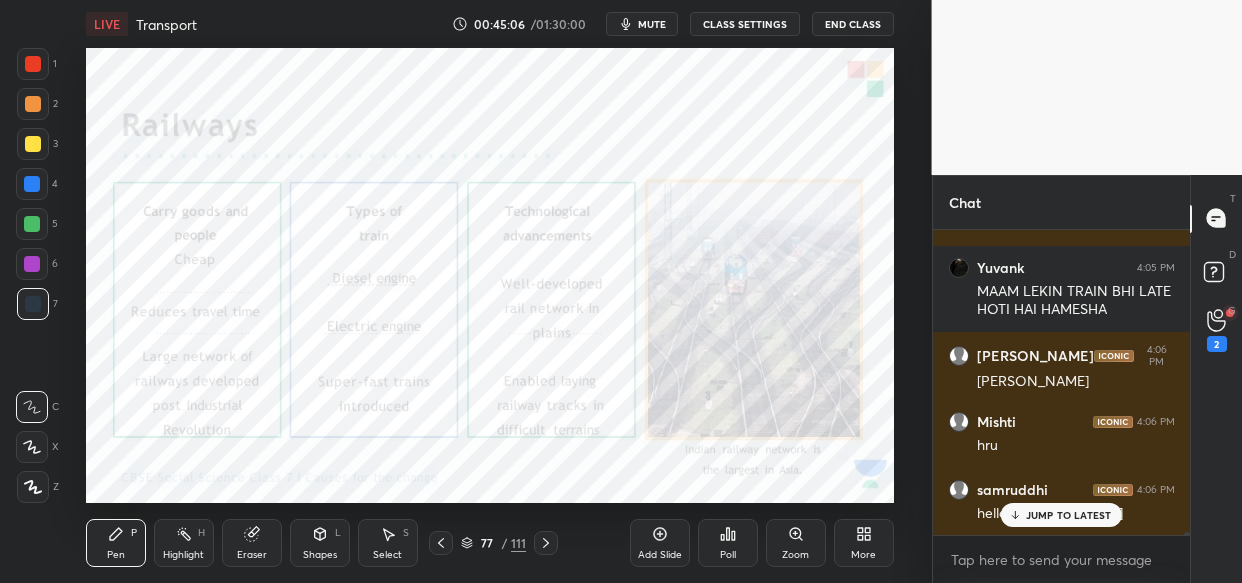 click on "JUMP TO LATEST" at bounding box center [1069, 515] 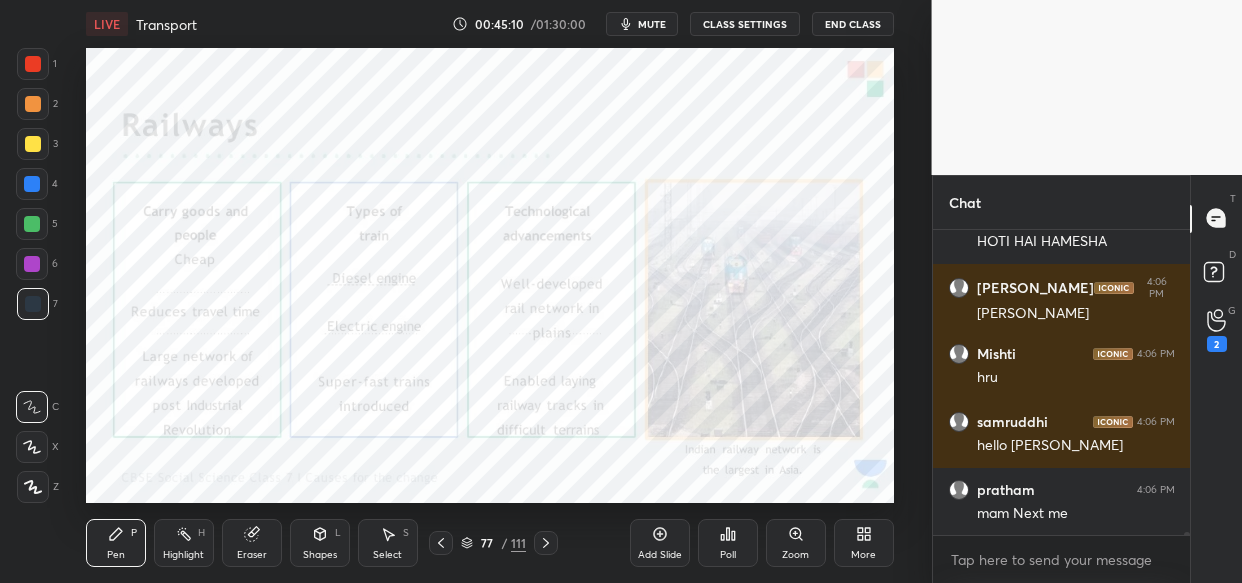 scroll, scrollTop: 34160, scrollLeft: 0, axis: vertical 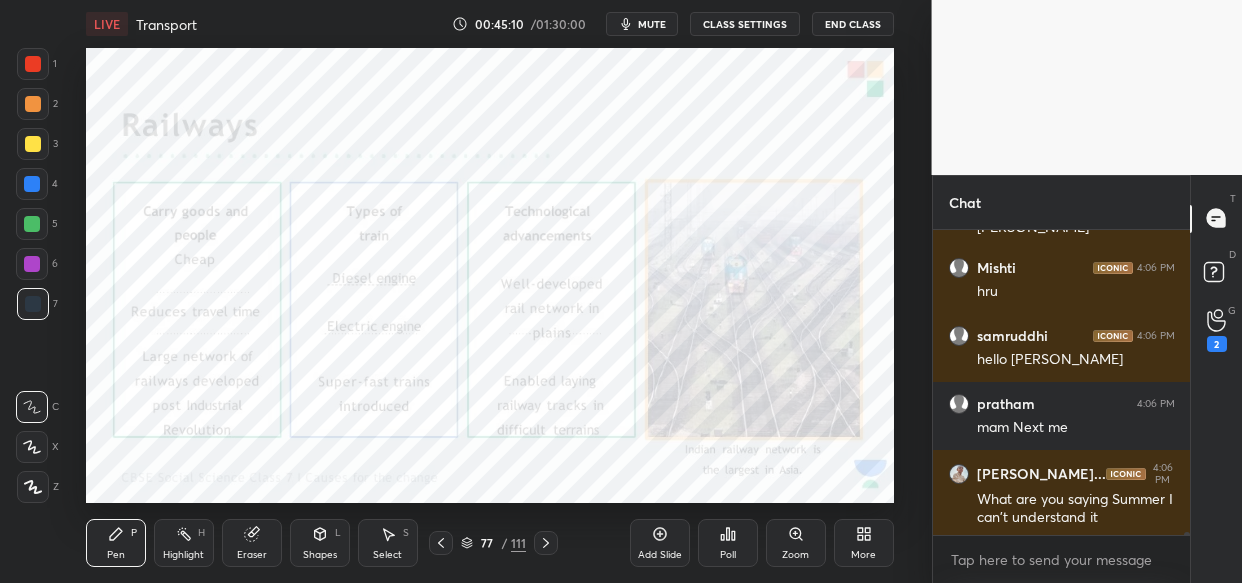 click on "G Raise Hand (G) 2" at bounding box center (1216, 331) 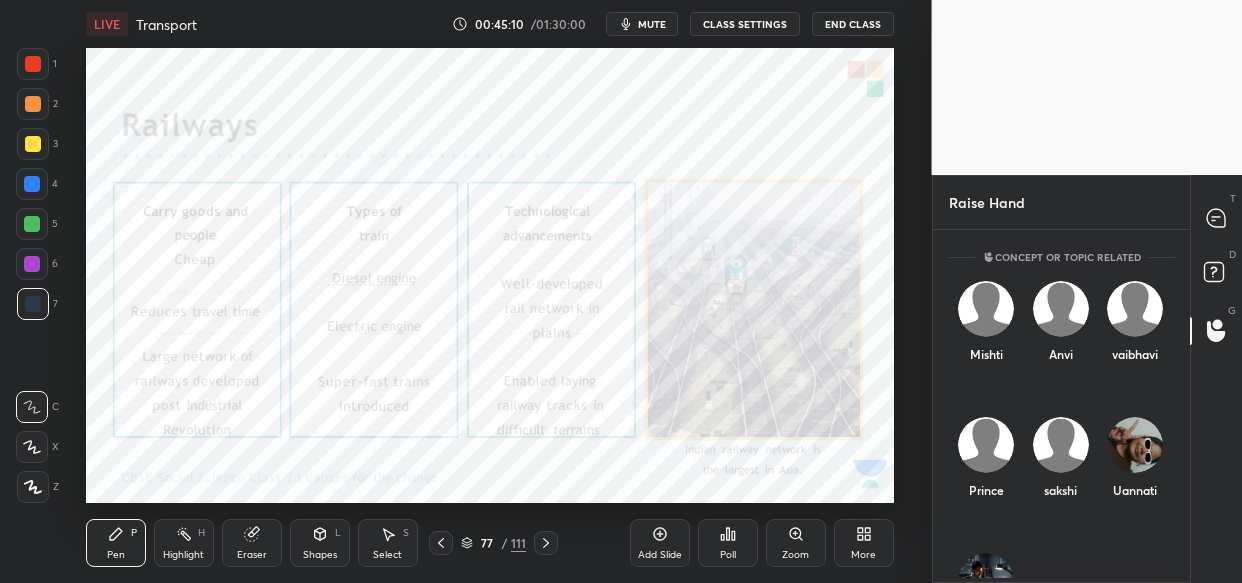 scroll, scrollTop: 6, scrollLeft: 7, axis: both 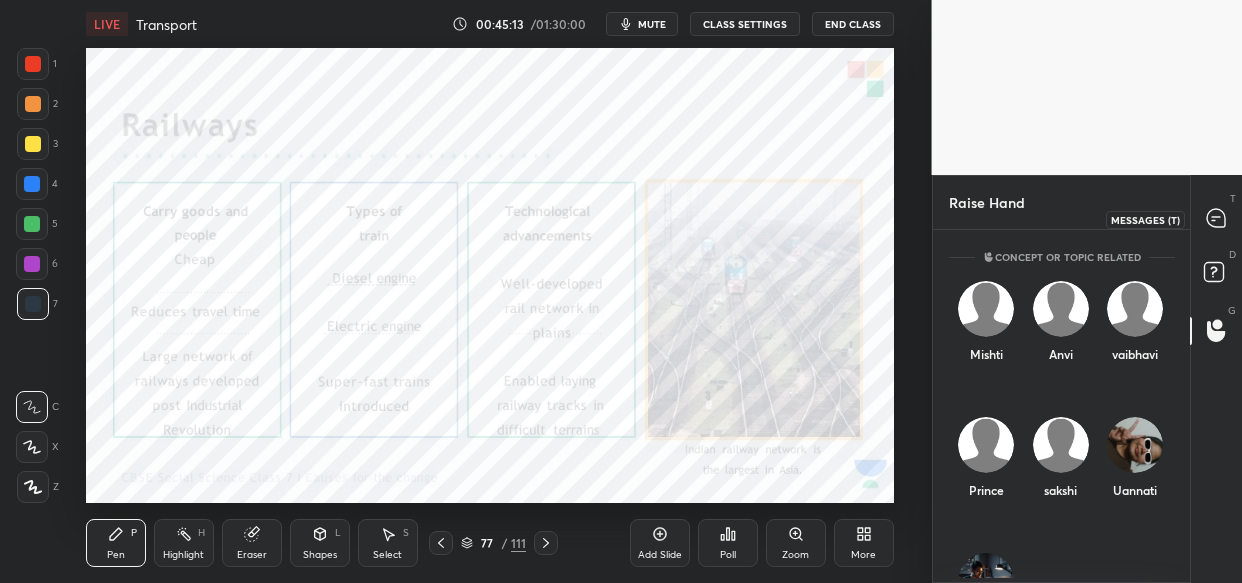 click 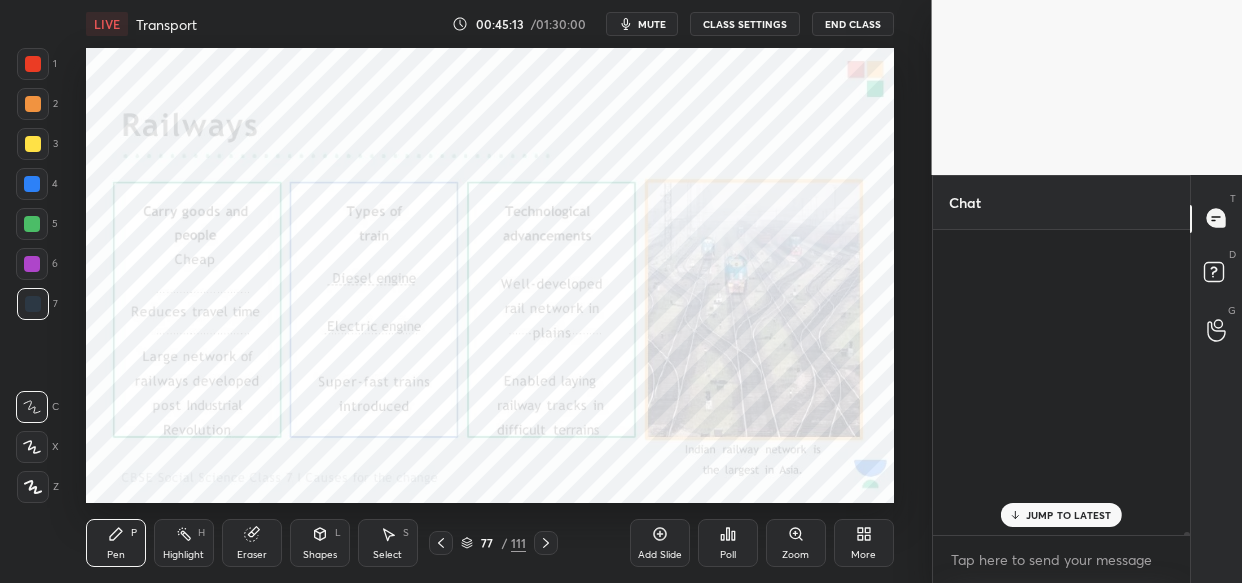 scroll, scrollTop: 34125, scrollLeft: 0, axis: vertical 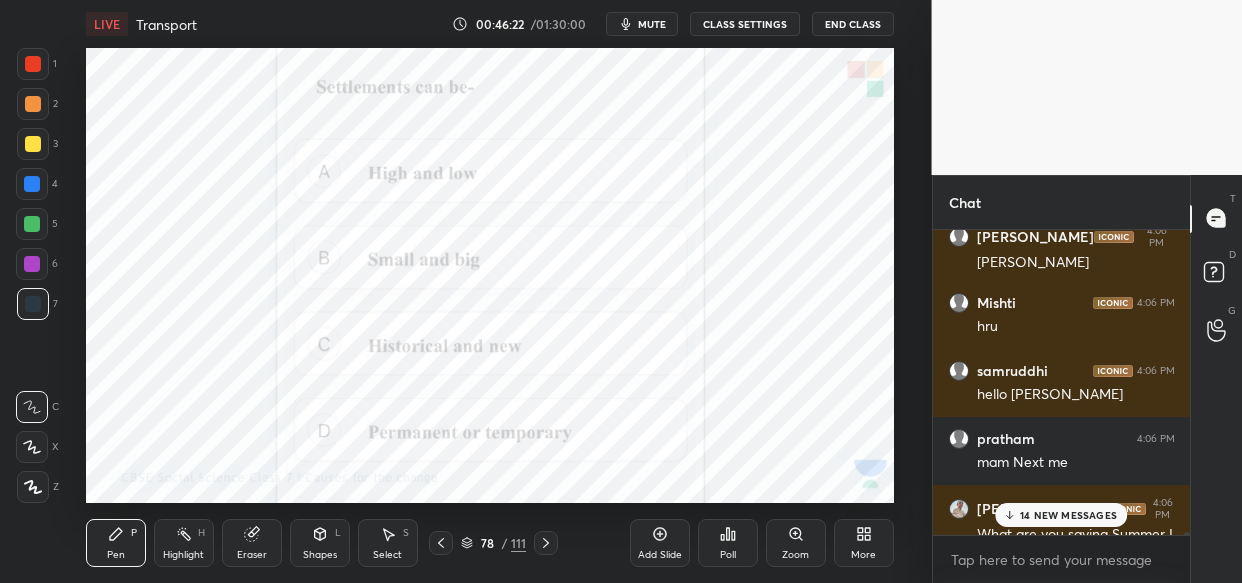 click on "Poll" at bounding box center (728, 543) 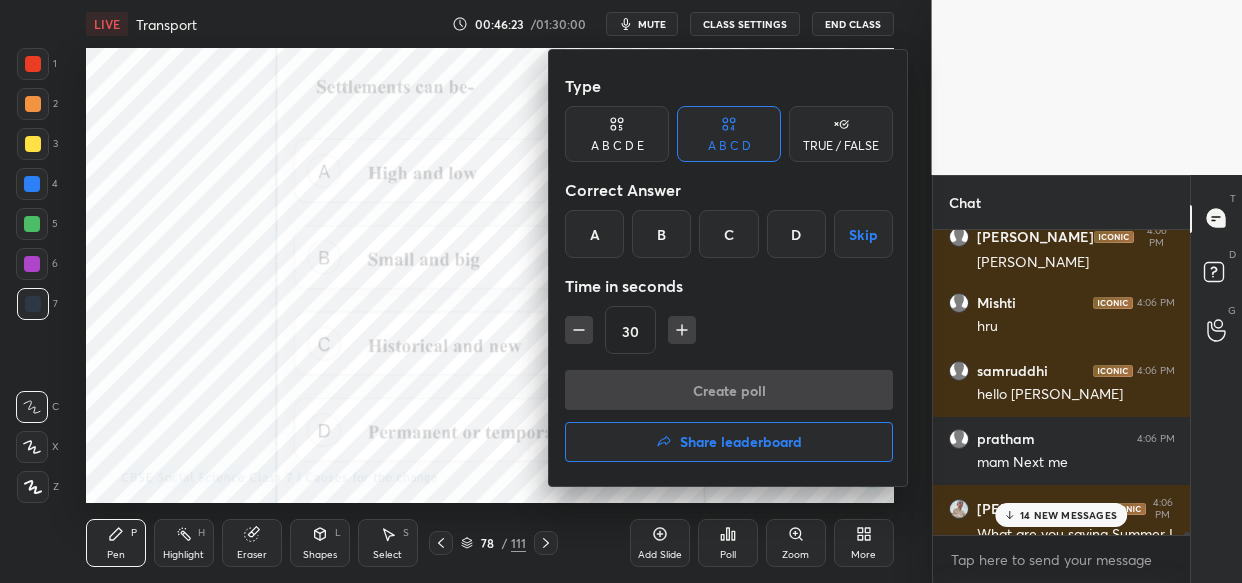 click on "D" at bounding box center [796, 234] 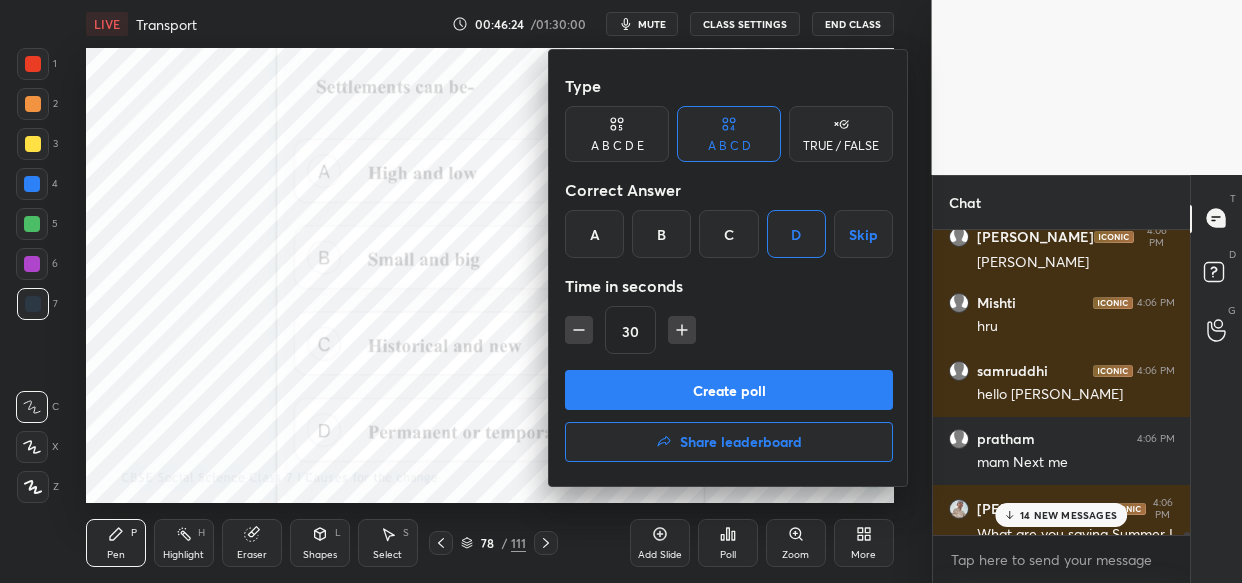 click on "Create poll" at bounding box center [729, 390] 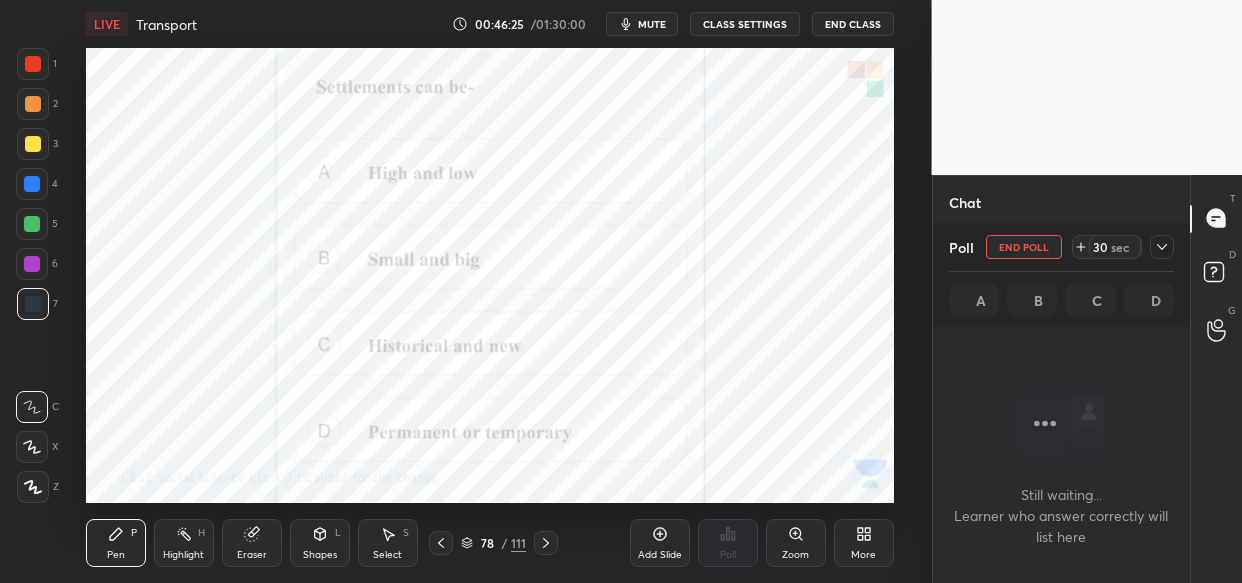 scroll, scrollTop: 196, scrollLeft: 252, axis: both 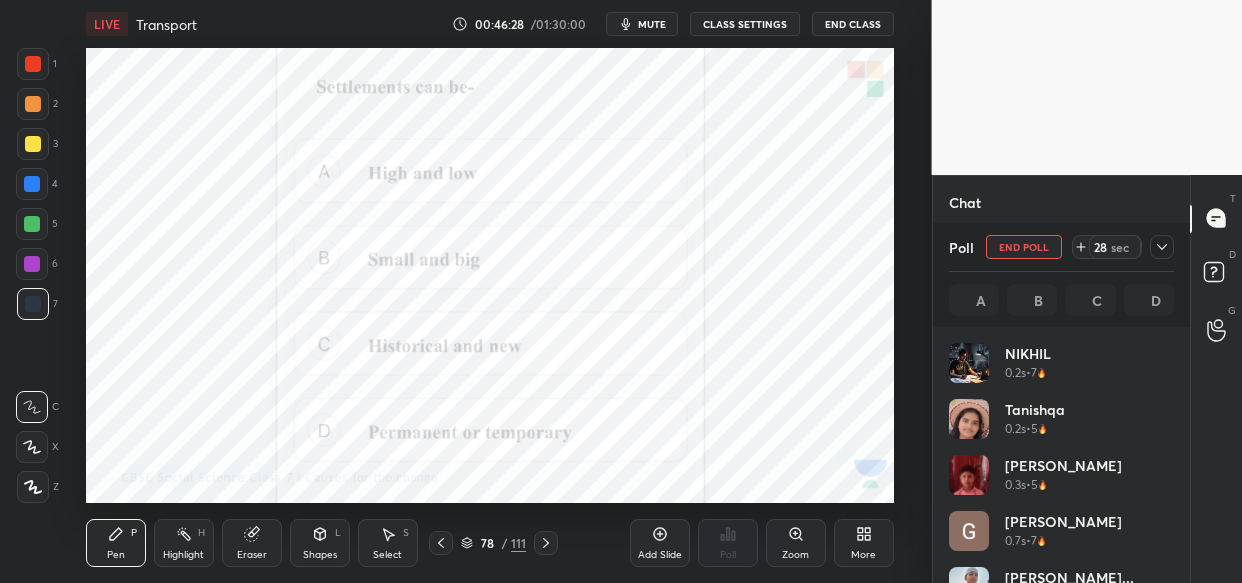 click on "mute" at bounding box center (652, 24) 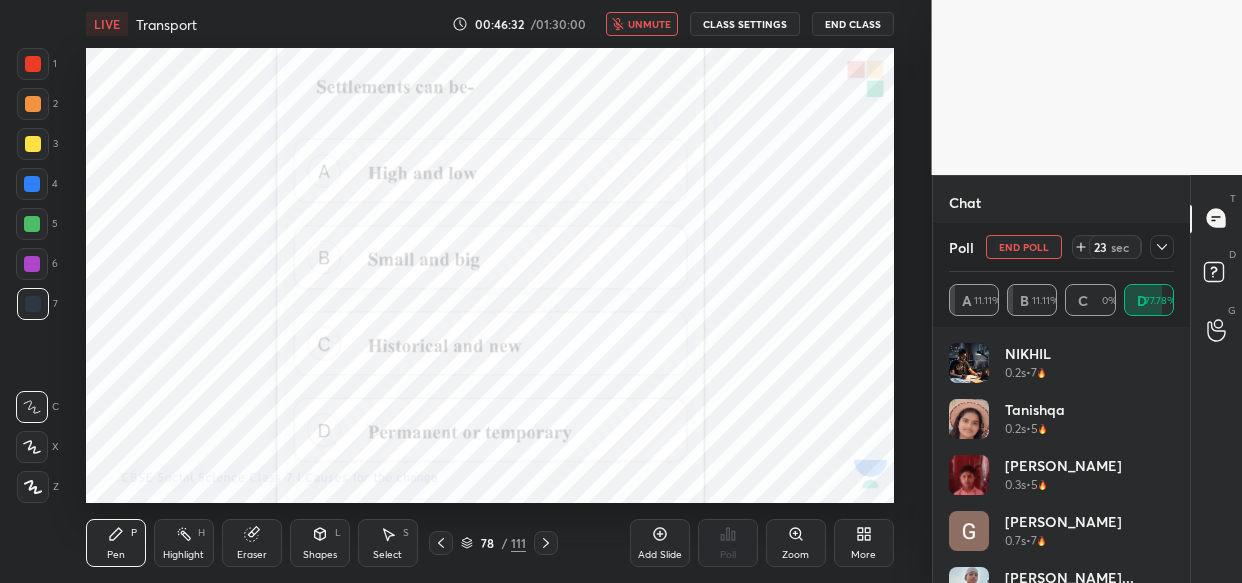 click 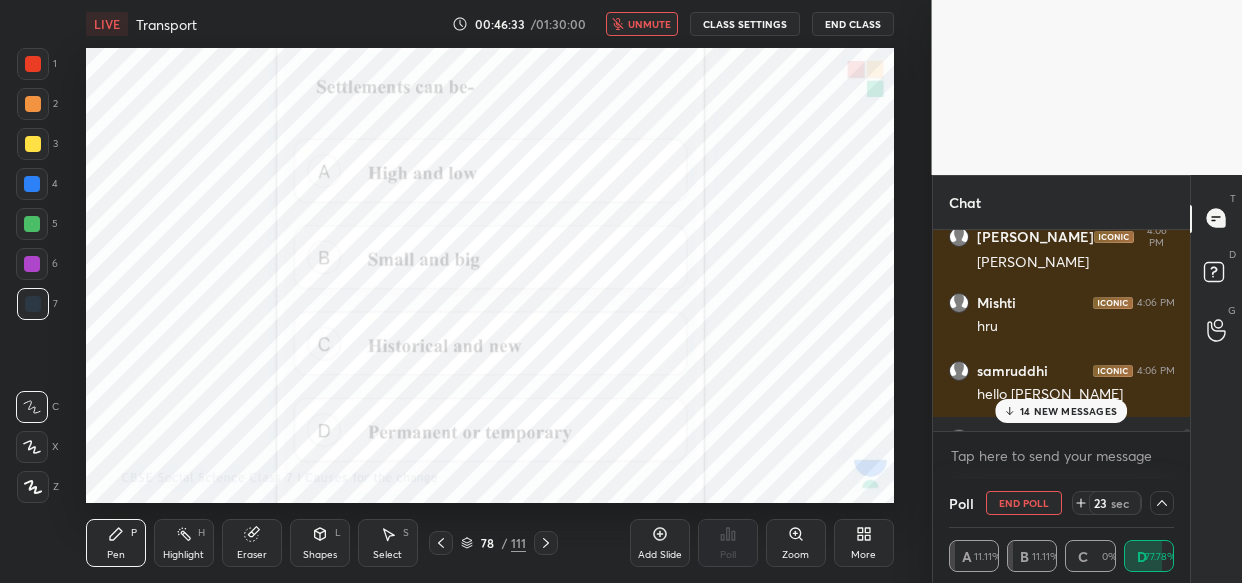 scroll, scrollTop: 58, scrollLeft: 220, axis: both 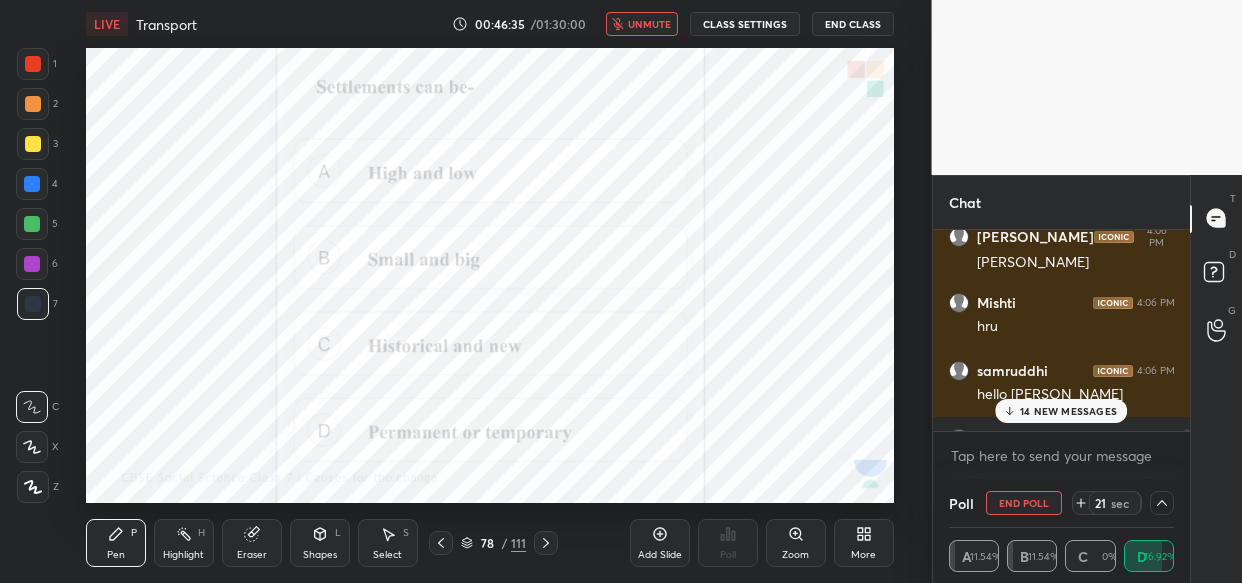 click on "14 NEW MESSAGES" at bounding box center [1068, 411] 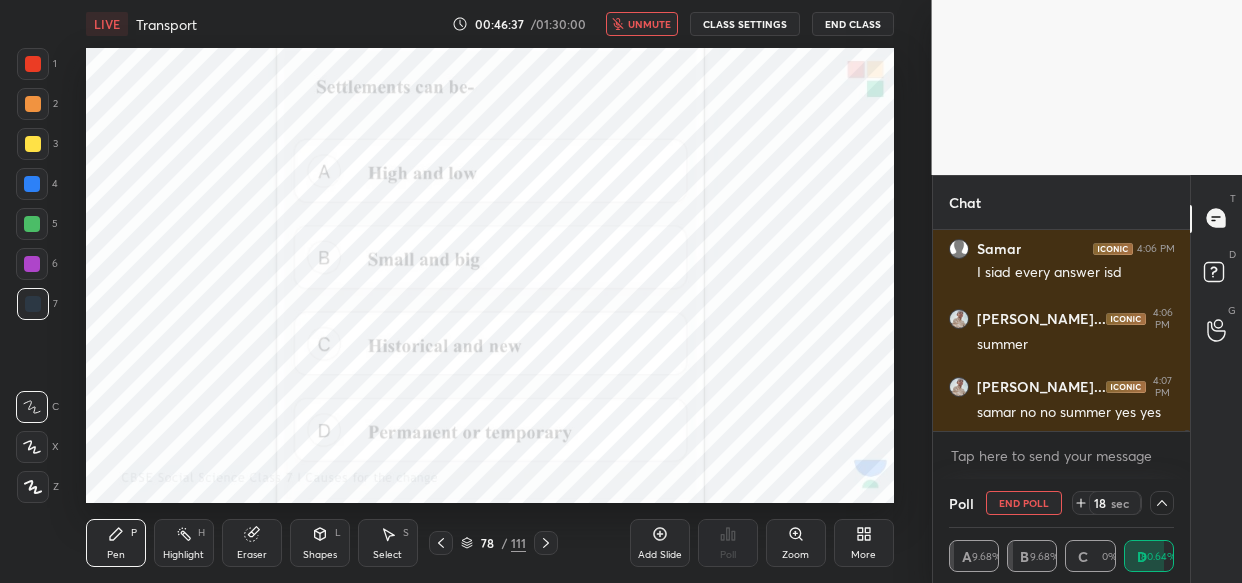 scroll, scrollTop: 35365, scrollLeft: 0, axis: vertical 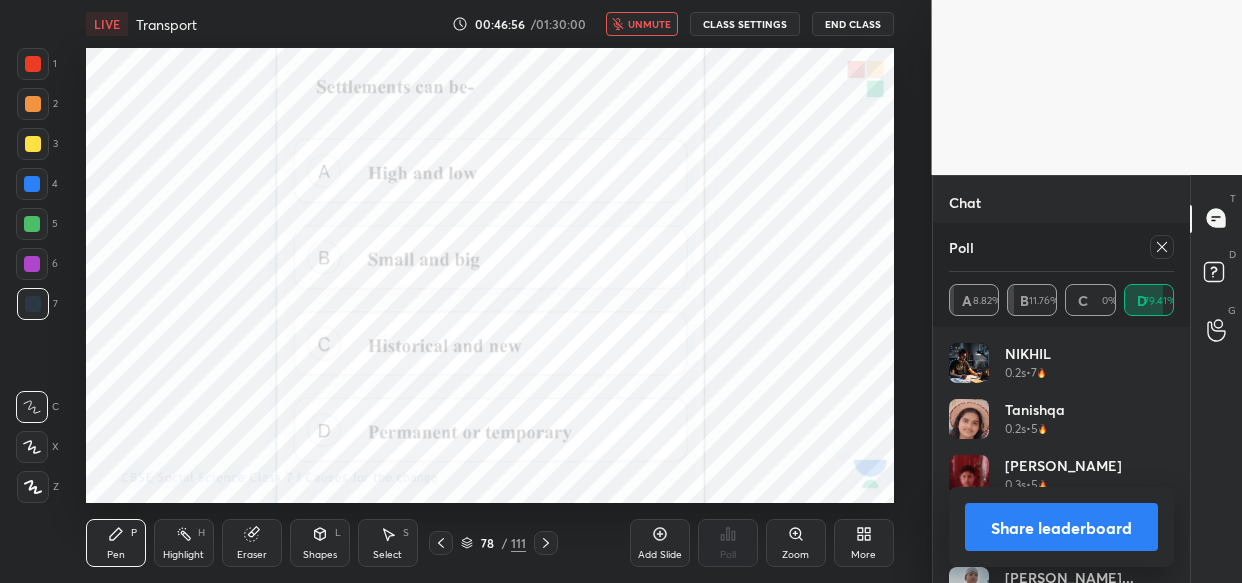 click on "unmute" at bounding box center [649, 24] 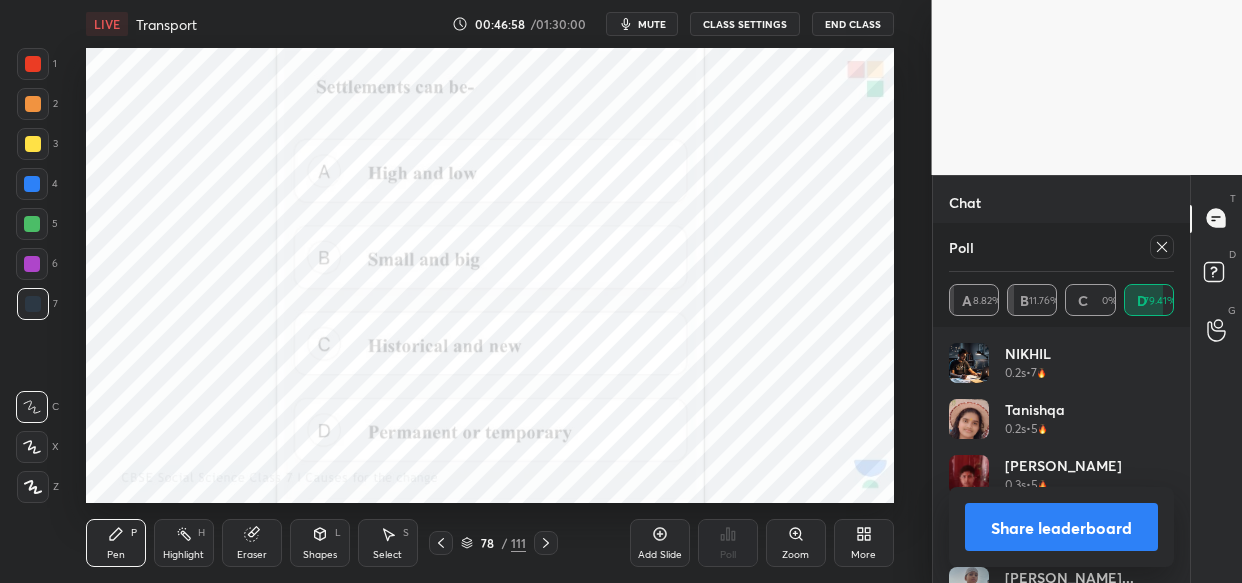 click 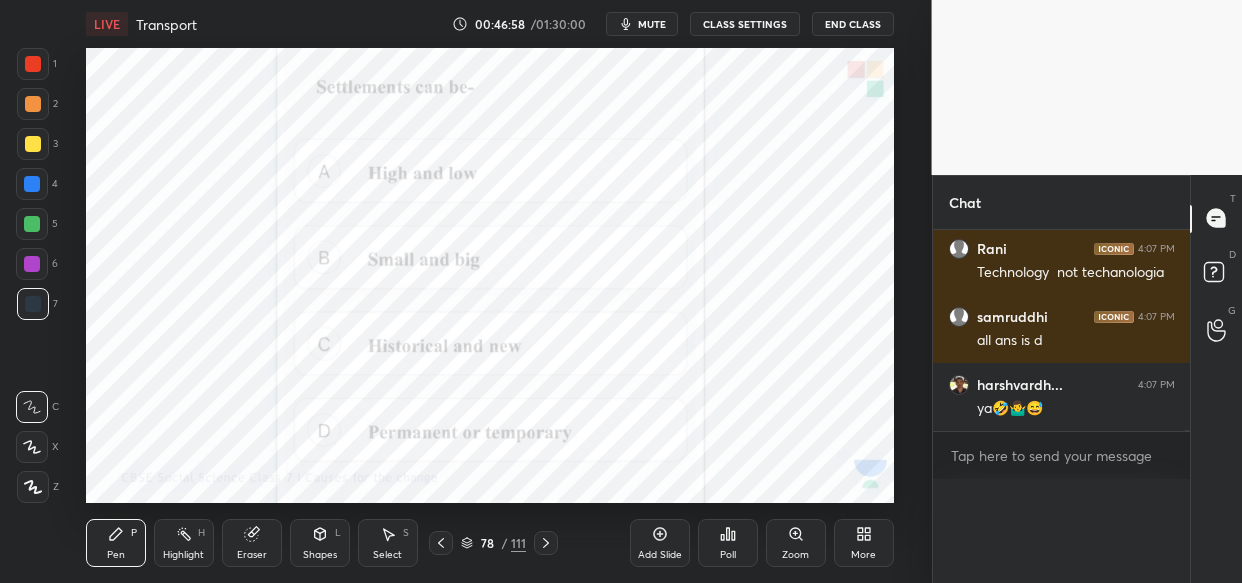 scroll, scrollTop: 0, scrollLeft: 0, axis: both 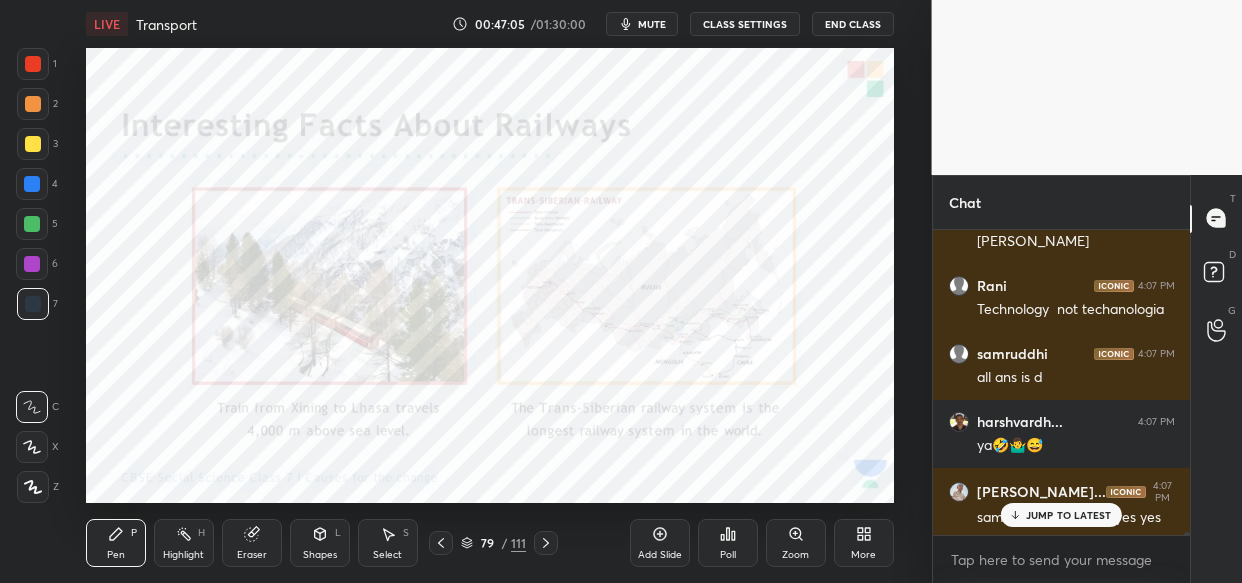 click on "JUMP TO LATEST" at bounding box center (1069, 515) 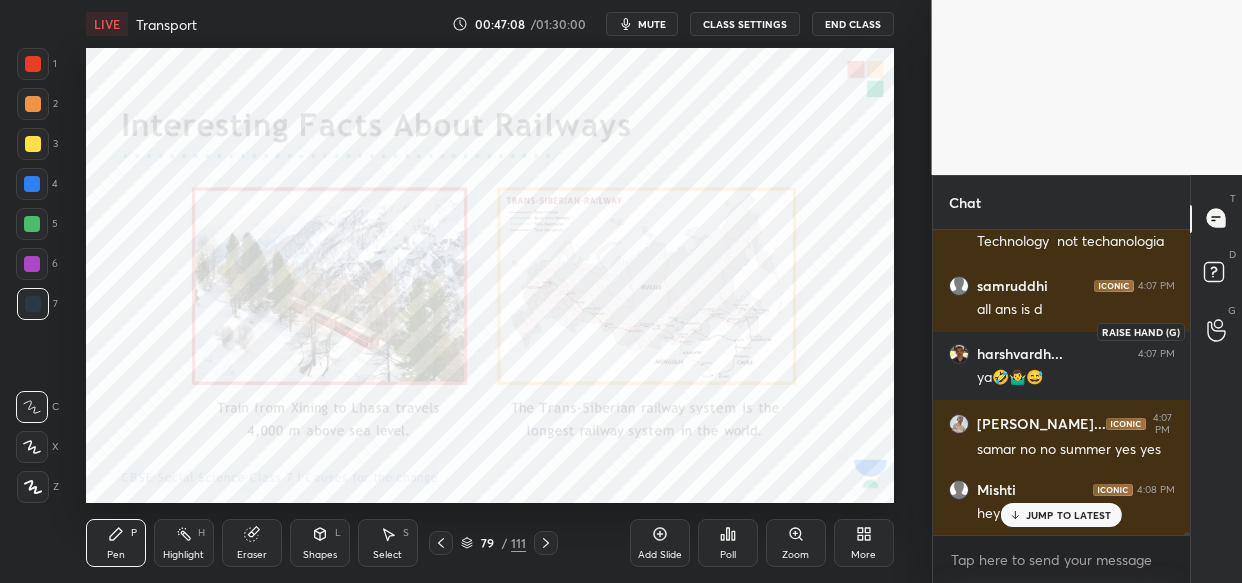click at bounding box center [1217, 331] 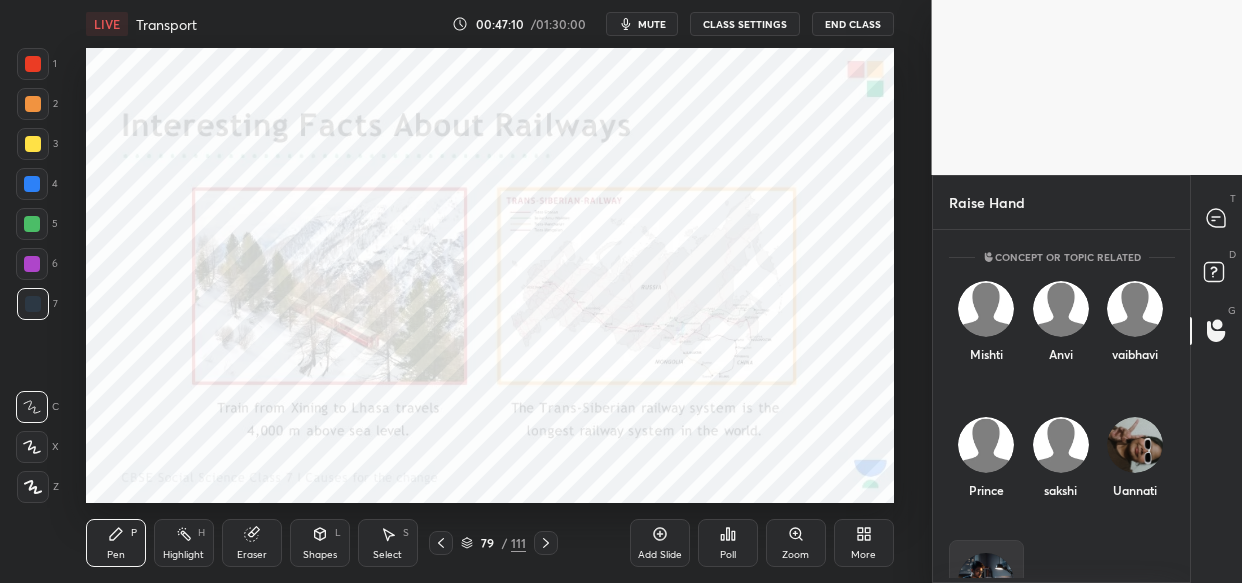 click at bounding box center (986, 581) 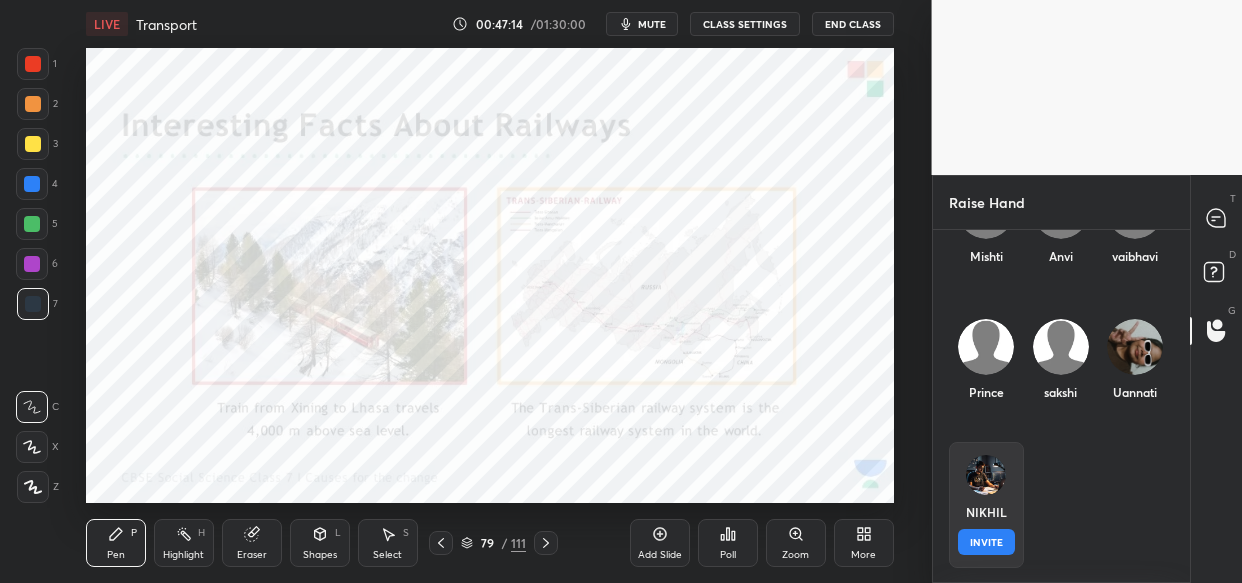 click on "NIKHIL INVITE" at bounding box center (986, 505) 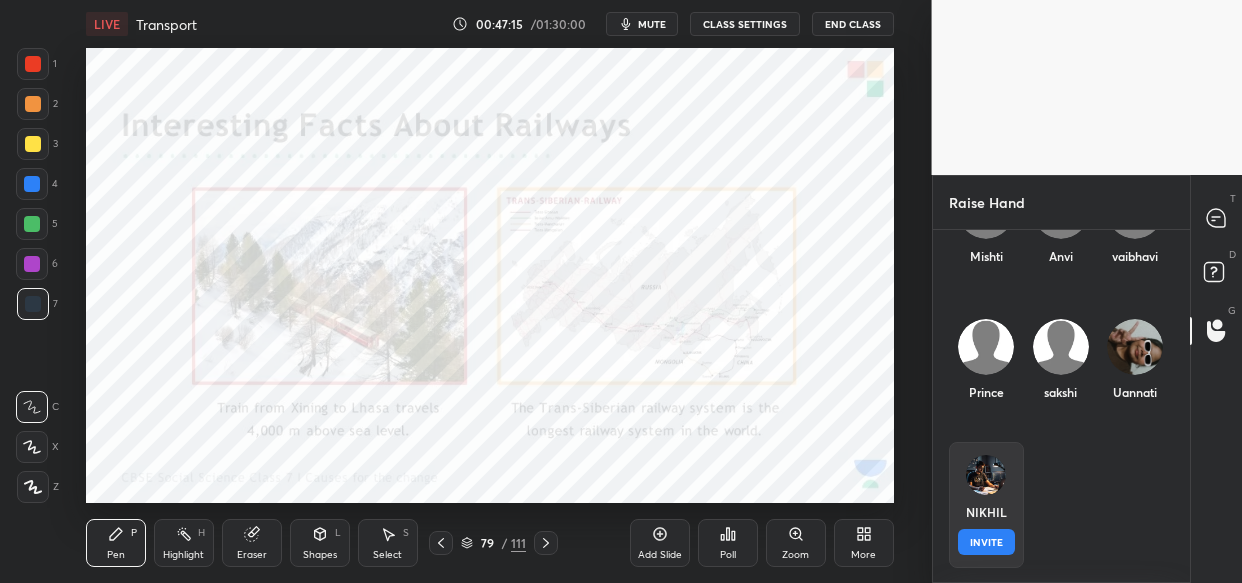 click on "INVITE" at bounding box center [986, 542] 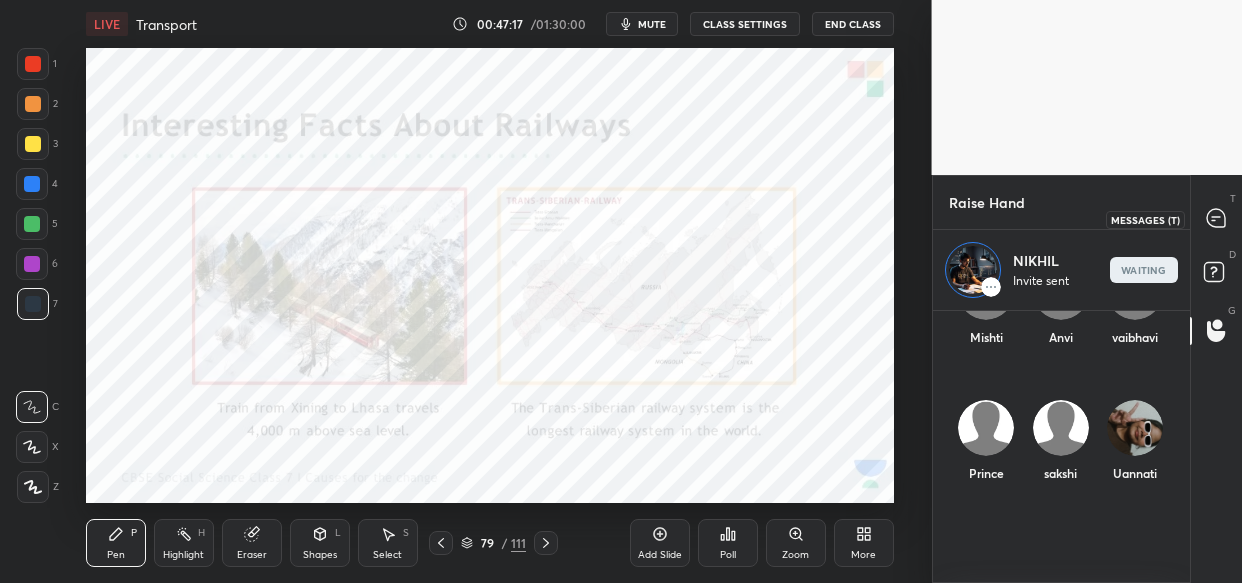click 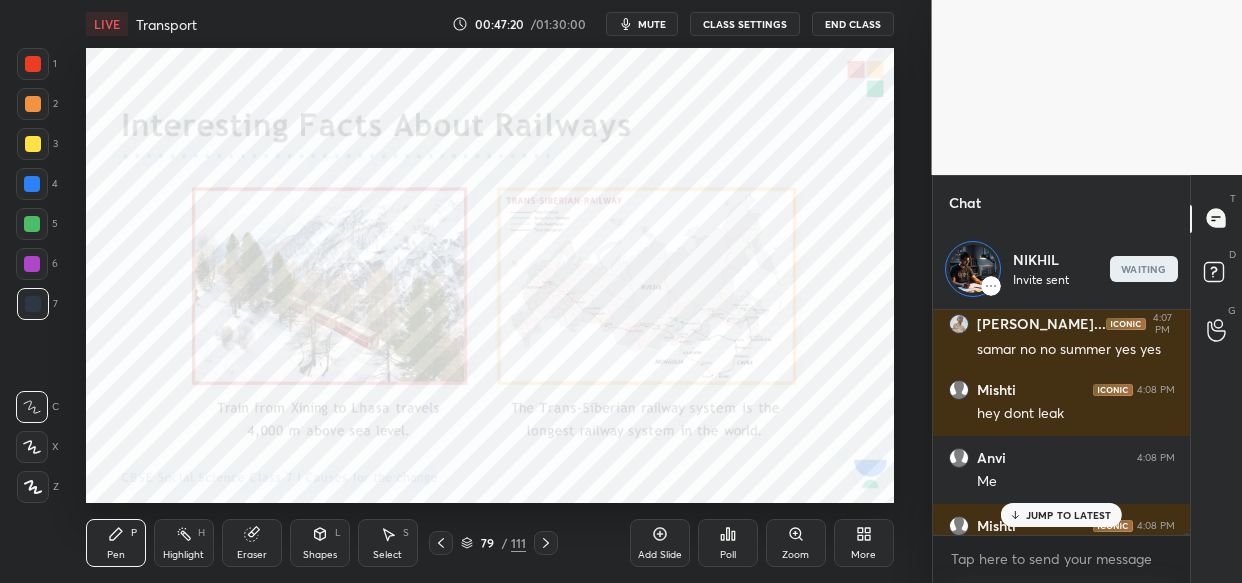 click on "JUMP TO LATEST" at bounding box center (1061, 515) 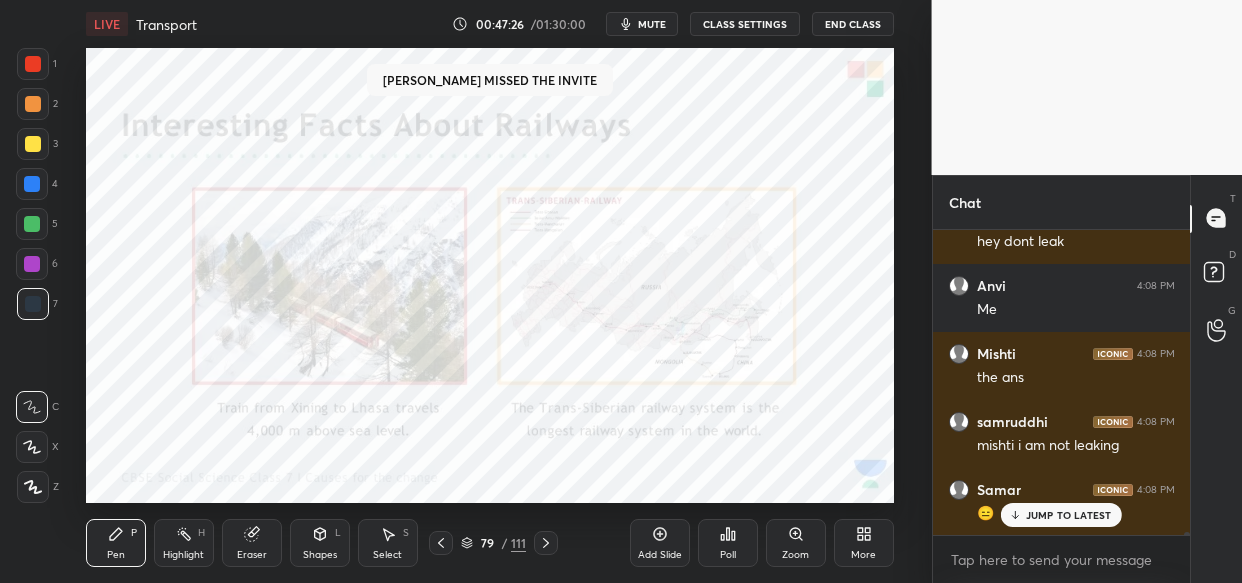 click on "JUMP TO LATEST" at bounding box center [1069, 515] 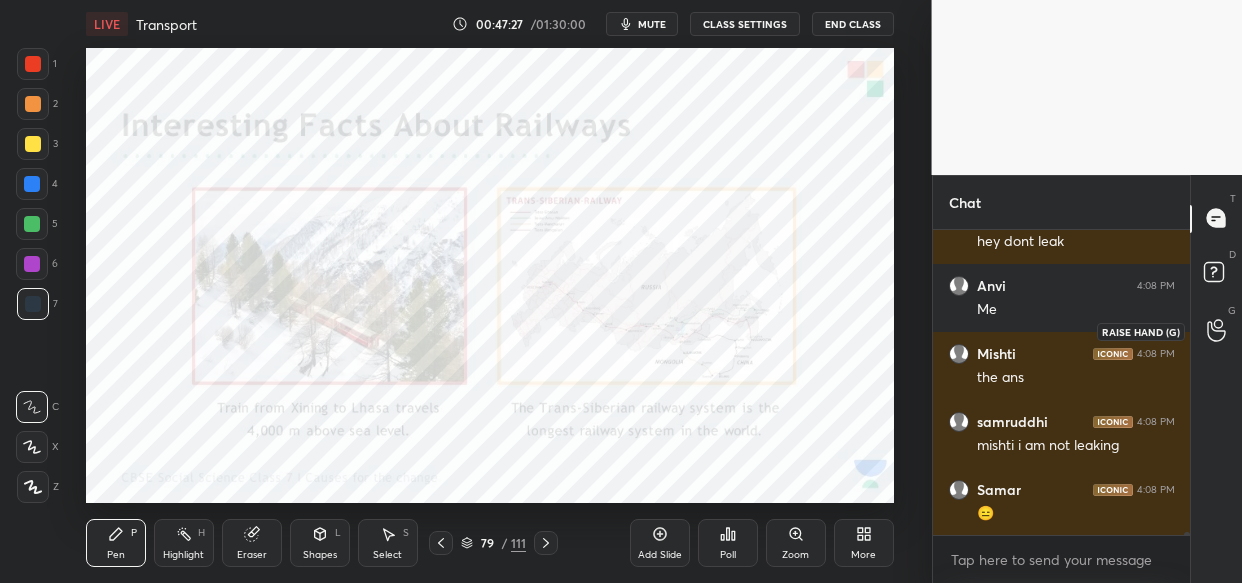click 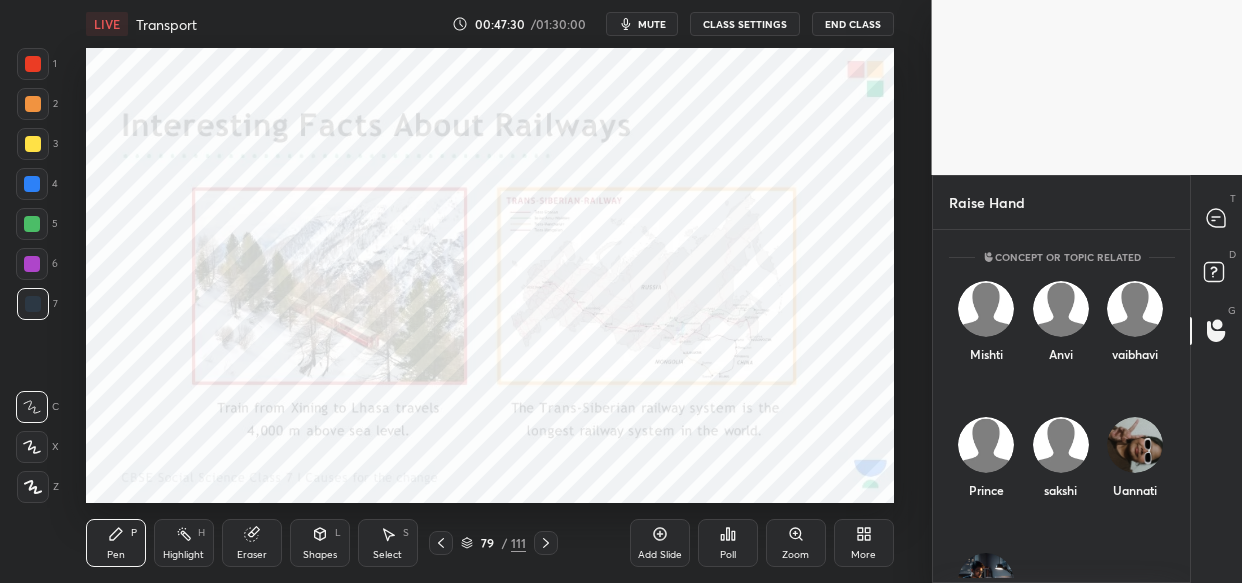 drag, startPoint x: 1189, startPoint y: 447, endPoint x: 1189, endPoint y: 552, distance: 105 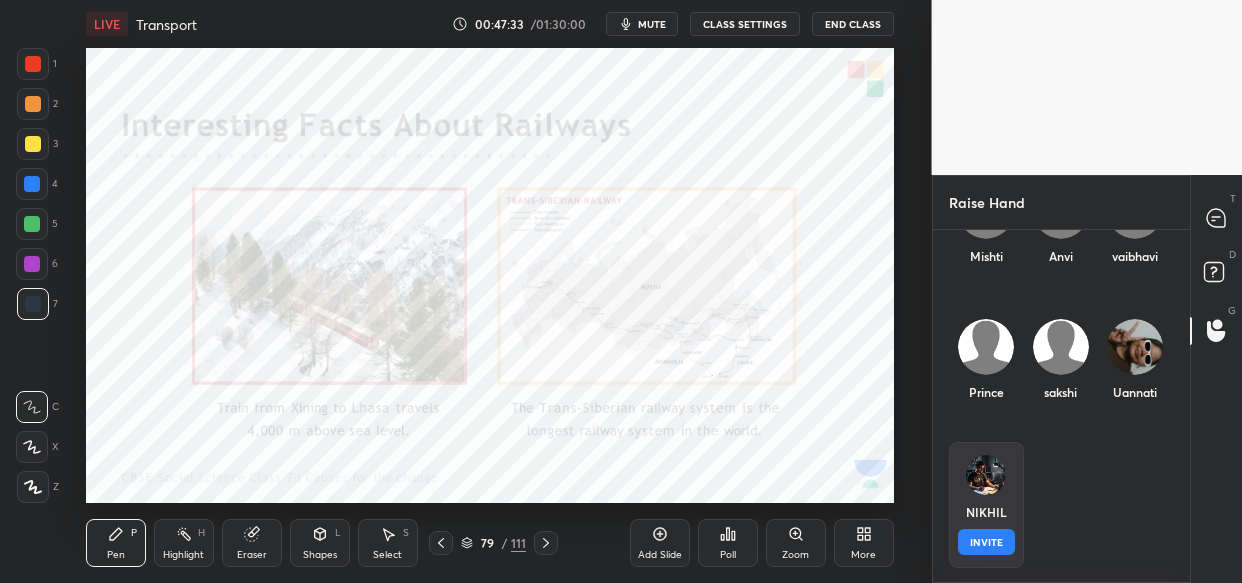 click on "NIKHIL INVITE" at bounding box center [986, 505] 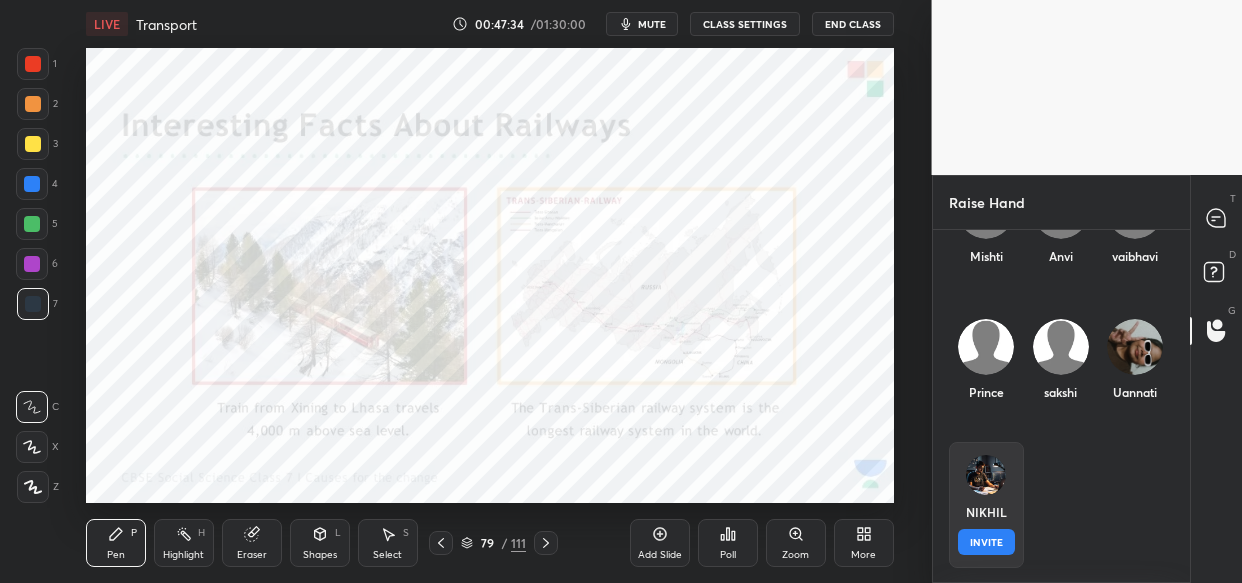 click on "INVITE" at bounding box center (986, 542) 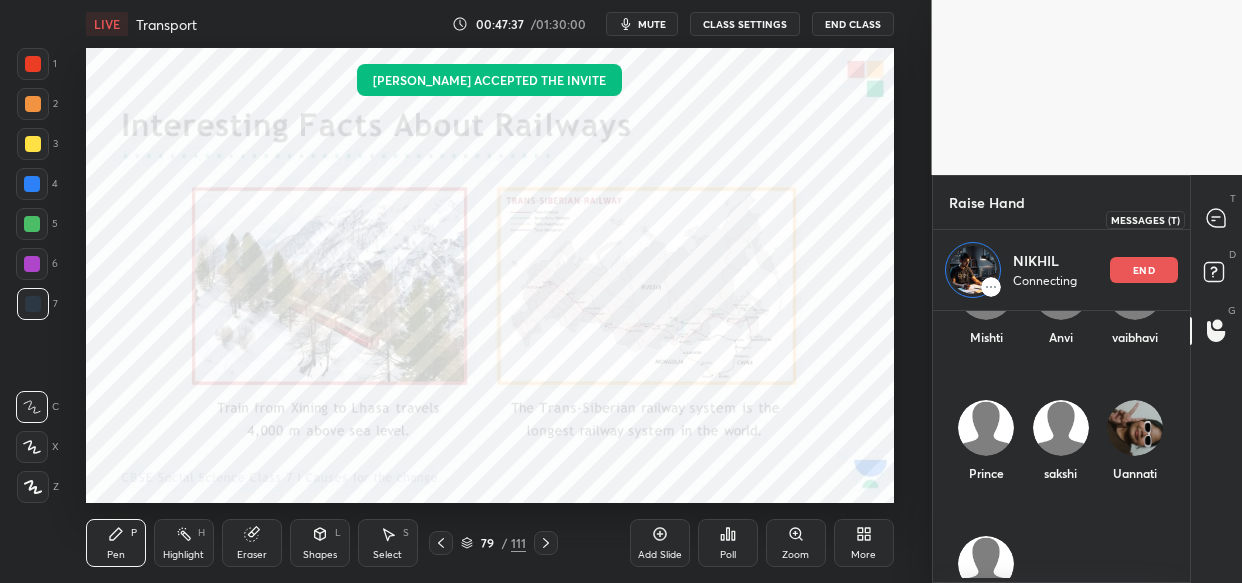 click 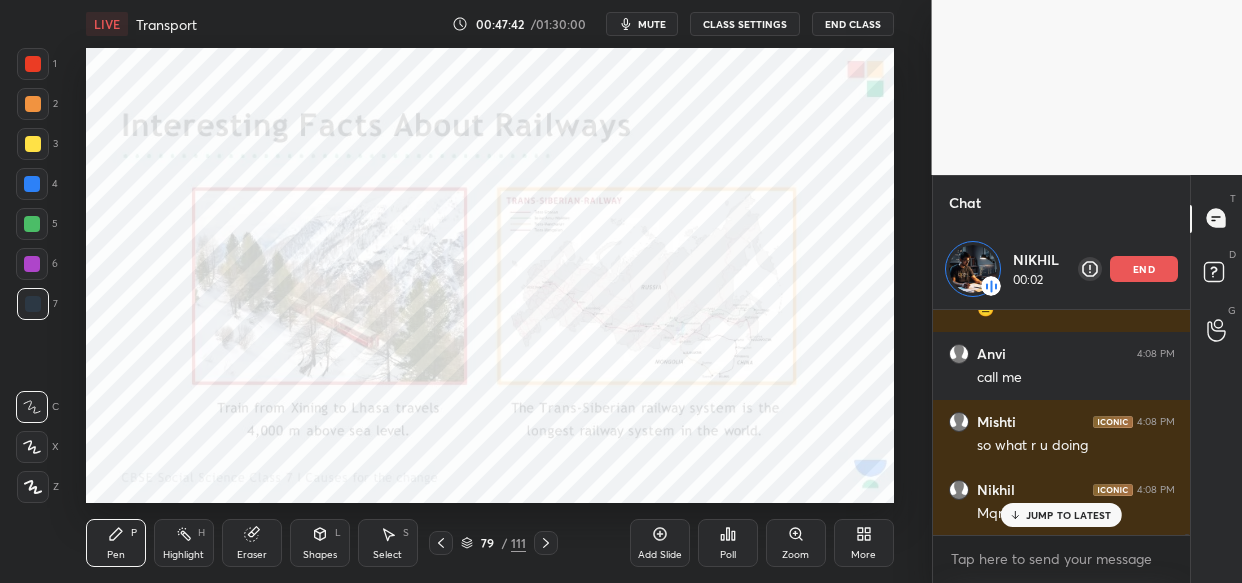 click on "JUMP TO LATEST" at bounding box center [1069, 515] 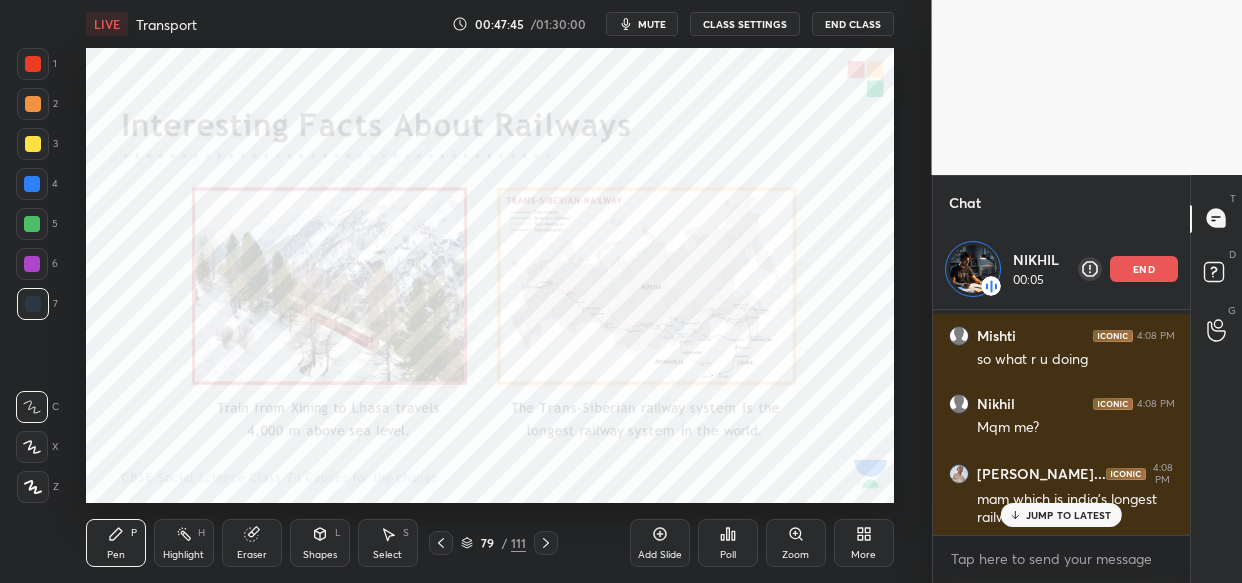 click on "mute" at bounding box center (652, 24) 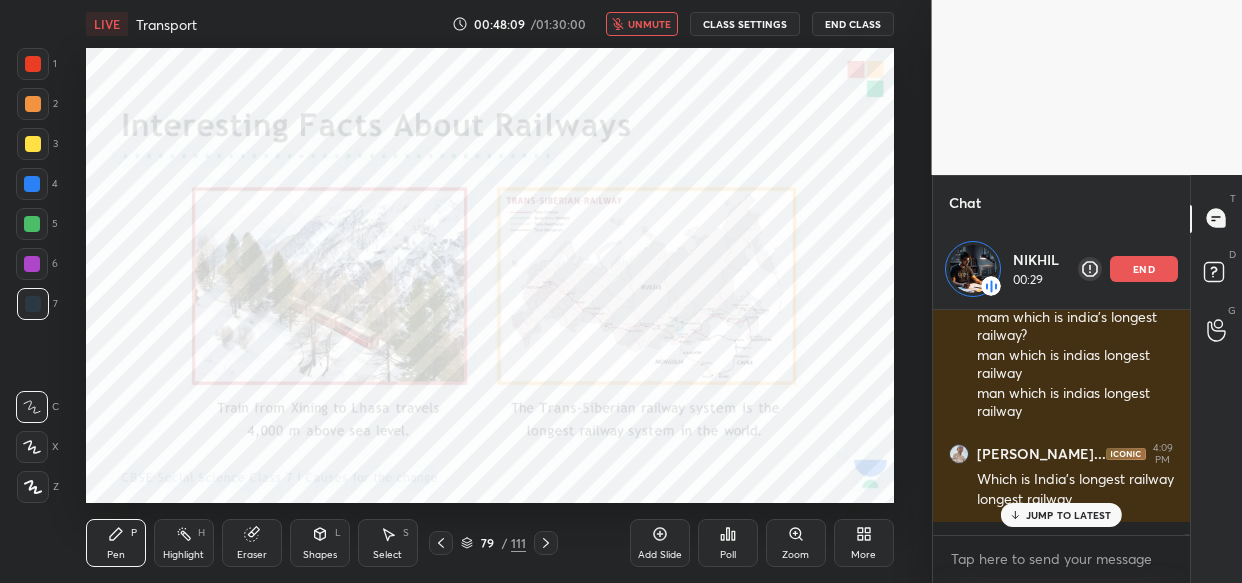 click on "unmute" at bounding box center [649, 24] 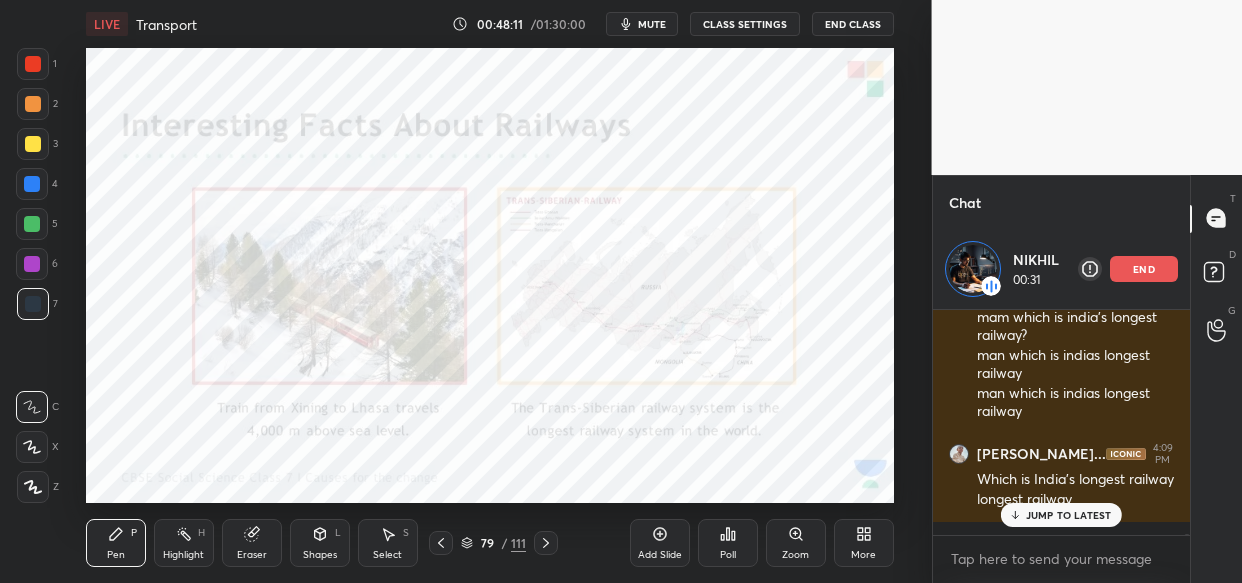click on "end" at bounding box center (1144, 269) 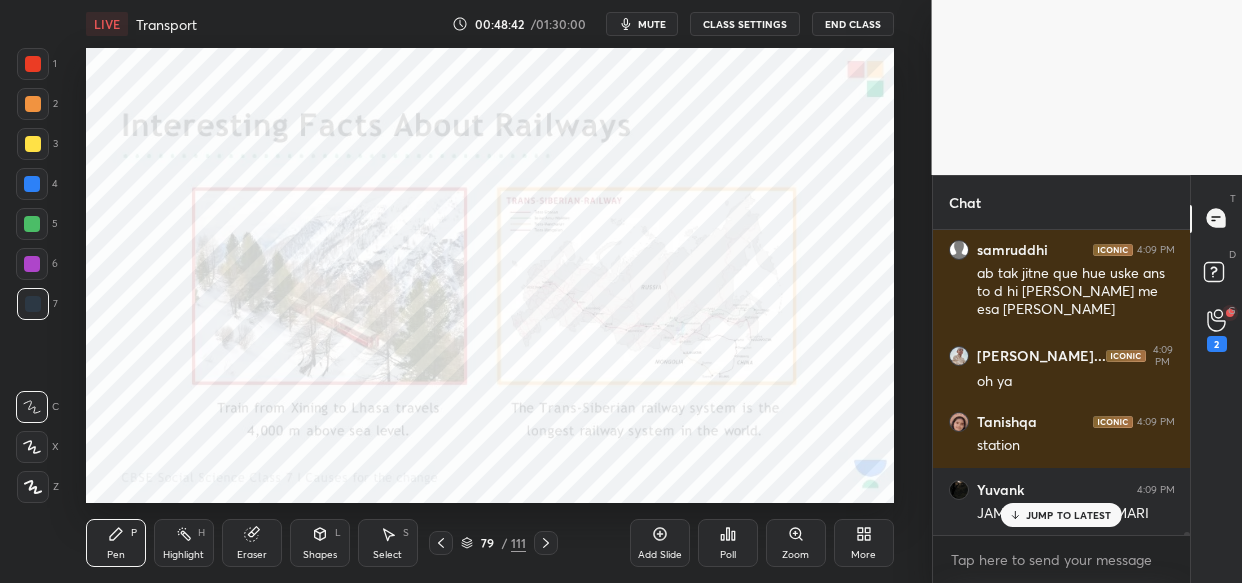 scroll, scrollTop: 36720, scrollLeft: 0, axis: vertical 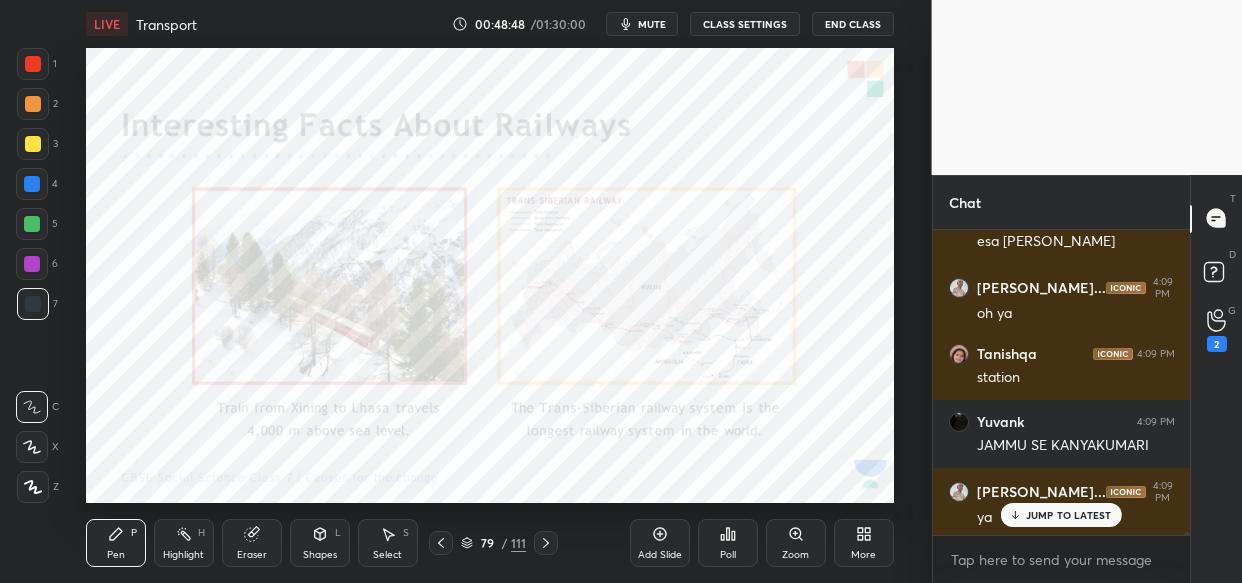 click on "JUMP TO LATEST" at bounding box center [1061, 515] 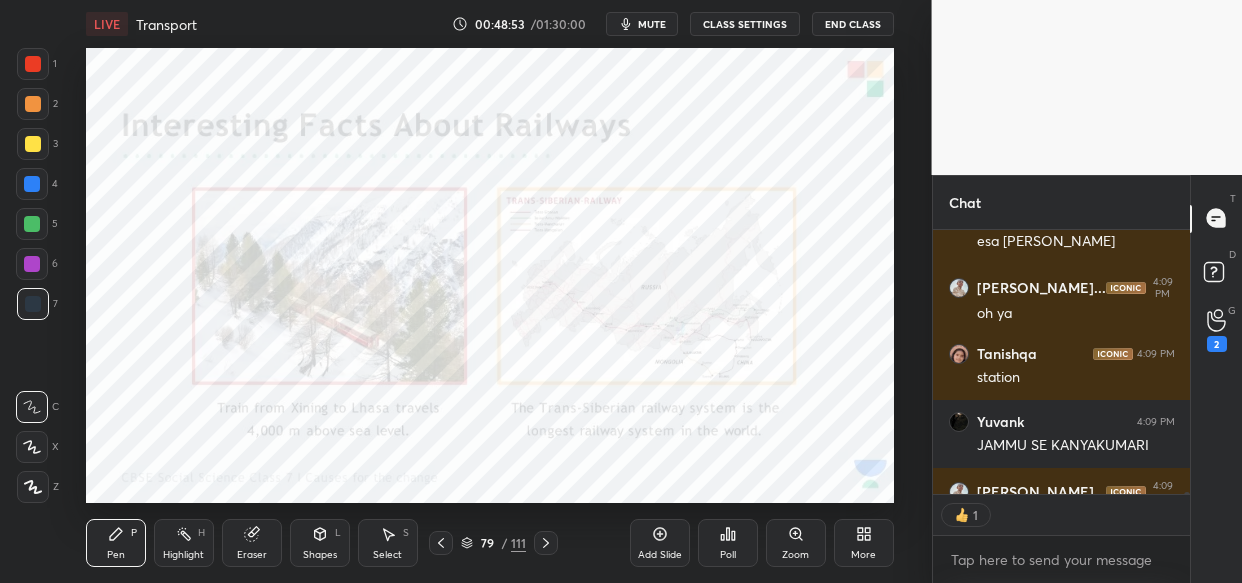 scroll, scrollTop: 258, scrollLeft: 252, axis: both 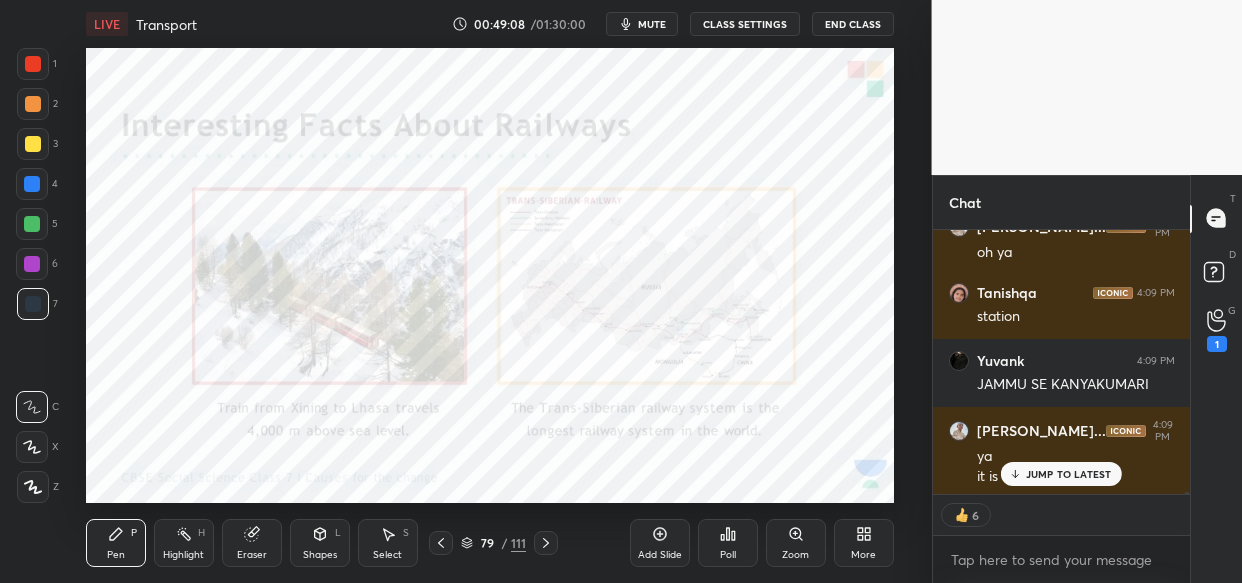 click on "Add Slide Poll Zoom More" at bounding box center [762, 543] 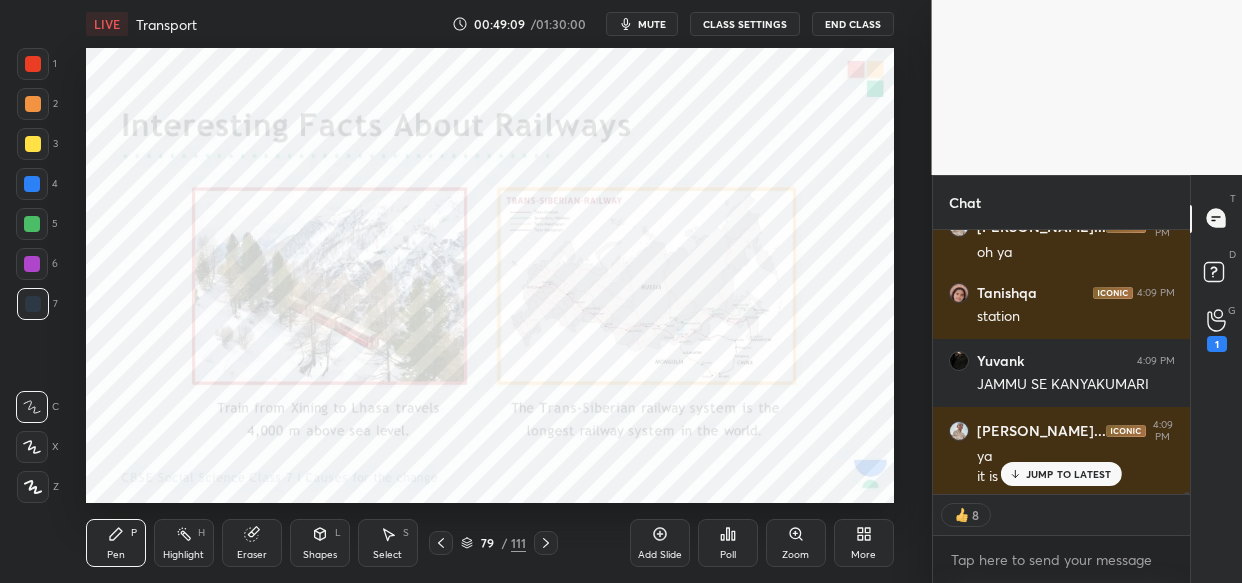 click 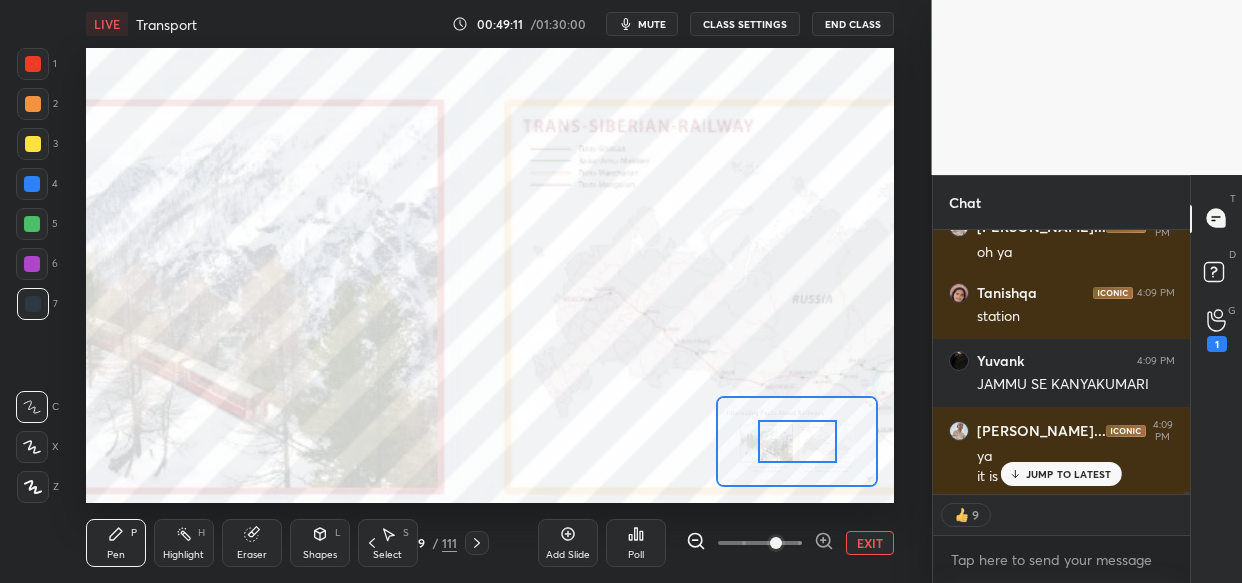 drag, startPoint x: 744, startPoint y: 541, endPoint x: 760, endPoint y: 541, distance: 16 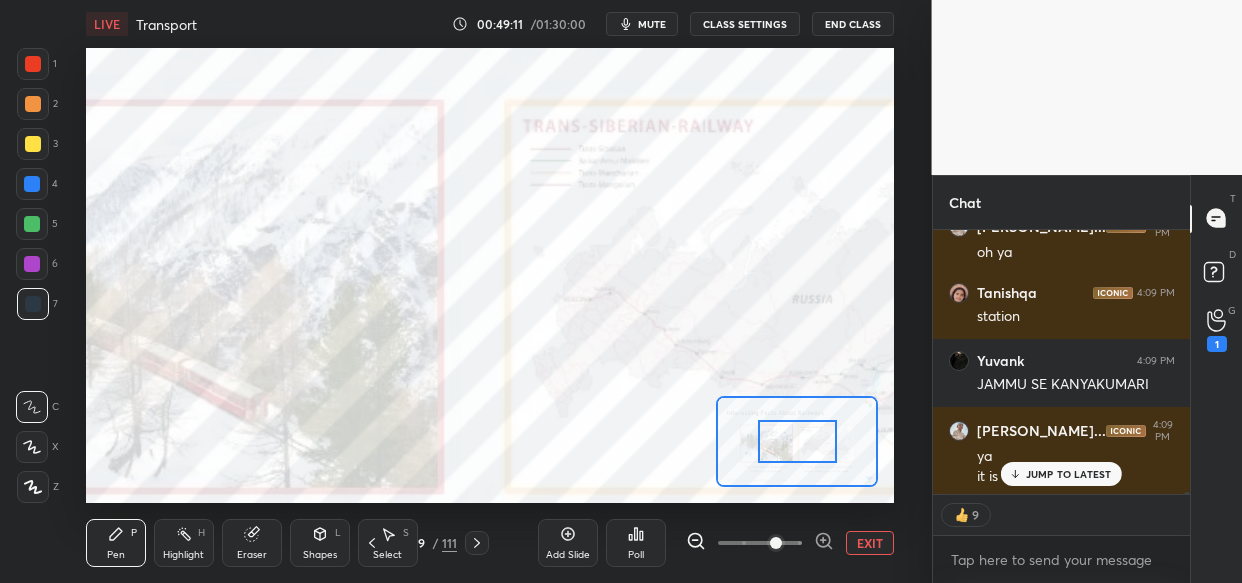 click at bounding box center (776, 543) 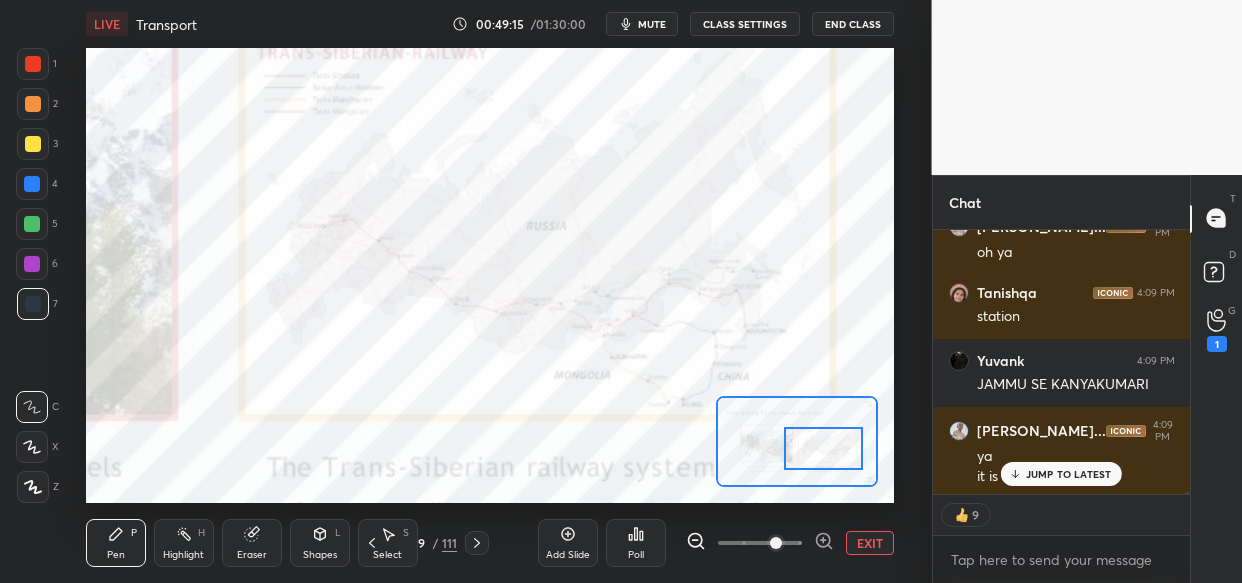 drag, startPoint x: 778, startPoint y: 444, endPoint x: 816, endPoint y: 454, distance: 39.293766 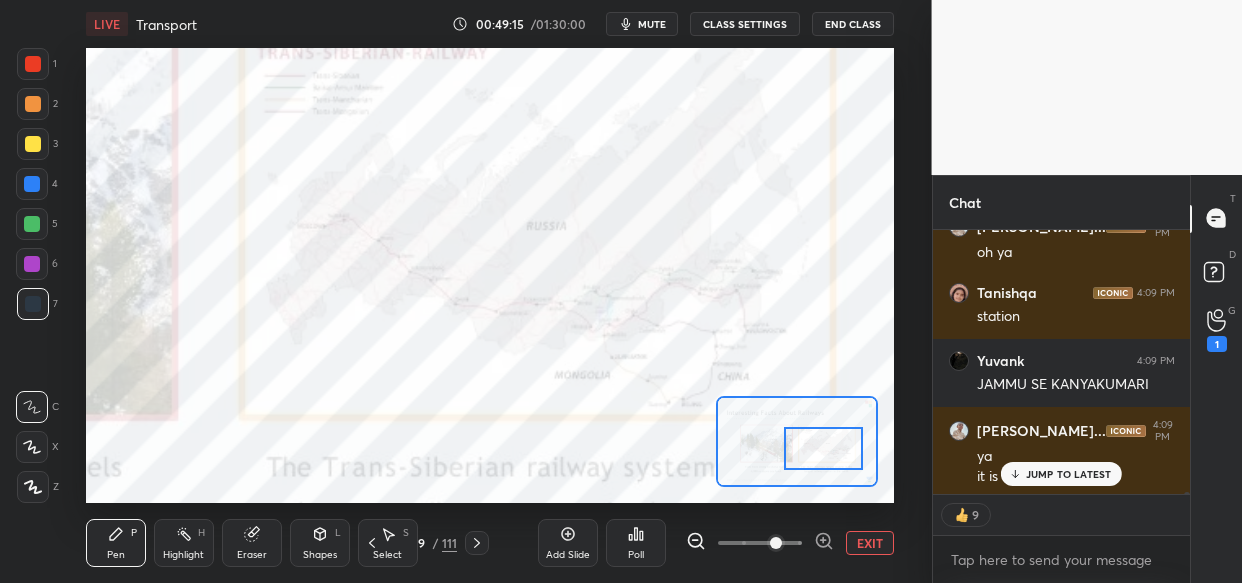 click at bounding box center (823, 448) 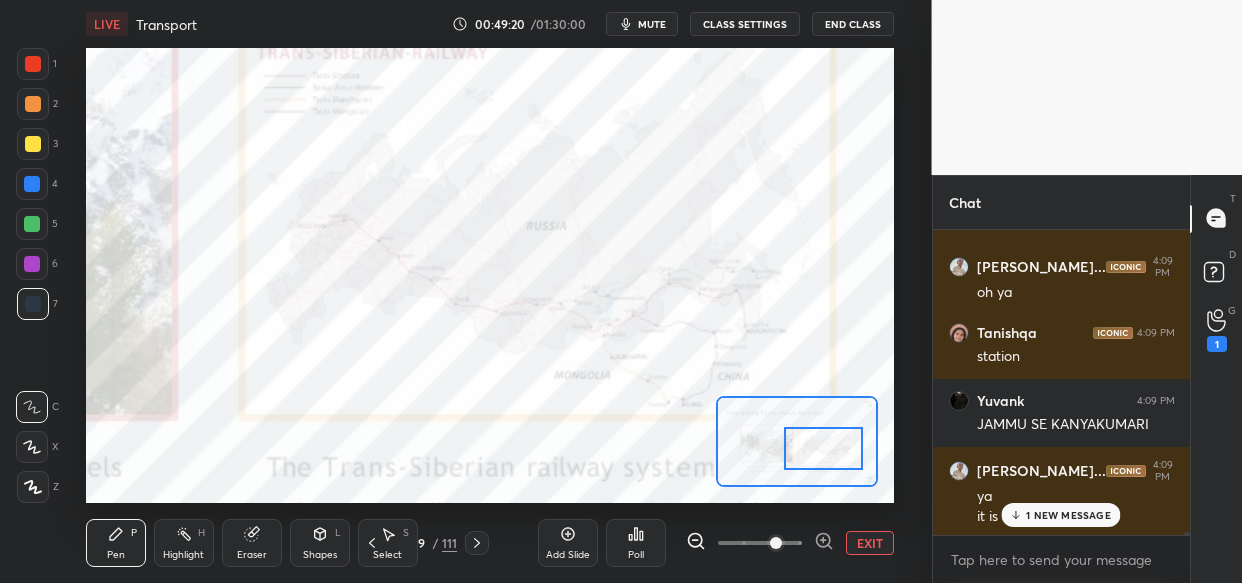 scroll, scrollTop: 6, scrollLeft: 7, axis: both 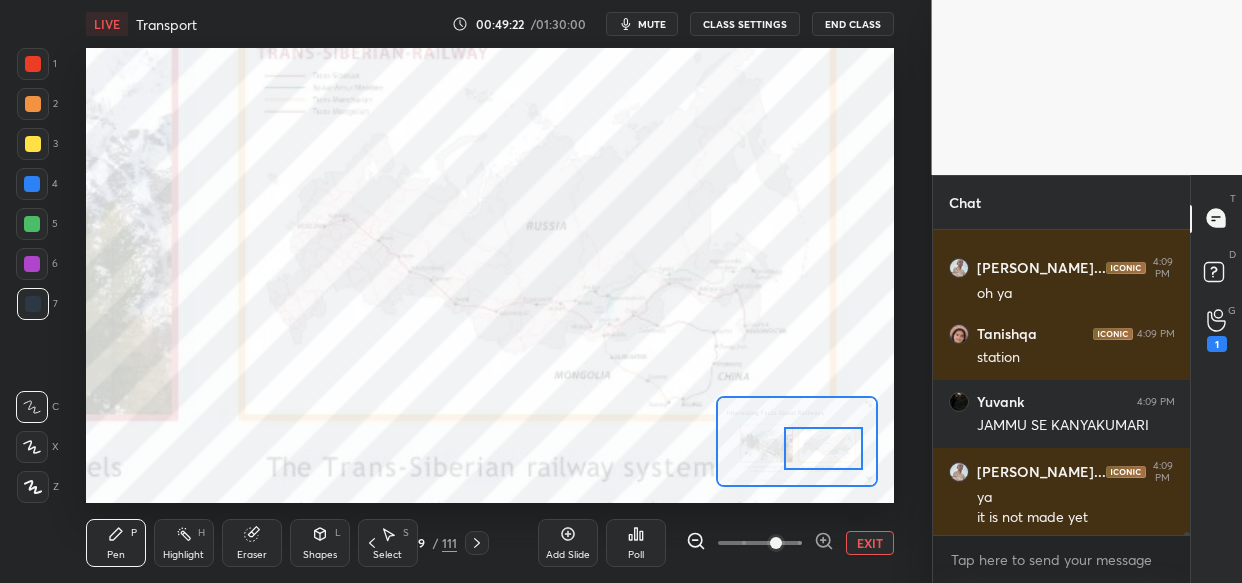 click on "EXIT" at bounding box center (870, 543) 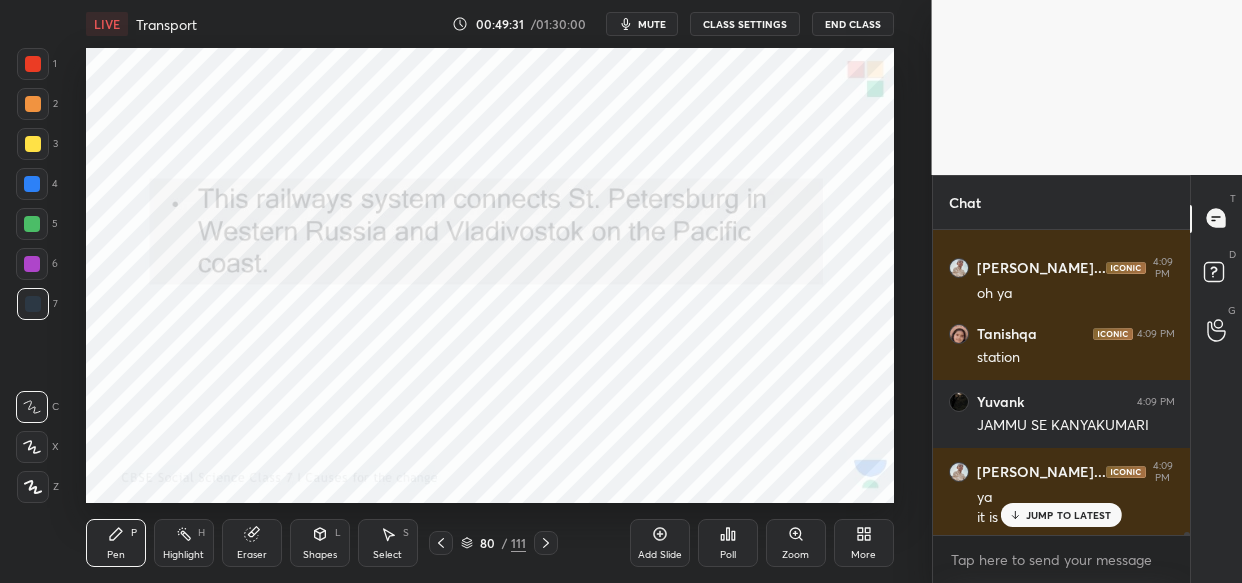 scroll, scrollTop: 36808, scrollLeft: 0, axis: vertical 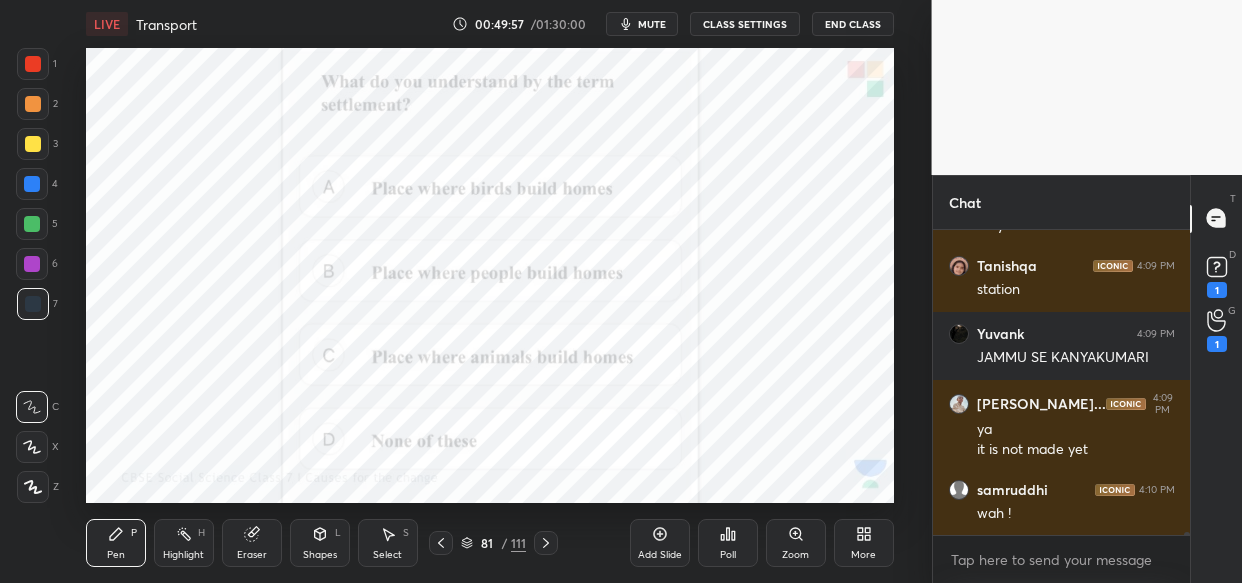click 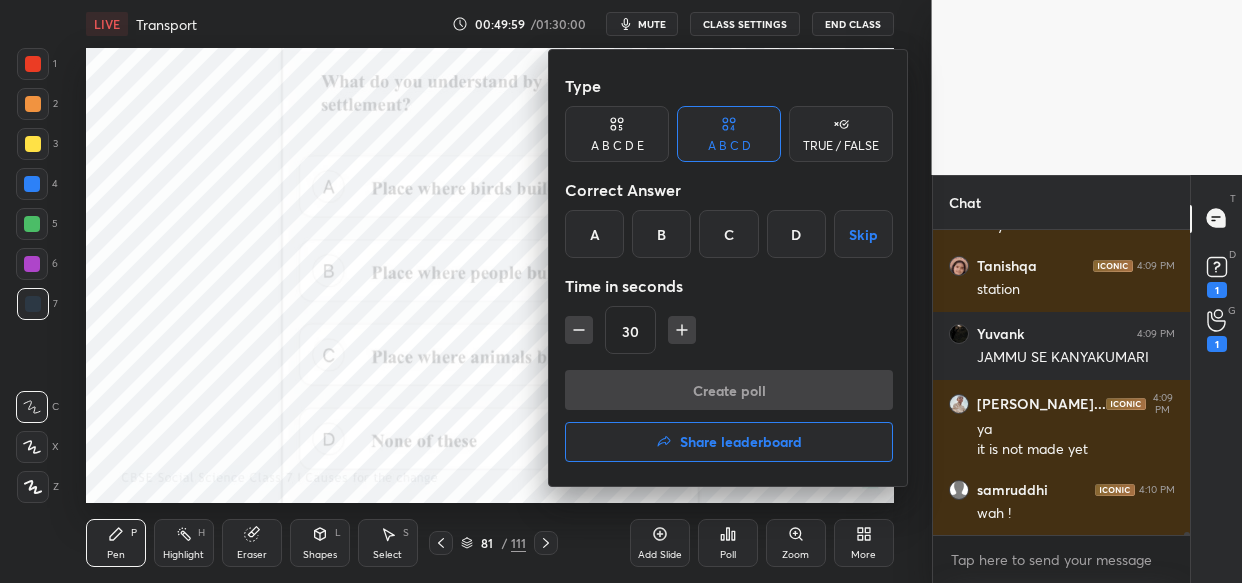 scroll, scrollTop: 36876, scrollLeft: 0, axis: vertical 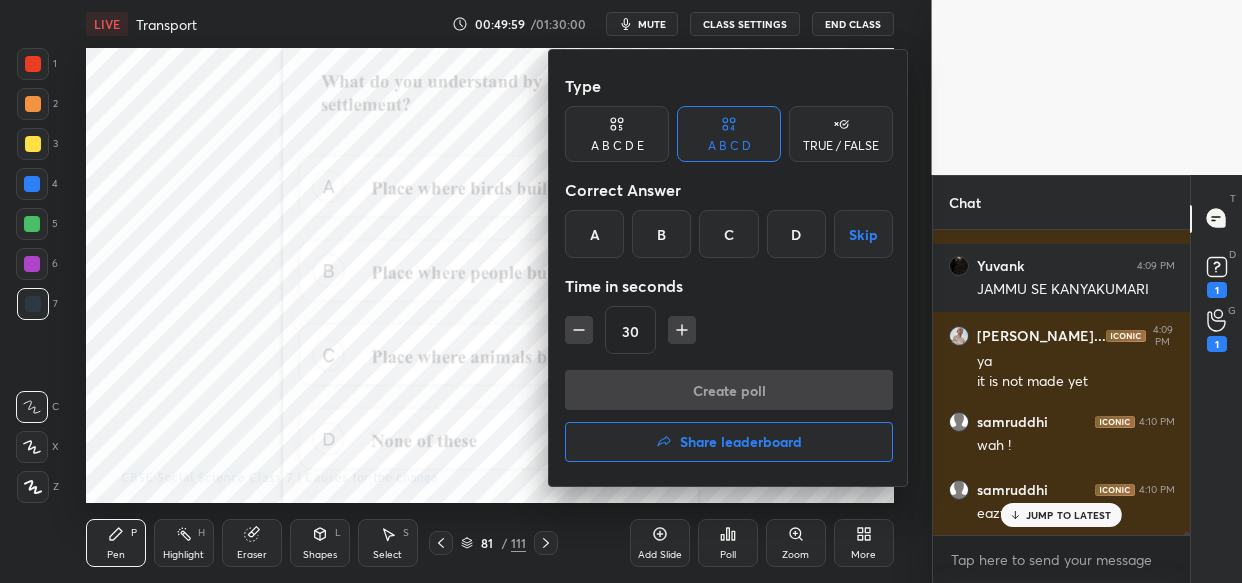 click on "B" at bounding box center [661, 234] 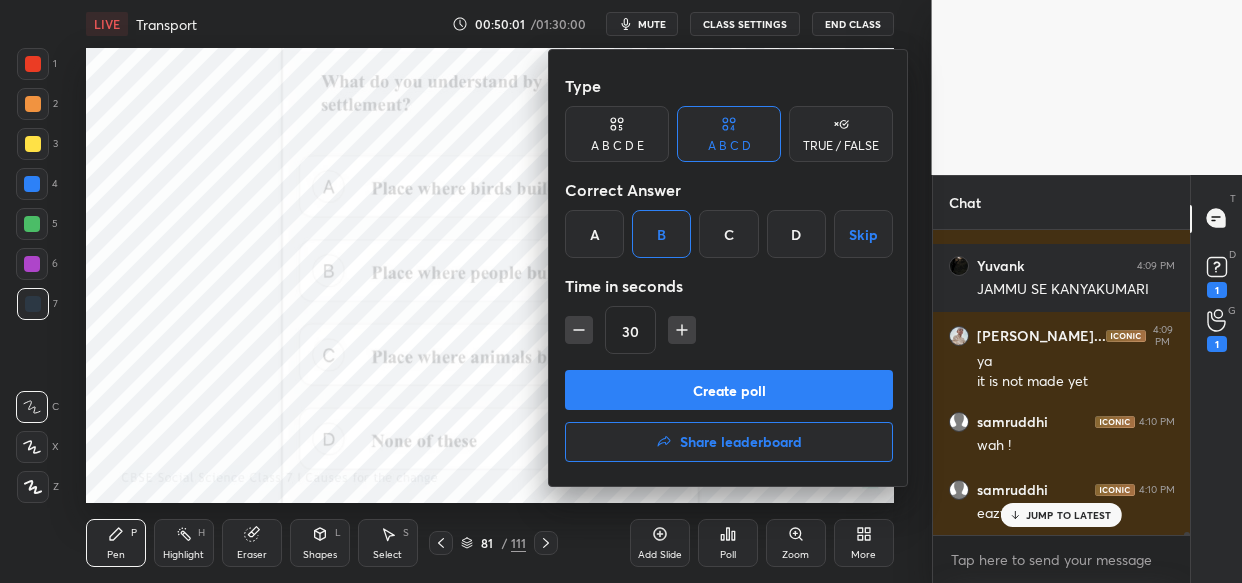 click on "Create poll" at bounding box center (729, 390) 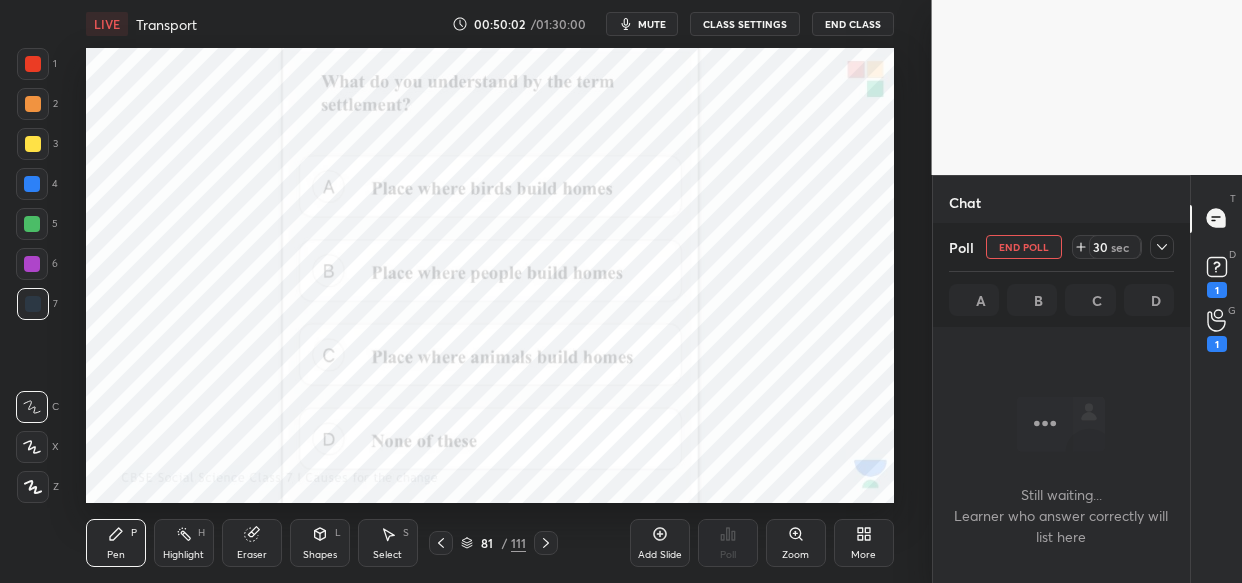 scroll, scrollTop: 196, scrollLeft: 252, axis: both 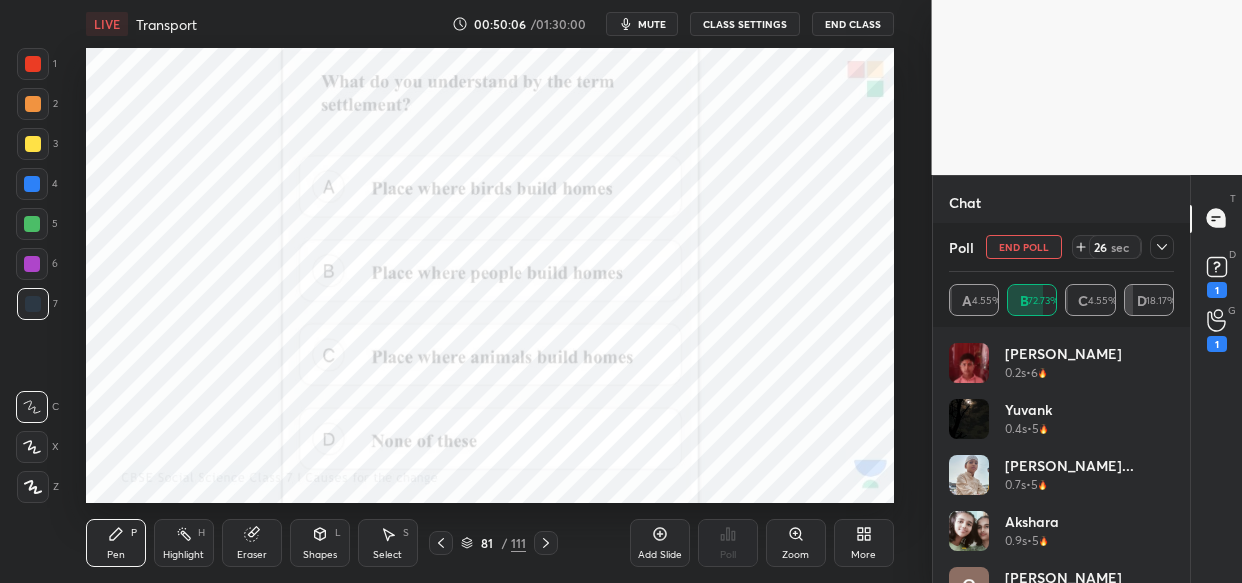 click on "mute" at bounding box center (652, 24) 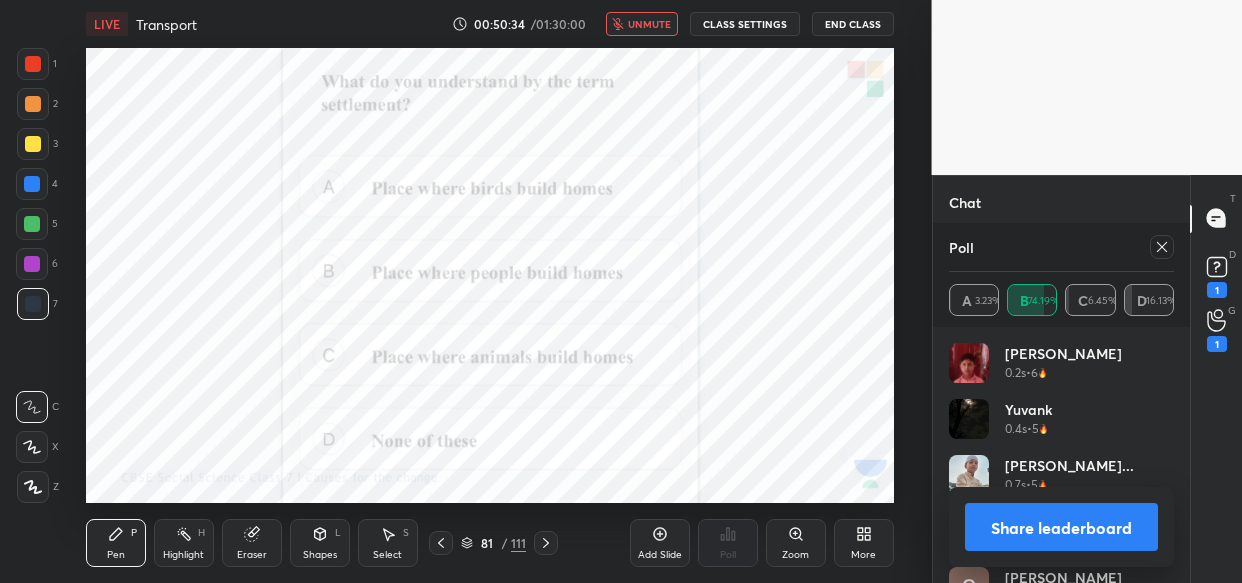 scroll, scrollTop: 37309, scrollLeft: 0, axis: vertical 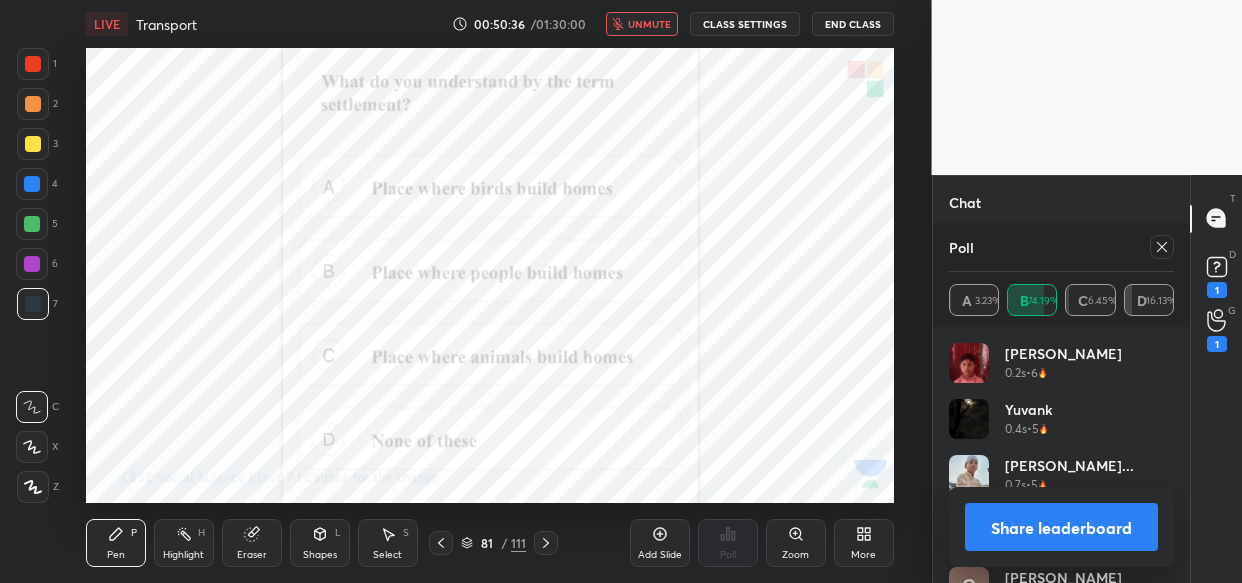 click on "unmute" at bounding box center (649, 24) 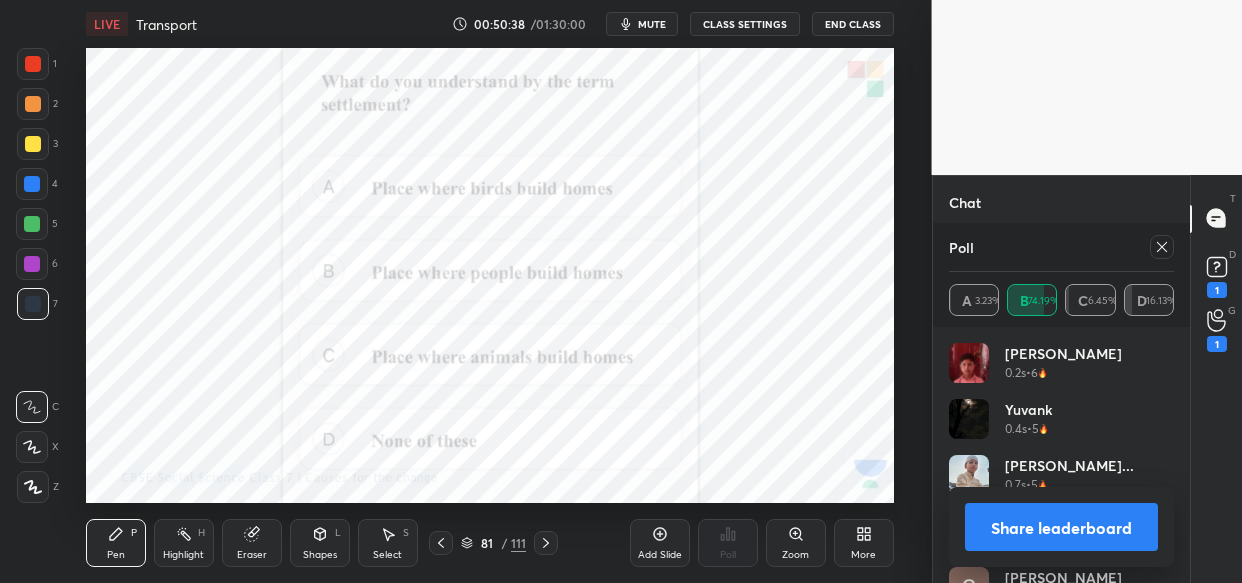 scroll, scrollTop: 37377, scrollLeft: 0, axis: vertical 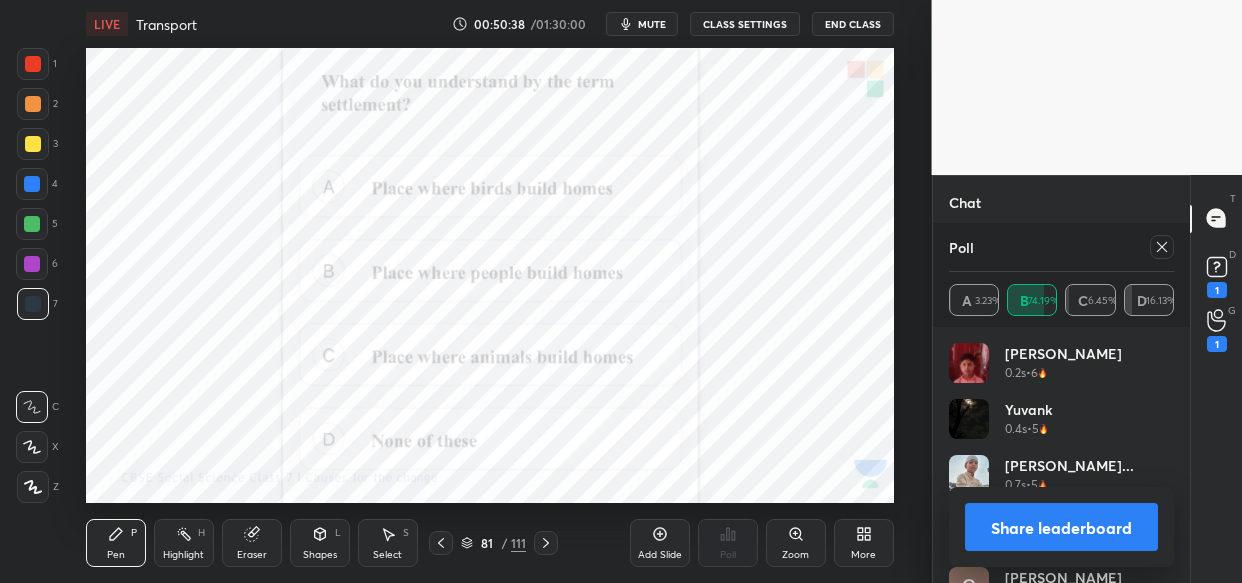 click 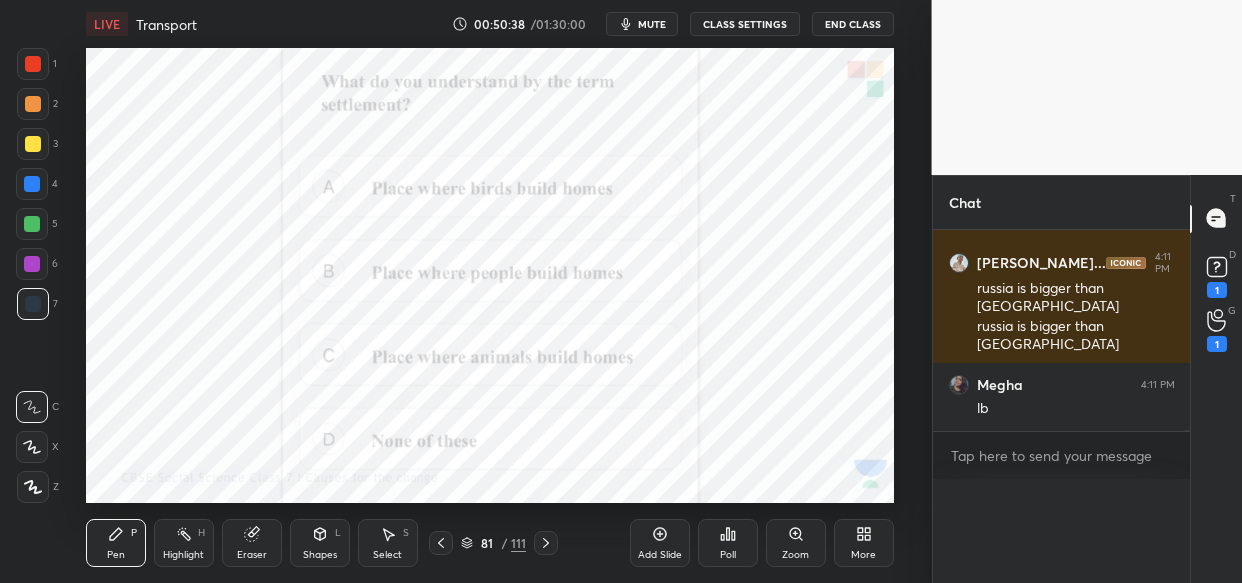 scroll, scrollTop: 53, scrollLeft: 220, axis: both 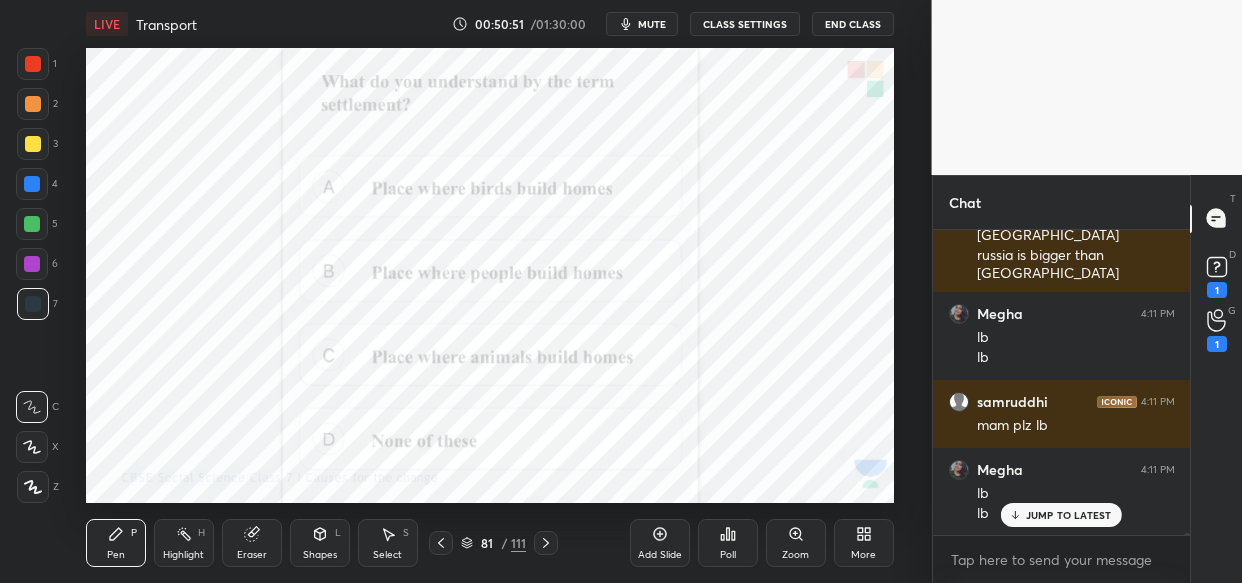 click on "Poll" at bounding box center [728, 543] 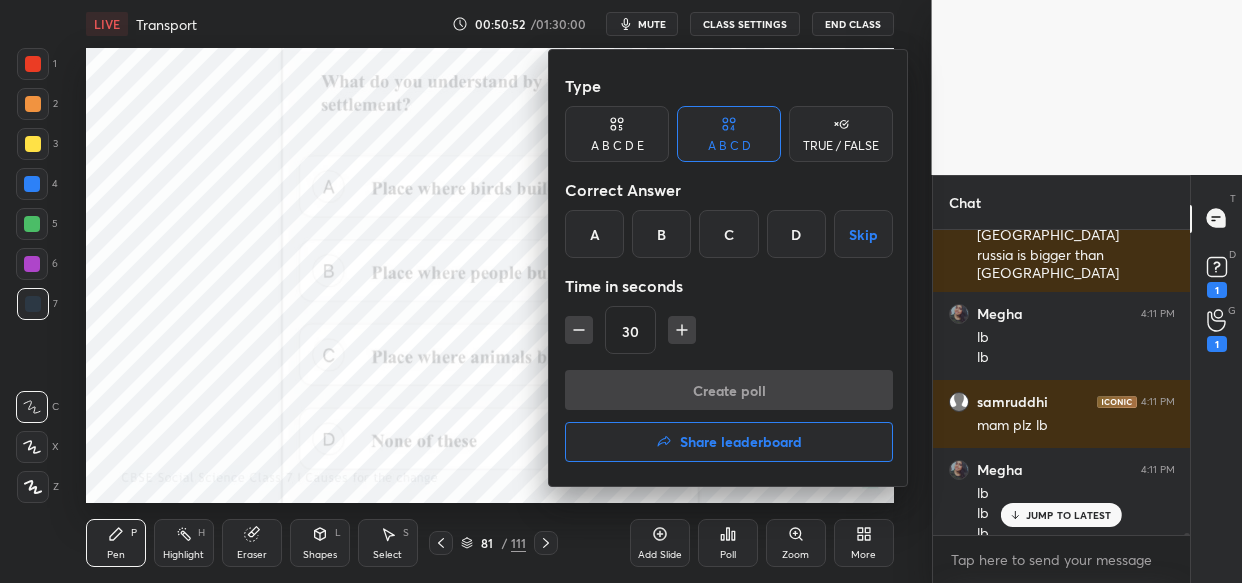 scroll, scrollTop: 37468, scrollLeft: 0, axis: vertical 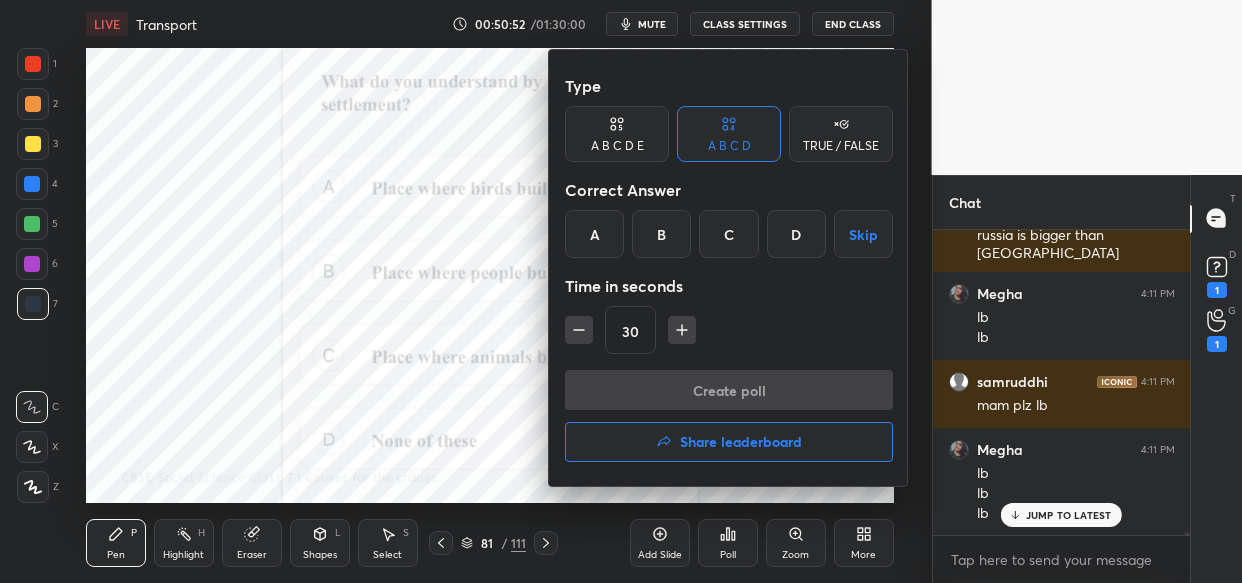 click on "Share leaderboard" at bounding box center (741, 442) 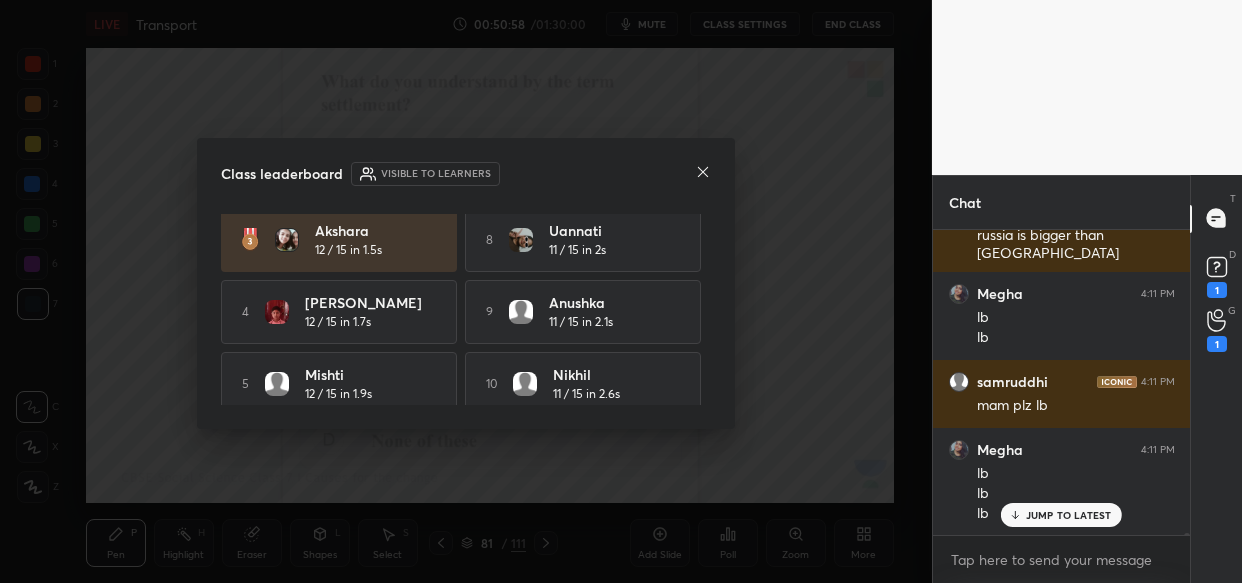 scroll, scrollTop: 151, scrollLeft: 0, axis: vertical 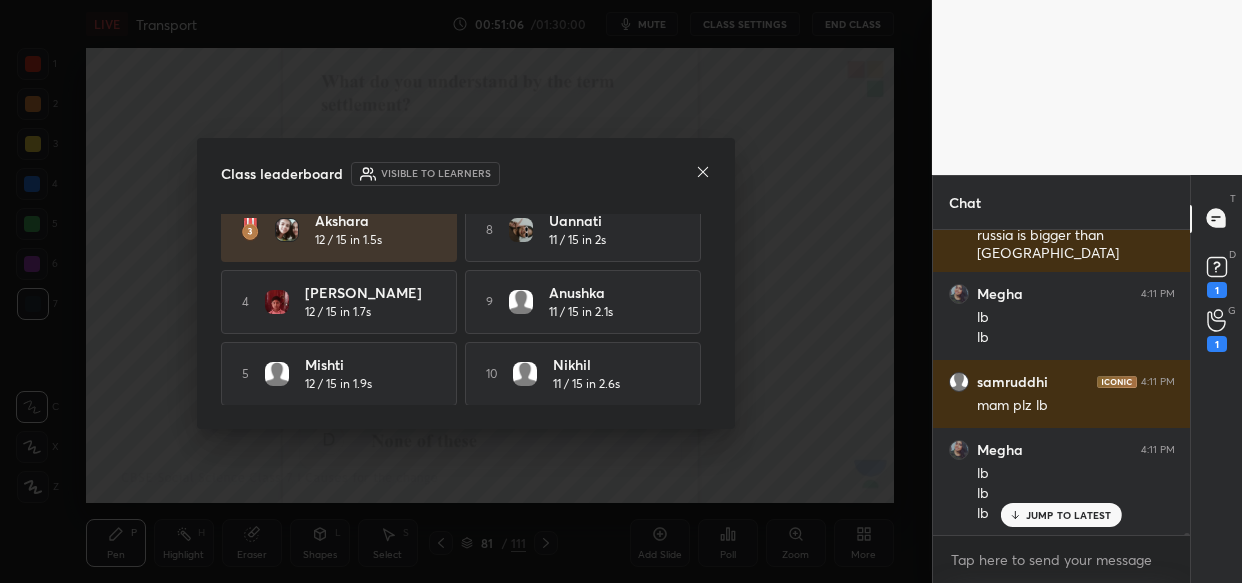click 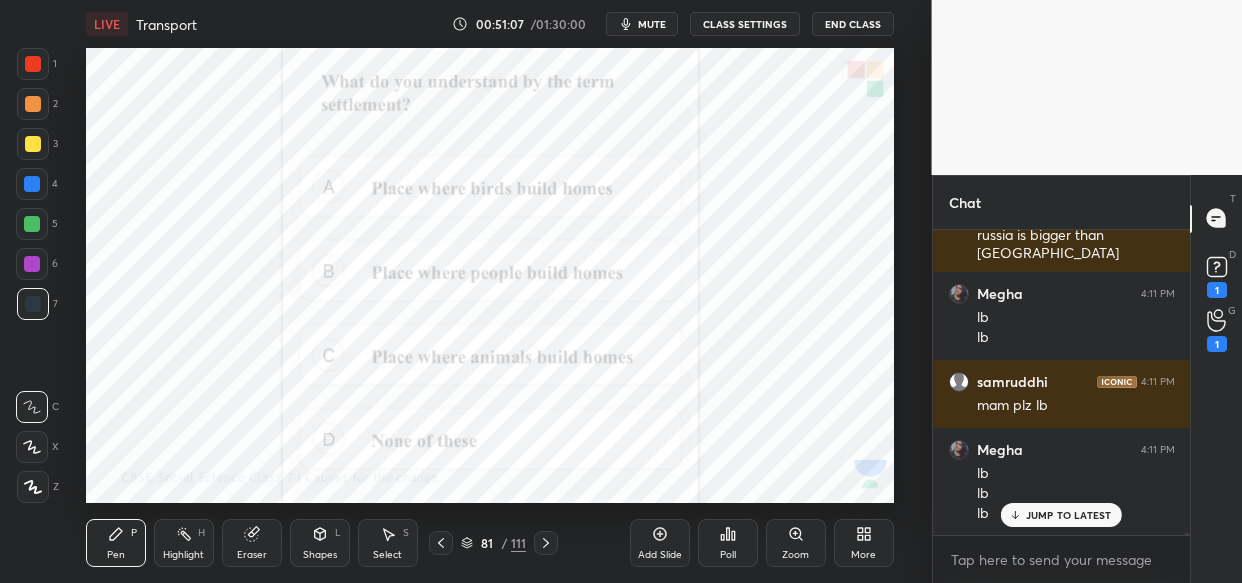 scroll, scrollTop: 37536, scrollLeft: 0, axis: vertical 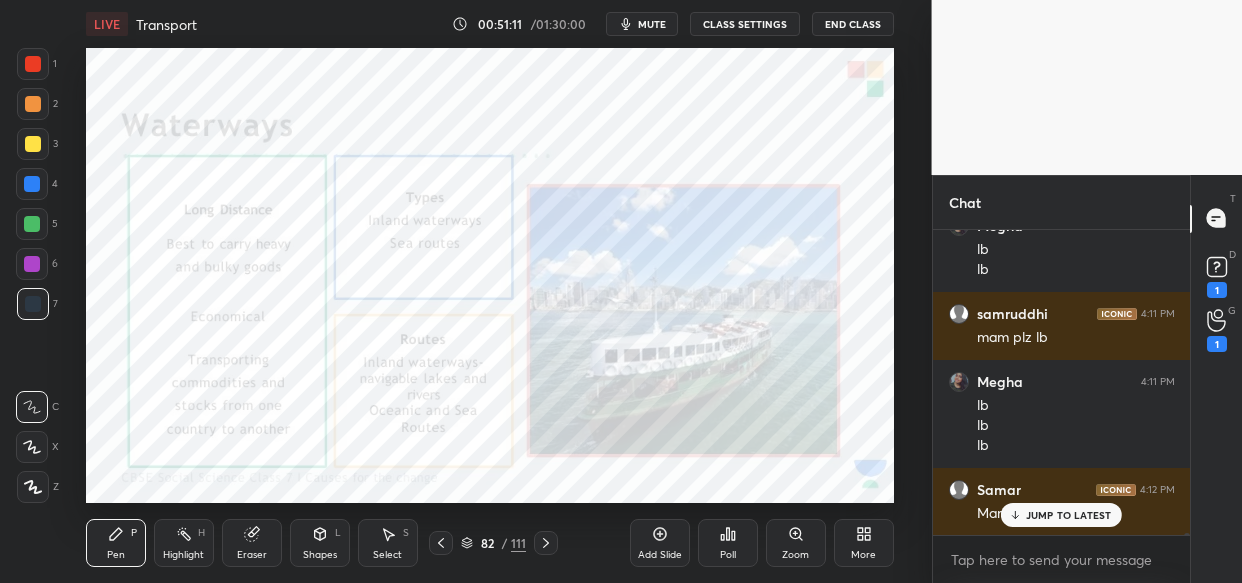 click on "JUMP TO LATEST" at bounding box center (1061, 515) 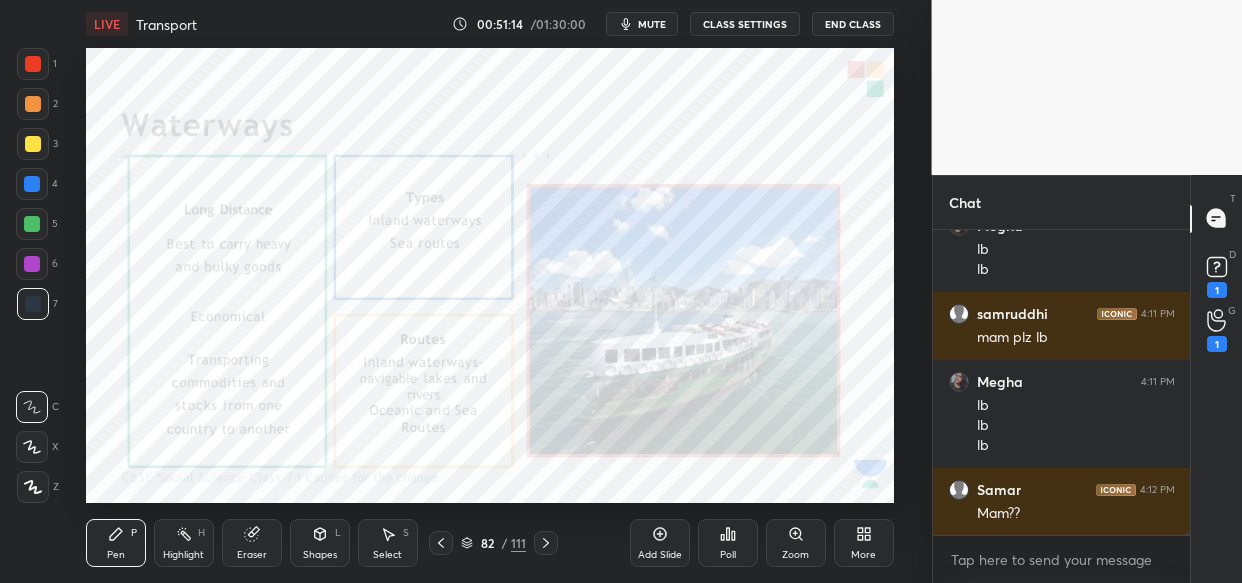 click on "Poll" at bounding box center [728, 543] 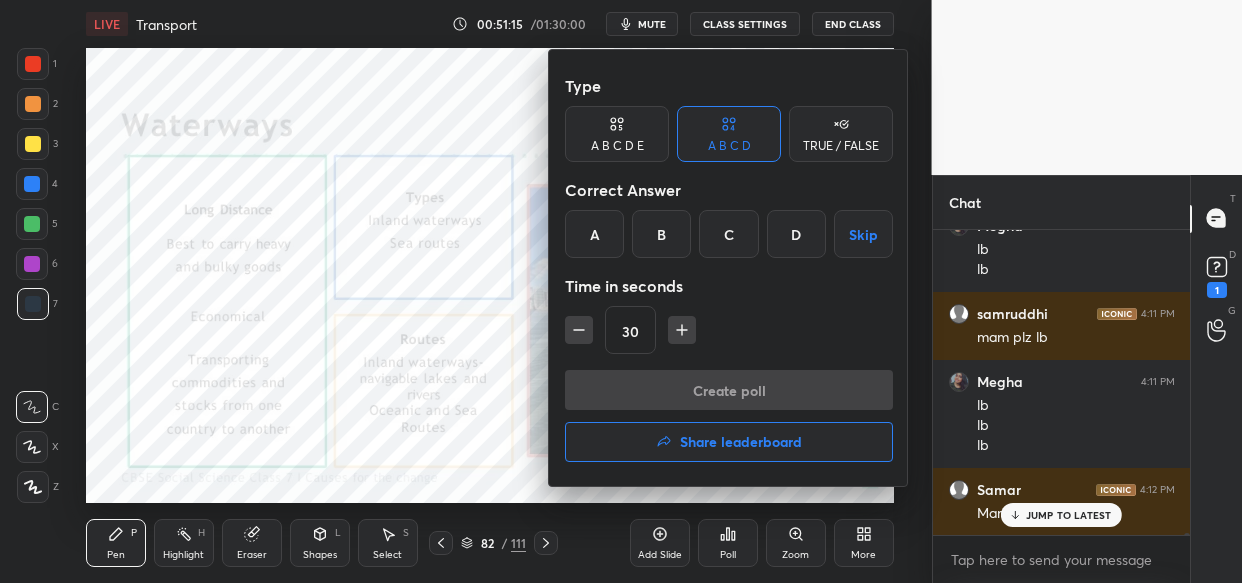 scroll, scrollTop: 37604, scrollLeft: 0, axis: vertical 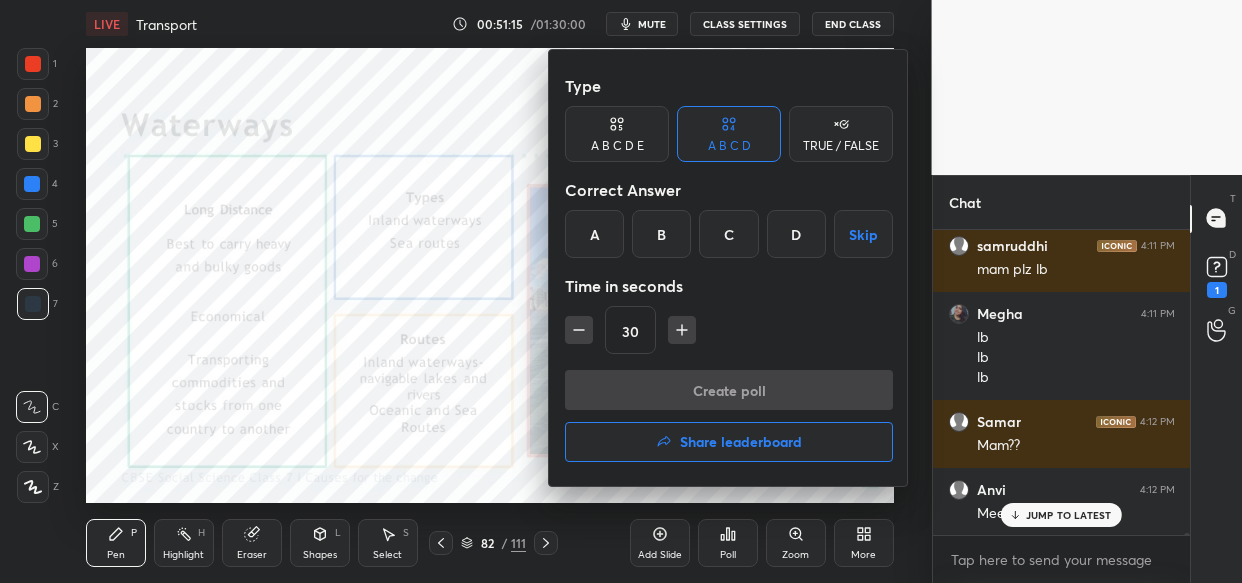 click on "Share leaderboard" at bounding box center (741, 442) 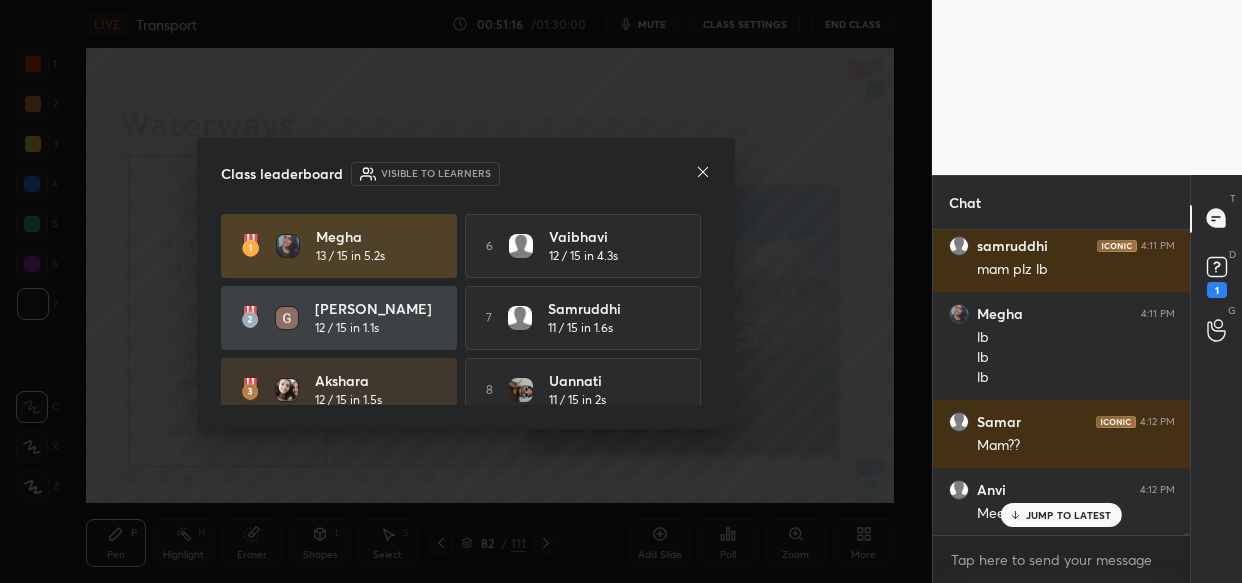 scroll, scrollTop: 37672, scrollLeft: 0, axis: vertical 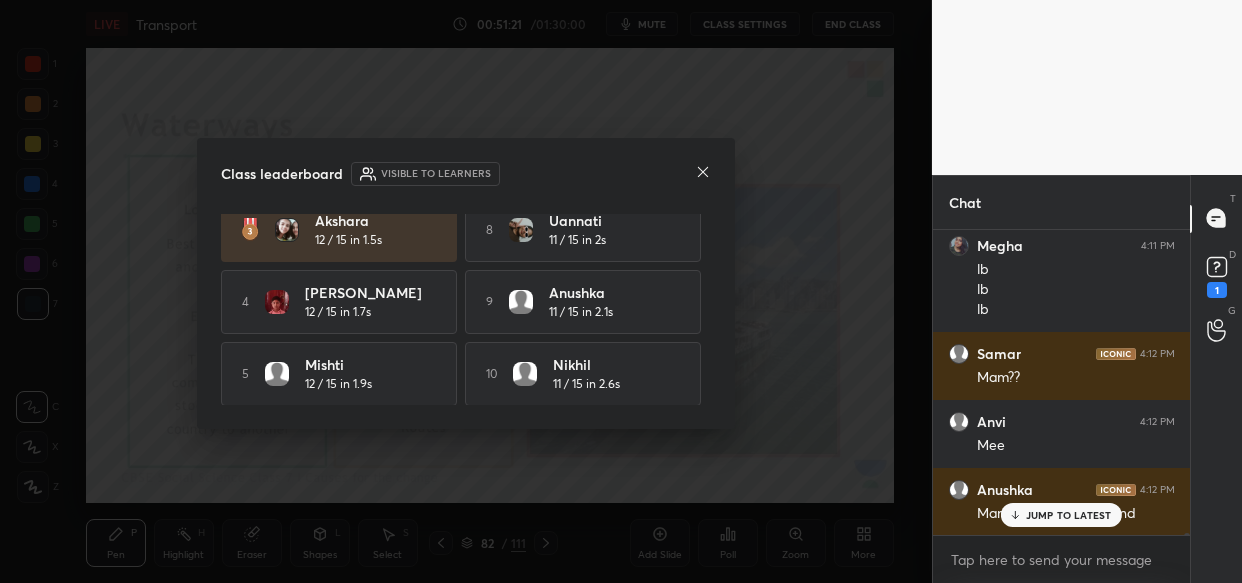 click 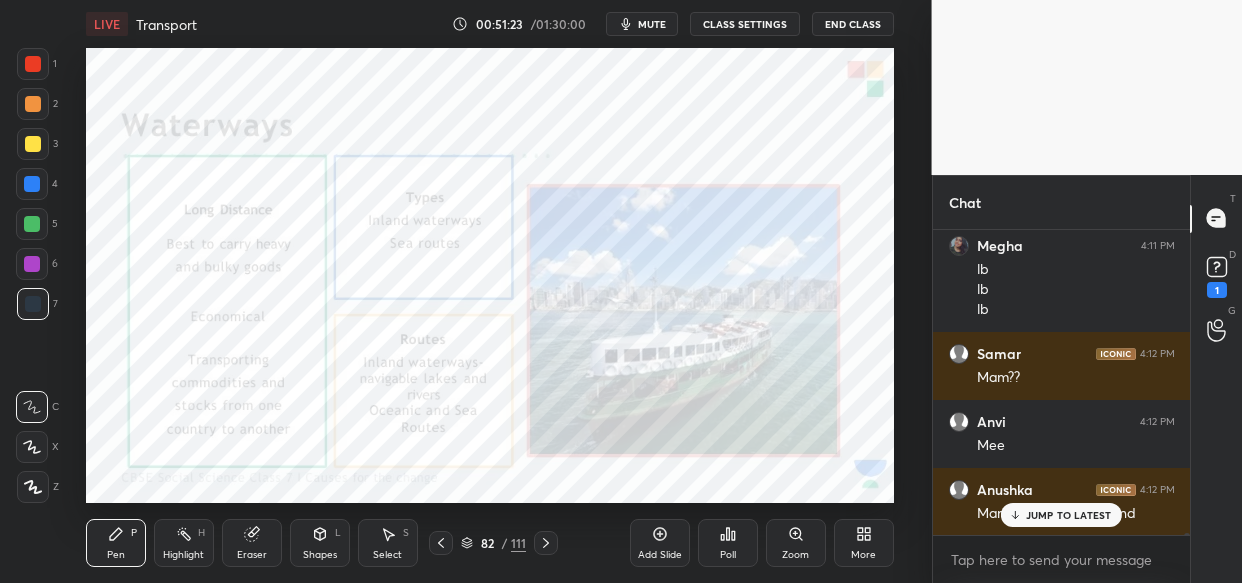click on "JUMP TO LATEST" at bounding box center (1069, 515) 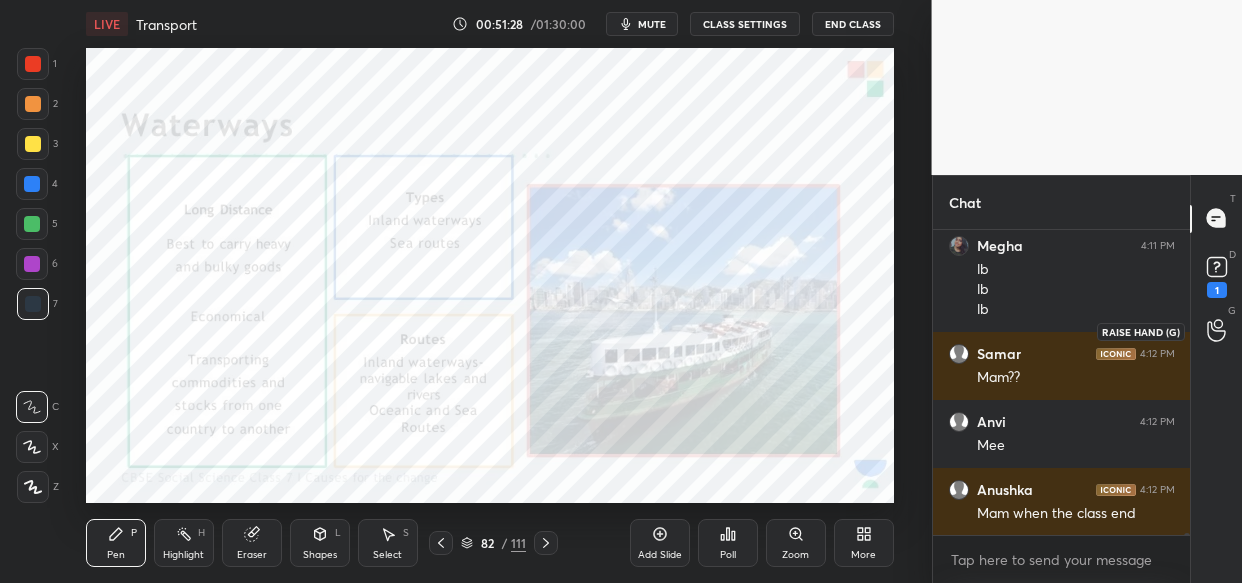 click 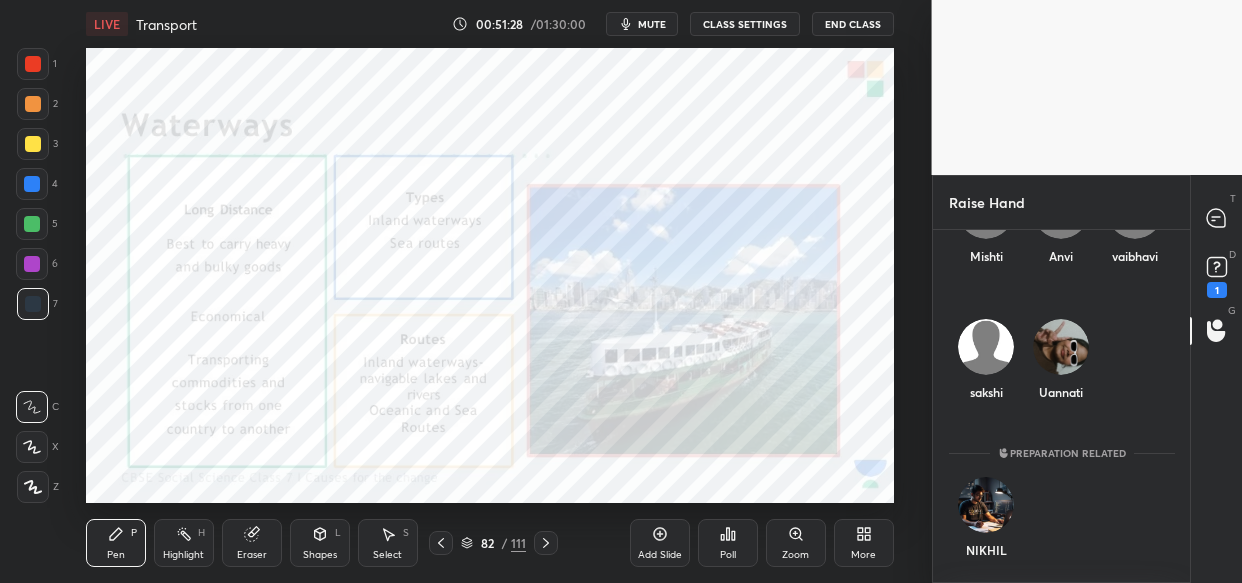 scroll, scrollTop: 0, scrollLeft: 0, axis: both 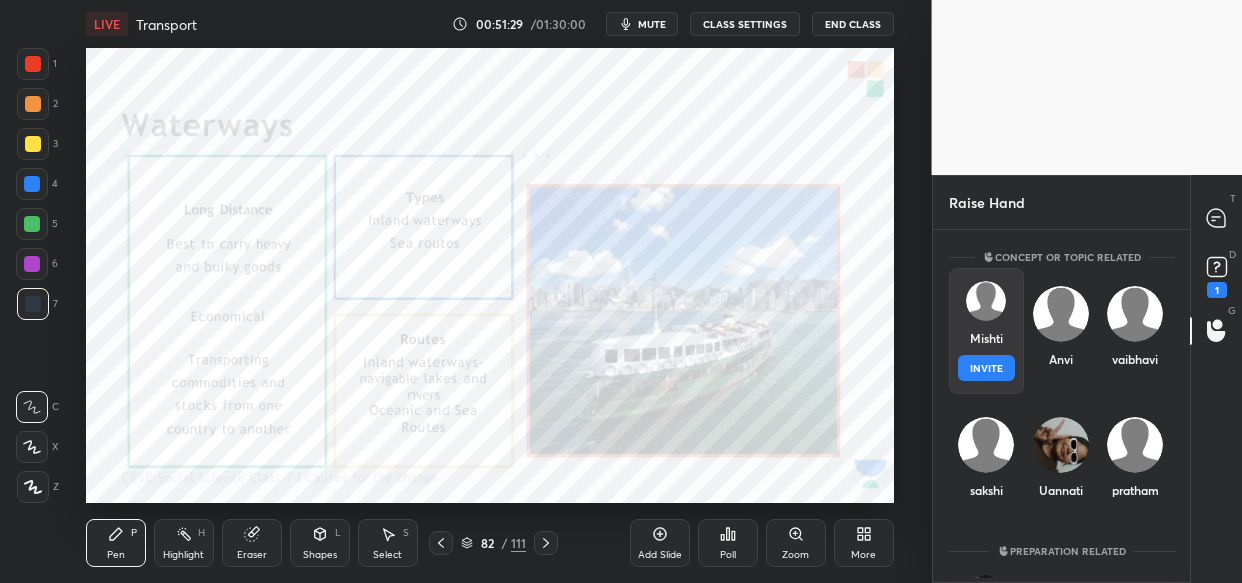 click at bounding box center [986, 301] 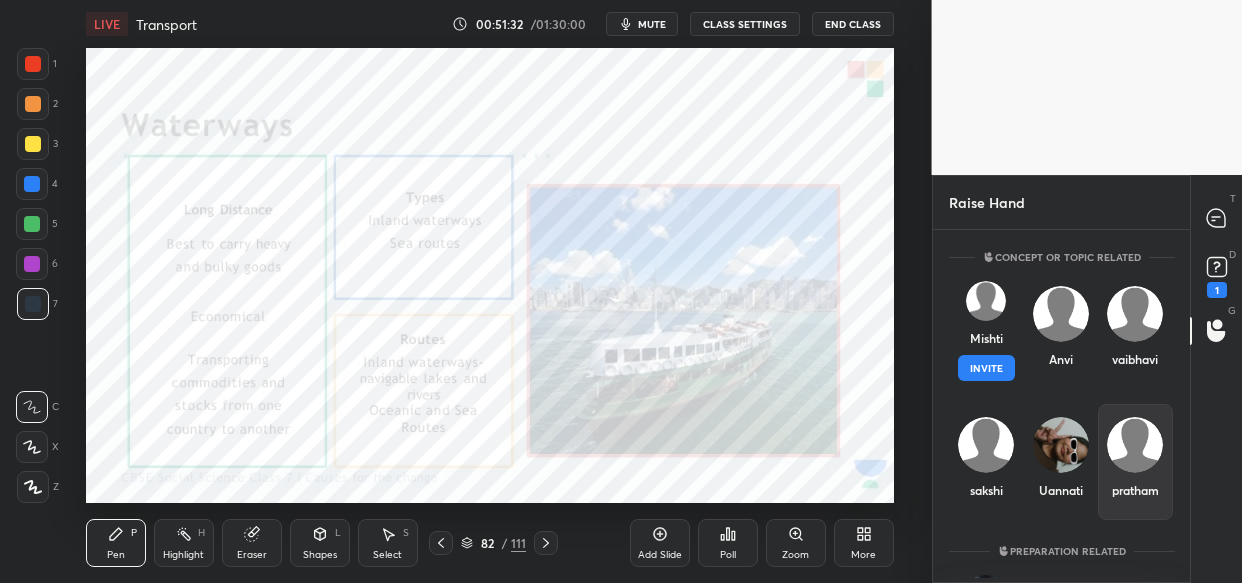 click on "pratham" at bounding box center (1135, 462) 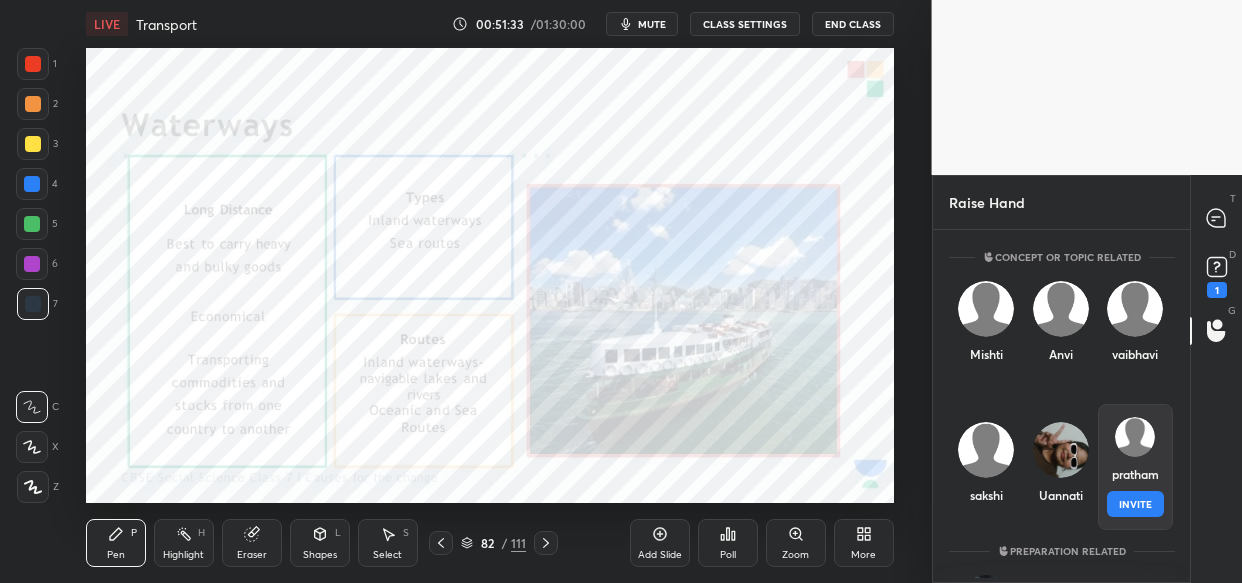 click on "INVITE" at bounding box center [1135, 504] 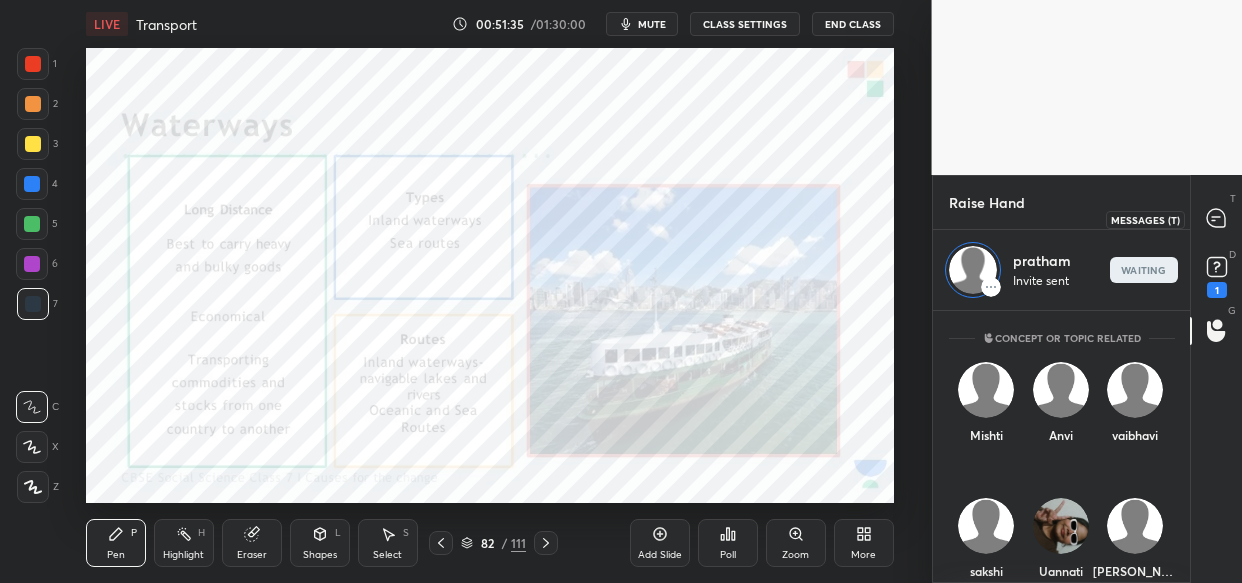 click 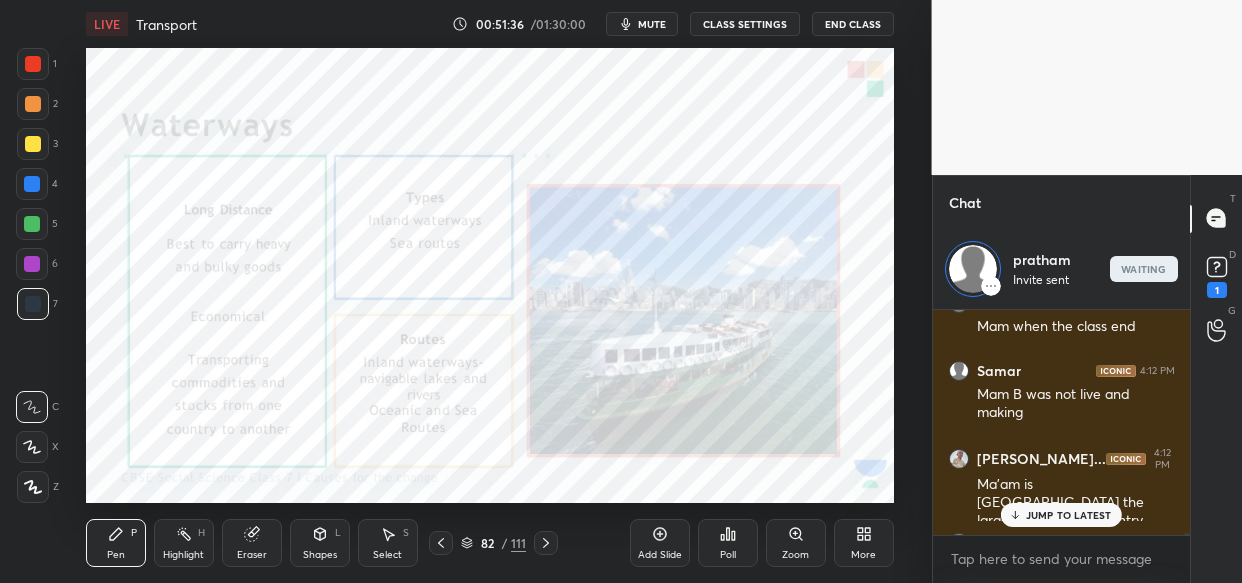 click on "mute" at bounding box center (652, 24) 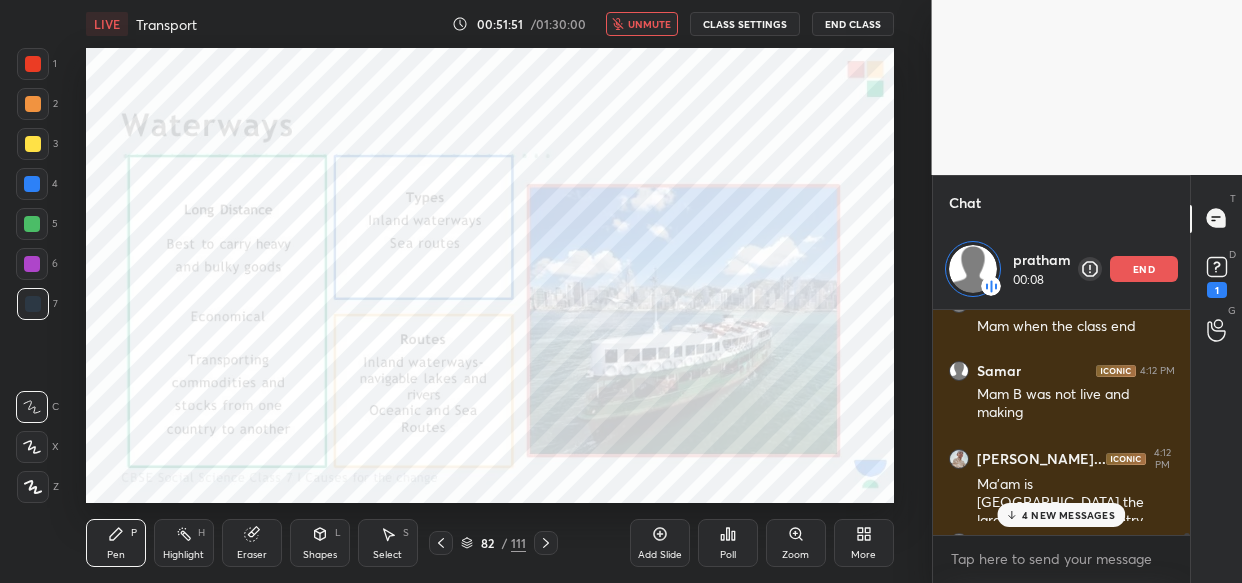 click on "unmute" at bounding box center [649, 24] 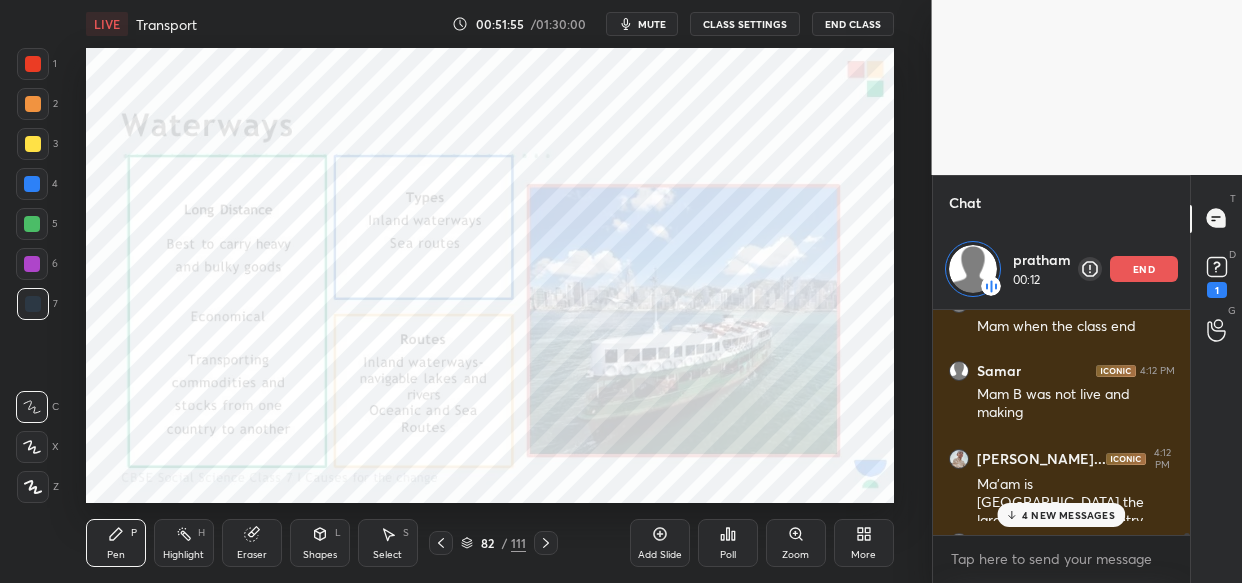 click on "mute" at bounding box center (652, 24) 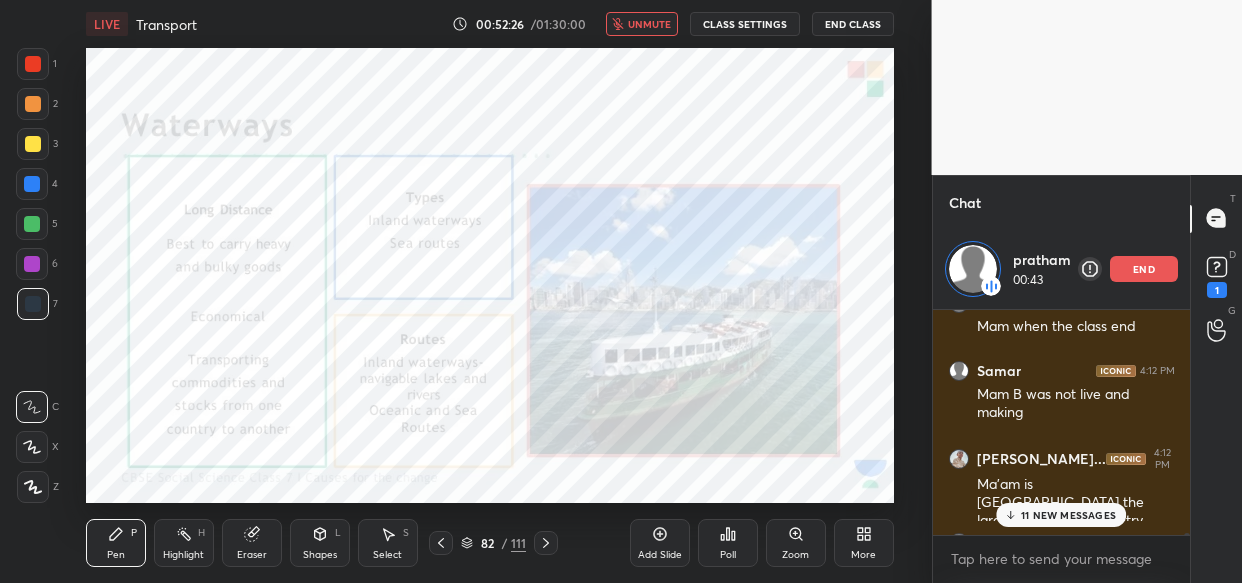click on "11 NEW MESSAGES" at bounding box center (1068, 515) 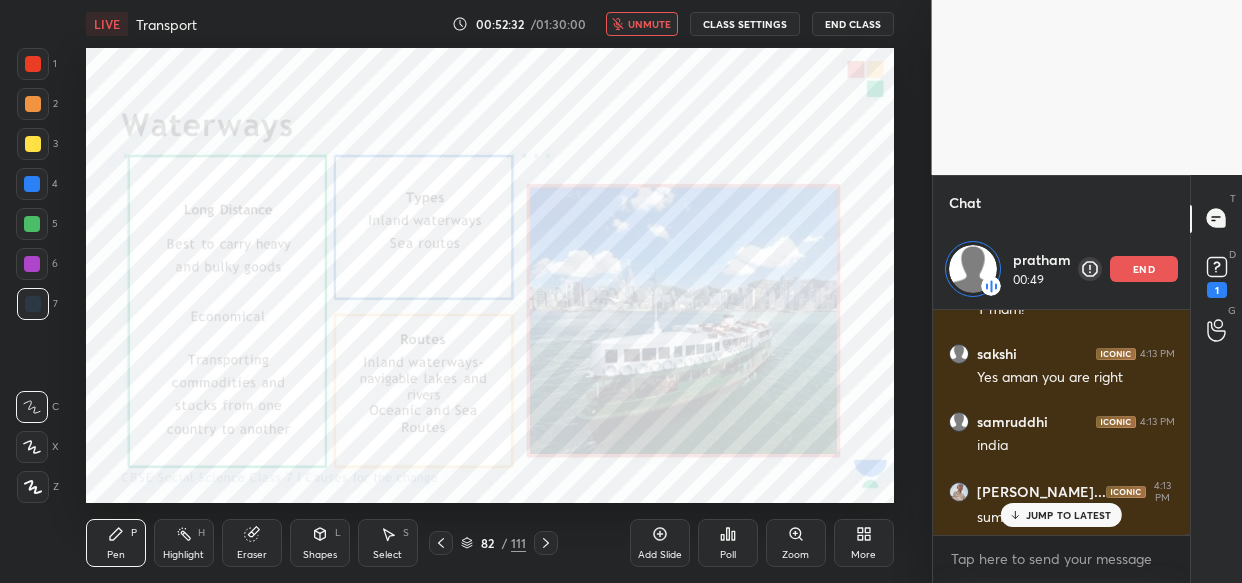 scroll, scrollTop: 38734, scrollLeft: 0, axis: vertical 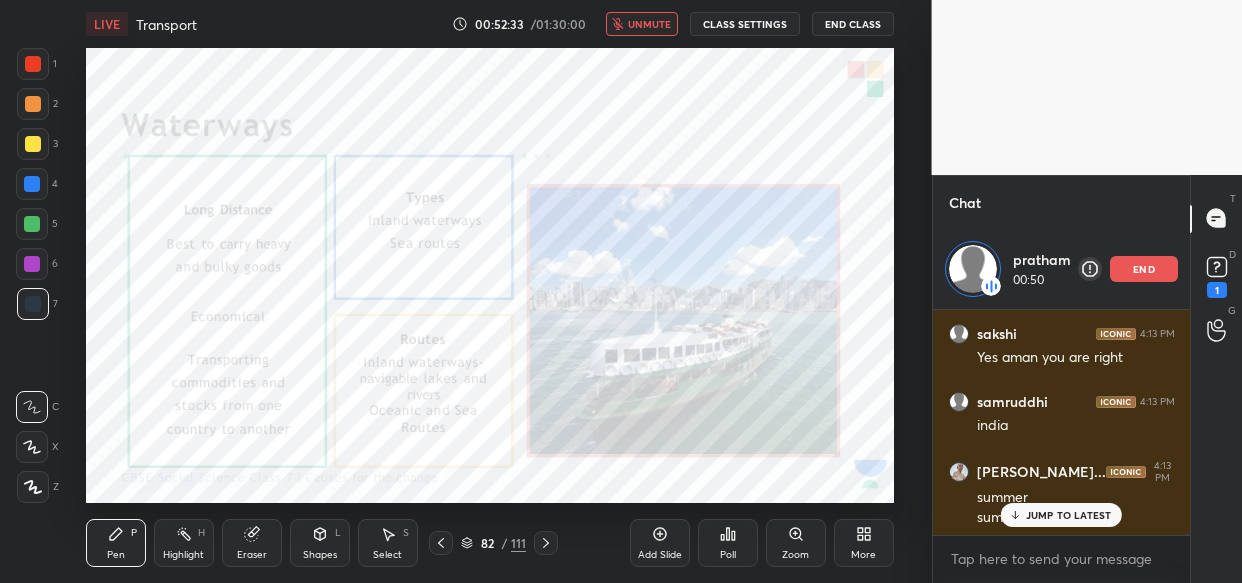 click on "JUMP TO LATEST" at bounding box center (1069, 515) 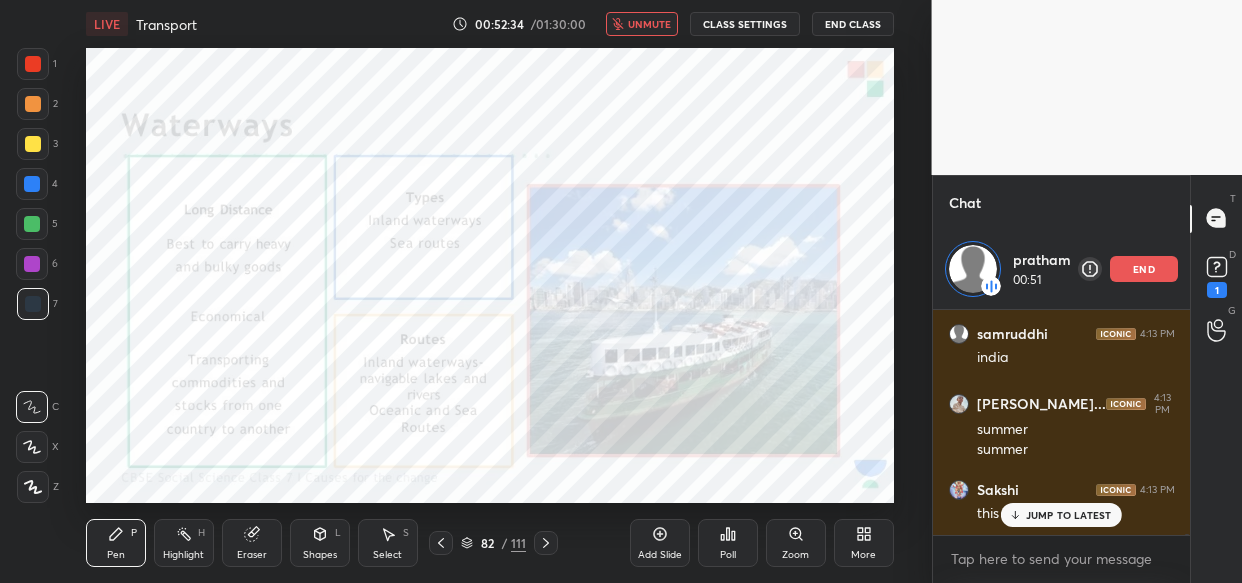 click on "JUMP TO LATEST" at bounding box center [1069, 515] 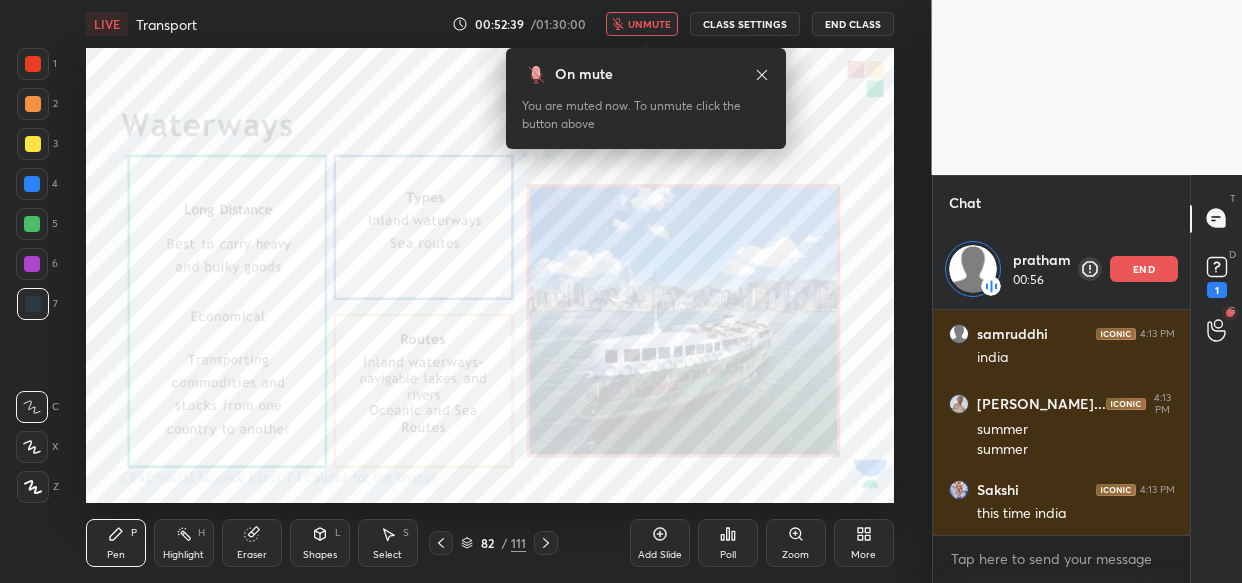 click on "unmute" at bounding box center [649, 24] 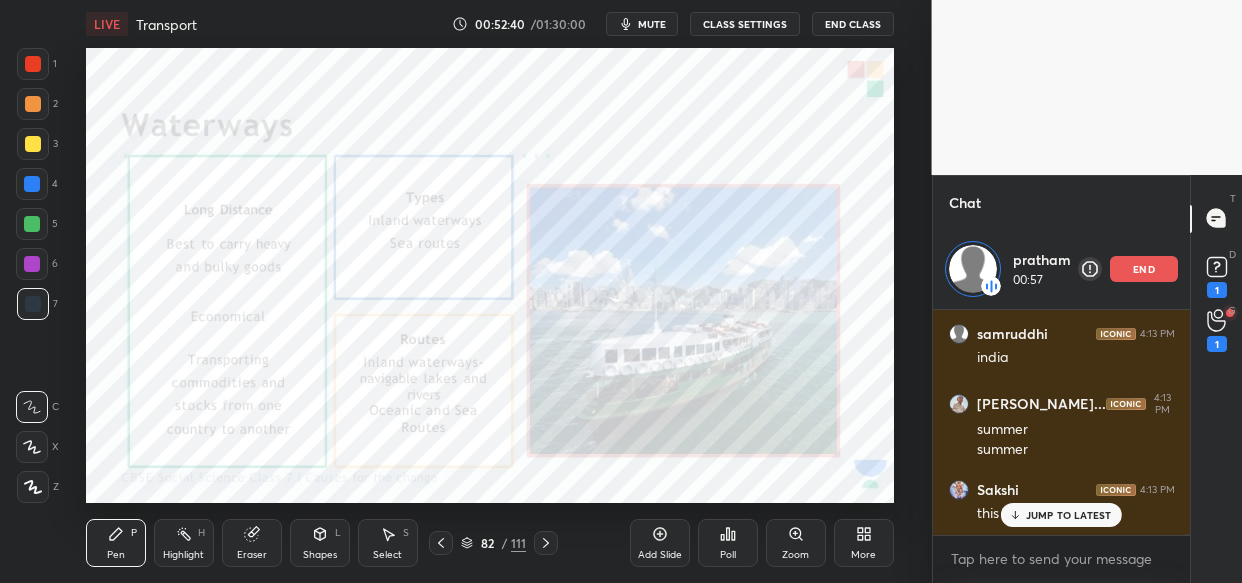 scroll, scrollTop: 38888, scrollLeft: 0, axis: vertical 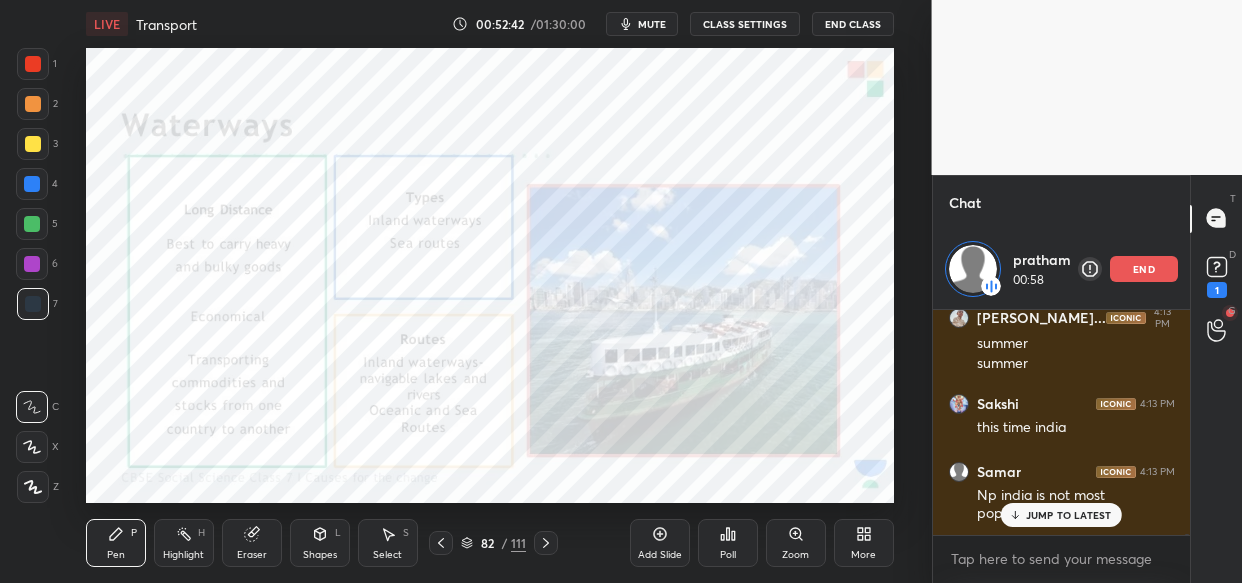 click on "end" at bounding box center (1144, 269) 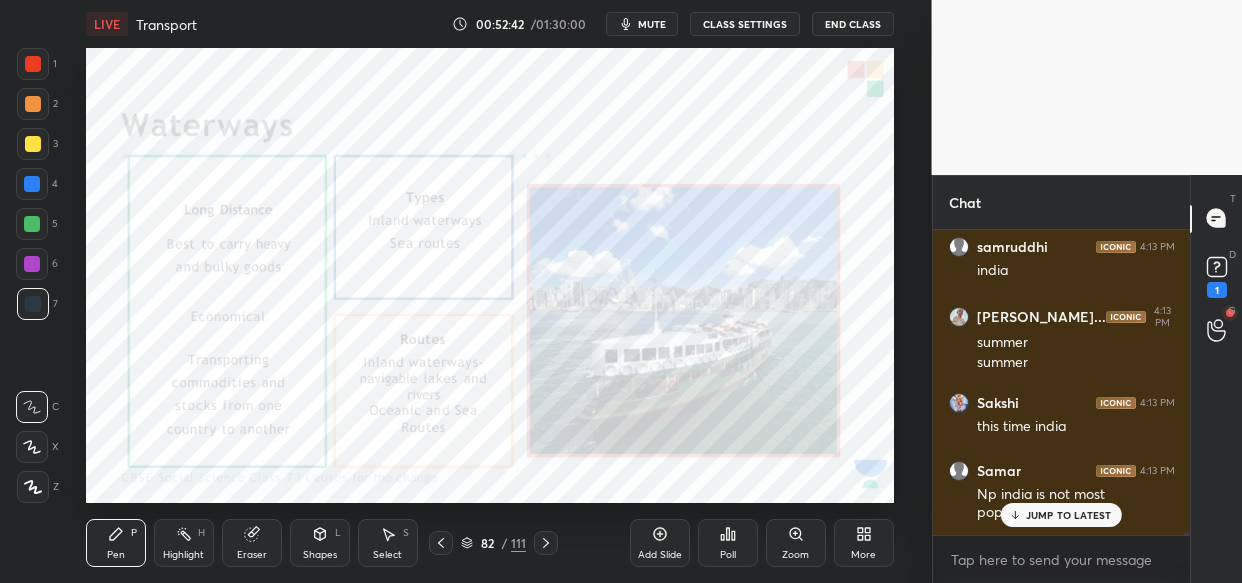 scroll, scrollTop: 6, scrollLeft: 7, axis: both 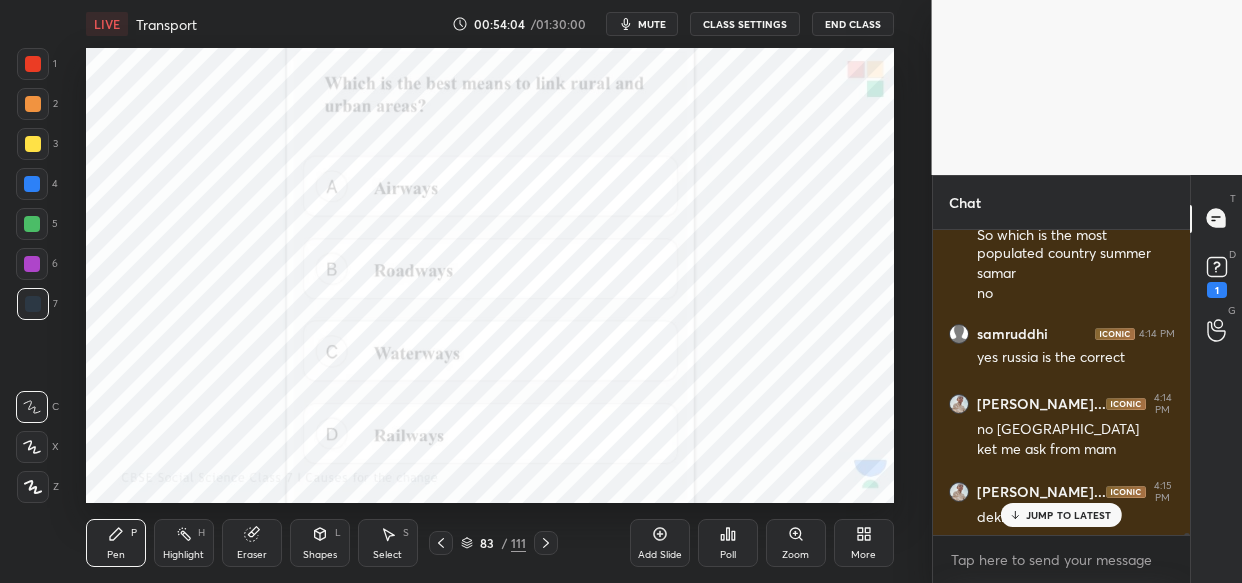 click 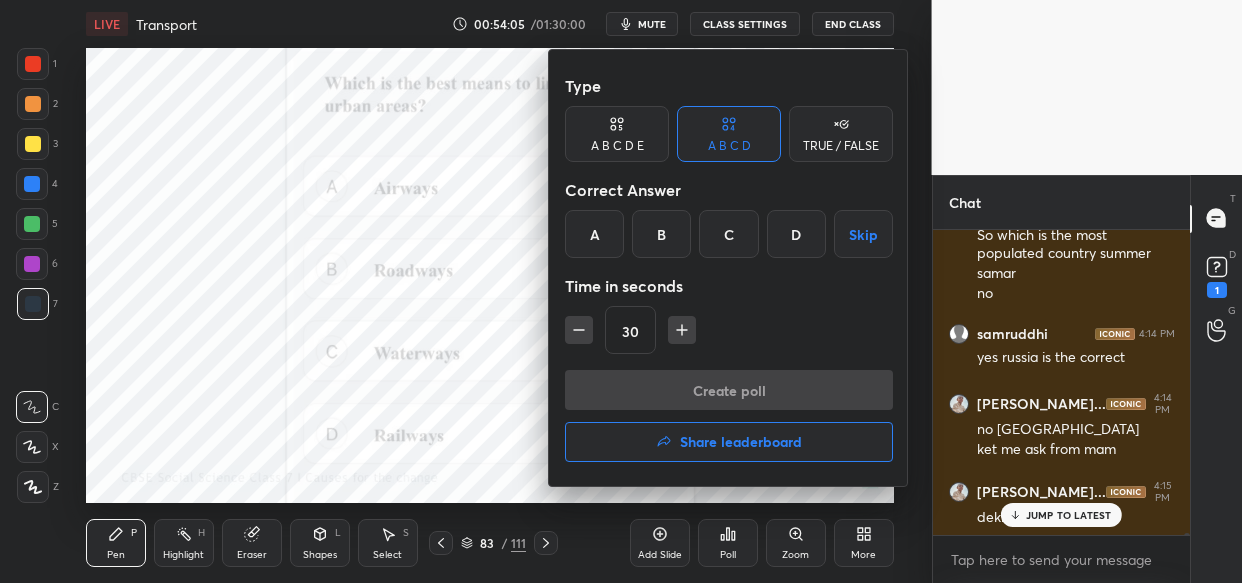 click on "B" at bounding box center (661, 234) 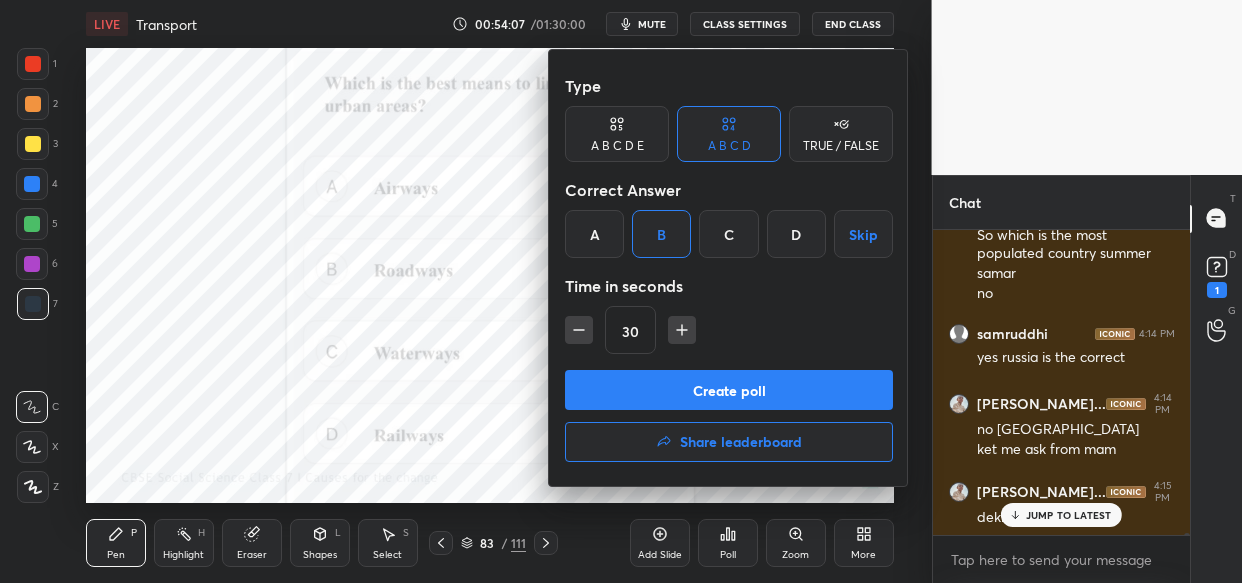 click on "Create poll" at bounding box center (729, 390) 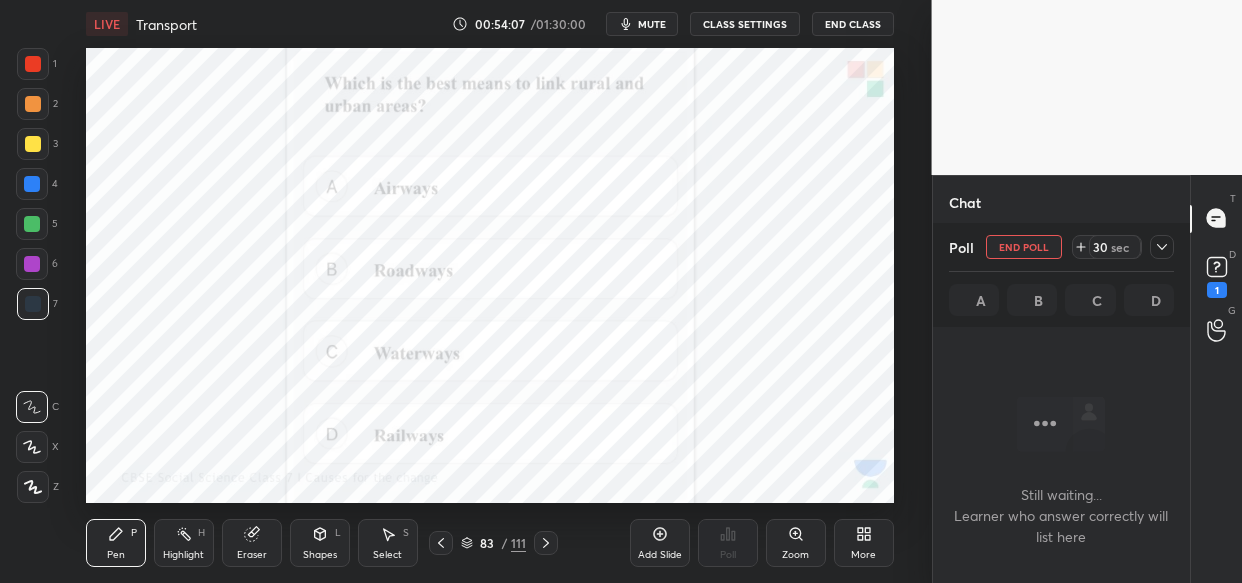 scroll, scrollTop: 196, scrollLeft: 252, axis: both 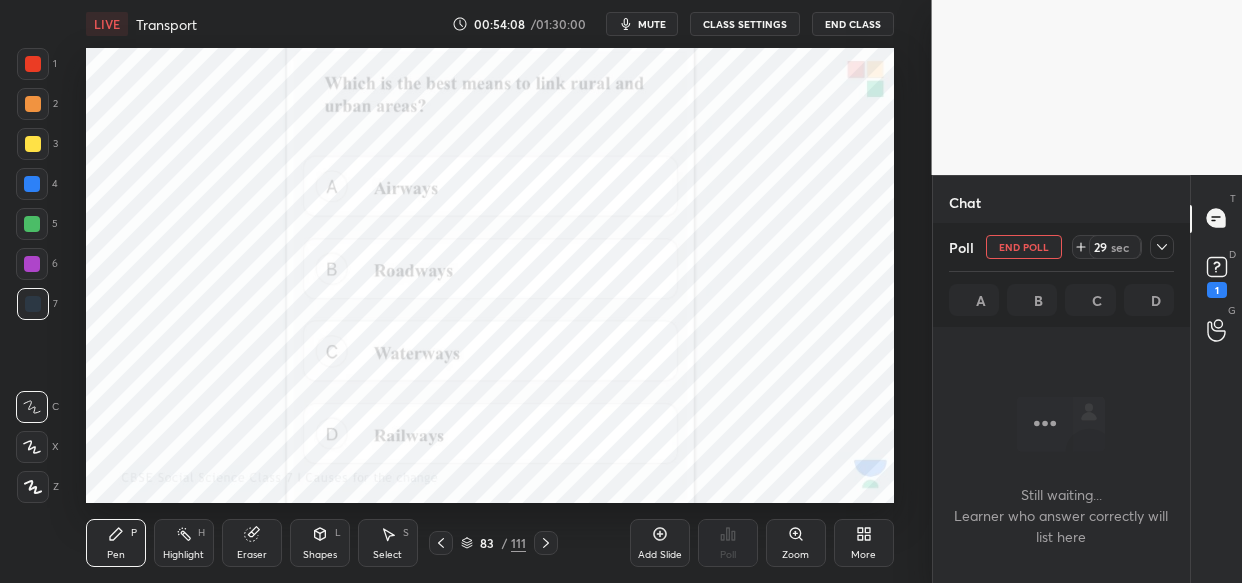 click on "mute" at bounding box center [652, 24] 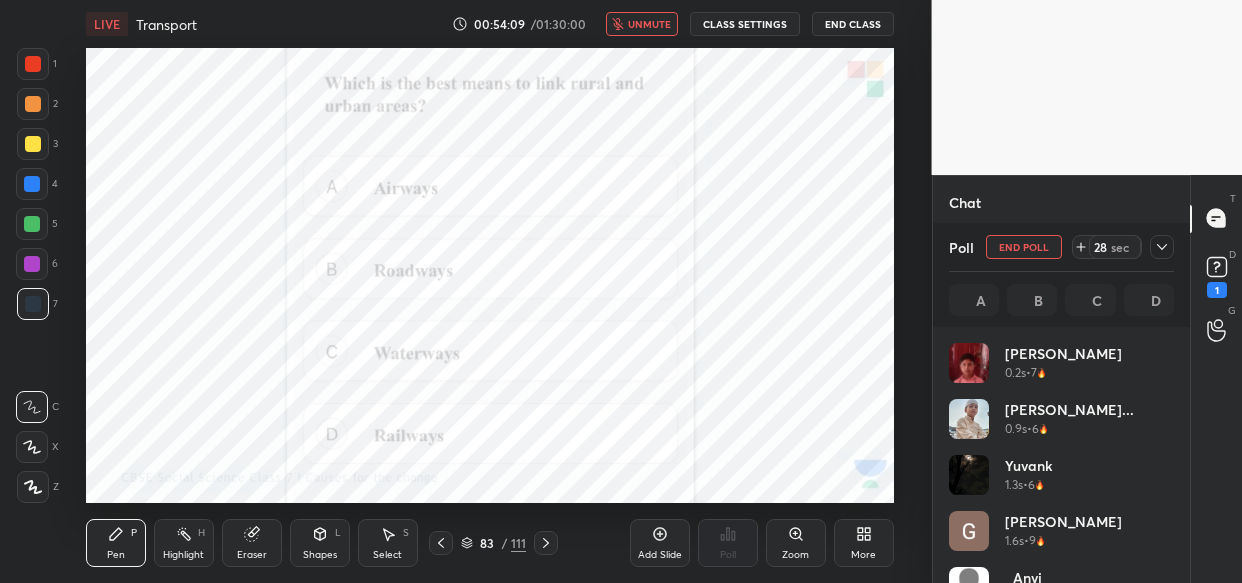 scroll, scrollTop: 6, scrollLeft: 7, axis: both 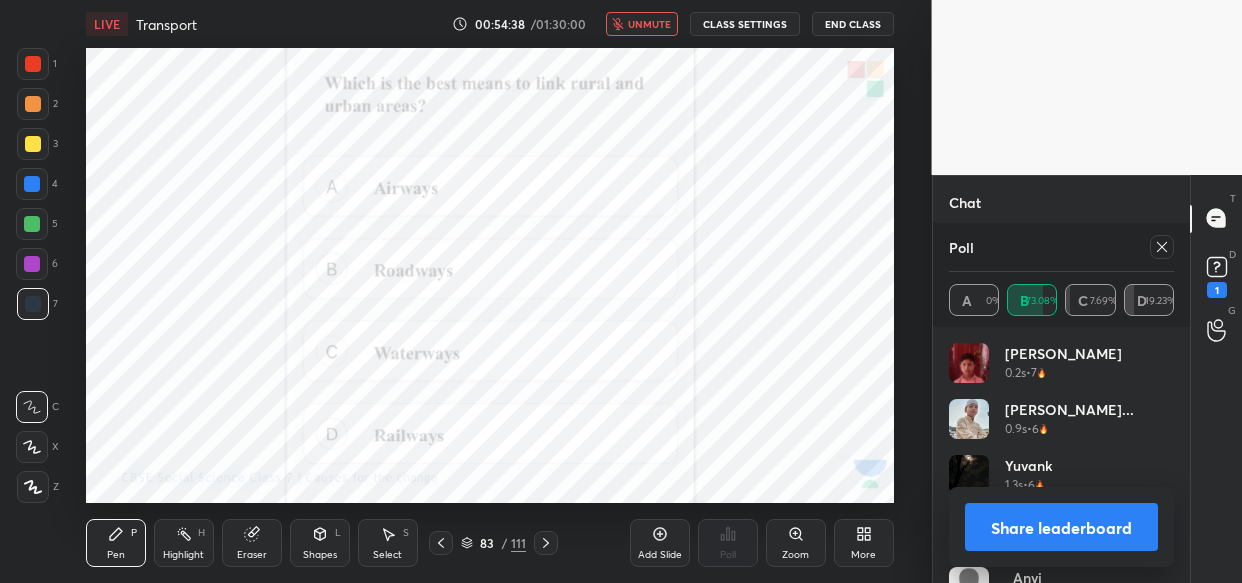 click on "unmute" at bounding box center (649, 24) 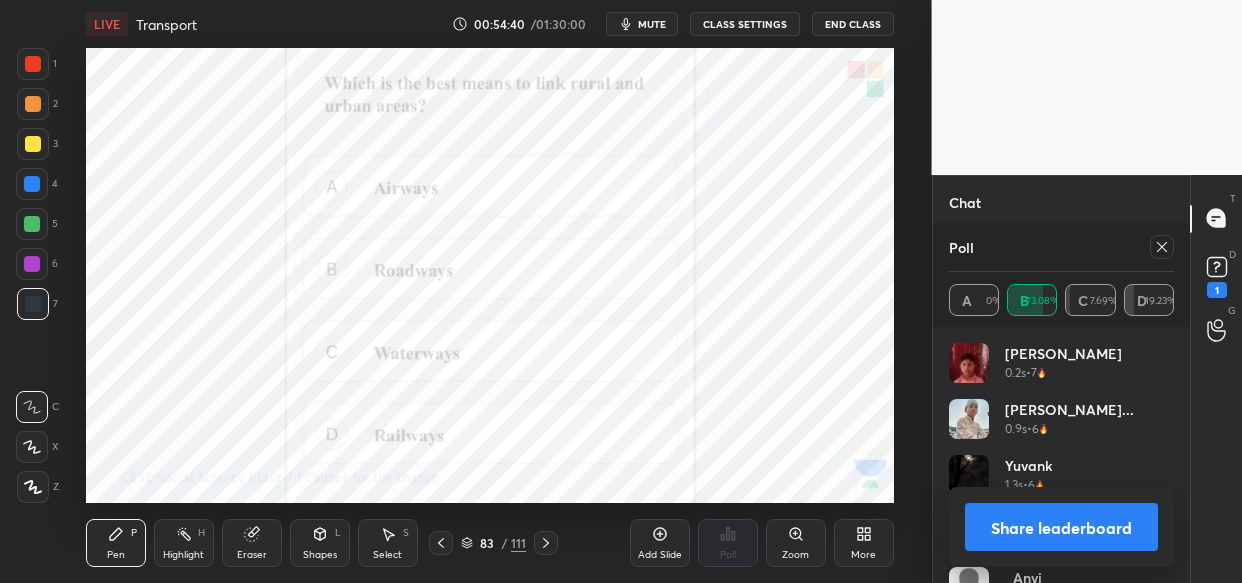 click 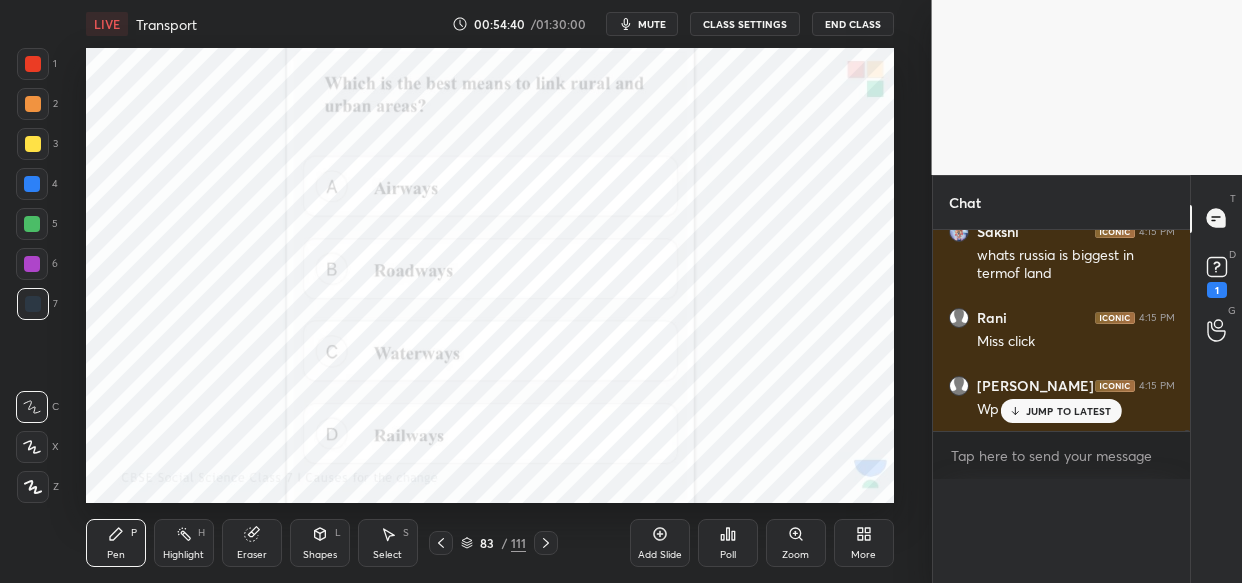 scroll, scrollTop: 0, scrollLeft: 7, axis: horizontal 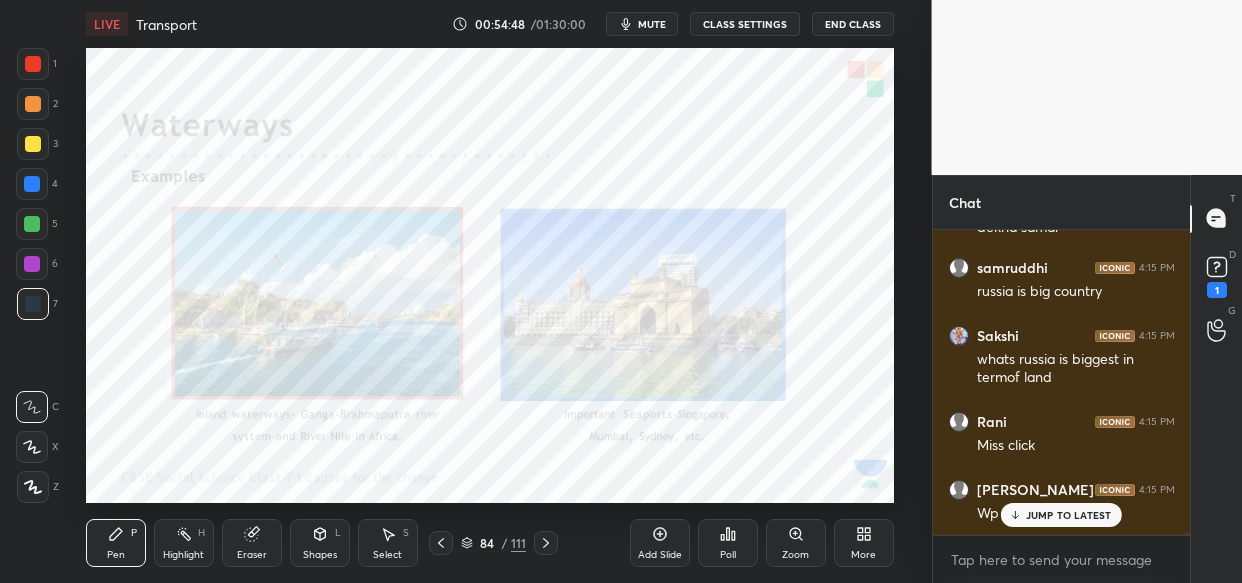 click on "JUMP TO LATEST" at bounding box center [1069, 515] 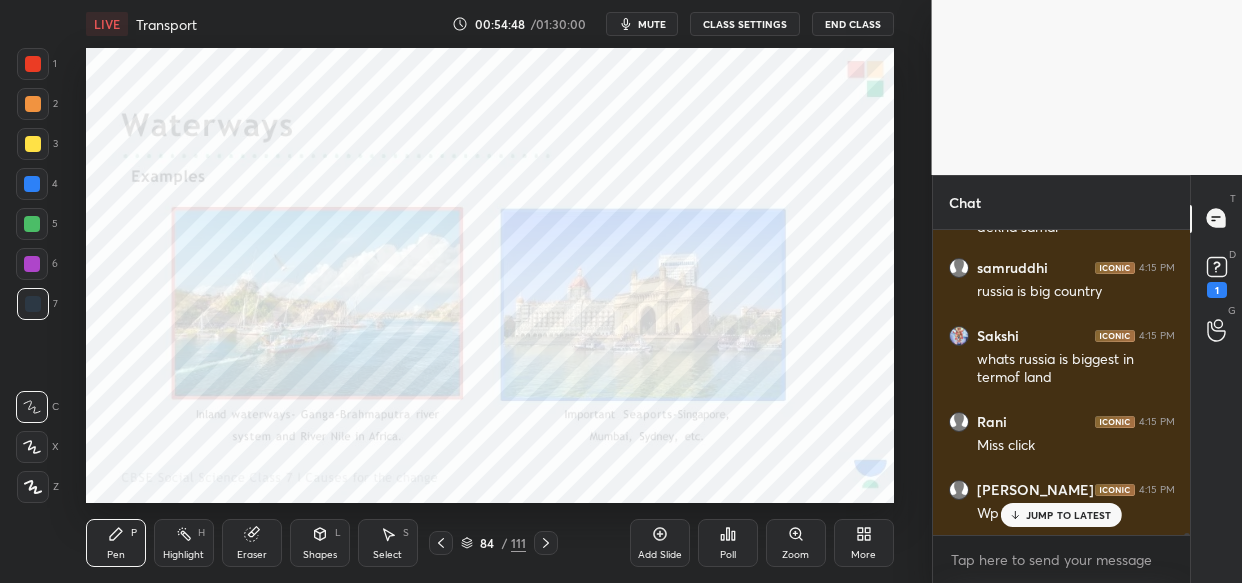 scroll, scrollTop: 39844, scrollLeft: 0, axis: vertical 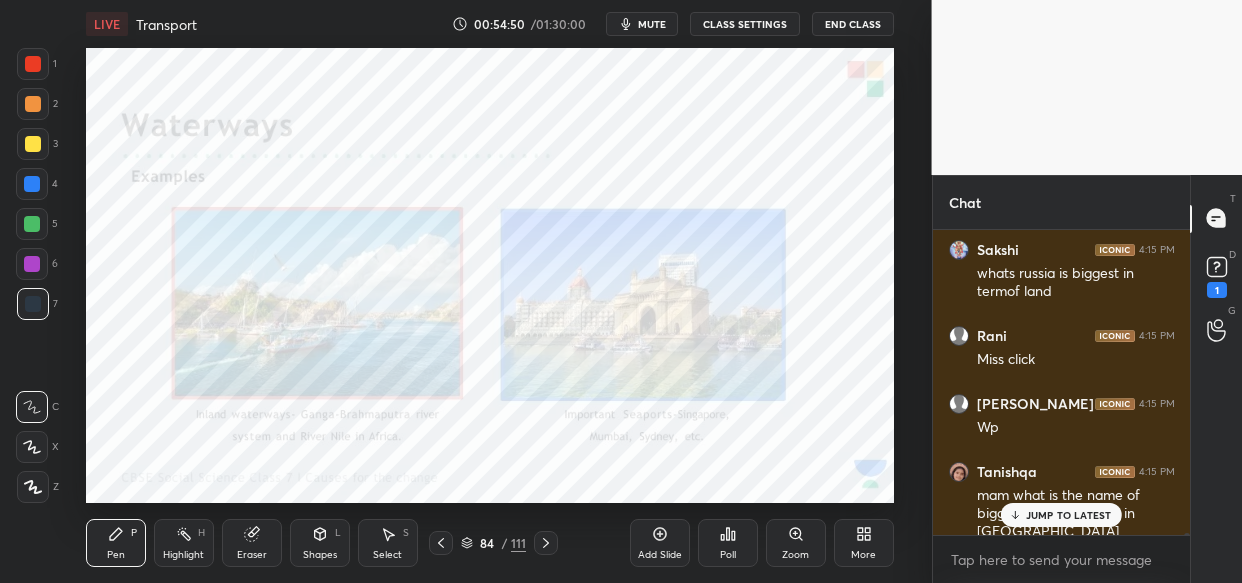 click on "JUMP TO LATEST" at bounding box center (1069, 515) 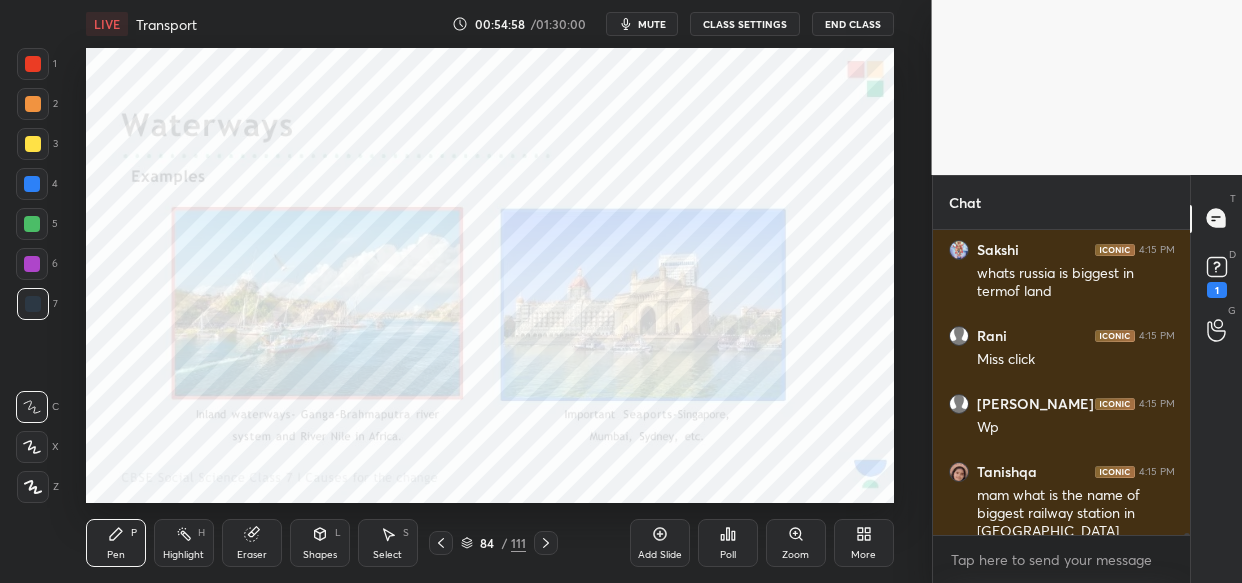 scroll, scrollTop: 39930, scrollLeft: 0, axis: vertical 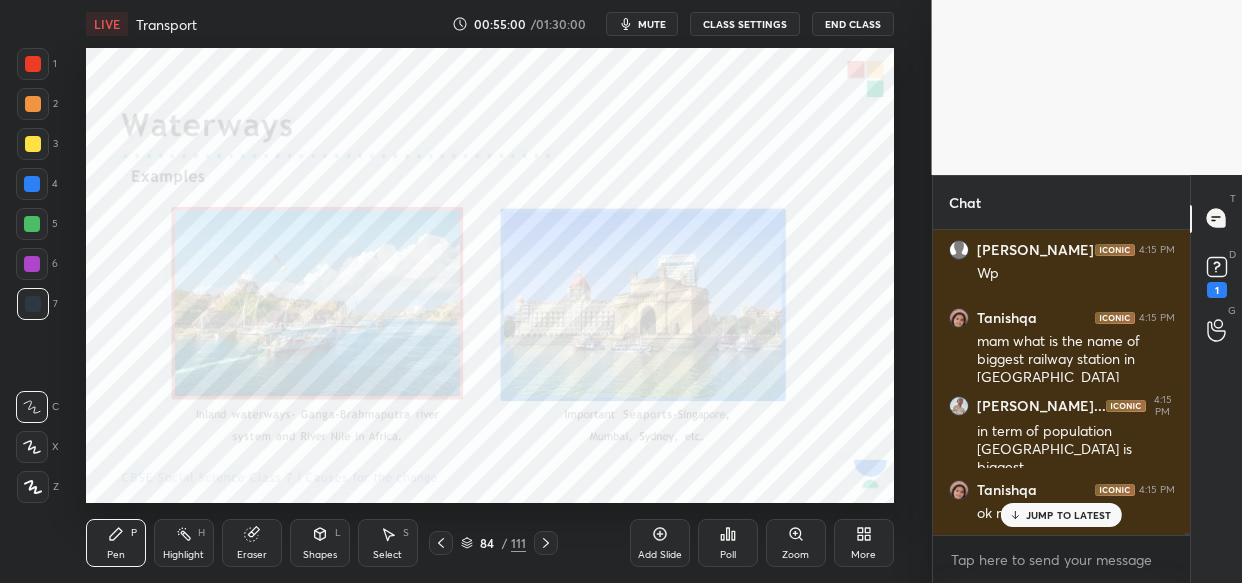 click on "JUMP TO LATEST" at bounding box center (1069, 515) 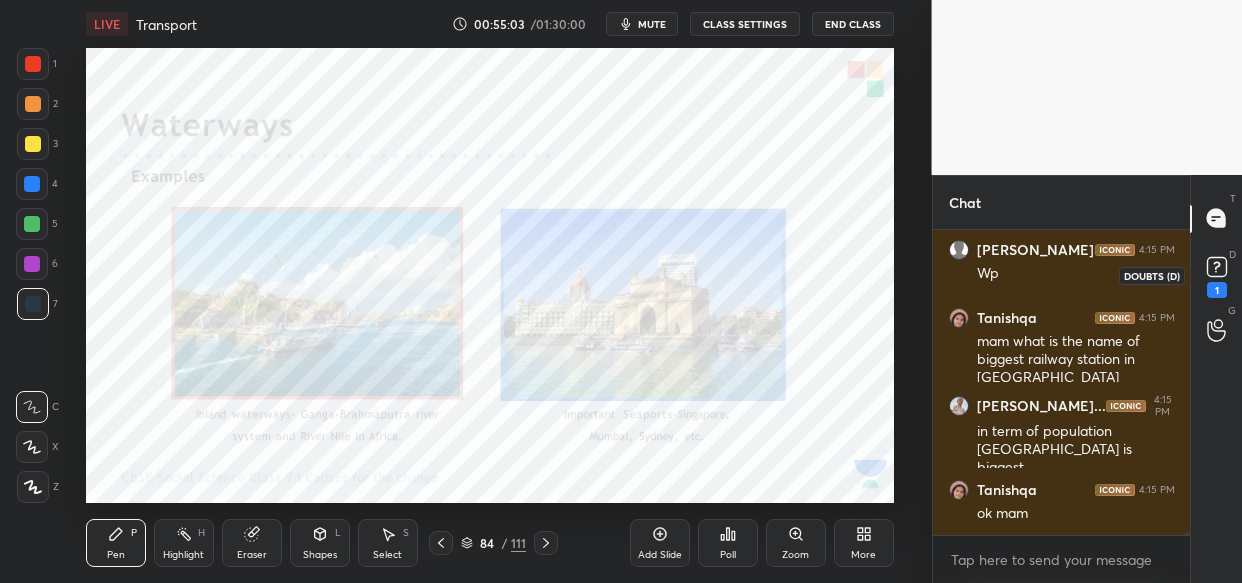 click 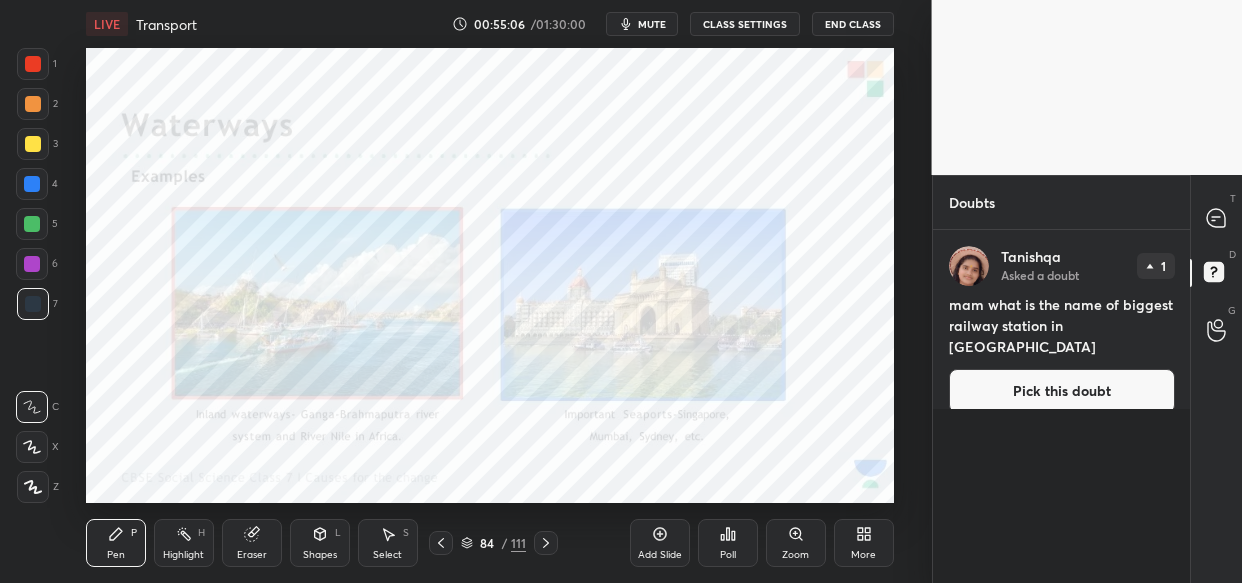 click on "Pick this doubt" at bounding box center [1062, 391] 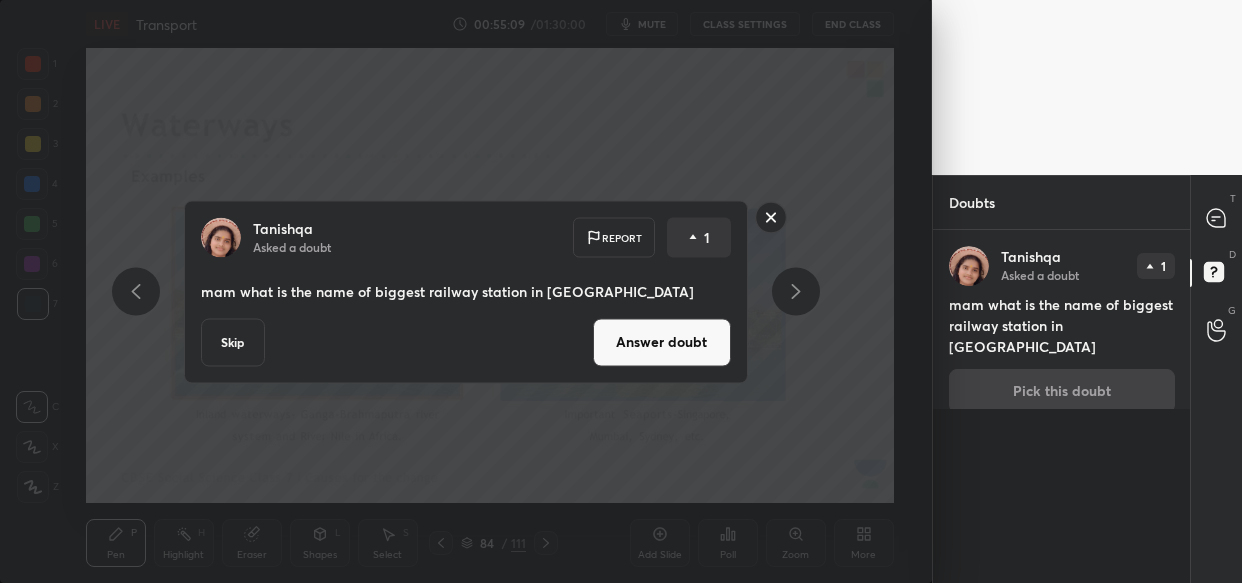 click on "Answer doubt" at bounding box center (662, 342) 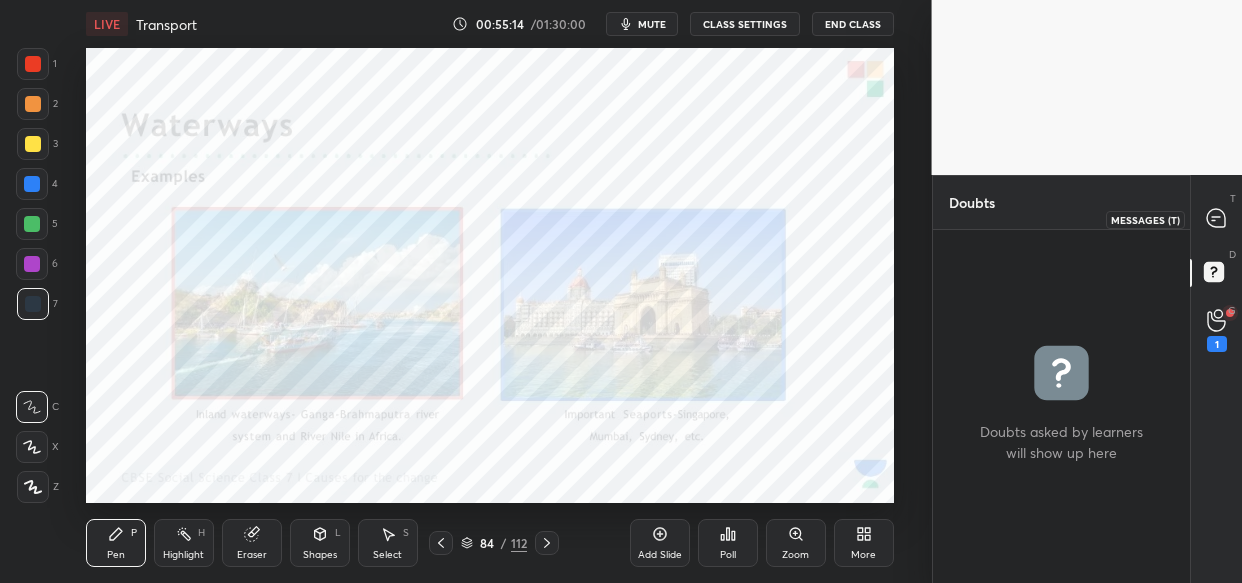 click 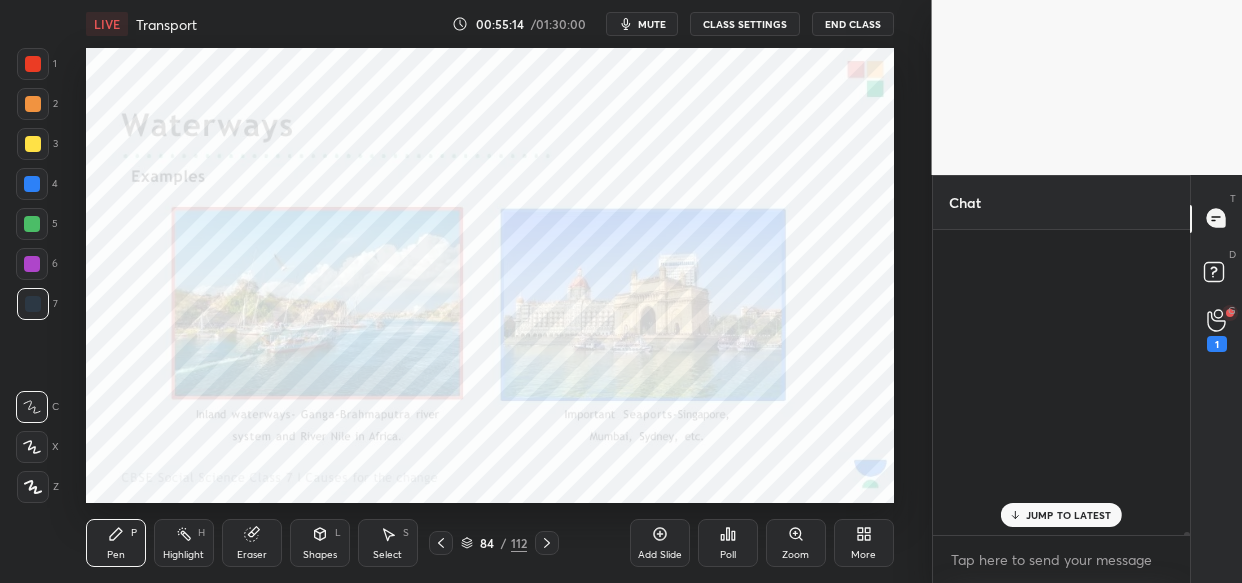 scroll, scrollTop: 39980, scrollLeft: 0, axis: vertical 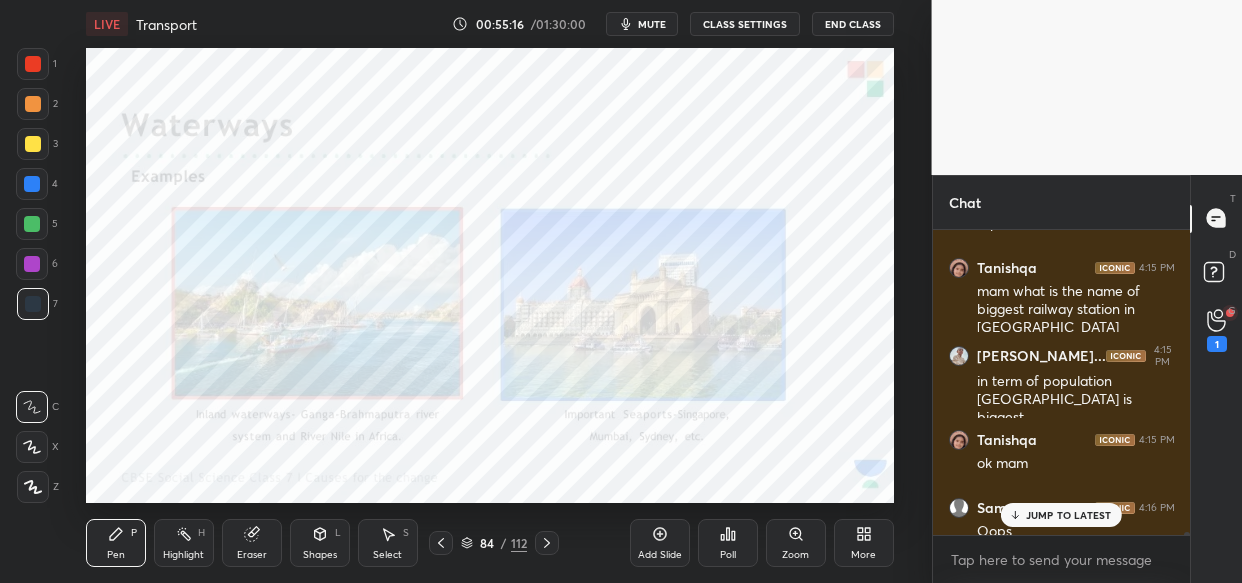 click on "JUMP TO LATEST" at bounding box center (1069, 515) 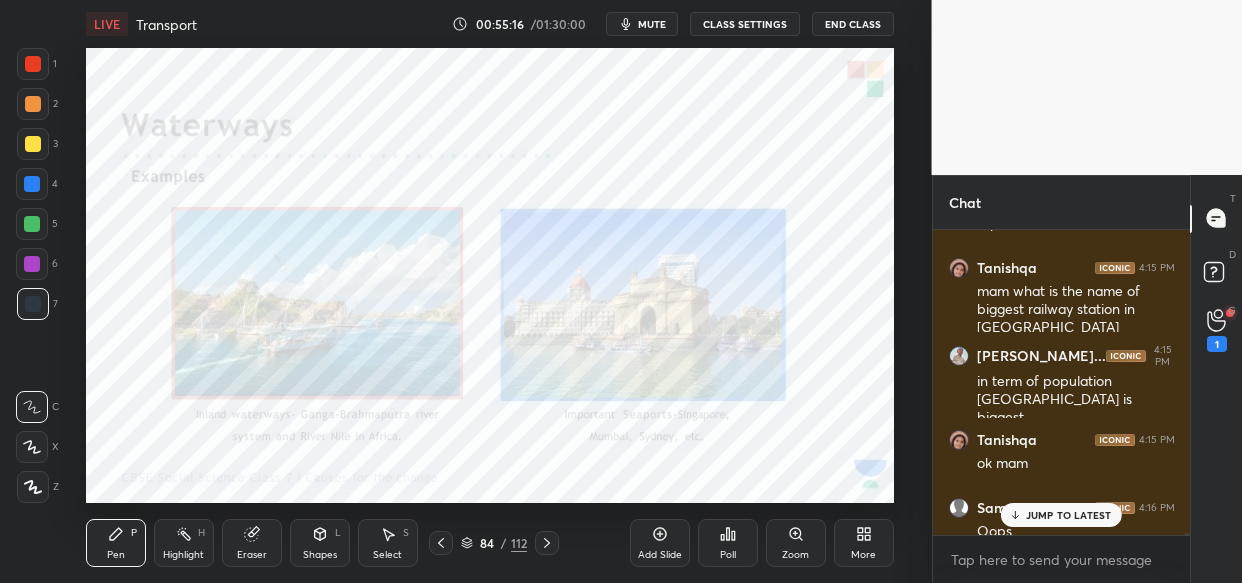 scroll, scrollTop: 40018, scrollLeft: 0, axis: vertical 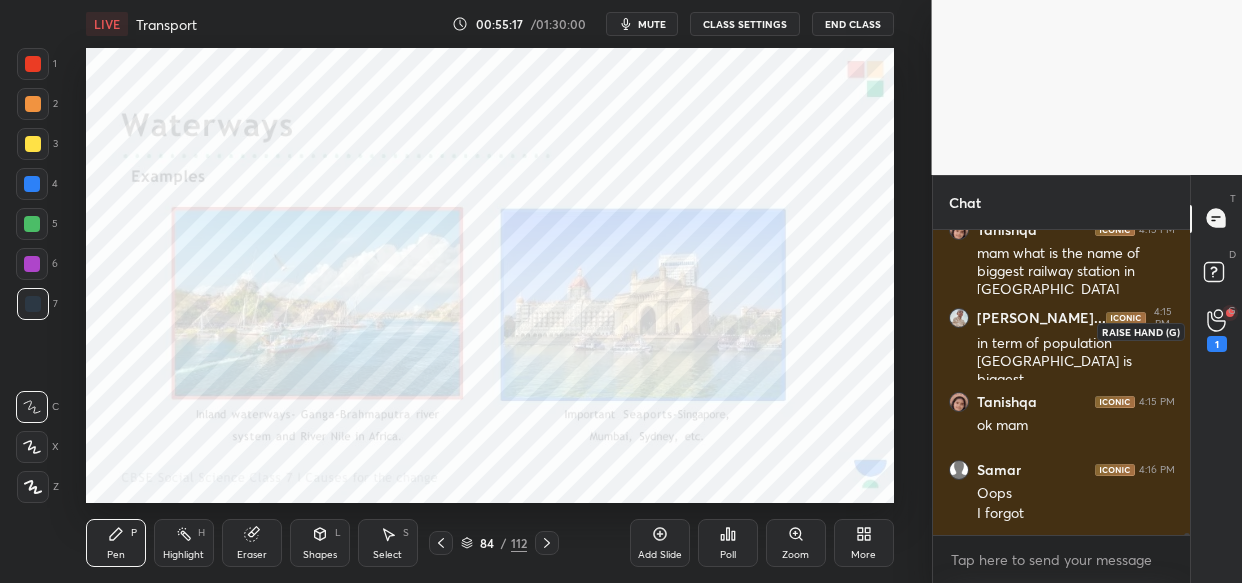 click 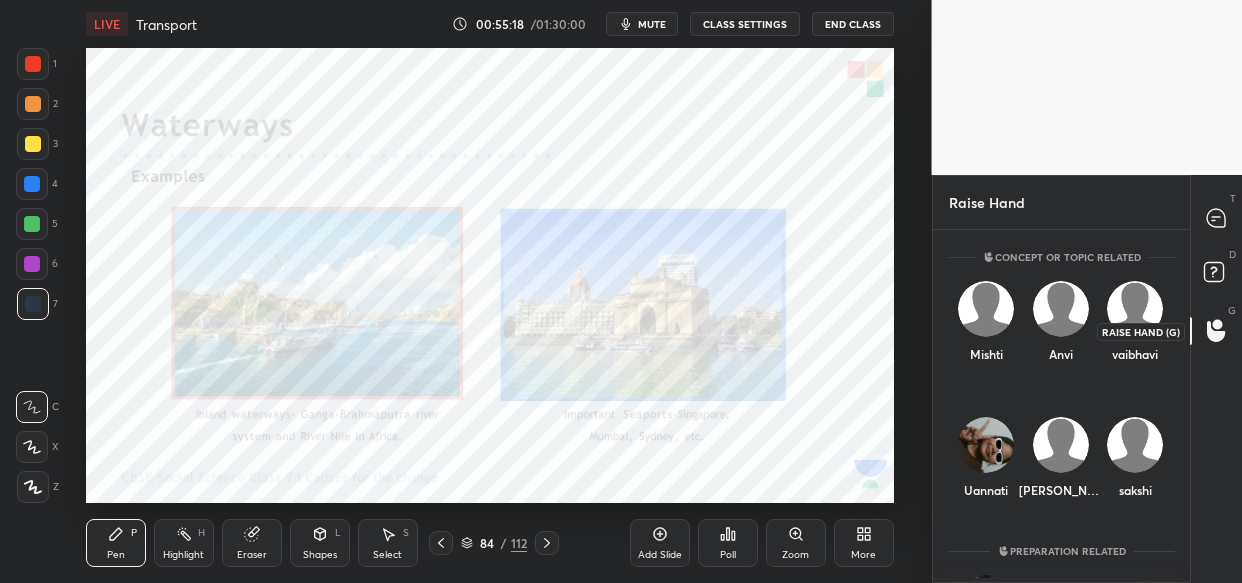 scroll, scrollTop: 6, scrollLeft: 7, axis: both 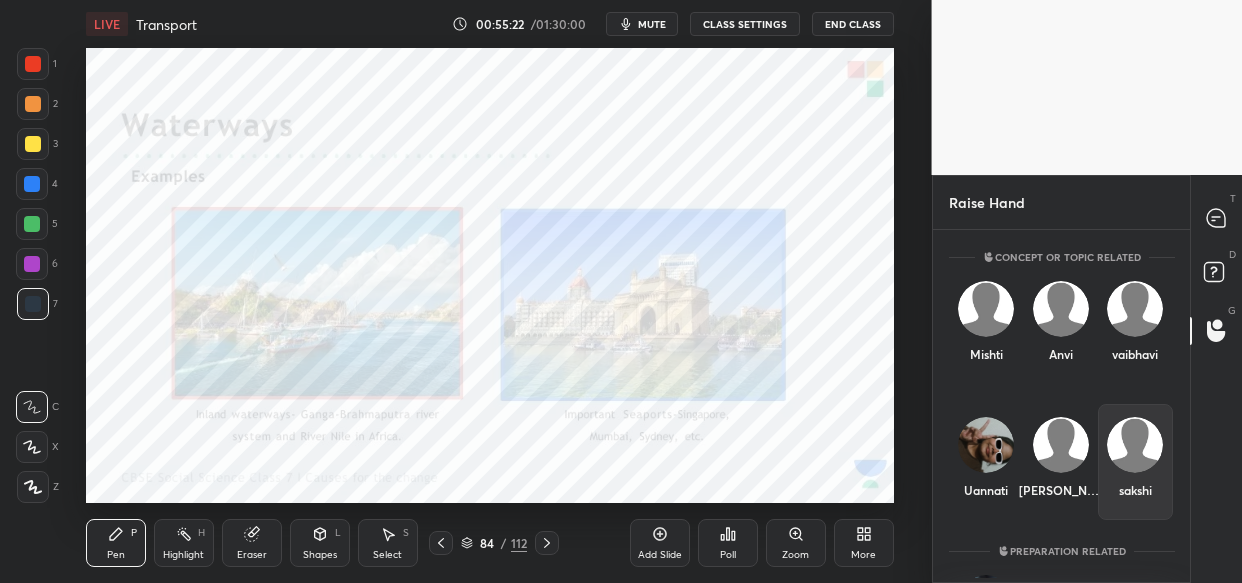 click on "sakshi" at bounding box center [1135, 462] 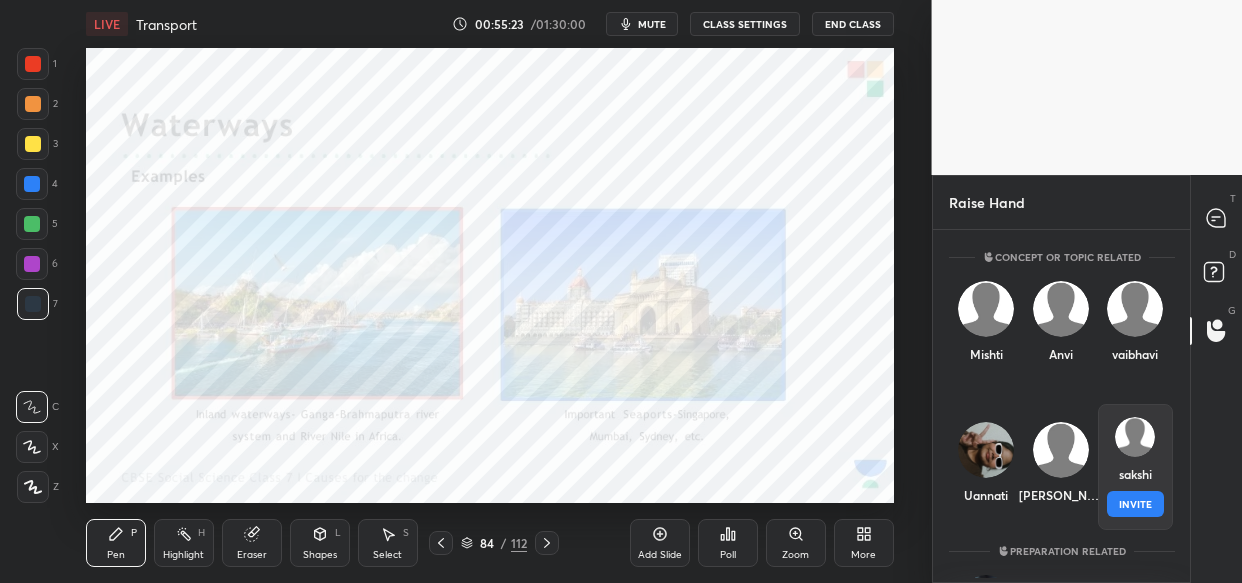 click on "INVITE" at bounding box center [1135, 504] 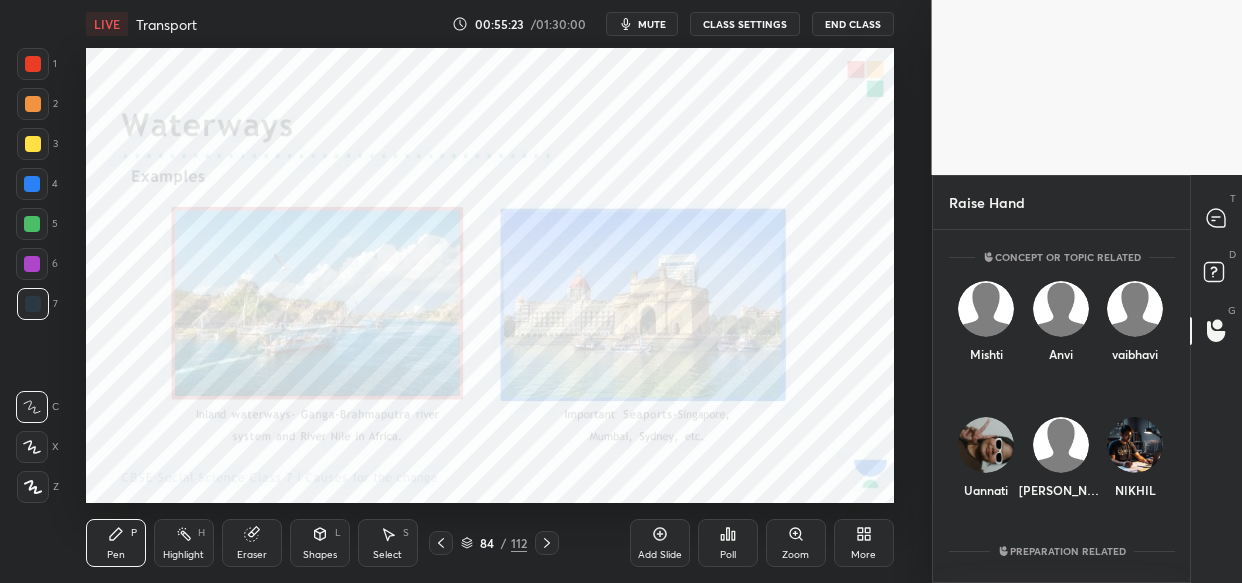 scroll, scrollTop: 261, scrollLeft: 252, axis: both 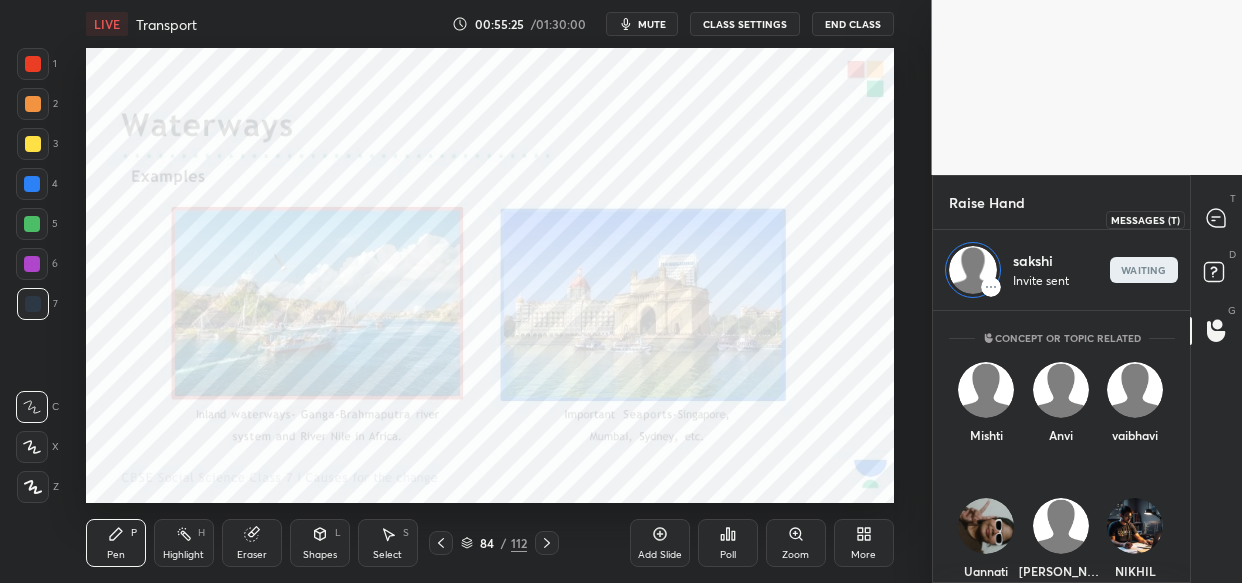 click 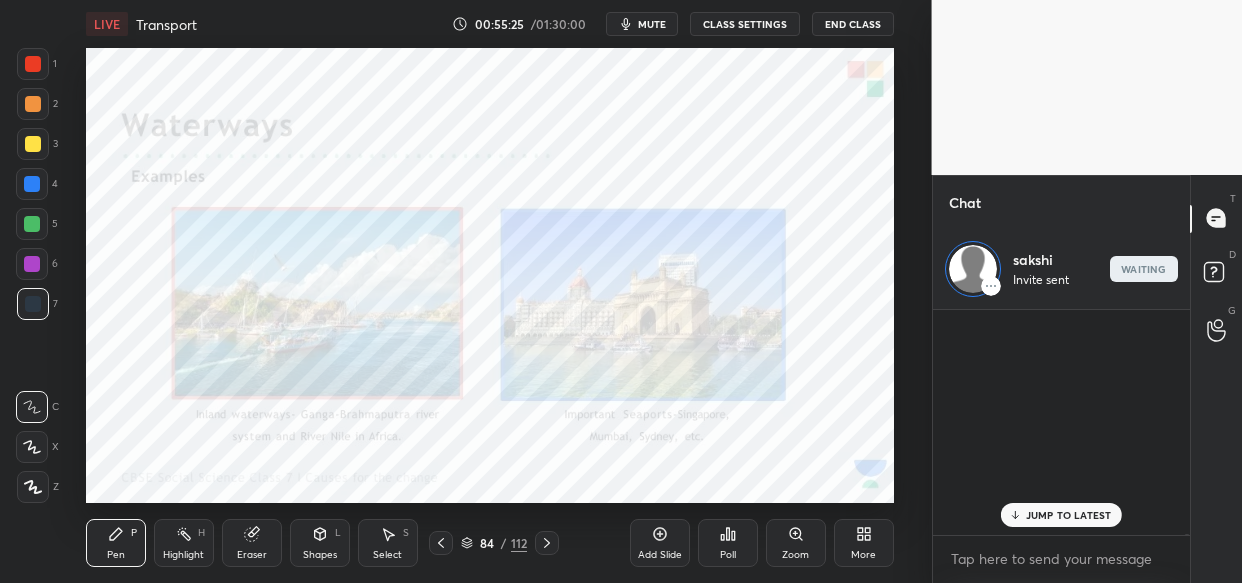 scroll, scrollTop: 267, scrollLeft: 252, axis: both 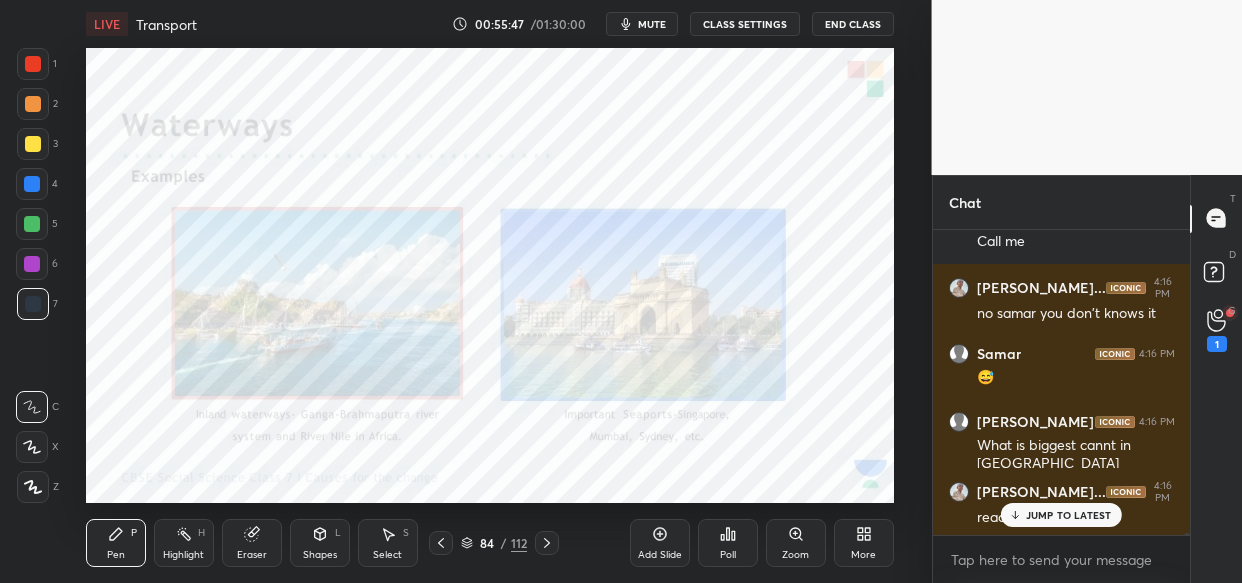 click on "JUMP TO LATEST" at bounding box center [1061, 515] 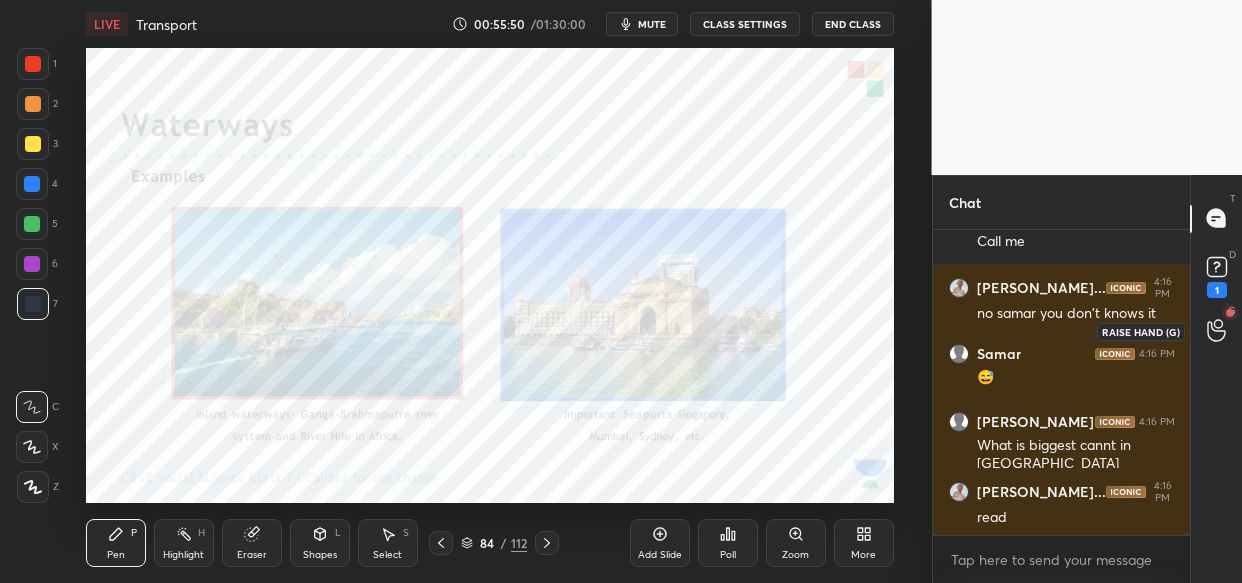 scroll, scrollTop: 40666, scrollLeft: 0, axis: vertical 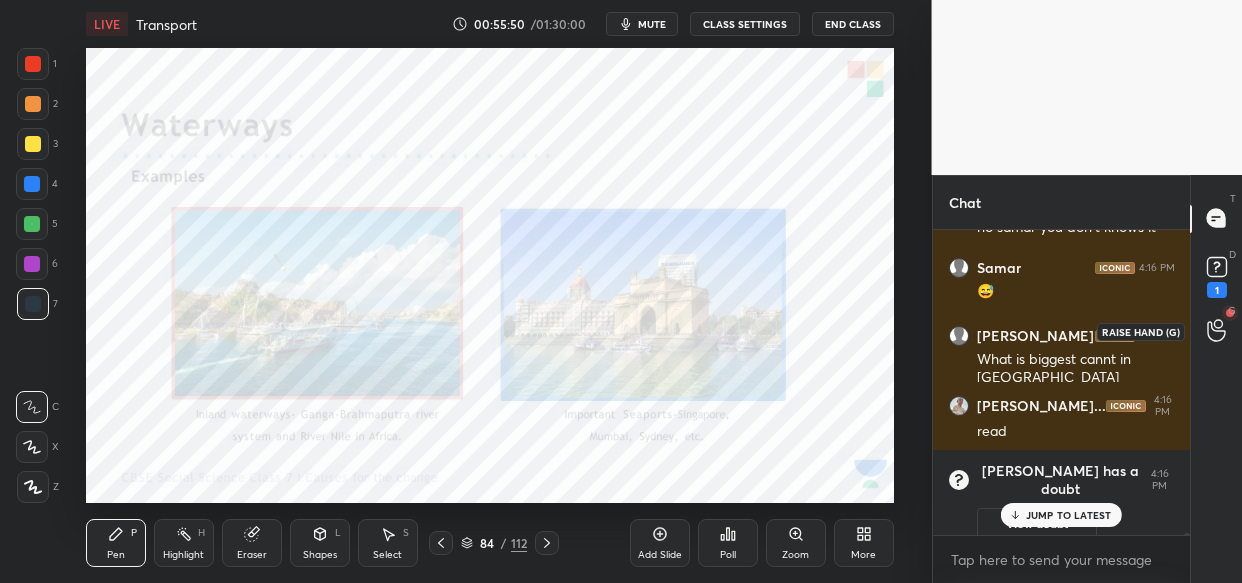 click 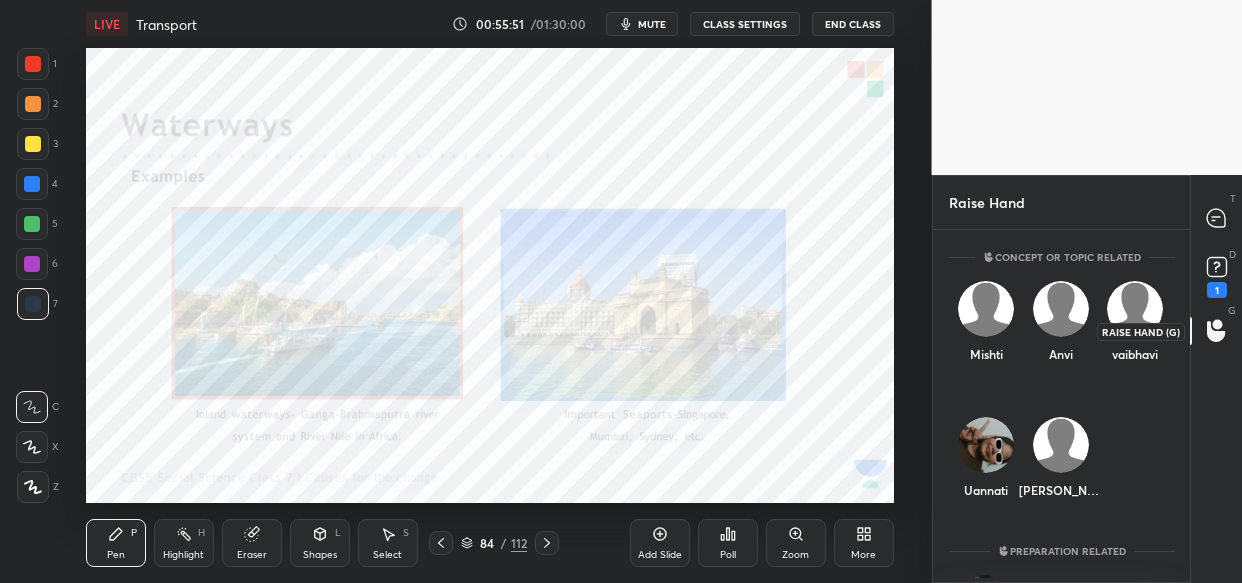 scroll, scrollTop: 6, scrollLeft: 7, axis: both 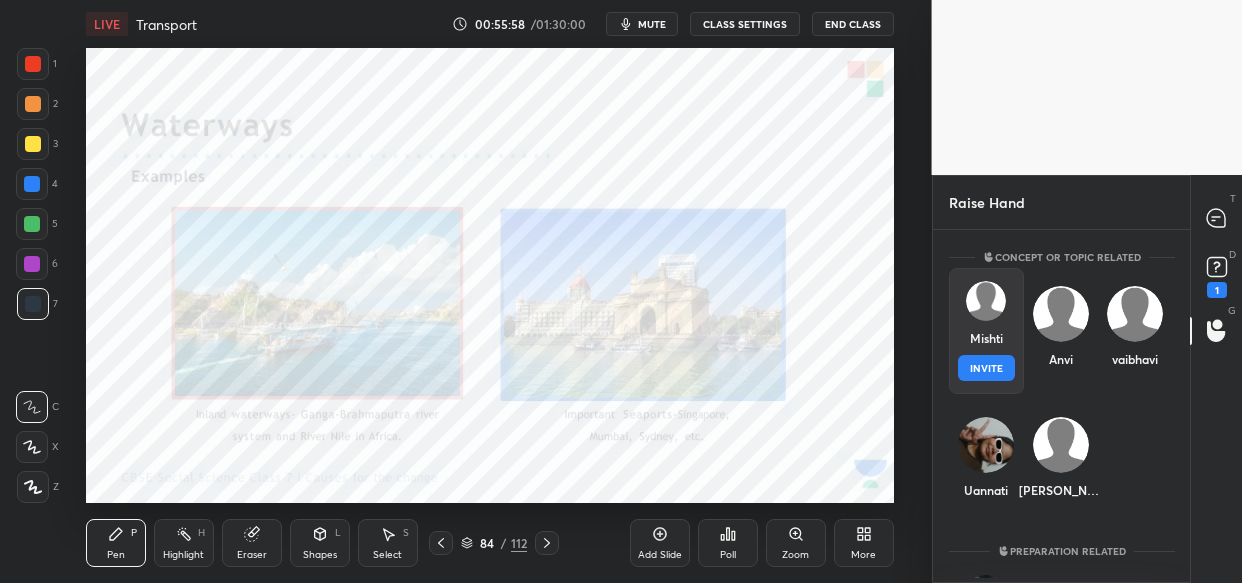 click on "Mishti INVITE" at bounding box center [986, 331] 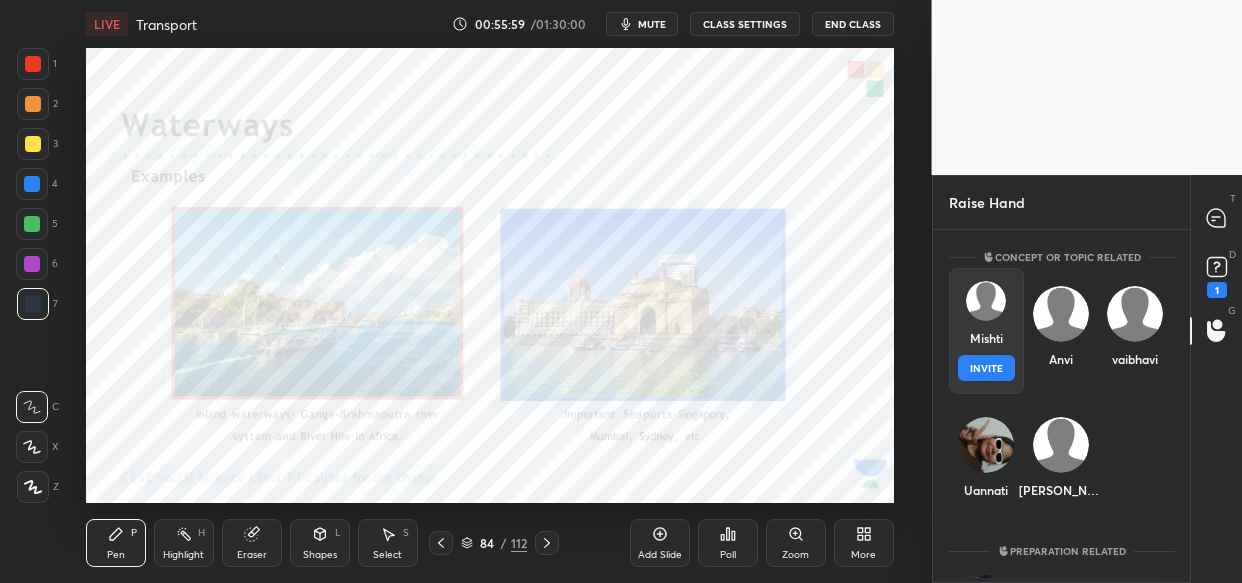 click on "INVITE" at bounding box center [986, 368] 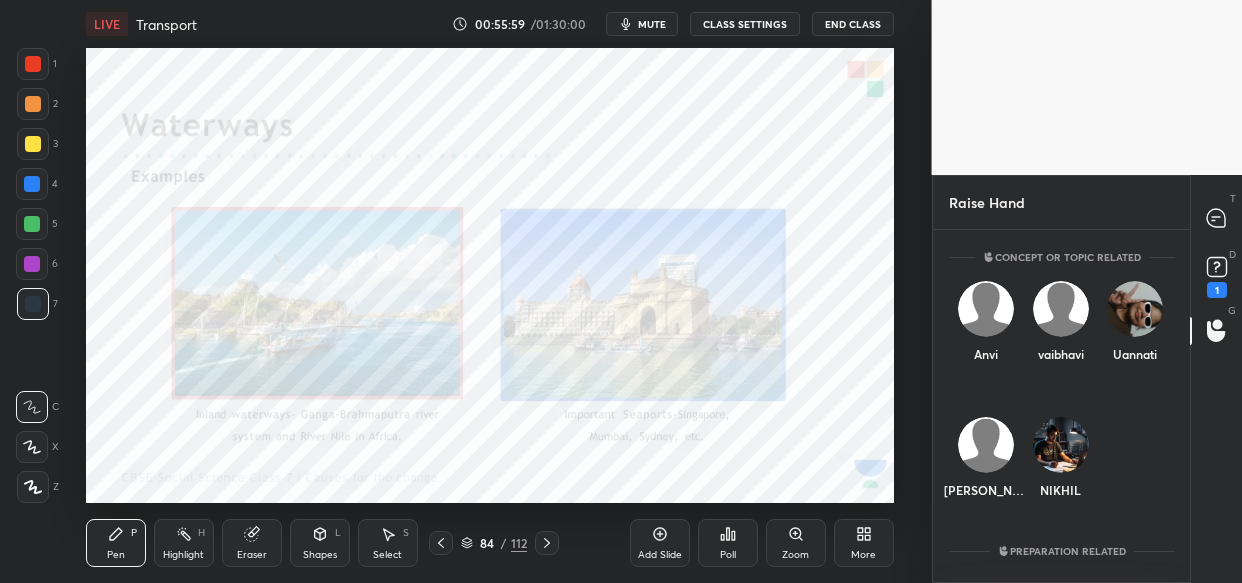 scroll, scrollTop: 261, scrollLeft: 252, axis: both 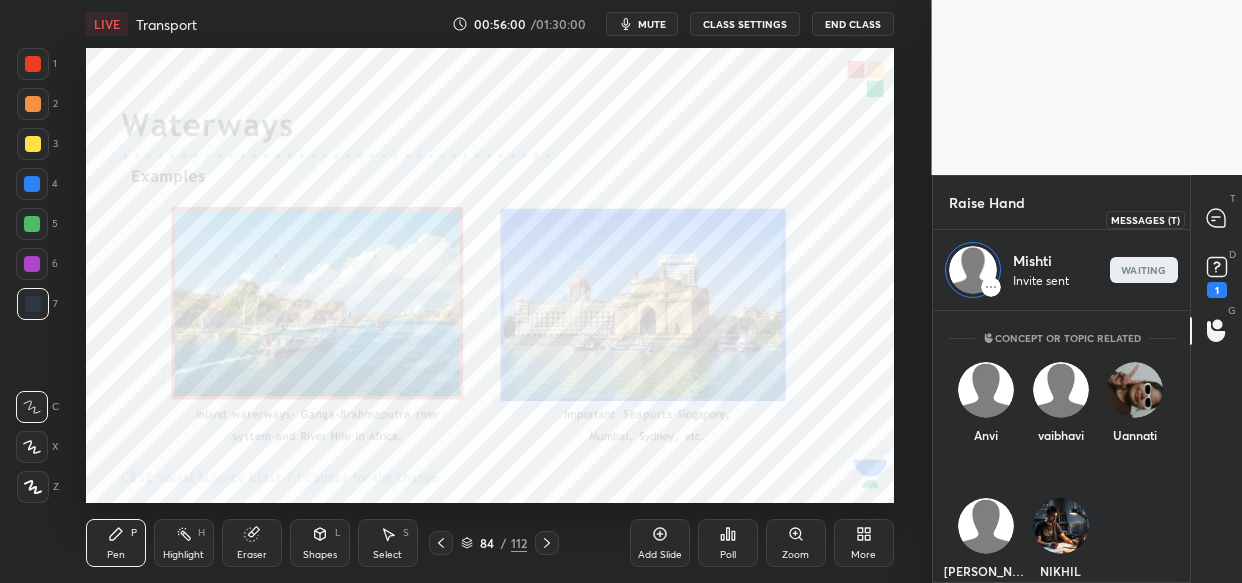 click 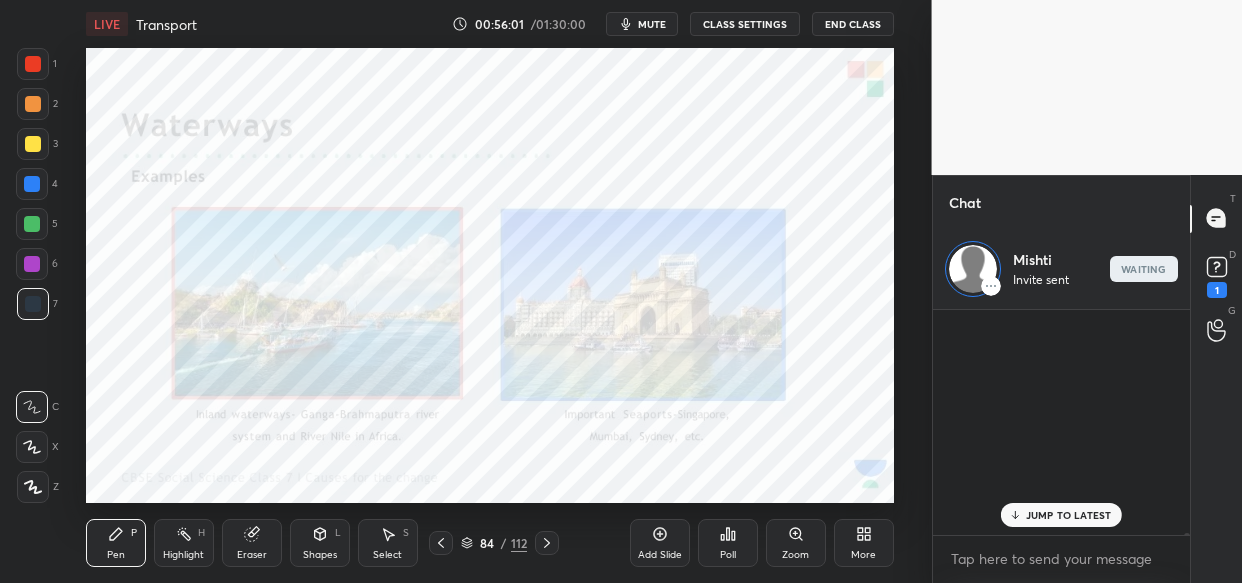scroll, scrollTop: 267, scrollLeft: 252, axis: both 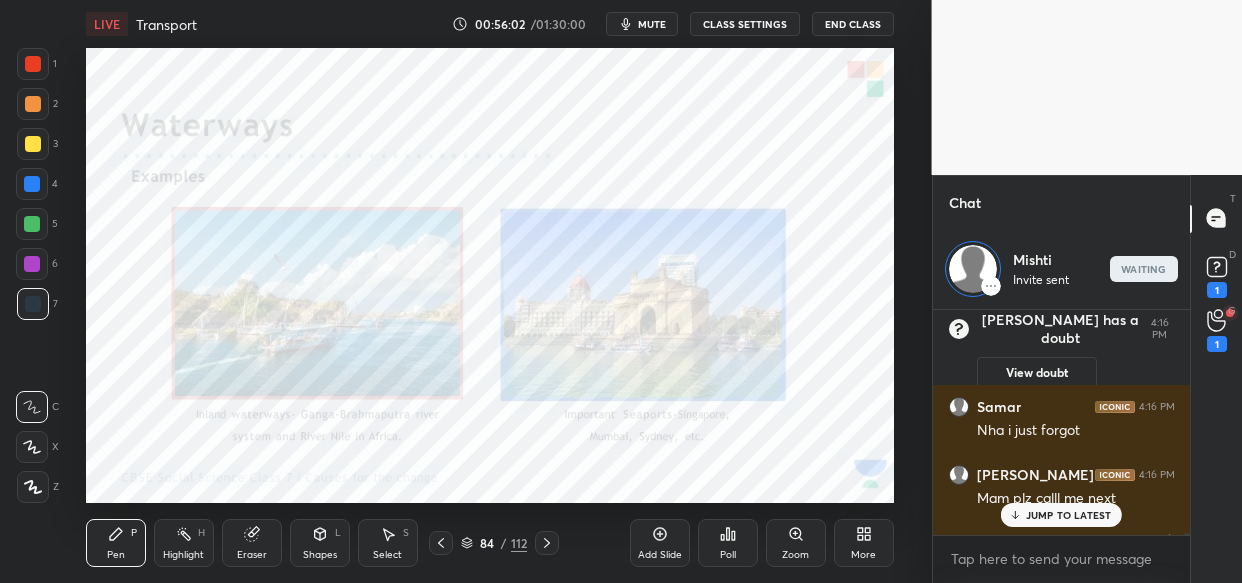 click on "JUMP TO LATEST" at bounding box center (1061, 515) 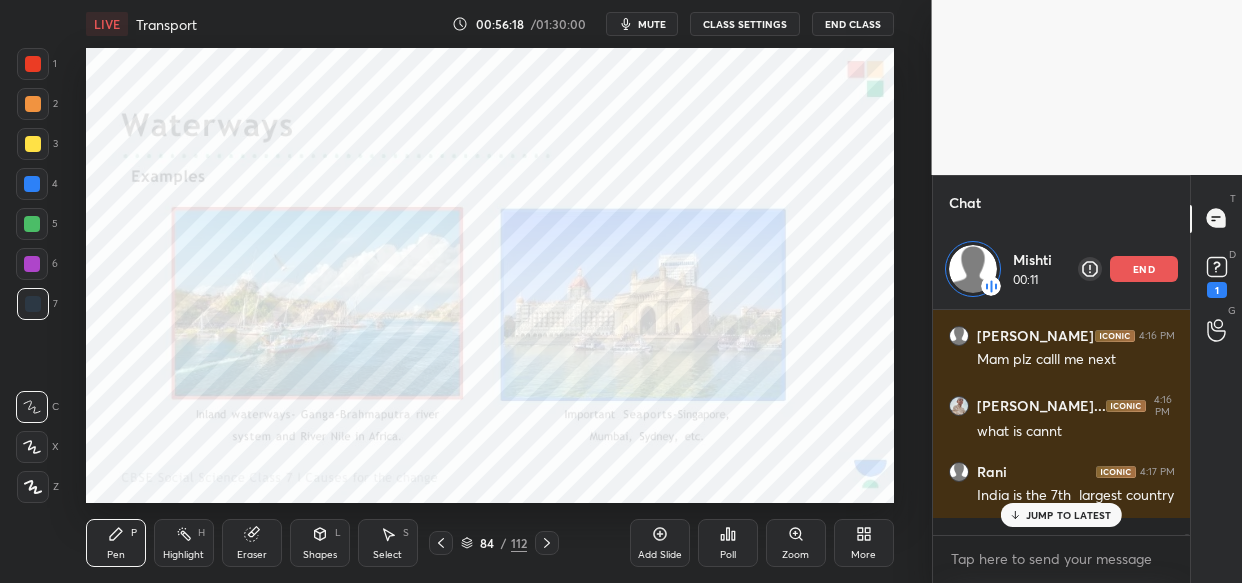 scroll, scrollTop: 36414, scrollLeft: 0, axis: vertical 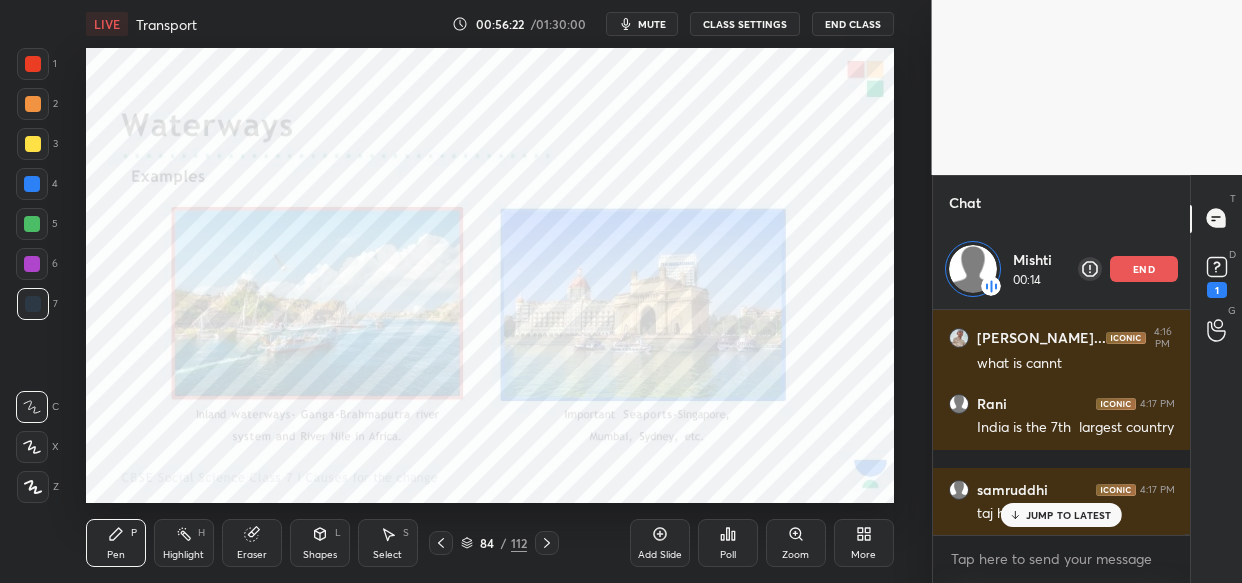click on "mute" at bounding box center (652, 24) 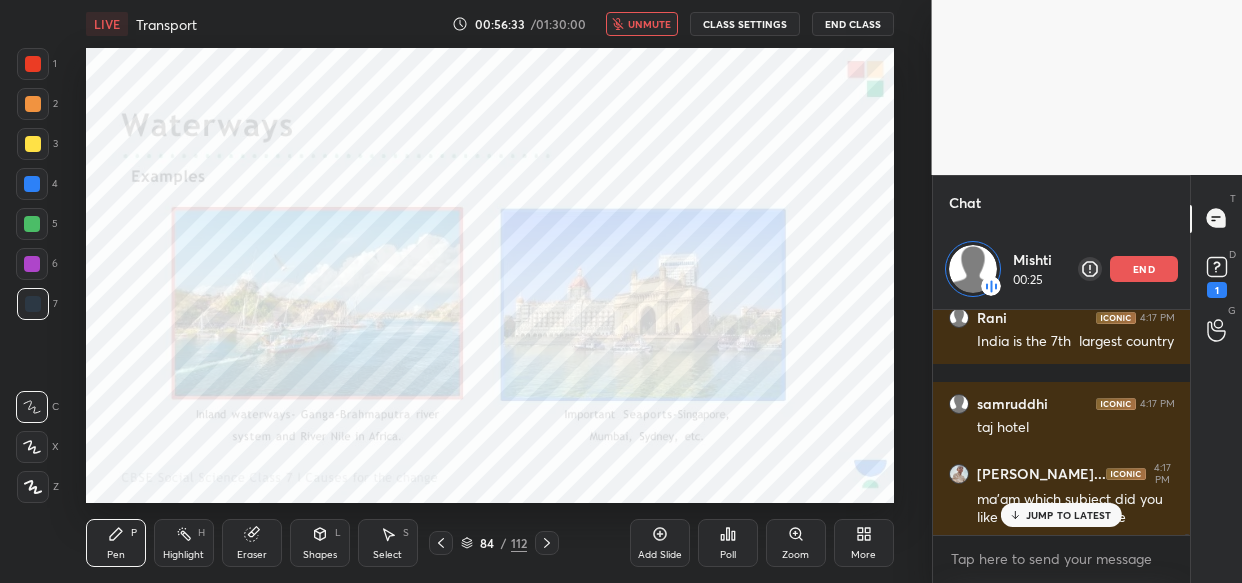 click on "unmute" at bounding box center [649, 24] 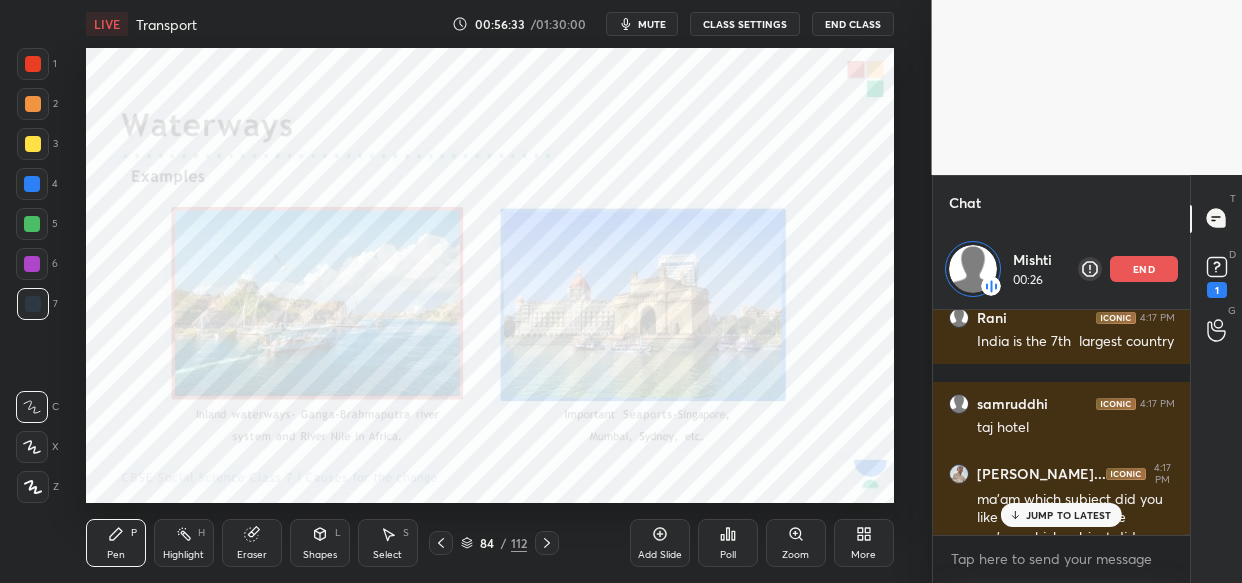 scroll, scrollTop: 36624, scrollLeft: 0, axis: vertical 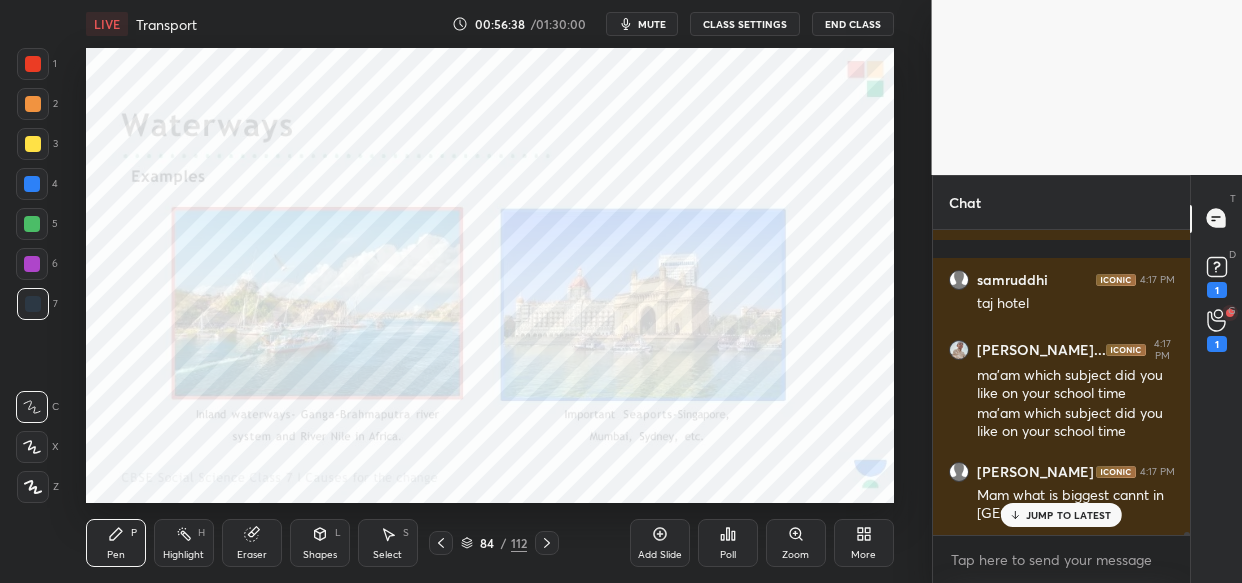 click on "Anushka 4:16 PM Mam Gorakhpur not [GEOGRAPHIC_DATA] Anvi 4:16 PM Call me [PERSON_NAME]... 4:16 PM no samar you don't knows it Samar 4:16 PM 😅 [PERSON_NAME] 4:16 PM What is biggest cannt in [GEOGRAPHIC_DATA] [PERSON_NAME]... 4:16 PM read [PERSON_NAME] has a doubt 4:16 PM View doubt Samar 4:16 PM Nha i just forgot [PERSON_NAME] 4:16 PM Mam plz calll me next [PERSON_NAME]... 4:16 PM what is cannt Rani 4:17 PM India is the 7th  largest country samruddhi 4:17 PM taj hotel [PERSON_NAME]... 4:17 PM ma'am which subject did you like on your school time ma'am which subject did you like on your school time [PERSON_NAME] 4:17 PM Mam what is biggest cannt in [GEOGRAPHIC_DATA]" at bounding box center [1062, -17889] 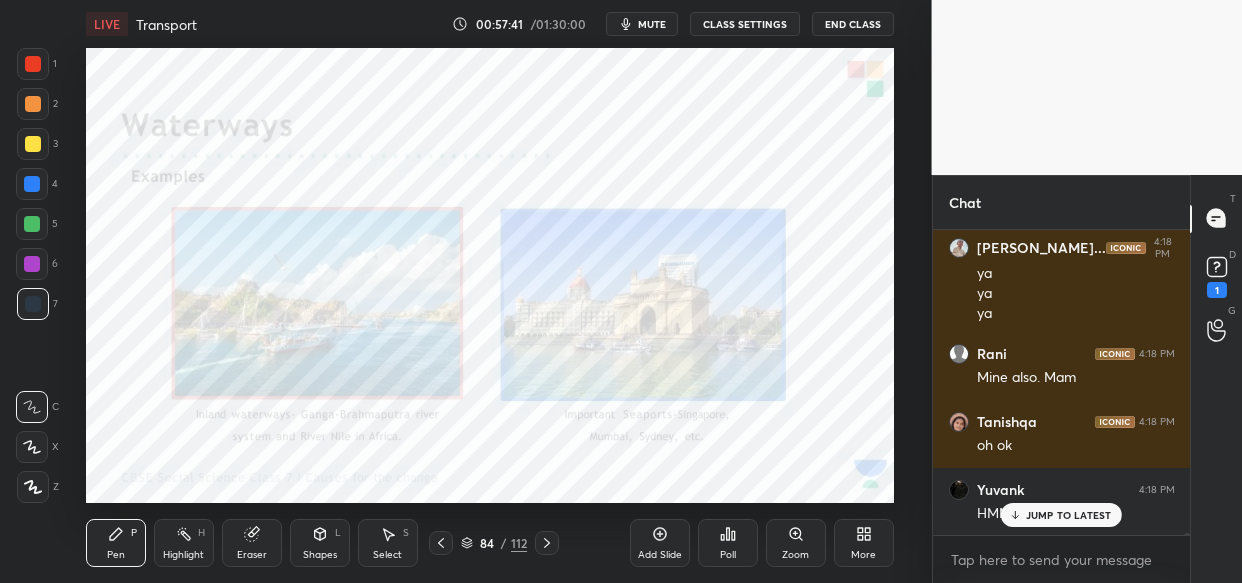 scroll, scrollTop: 37702, scrollLeft: 0, axis: vertical 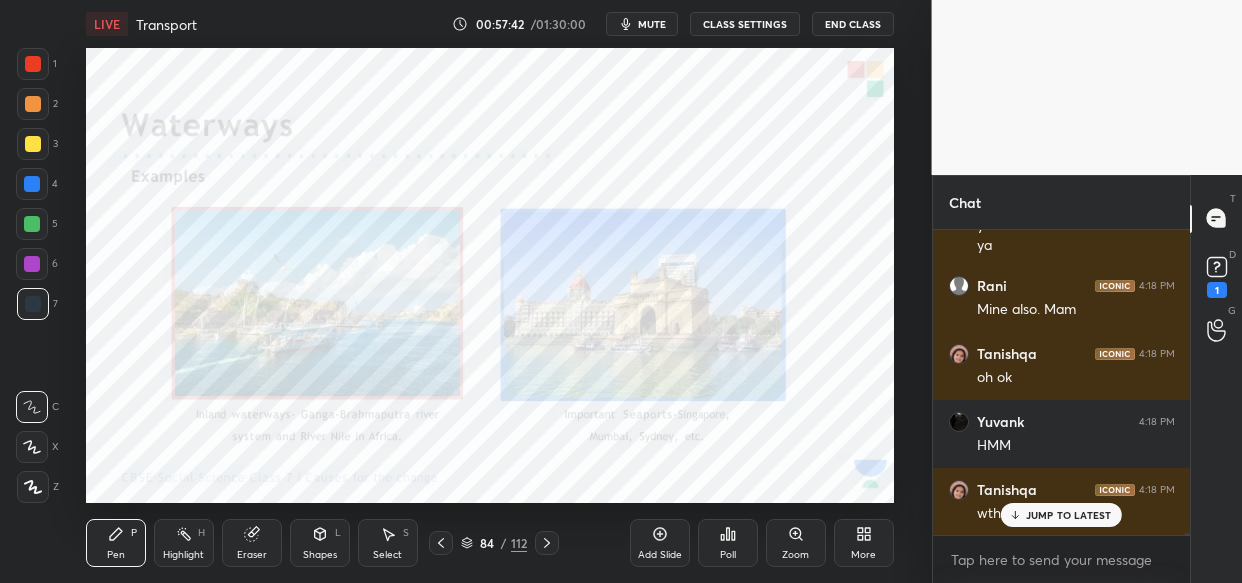 click on "JUMP TO LATEST" at bounding box center (1069, 515) 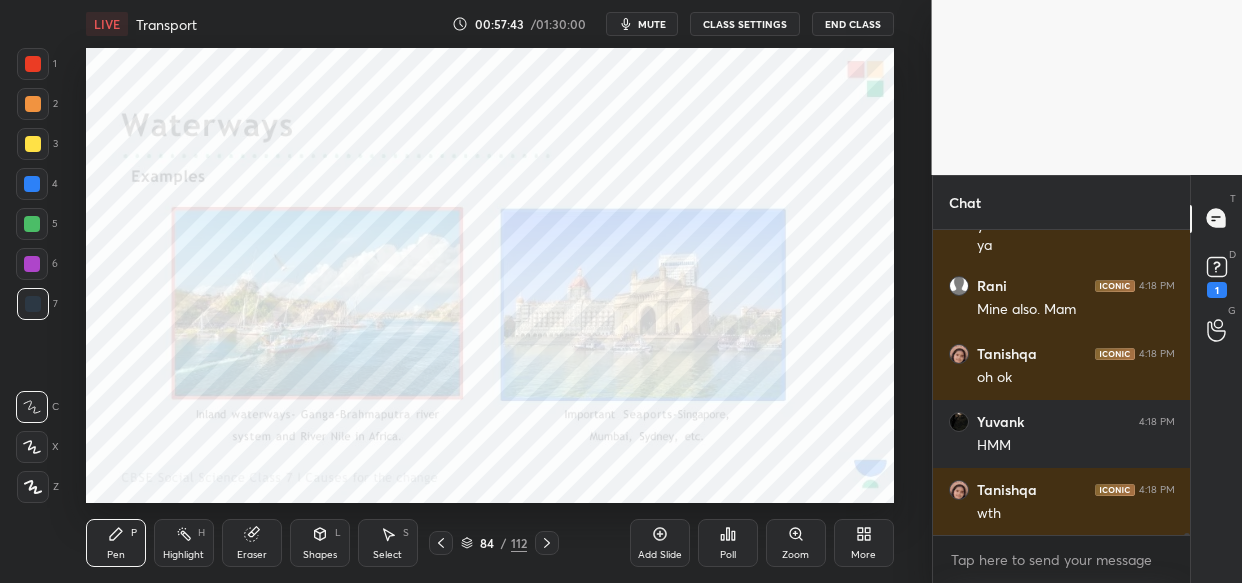 scroll, scrollTop: 37806, scrollLeft: 0, axis: vertical 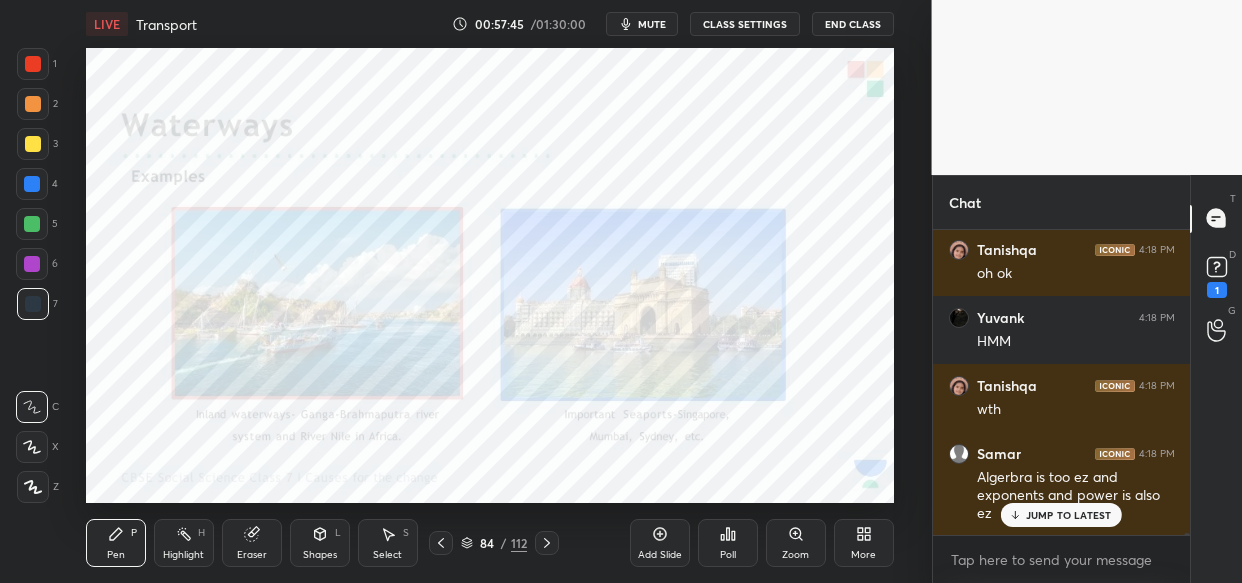 click on "JUMP TO LATEST" at bounding box center [1069, 515] 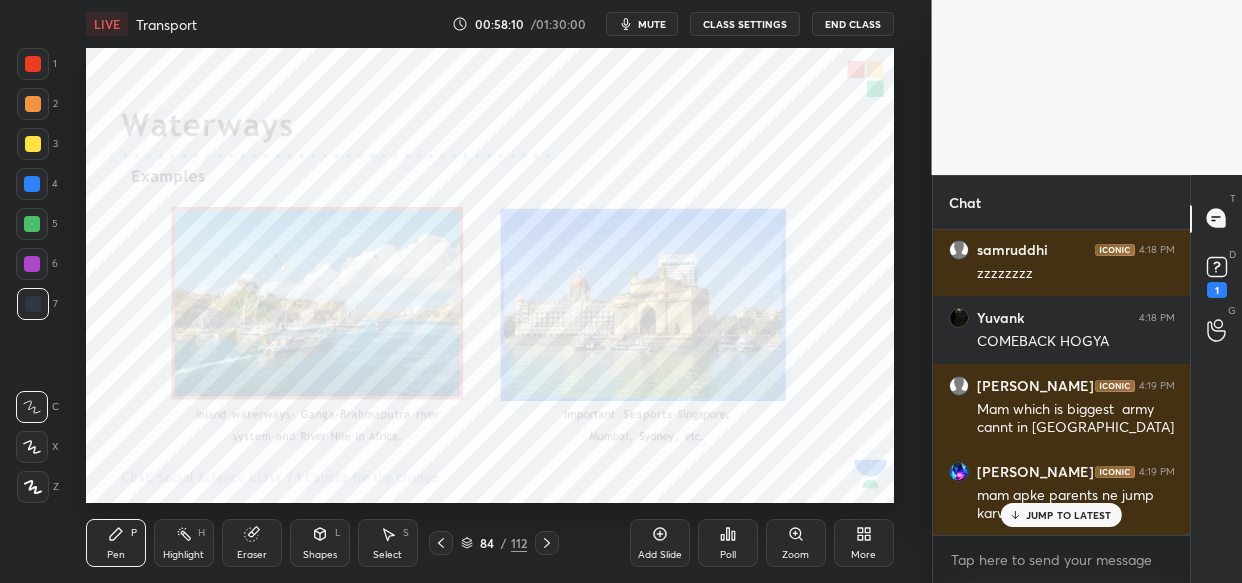 scroll, scrollTop: 38386, scrollLeft: 0, axis: vertical 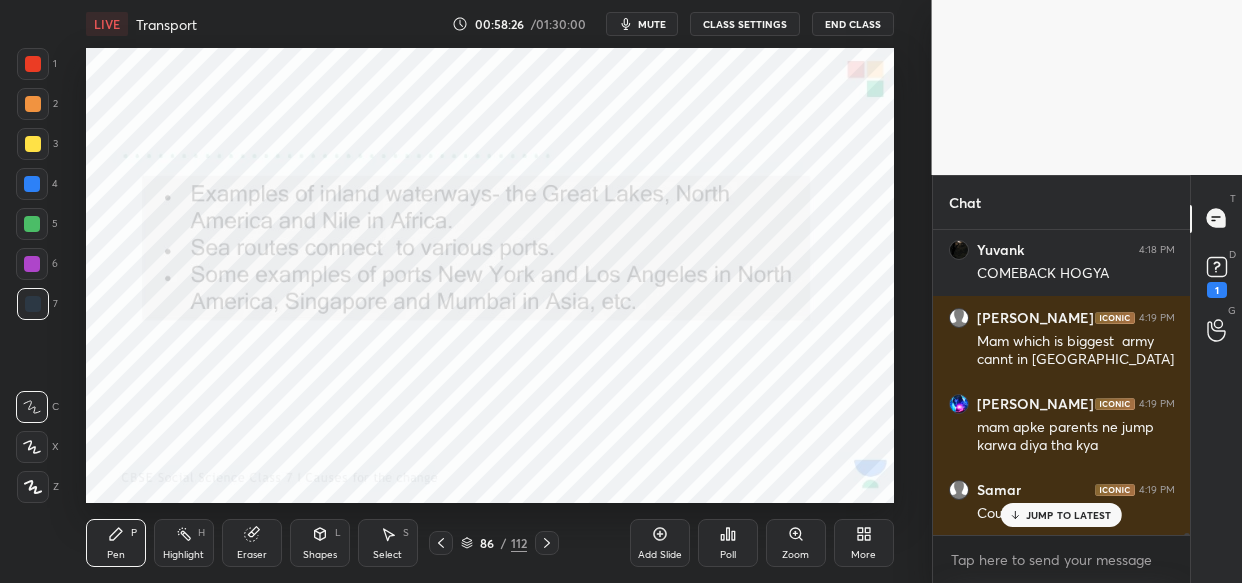 click on "JUMP TO LATEST" at bounding box center (1069, 515) 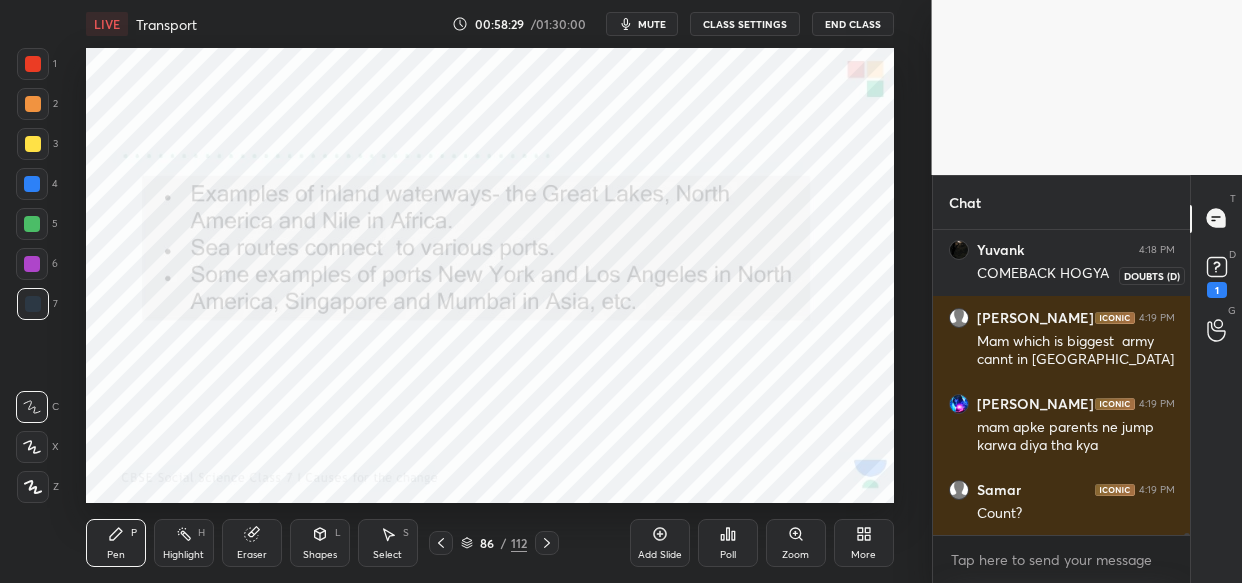 scroll, scrollTop: 38472, scrollLeft: 0, axis: vertical 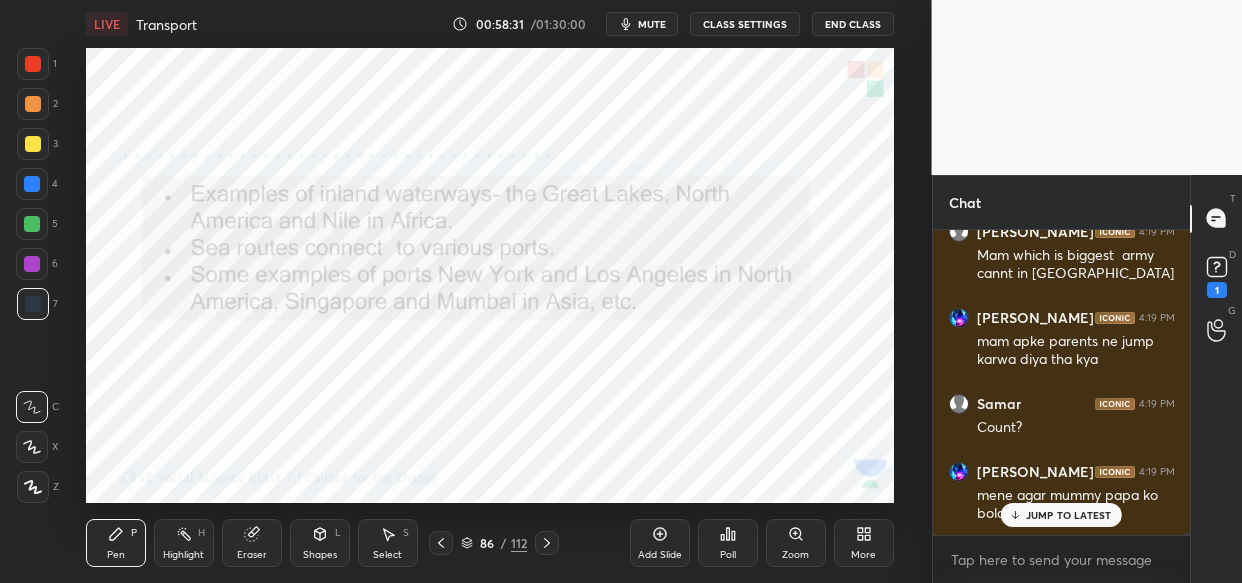 click on "JUMP TO LATEST" at bounding box center [1069, 515] 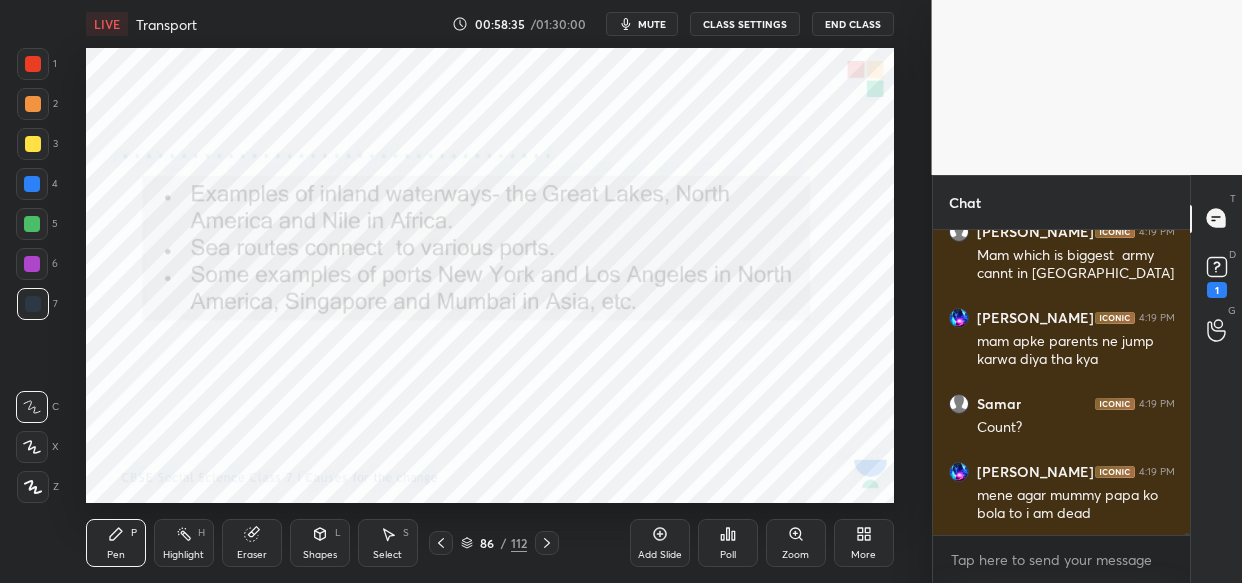 scroll, scrollTop: 38558, scrollLeft: 0, axis: vertical 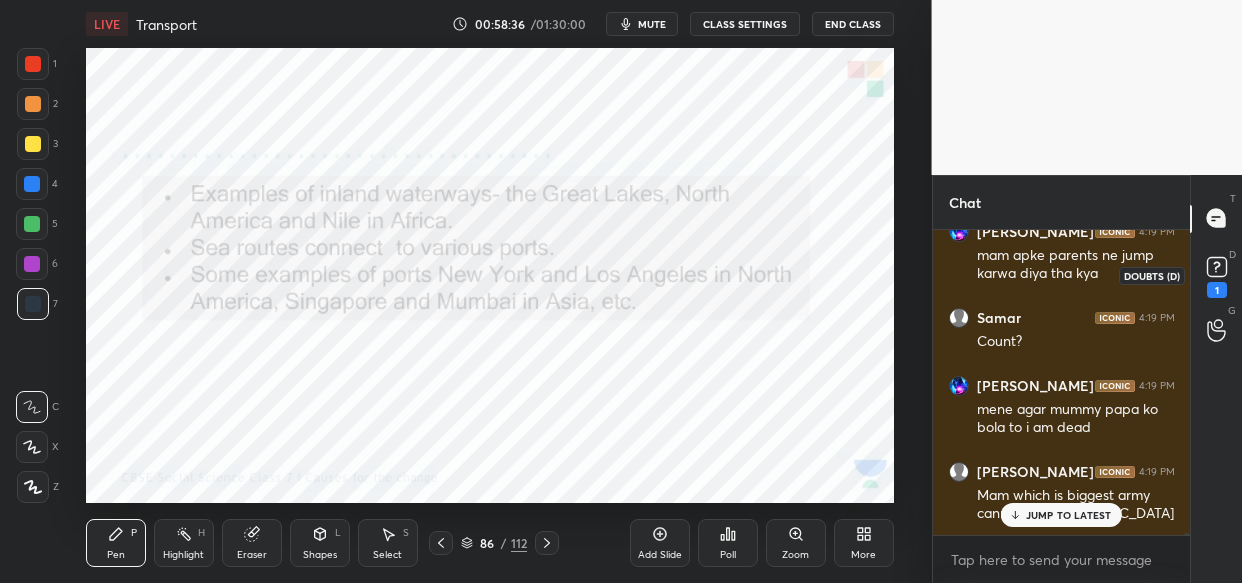 click 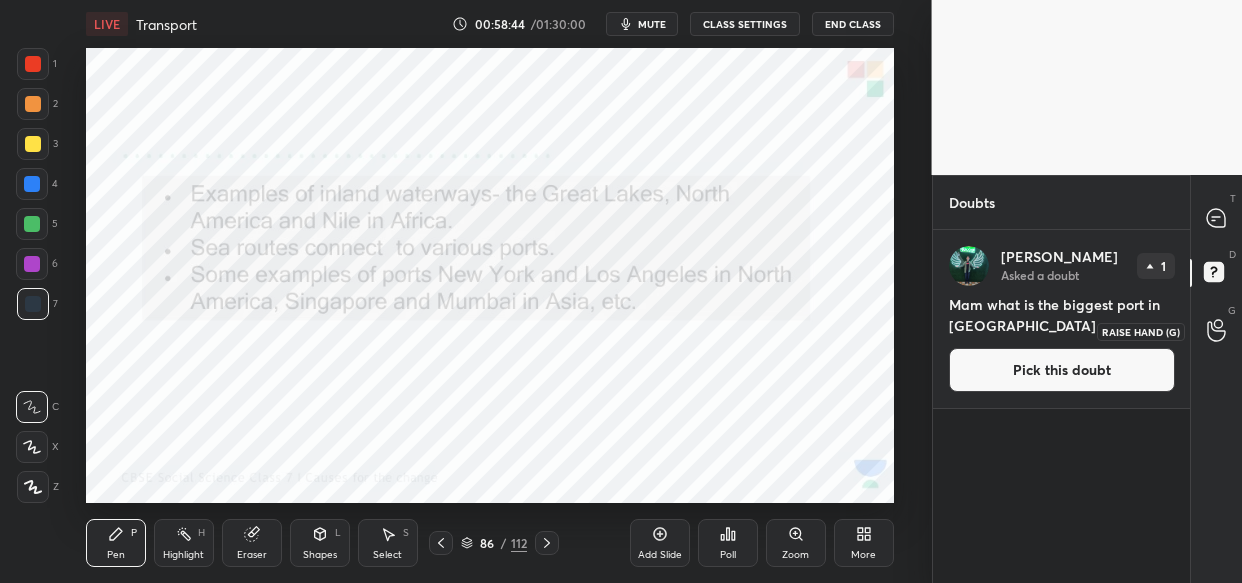 click 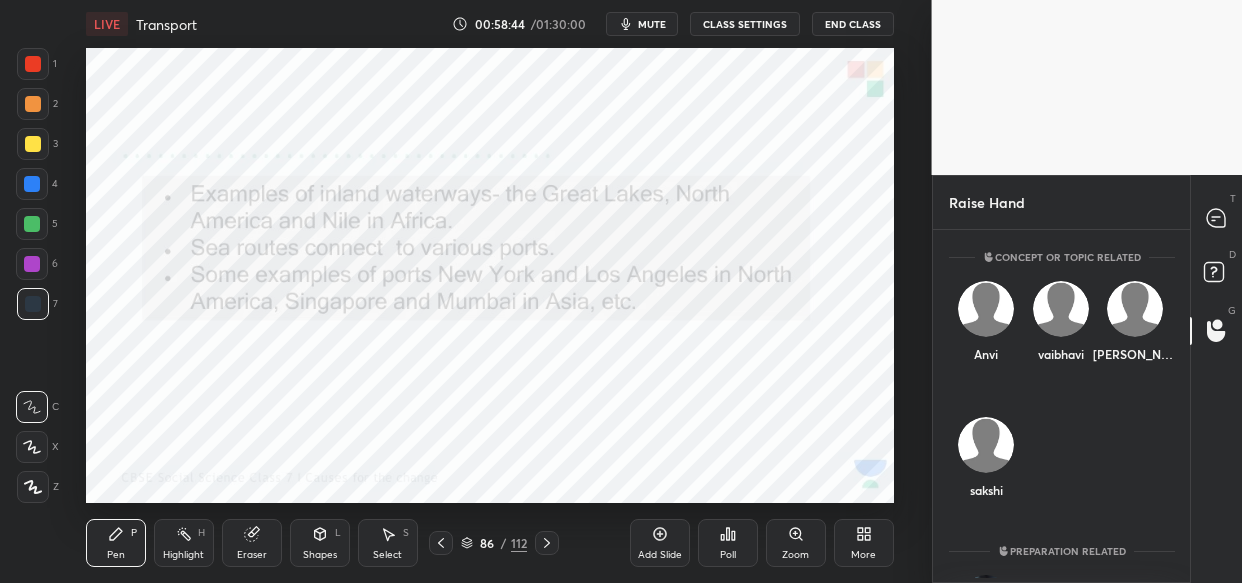 scroll, scrollTop: 6, scrollLeft: 7, axis: both 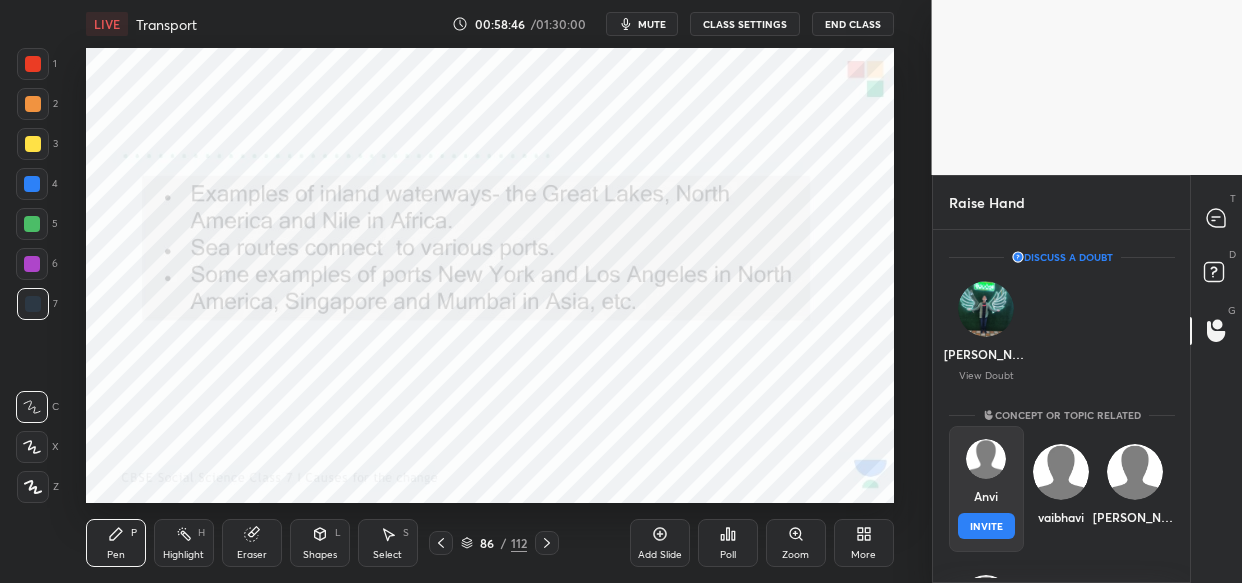 click at bounding box center (986, 459) 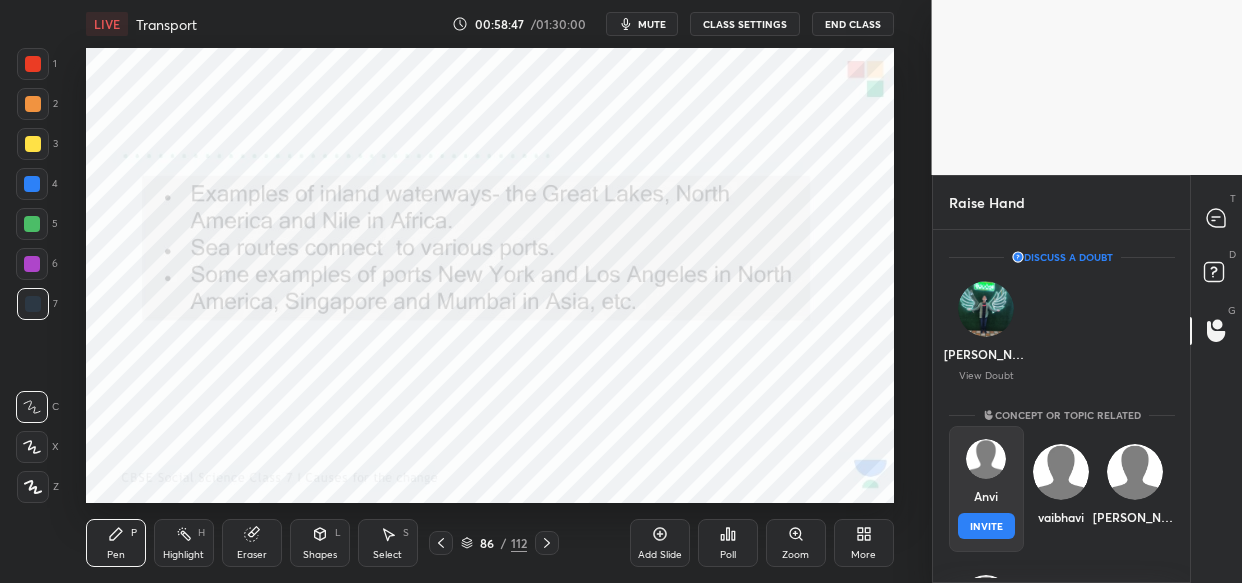 click on "INVITE" at bounding box center [986, 526] 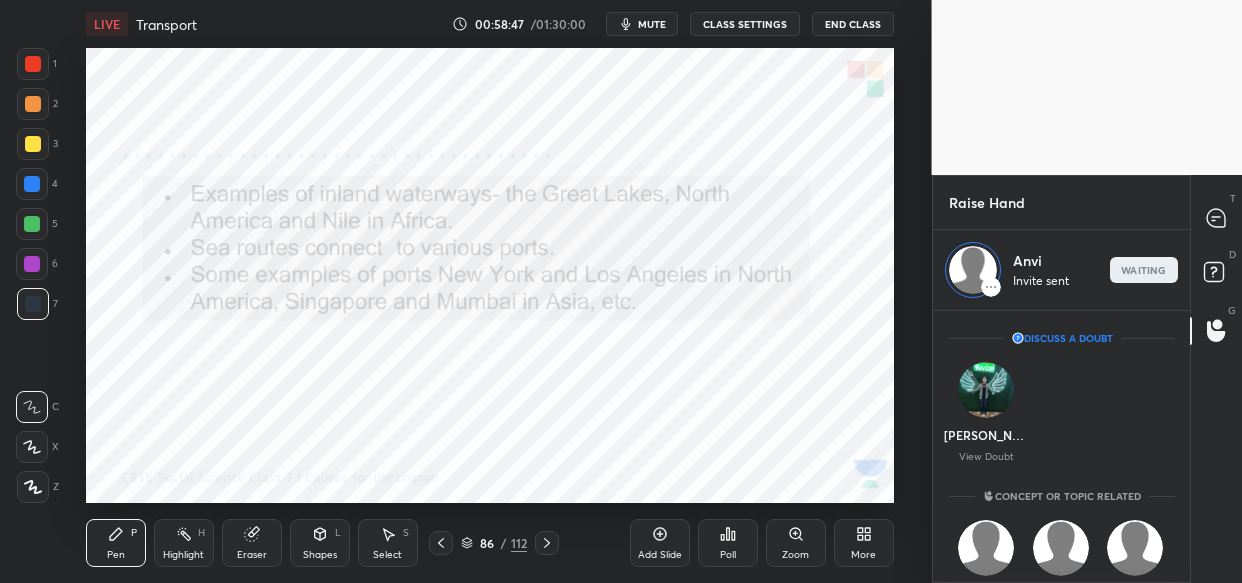 scroll, scrollTop: 261, scrollLeft: 252, axis: both 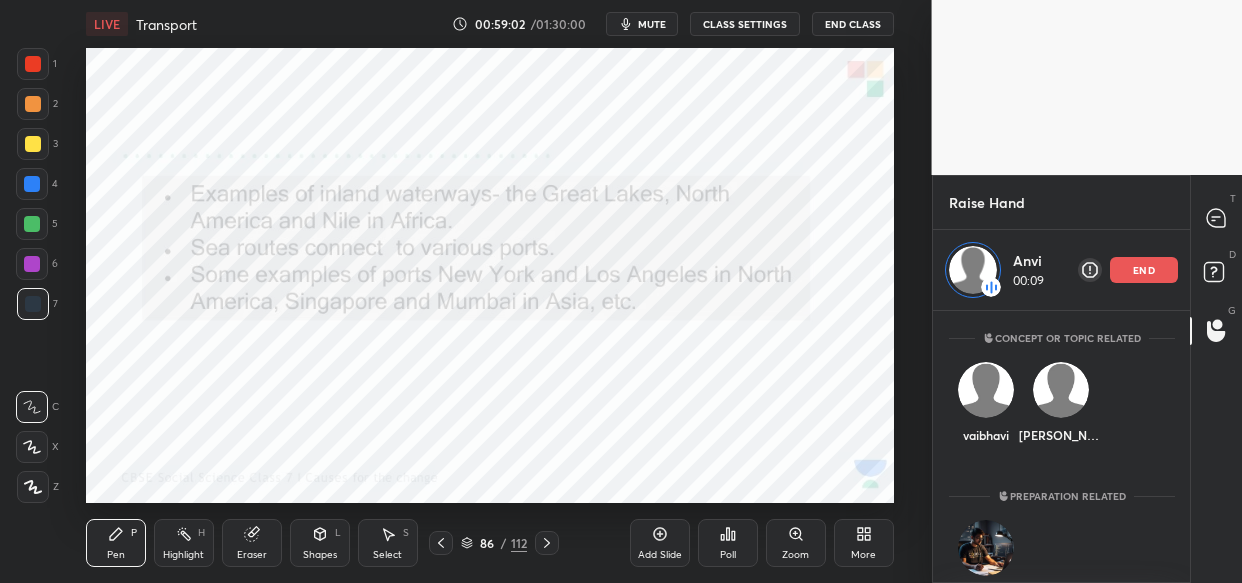 click on "mute" at bounding box center (652, 24) 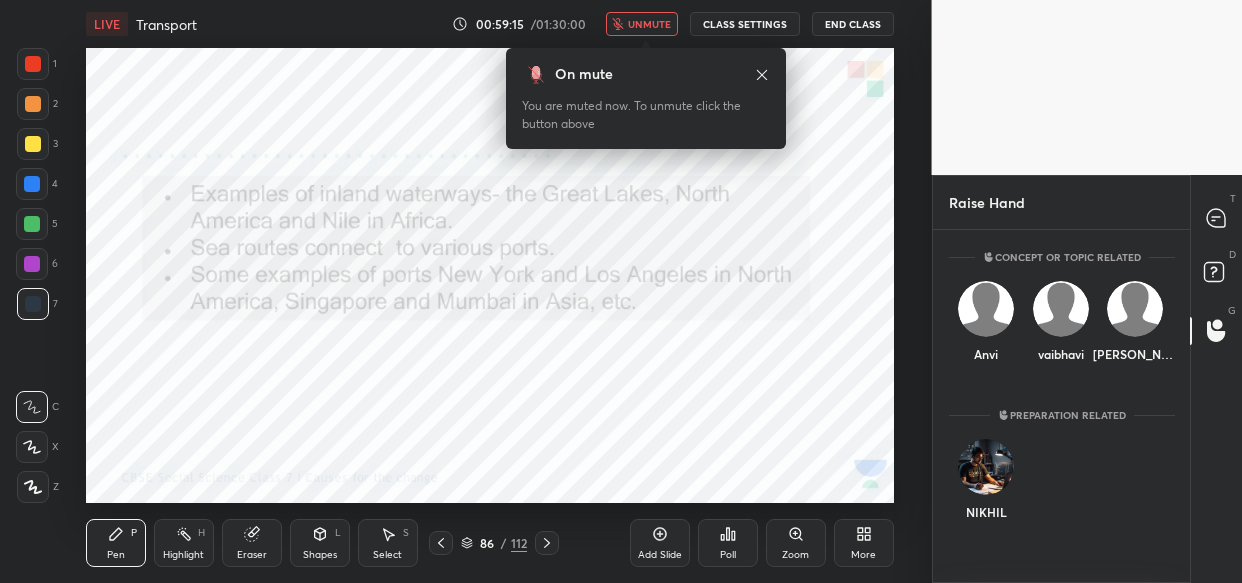 scroll, scrollTop: 6, scrollLeft: 7, axis: both 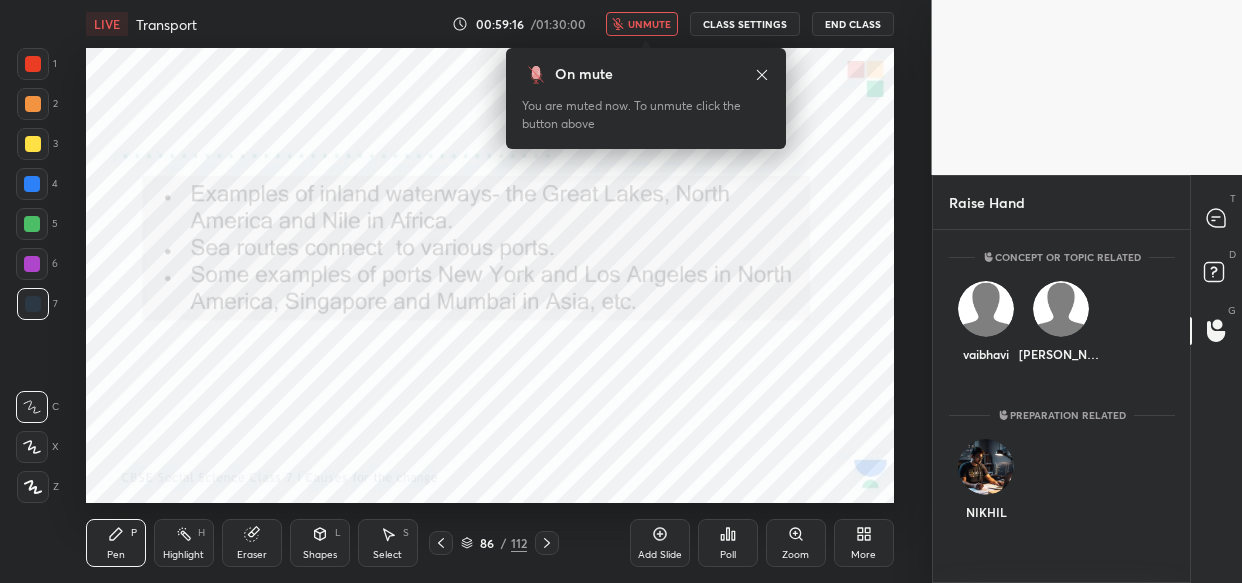 click on "unmute" at bounding box center [649, 24] 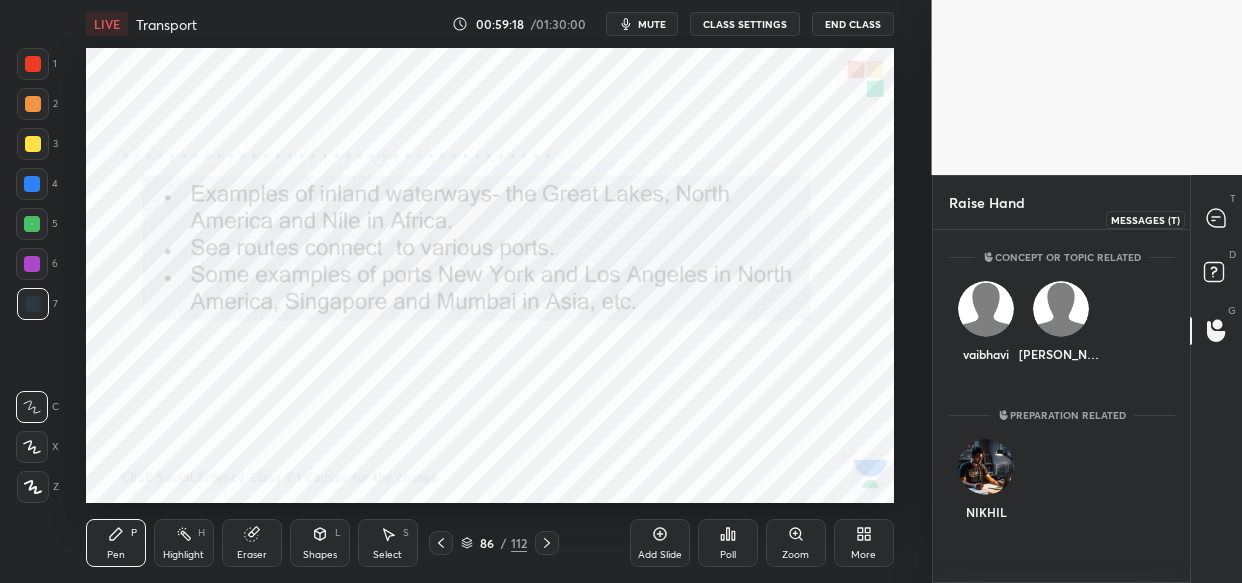 click 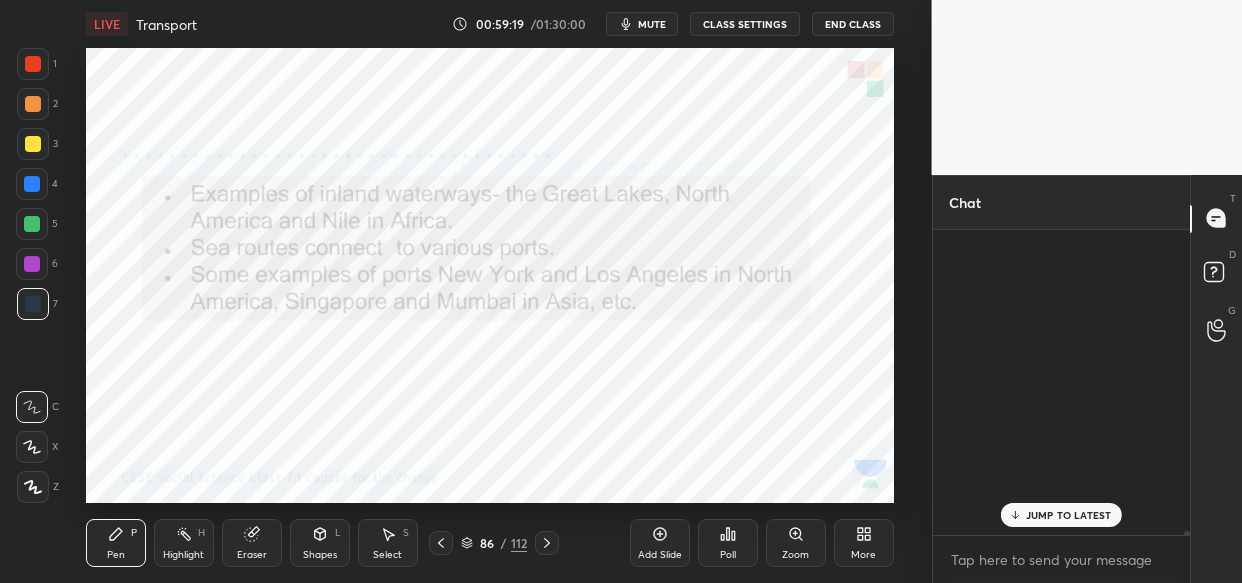 scroll, scrollTop: 38809, scrollLeft: 0, axis: vertical 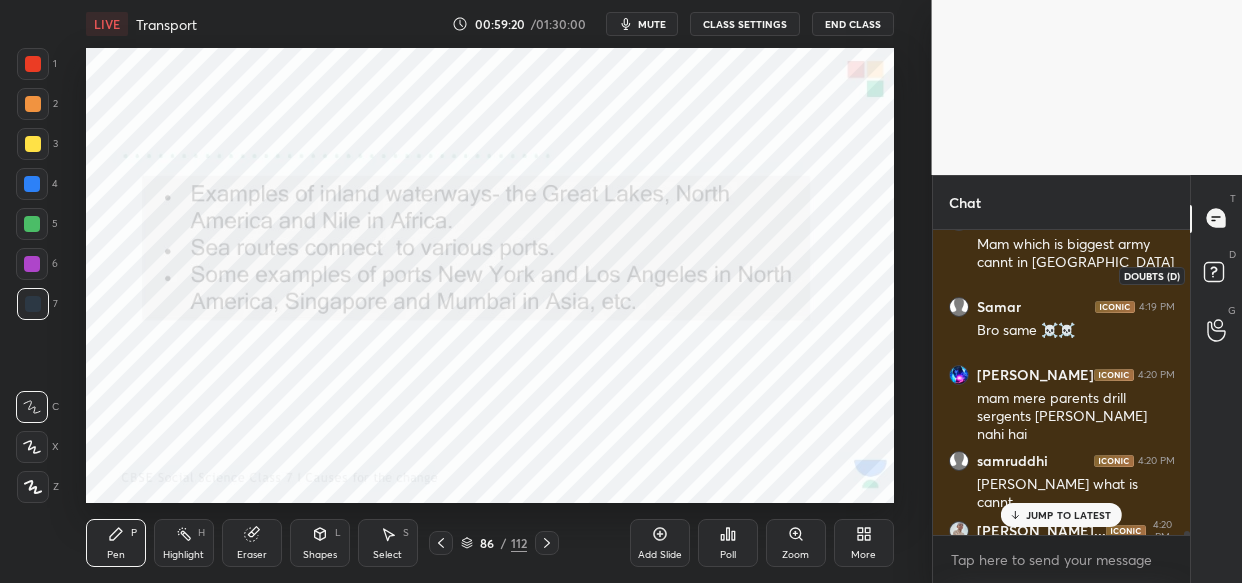 click 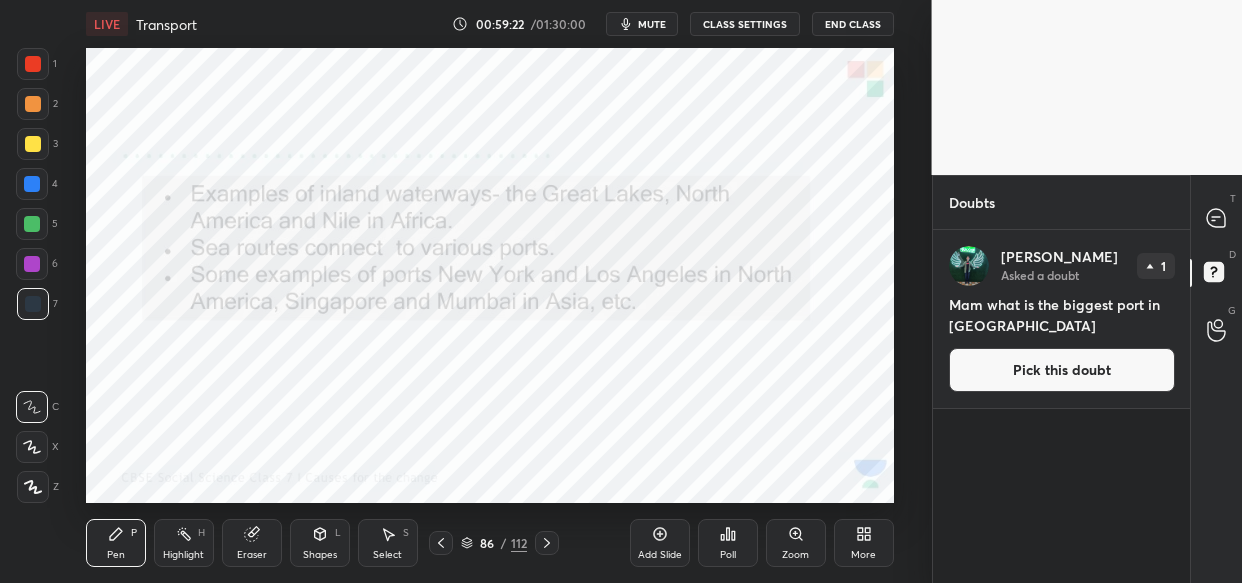 click on "Pick this doubt" at bounding box center (1062, 370) 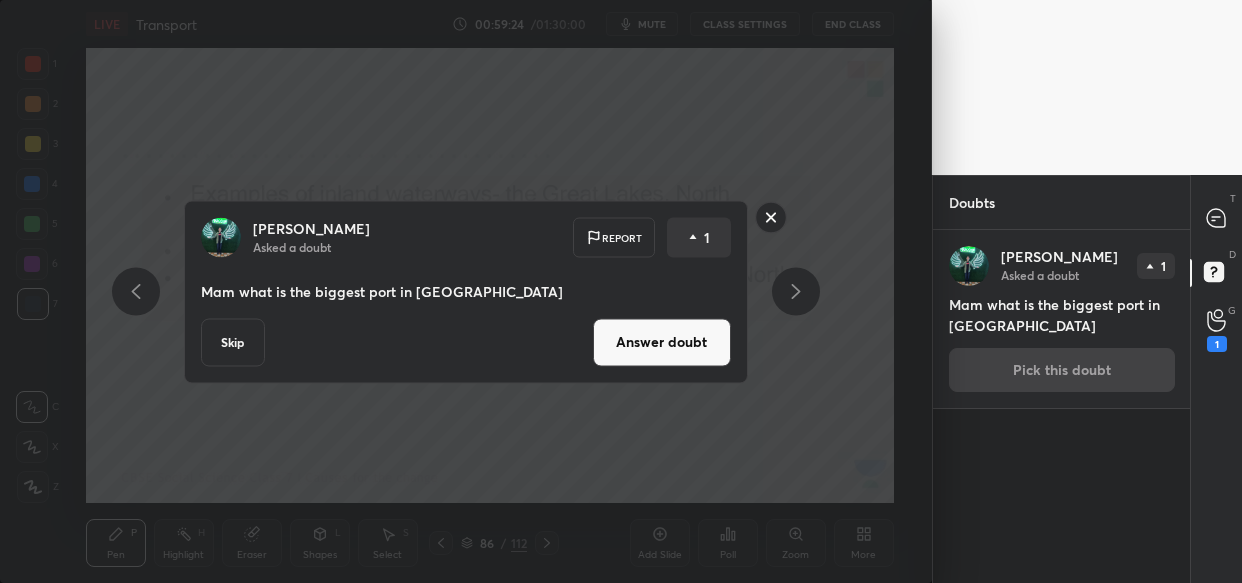 click on "Answer doubt" at bounding box center (662, 342) 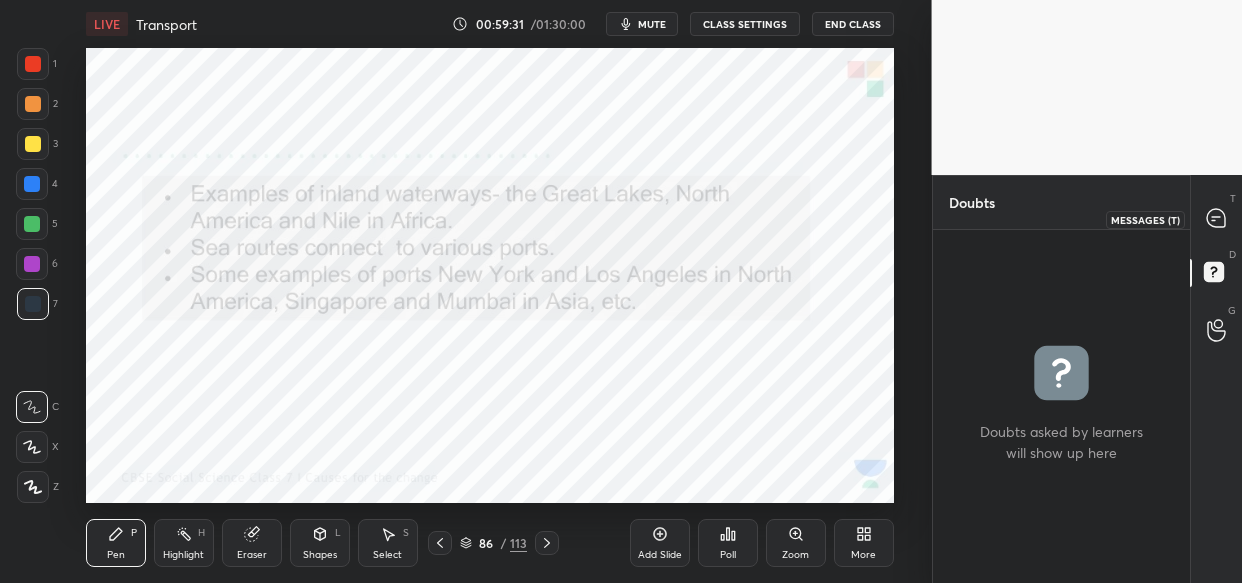 click 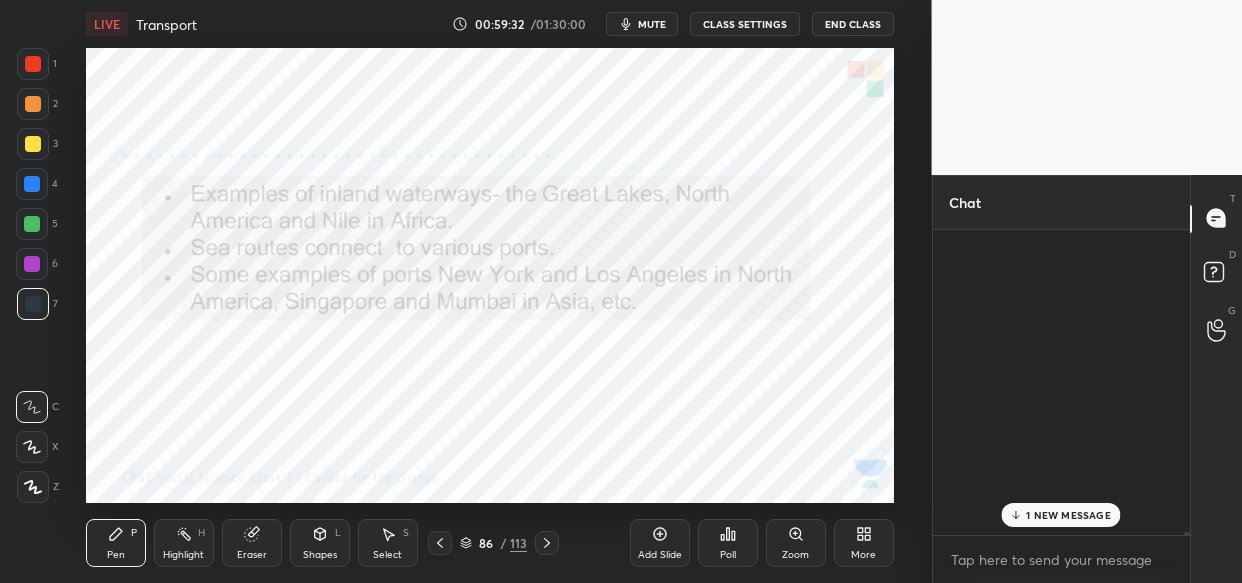 scroll, scrollTop: 39005, scrollLeft: 0, axis: vertical 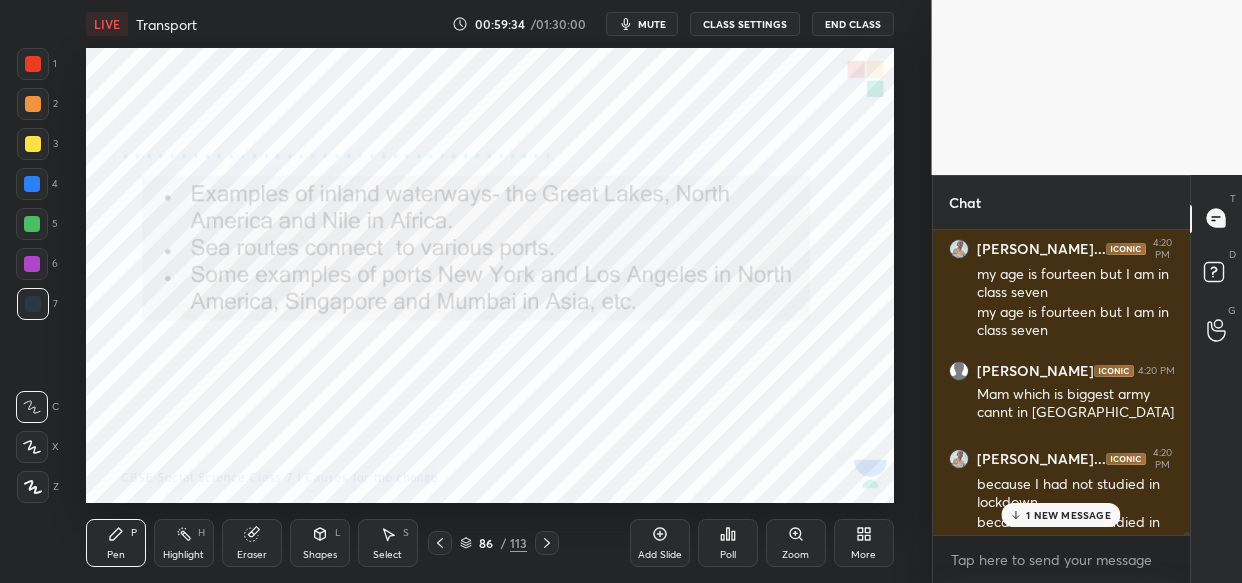 click on "1 NEW MESSAGE" at bounding box center (1068, 515) 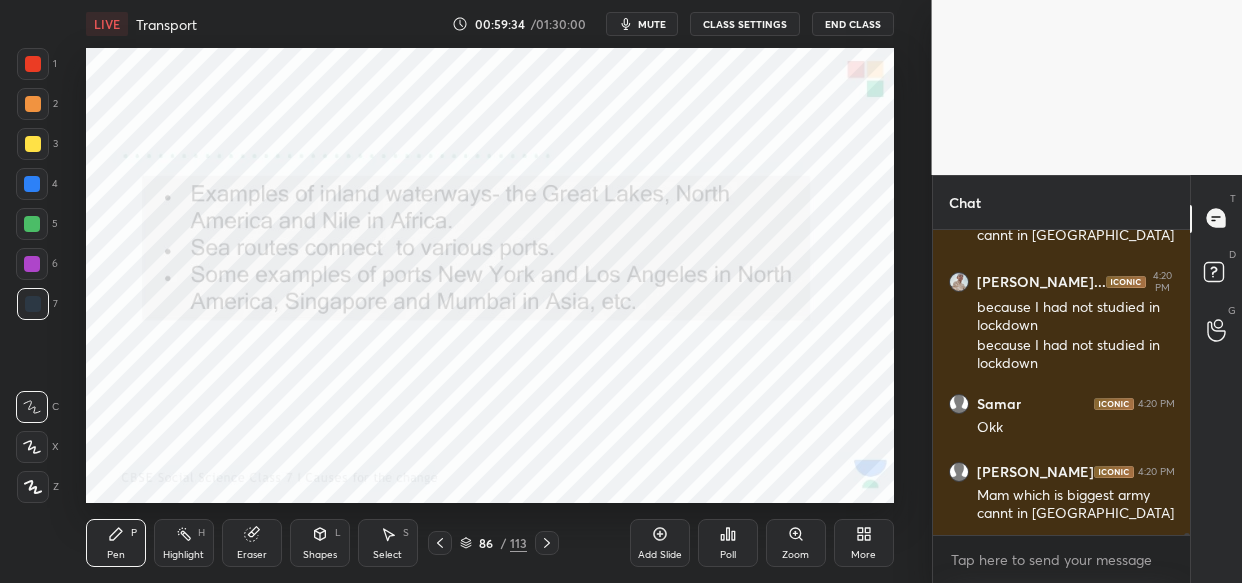scroll, scrollTop: 39268, scrollLeft: 0, axis: vertical 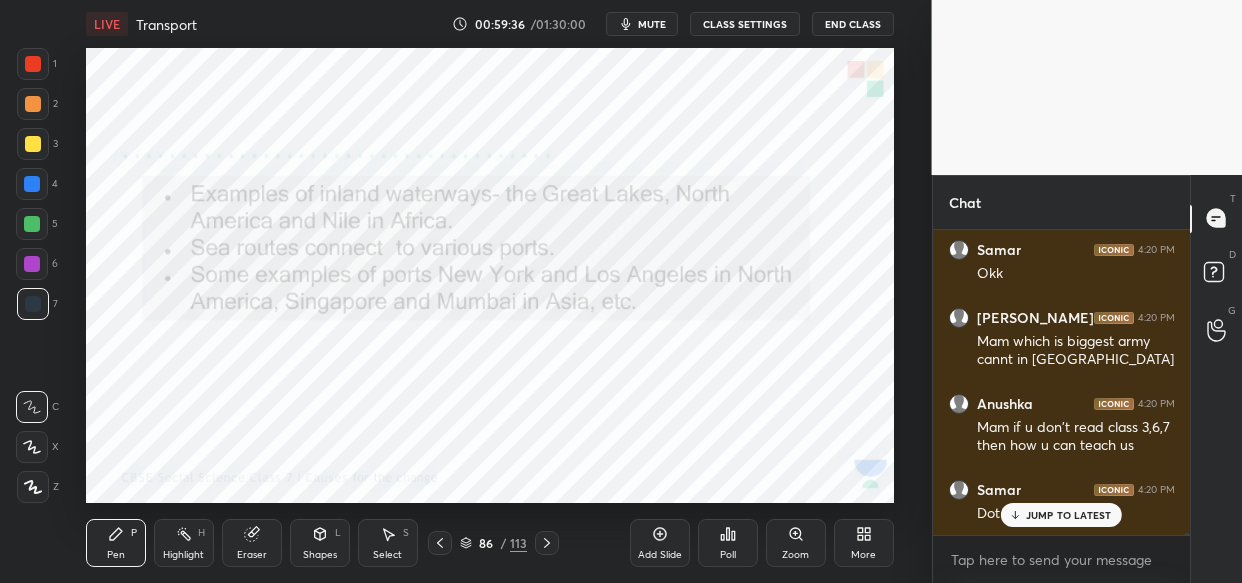 click on "JUMP TO LATEST" at bounding box center (1069, 515) 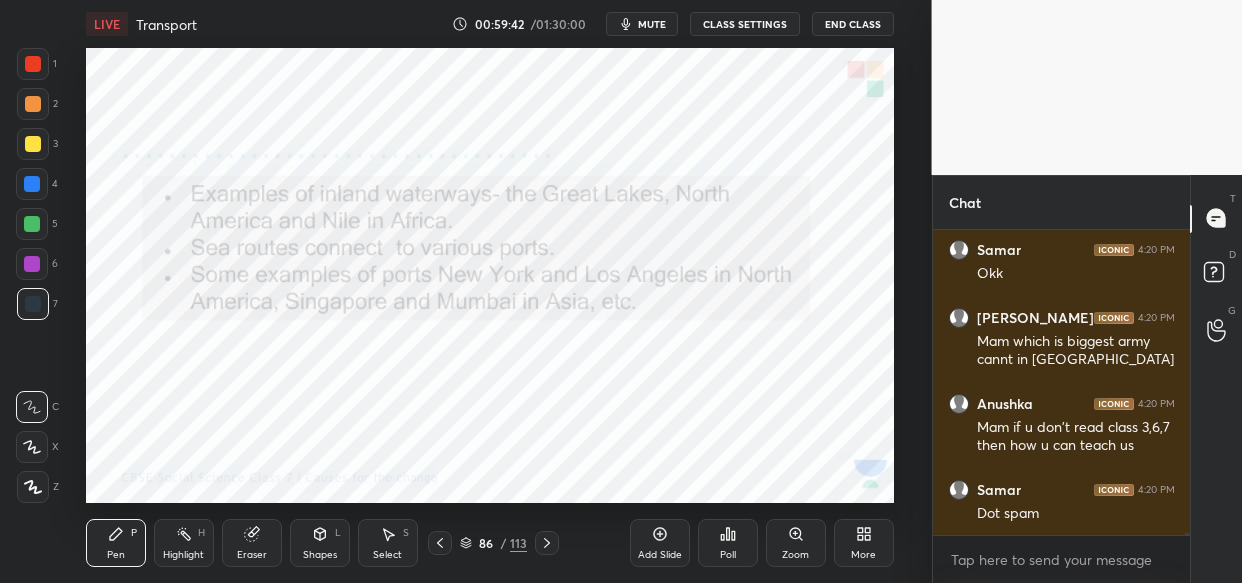 scroll, scrollTop: 39404, scrollLeft: 0, axis: vertical 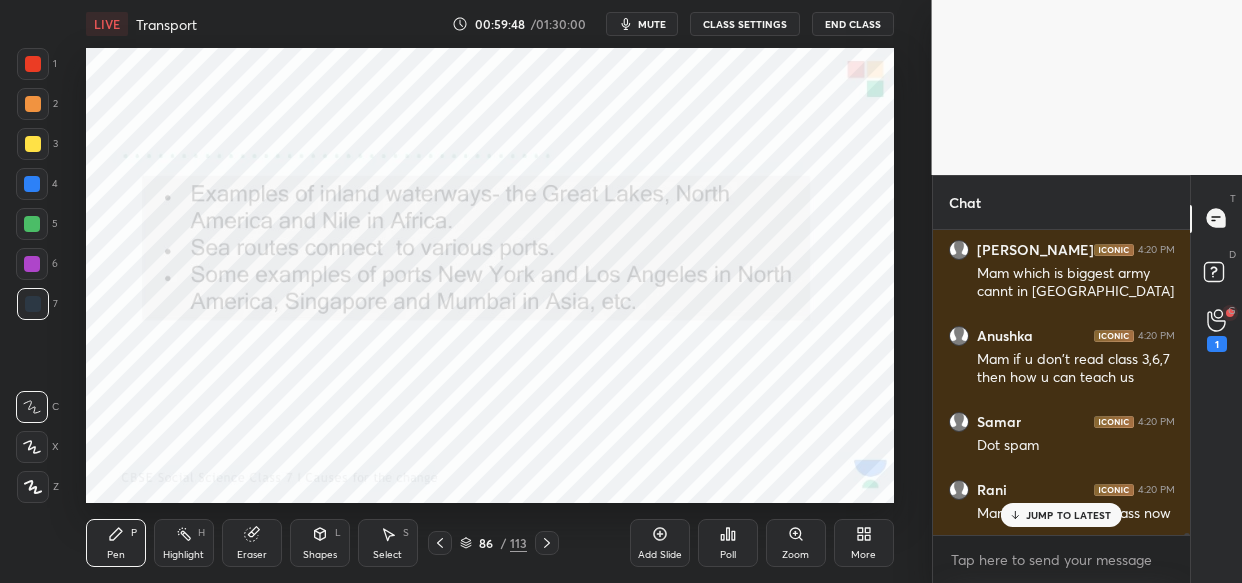 click on "JUMP TO LATEST" at bounding box center (1069, 515) 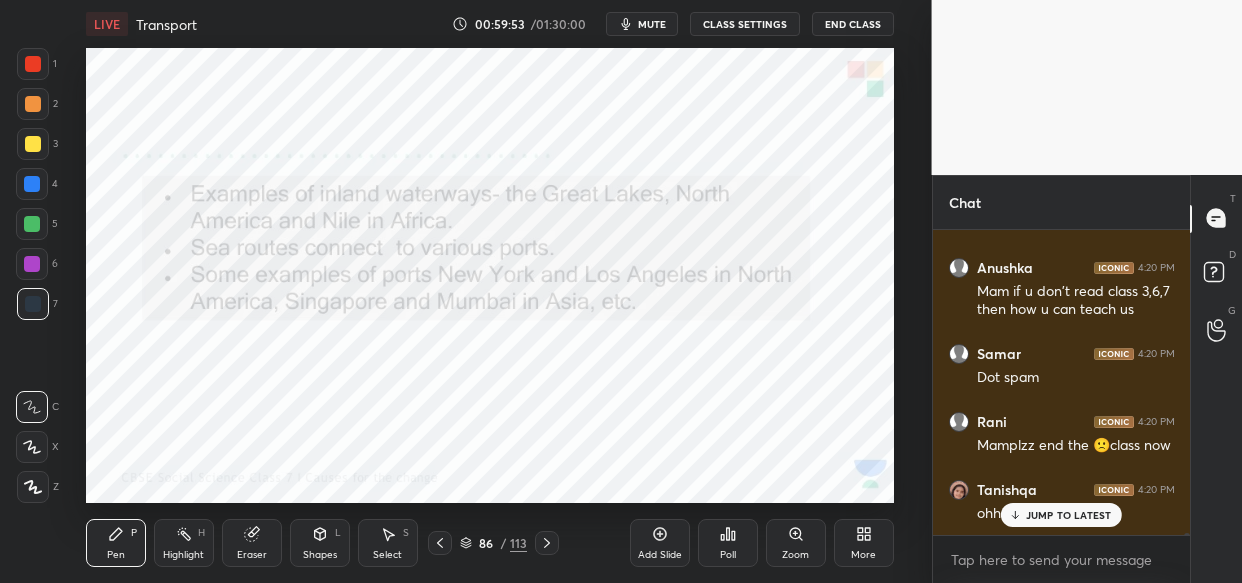 scroll, scrollTop: 39540, scrollLeft: 0, axis: vertical 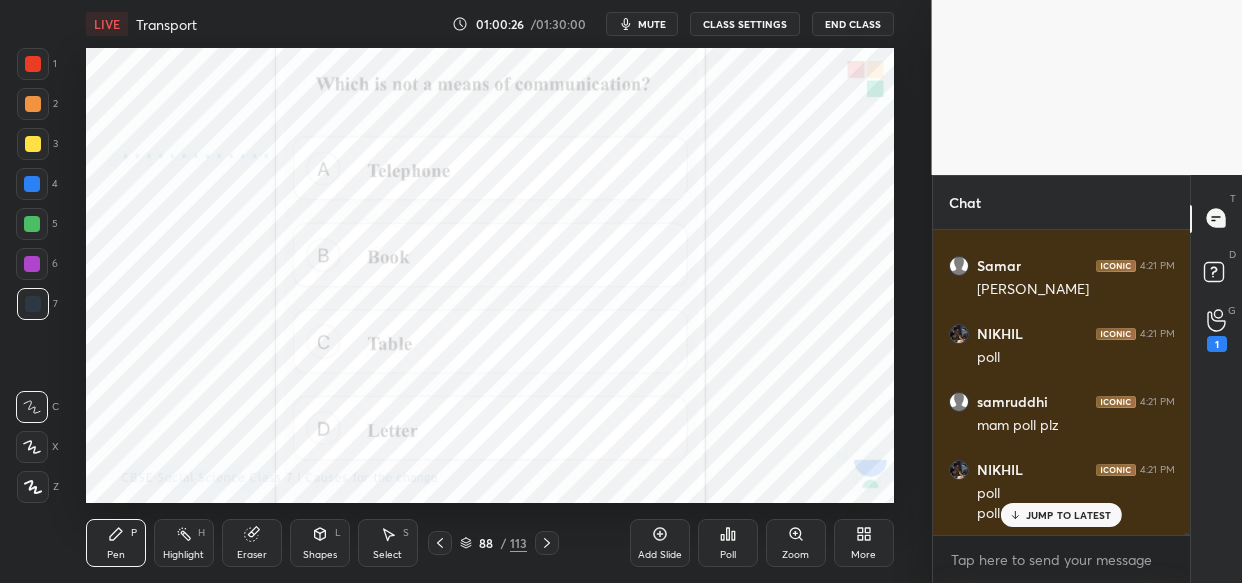 click 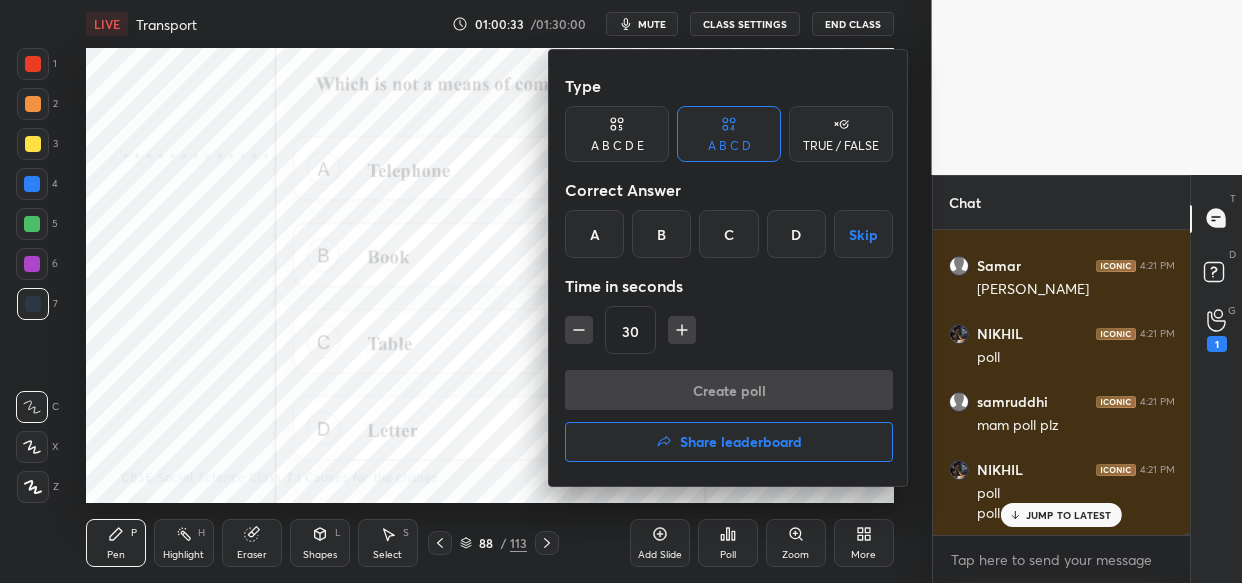 click on "C" at bounding box center (728, 234) 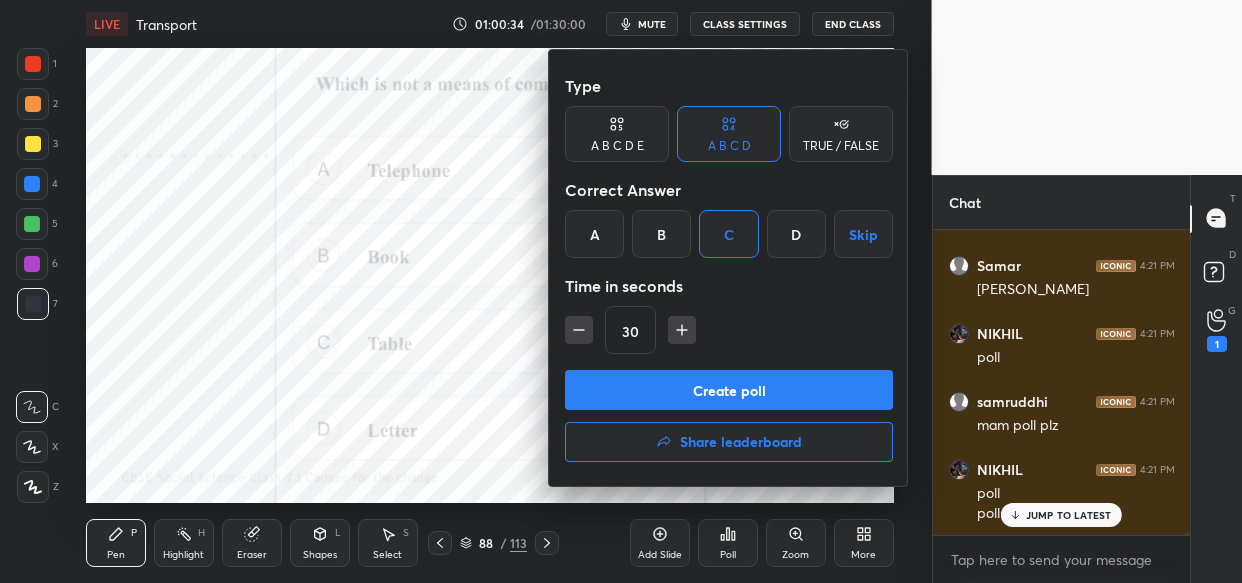 click on "Create poll" at bounding box center [729, 390] 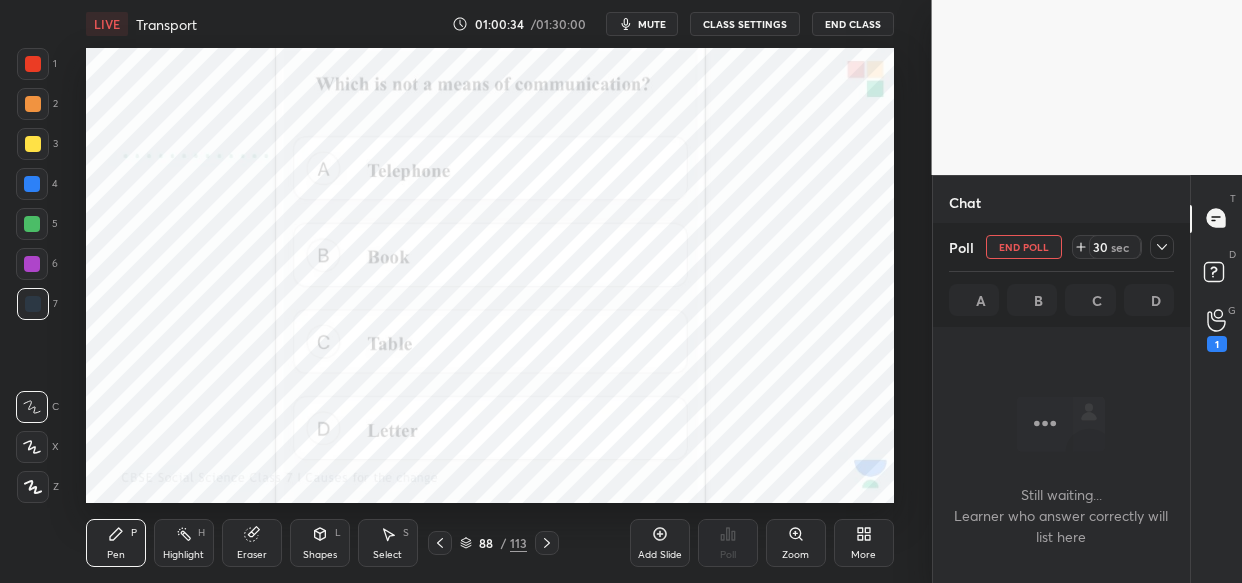 scroll, scrollTop: 196, scrollLeft: 252, axis: both 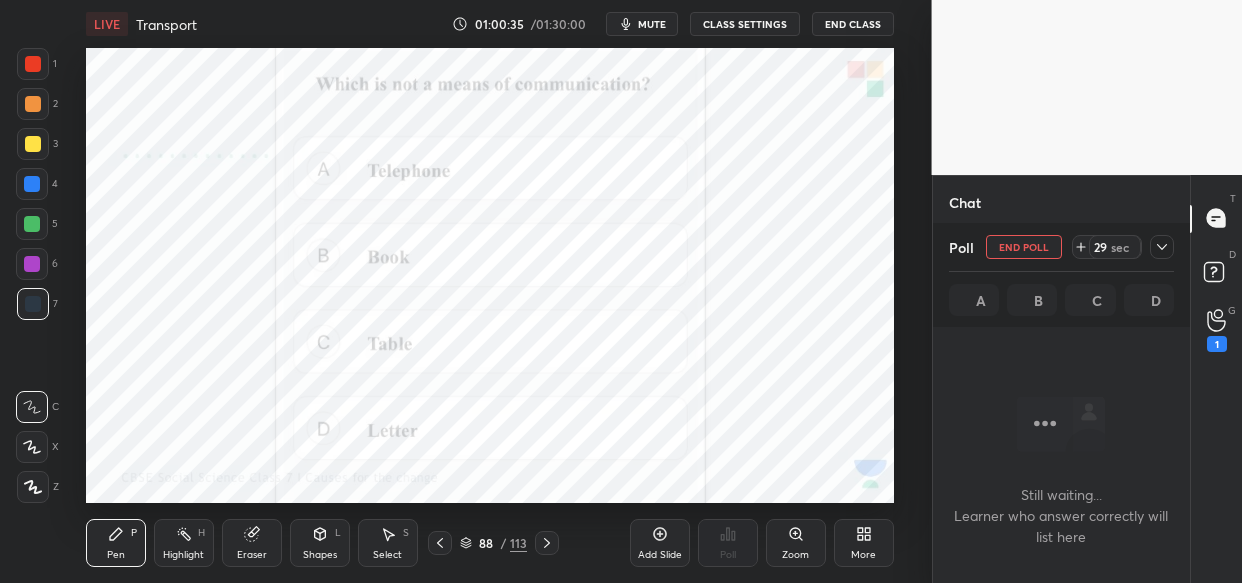 click on "mute" at bounding box center (642, 24) 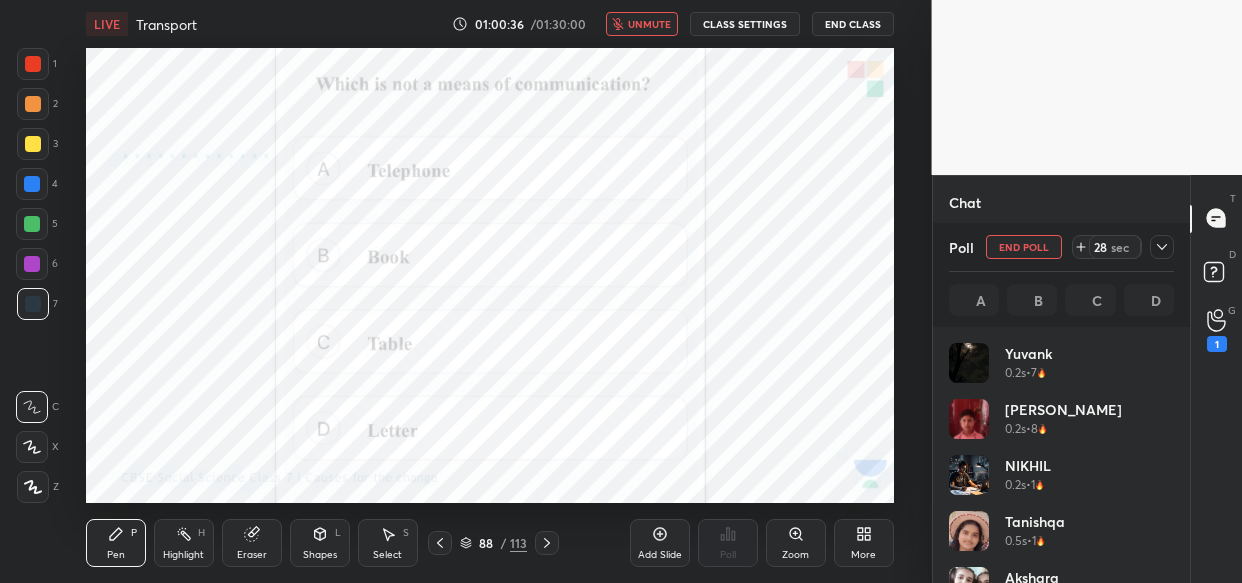 scroll, scrollTop: 6, scrollLeft: 7, axis: both 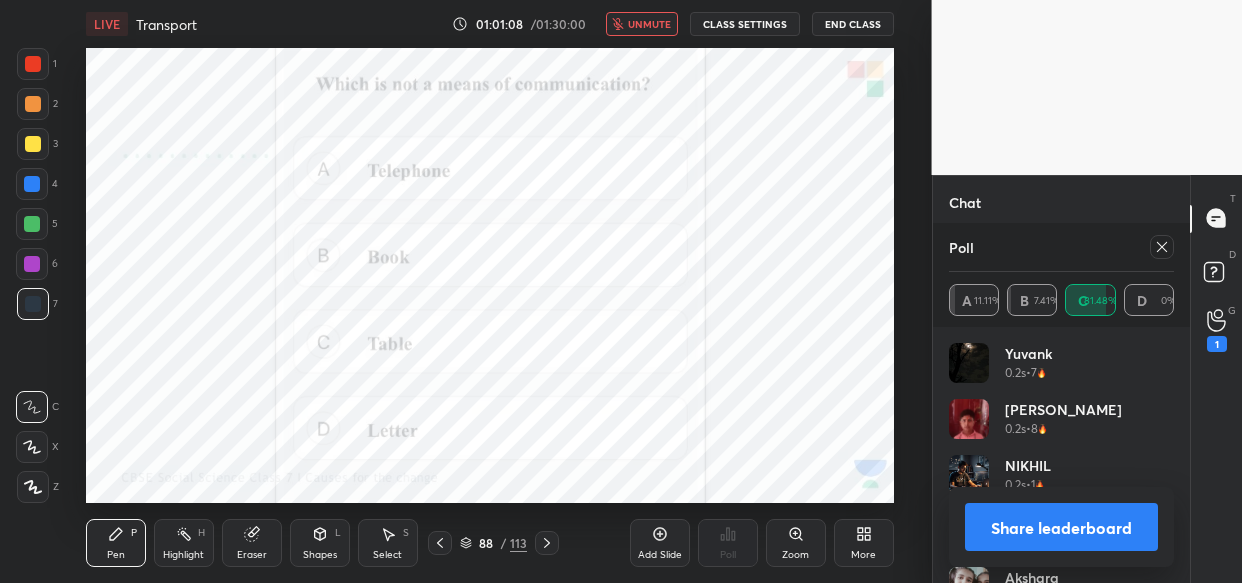 click on "unmute" at bounding box center [649, 24] 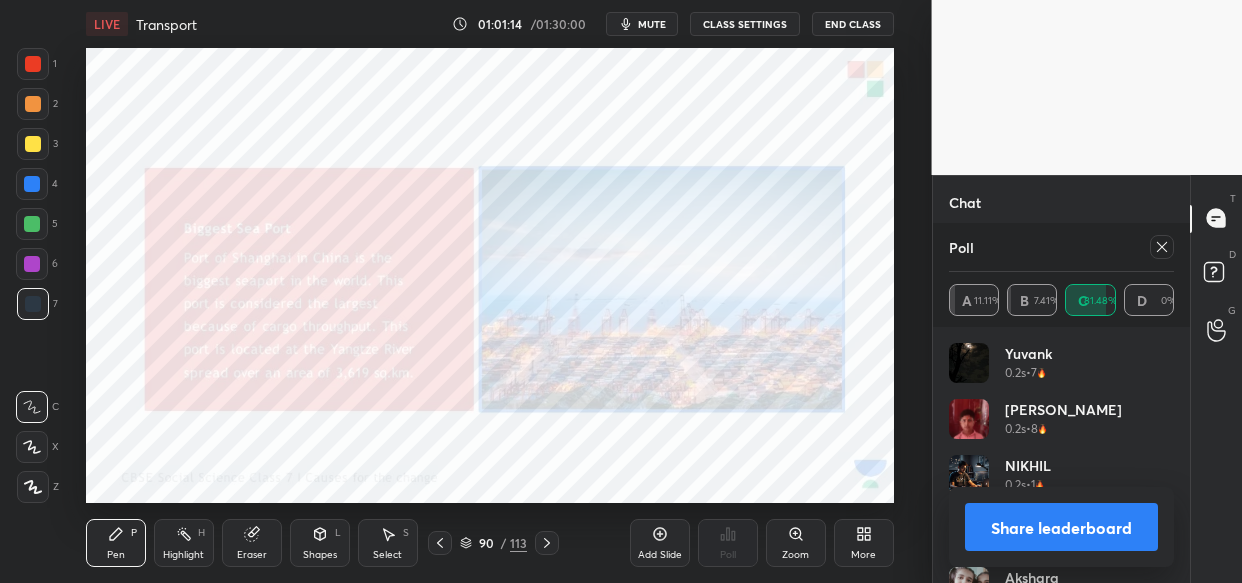 scroll, scrollTop: 39782, scrollLeft: 0, axis: vertical 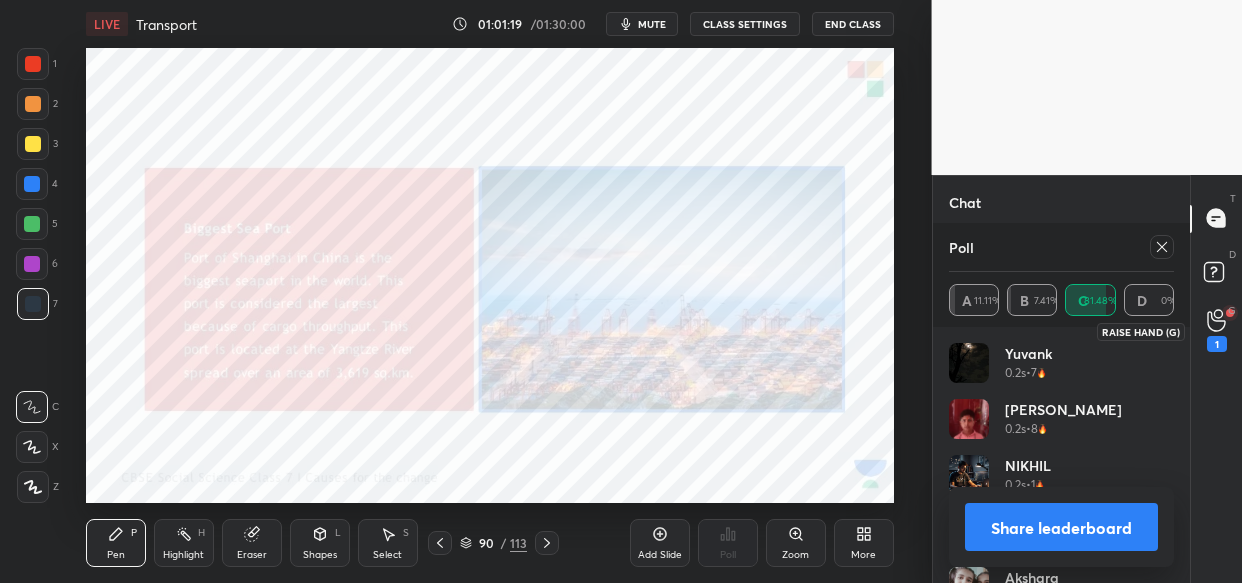 click 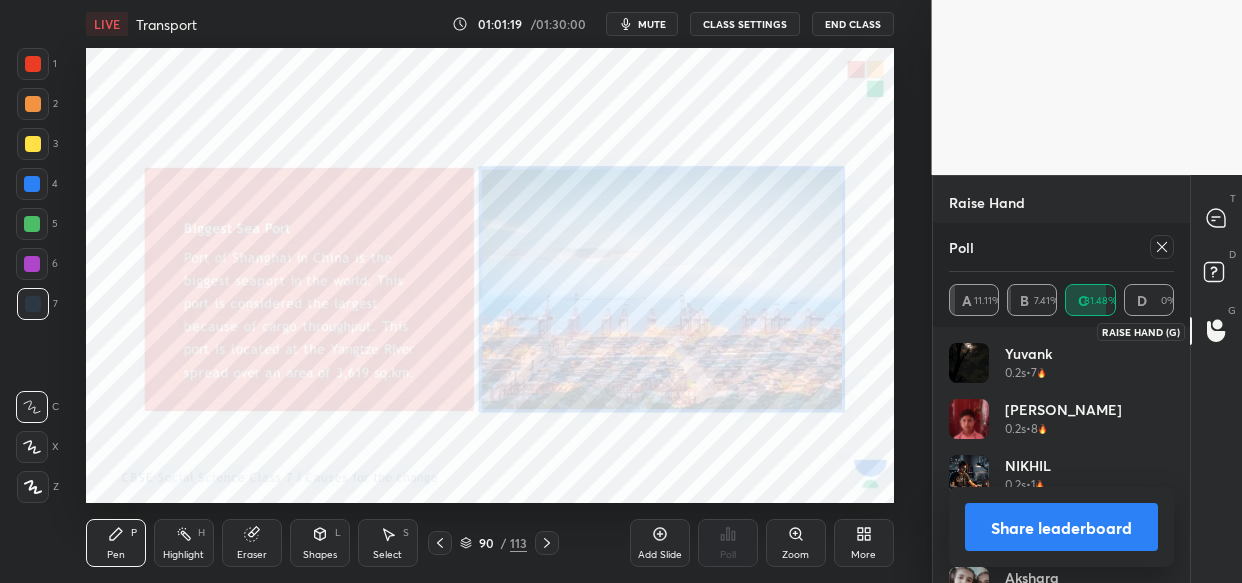 scroll, scrollTop: 238, scrollLeft: 252, axis: both 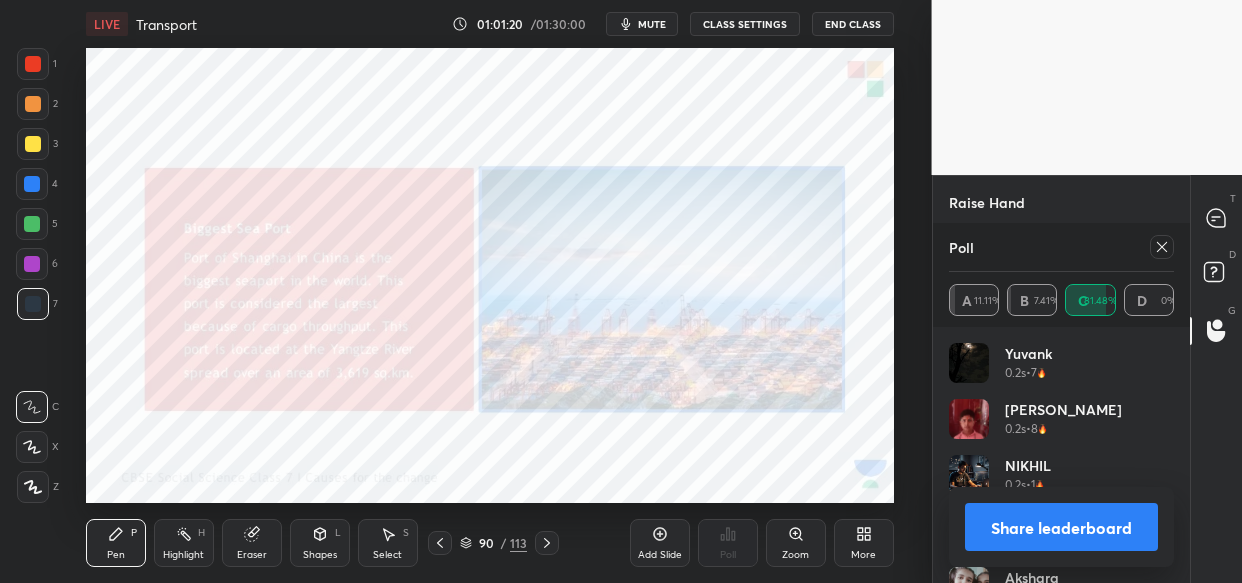 click 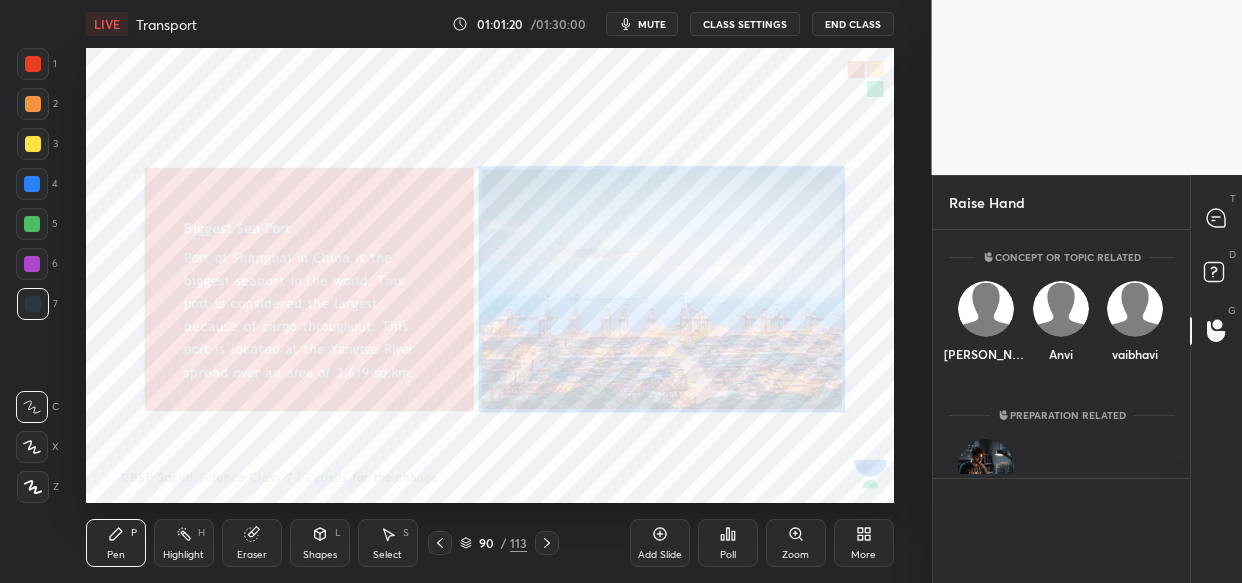 scroll, scrollTop: 0, scrollLeft: 0, axis: both 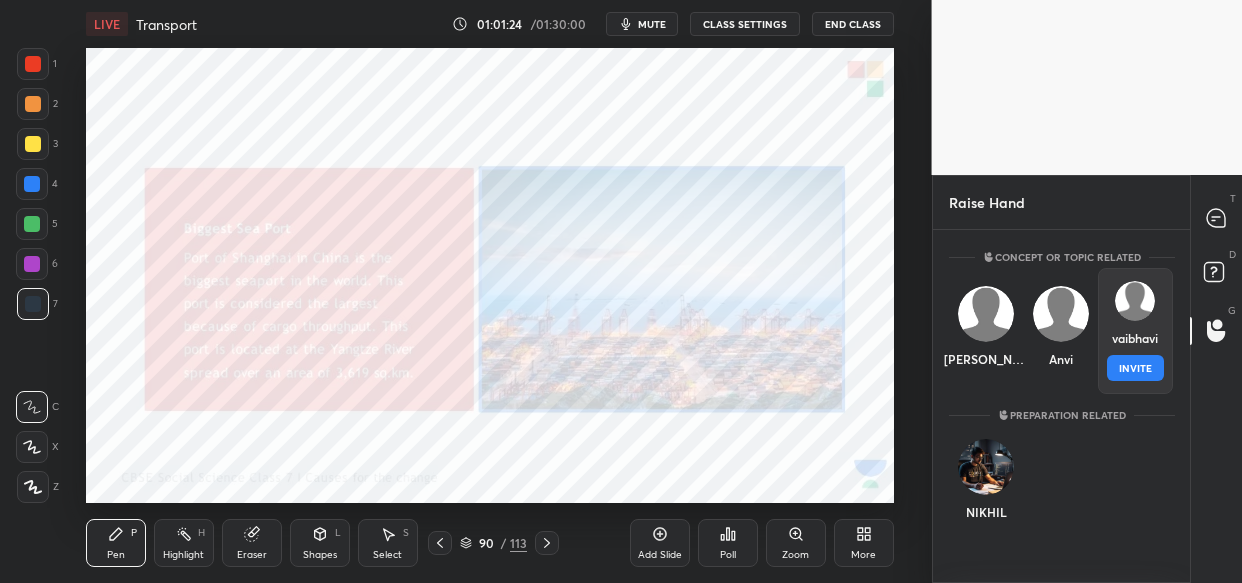 click on "[DEMOGRAPHIC_DATA] INVITE" at bounding box center [1135, 331] 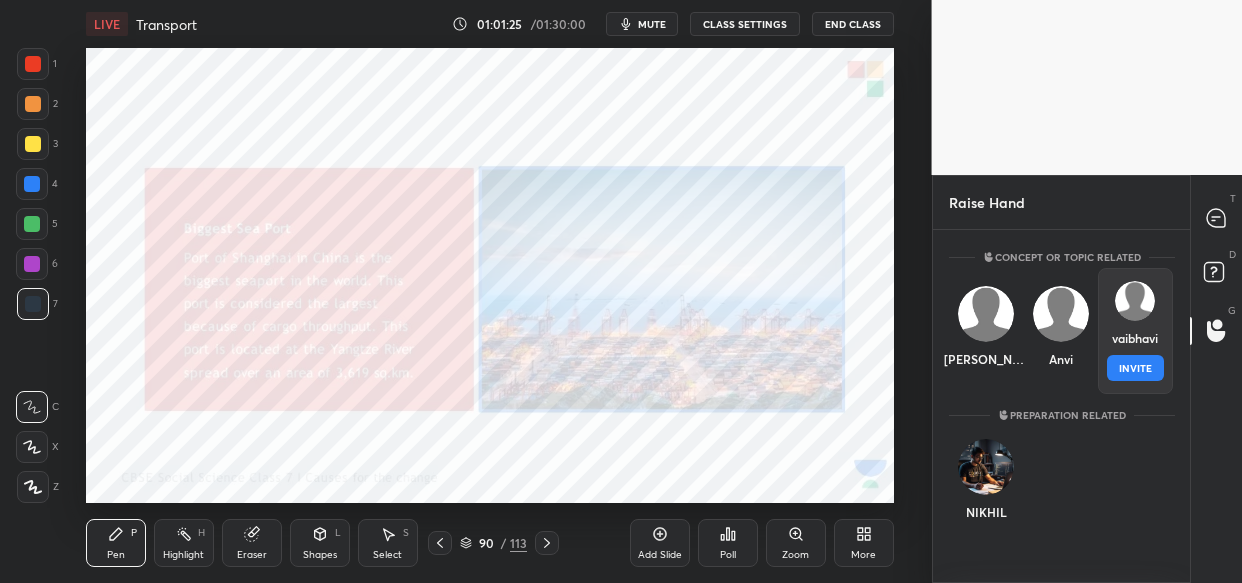 click on "INVITE" at bounding box center (1135, 368) 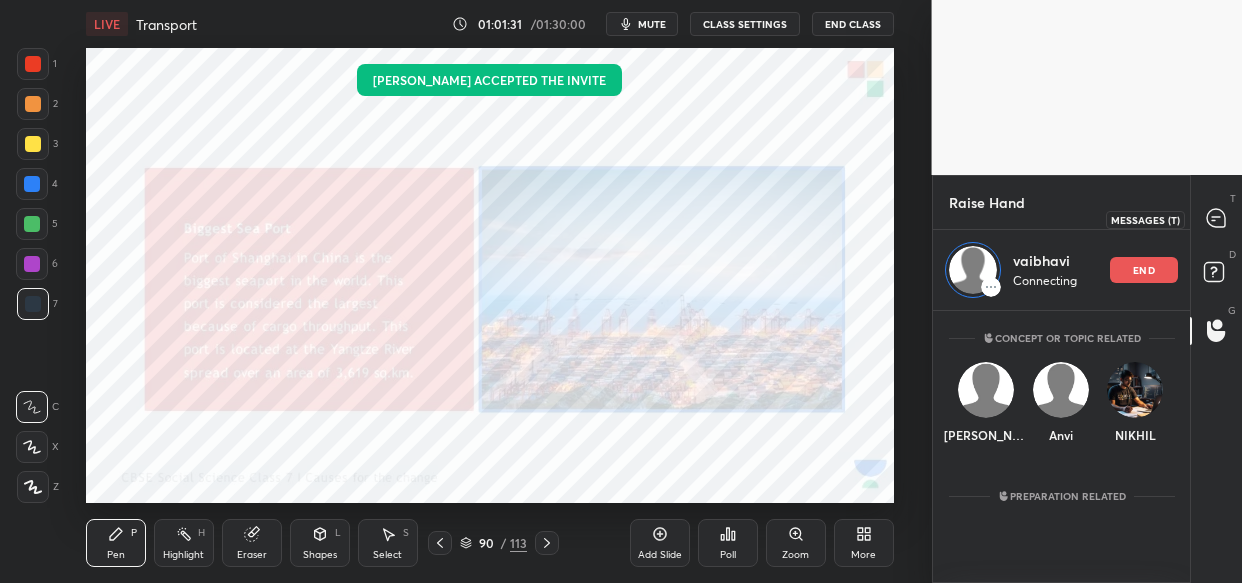 click 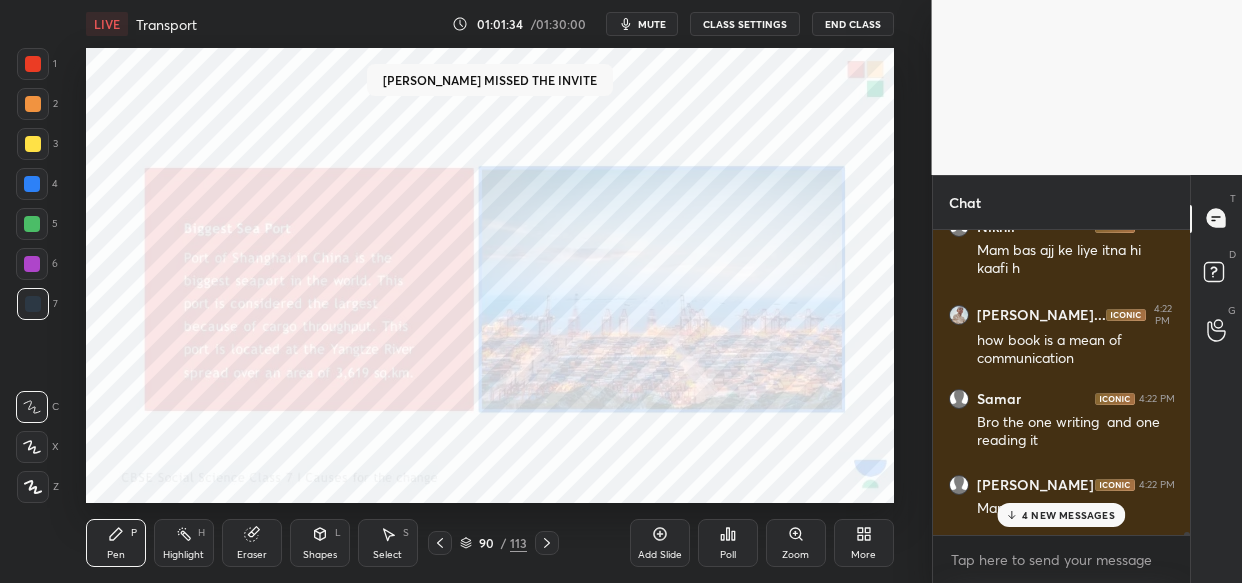 click on "4 NEW MESSAGES" at bounding box center (1068, 515) 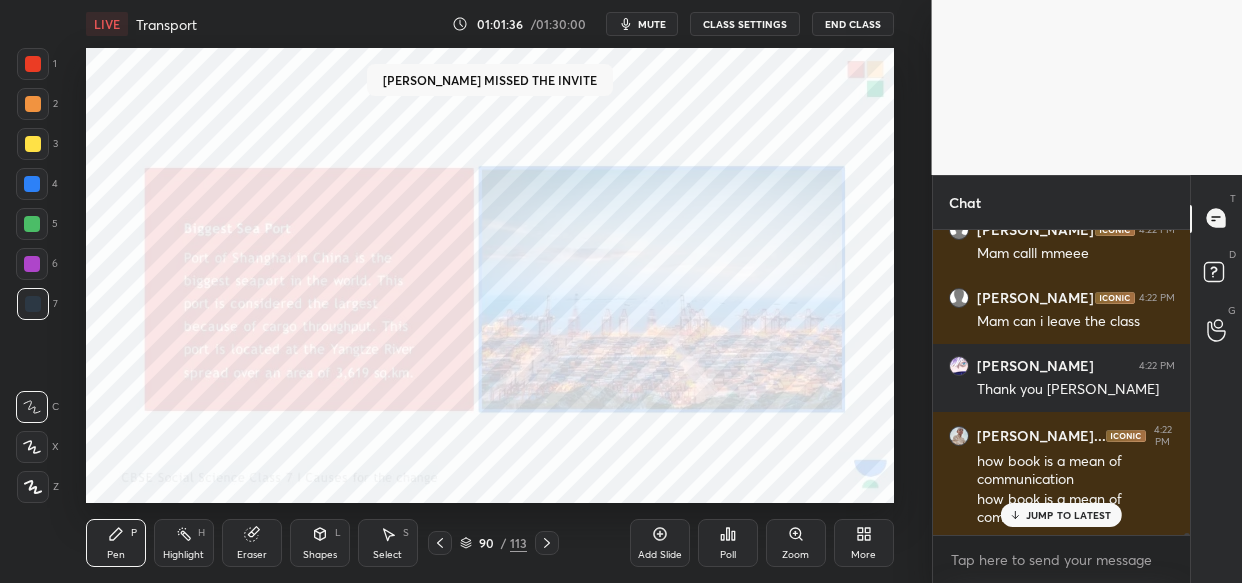 click on "JUMP TO LATEST" at bounding box center (1061, 515) 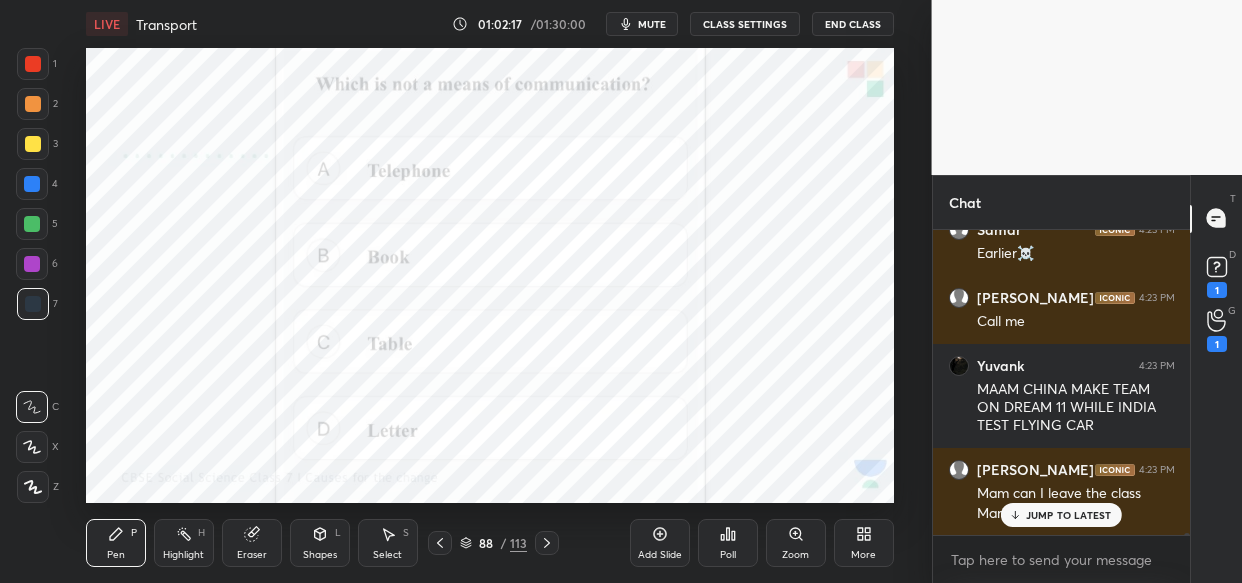 scroll, scrollTop: 41258, scrollLeft: 0, axis: vertical 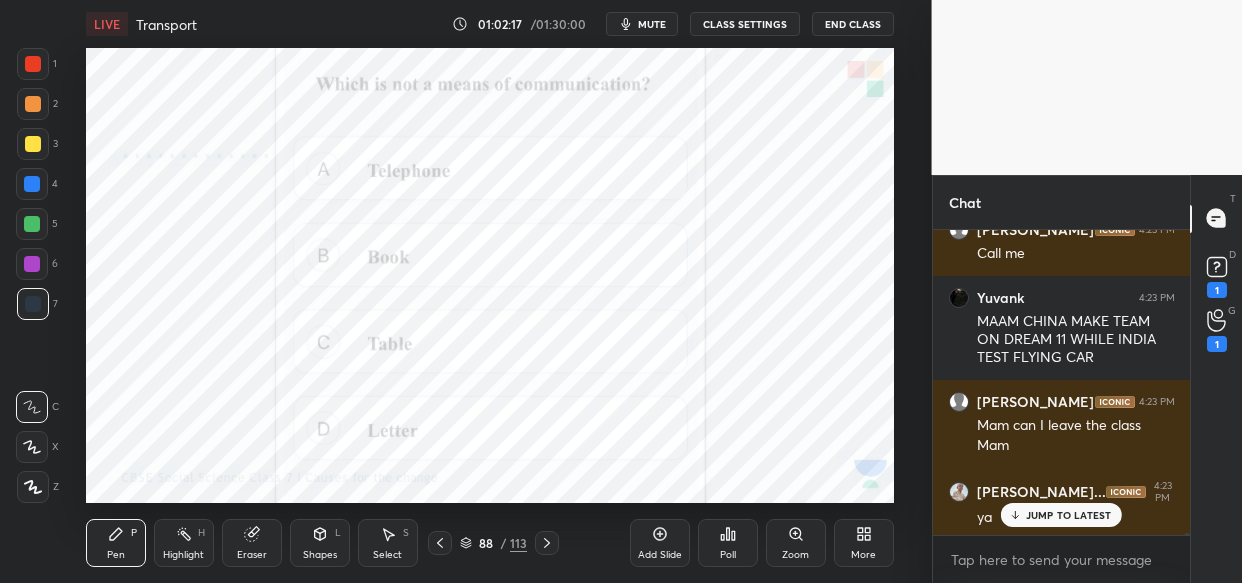 click on "JUMP TO LATEST" at bounding box center [1069, 515] 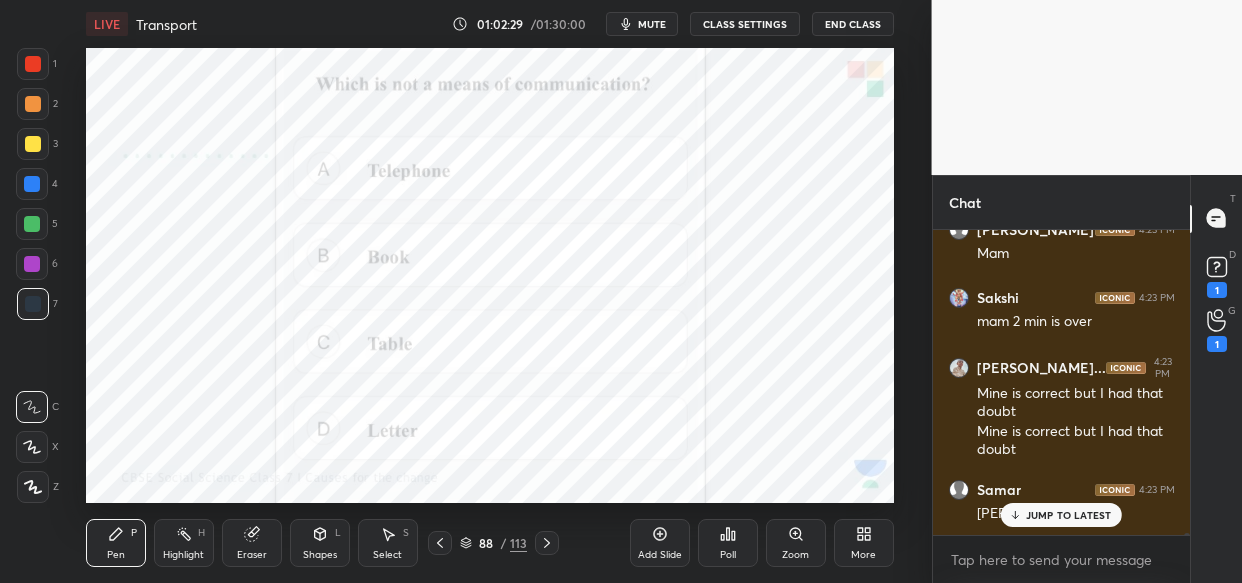 scroll, scrollTop: 41654, scrollLeft: 0, axis: vertical 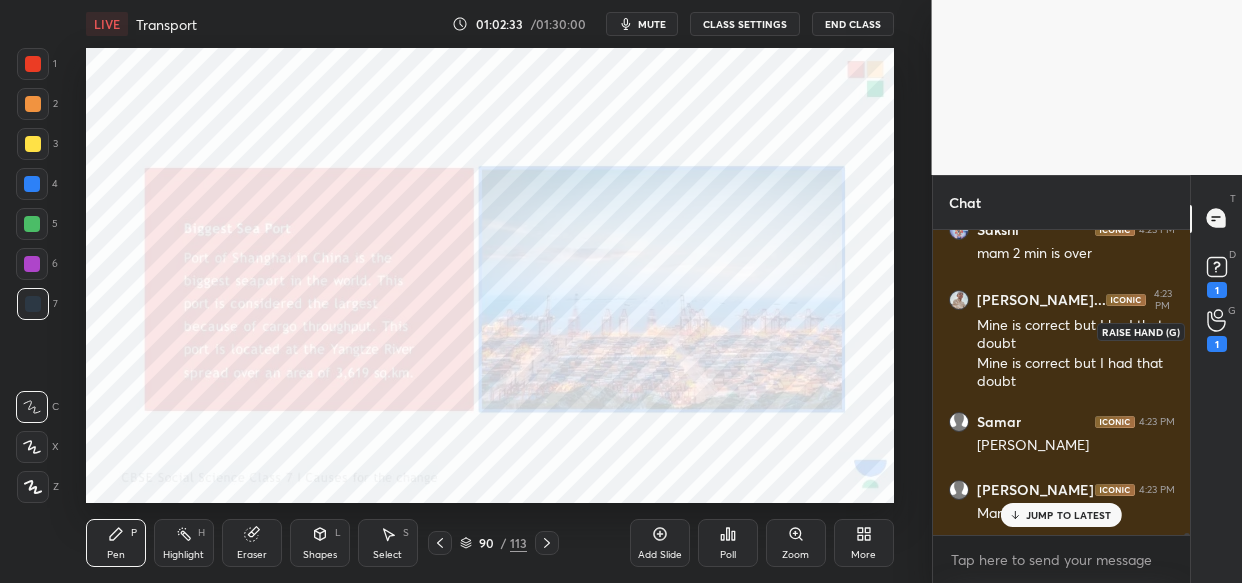 click on "1" at bounding box center [1217, 330] 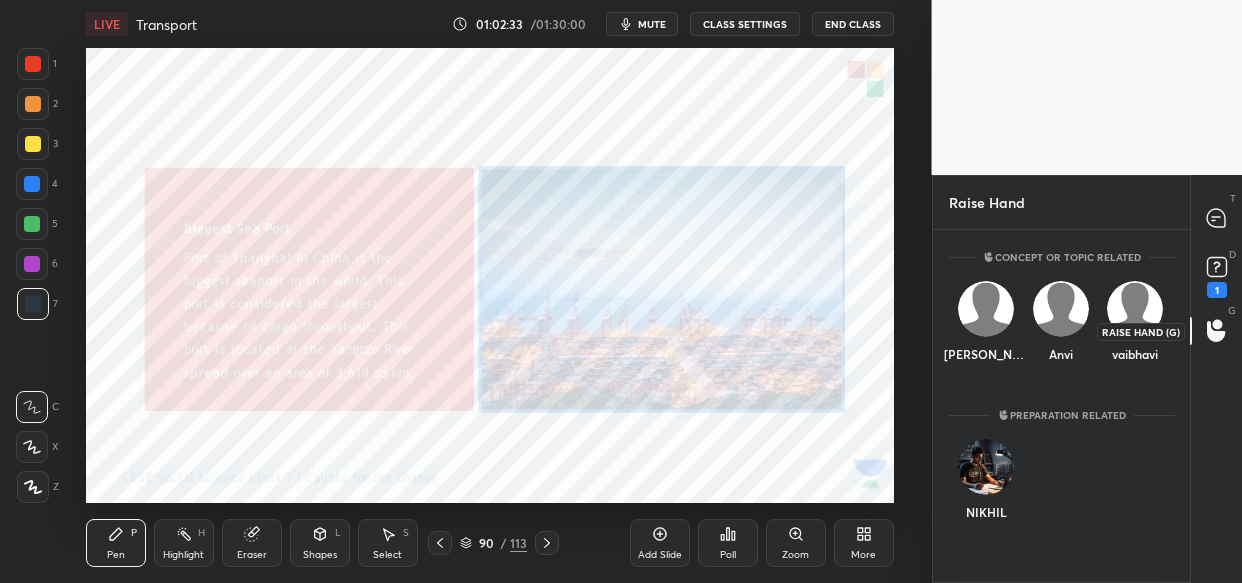 scroll, scrollTop: 6, scrollLeft: 7, axis: both 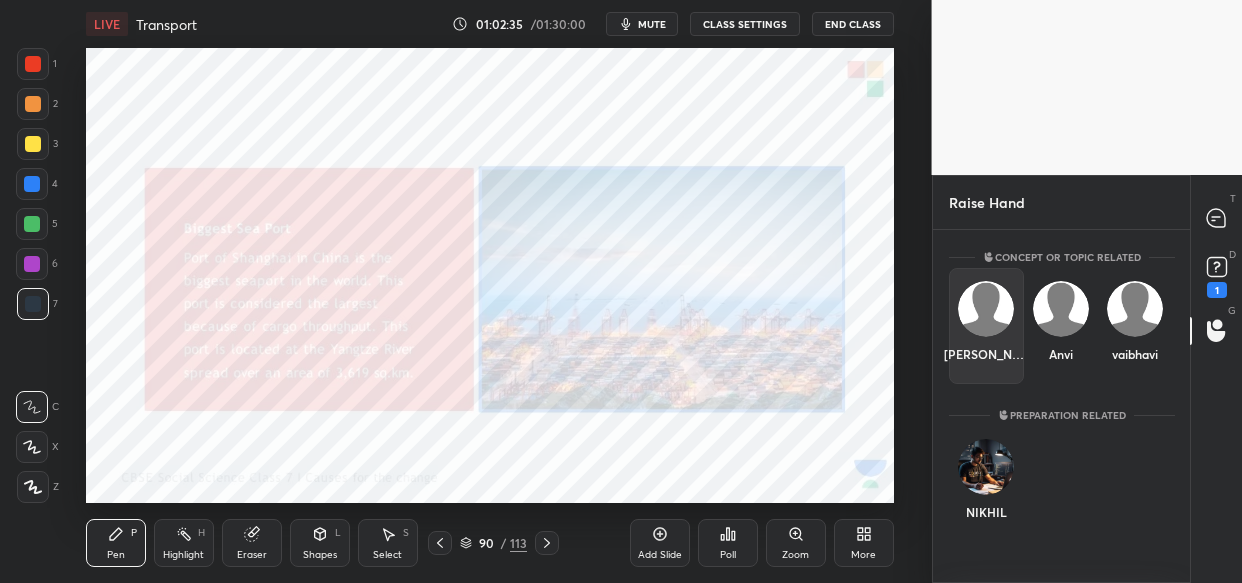 click on "[PERSON_NAME]" at bounding box center (986, 326) 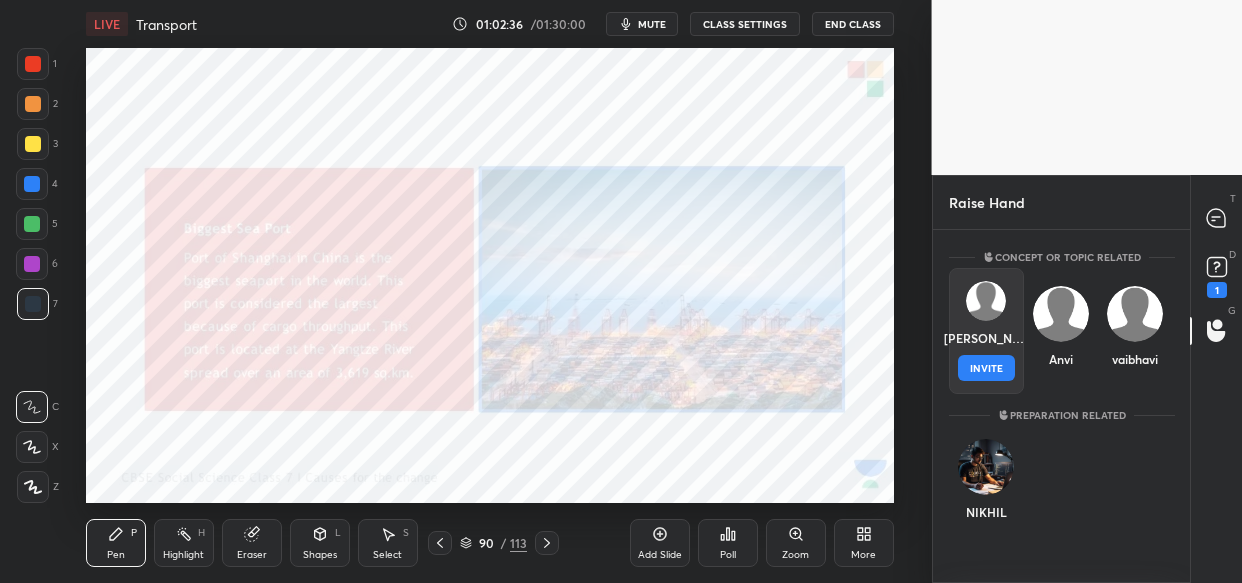 click on "INVITE" at bounding box center [986, 368] 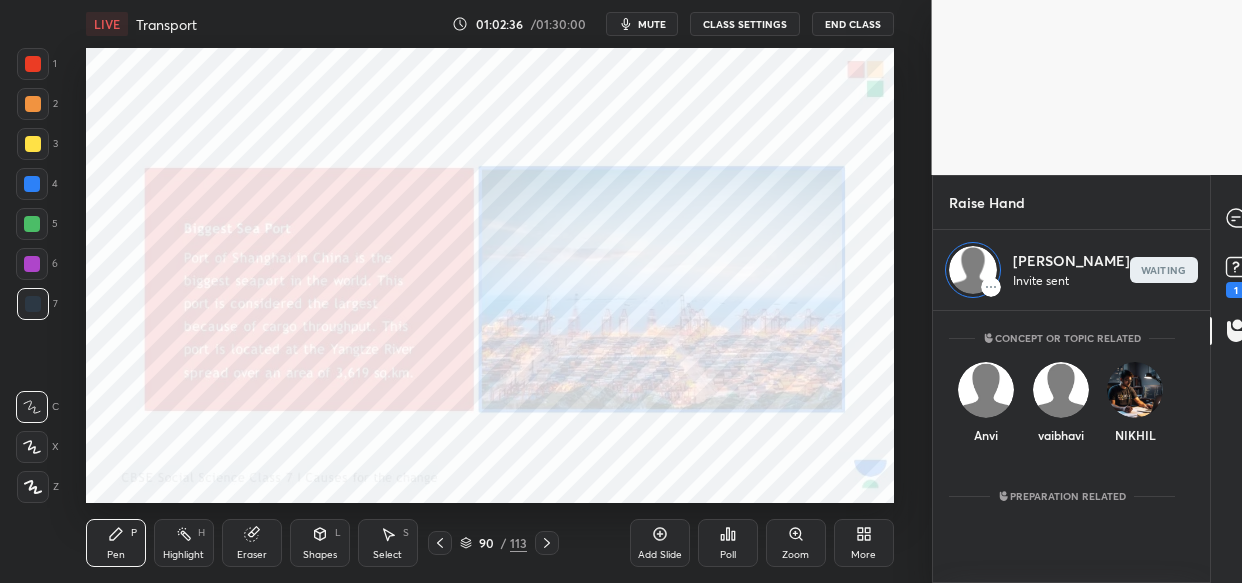 scroll, scrollTop: 261, scrollLeft: 252, axis: both 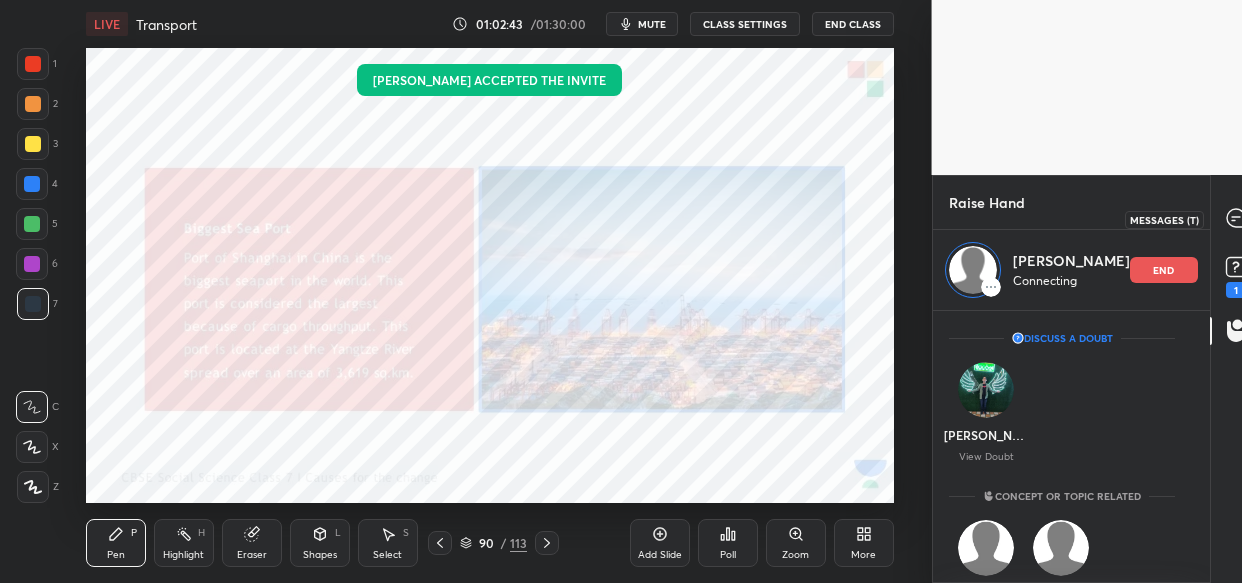 click 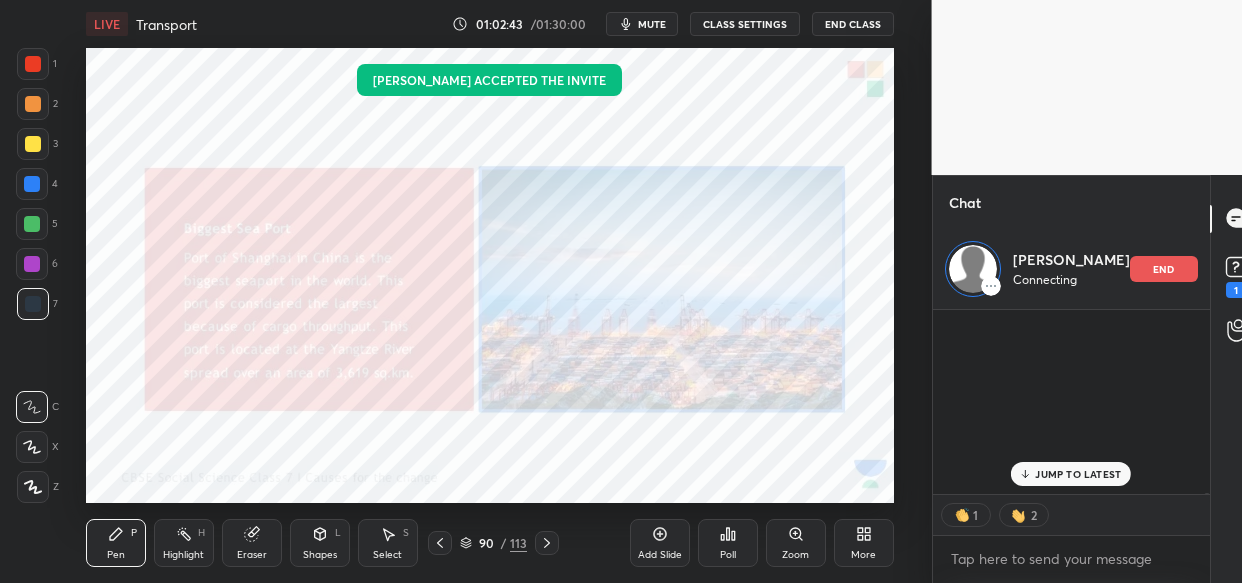 scroll, scrollTop: 267, scrollLeft: 252, axis: both 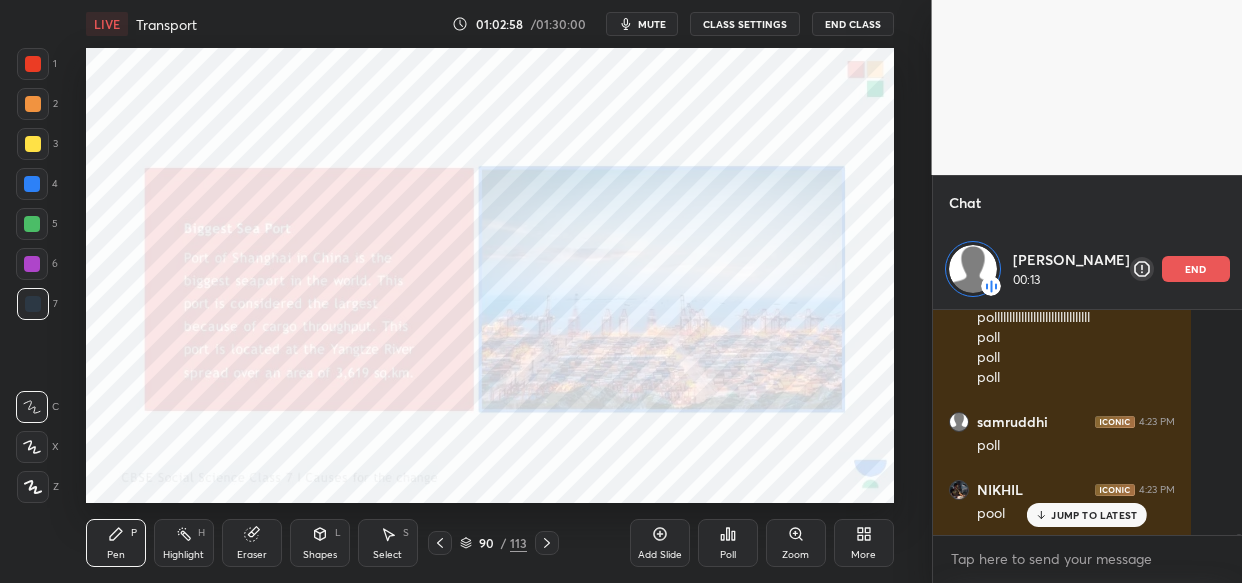 click on "mute" at bounding box center (652, 24) 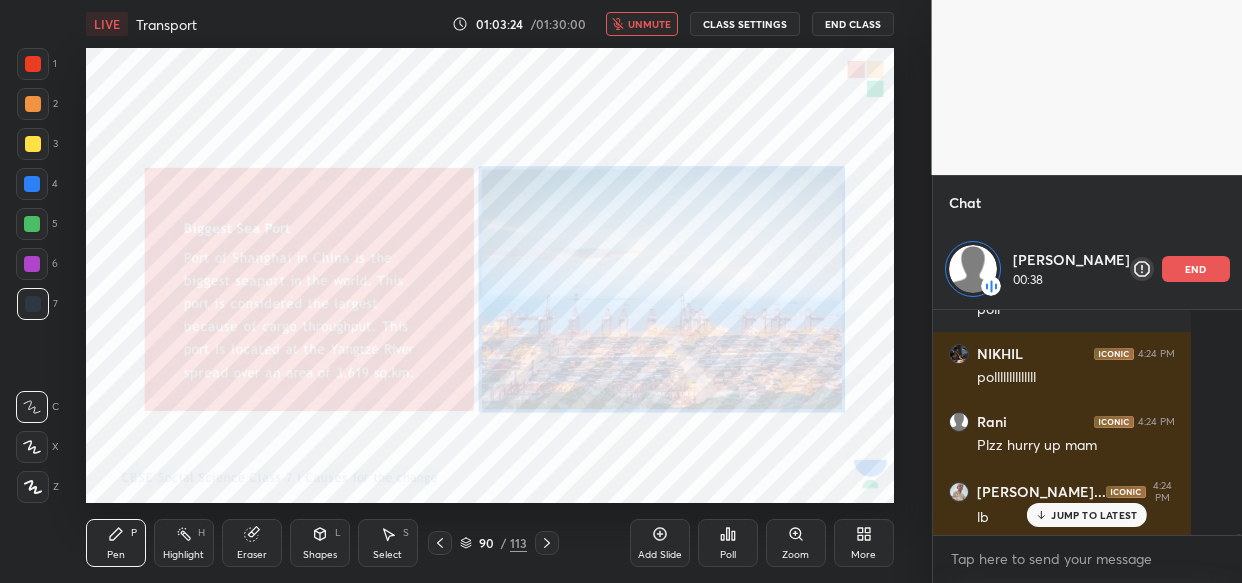 click on "unmute" at bounding box center [649, 24] 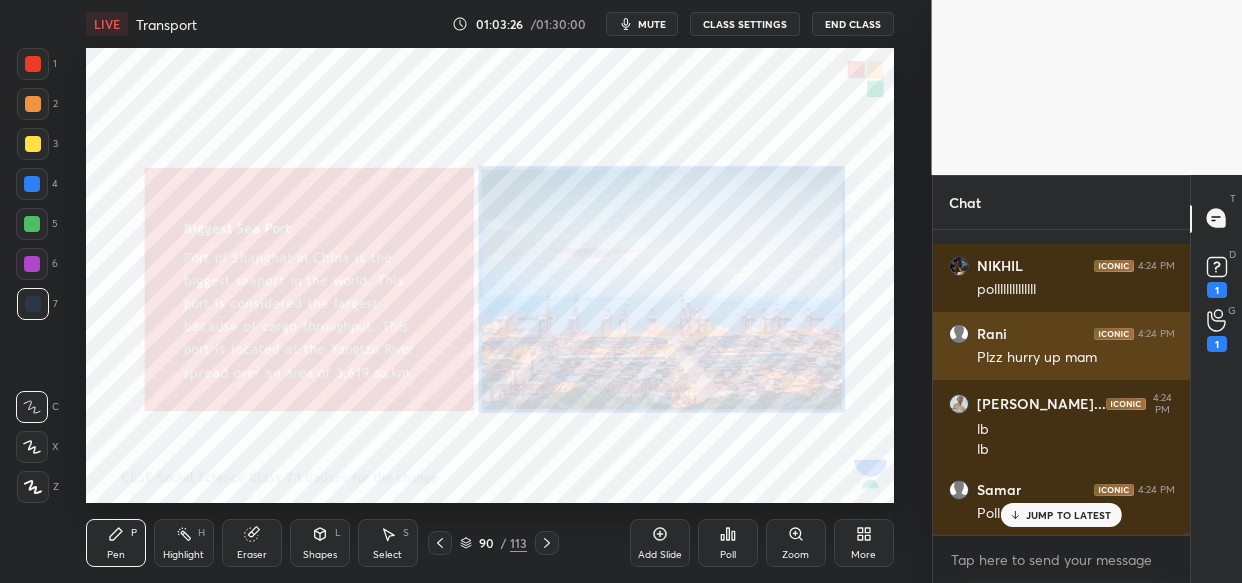 click on "samruddhi 4:24 PM last poll NIKHIL 4:24 PM ppoll [PERSON_NAME] 4:24 PM poll poll NIKHIL 4:24 PM polll [PERSON_NAME] 4:24 PM poll NIKHIL 4:24 PM pollllllllllllllllll [PERSON_NAME] 4:24 PM poll NIKHIL 4:24 PM pollllllllllllll [PERSON_NAME] 4:24 PM poll NIKHIL 4:24 PM pollllllllllllllllll [PERSON_NAME] 4:24 PM poll NIKHIL 4:24 PM pollllllllllllll Rani 4:24 PM Plzz hurry up mam [PERSON_NAME]... 4:24 PM lb lb Samar 4:24 PM Poll" at bounding box center [1062, 382] 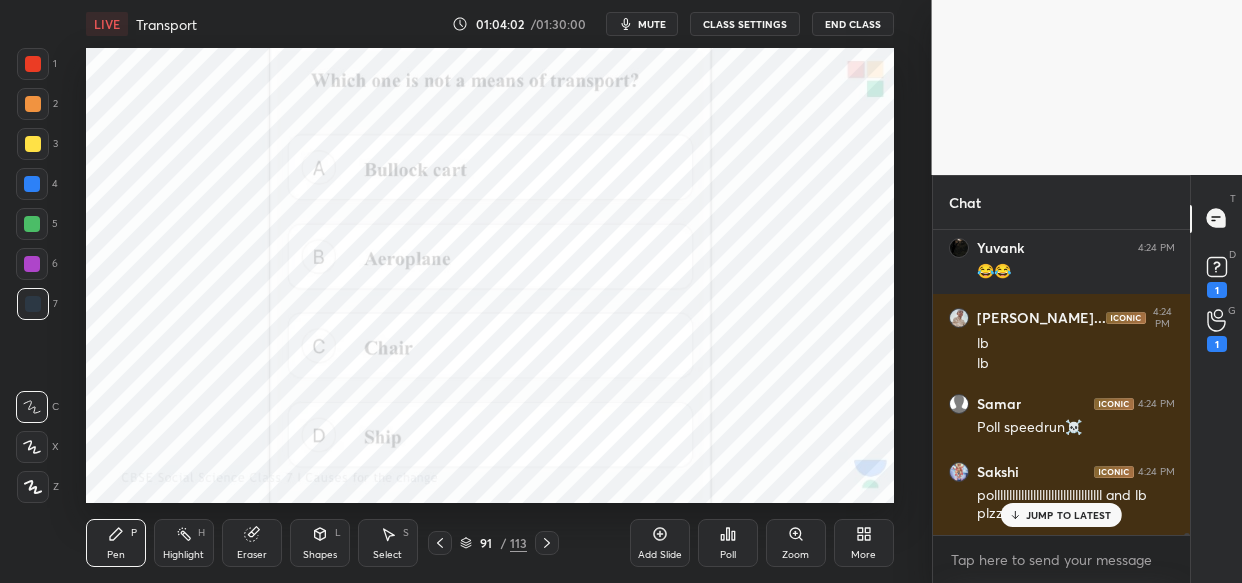 scroll, scrollTop: 43900, scrollLeft: 0, axis: vertical 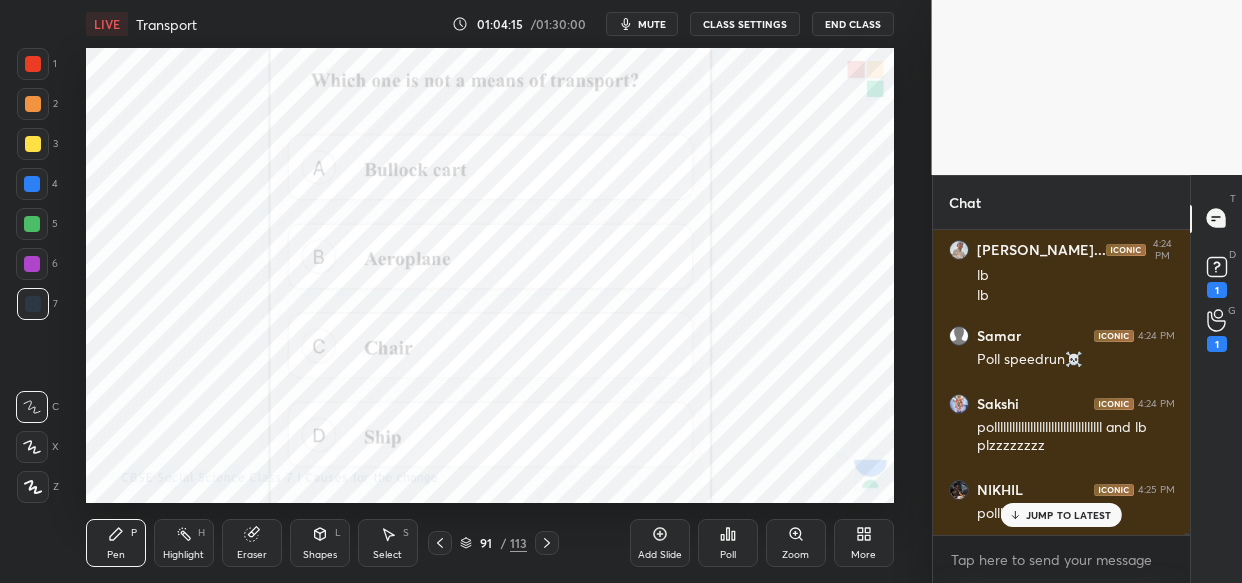 click on "Poll" at bounding box center (728, 543) 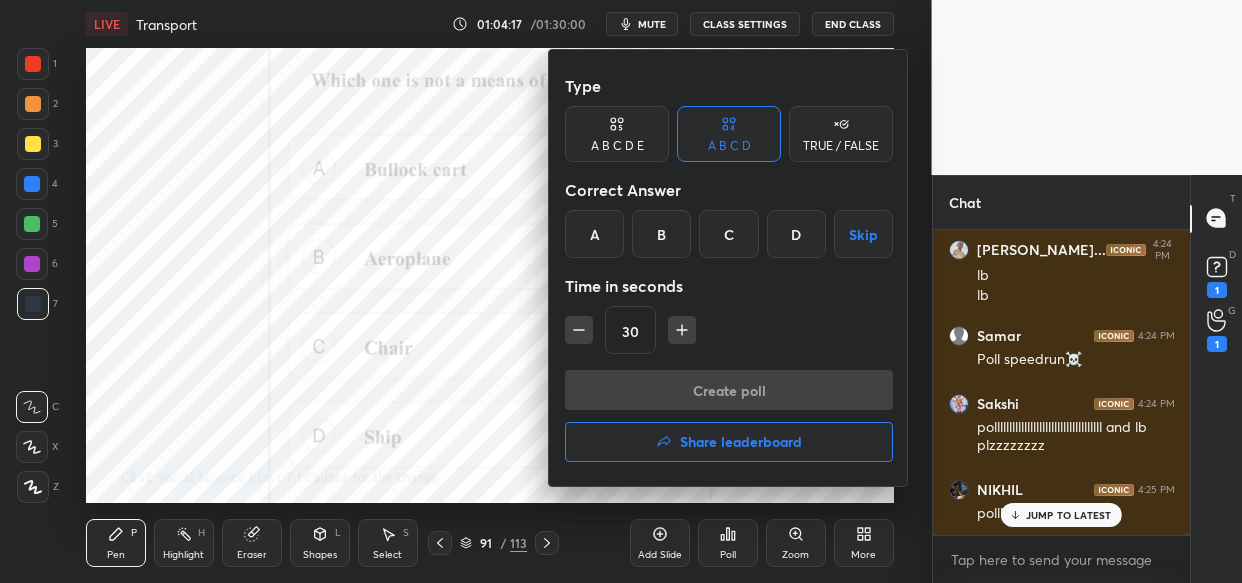 click on "C" at bounding box center [728, 234] 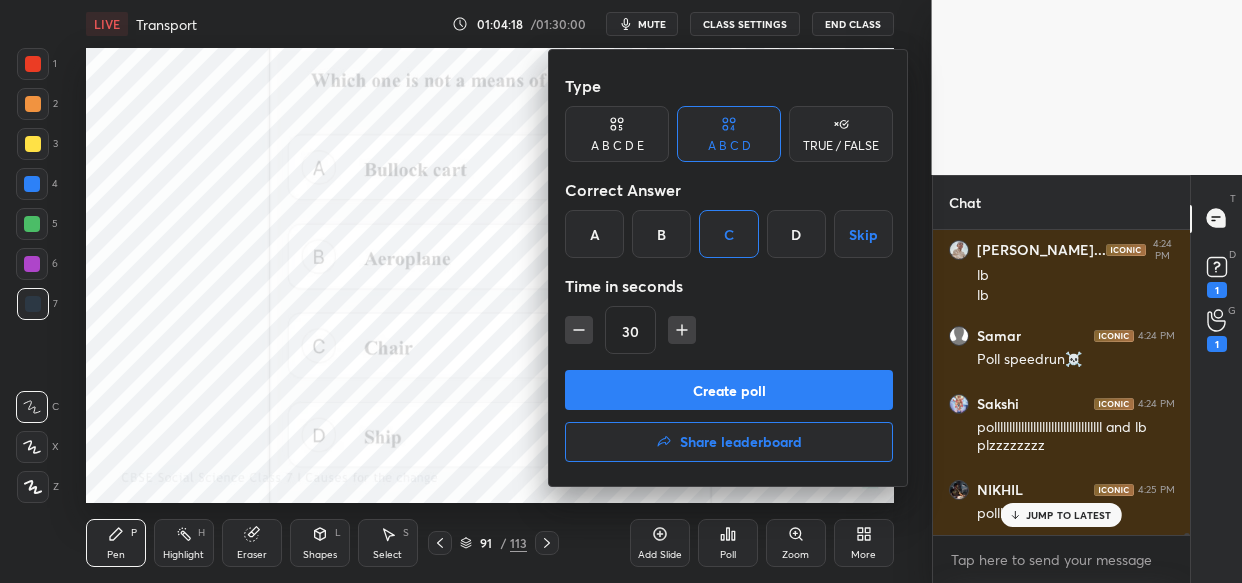 click on "Create poll" at bounding box center (729, 390) 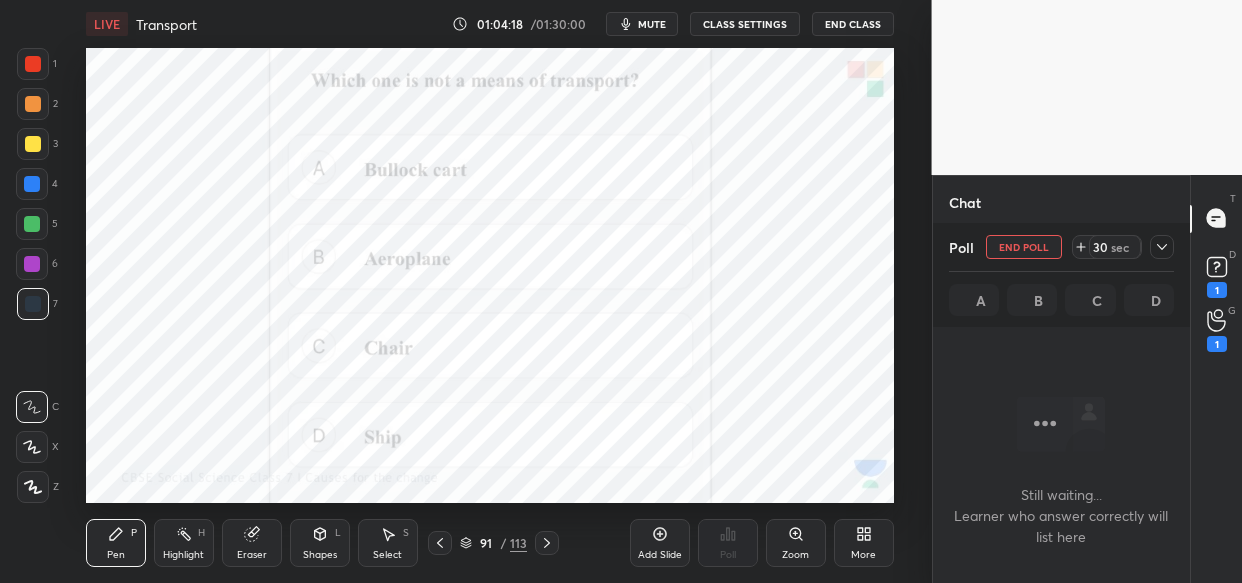 scroll, scrollTop: 196, scrollLeft: 252, axis: both 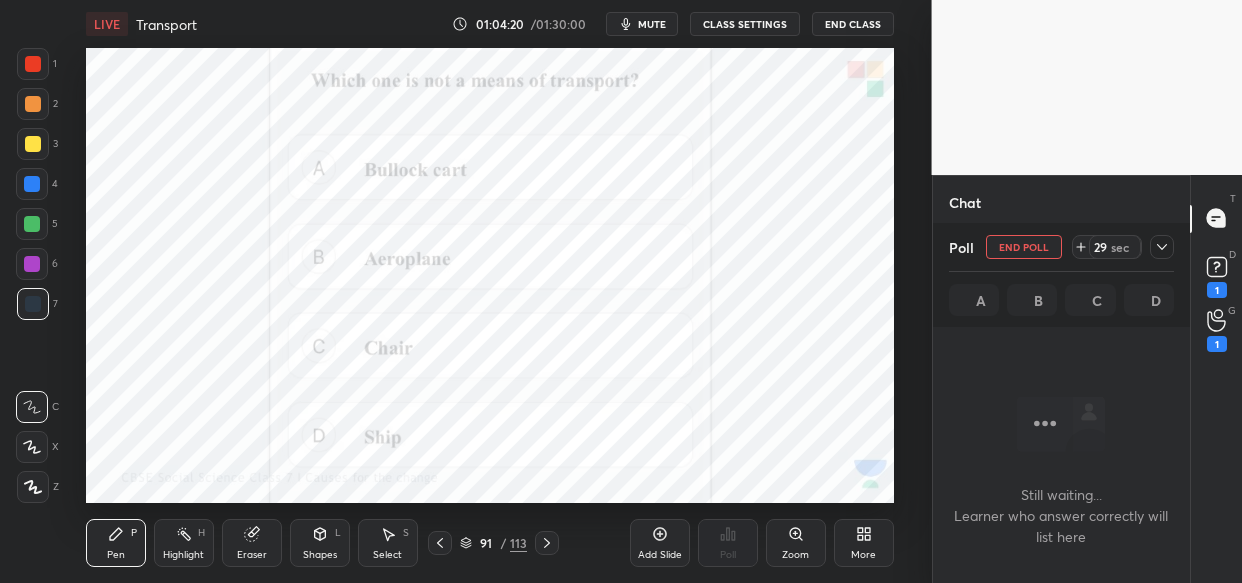 click on "mute" at bounding box center (652, 24) 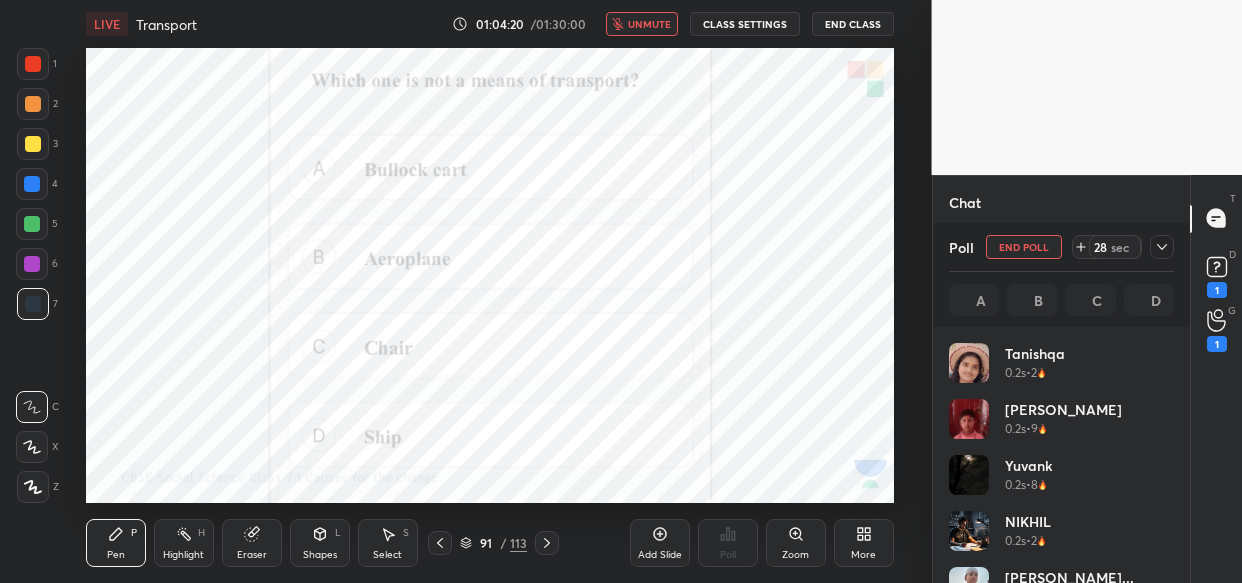 scroll, scrollTop: 6, scrollLeft: 7, axis: both 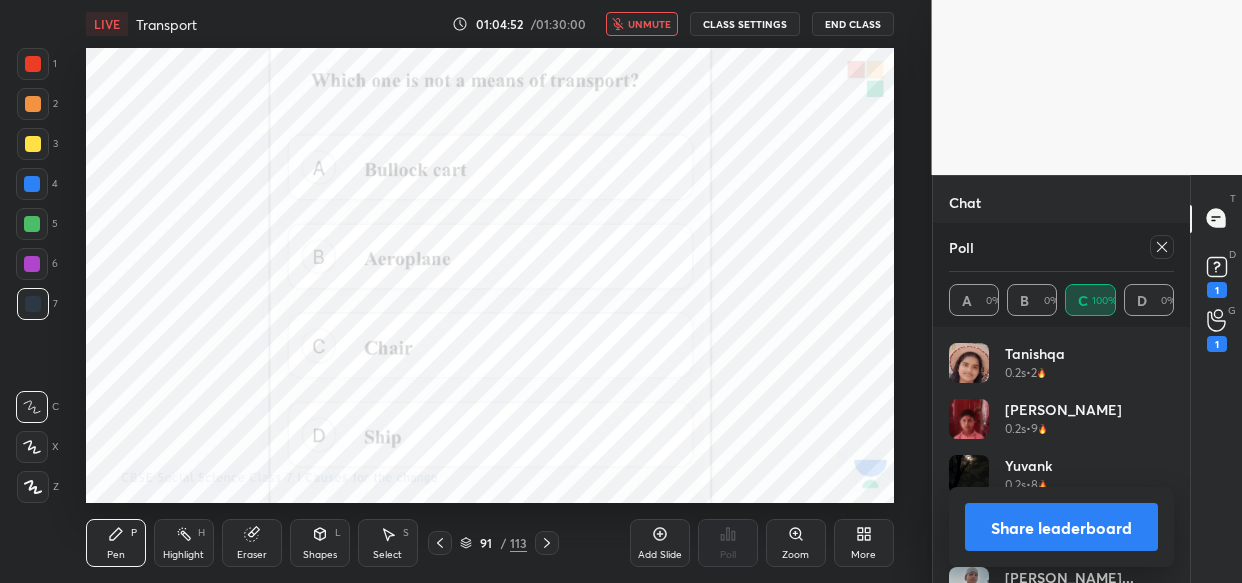 click on "unmute" at bounding box center (649, 24) 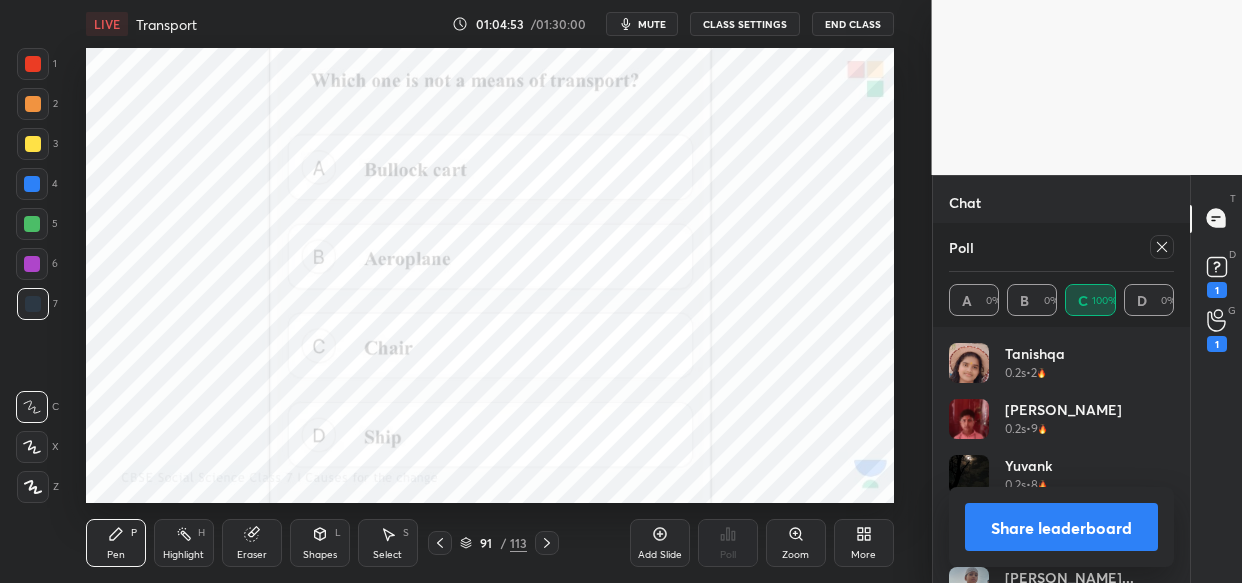scroll, scrollTop: 45369, scrollLeft: 0, axis: vertical 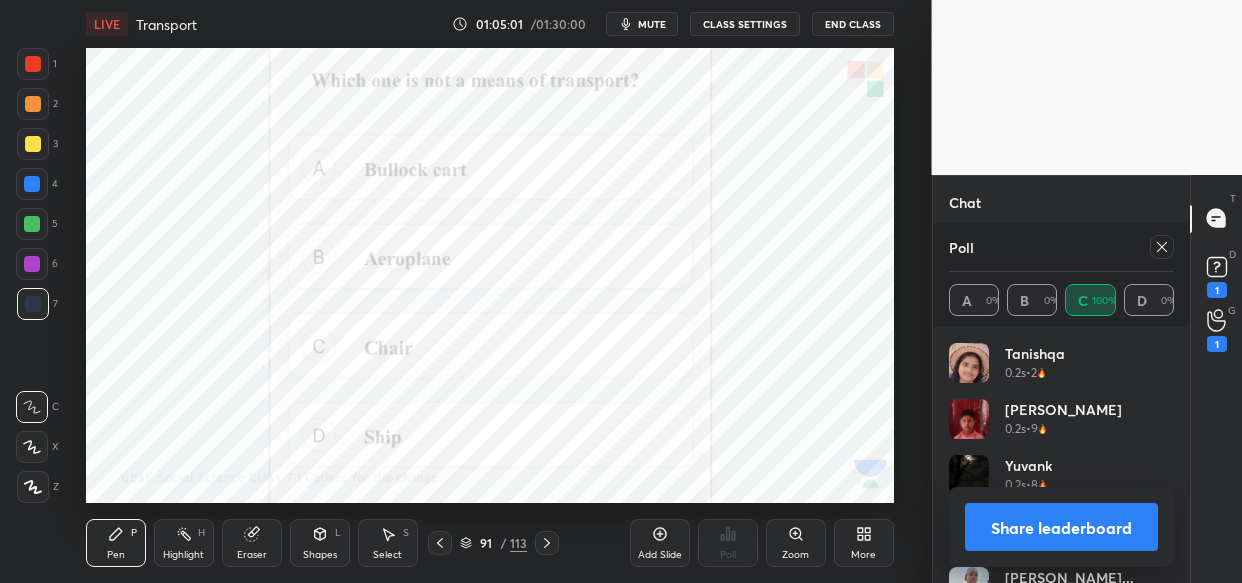 click on "Share leaderboard" at bounding box center [1062, 527] 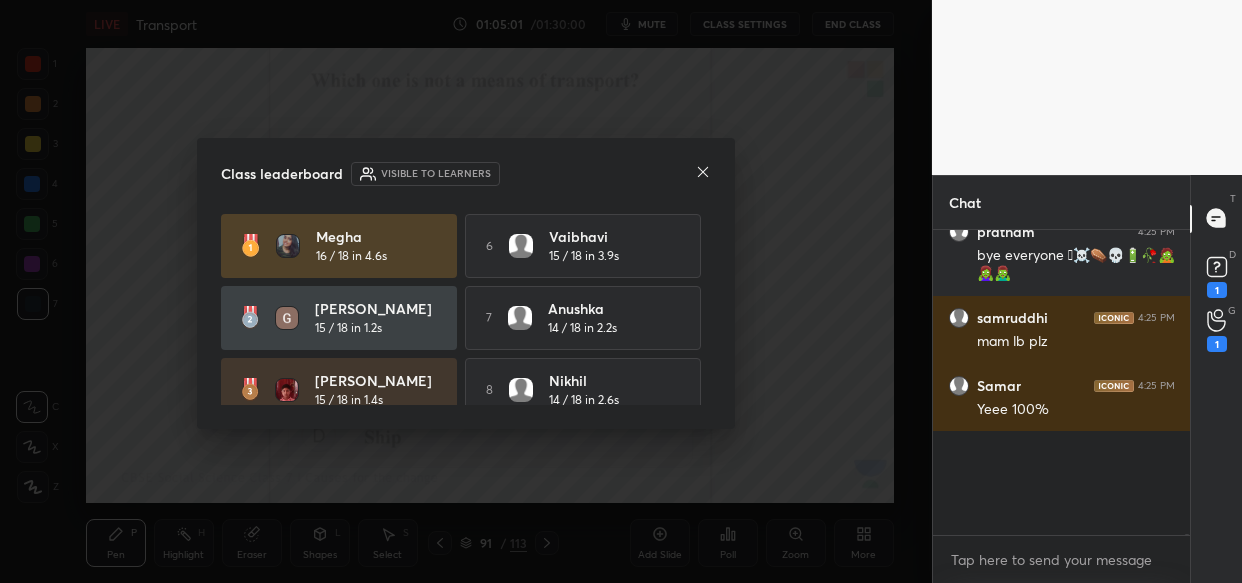 scroll, scrollTop: 45659, scrollLeft: 0, axis: vertical 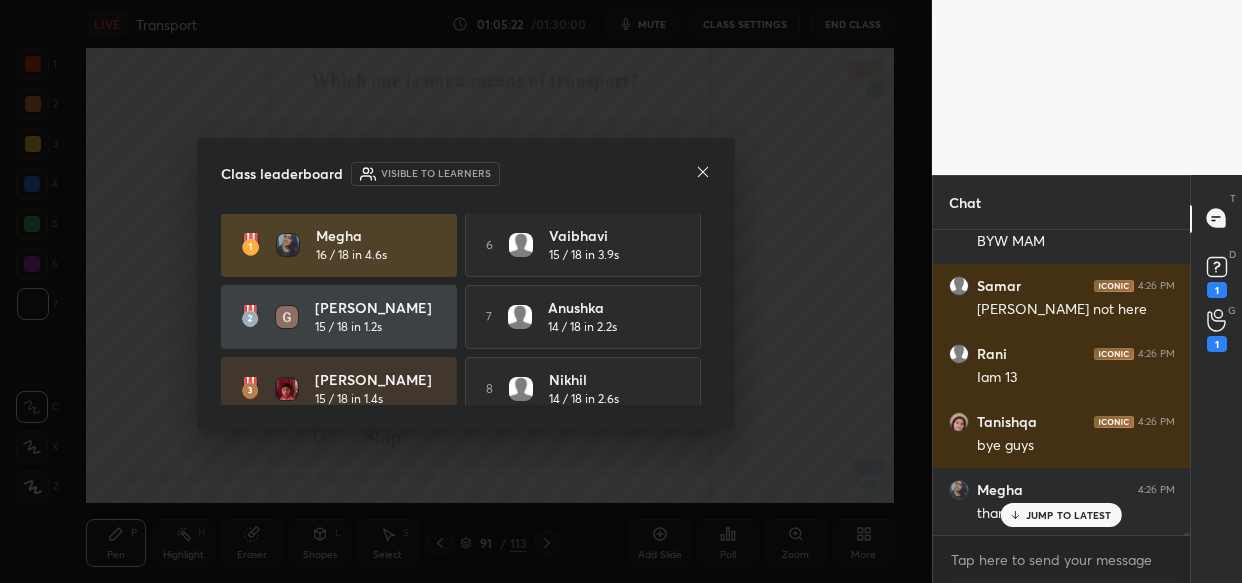 click 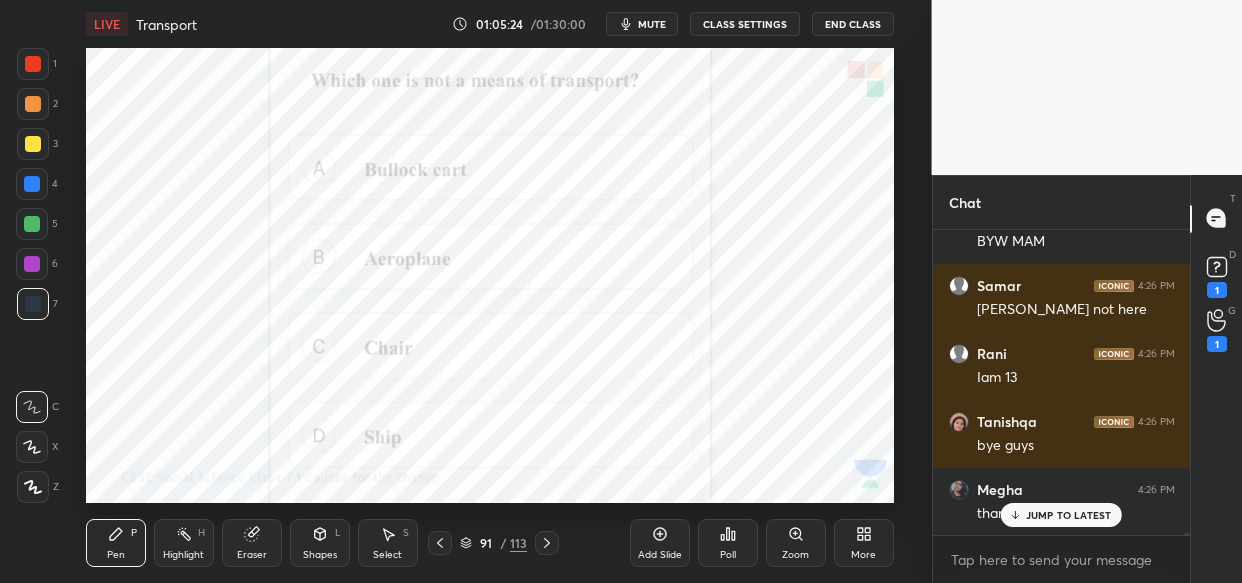 click on "Add Slide" at bounding box center (660, 543) 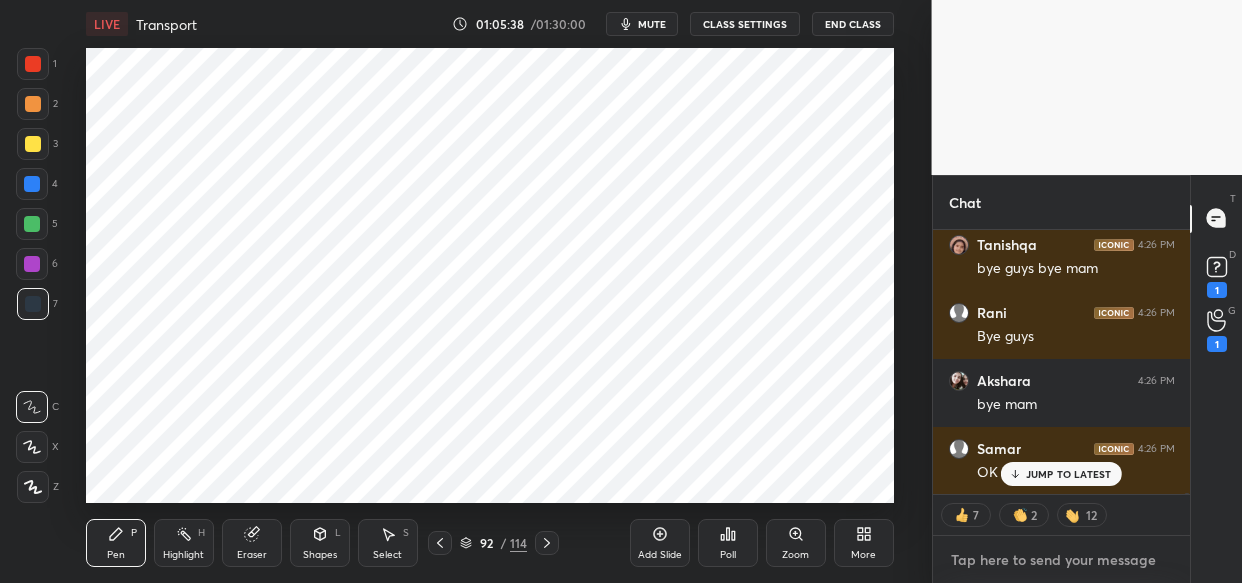 type on "x" 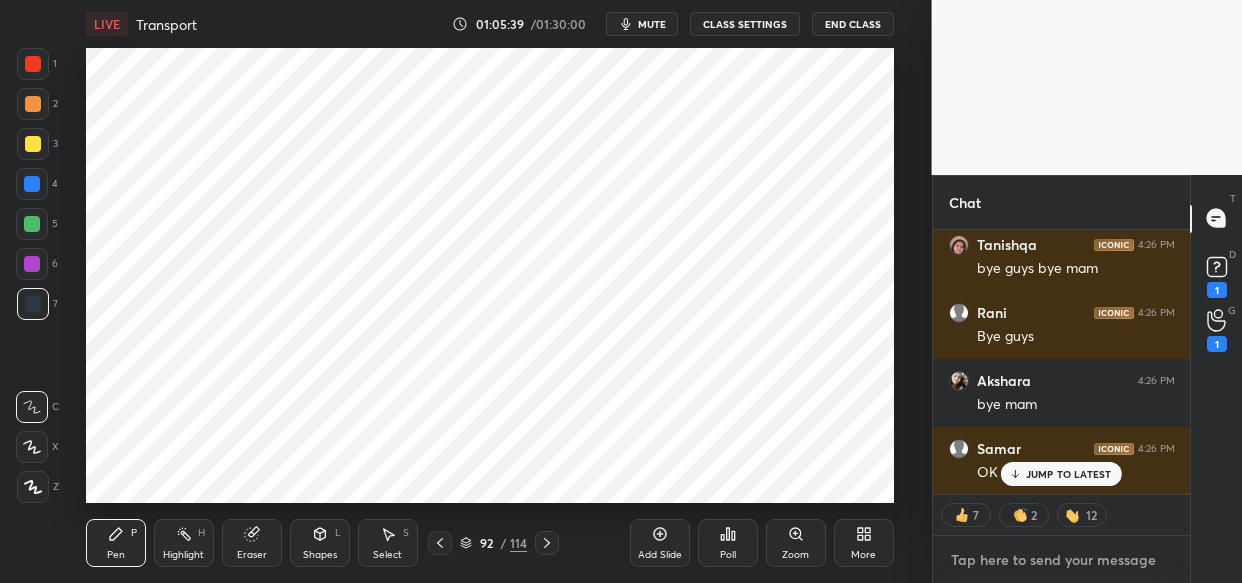 click at bounding box center (1062, 560) 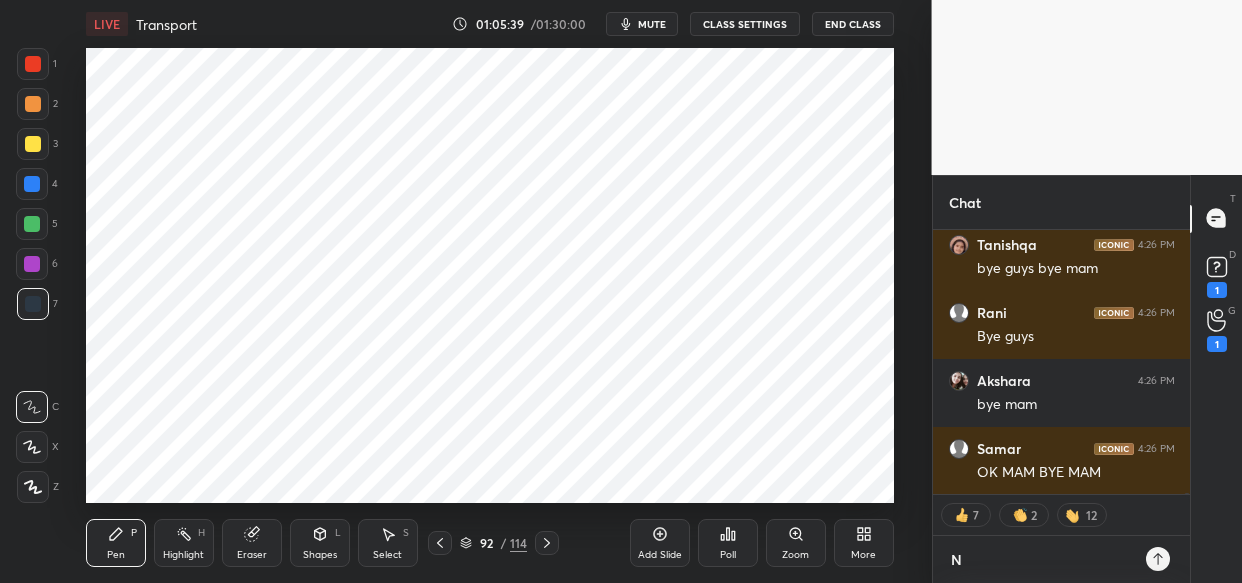 type on "NB" 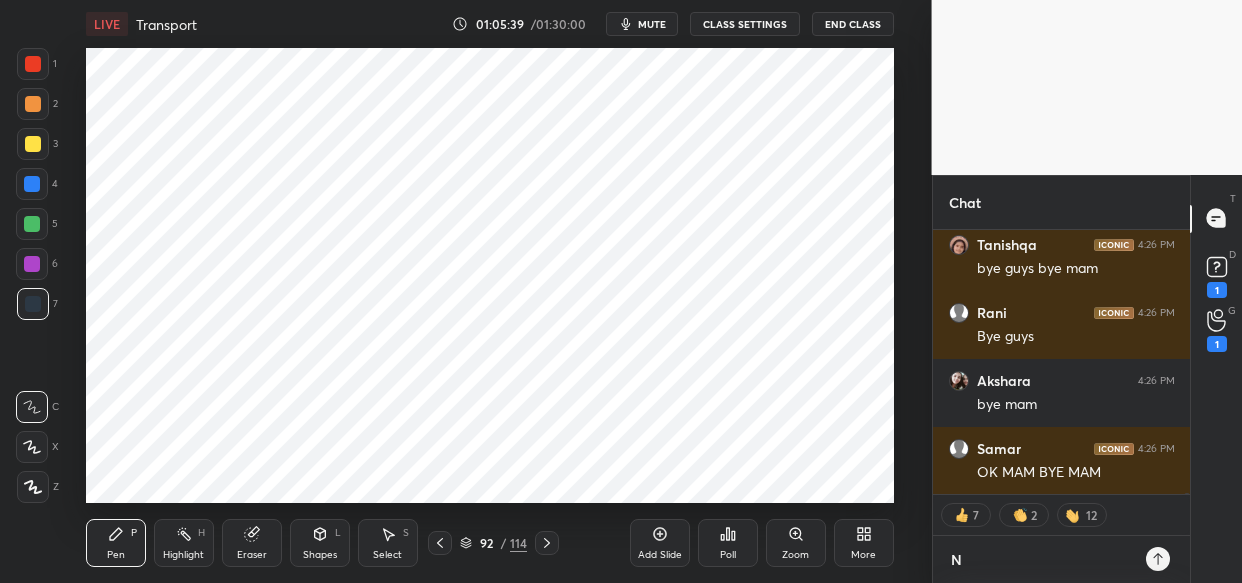 type on "x" 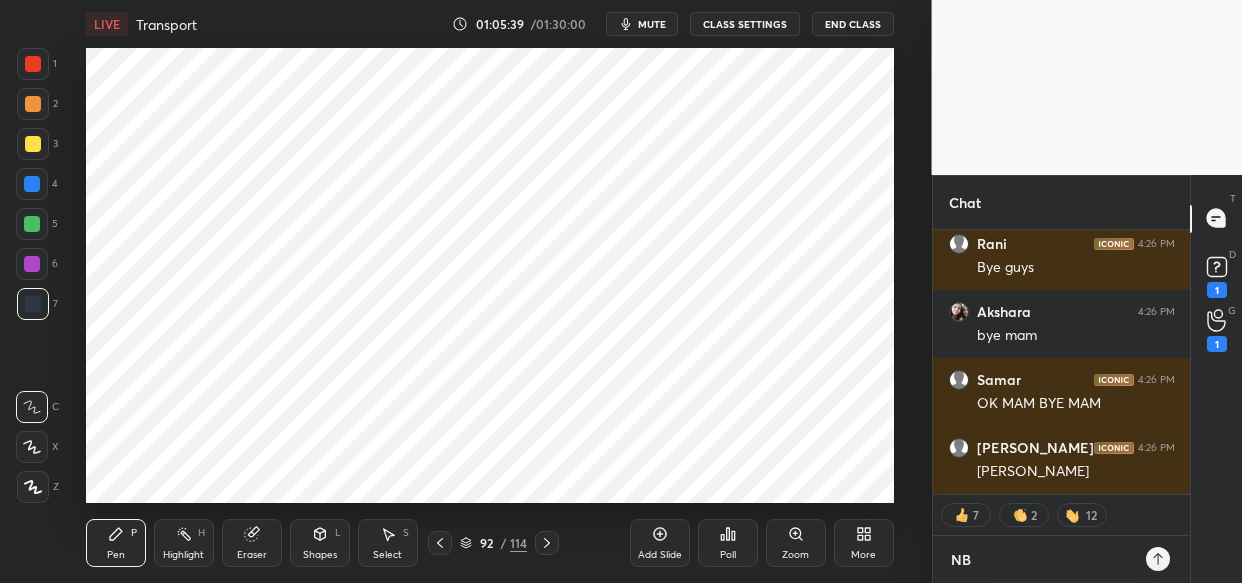 type on "NBS" 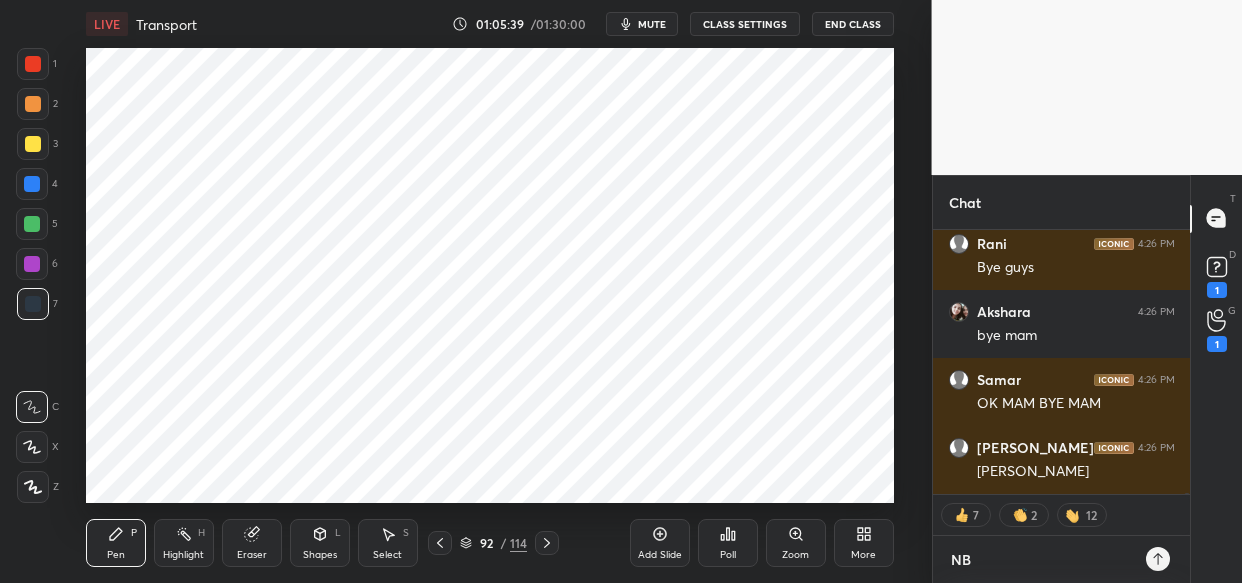type on "x" 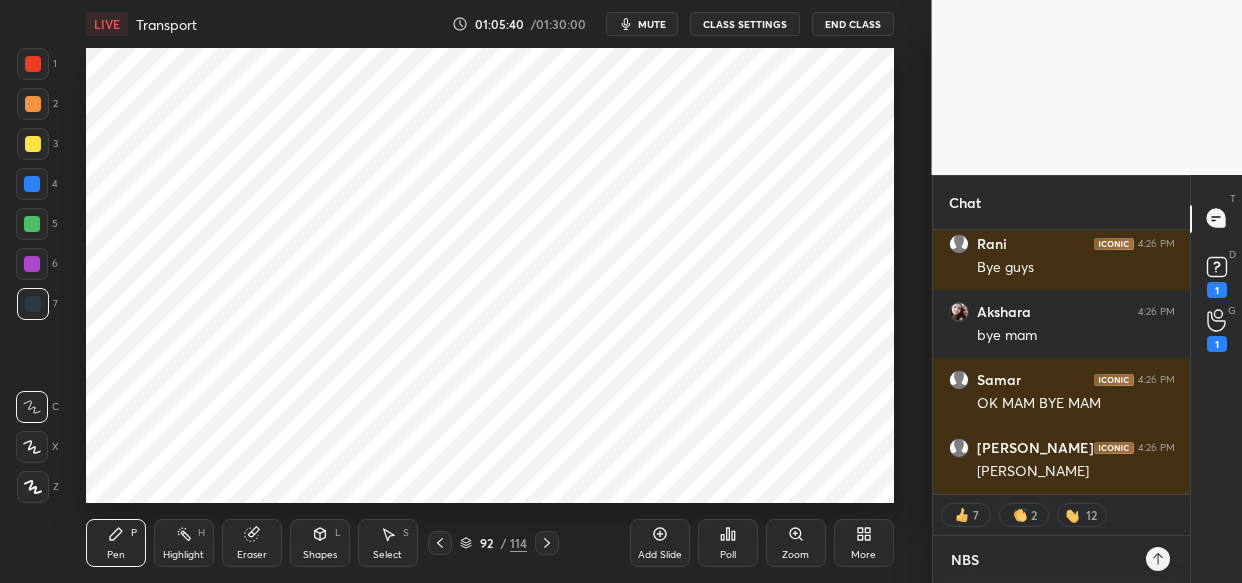 type on "NBSS" 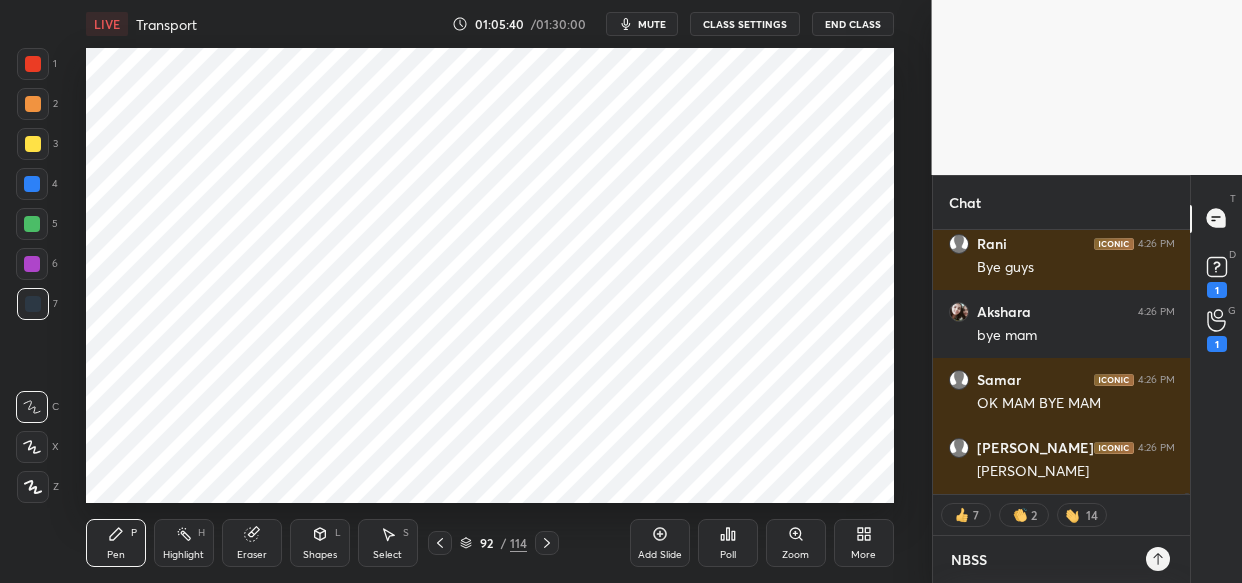 type on "x" 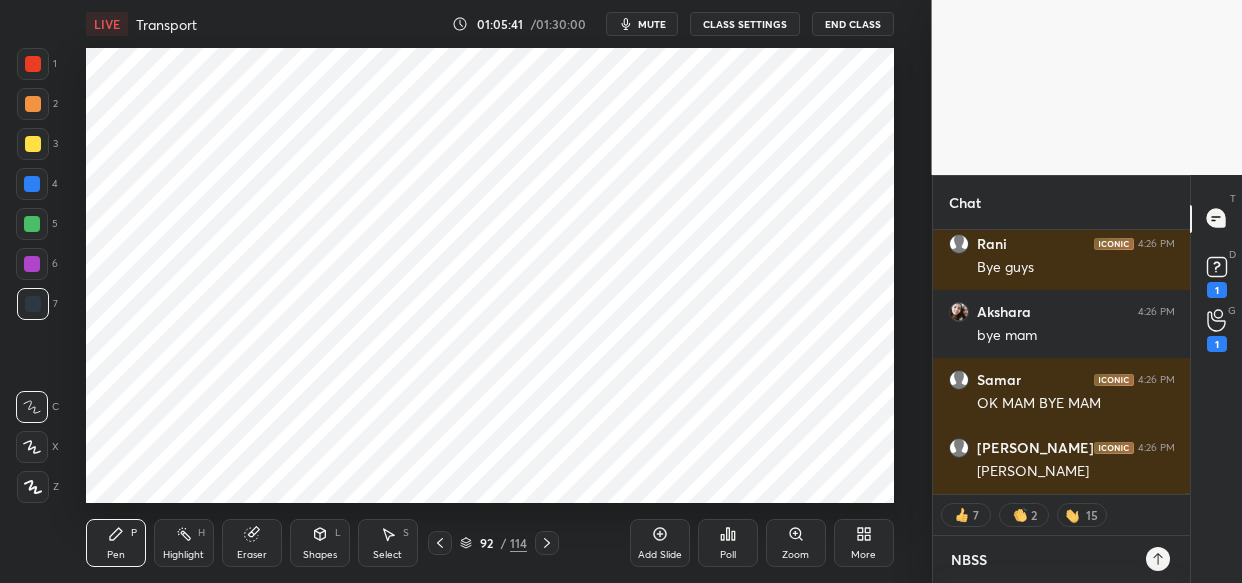 type 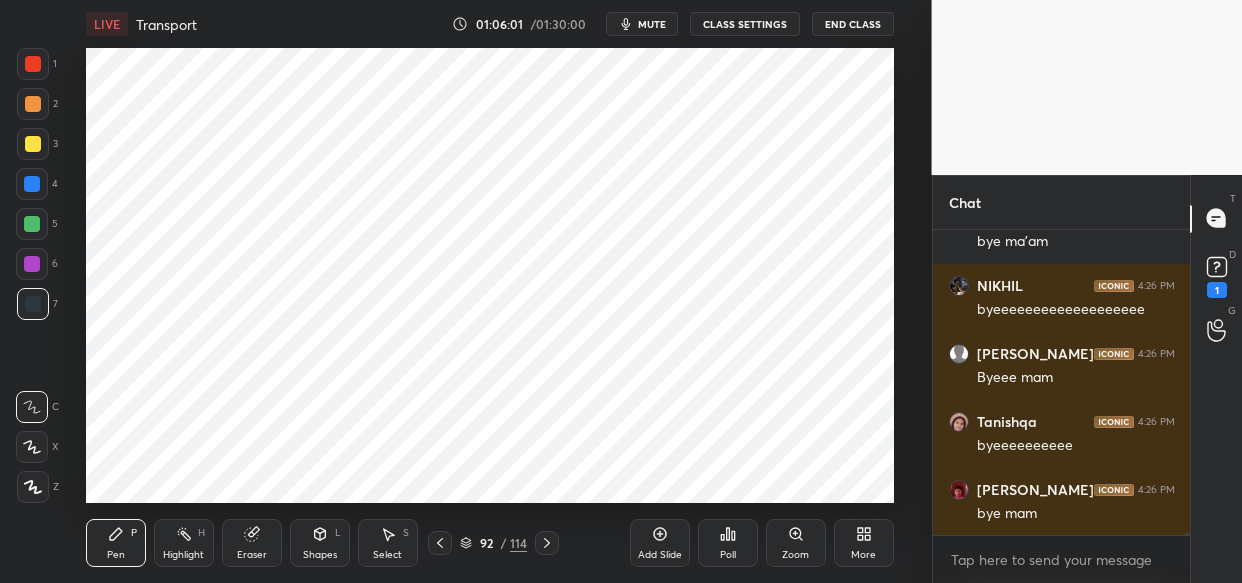 type on "x" 